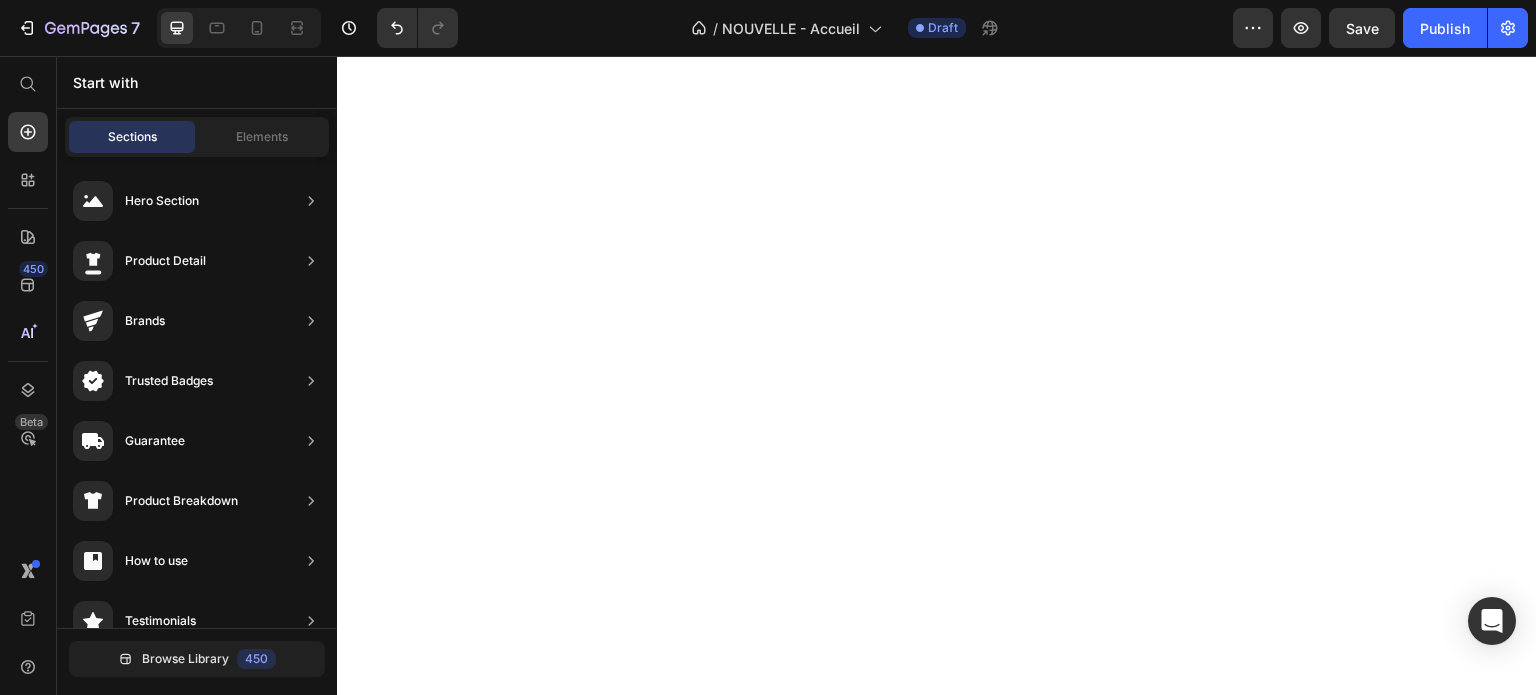 scroll, scrollTop: 0, scrollLeft: 0, axis: both 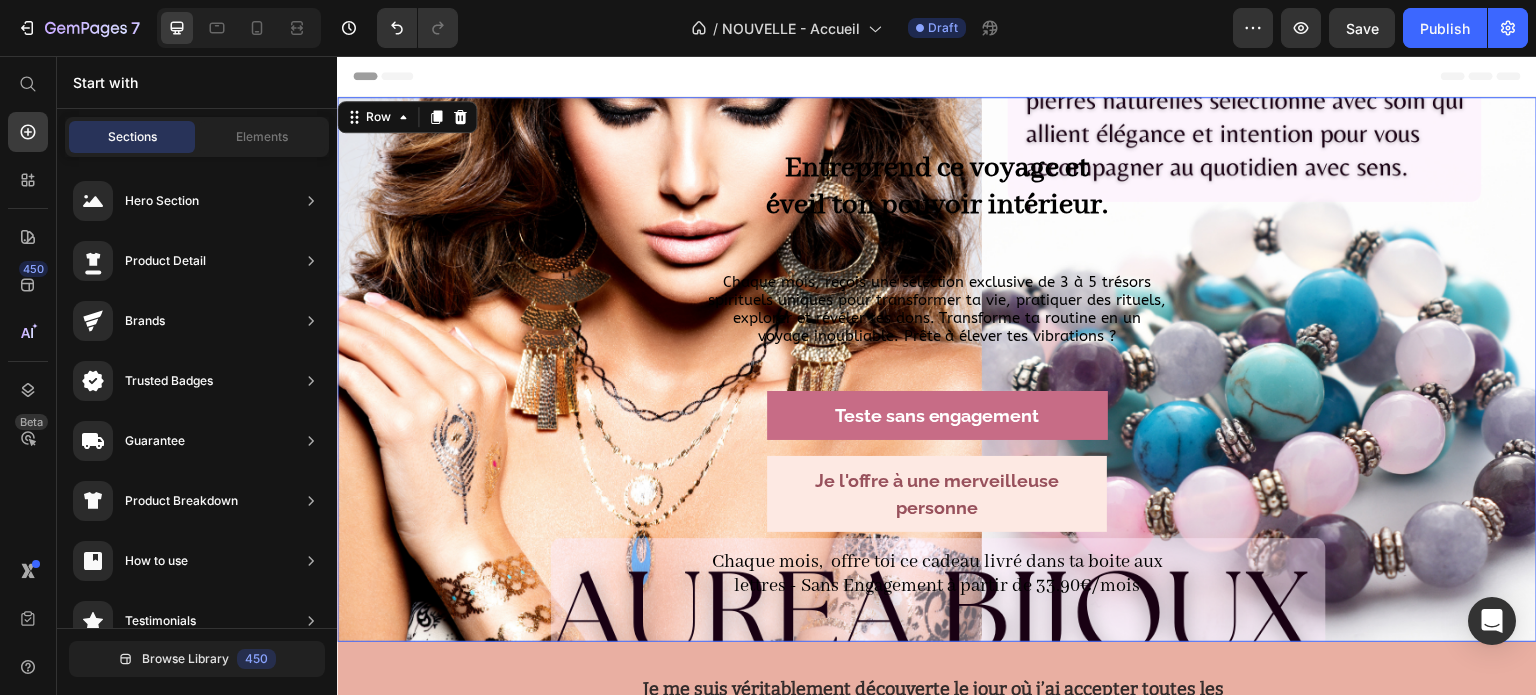 click on "Entreprend ce voyage et éveil ton pouvoir intérieur. Heading Chaque mois, reçois une sélection exclusive de 3 à 5 trésors spirituels uniques pour transformer ta vie, pratiquer des rituels, explorer et révéler tes dons. Transforme ta routine en un voyage inoubliable. Prête à élever tes vibrations ?  Heading Teste sans engagement Button Je l'offre à une merveilleuse personne Button Chaque mois,  offre toi ce cadeau livré dans ta boite aux lettres - Sans Engagement à partir de 33.90€/mois Heading Row Row   0" at bounding box center (937, 369) 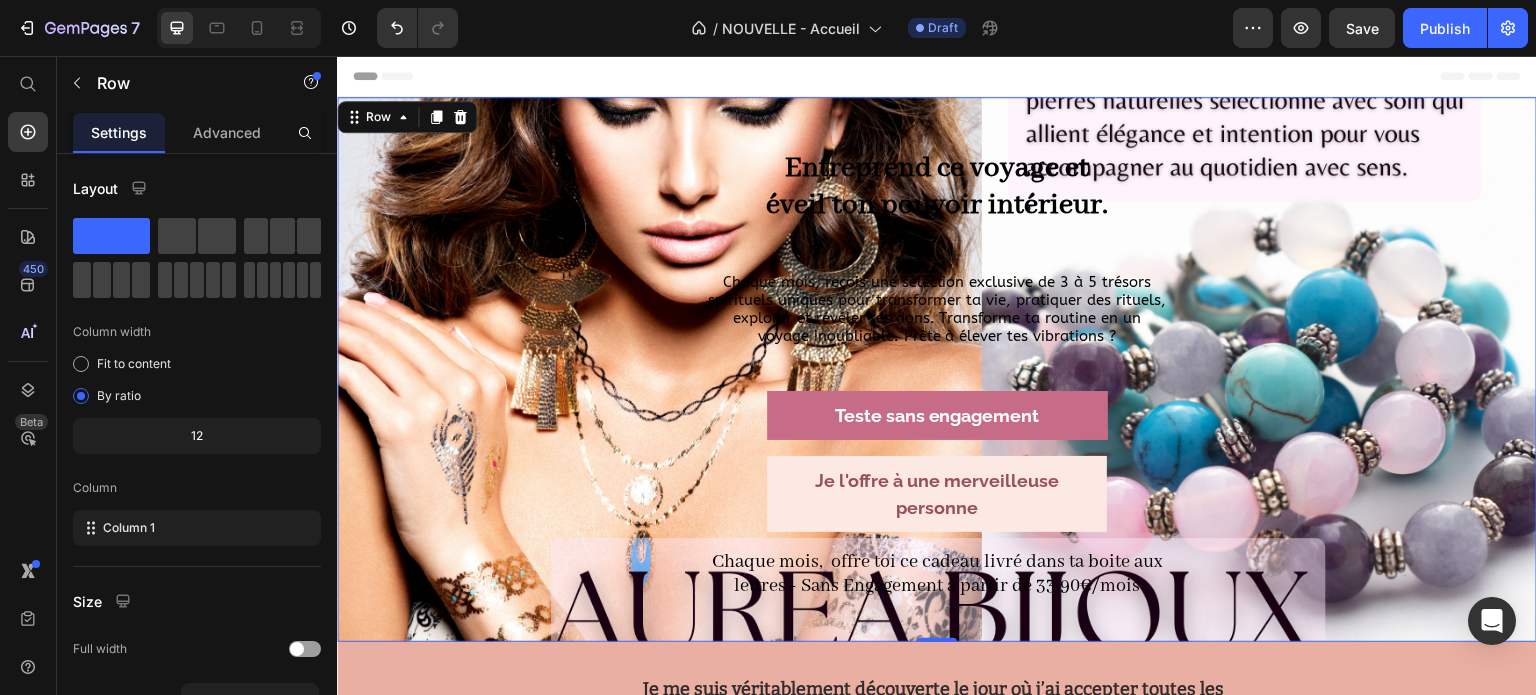 click 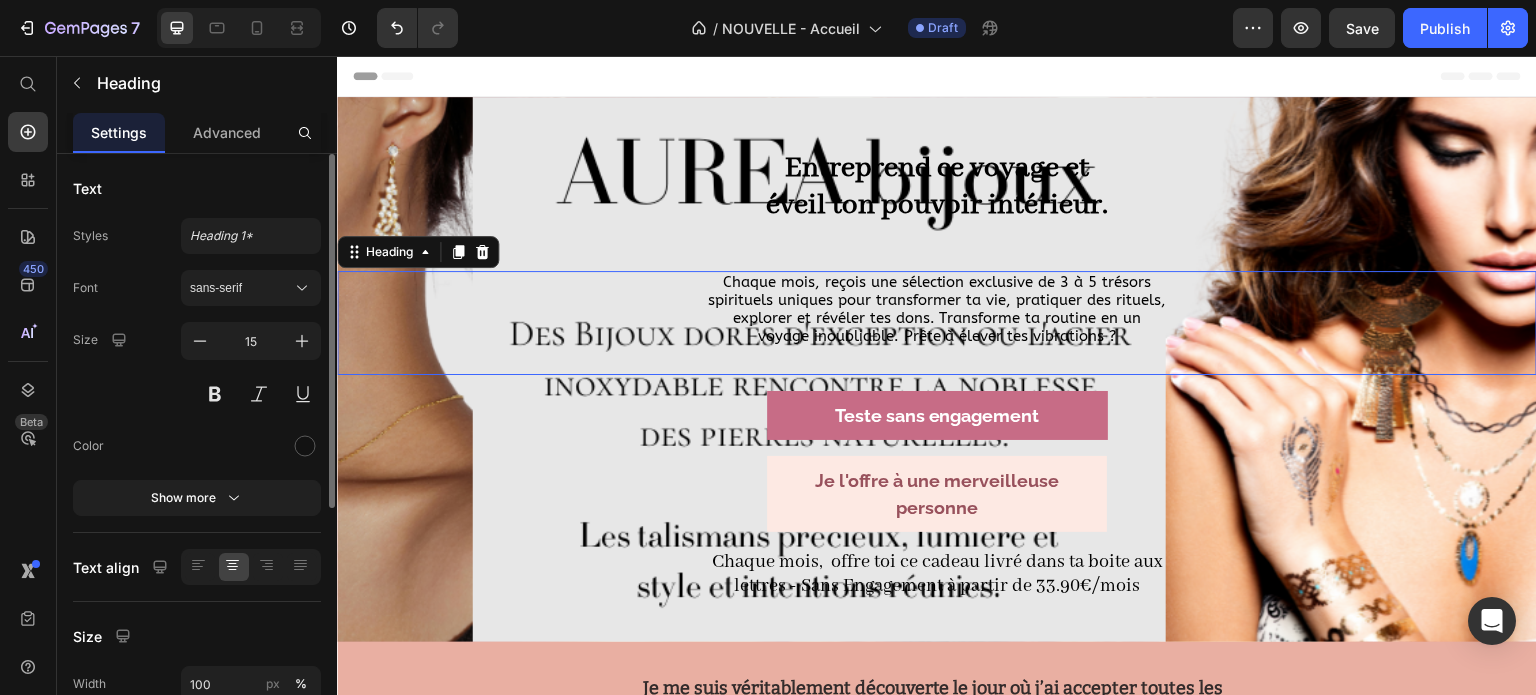 scroll, scrollTop: 0, scrollLeft: 0, axis: both 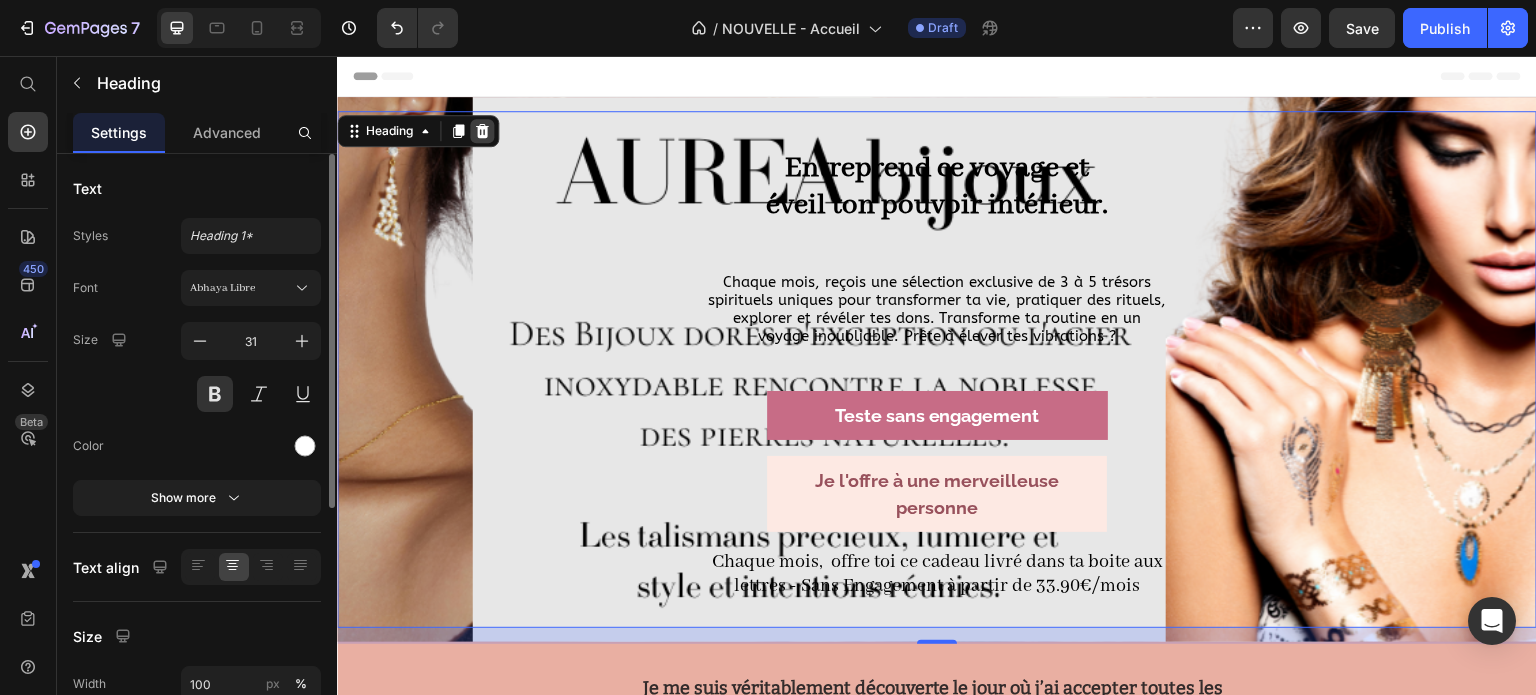 click 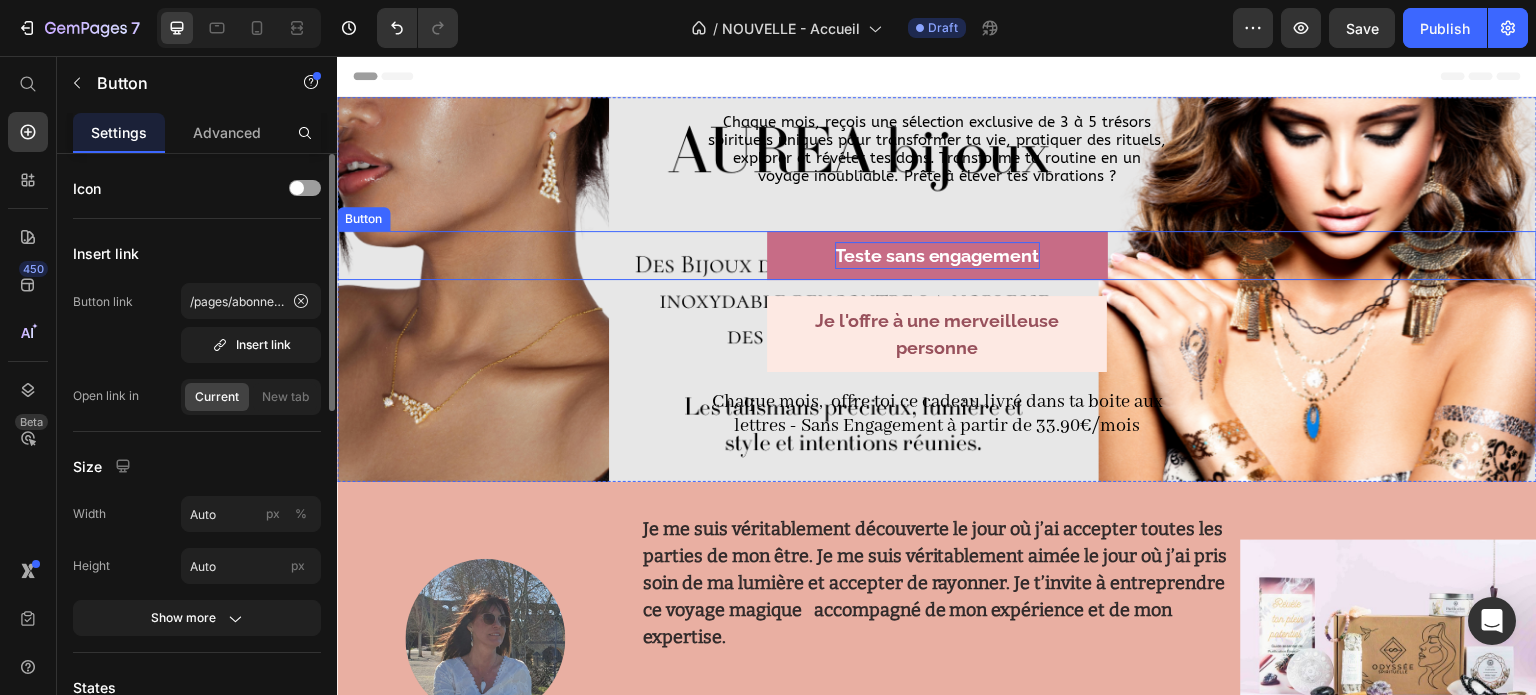 click on "Teste sans engagement" at bounding box center [937, 255] 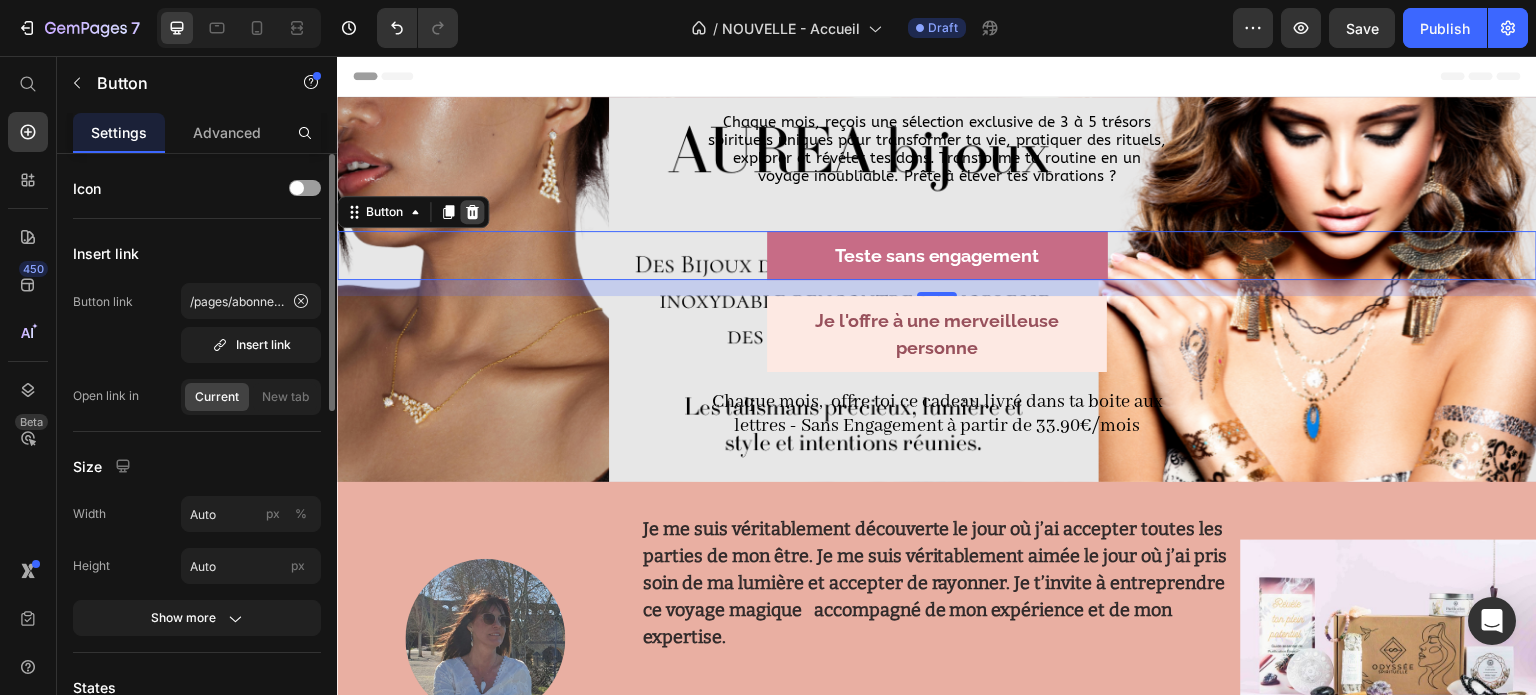 click 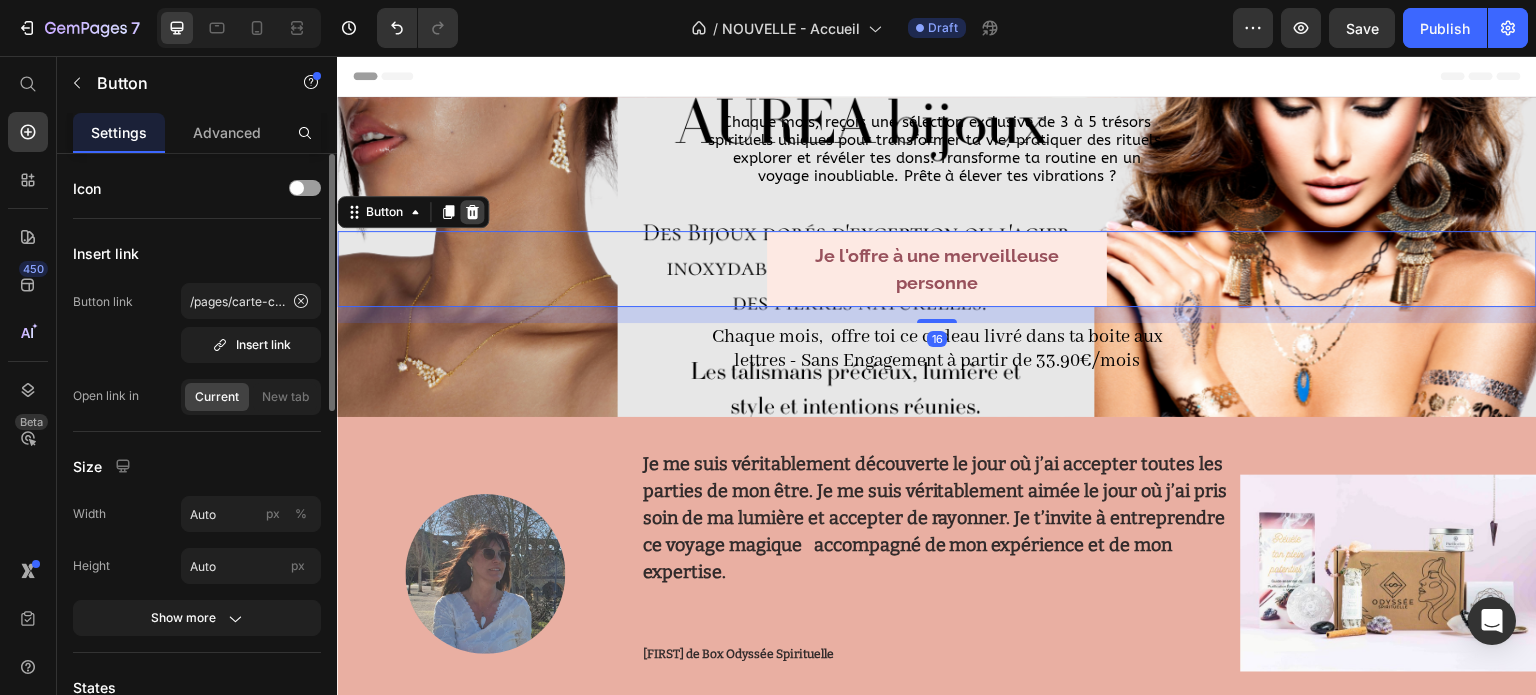 click 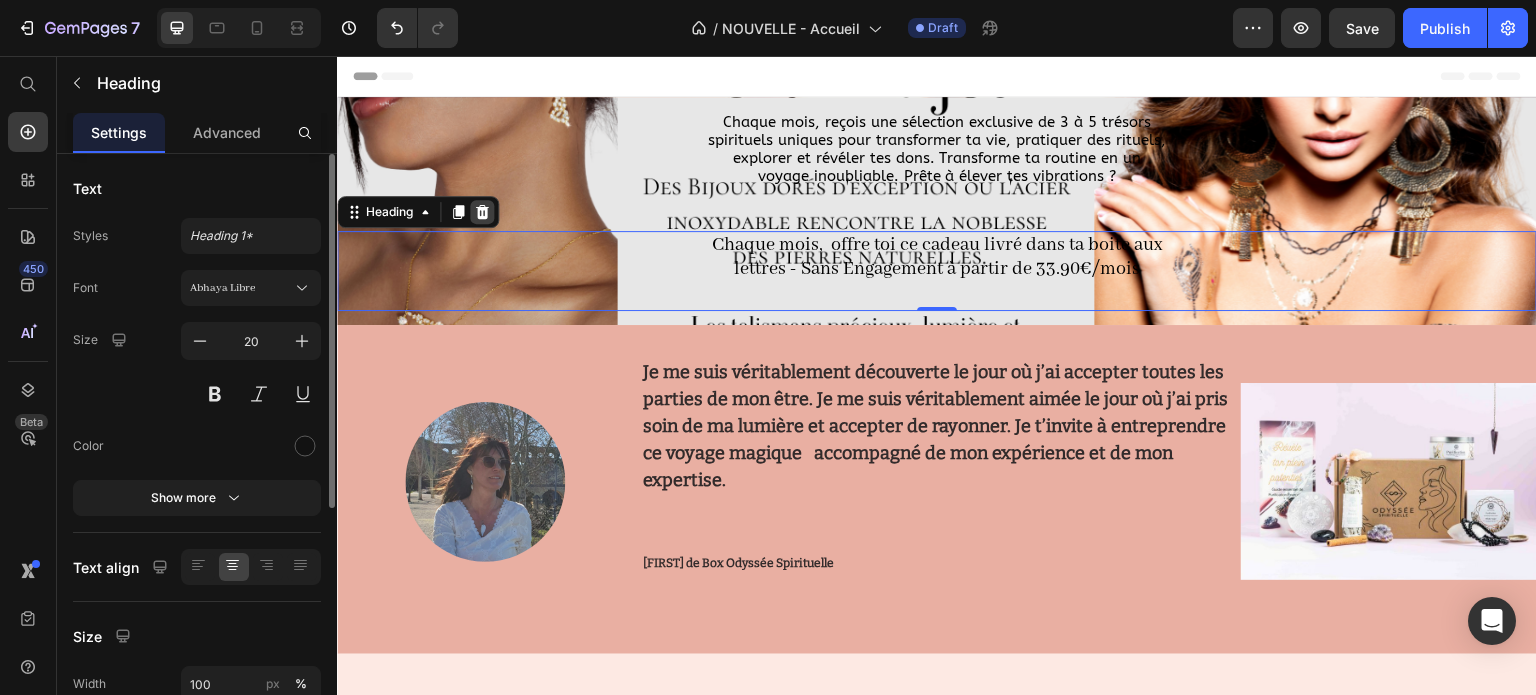 click 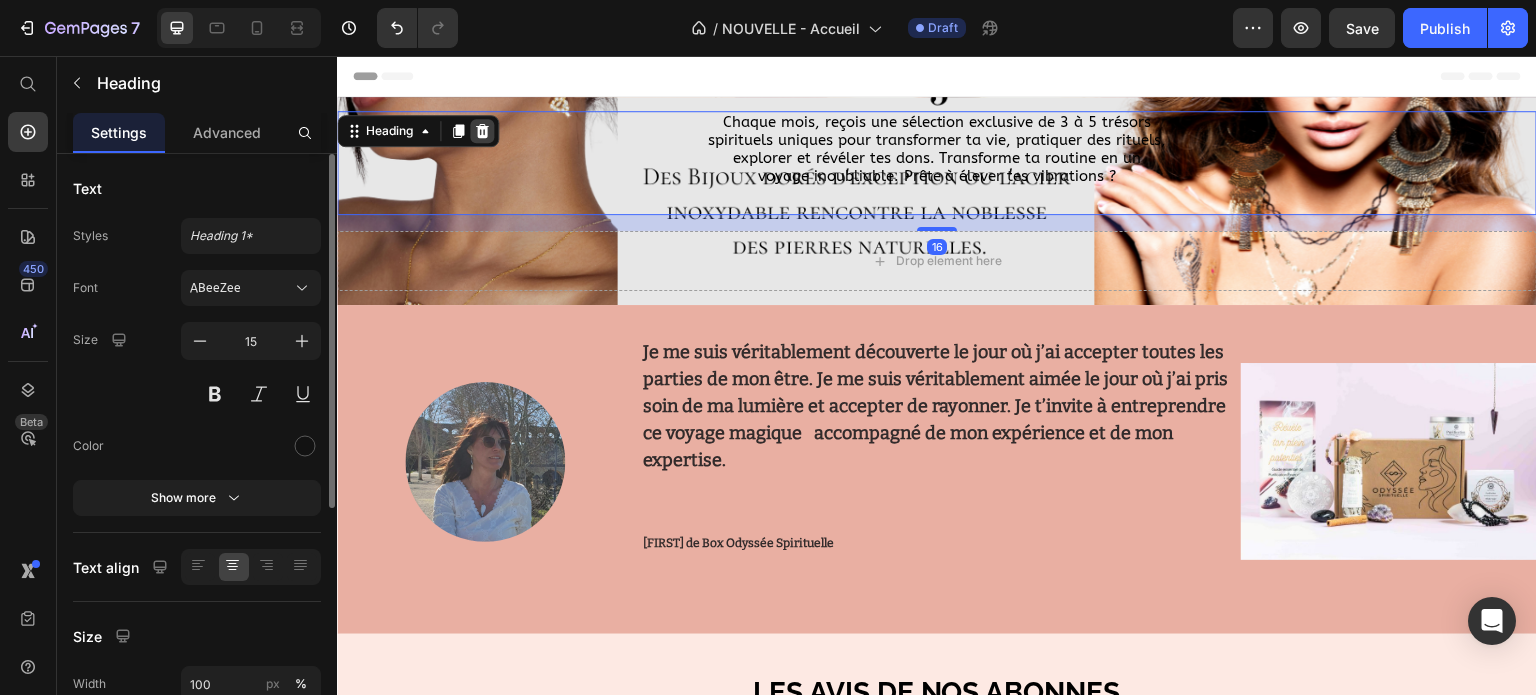 click 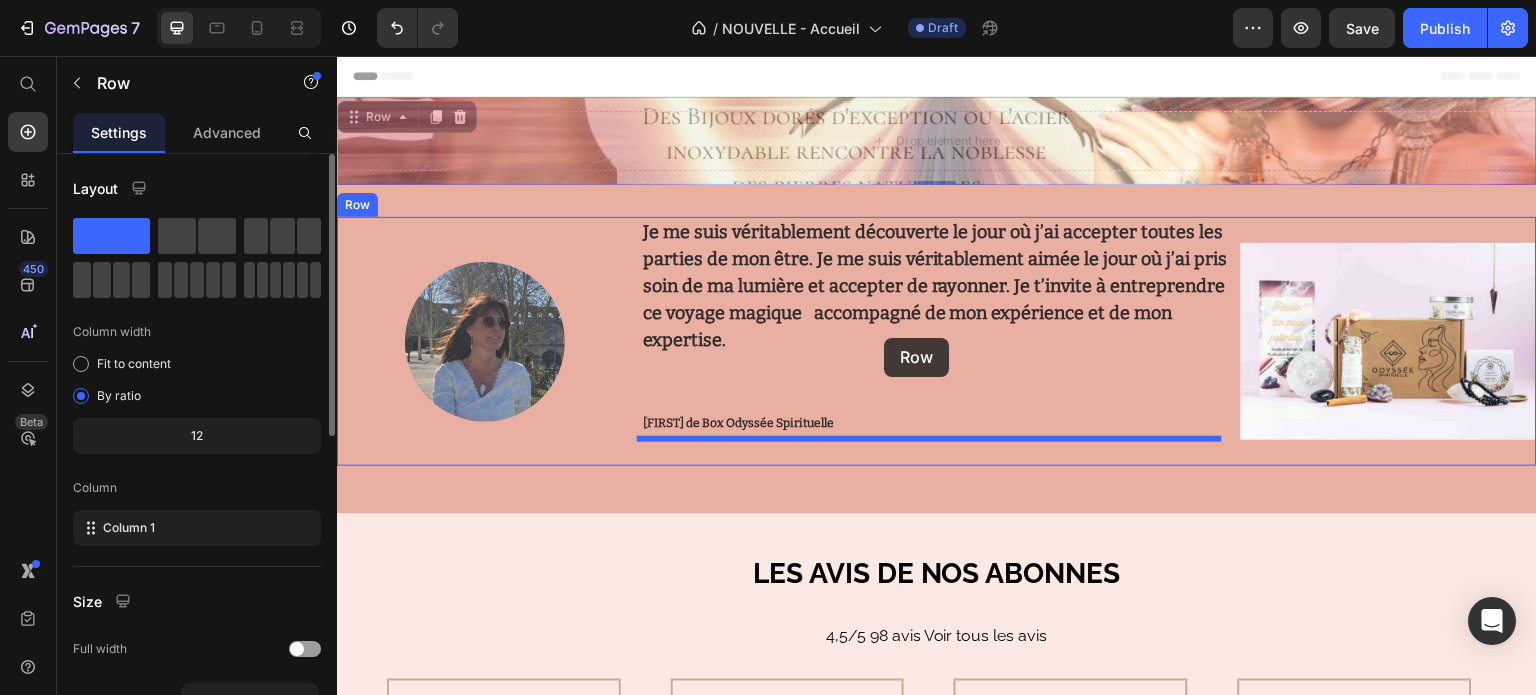 drag, startPoint x: 882, startPoint y: 181, endPoint x: 886, endPoint y: 360, distance: 179.0447 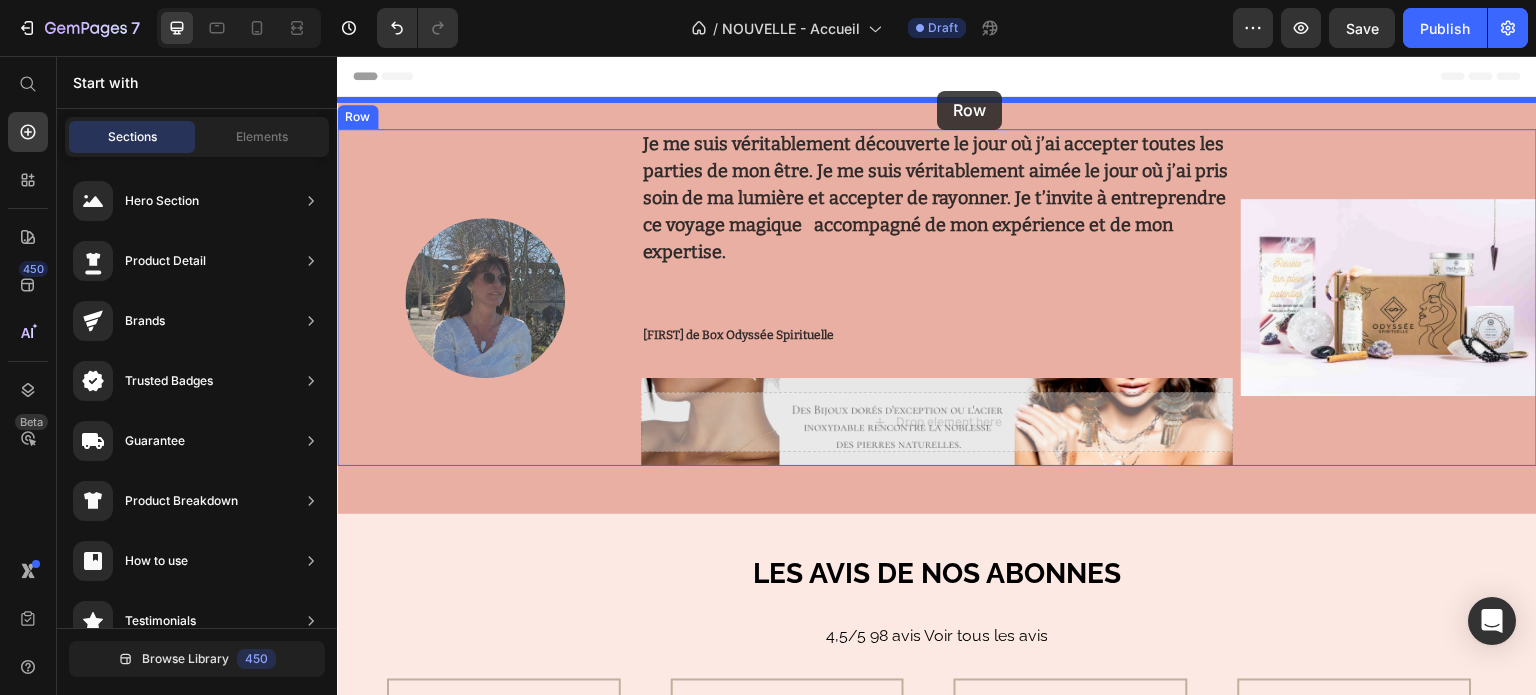 drag, startPoint x: 969, startPoint y: 390, endPoint x: 937, endPoint y: 89, distance: 302.69623 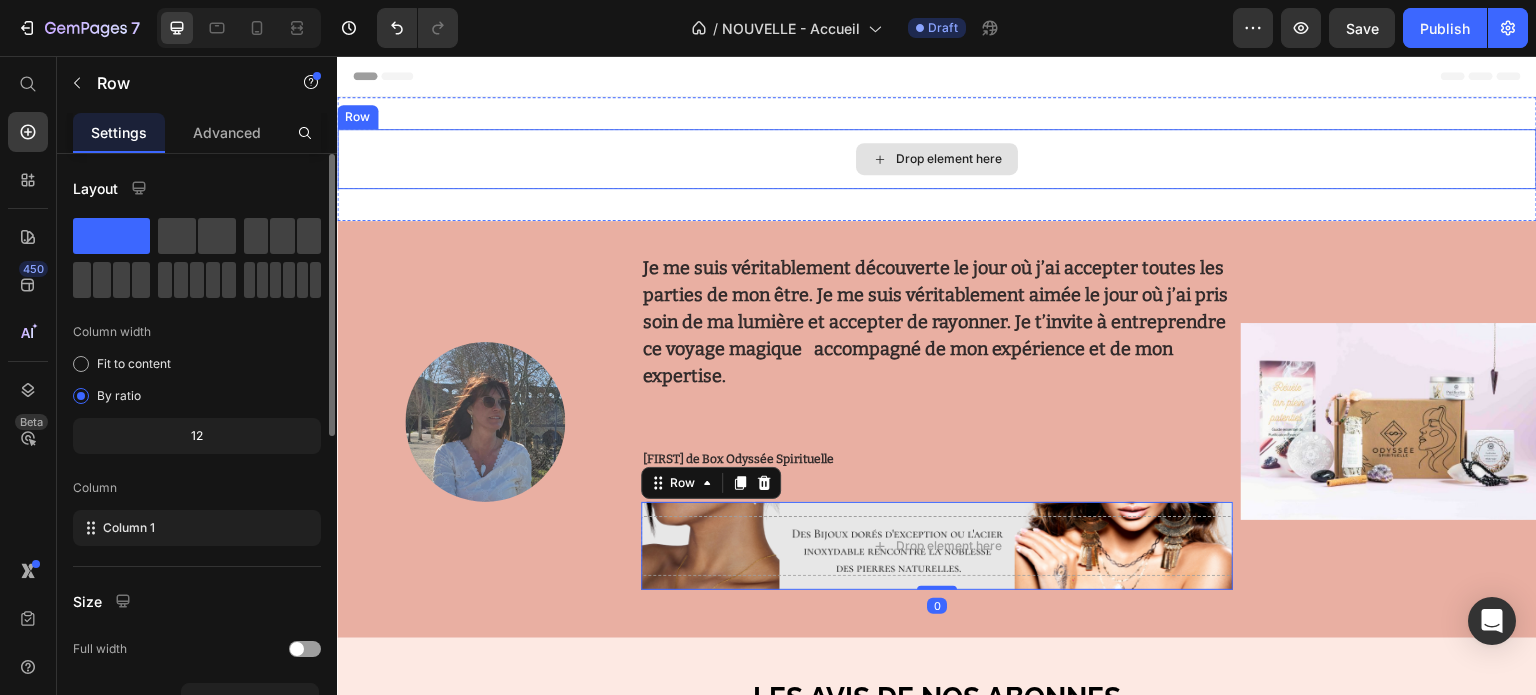 drag, startPoint x: 945, startPoint y: 501, endPoint x: 893, endPoint y: 145, distance: 359.7777 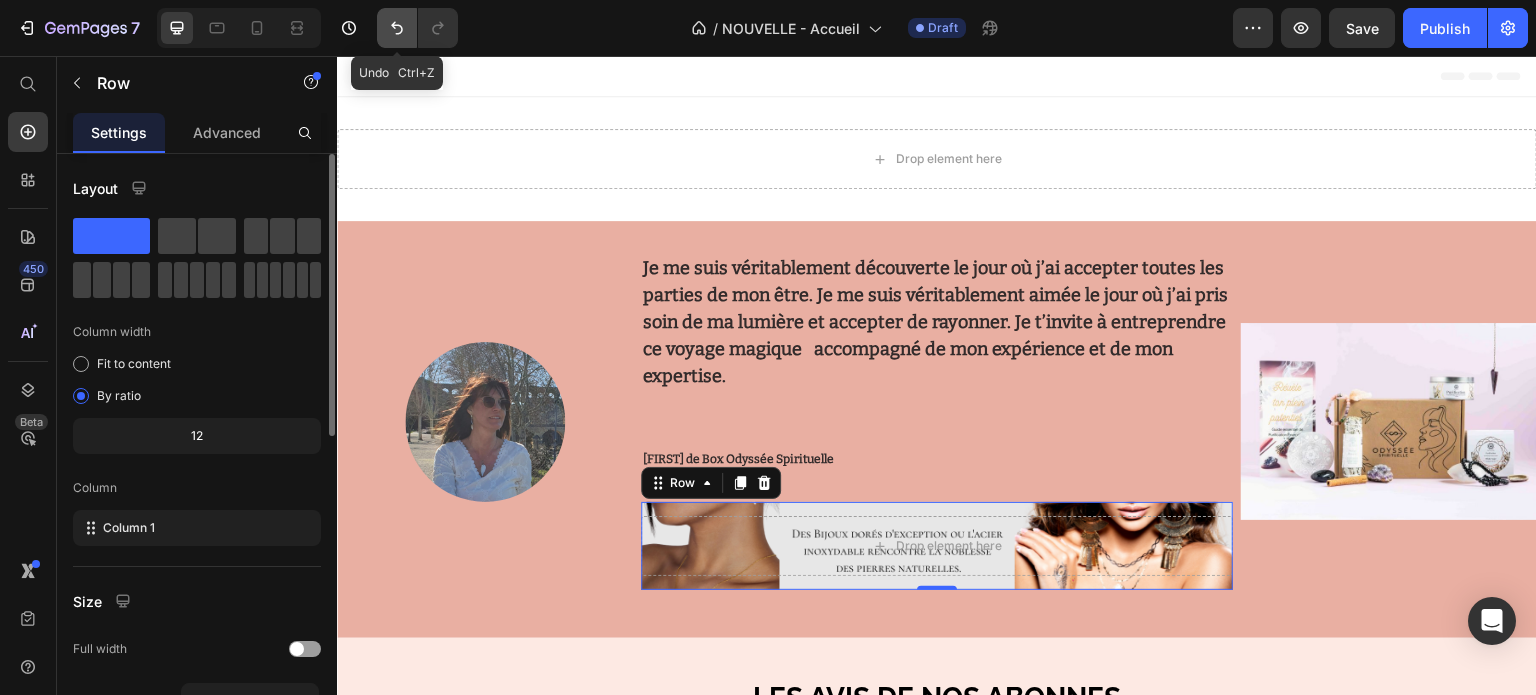 click 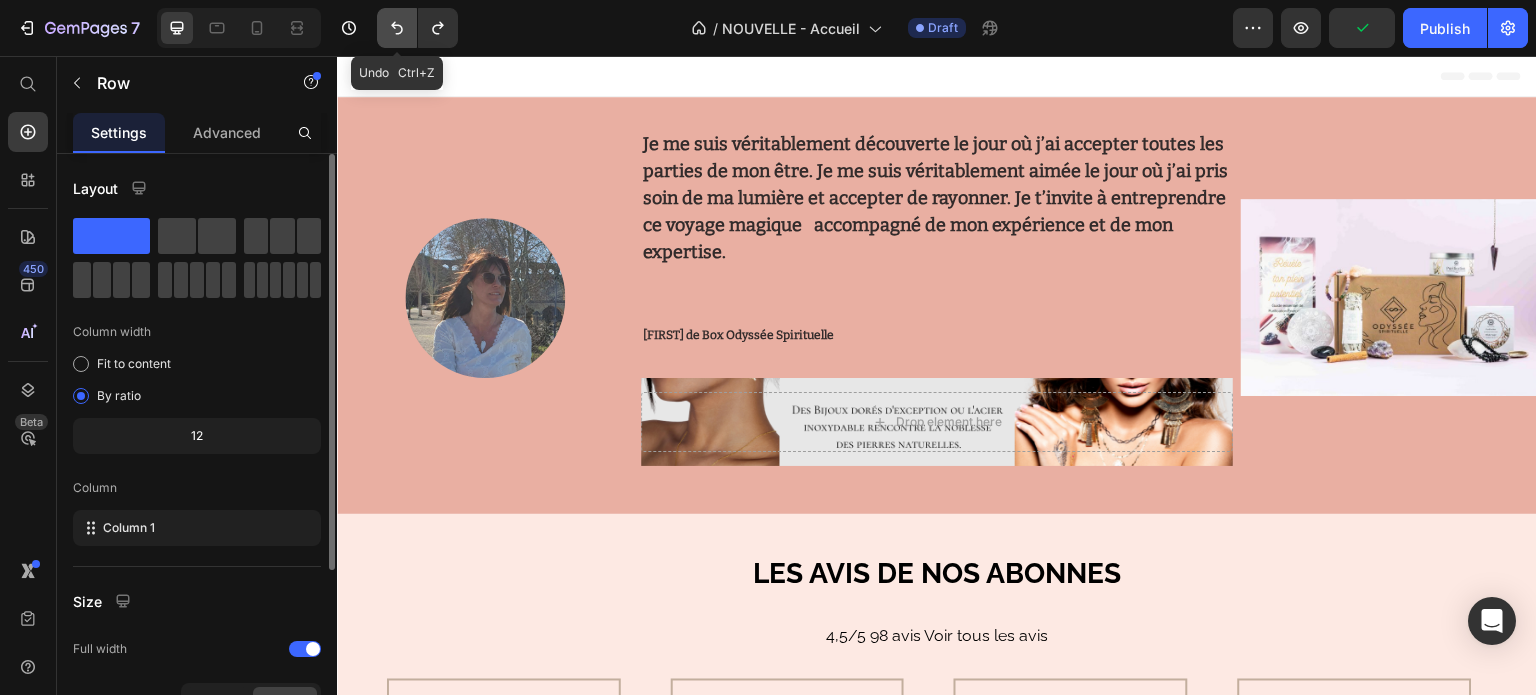 click 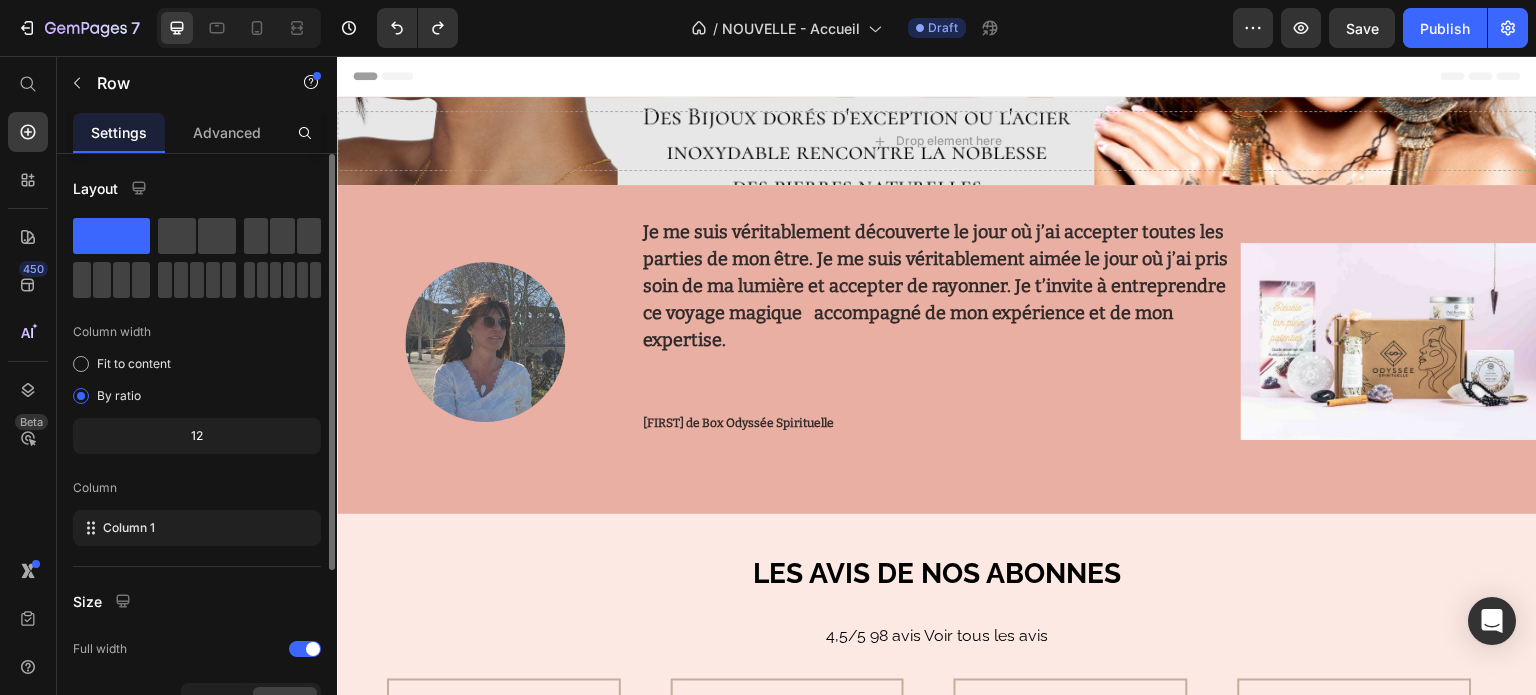 click 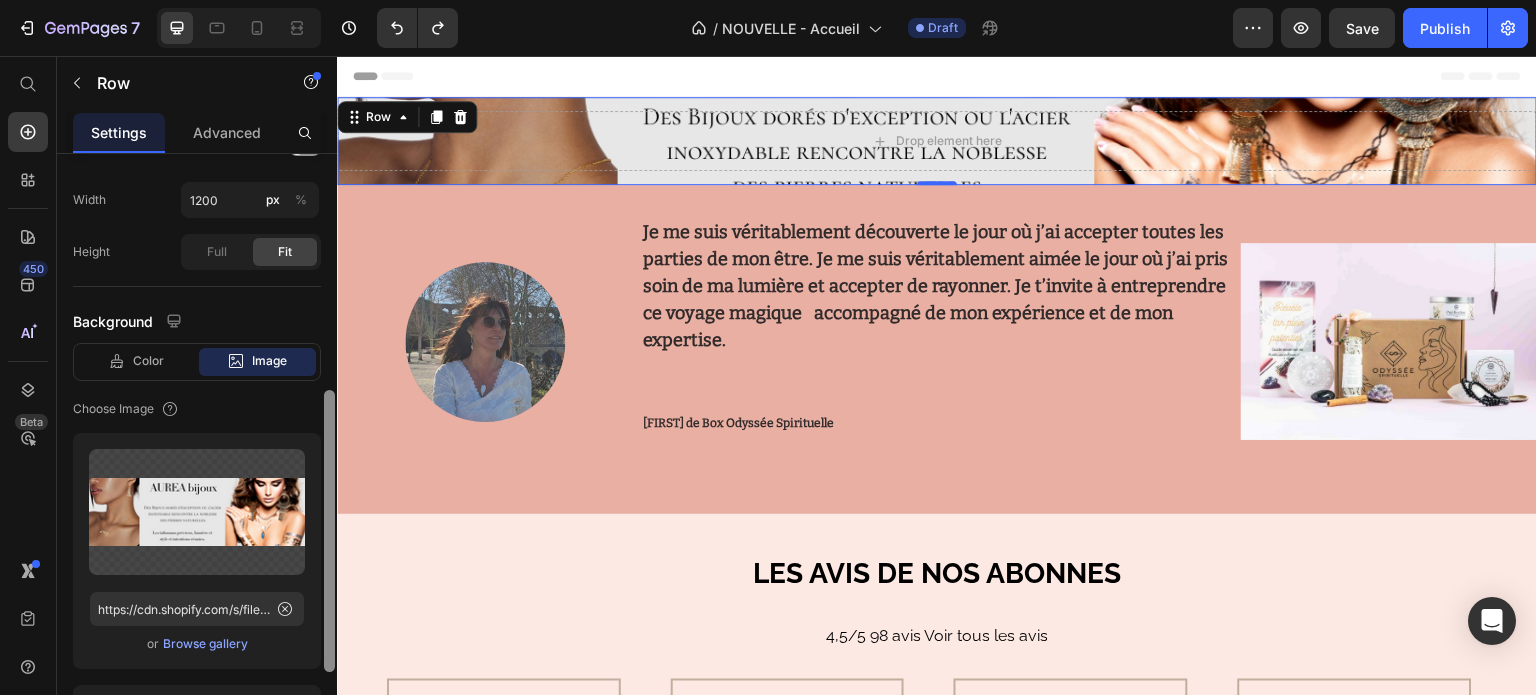 scroll, scrollTop: 514, scrollLeft: 0, axis: vertical 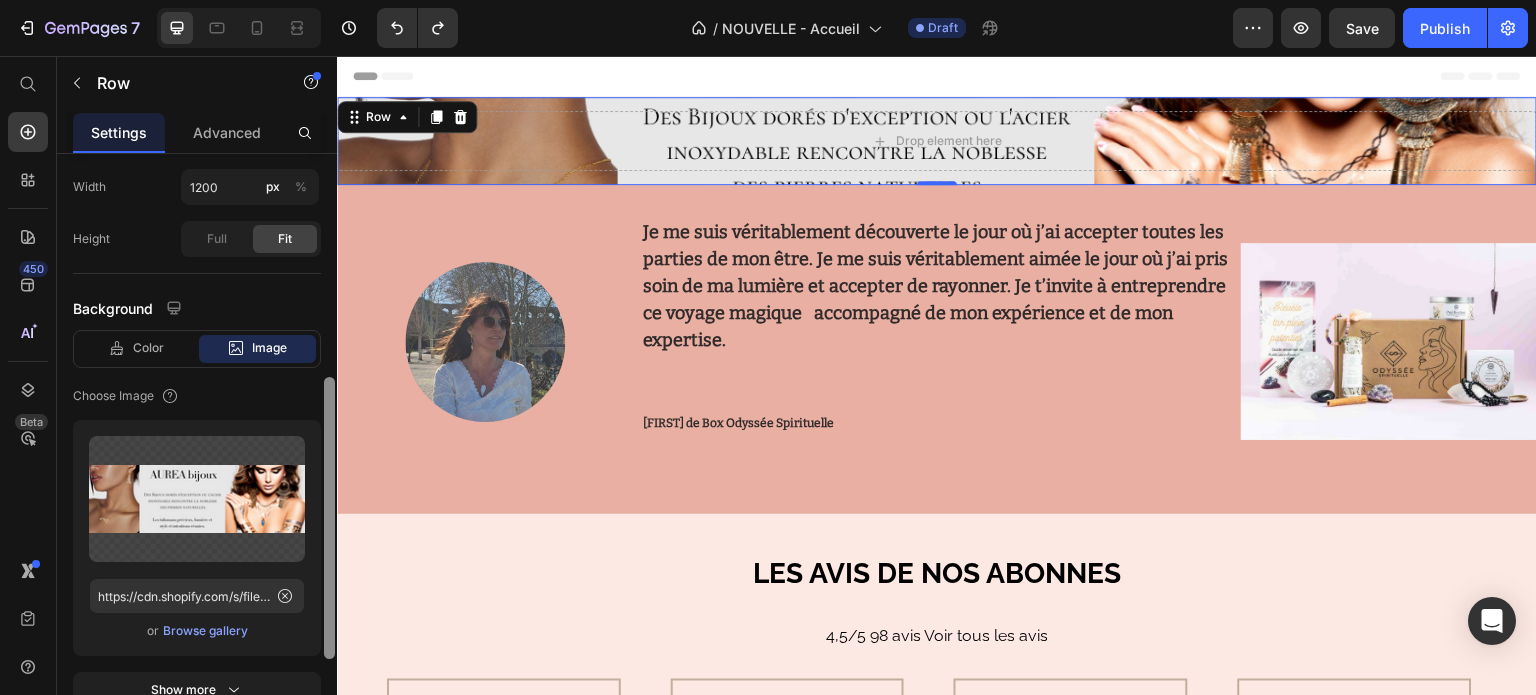 drag, startPoint x: 328, startPoint y: 379, endPoint x: 318, endPoint y: 622, distance: 243.20567 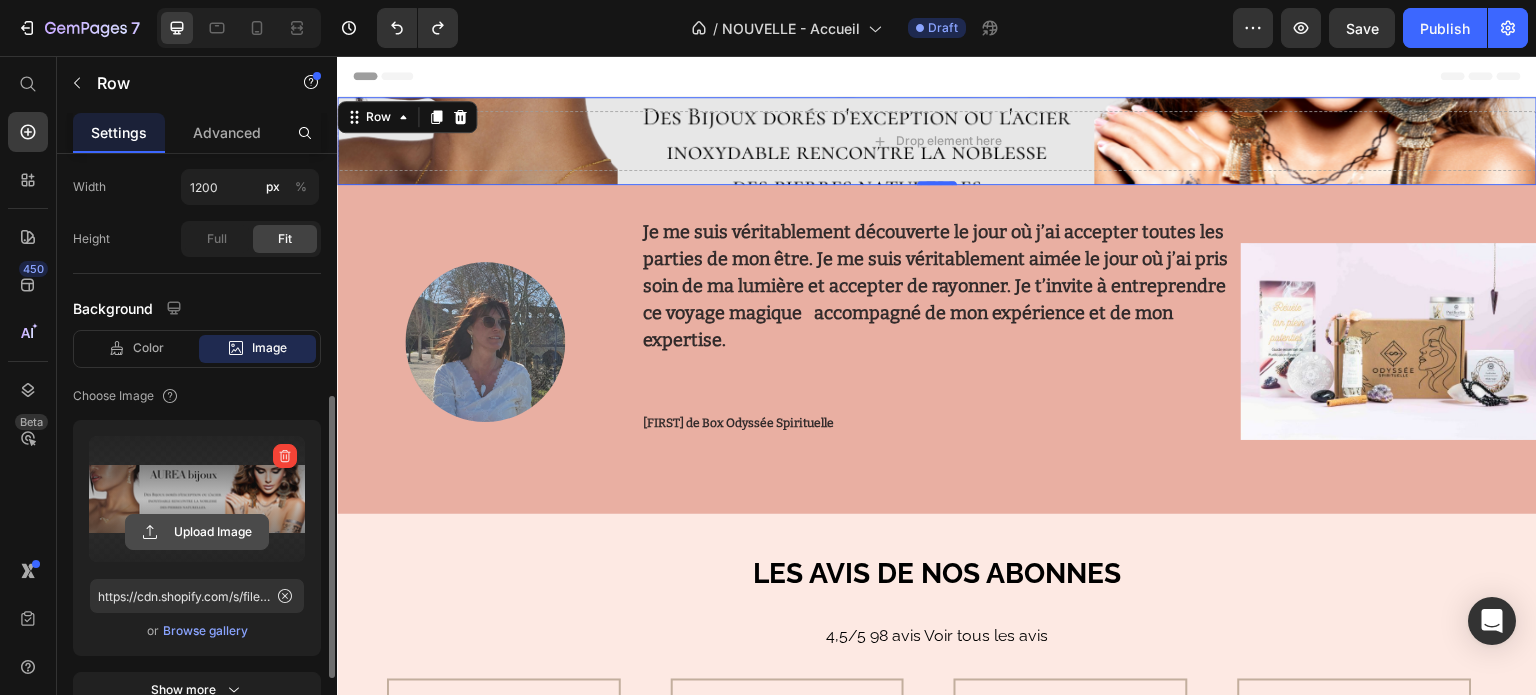click 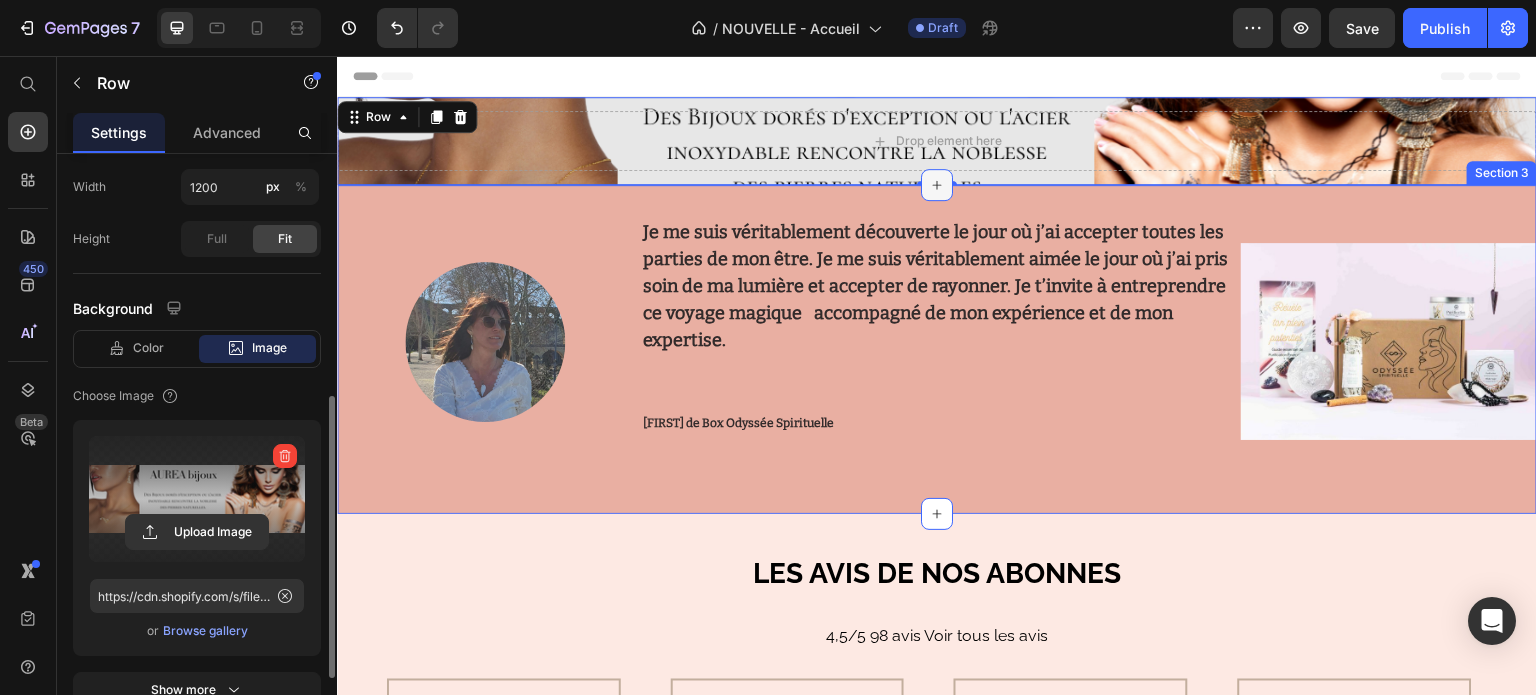 click 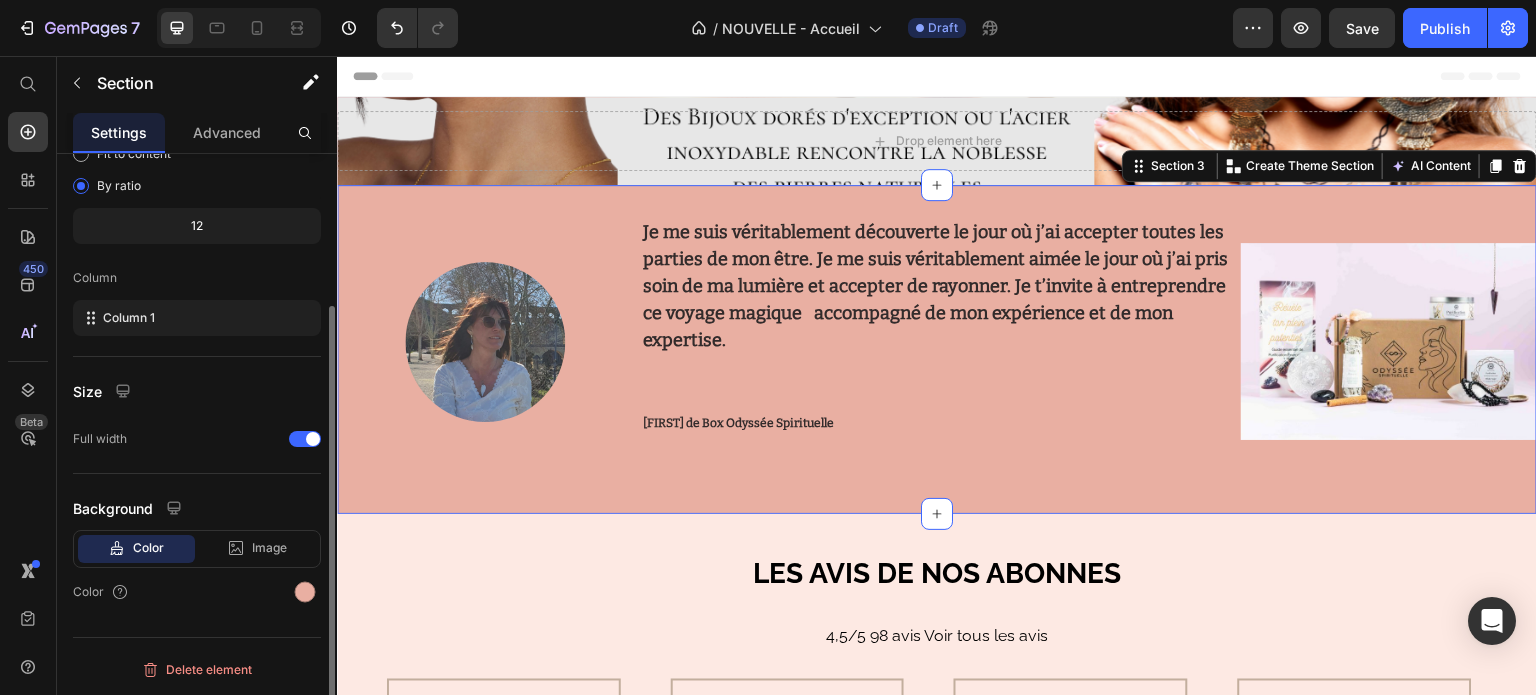 scroll, scrollTop: 0, scrollLeft: 0, axis: both 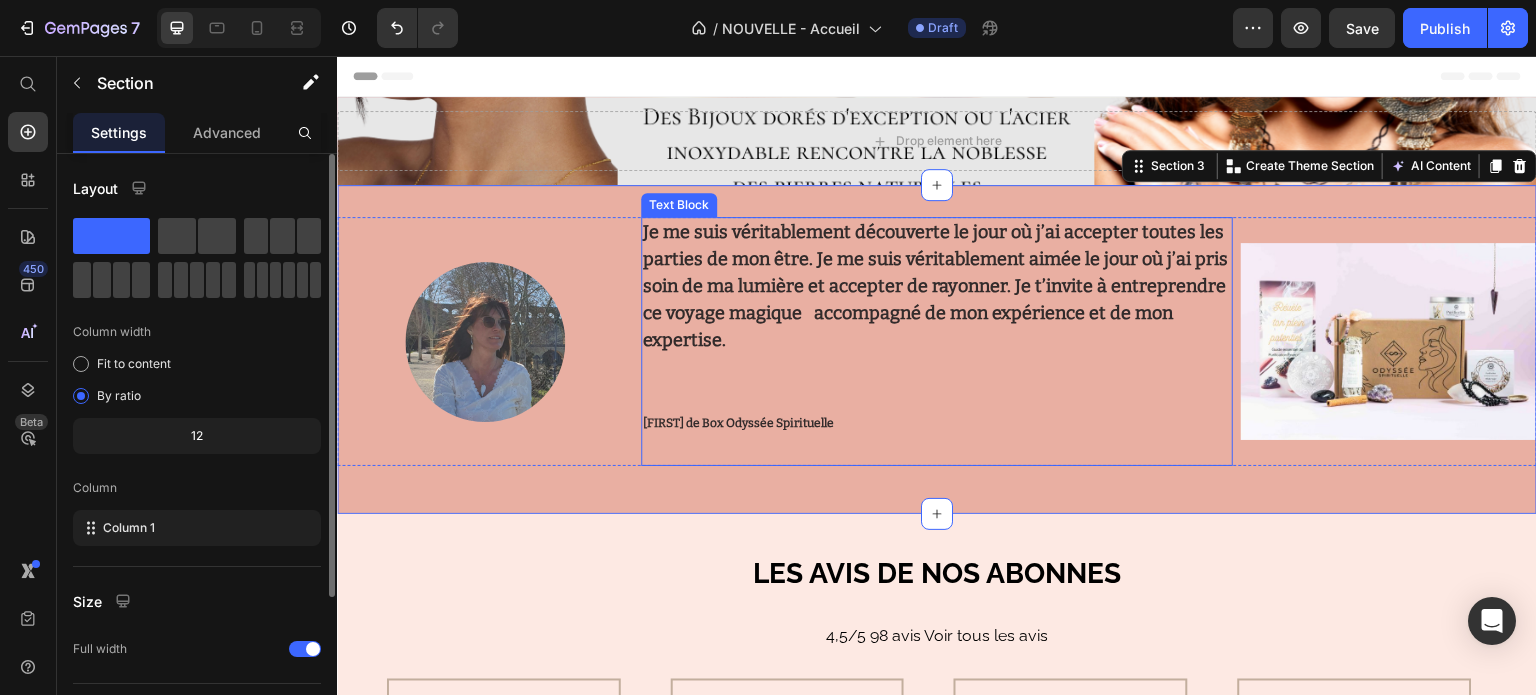 drag, startPoint x: 930, startPoint y: 183, endPoint x: 930, endPoint y: 277, distance: 94 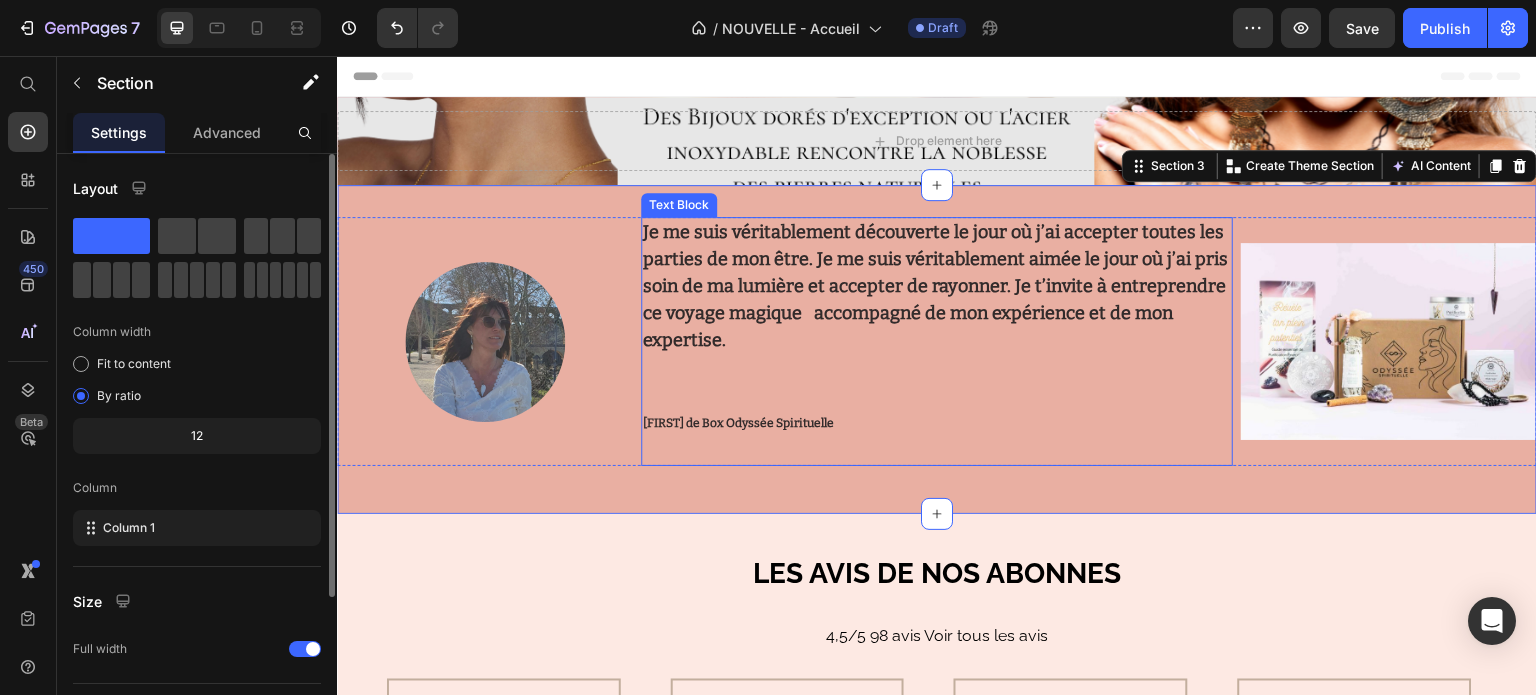 drag, startPoint x: 939, startPoint y: 179, endPoint x: 923, endPoint y: 346, distance: 167.76471 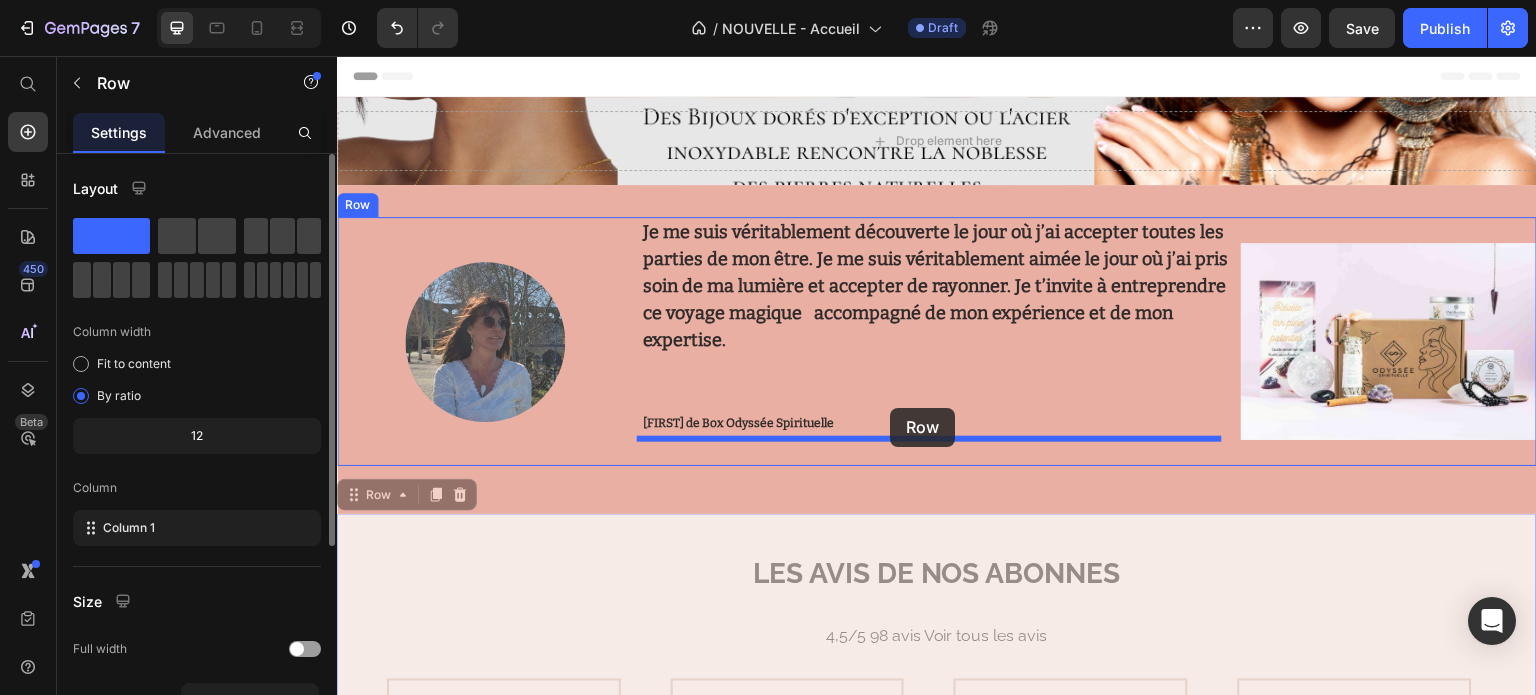 drag, startPoint x: 863, startPoint y: 489, endPoint x: 888, endPoint y: 407, distance: 85.72631 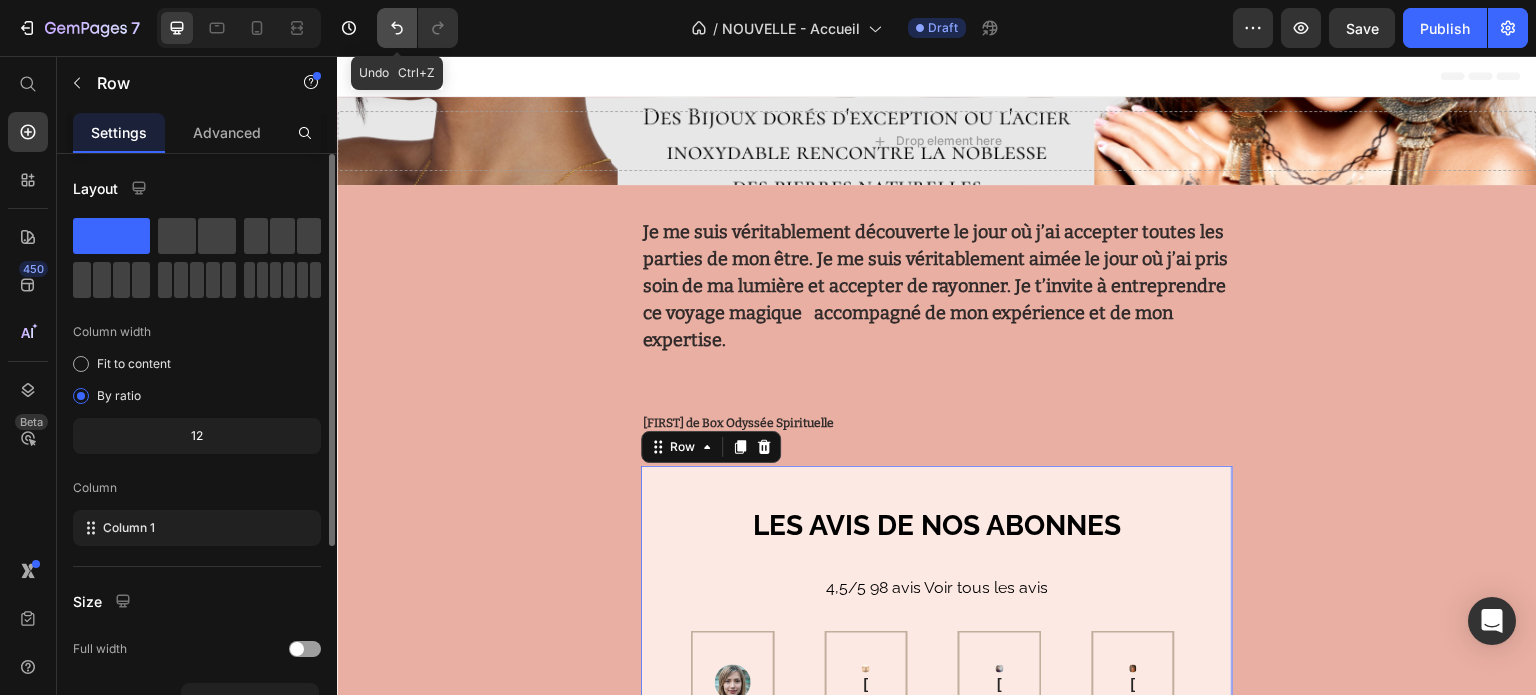 click 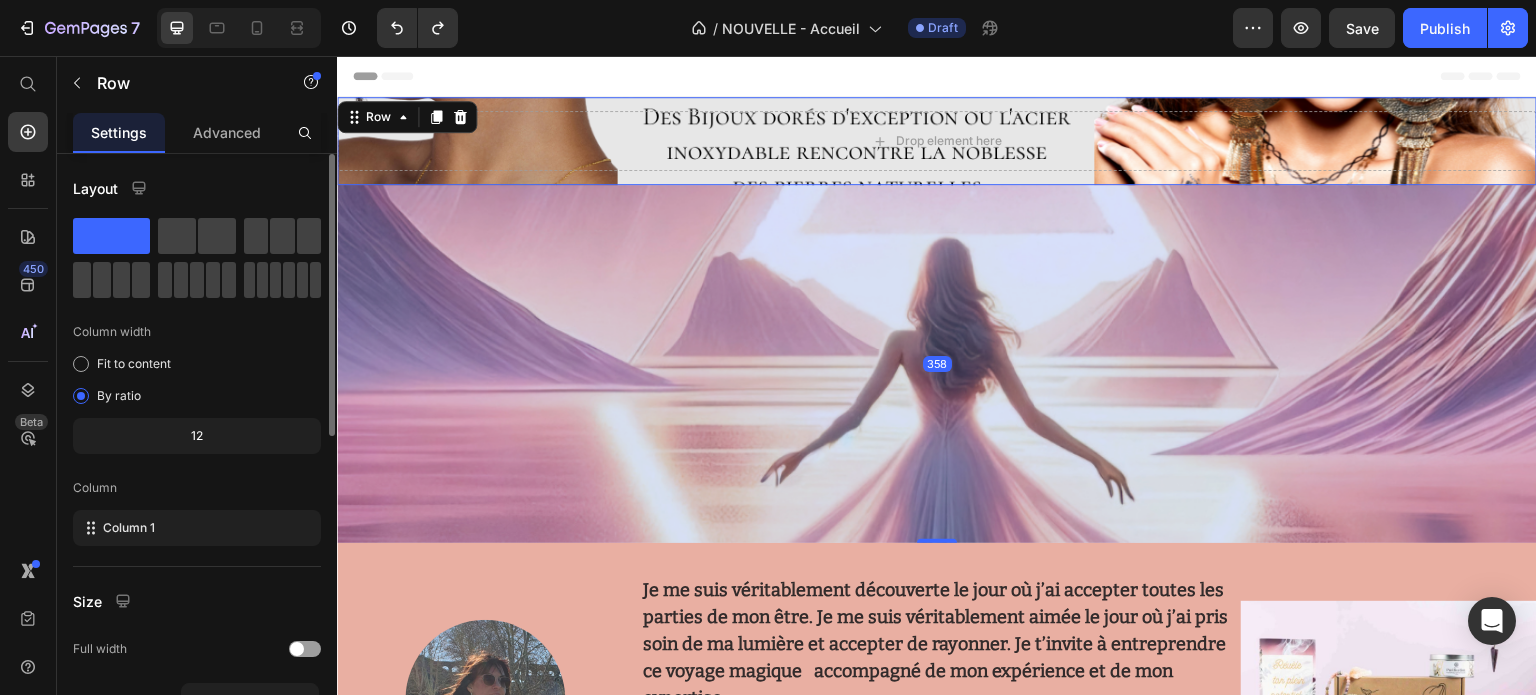 drag, startPoint x: 934, startPoint y: 183, endPoint x: 915, endPoint y: 548, distance: 365.49417 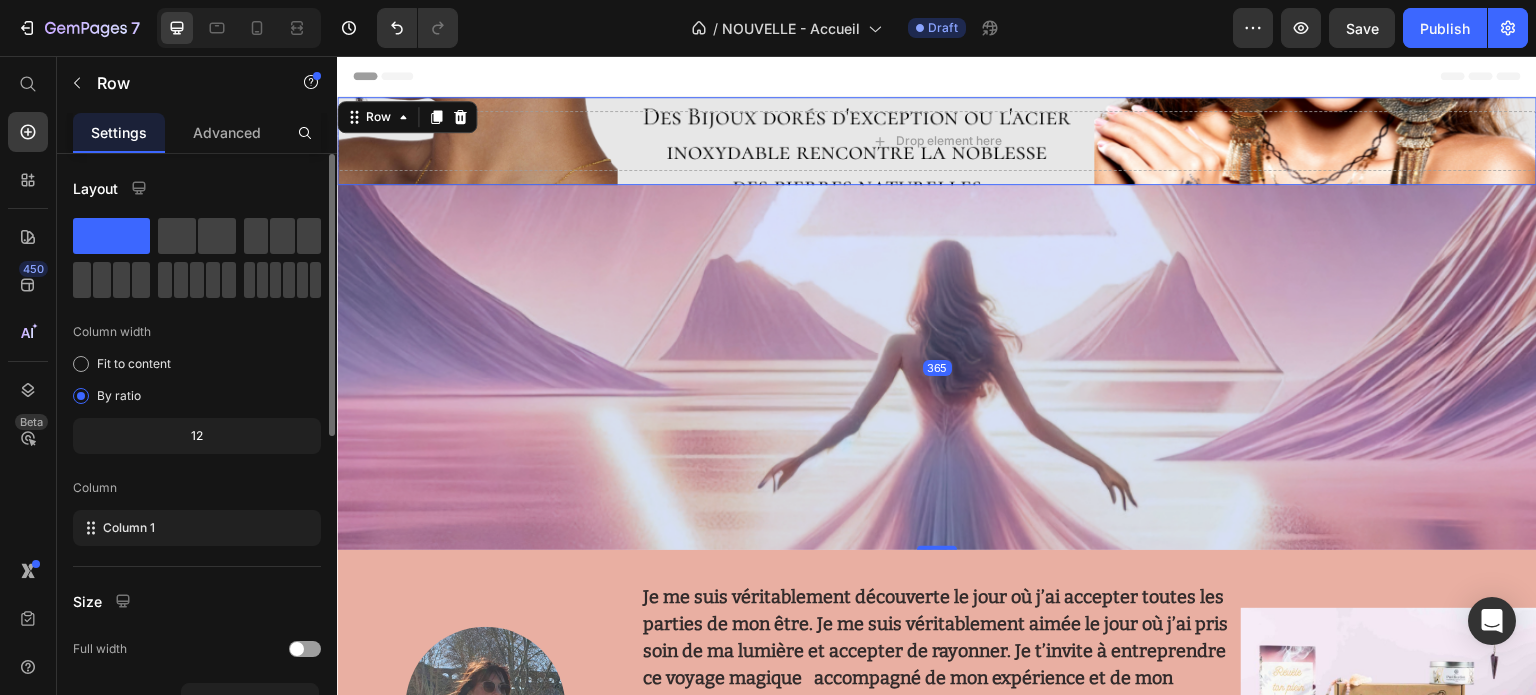 click on "365" at bounding box center [937, 367] 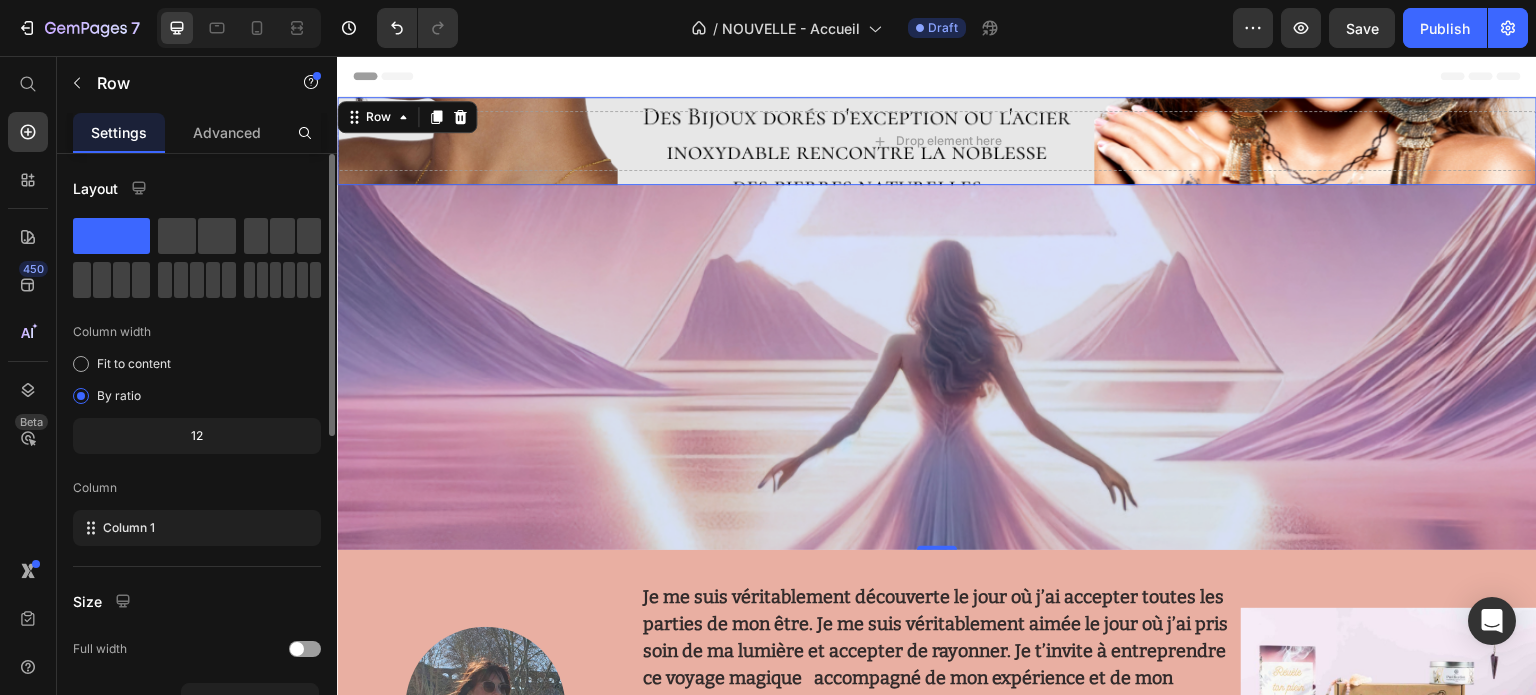 click on "365" at bounding box center [937, 367] 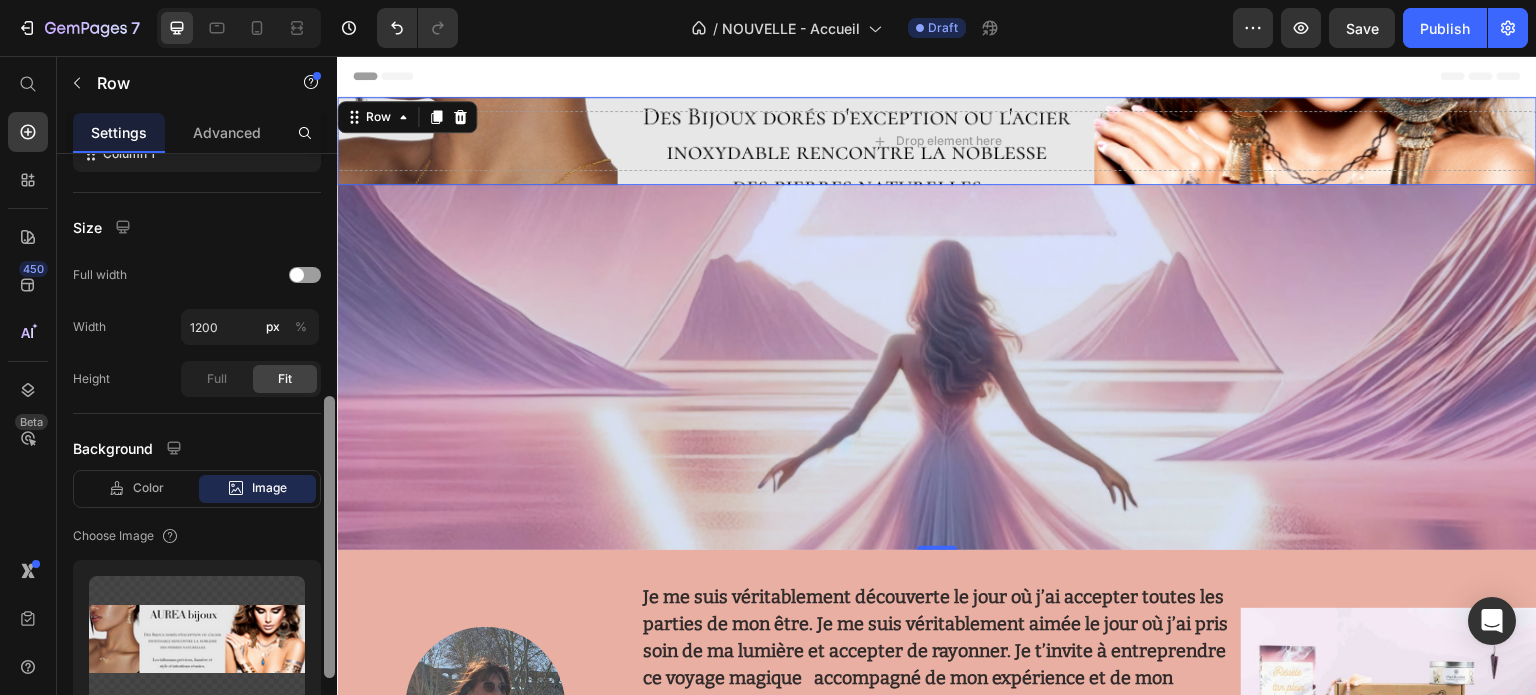 scroll, scrollTop: 429, scrollLeft: 0, axis: vertical 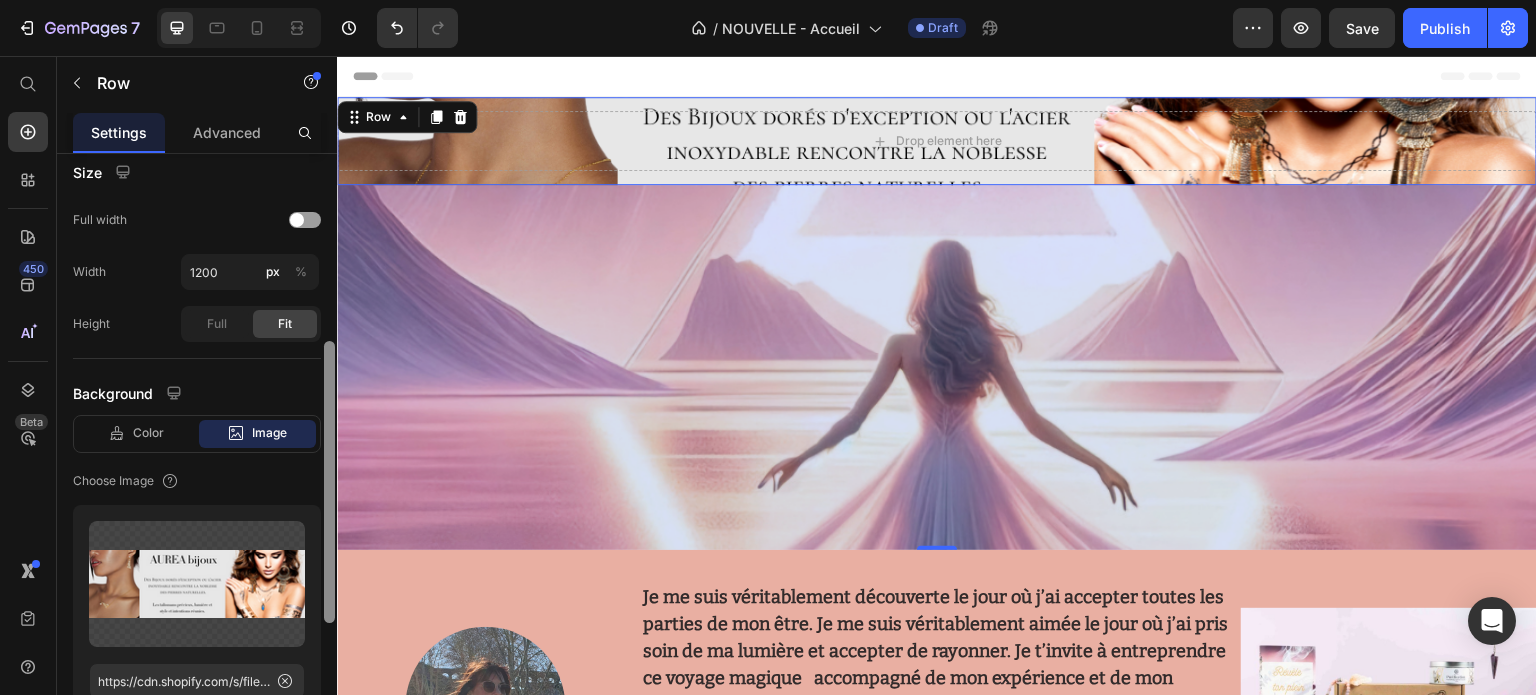 drag, startPoint x: 332, startPoint y: 389, endPoint x: 317, endPoint y: 592, distance: 203.55344 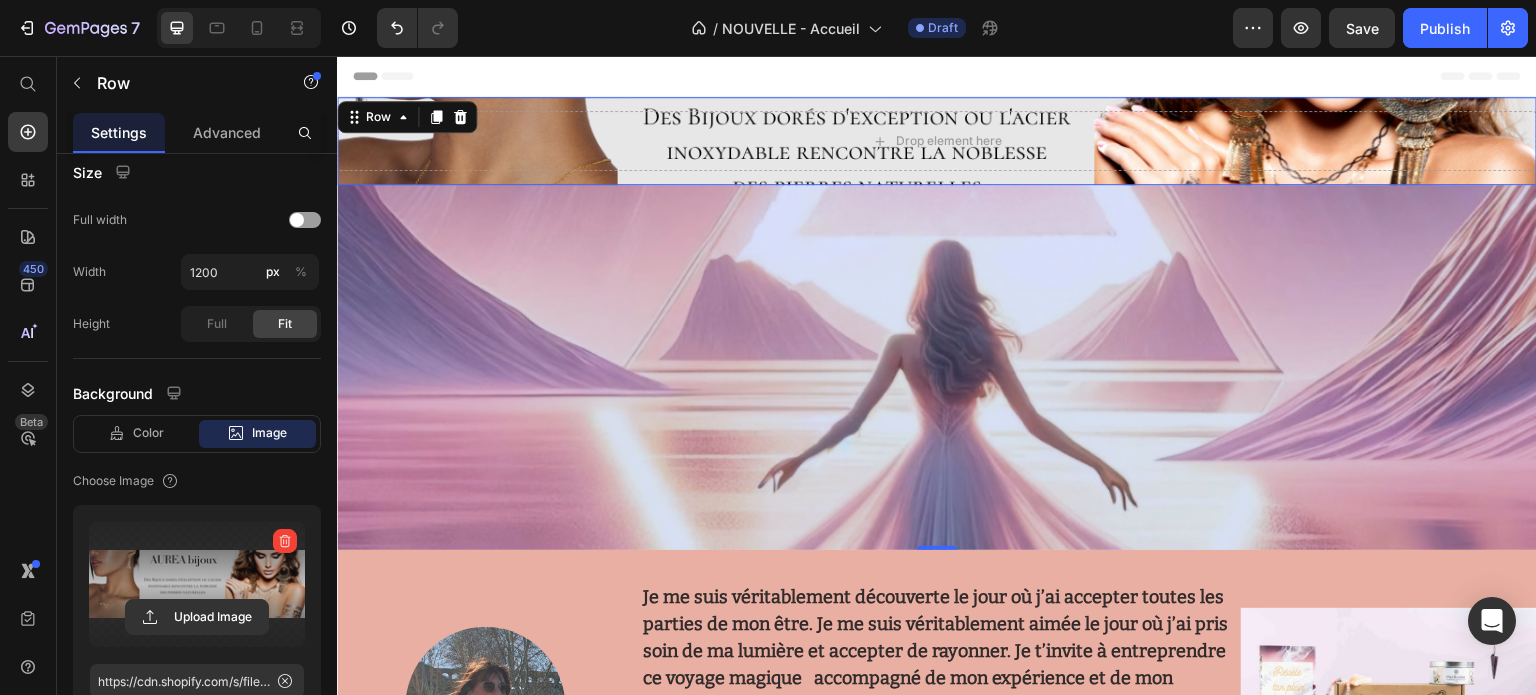 click at bounding box center (197, 584) 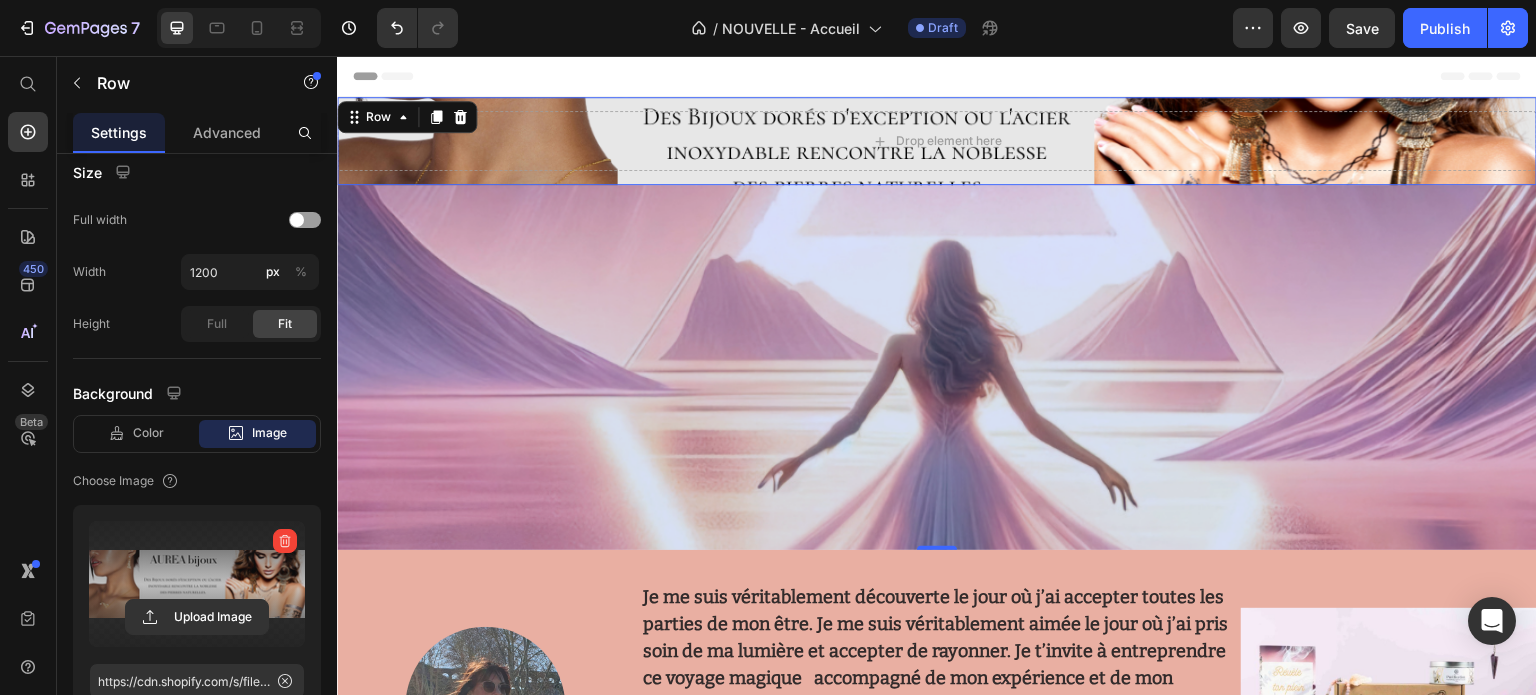 click on "365" at bounding box center [937, 367] 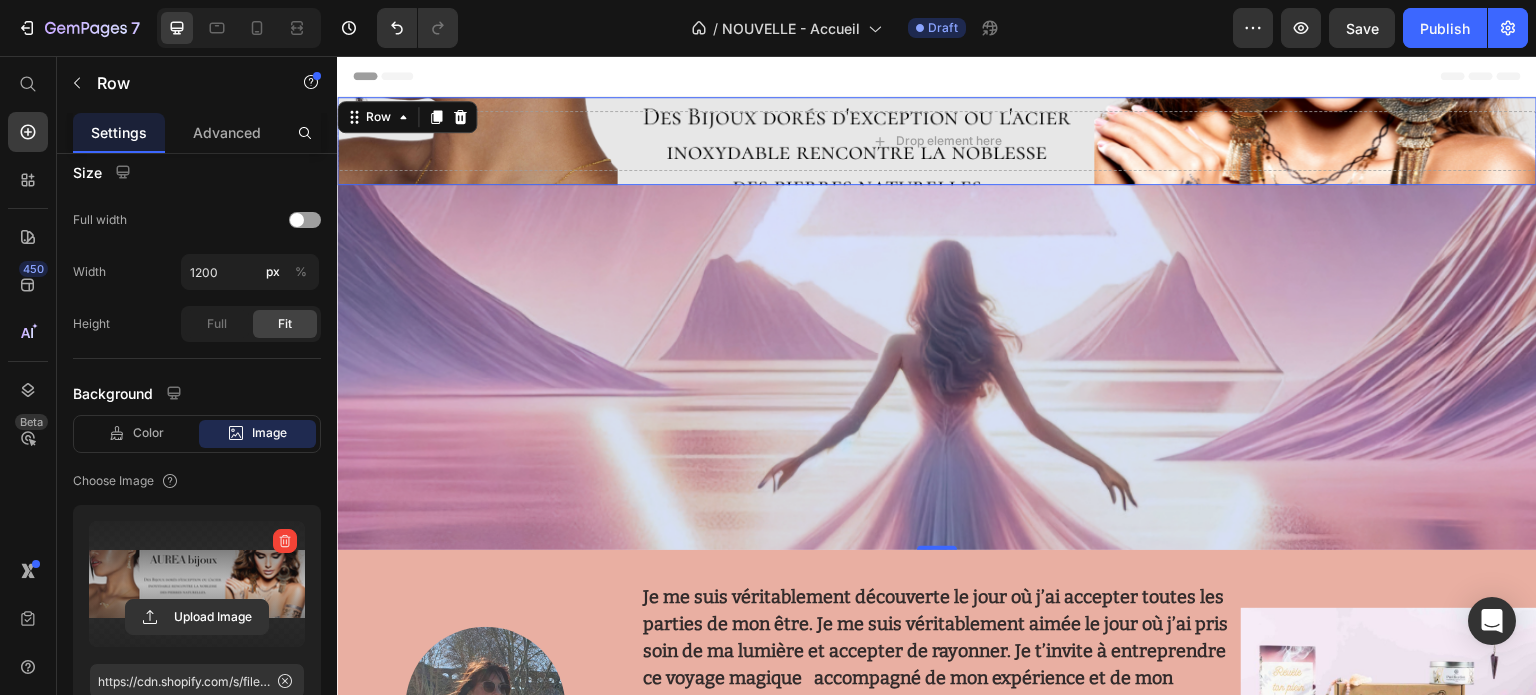 click on "365" at bounding box center [937, 367] 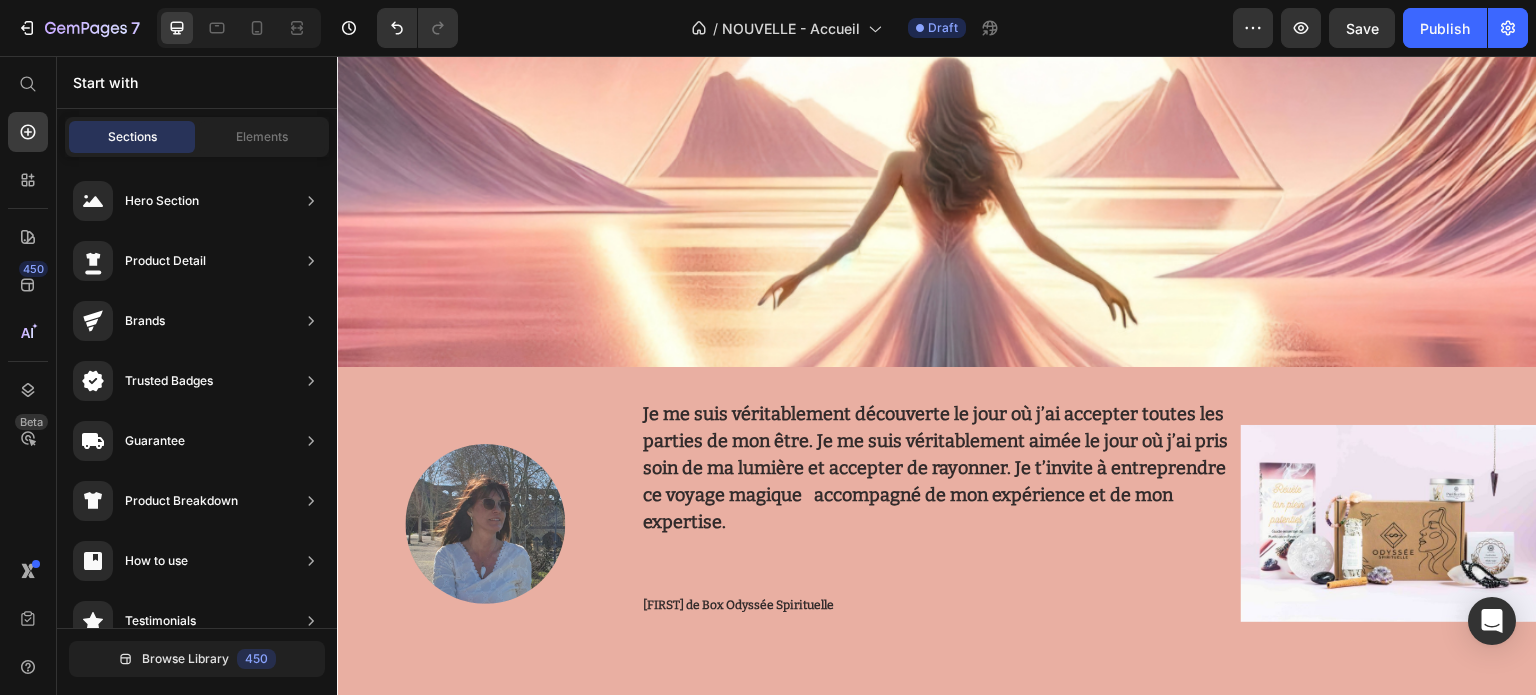 scroll, scrollTop: 0, scrollLeft: 0, axis: both 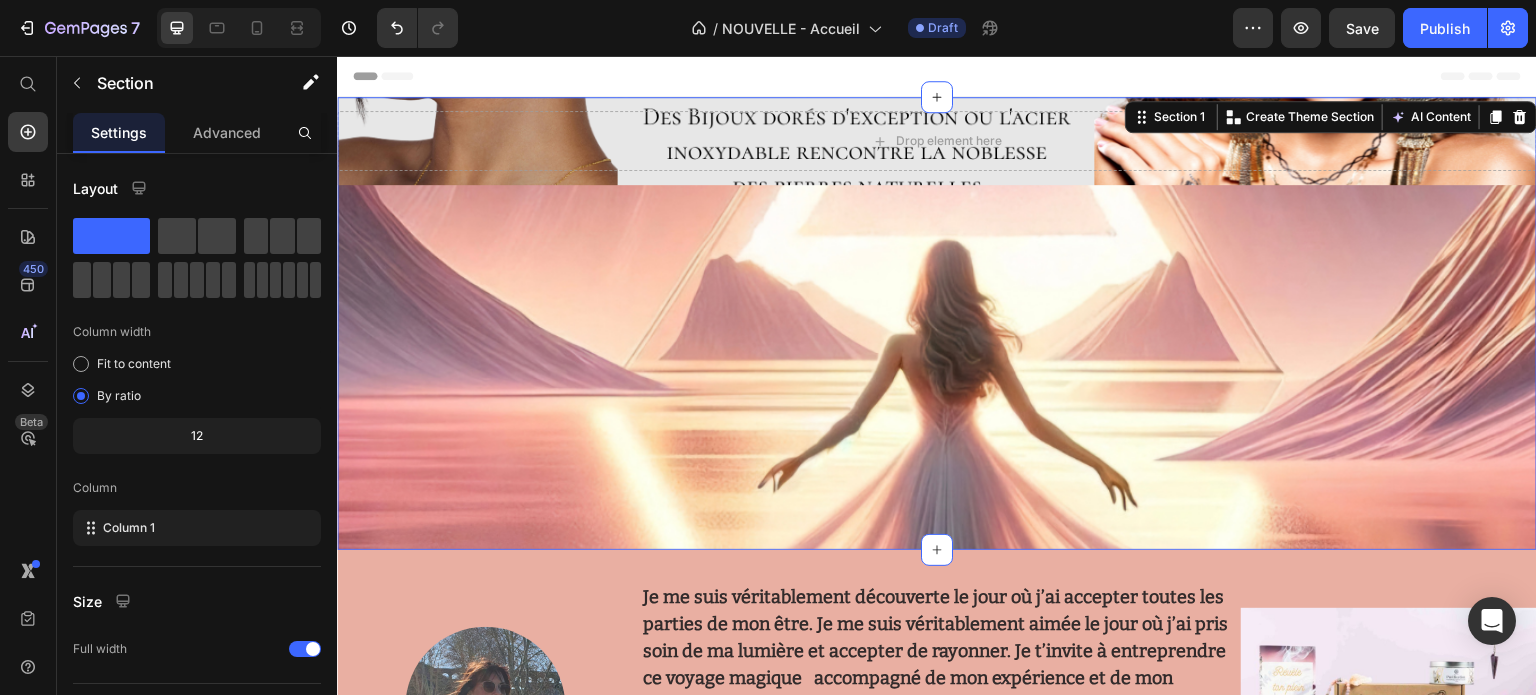 click 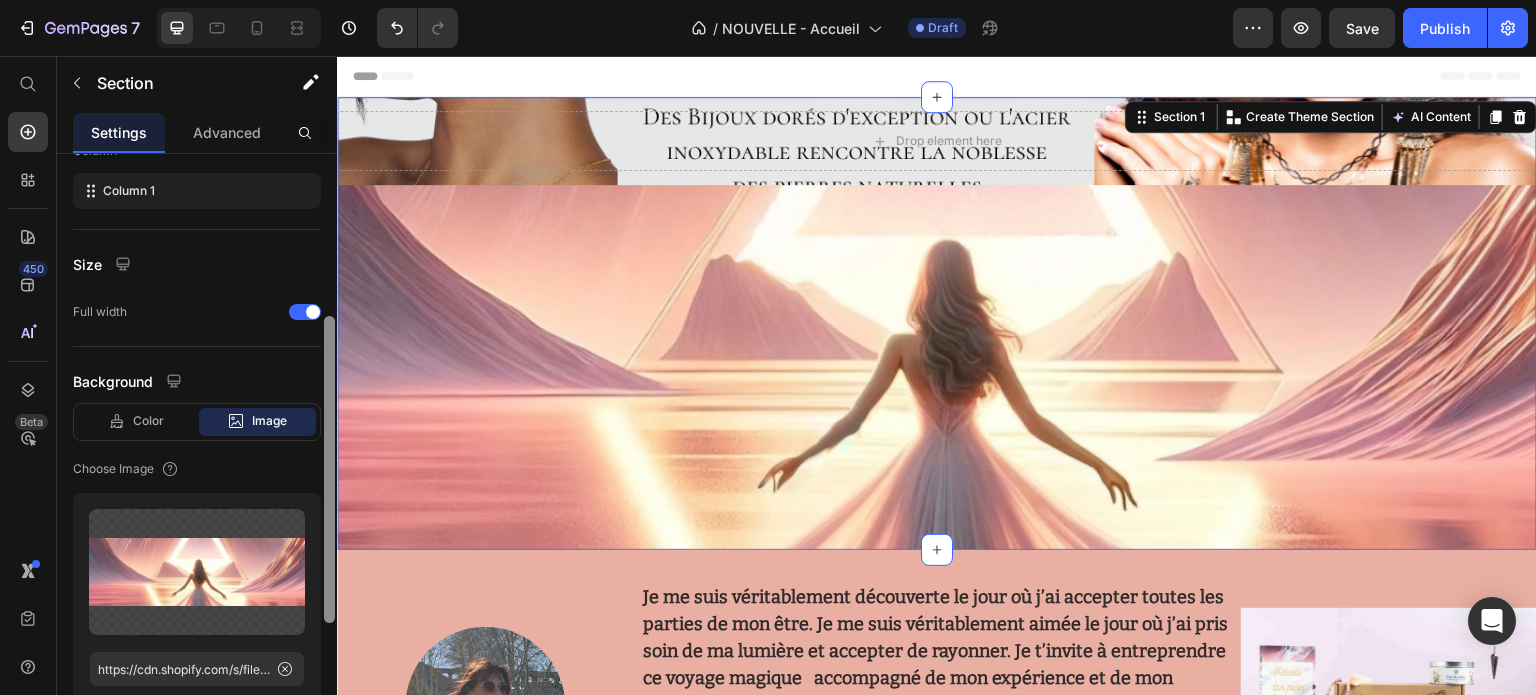 scroll, scrollTop: 378, scrollLeft: 0, axis: vertical 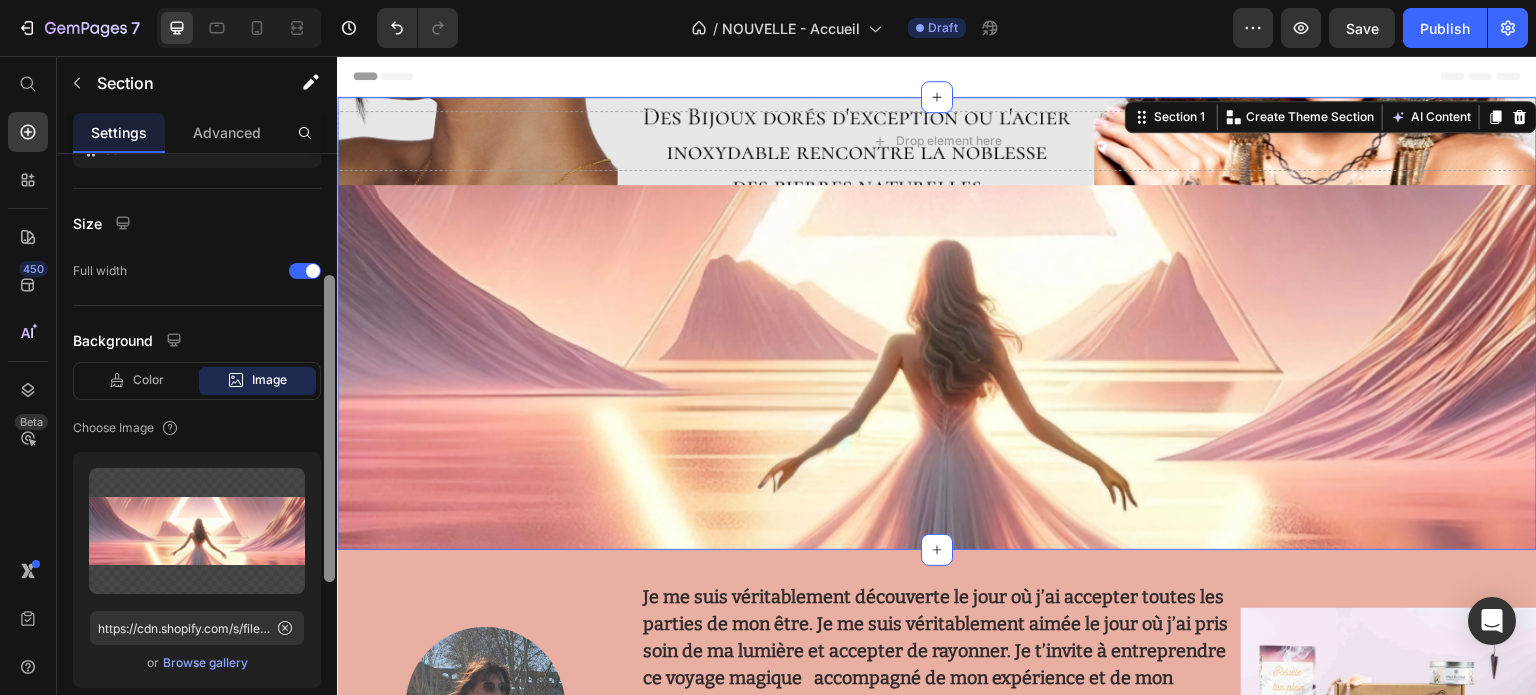 drag, startPoint x: 332, startPoint y: 353, endPoint x: 324, endPoint y: 548, distance: 195.16403 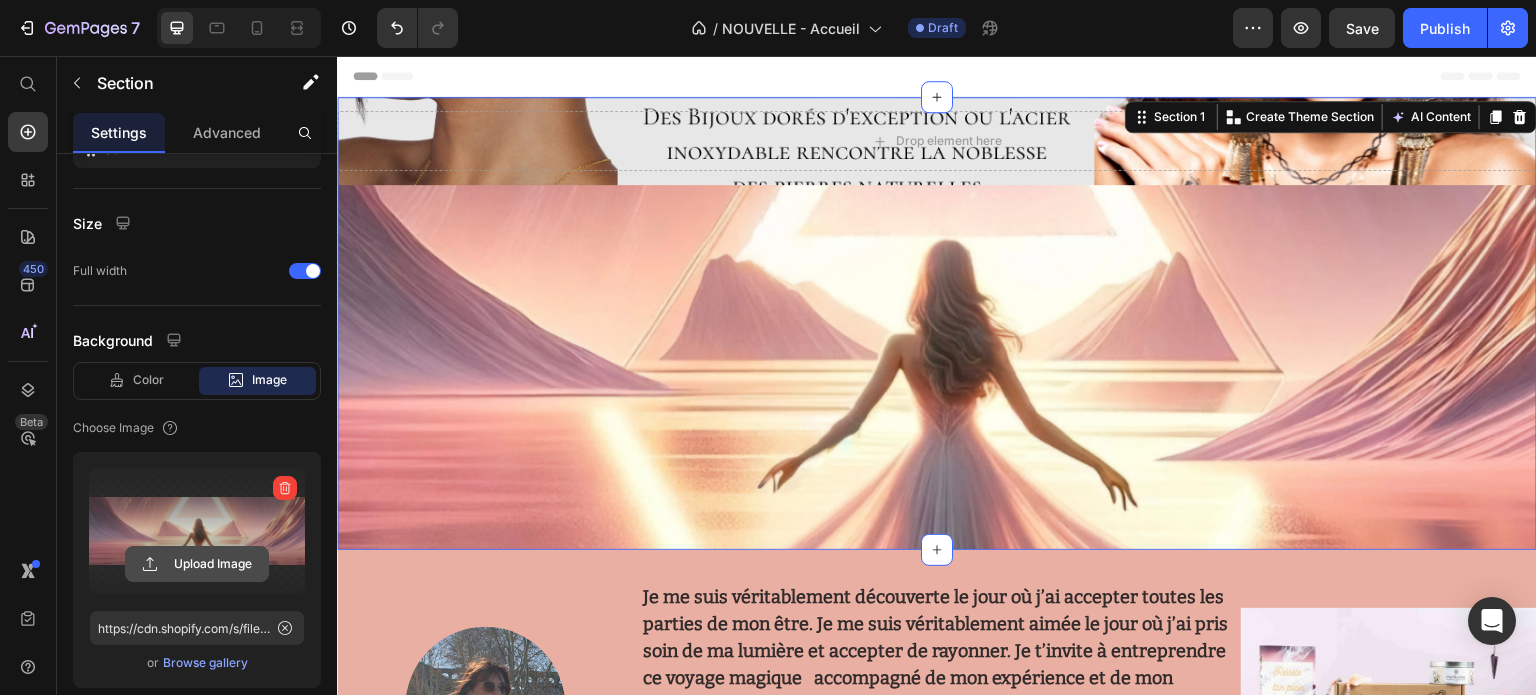 click 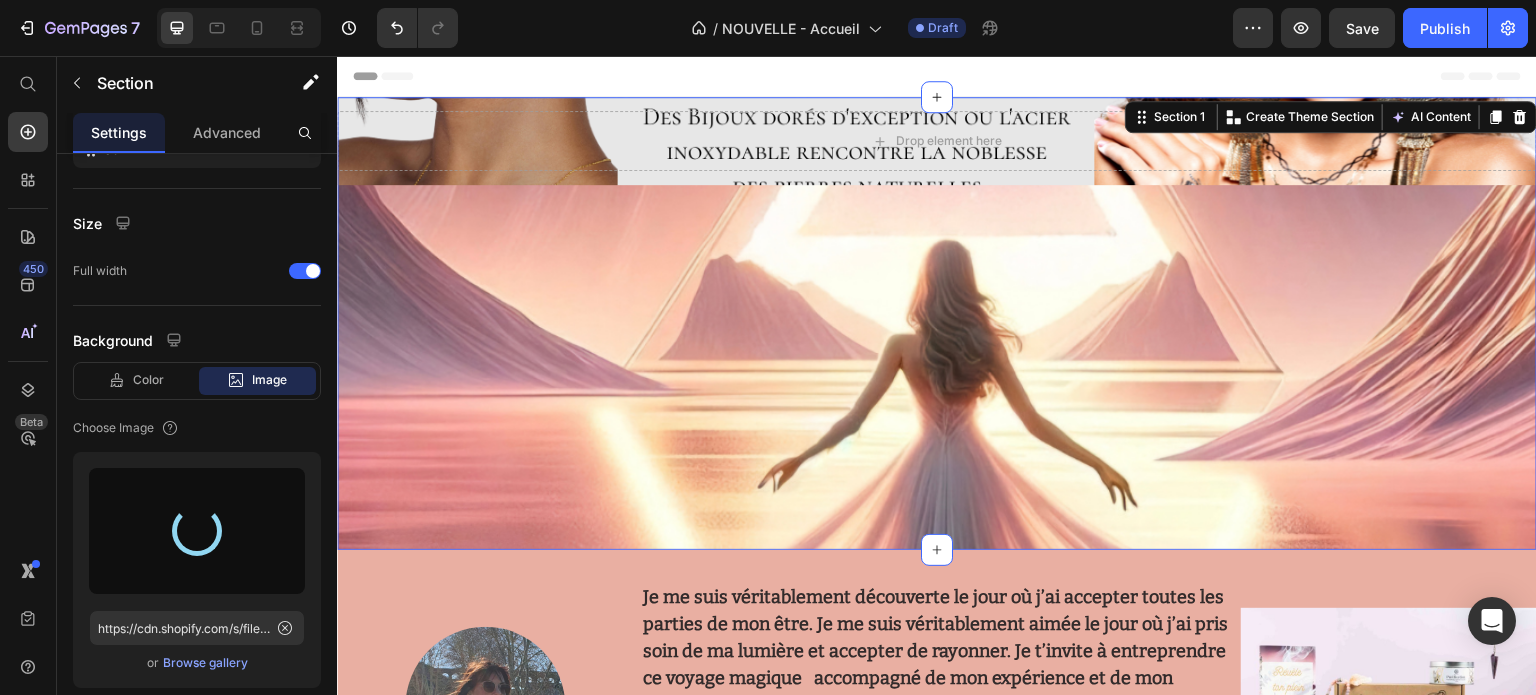 type on "https://cdn.shopify.com/s/files/1/0901/2746/6871/files/gempages_547985394210178140-7a0229c4-fcf2-42aa-9eff-2b47d8061b6e.png" 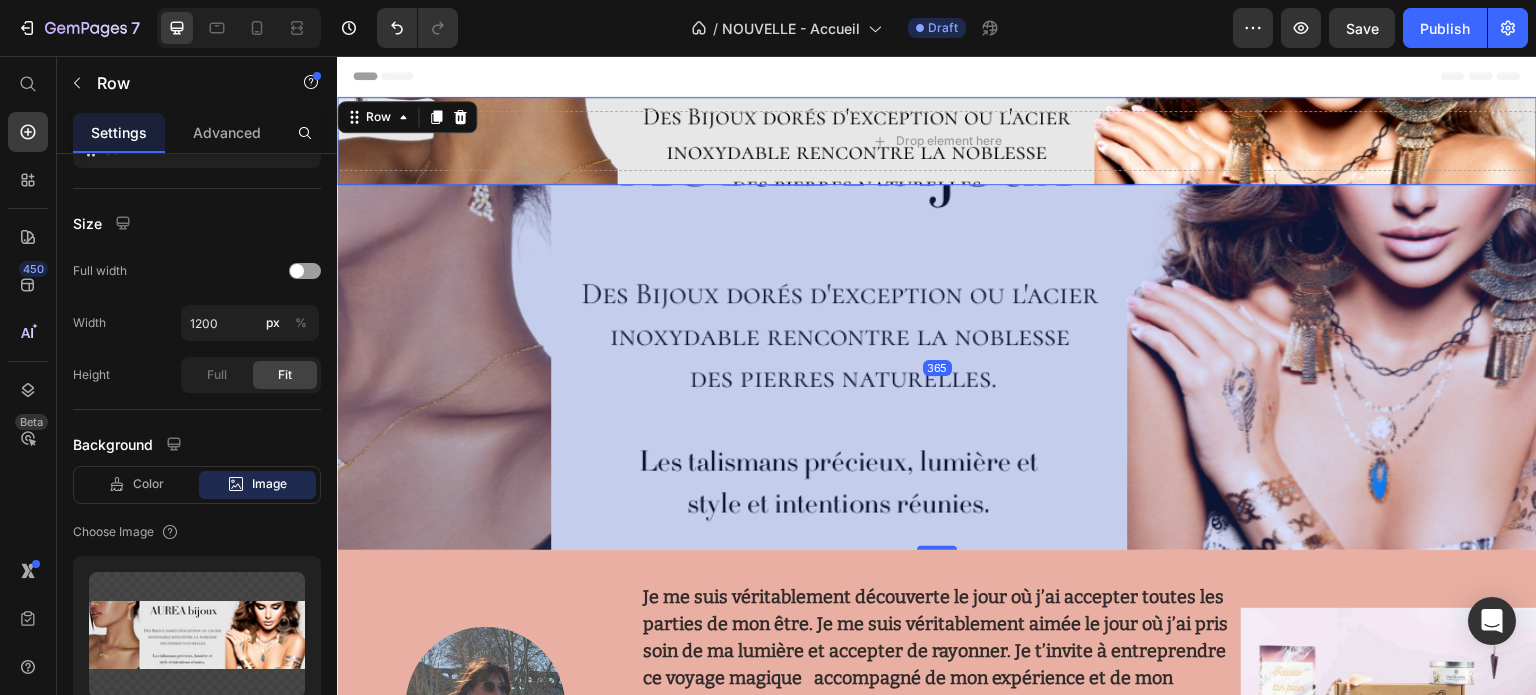 scroll, scrollTop: 0, scrollLeft: 0, axis: both 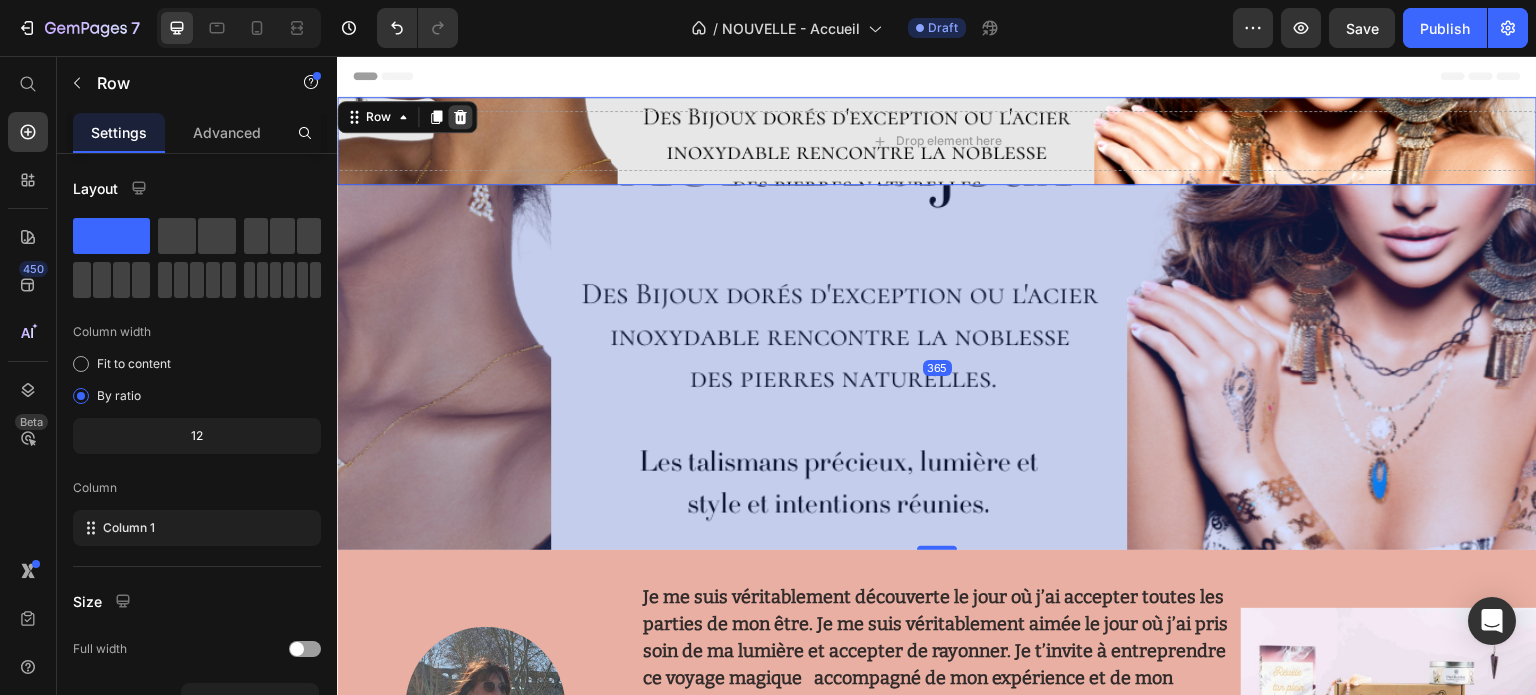 click 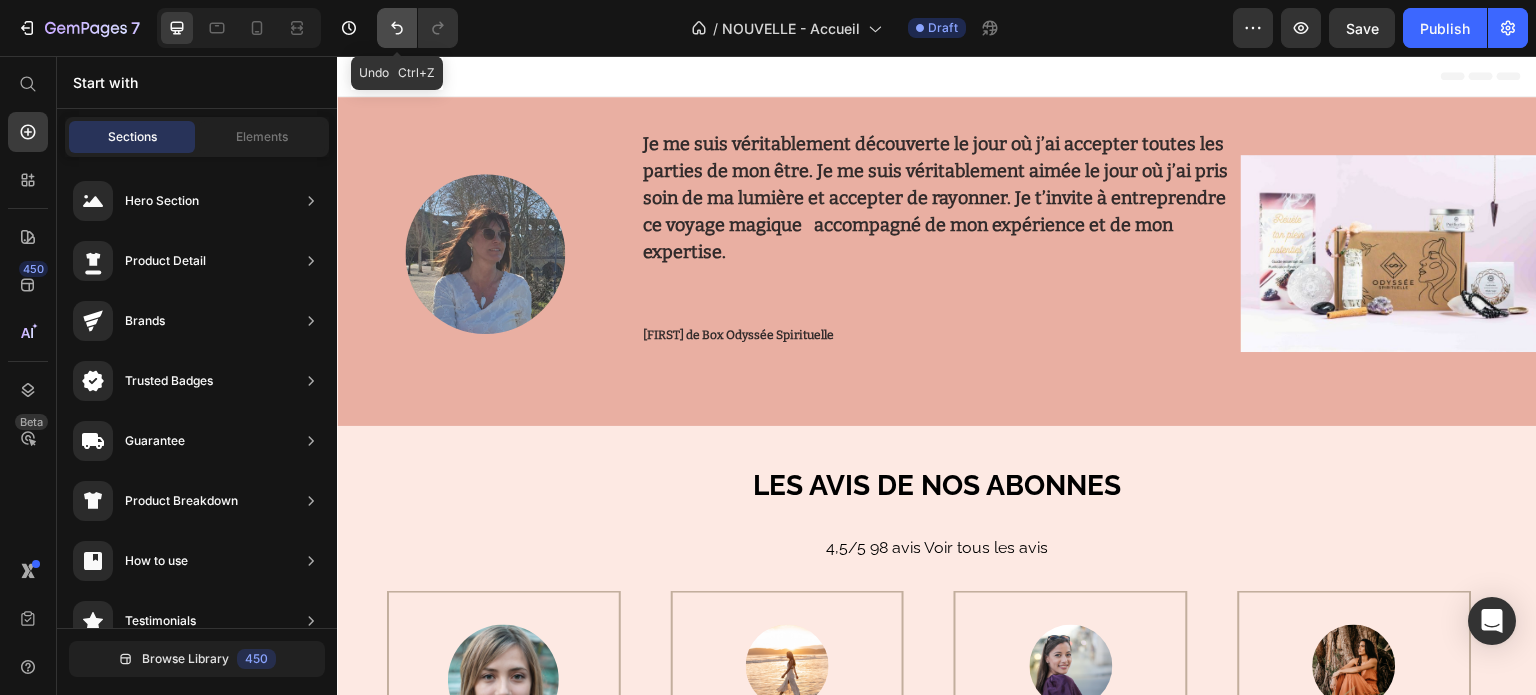 click 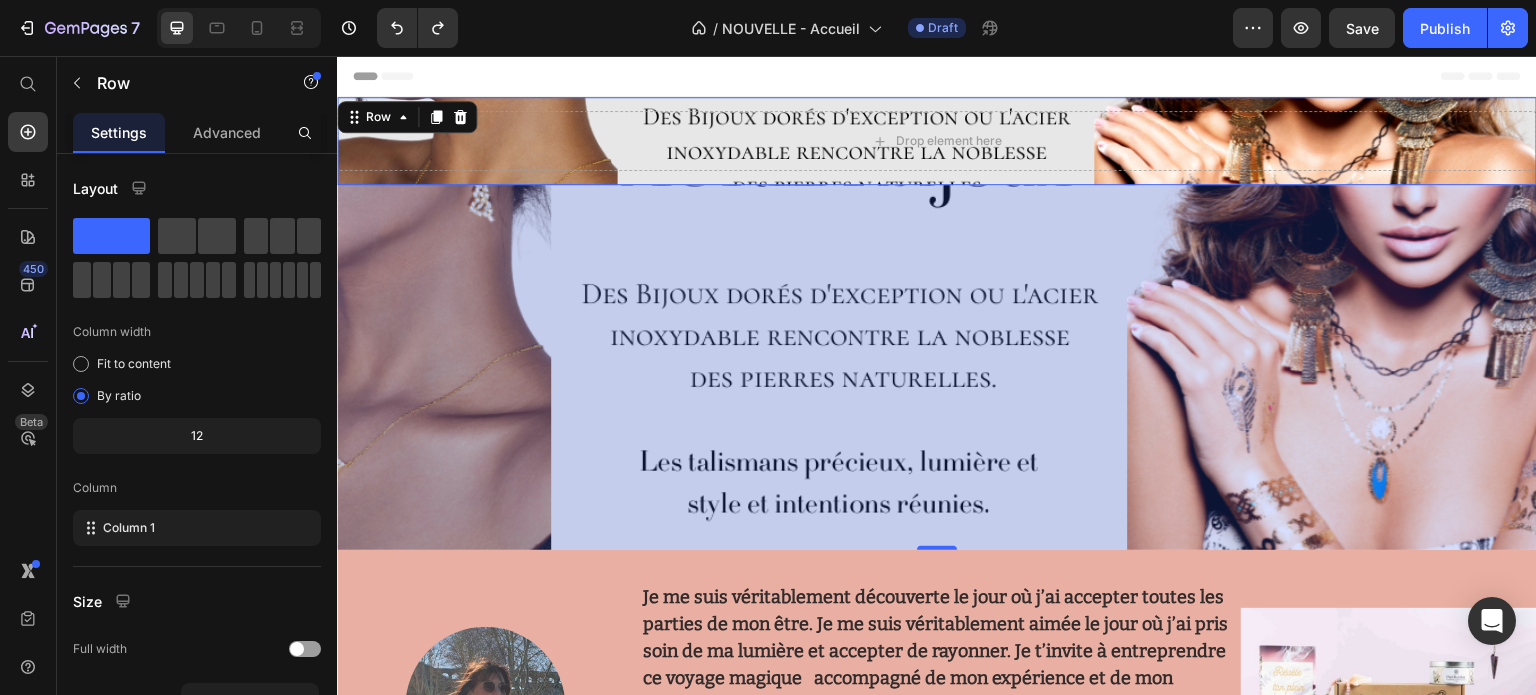 click on "365" at bounding box center (937, 367) 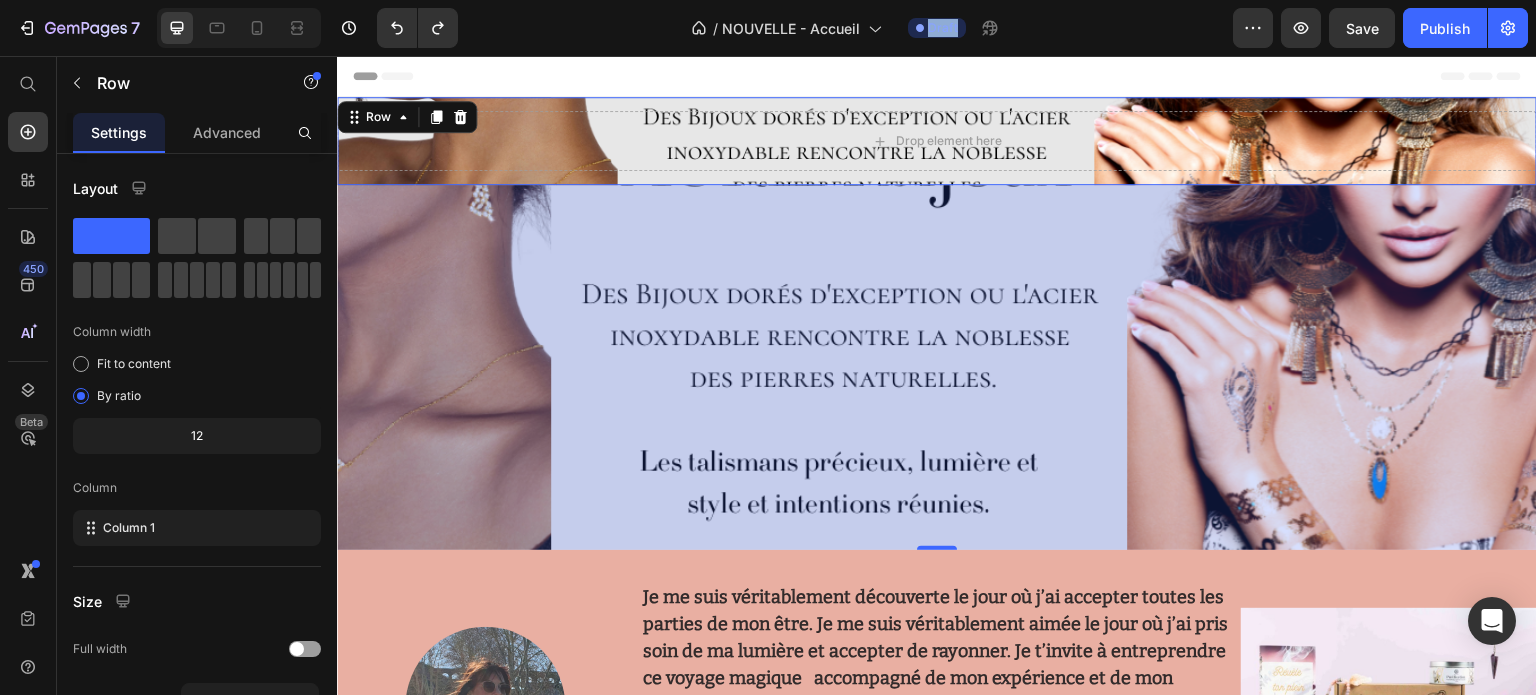 click on "/  NOUVELLE - Accueil Draft" 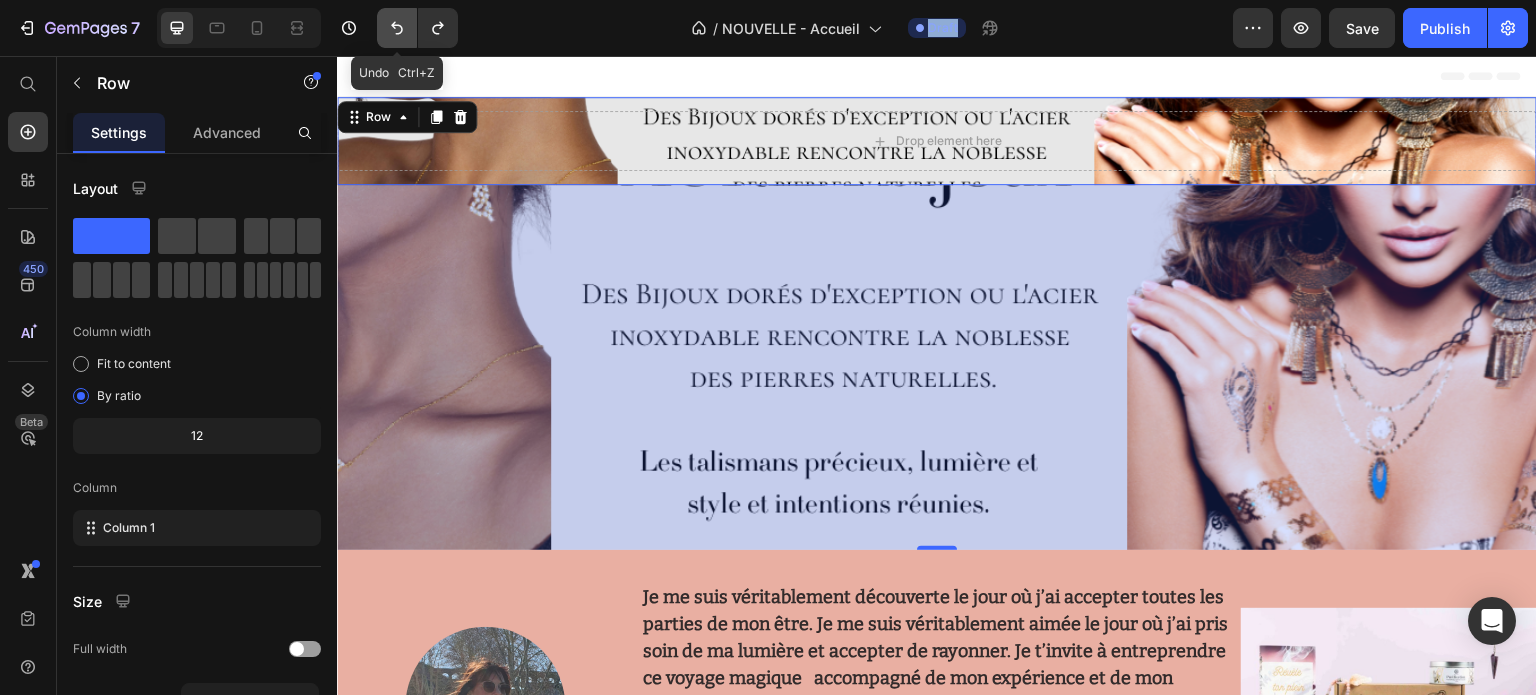 click 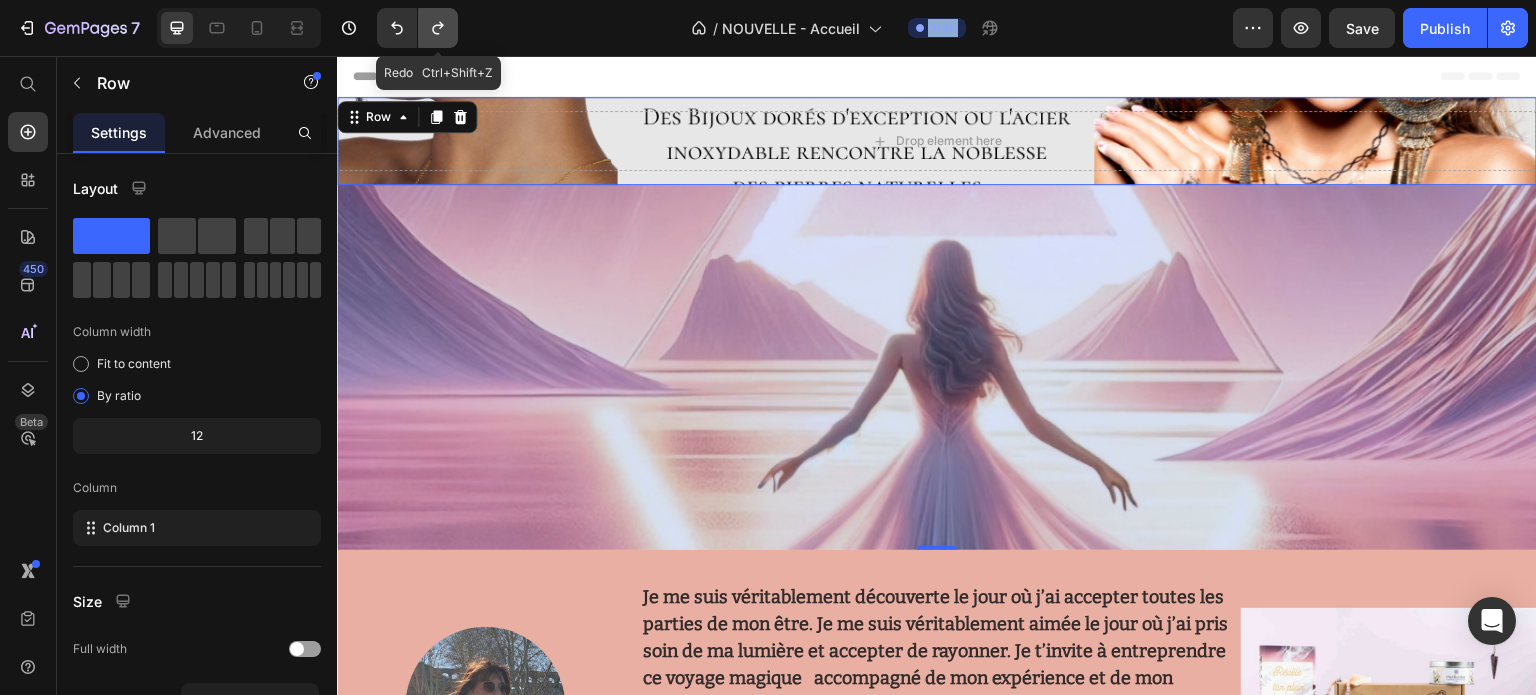click 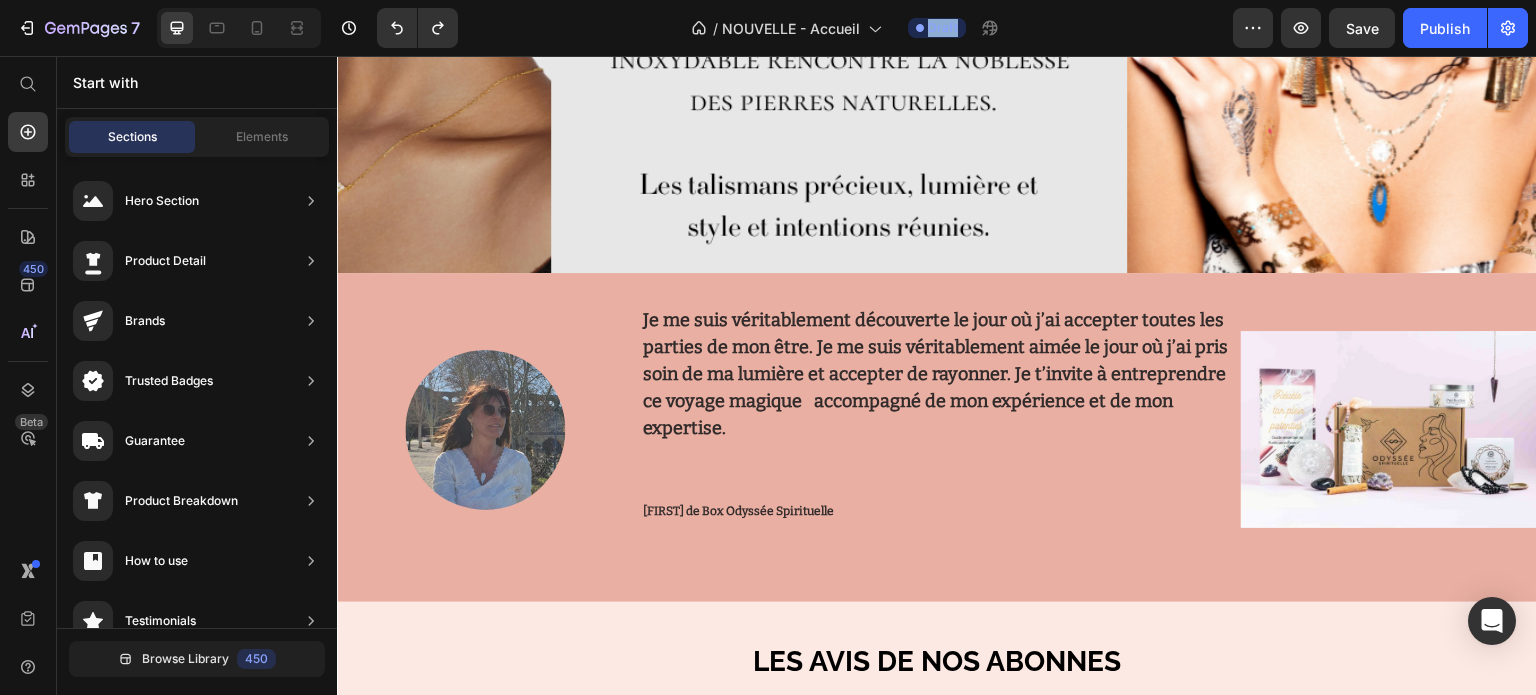 scroll, scrollTop: 0, scrollLeft: 0, axis: both 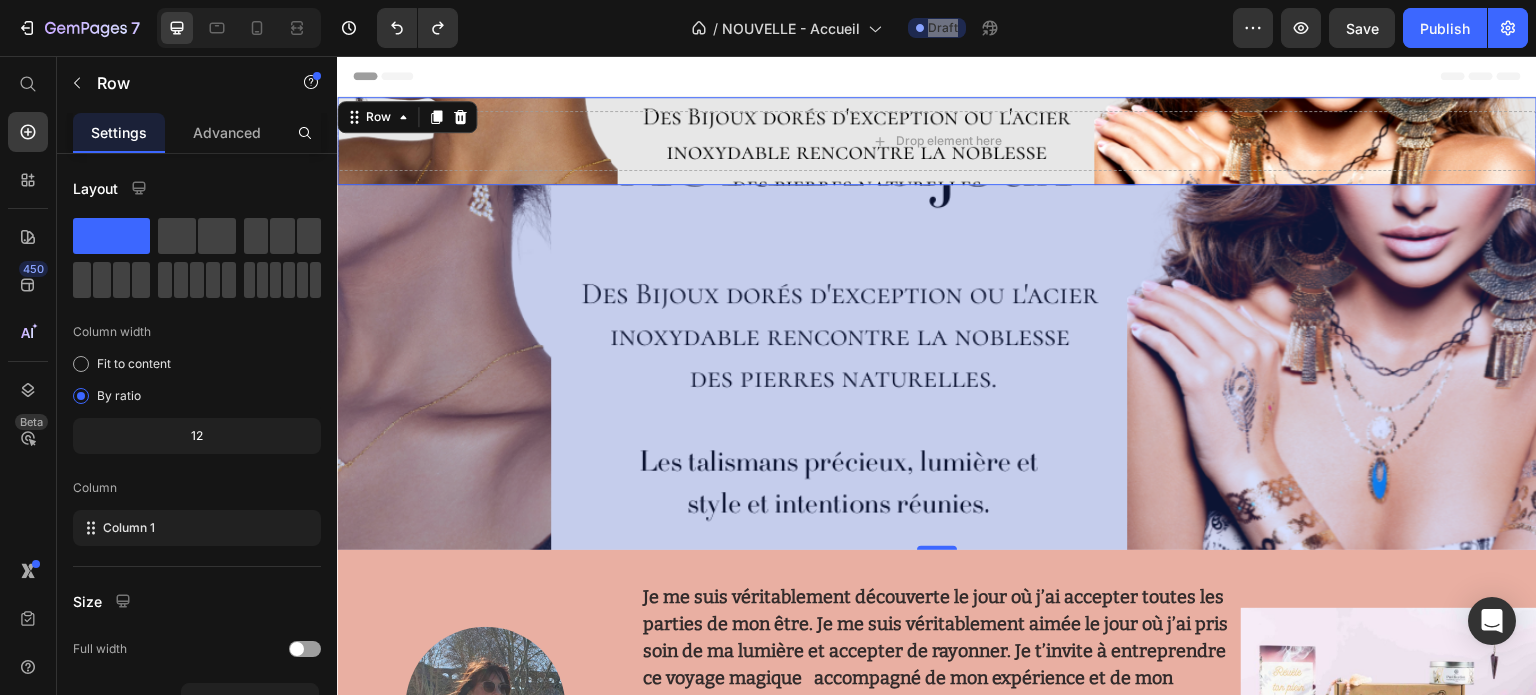 click on "365" at bounding box center [937, 367] 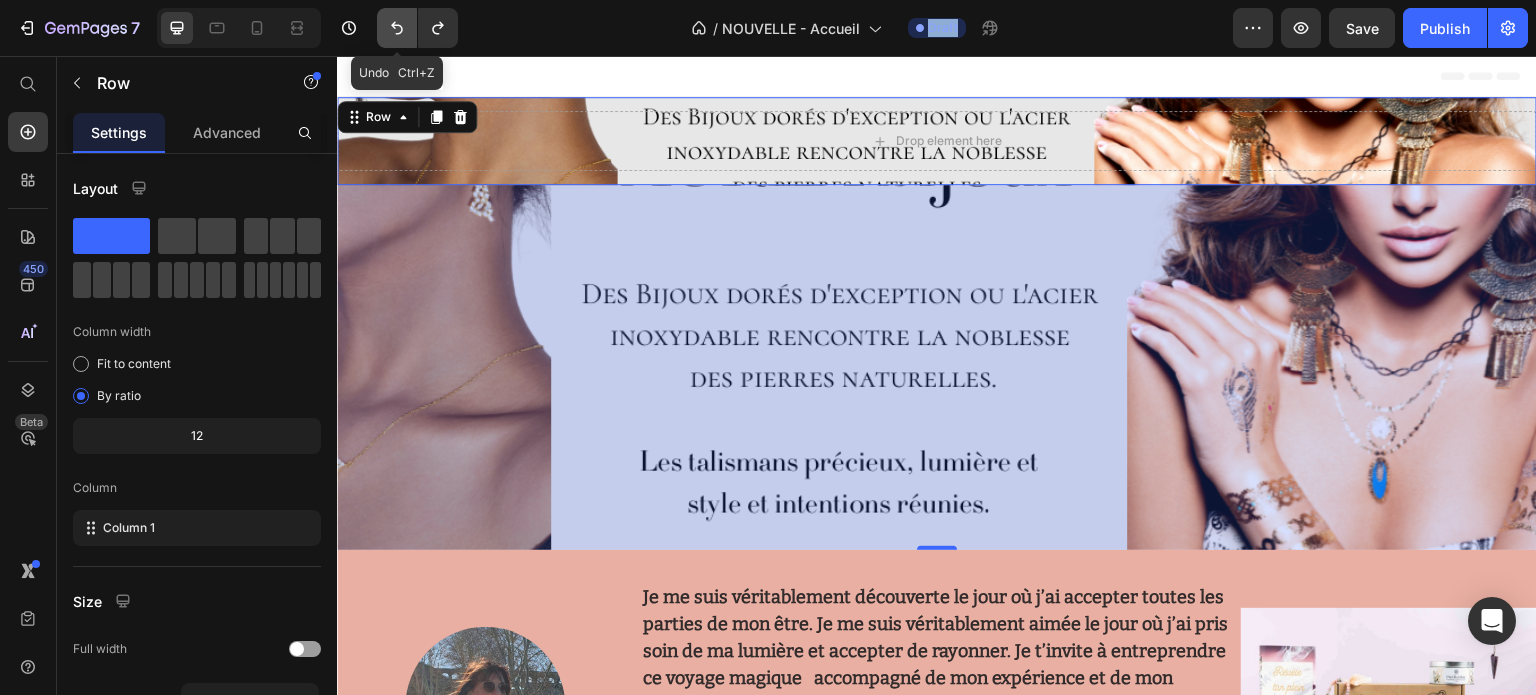 click 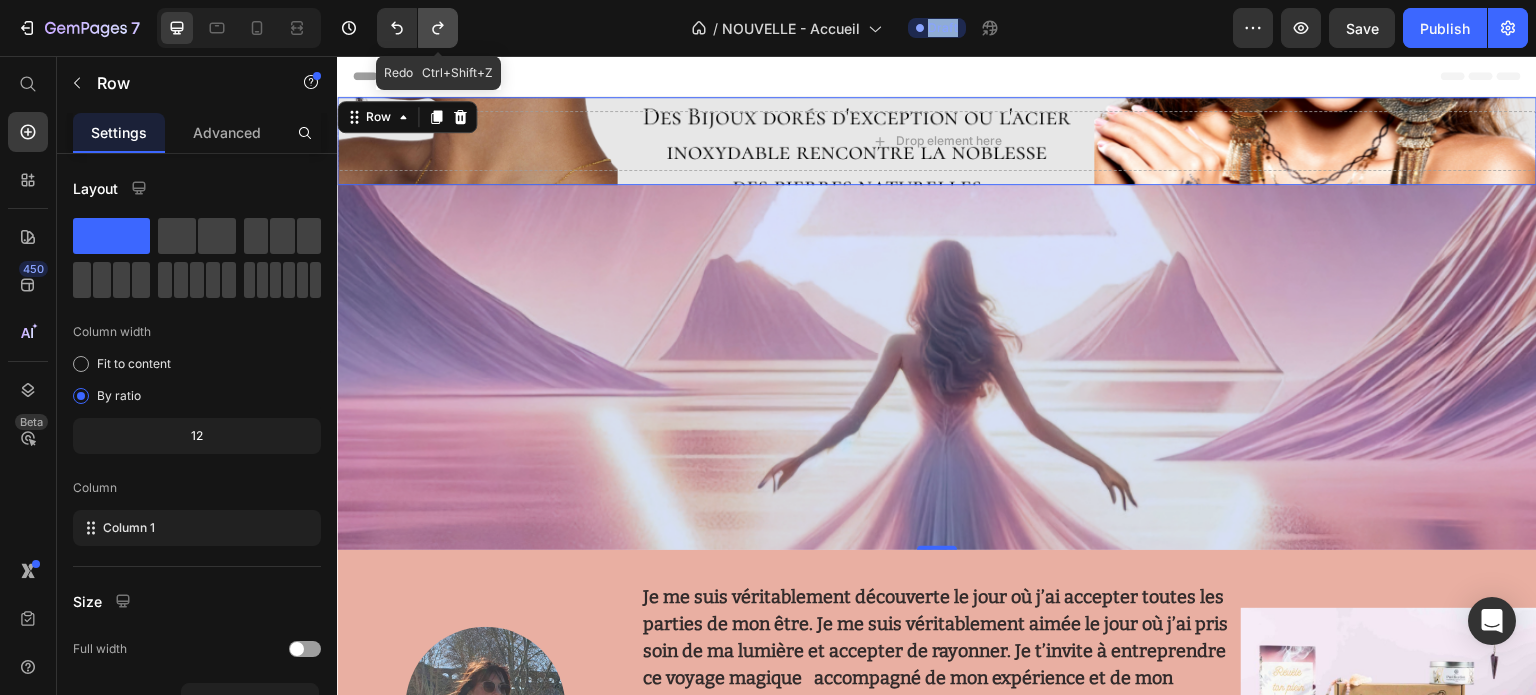 click 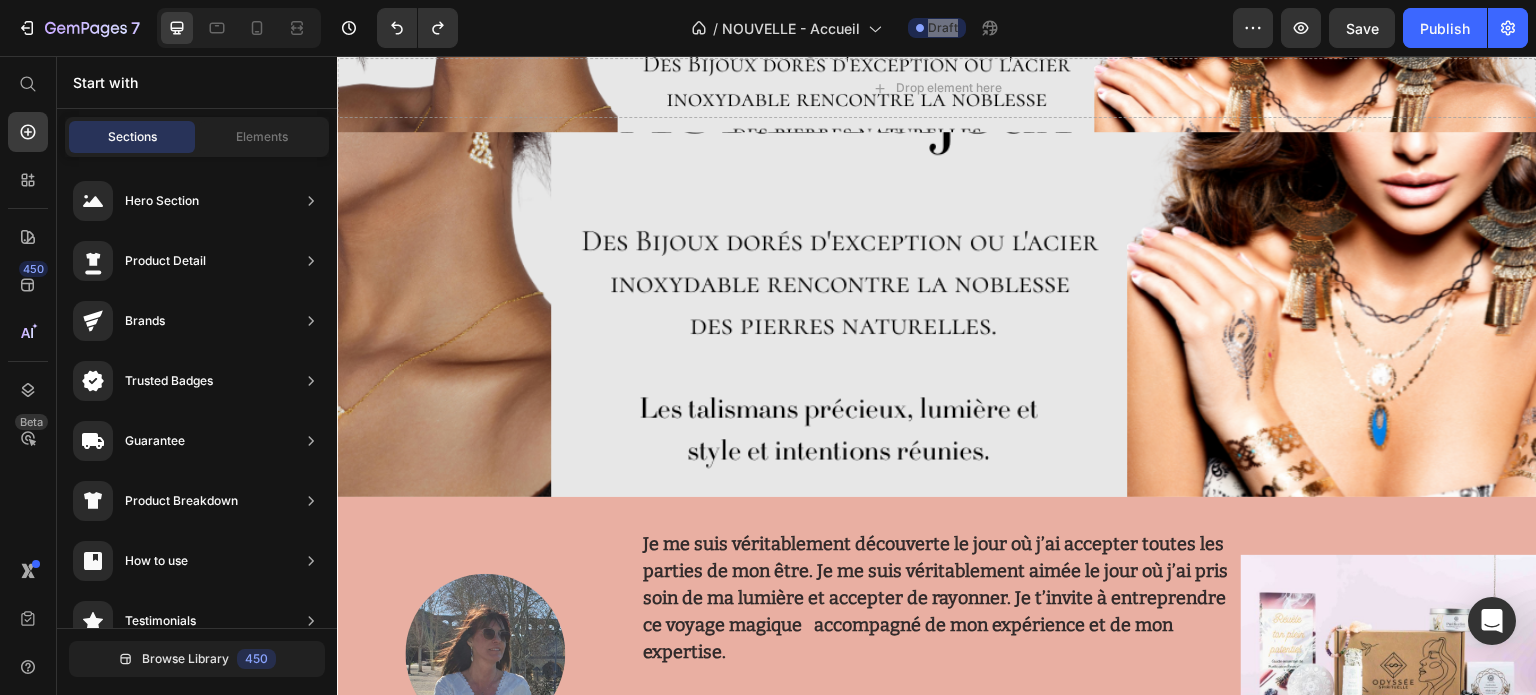 scroll, scrollTop: 0, scrollLeft: 0, axis: both 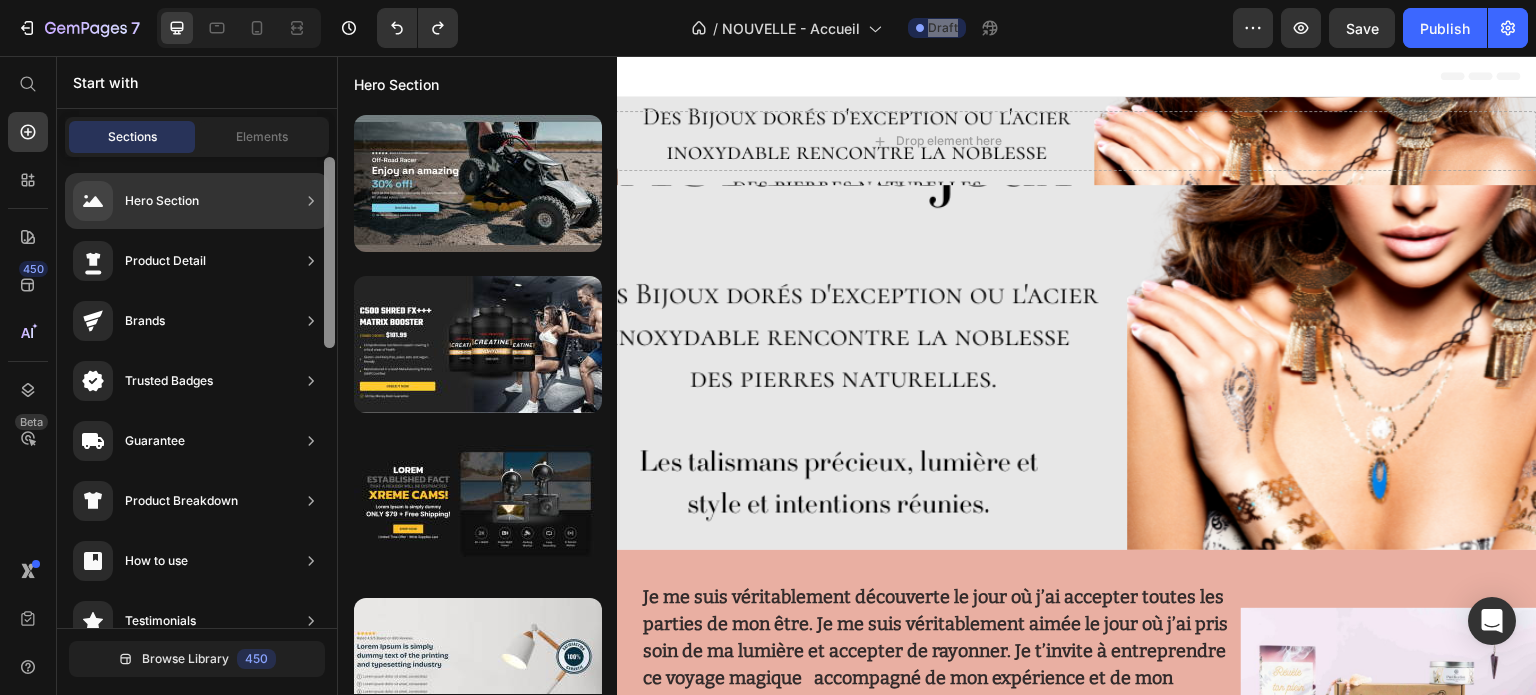 drag, startPoint x: 328, startPoint y: 271, endPoint x: 329, endPoint y: 154, distance: 117.00427 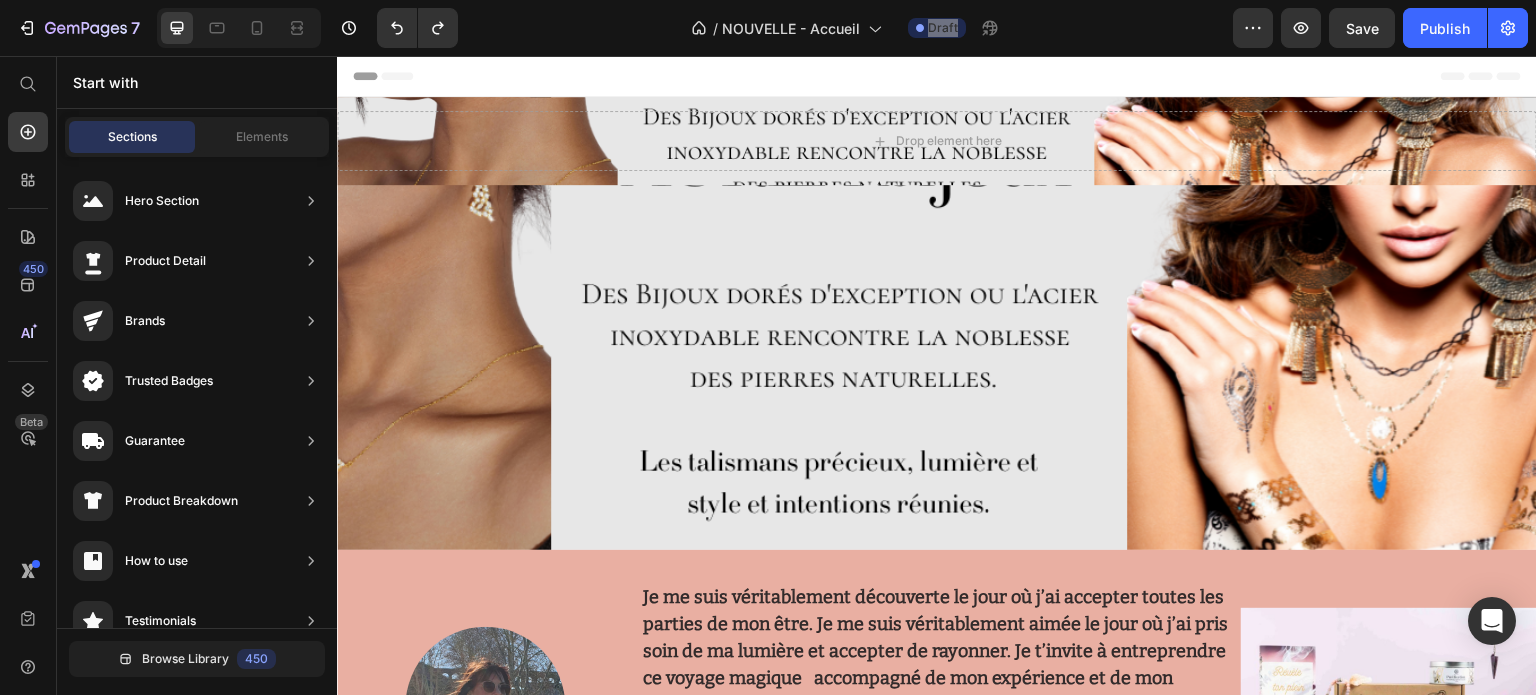 click on "Header" at bounding box center [394, 76] 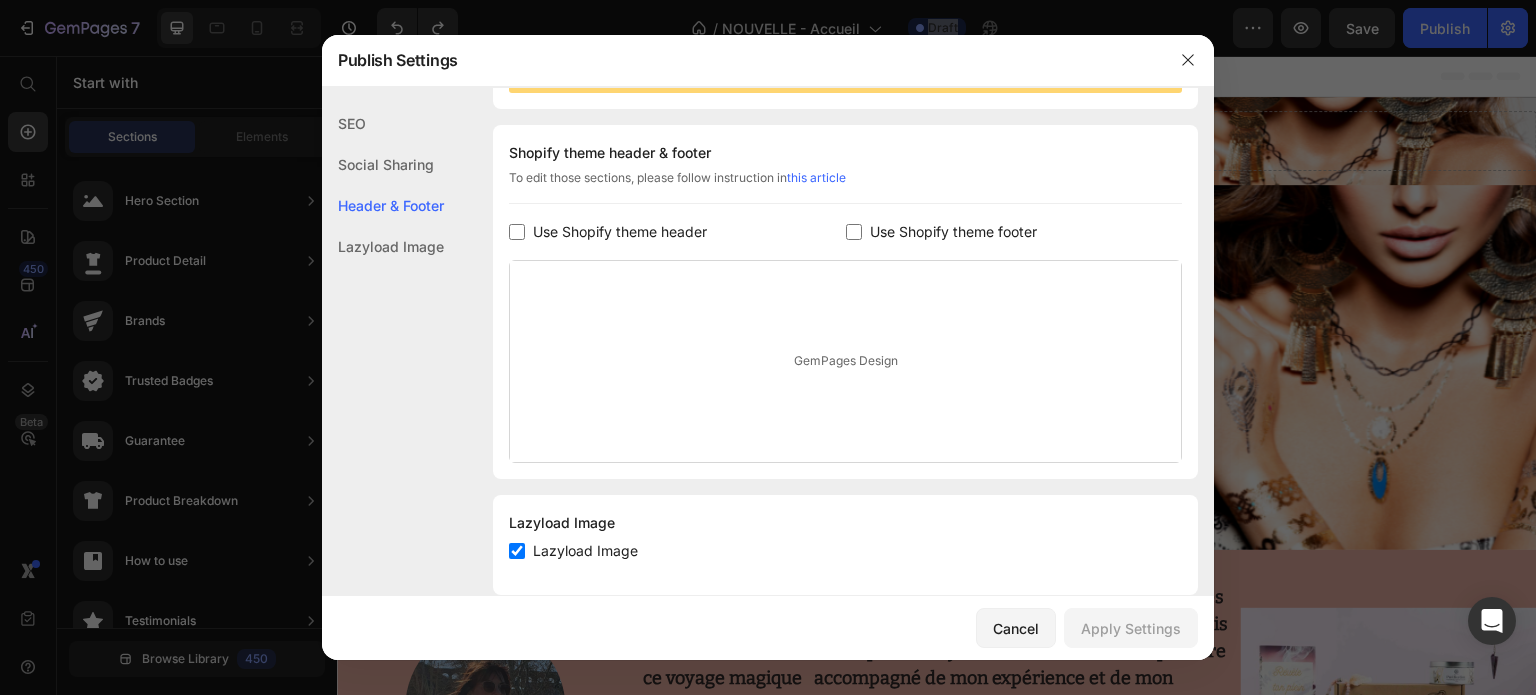 scroll, scrollTop: 270, scrollLeft: 0, axis: vertical 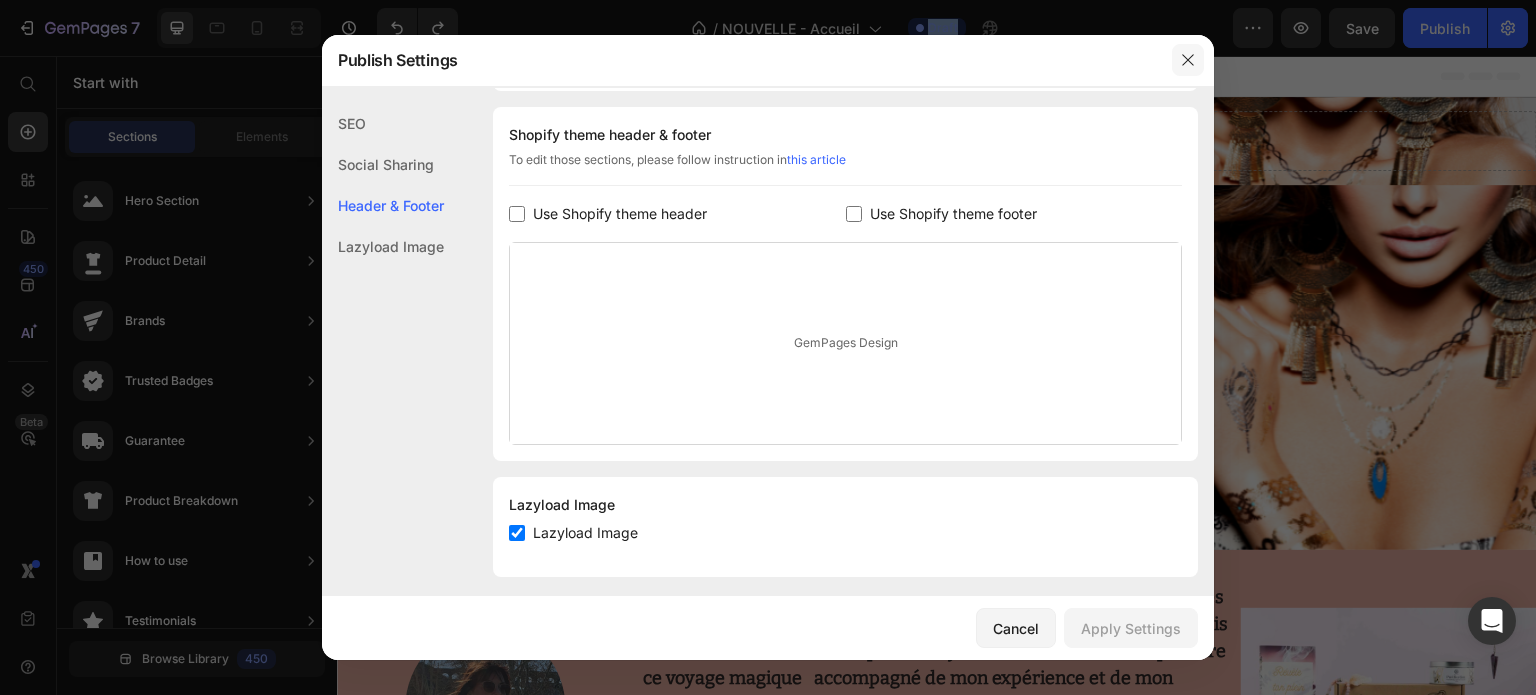 click 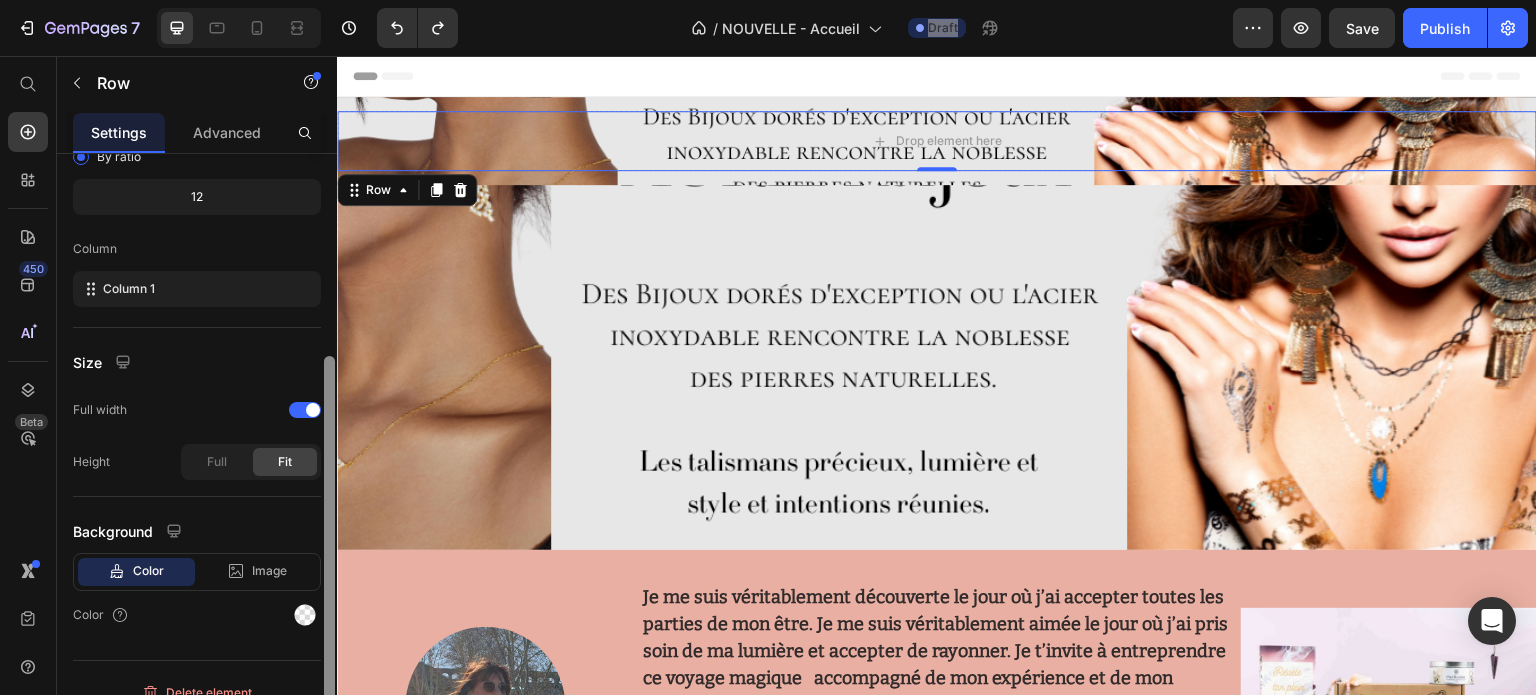 scroll, scrollTop: 260, scrollLeft: 0, axis: vertical 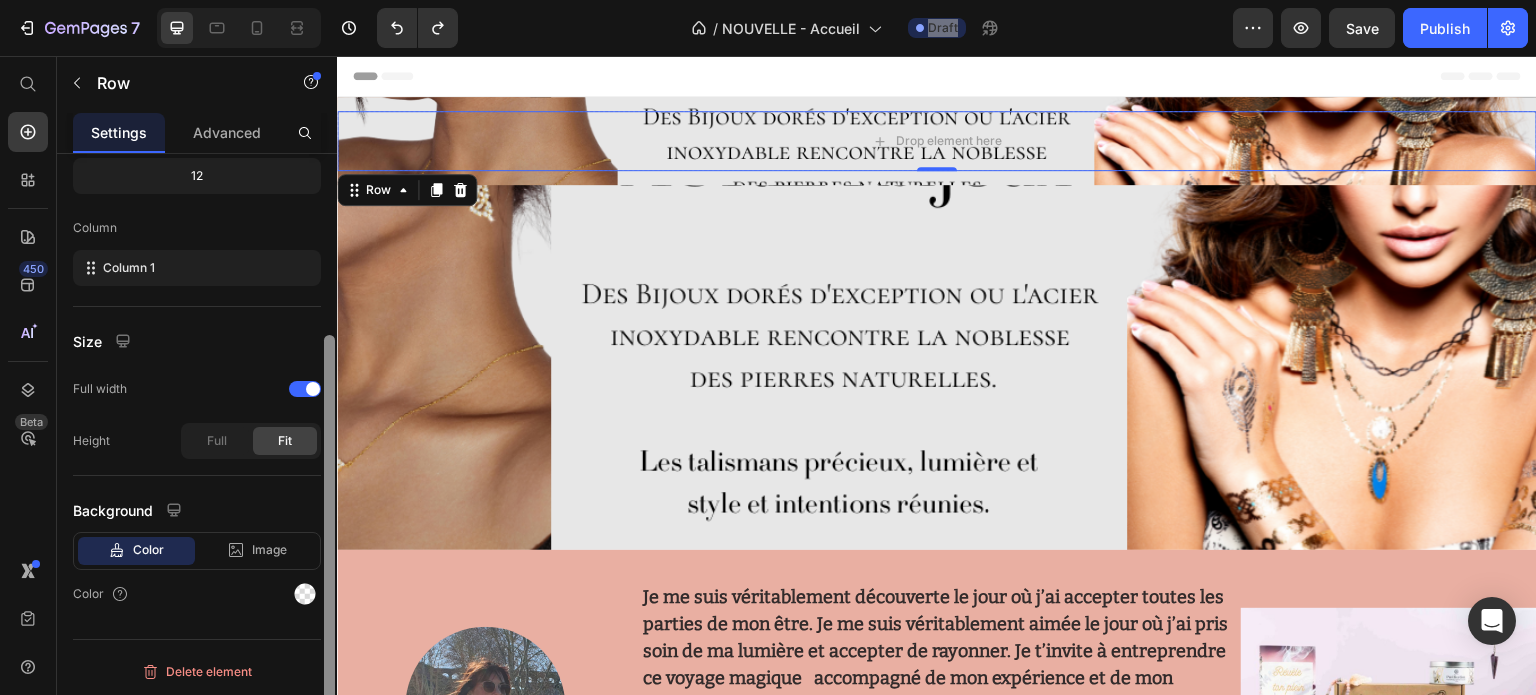 drag, startPoint x: 330, startPoint y: 187, endPoint x: 320, endPoint y: 415, distance: 228.2192 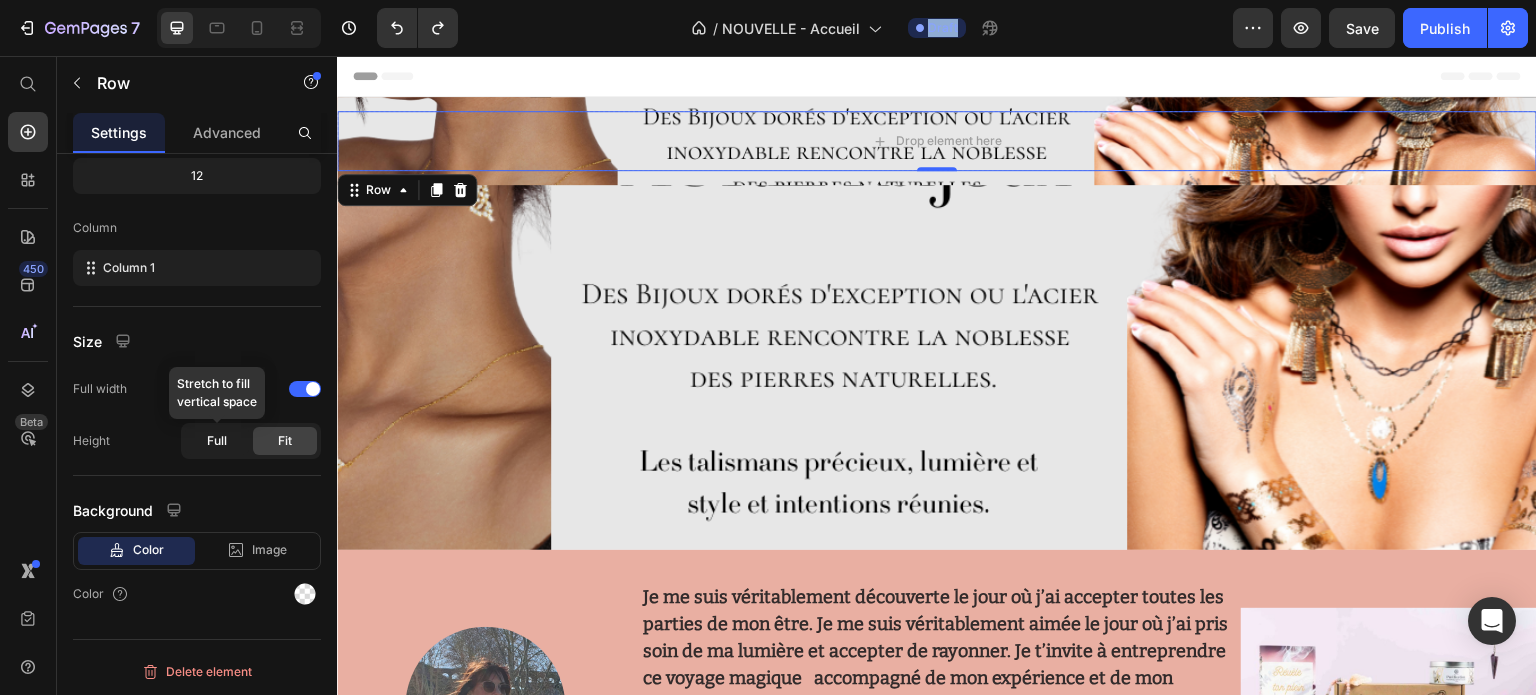 click on "Full" 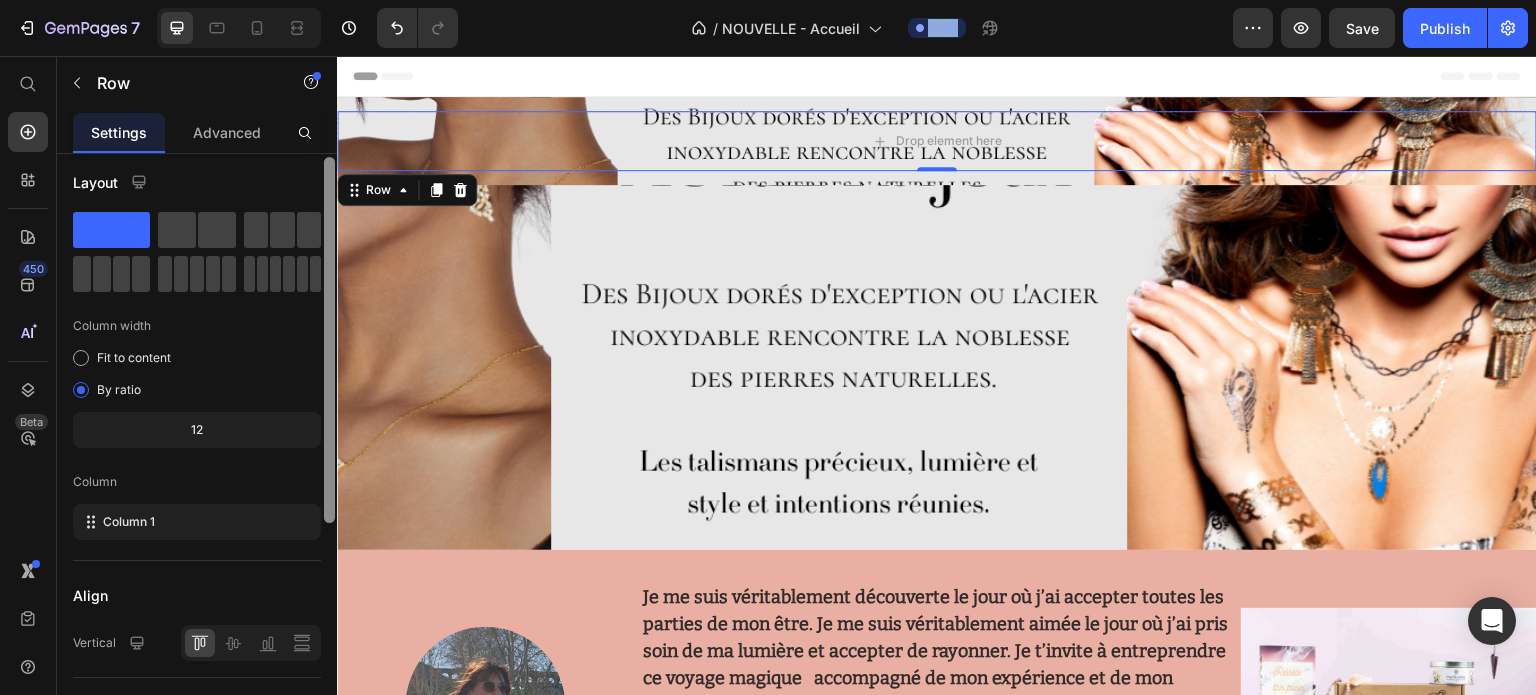 scroll, scrollTop: 0, scrollLeft: 0, axis: both 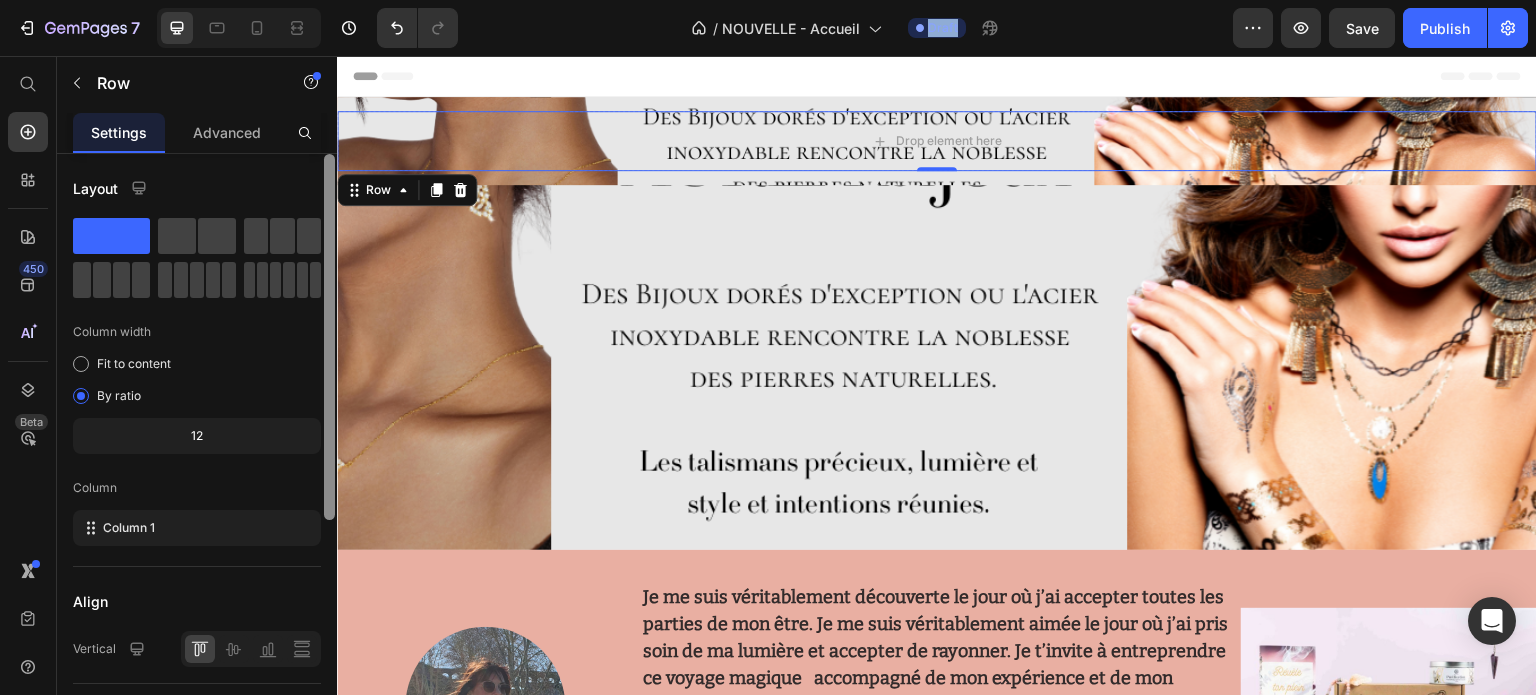 drag, startPoint x: 326, startPoint y: 408, endPoint x: 324, endPoint y: 205, distance: 203.00986 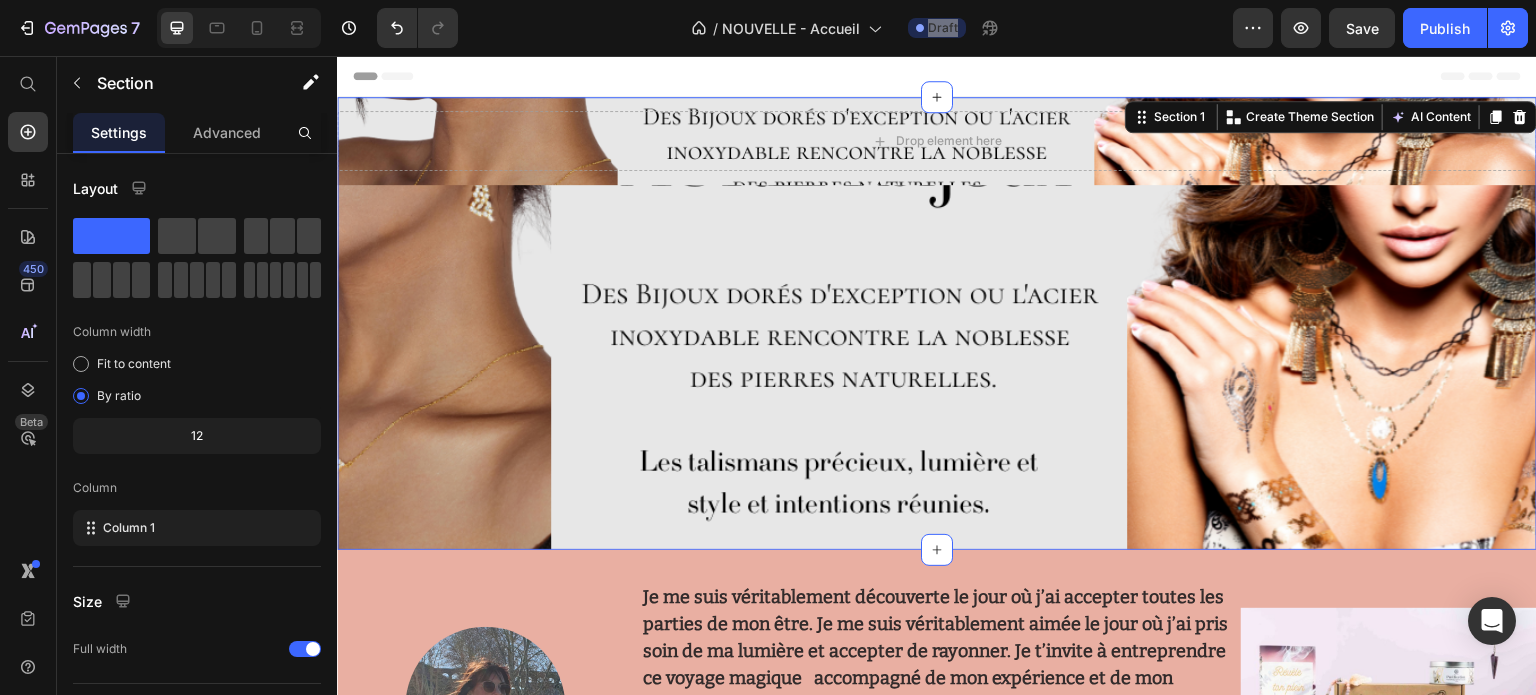 drag, startPoint x: 928, startPoint y: 91, endPoint x: 929, endPoint y: 215, distance: 124.004036 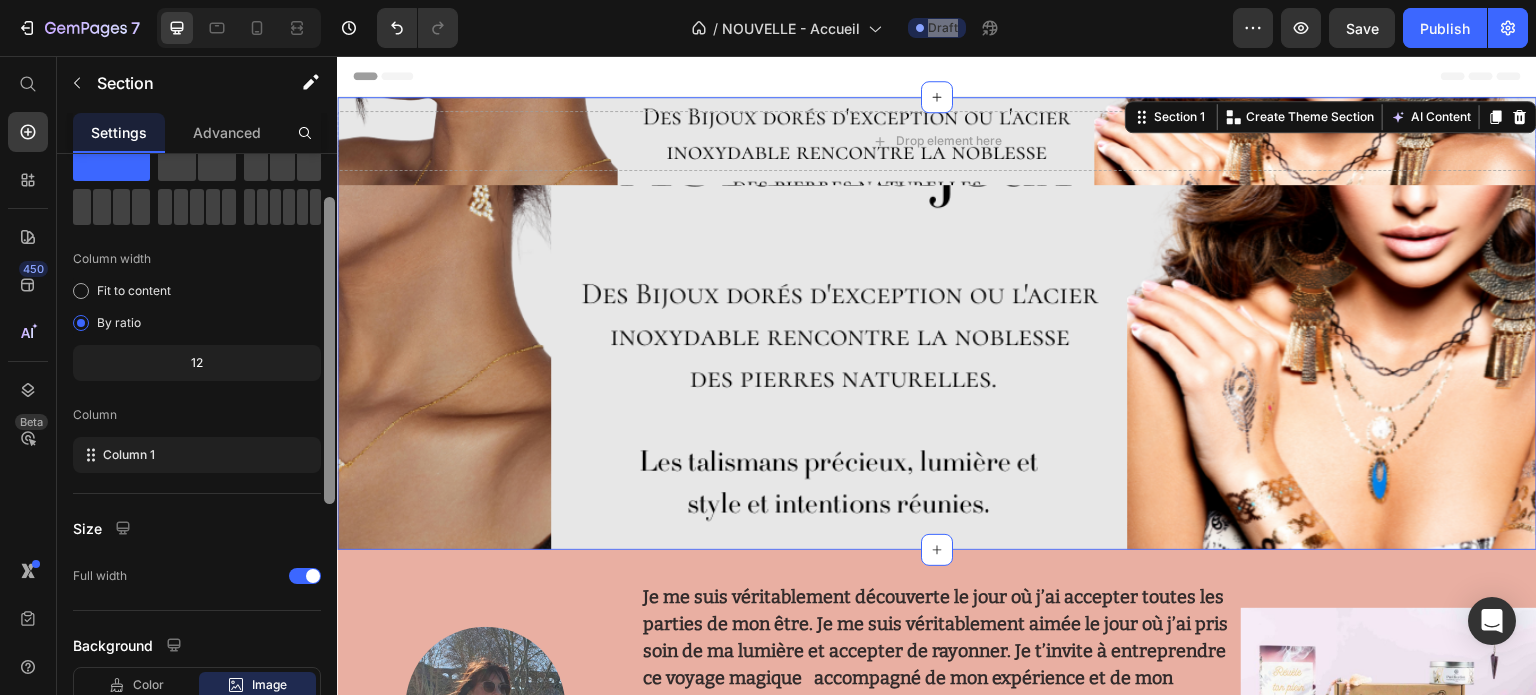 scroll, scrollTop: 77, scrollLeft: 0, axis: vertical 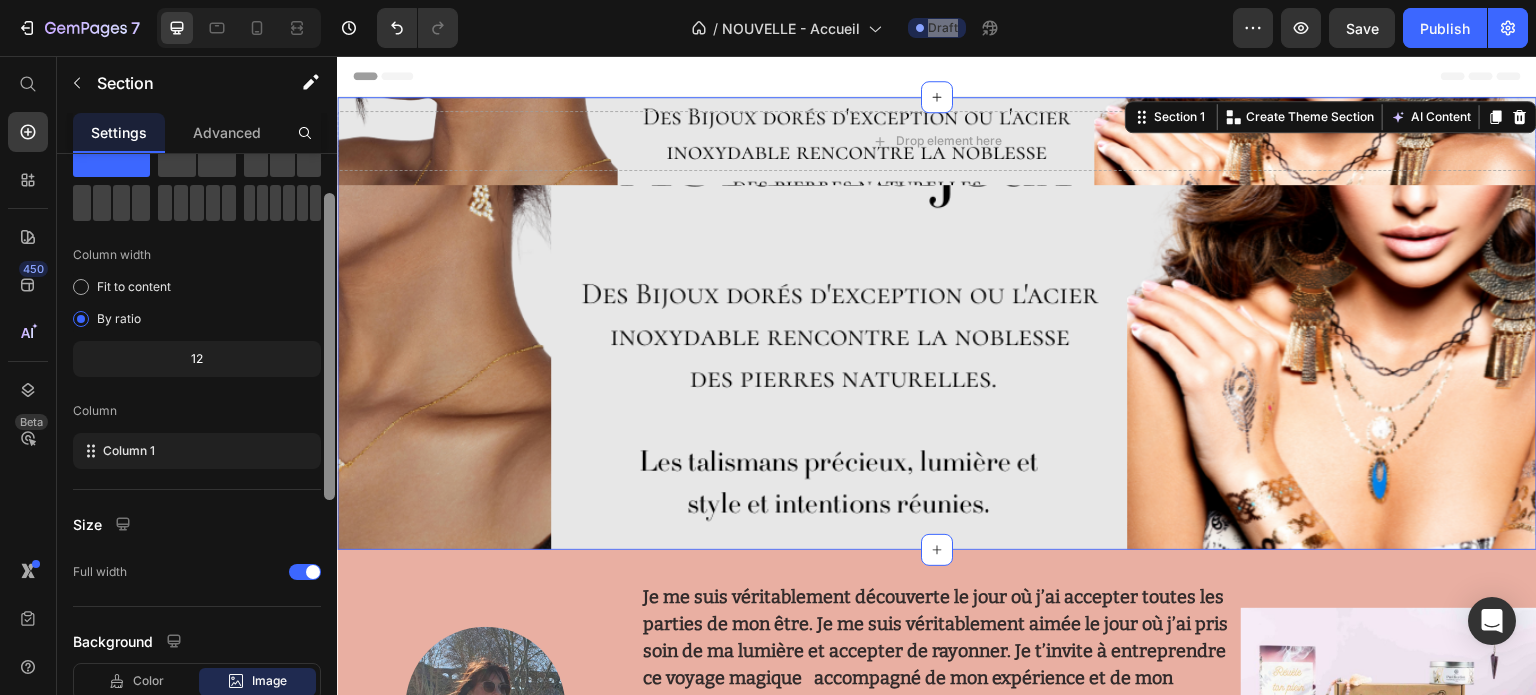 drag, startPoint x: 327, startPoint y: 323, endPoint x: 326, endPoint y: 363, distance: 40.012497 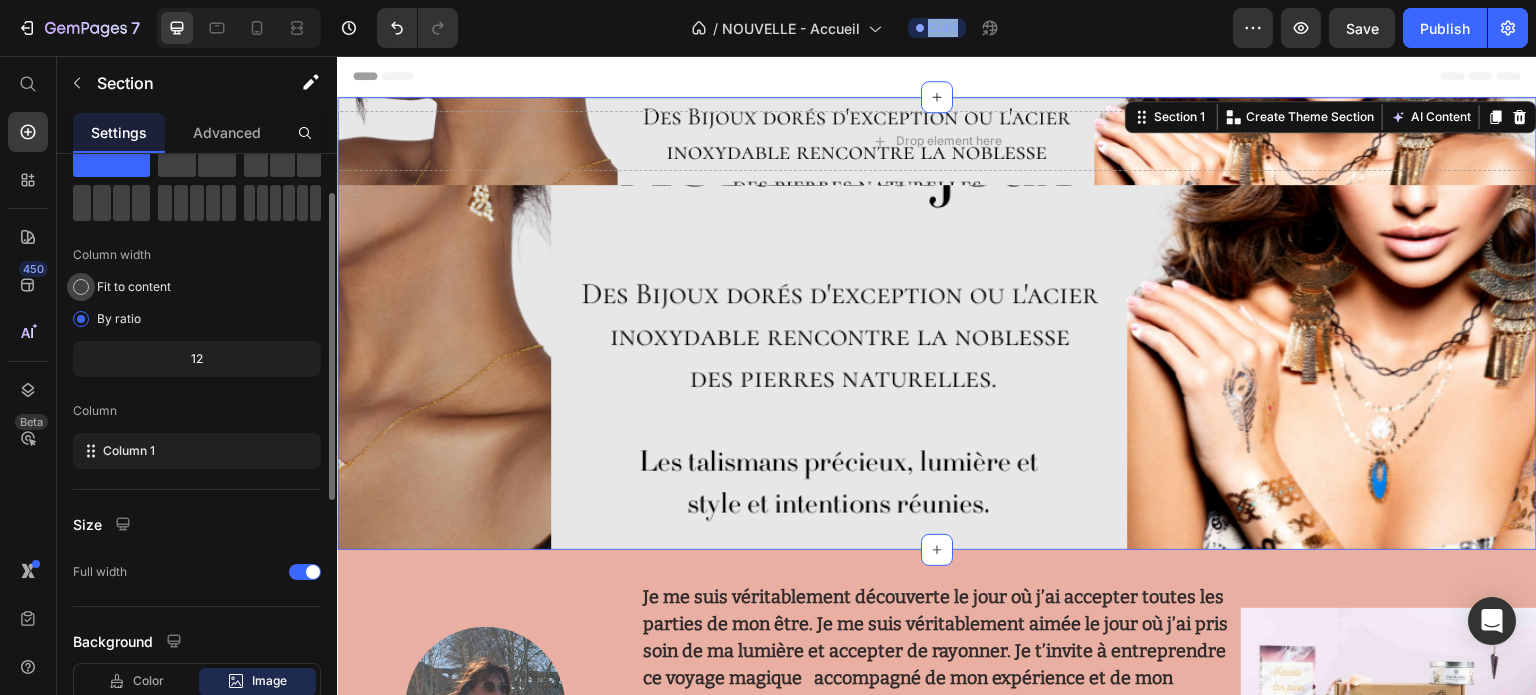 click at bounding box center [81, 287] 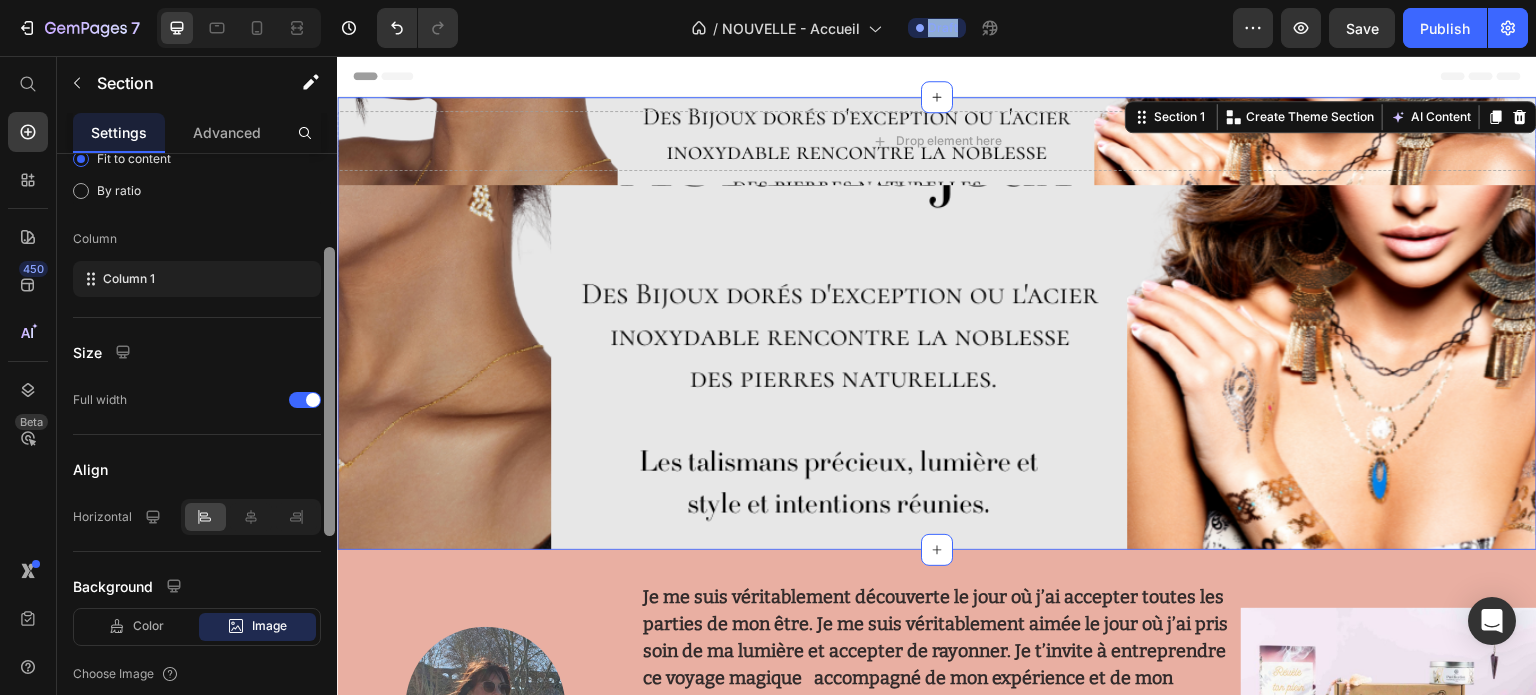 scroll, scrollTop: 213, scrollLeft: 0, axis: vertical 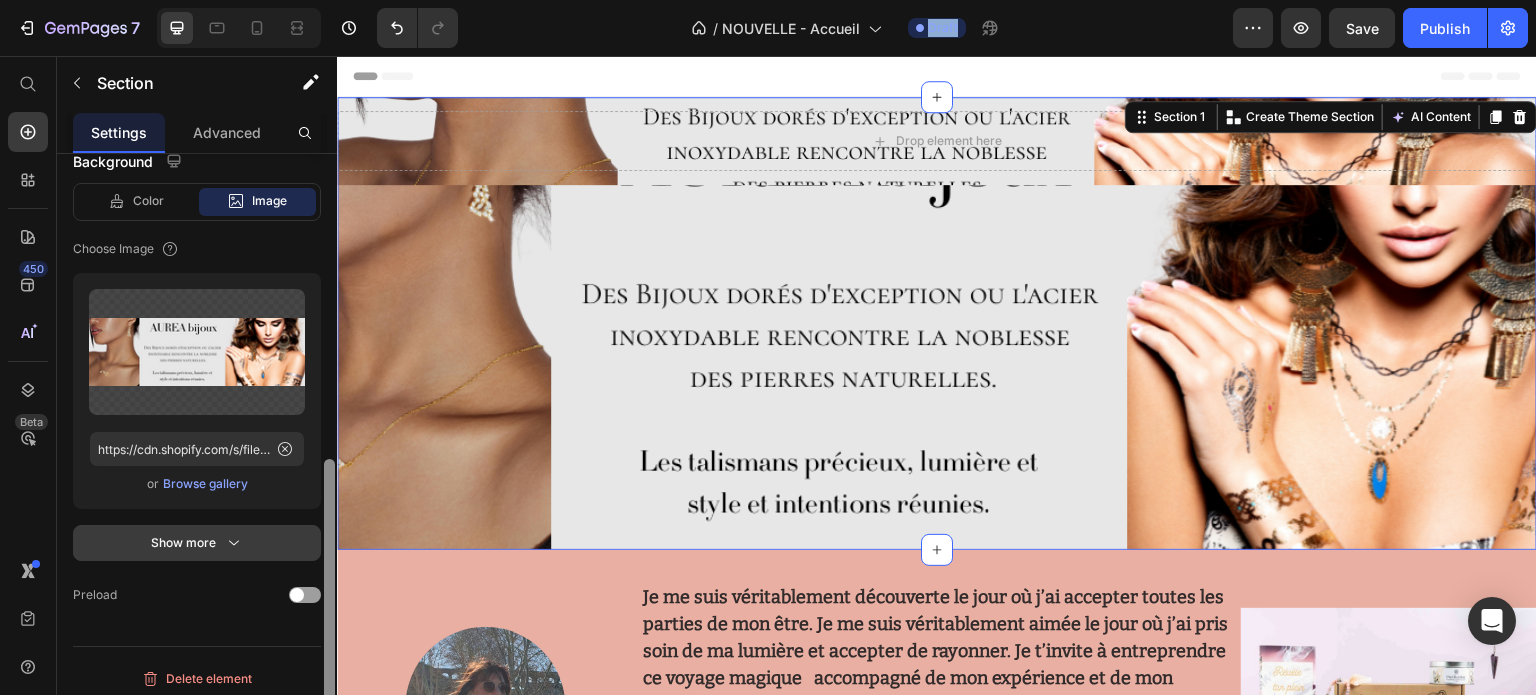 drag, startPoint x: 328, startPoint y: 251, endPoint x: 318, endPoint y: 523, distance: 272.18375 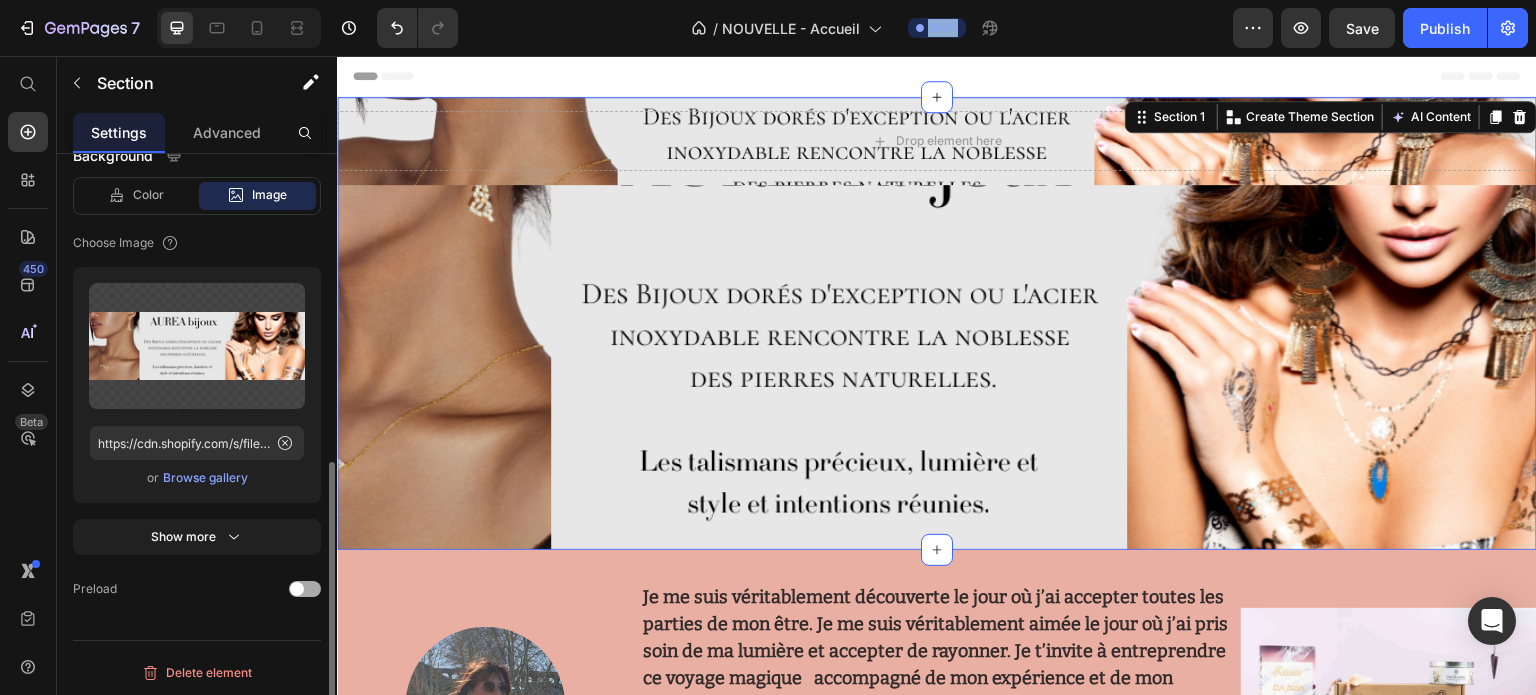 click at bounding box center [305, 589] 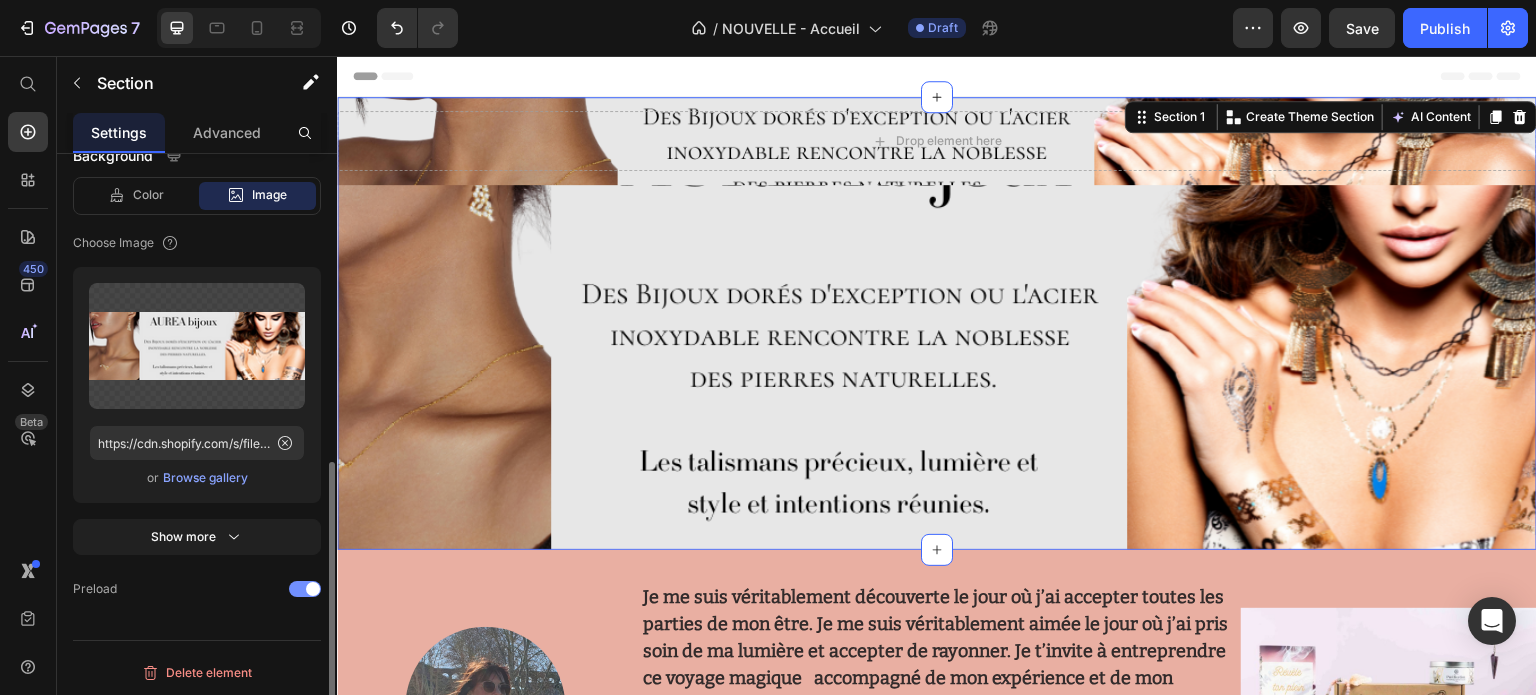 click on "Preload" 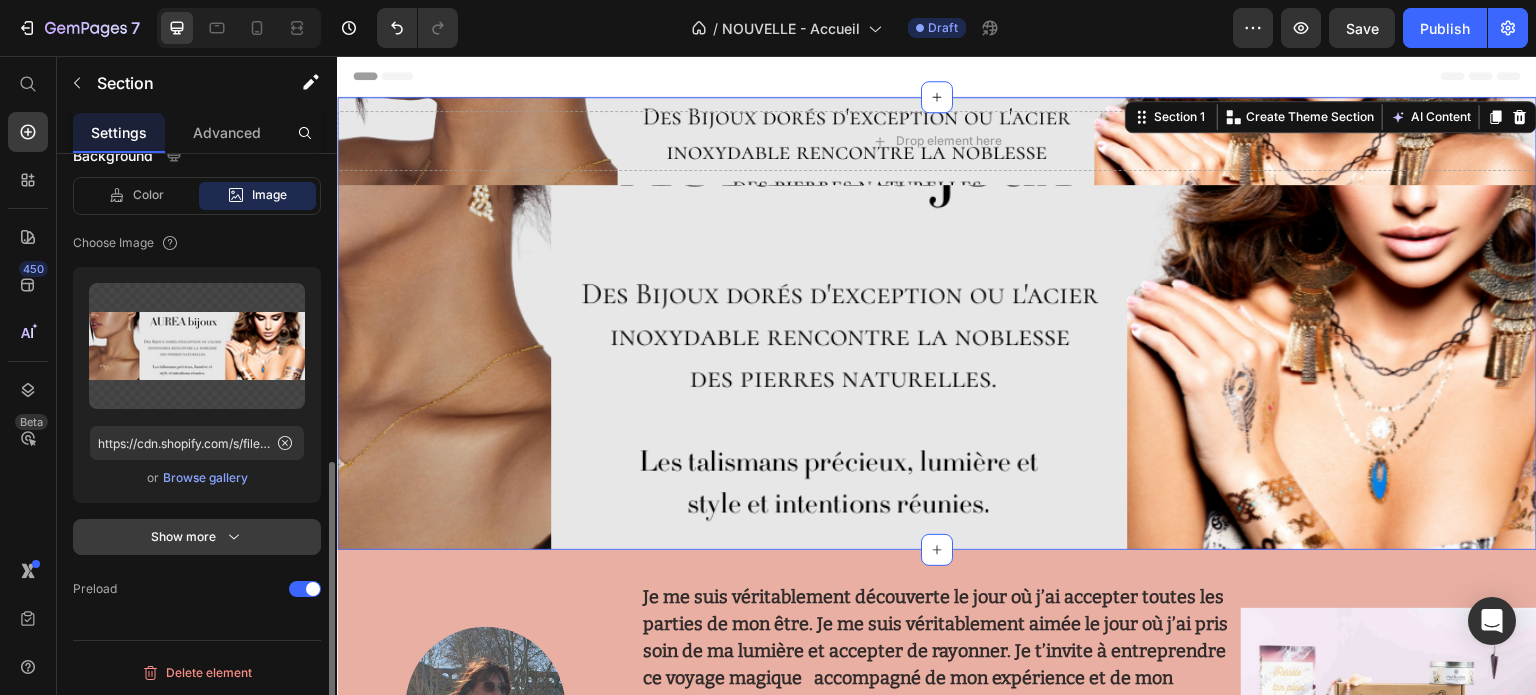 click on "Show more" at bounding box center (197, 537) 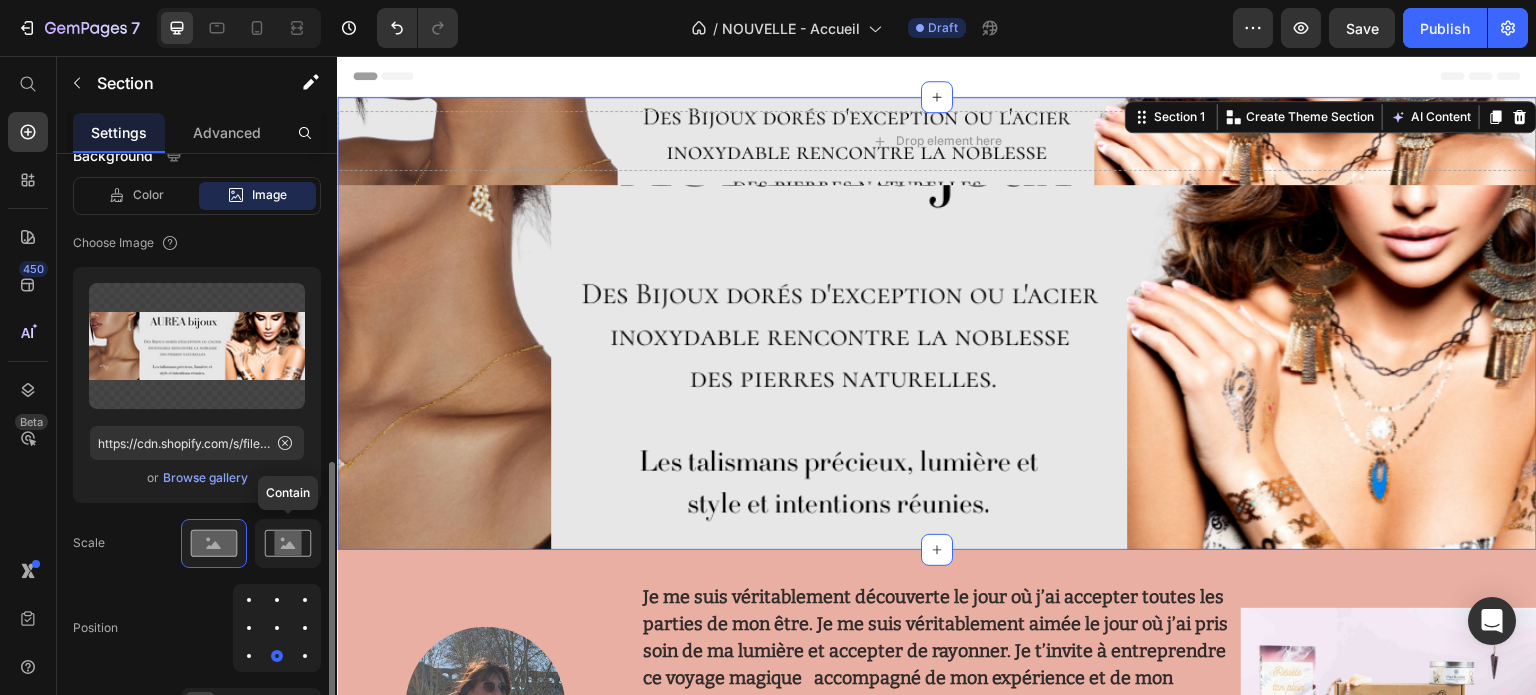 click 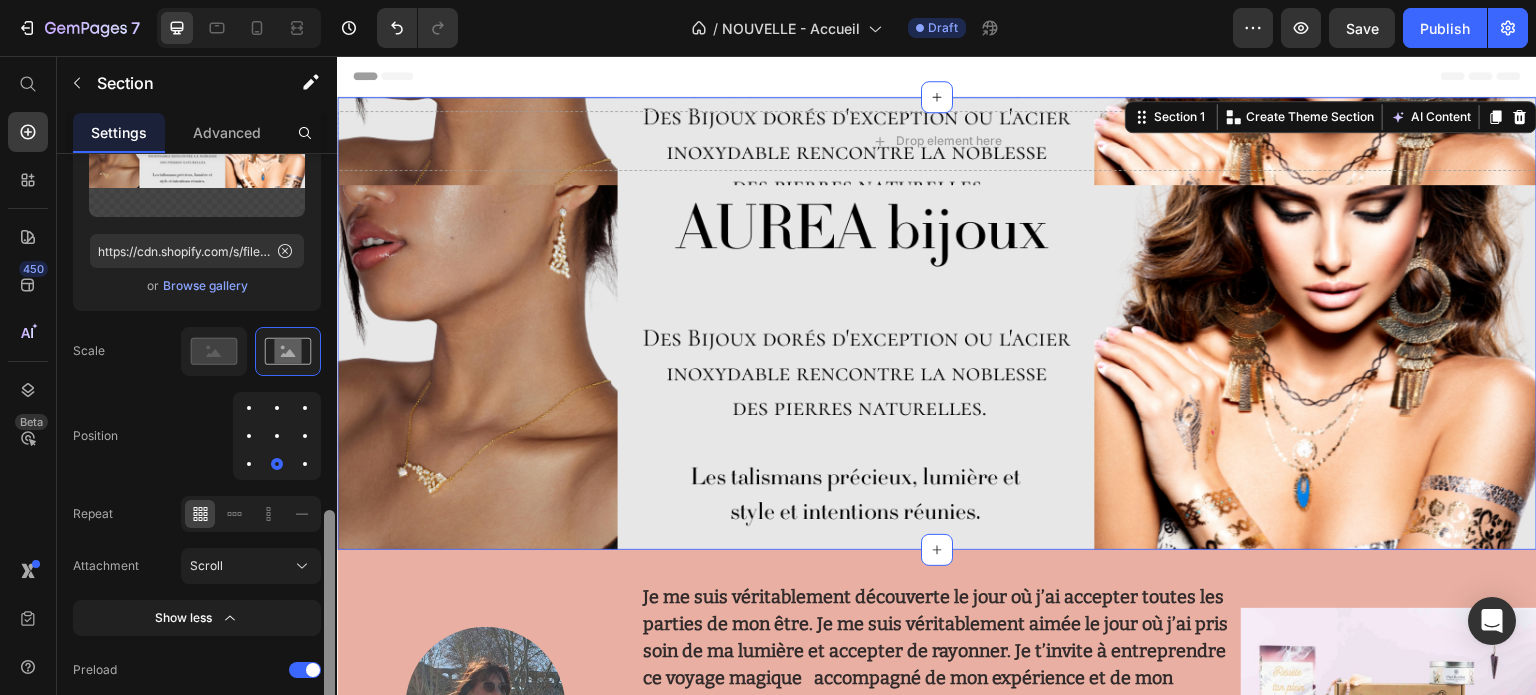 scroll, scrollTop: 909, scrollLeft: 0, axis: vertical 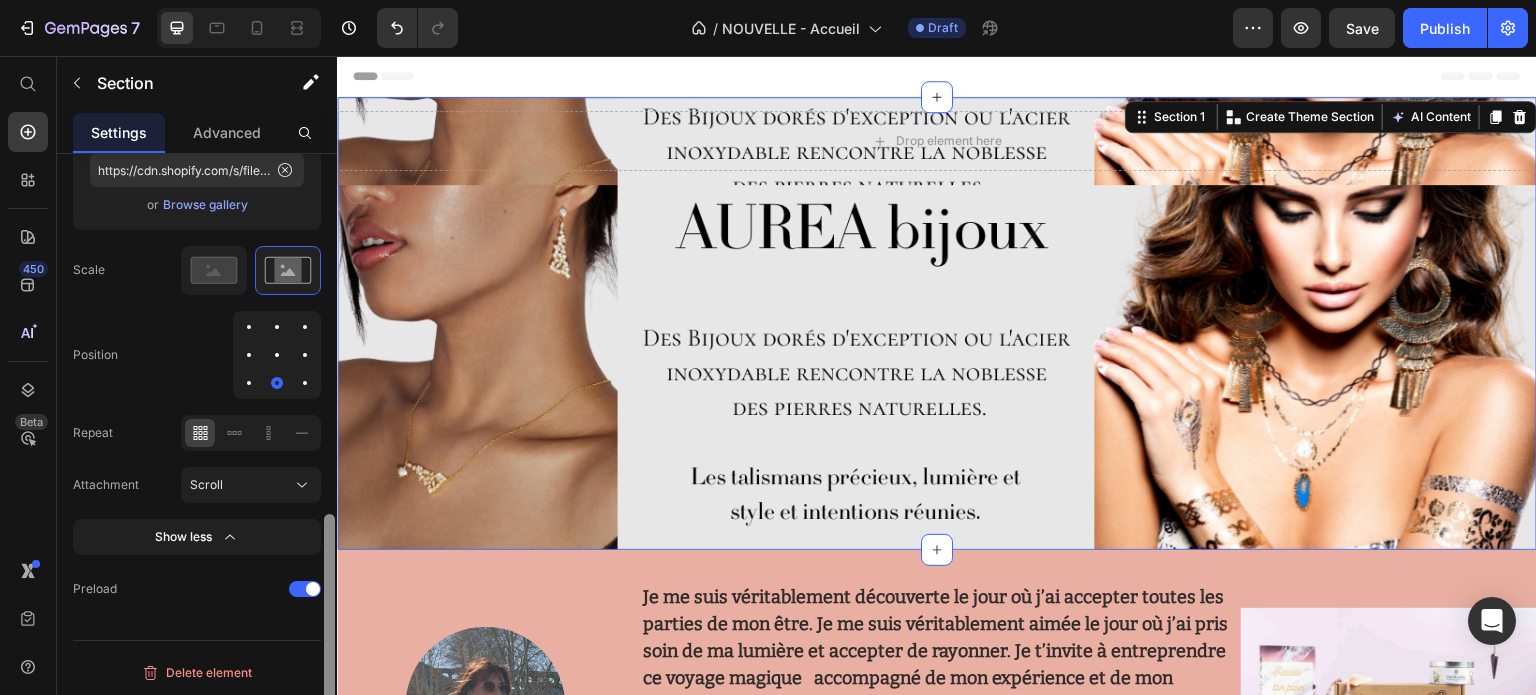 drag, startPoint x: 324, startPoint y: 455, endPoint x: 322, endPoint y: 583, distance: 128.01562 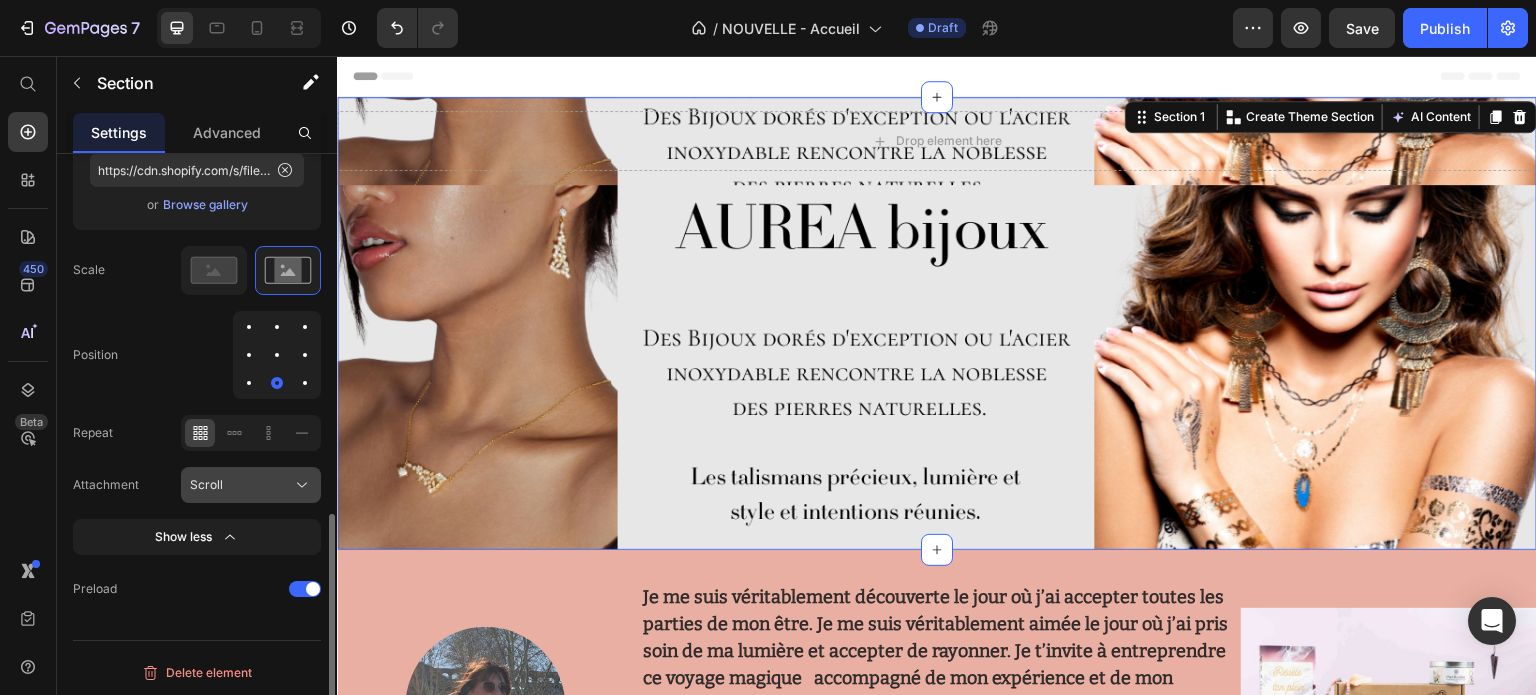 click 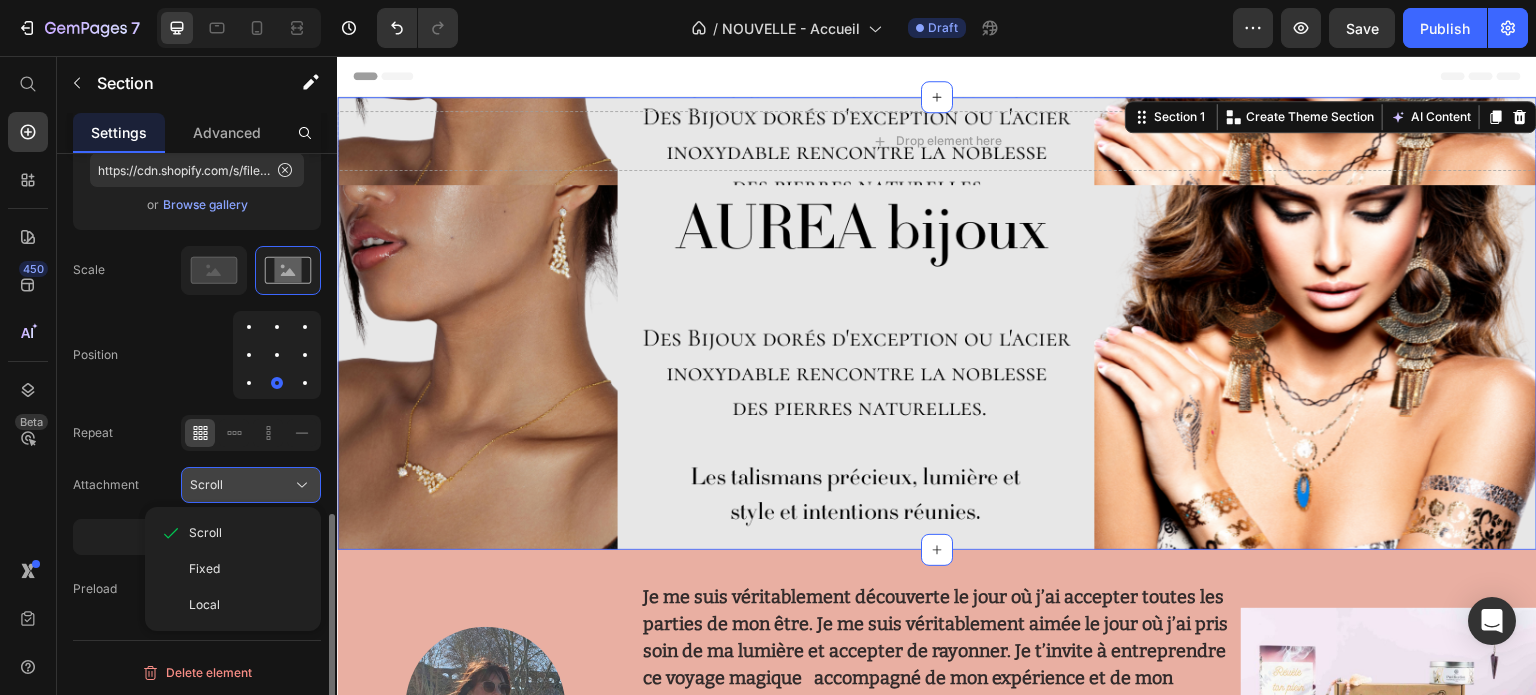 click 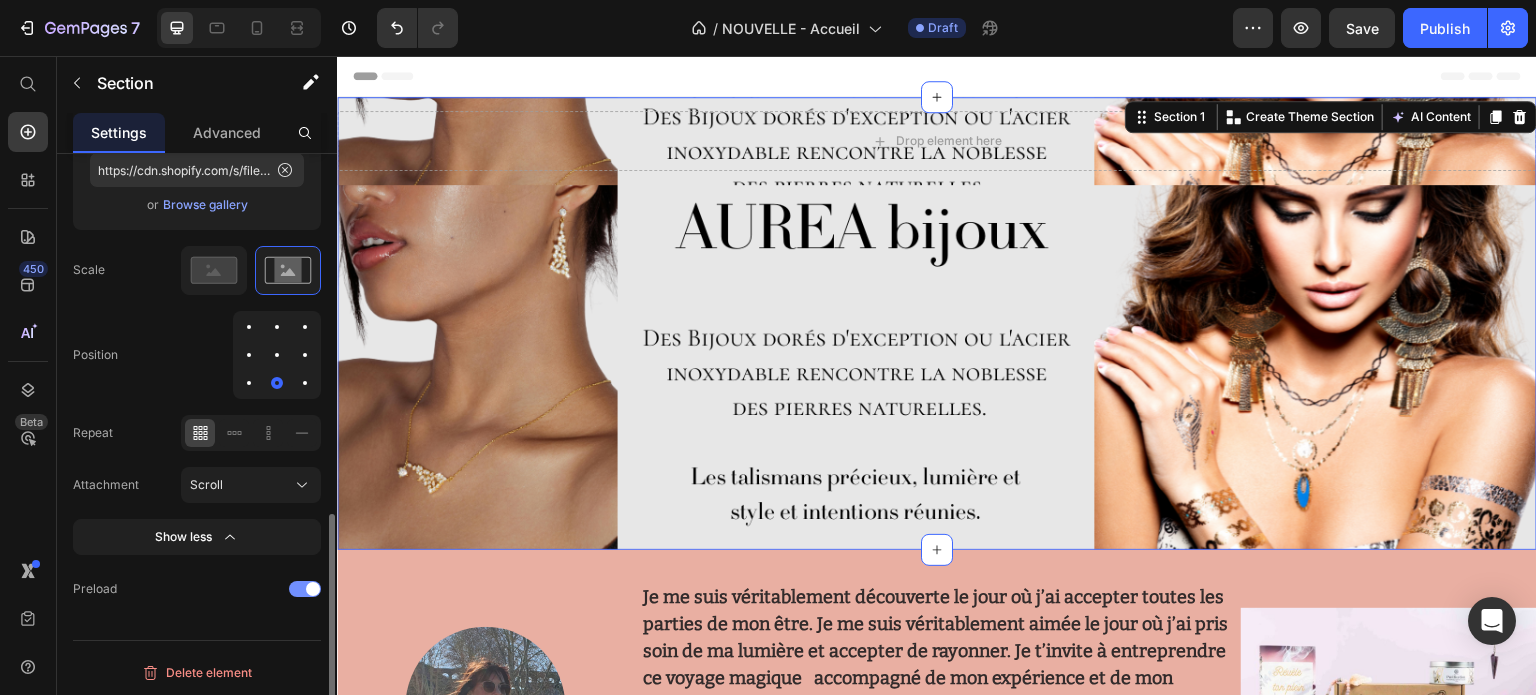 click at bounding box center [305, 589] 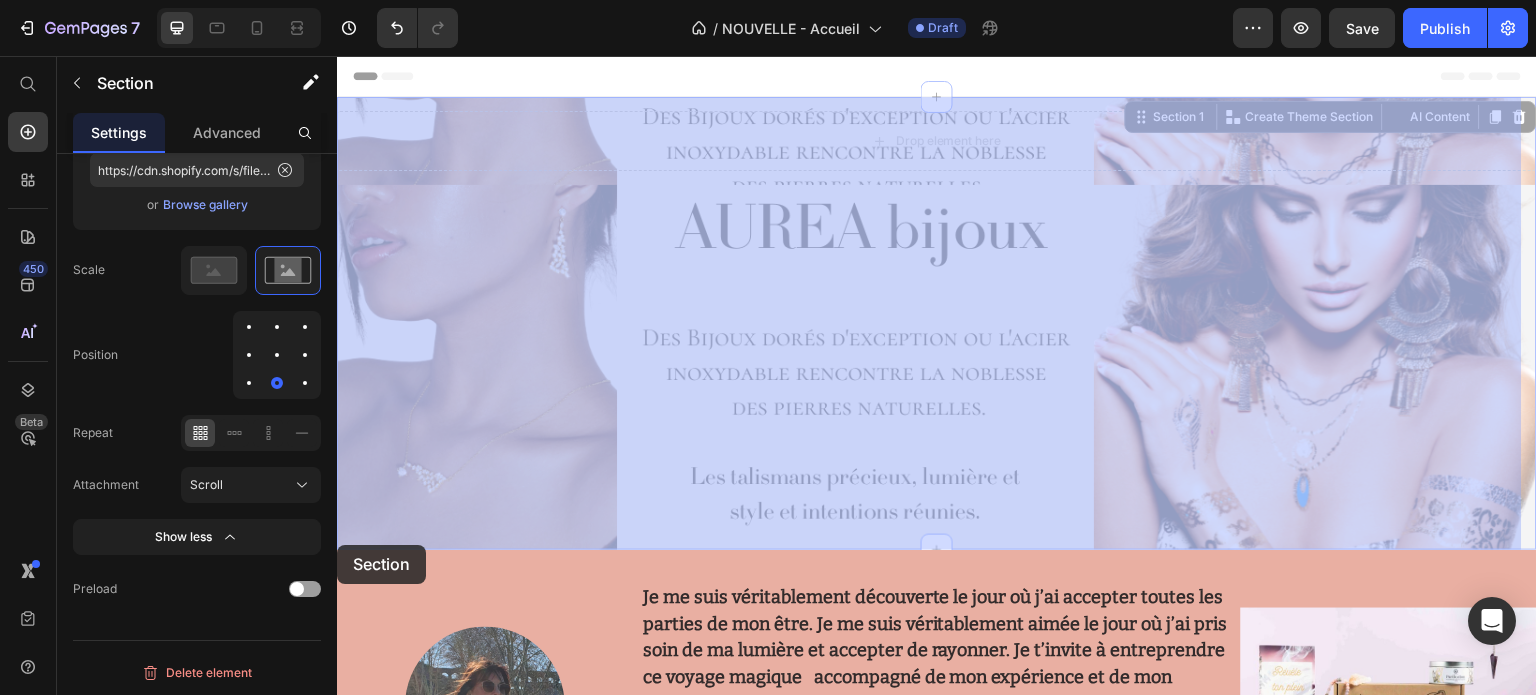drag, startPoint x: 338, startPoint y: 541, endPoint x: 335, endPoint y: 556, distance: 15.297058 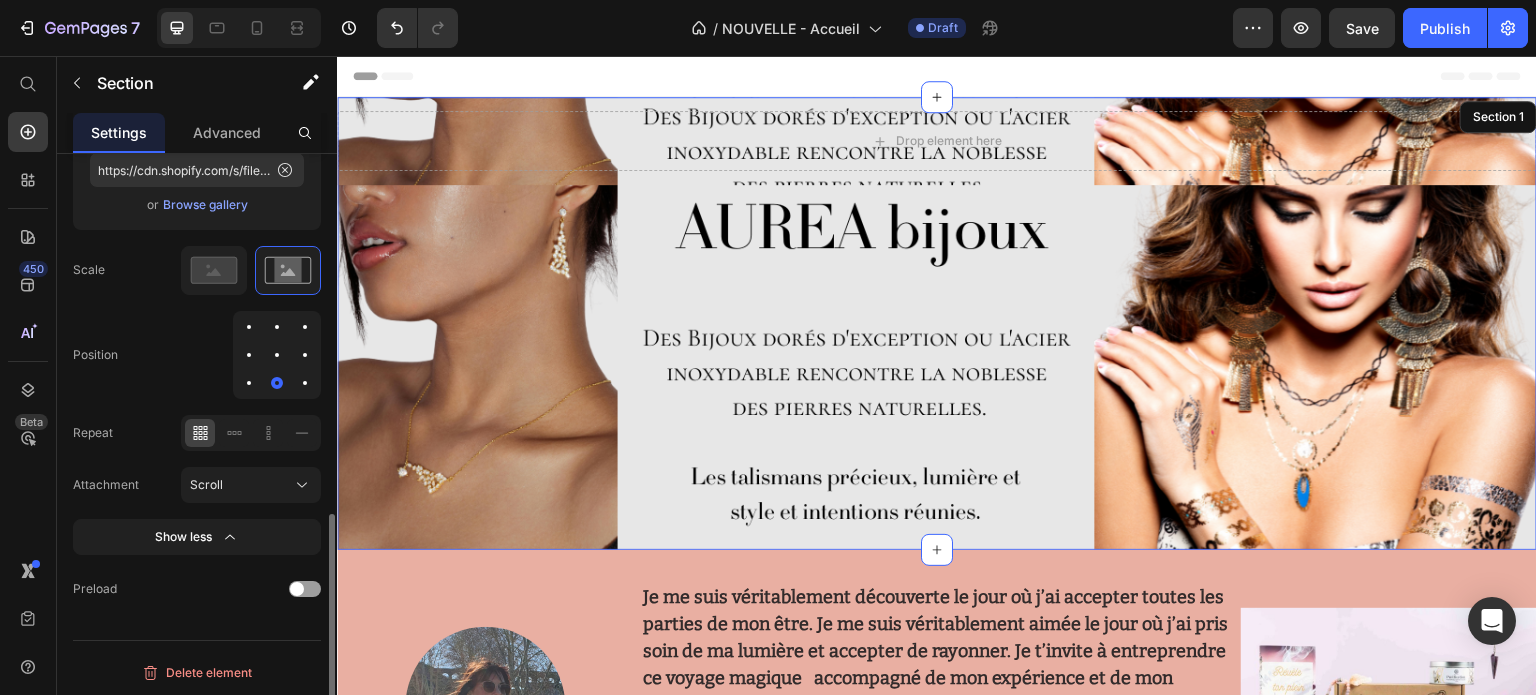 click at bounding box center [277, 355] 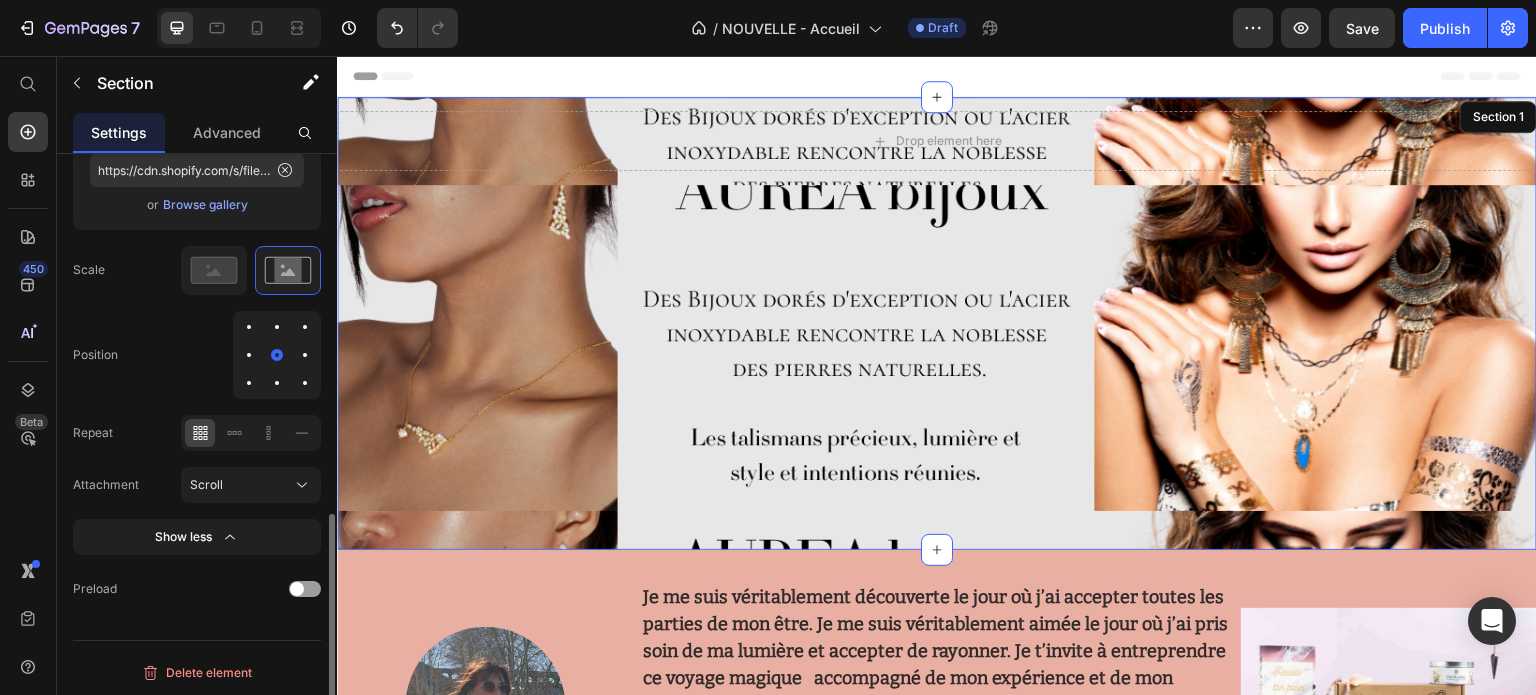 click at bounding box center [277, 327] 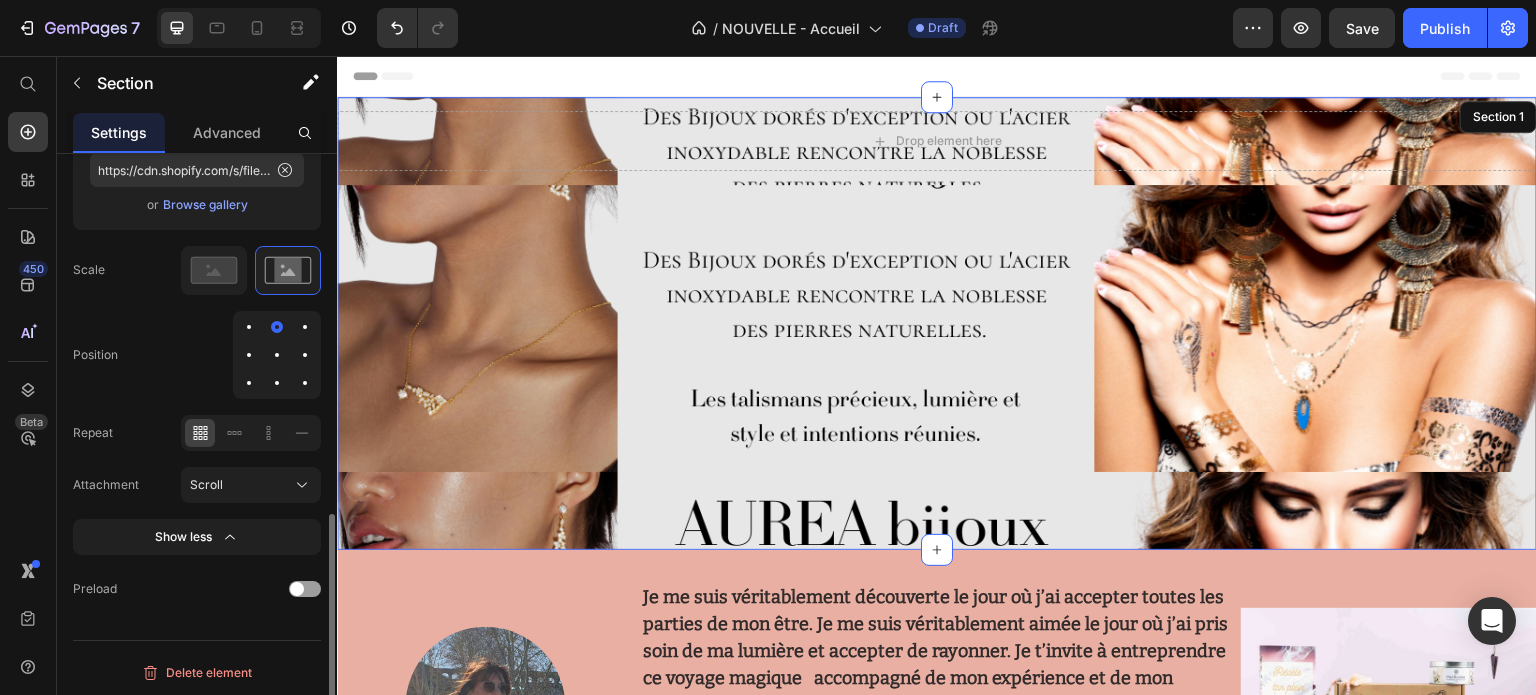 click at bounding box center (277, 383) 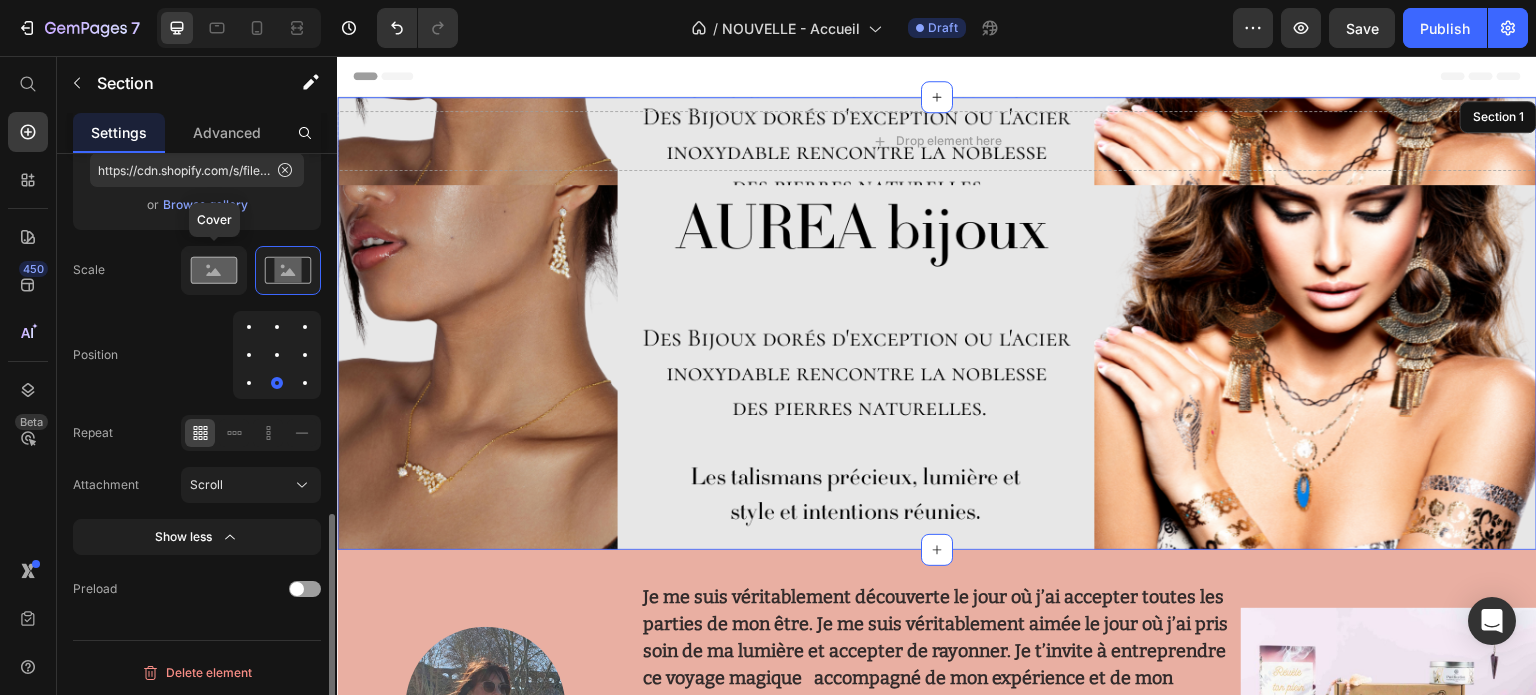 click 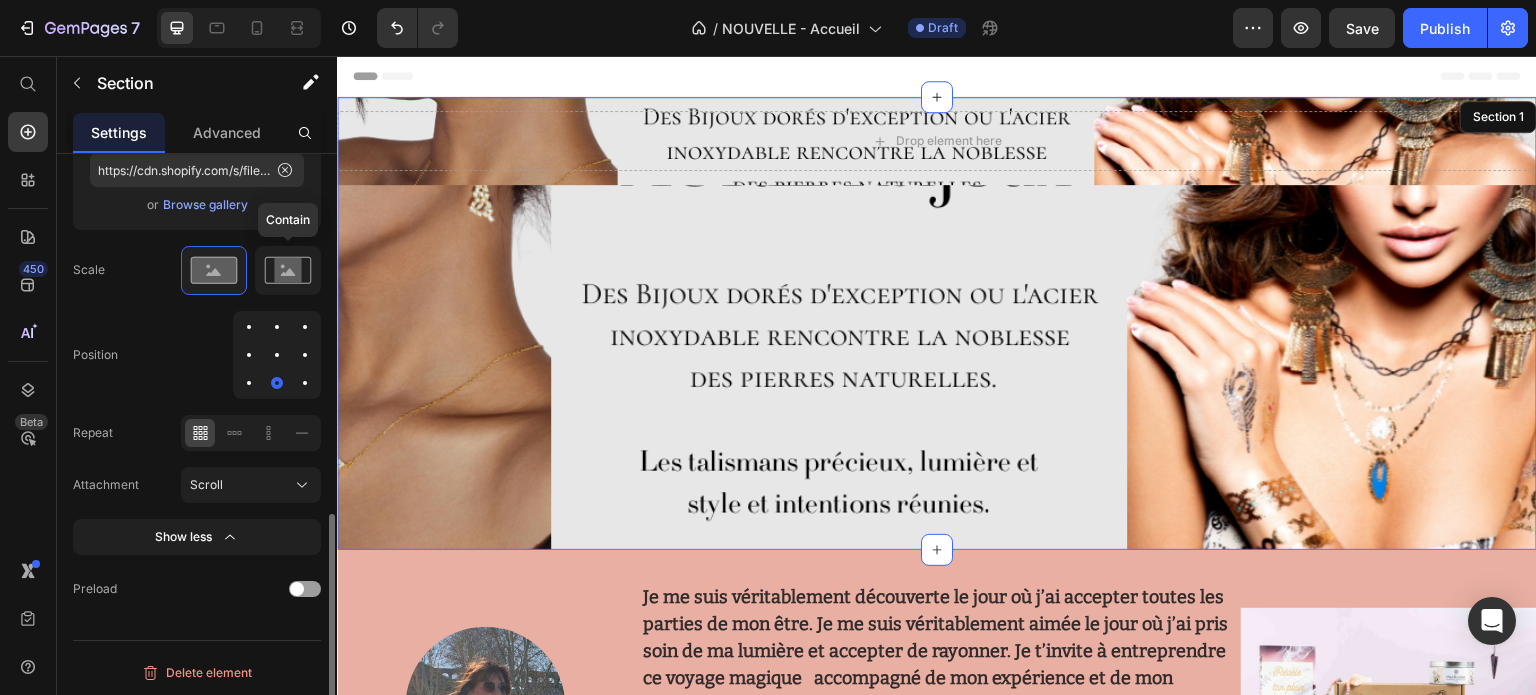 click 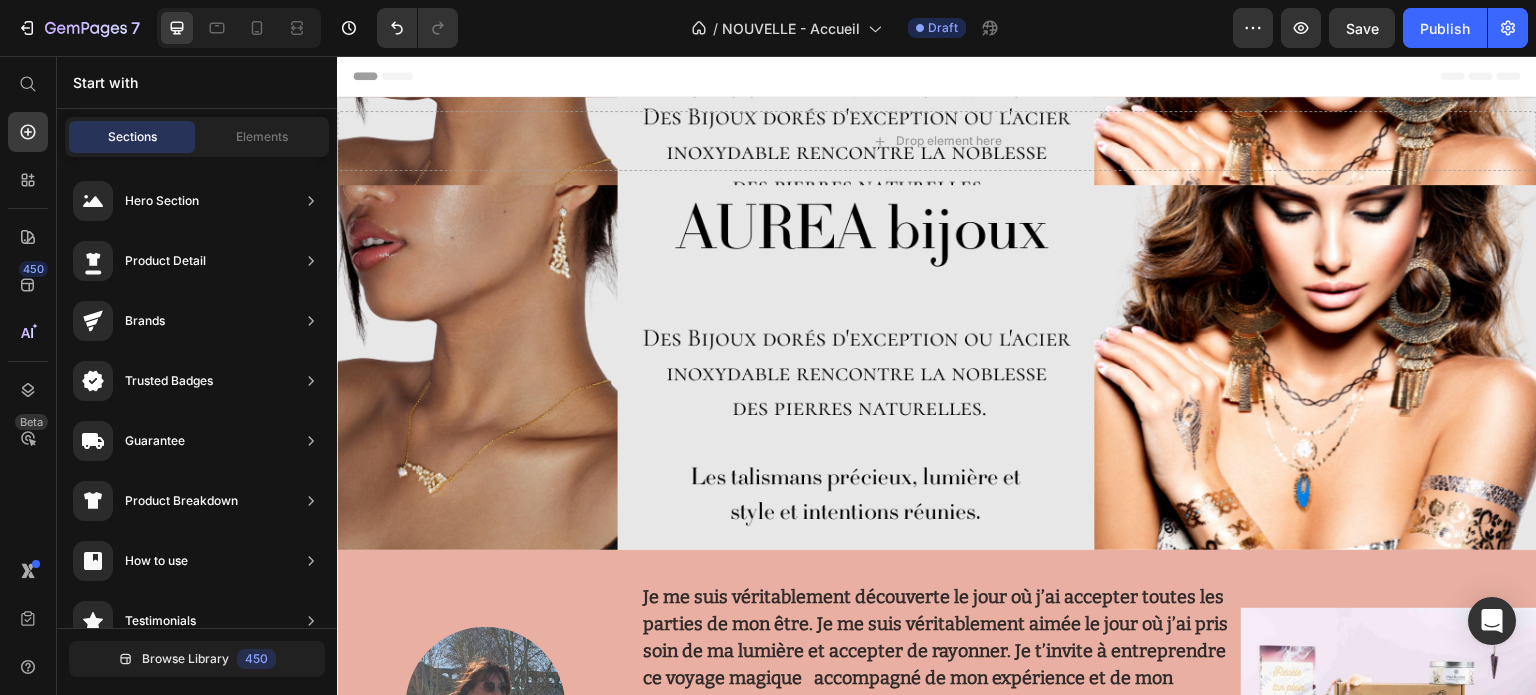 click on "Header" at bounding box center (937, 76) 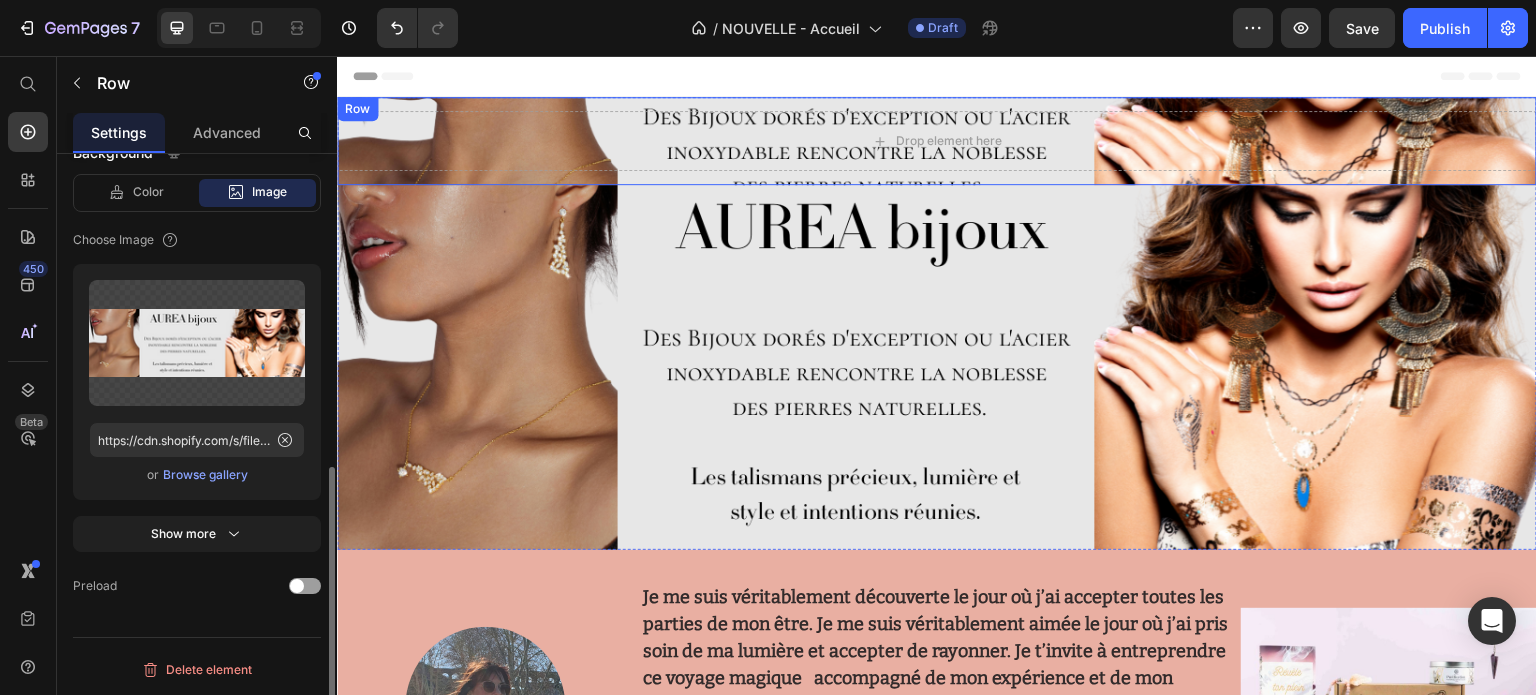 scroll, scrollTop: 0, scrollLeft: 0, axis: both 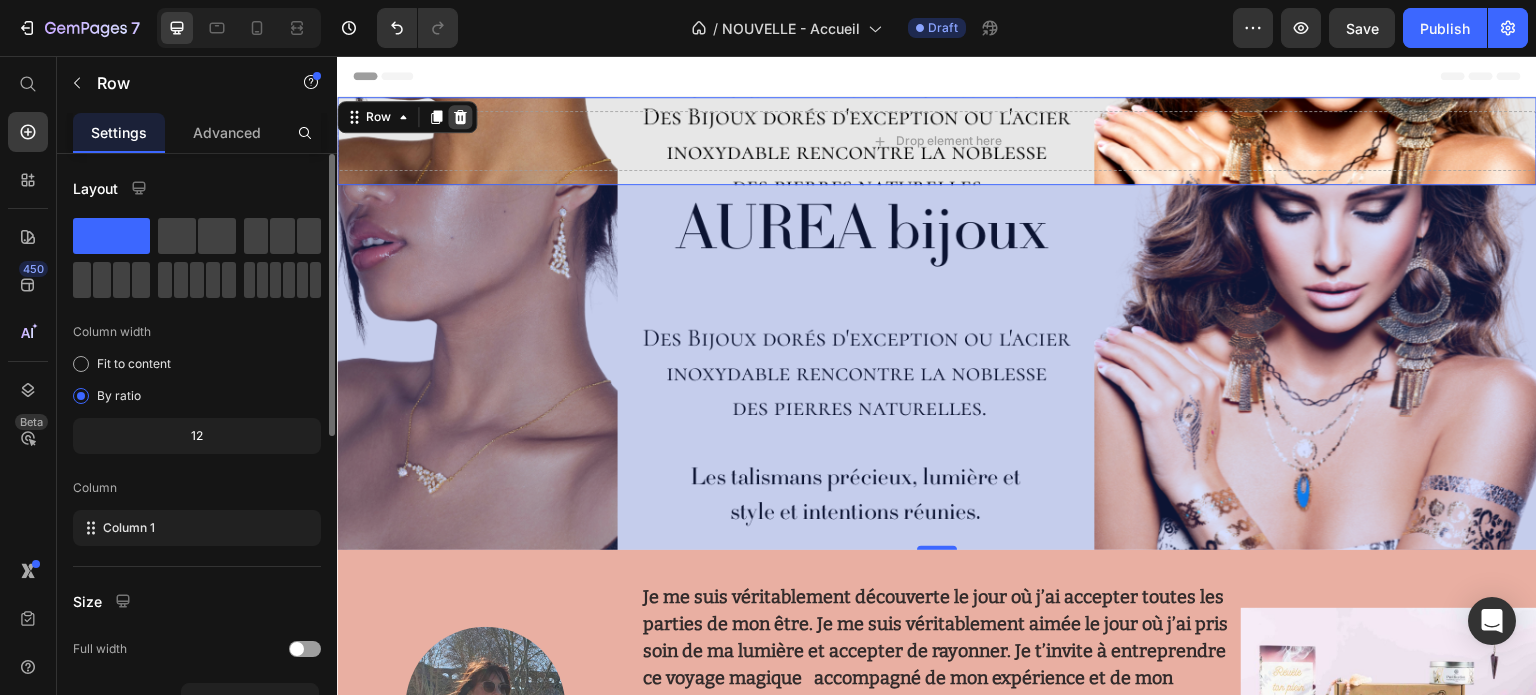 click 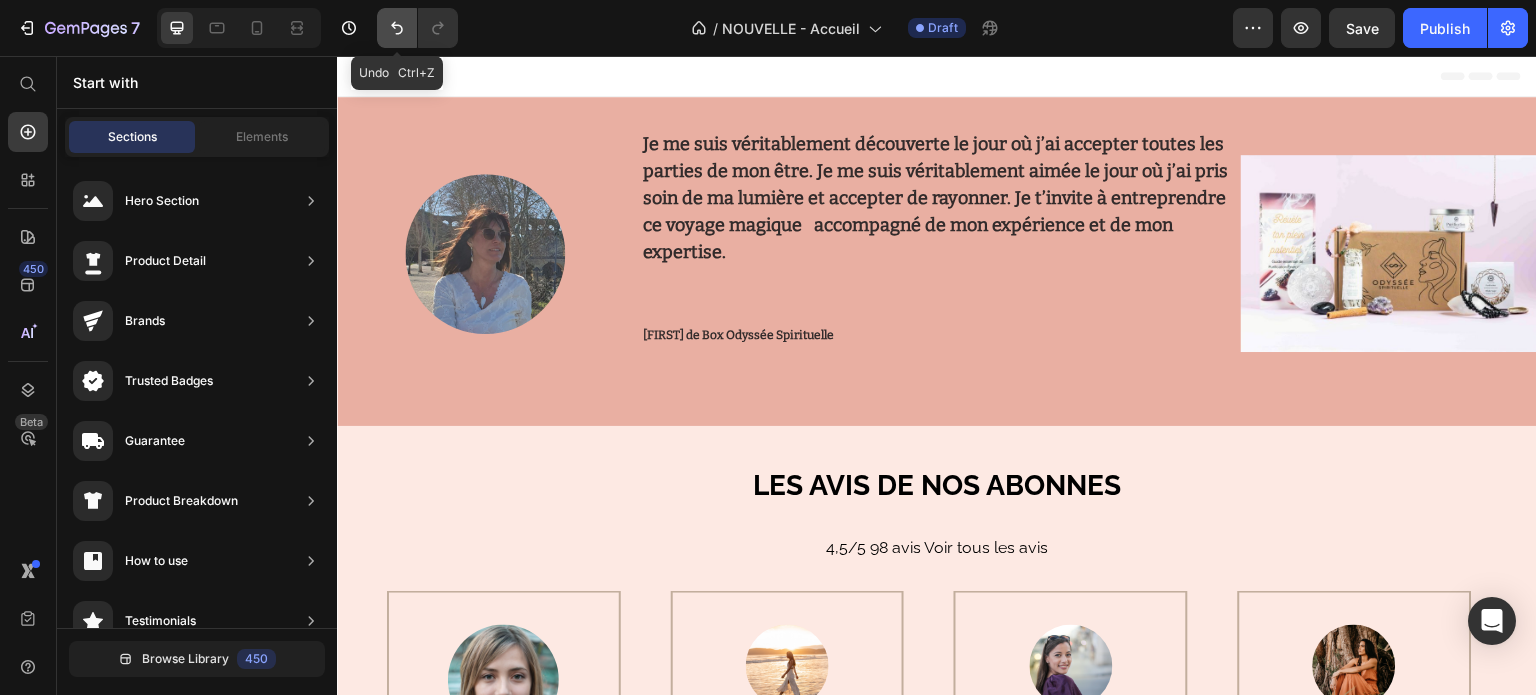 click 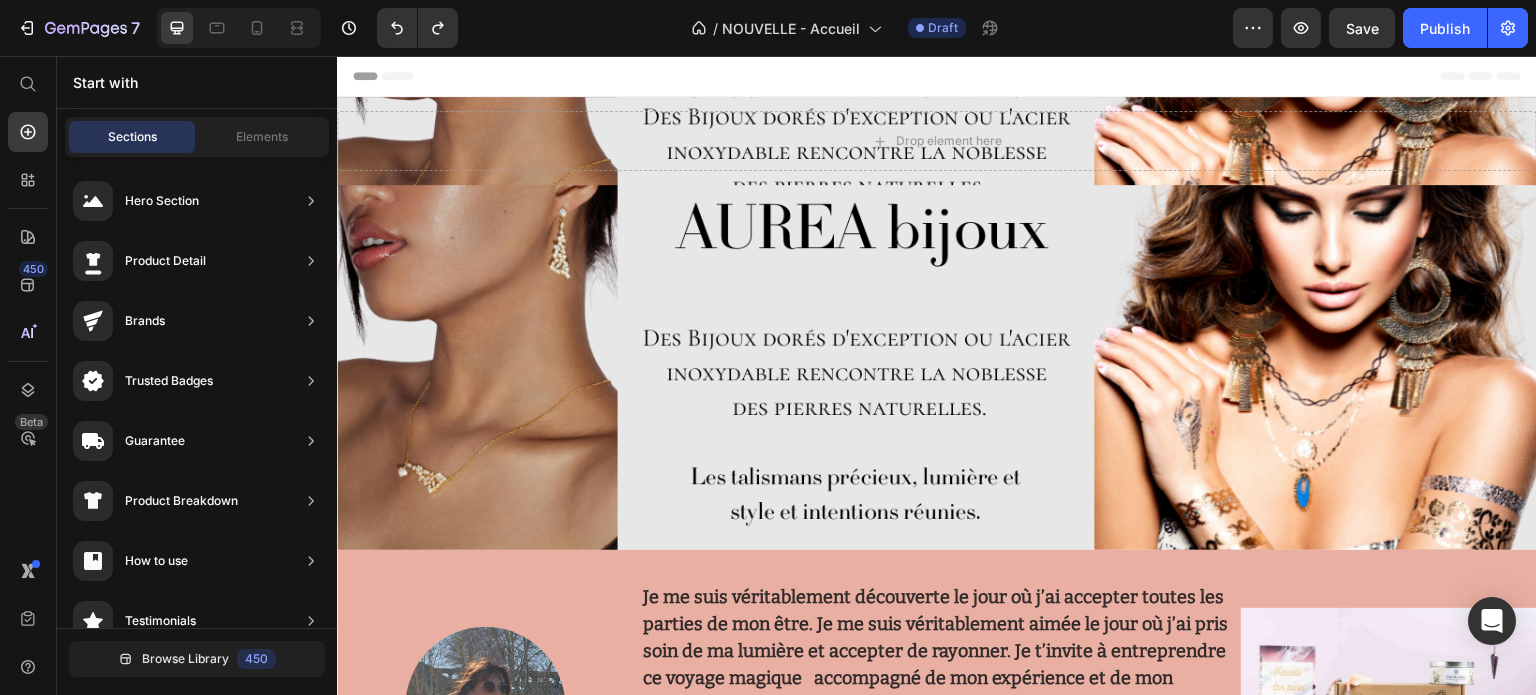 scroll, scrollTop: 389, scrollLeft: 0, axis: vertical 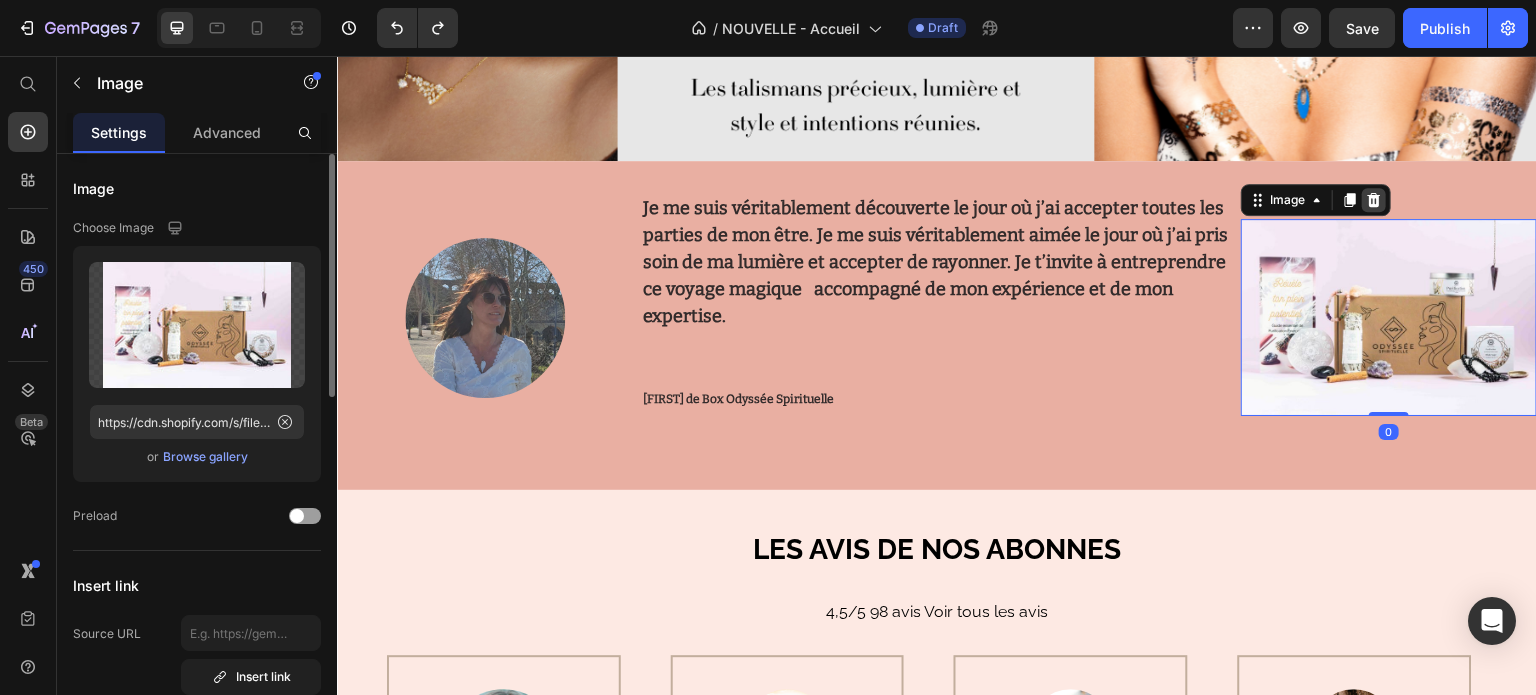 click 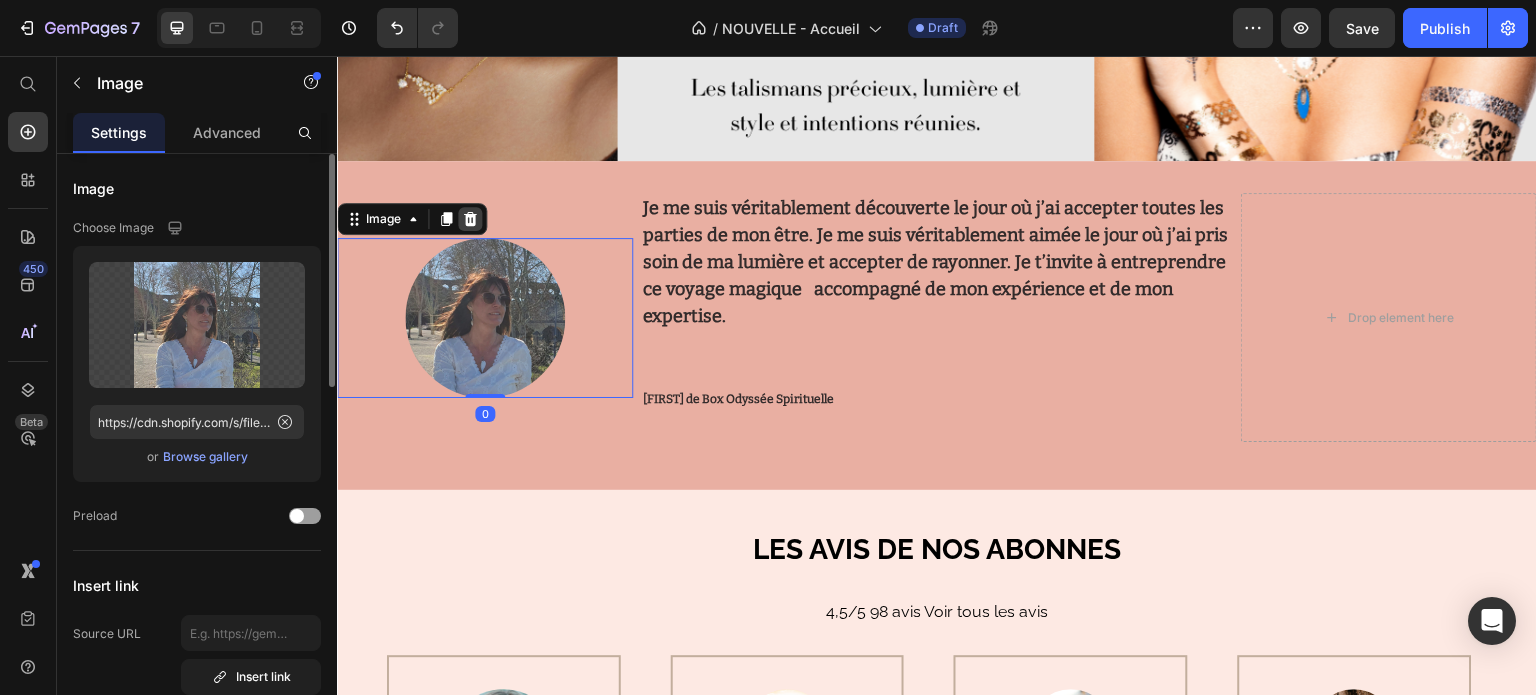 click 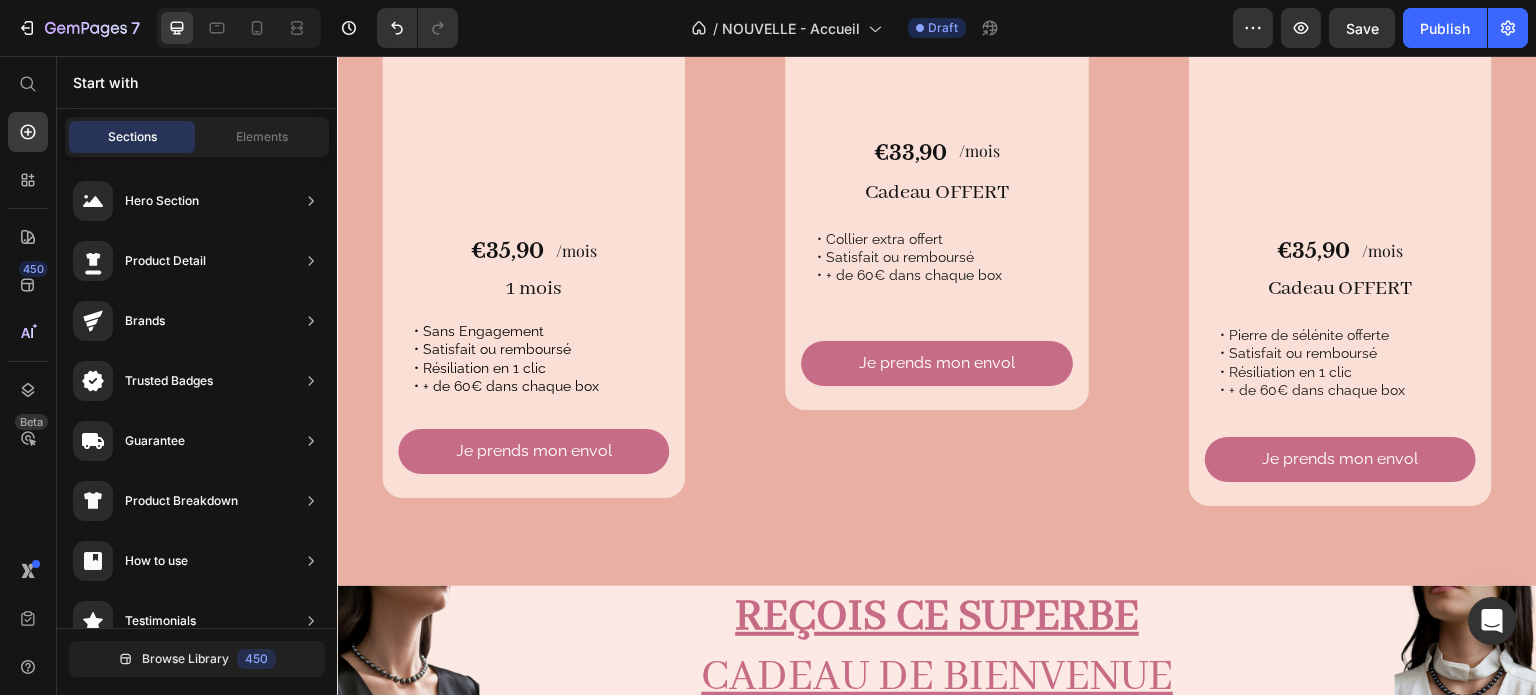 scroll, scrollTop: 2964, scrollLeft: 0, axis: vertical 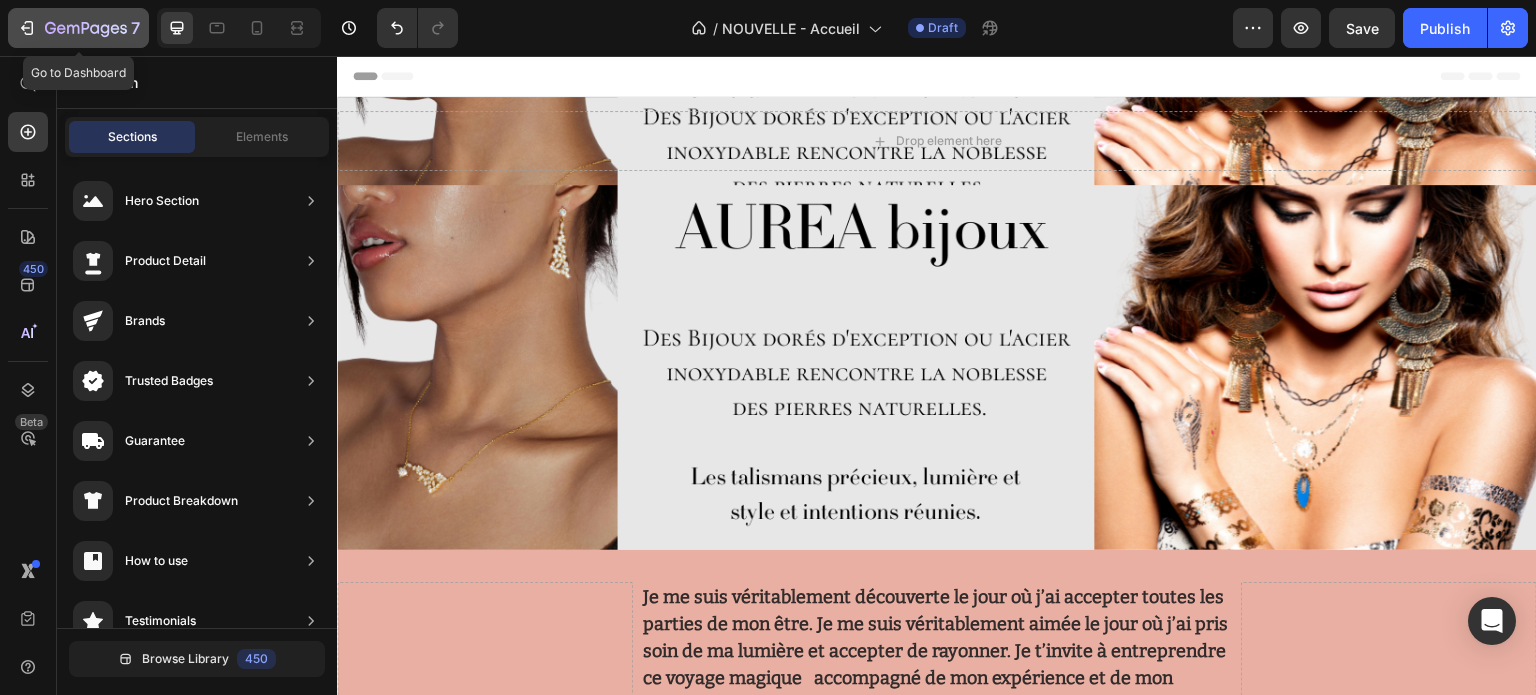 click 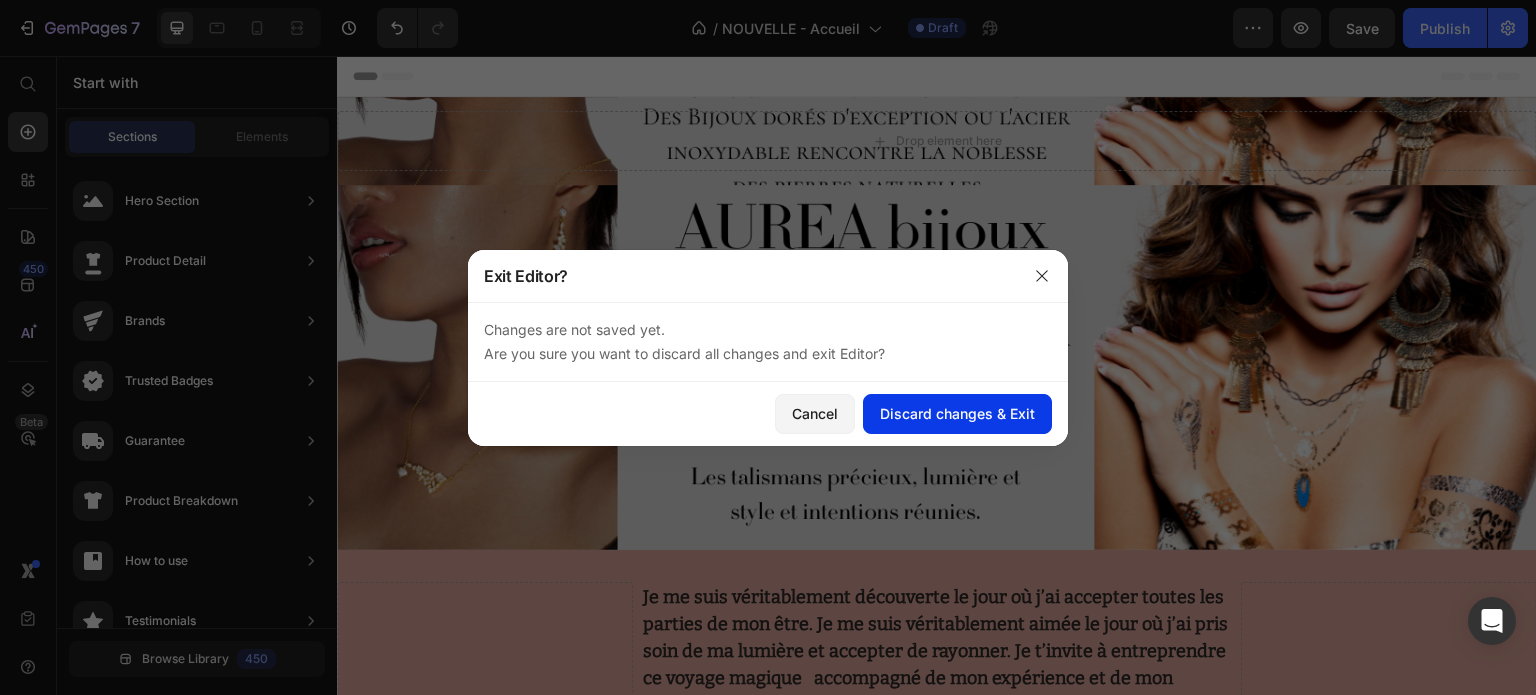 click on "Discard changes & Exit" at bounding box center [957, 413] 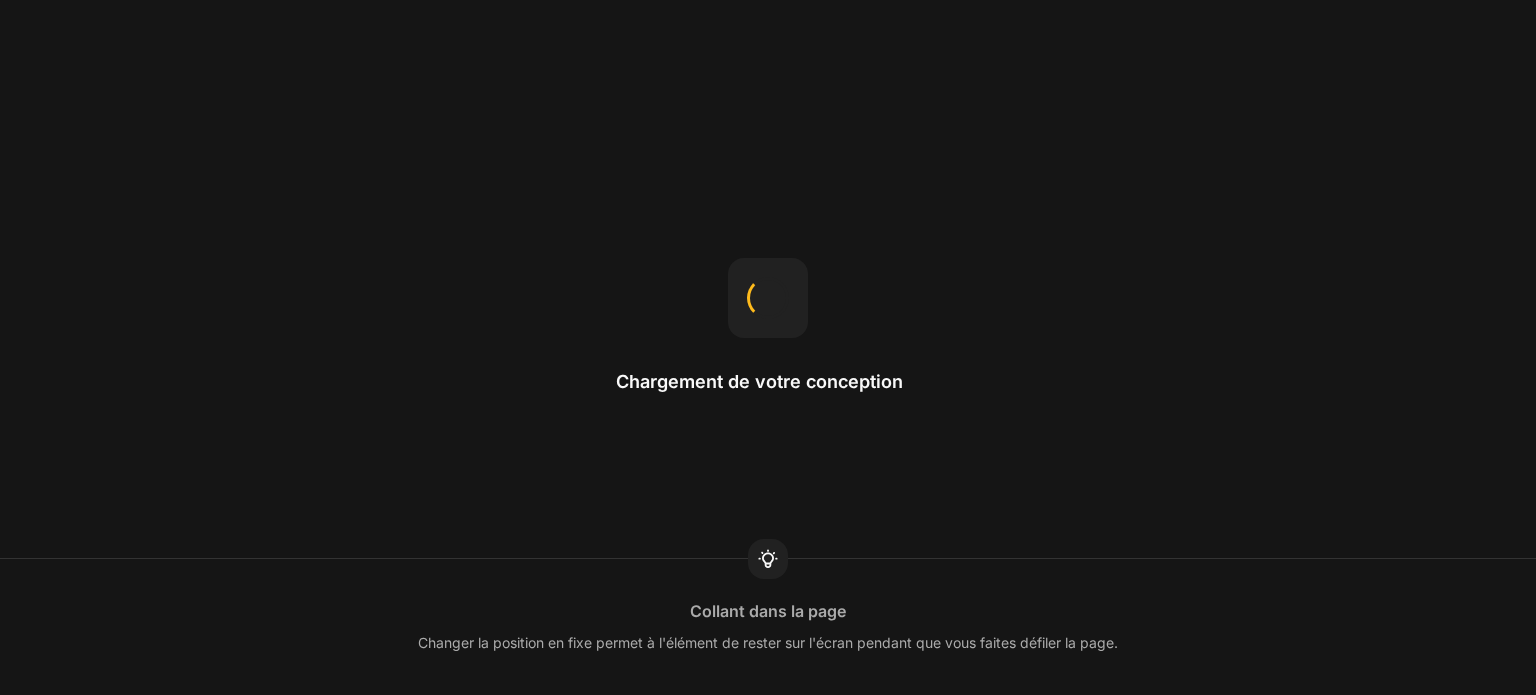 scroll, scrollTop: 0, scrollLeft: 0, axis: both 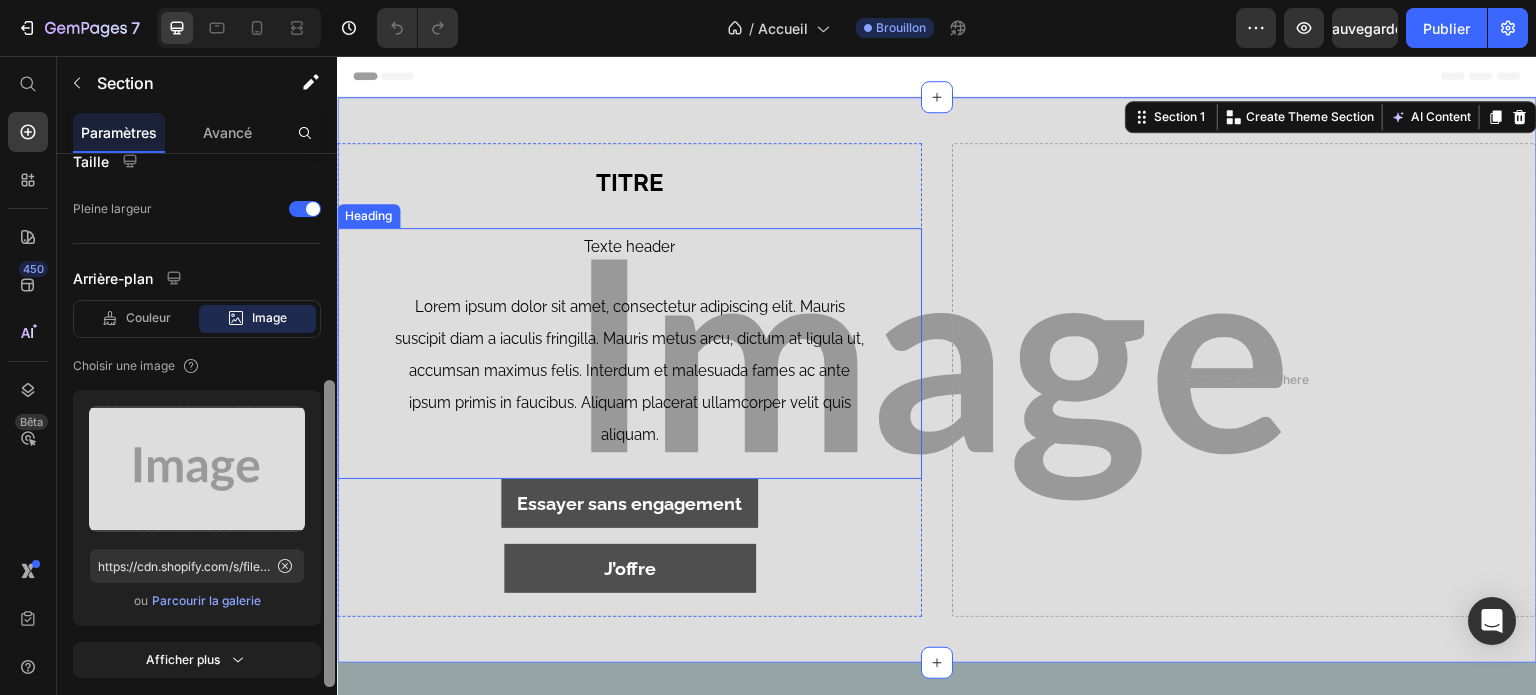 drag, startPoint x: 666, startPoint y: 231, endPoint x: 340, endPoint y: 458, distance: 397.24677 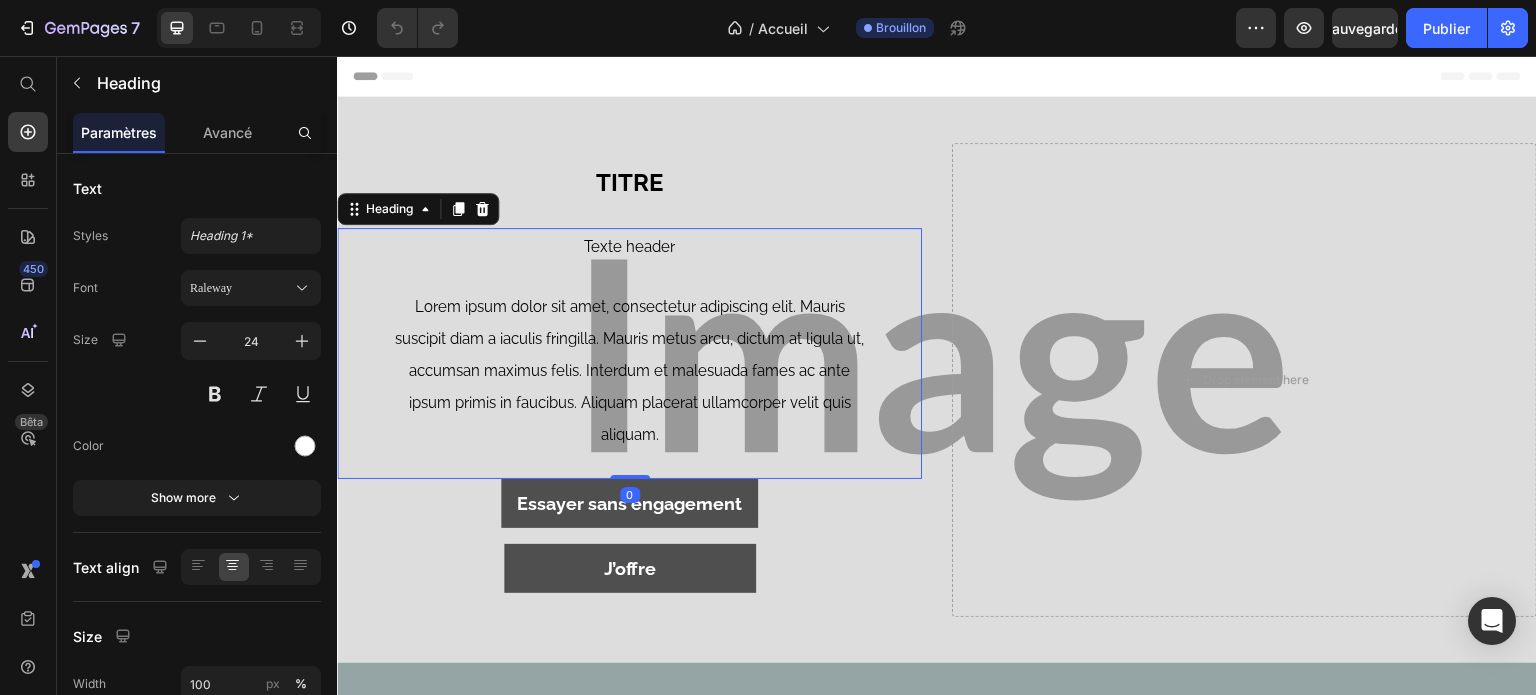scroll, scrollTop: 411, scrollLeft: 0, axis: vertical 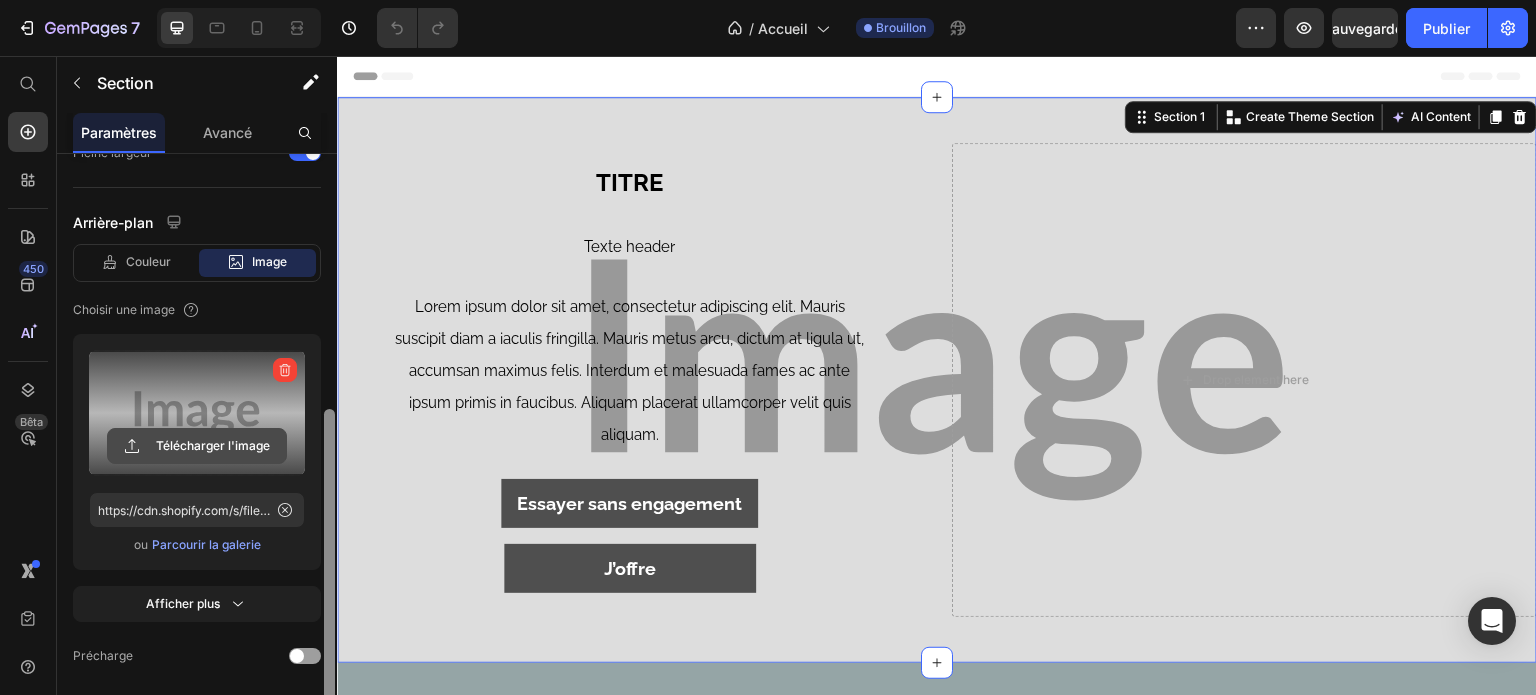 click 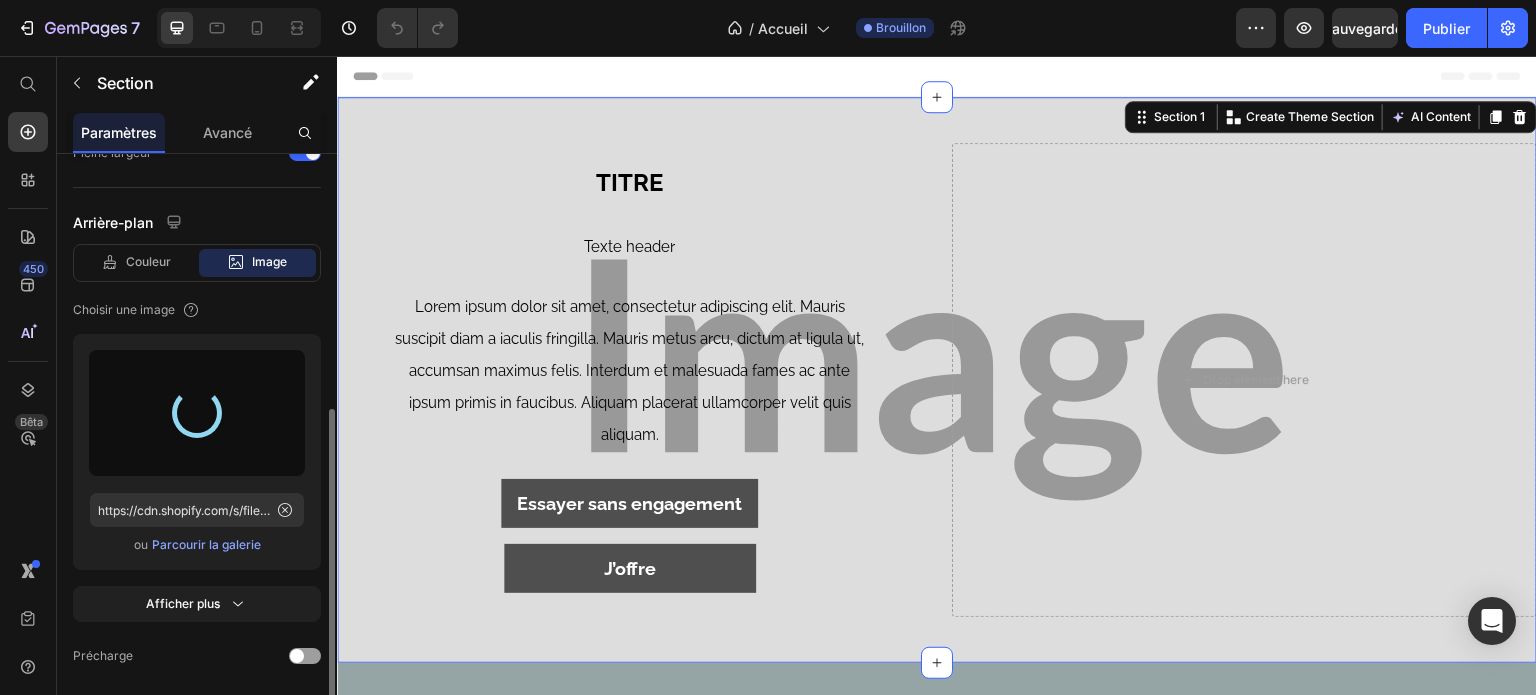 type on "https://cdn.shopify.com/s/files/1/0901/2746/6871/files/gempages_547985394210178140-7a0229c4-fcf2-42aa-9eff-2b47d8061b6e.png" 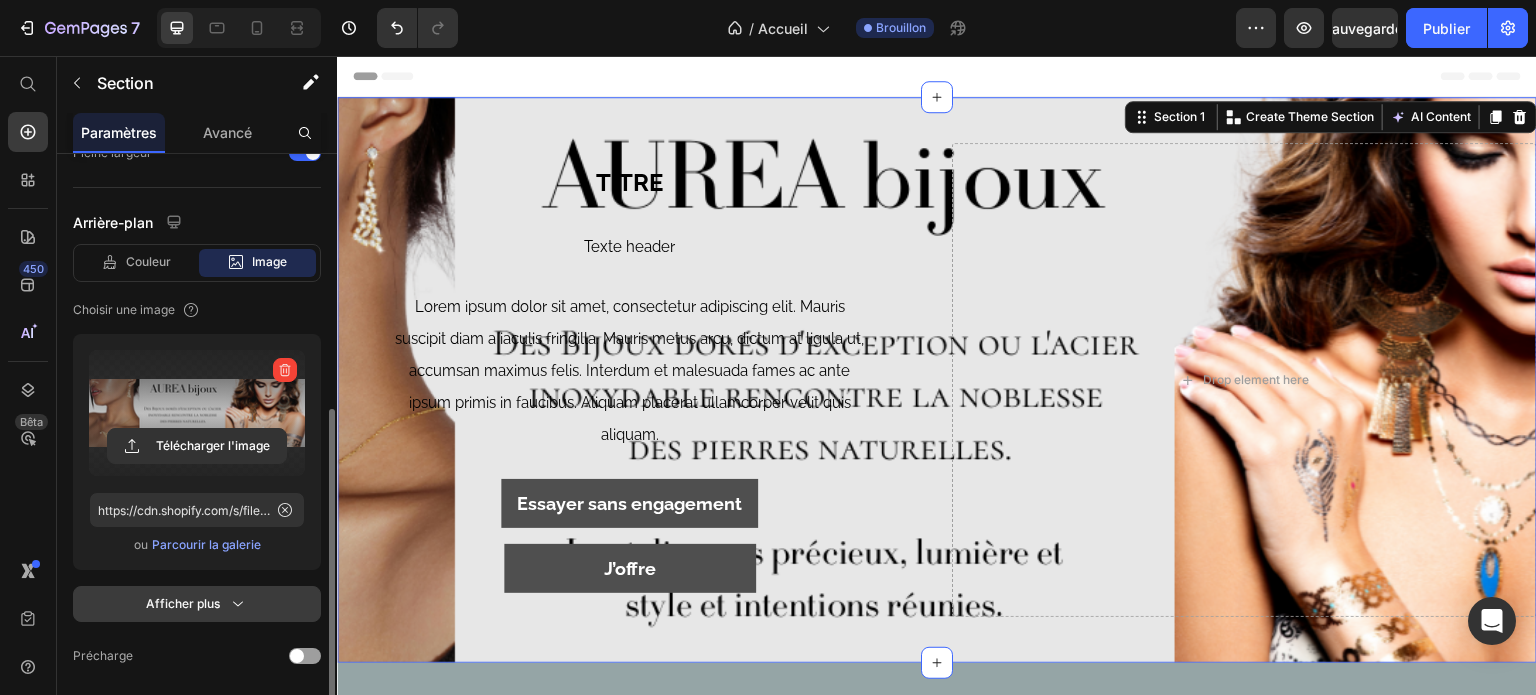 click 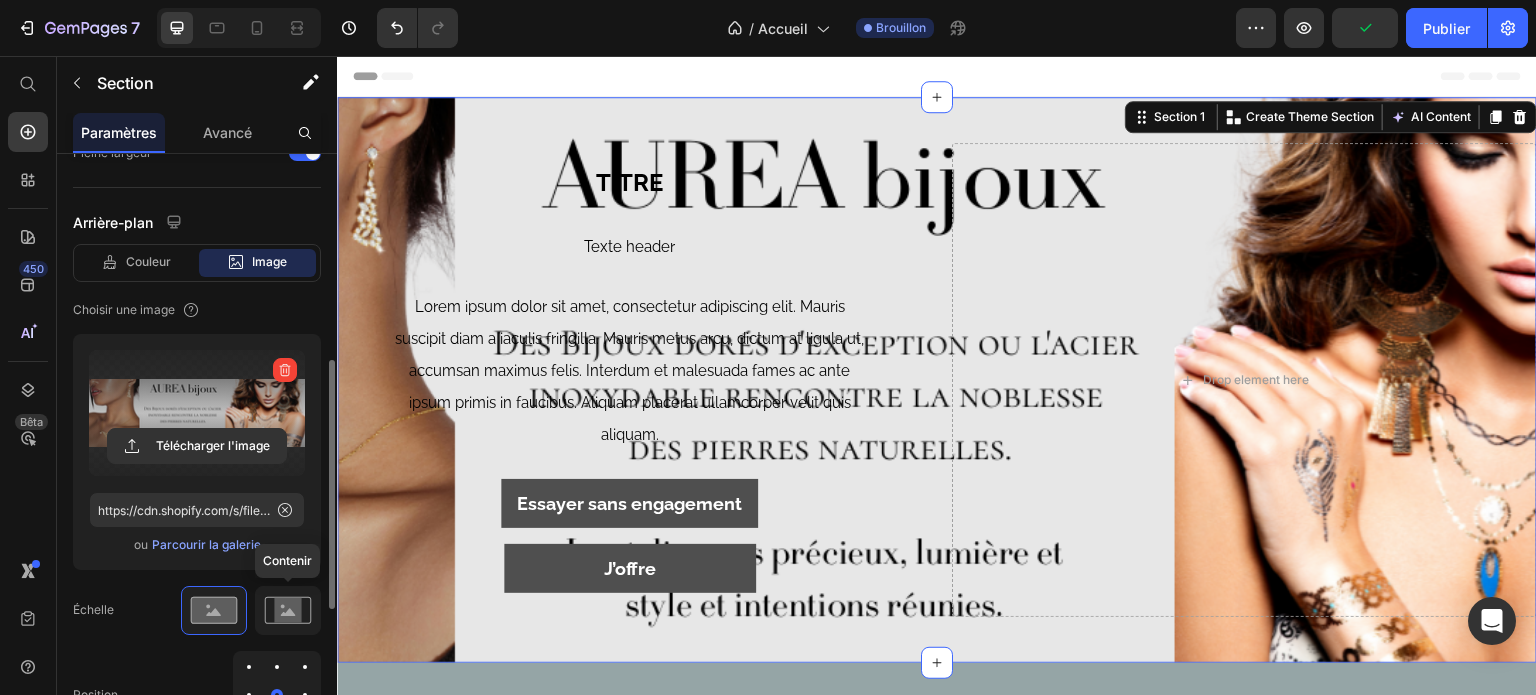 click 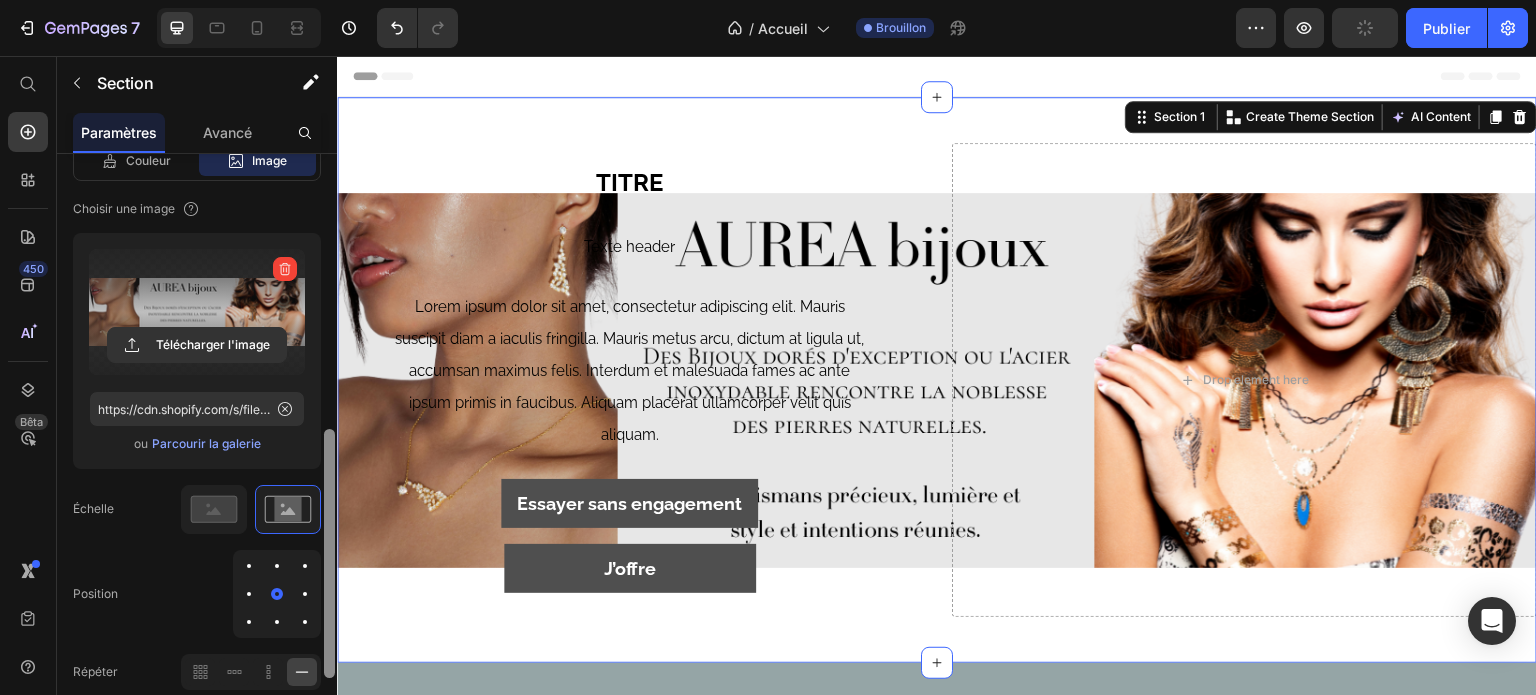 scroll, scrollTop: 616, scrollLeft: 0, axis: vertical 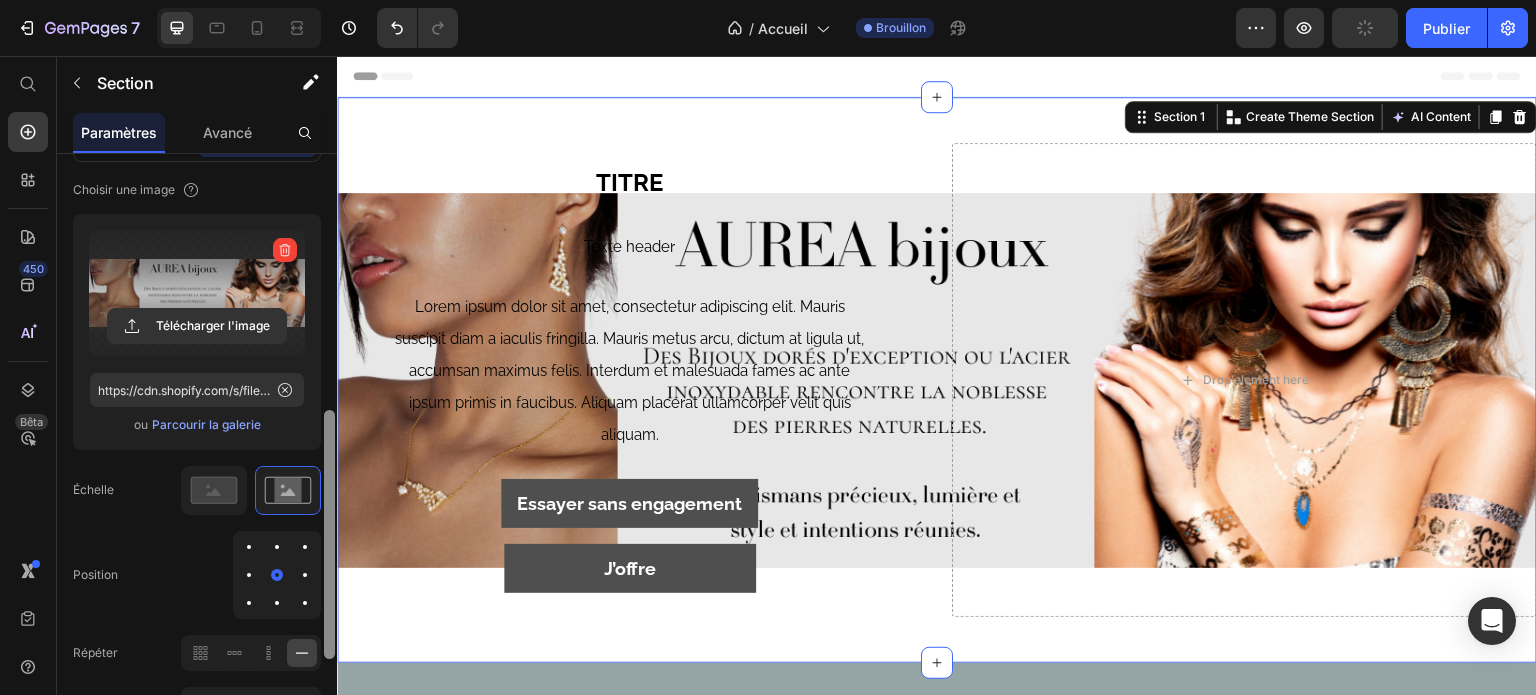 drag, startPoint x: 328, startPoint y: 557, endPoint x: 328, endPoint y: 607, distance: 50 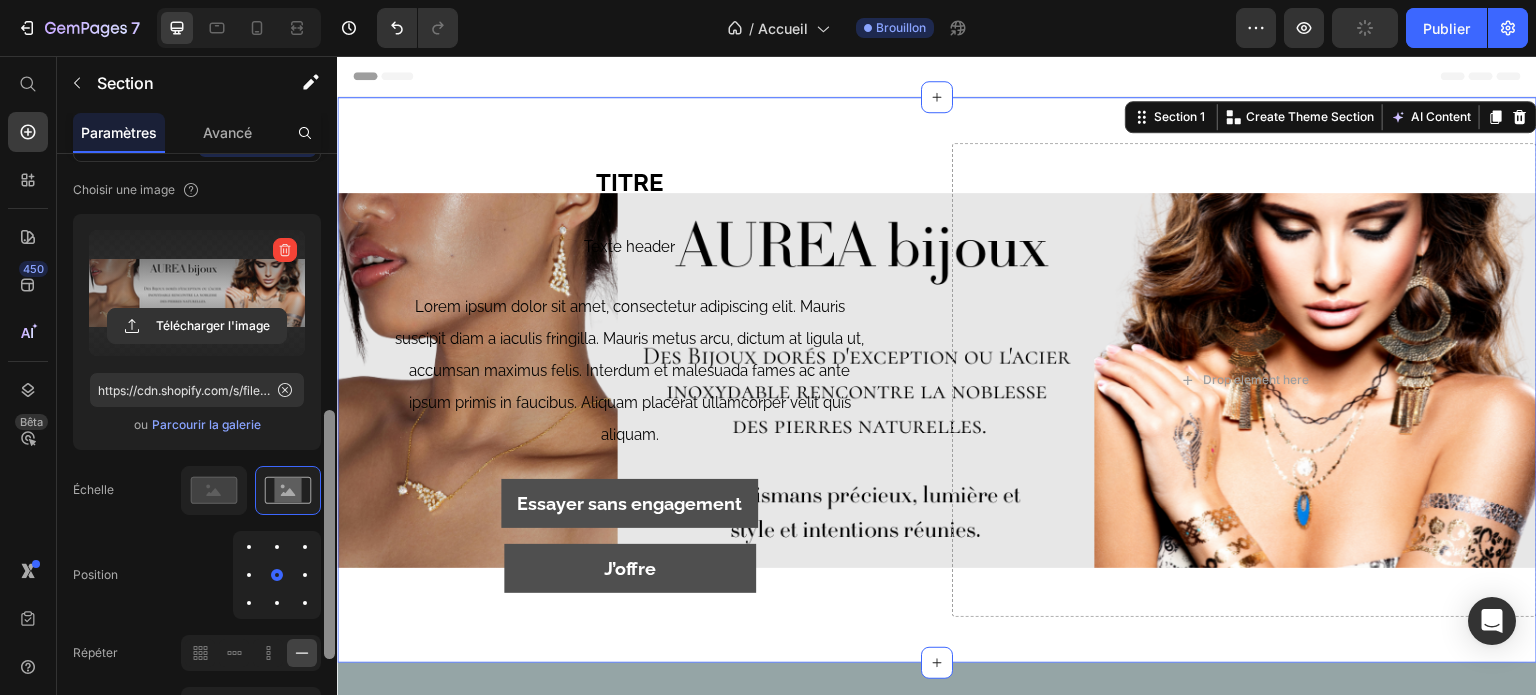 click at bounding box center [329, 534] 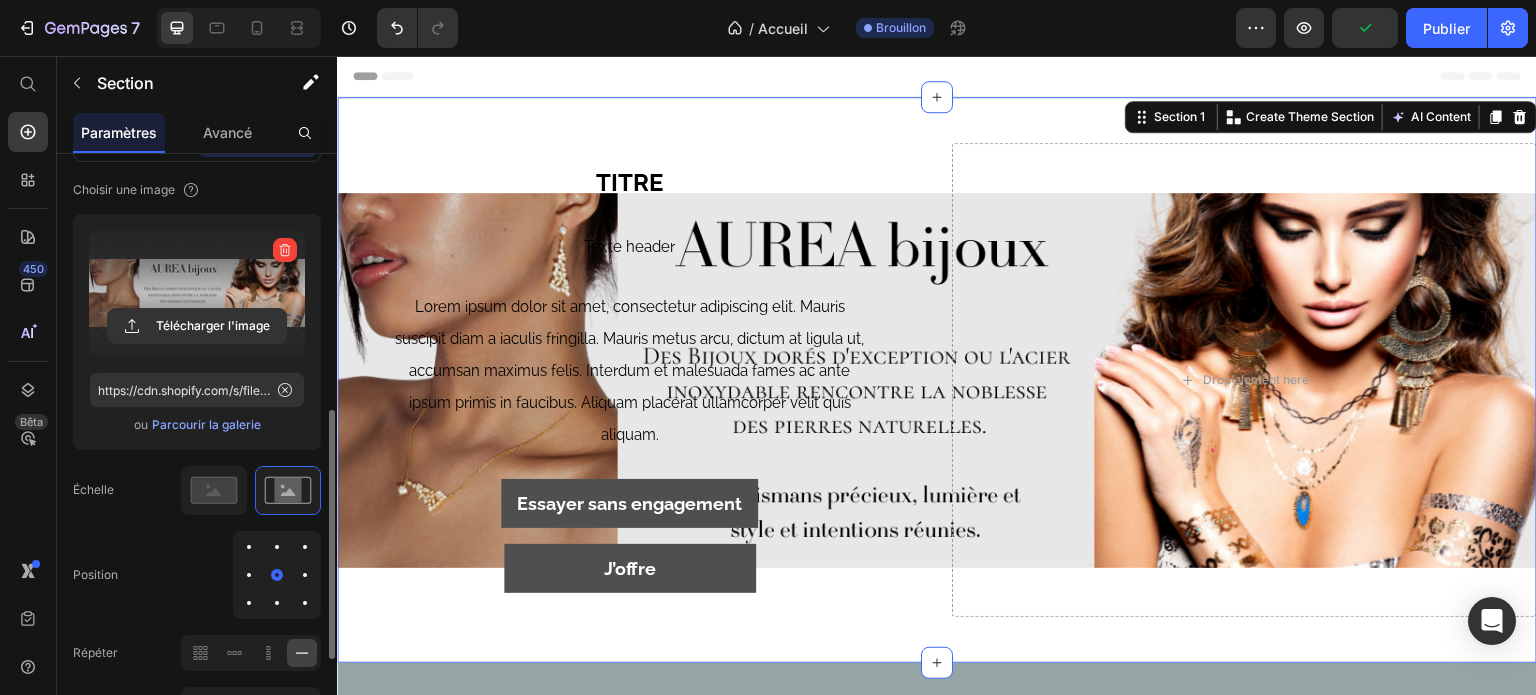 click at bounding box center (277, 547) 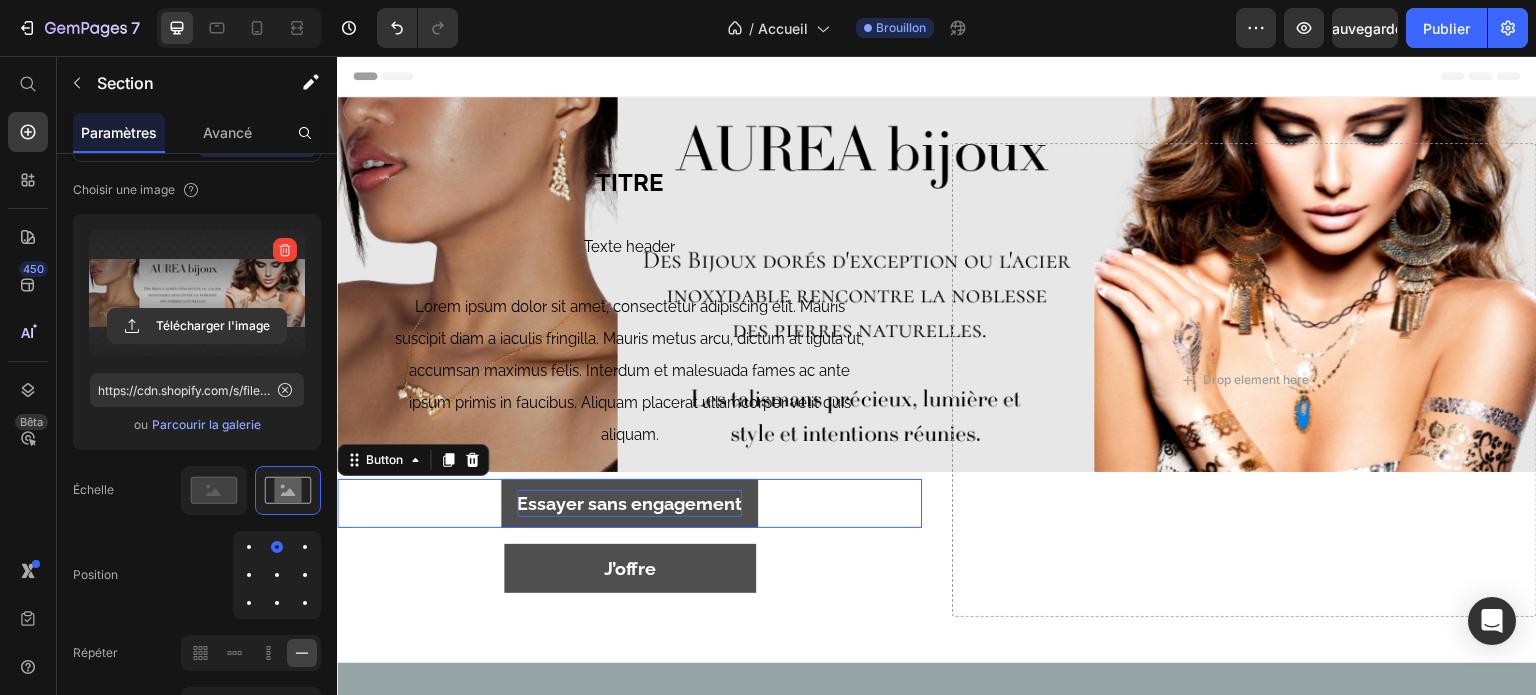 click on "Essayer sans engagement" at bounding box center [629, 503] 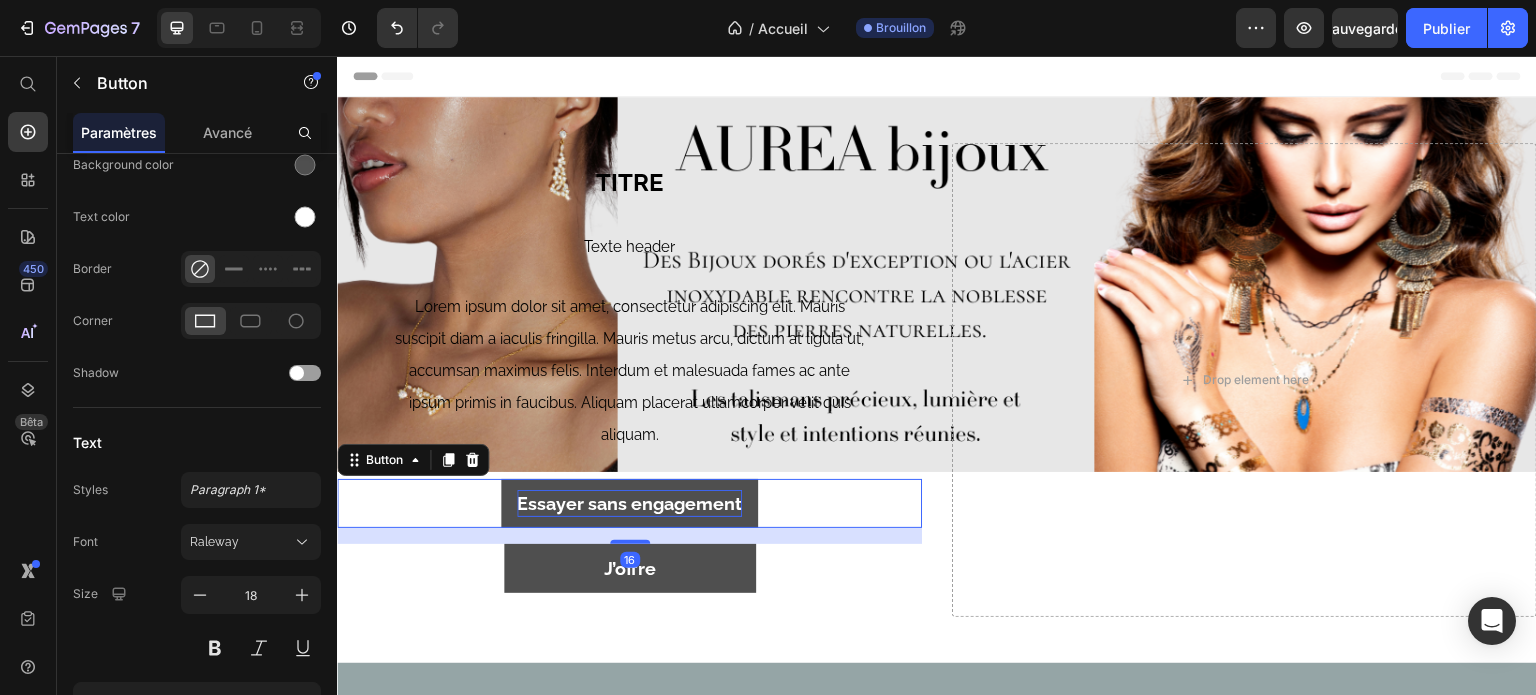 scroll, scrollTop: 0, scrollLeft: 0, axis: both 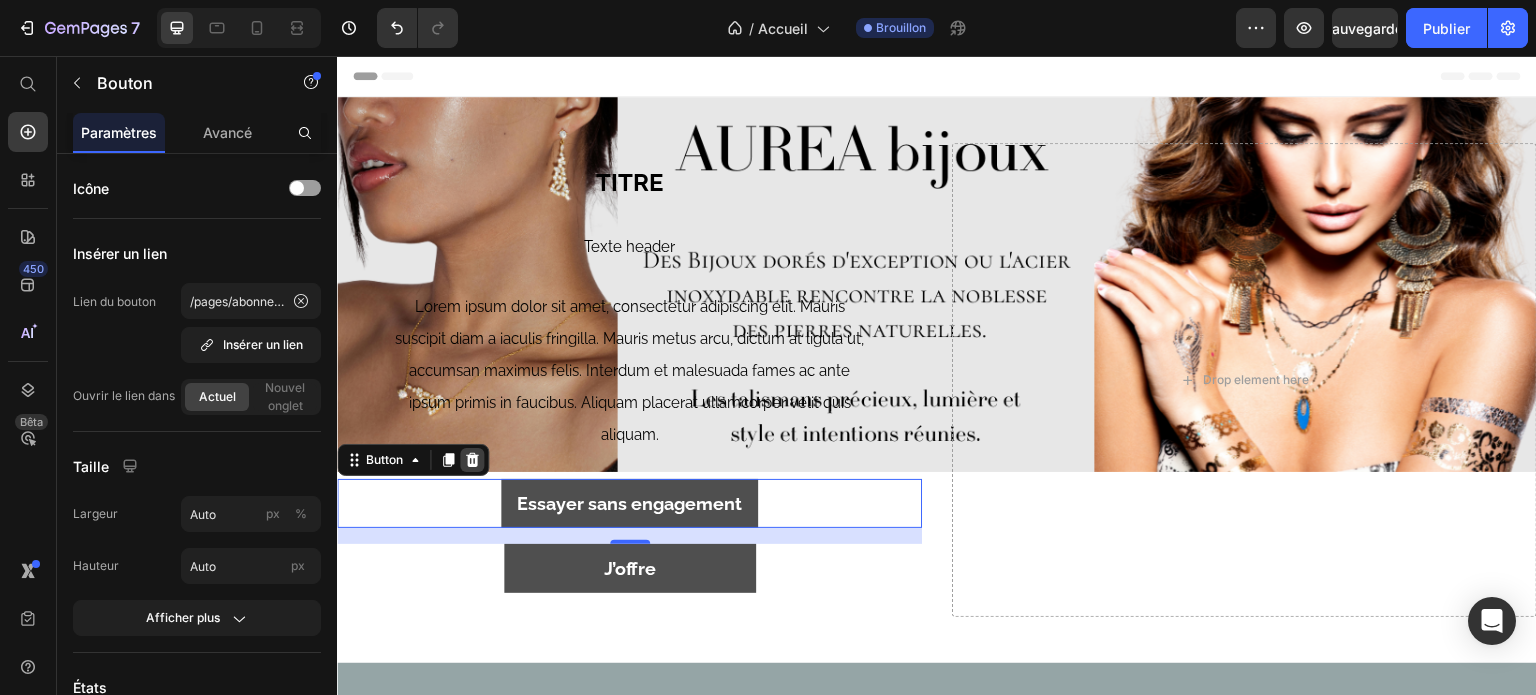 click 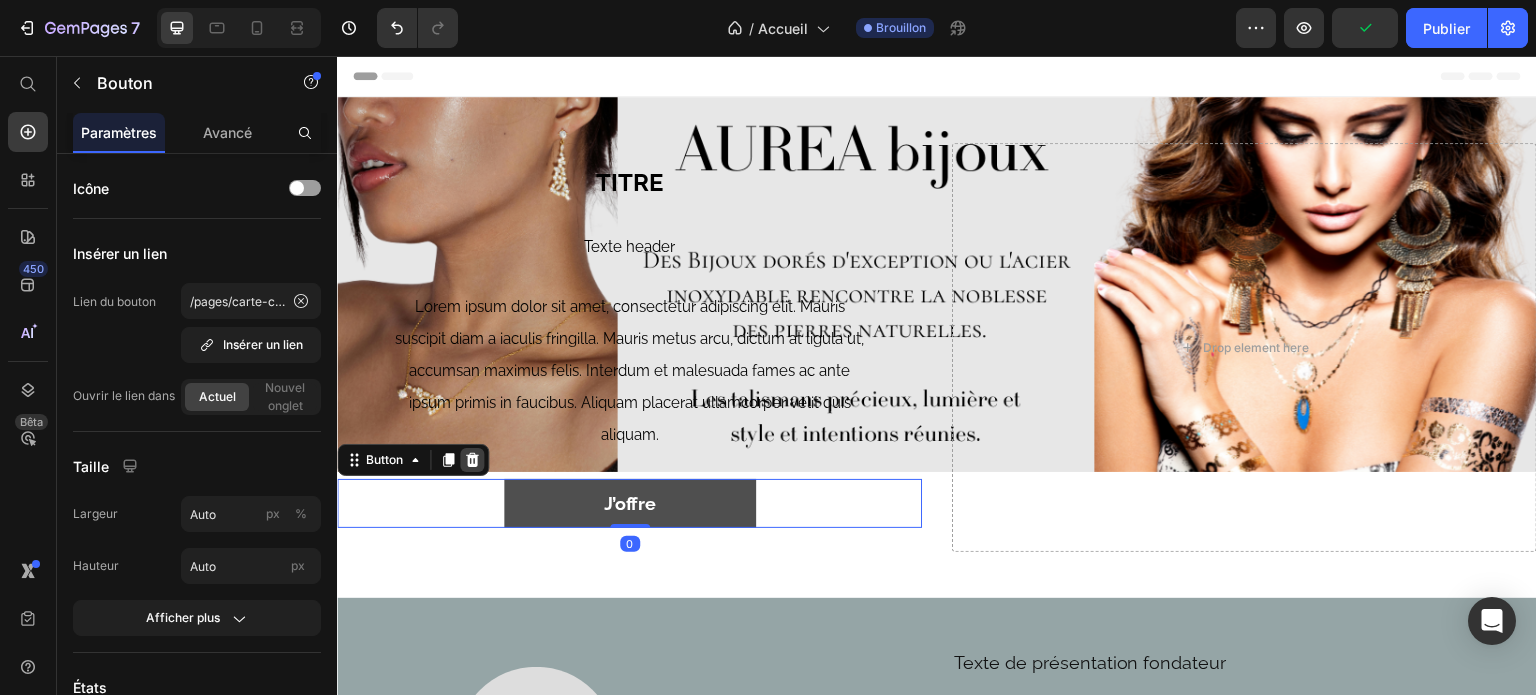 click 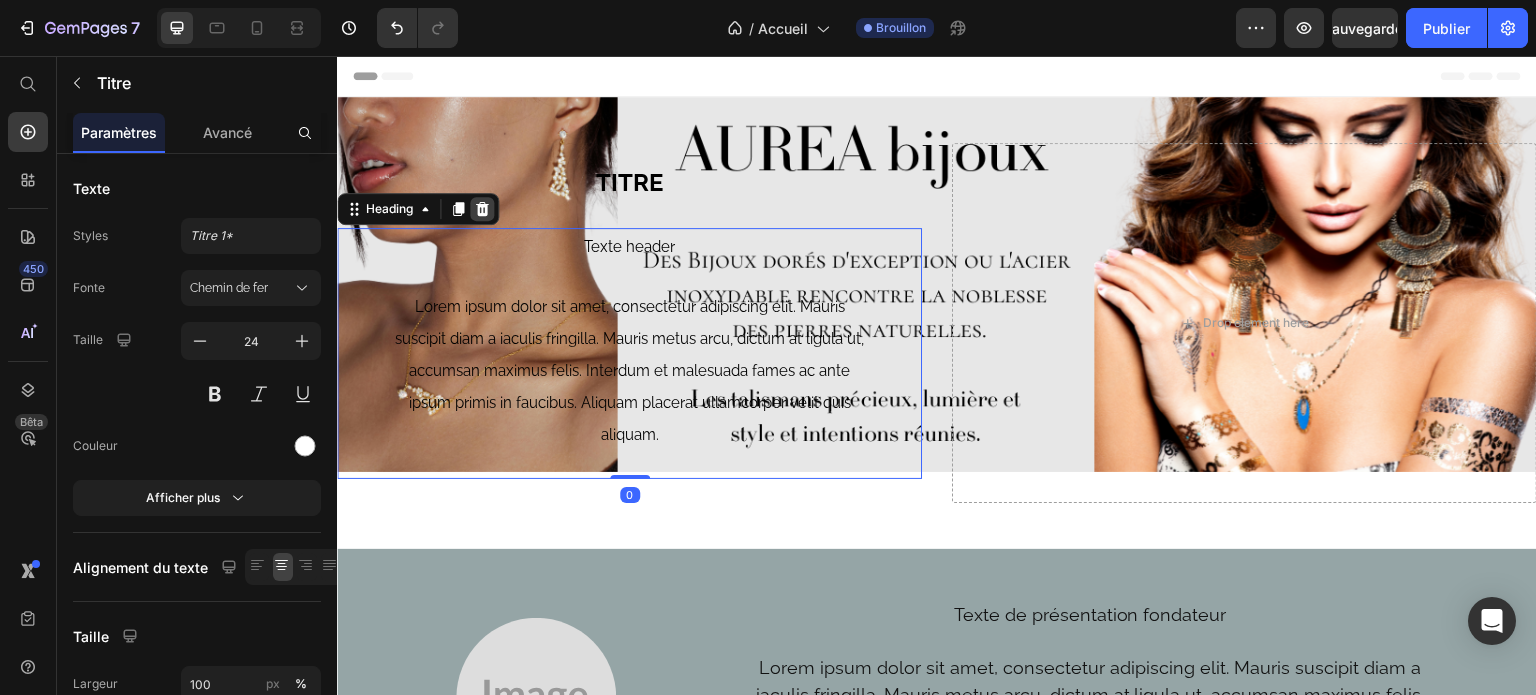 click 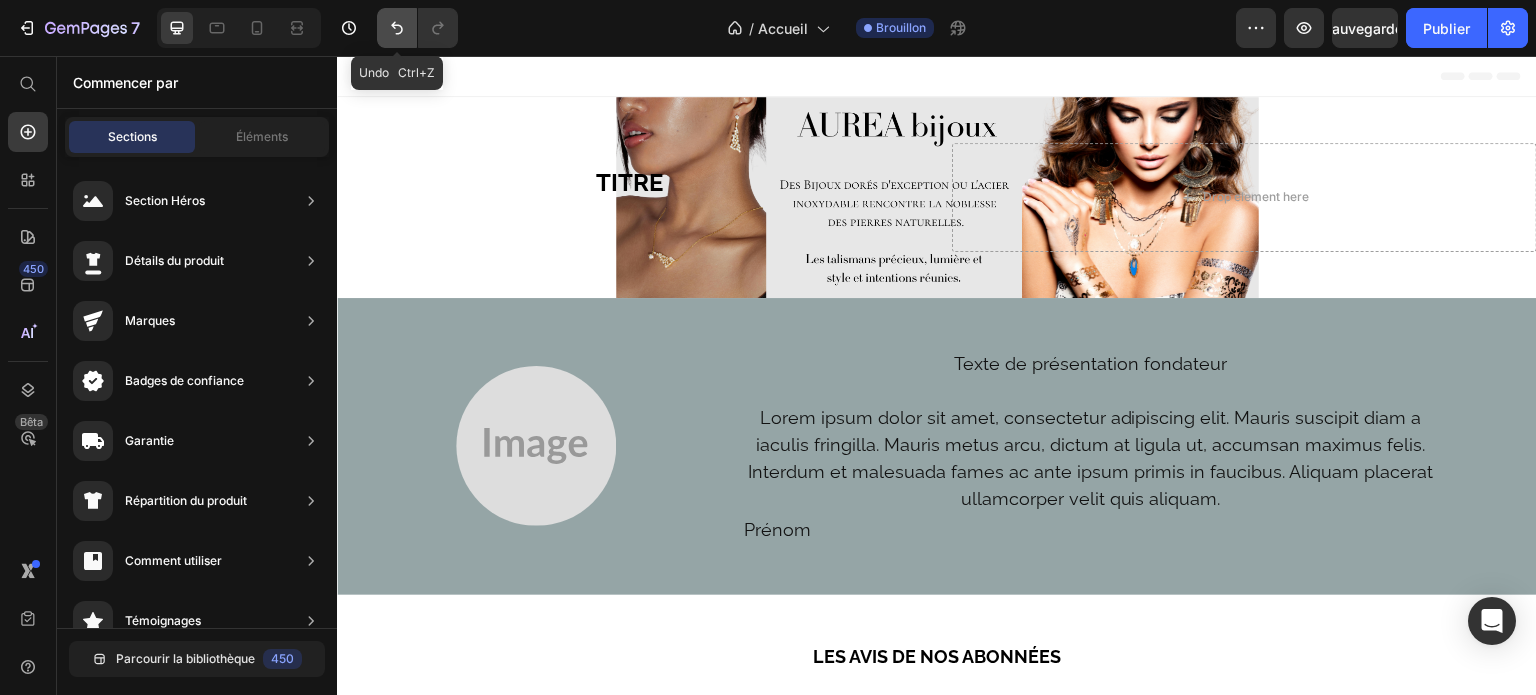 click 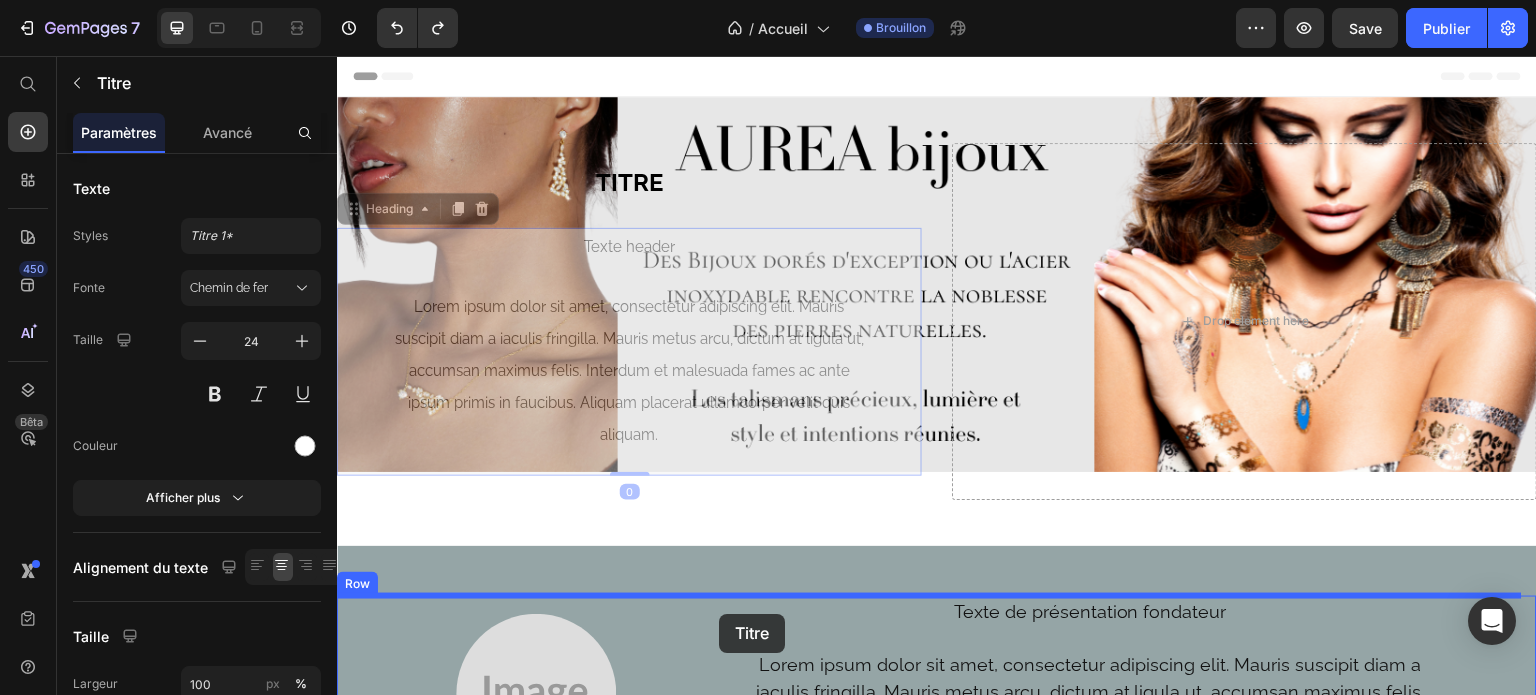 scroll, scrollTop: 51, scrollLeft: 0, axis: vertical 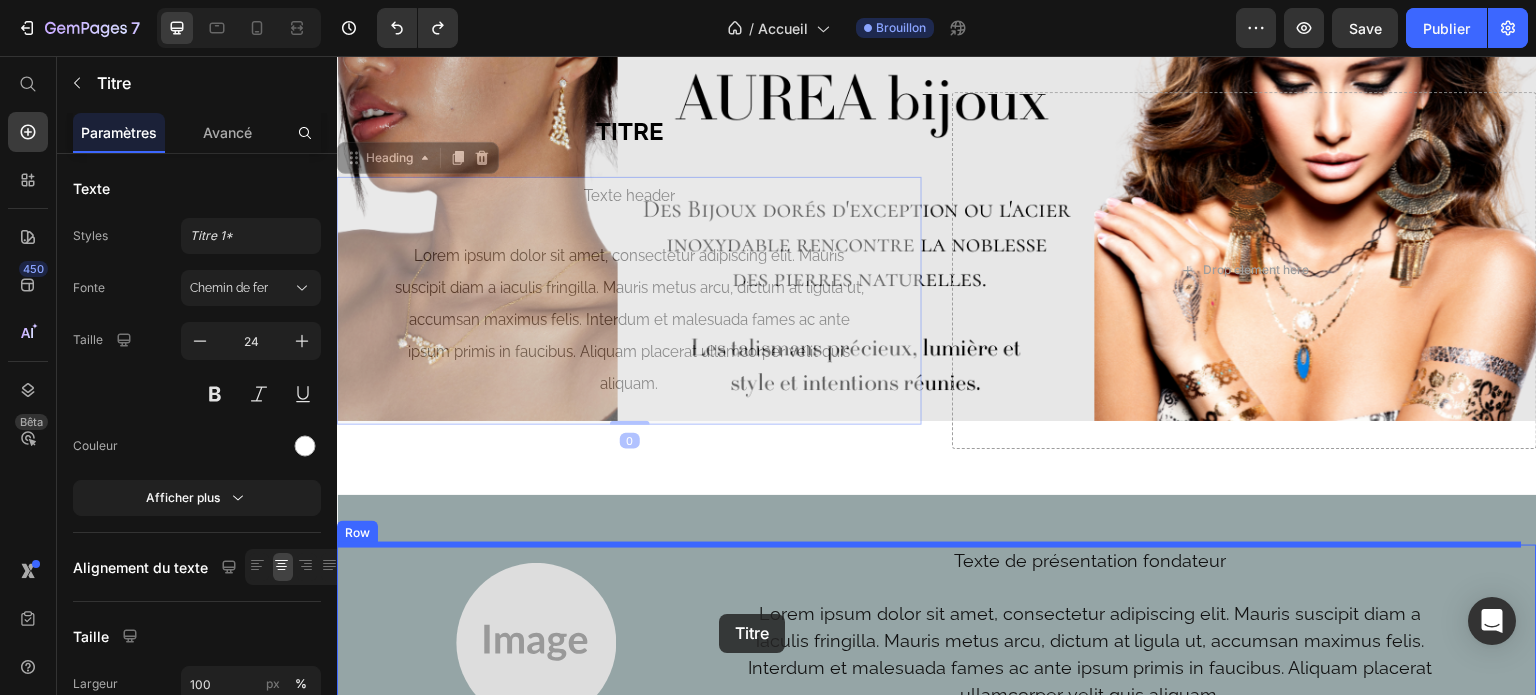 drag, startPoint x: 747, startPoint y: 334, endPoint x: 719, endPoint y: 655, distance: 322.21887 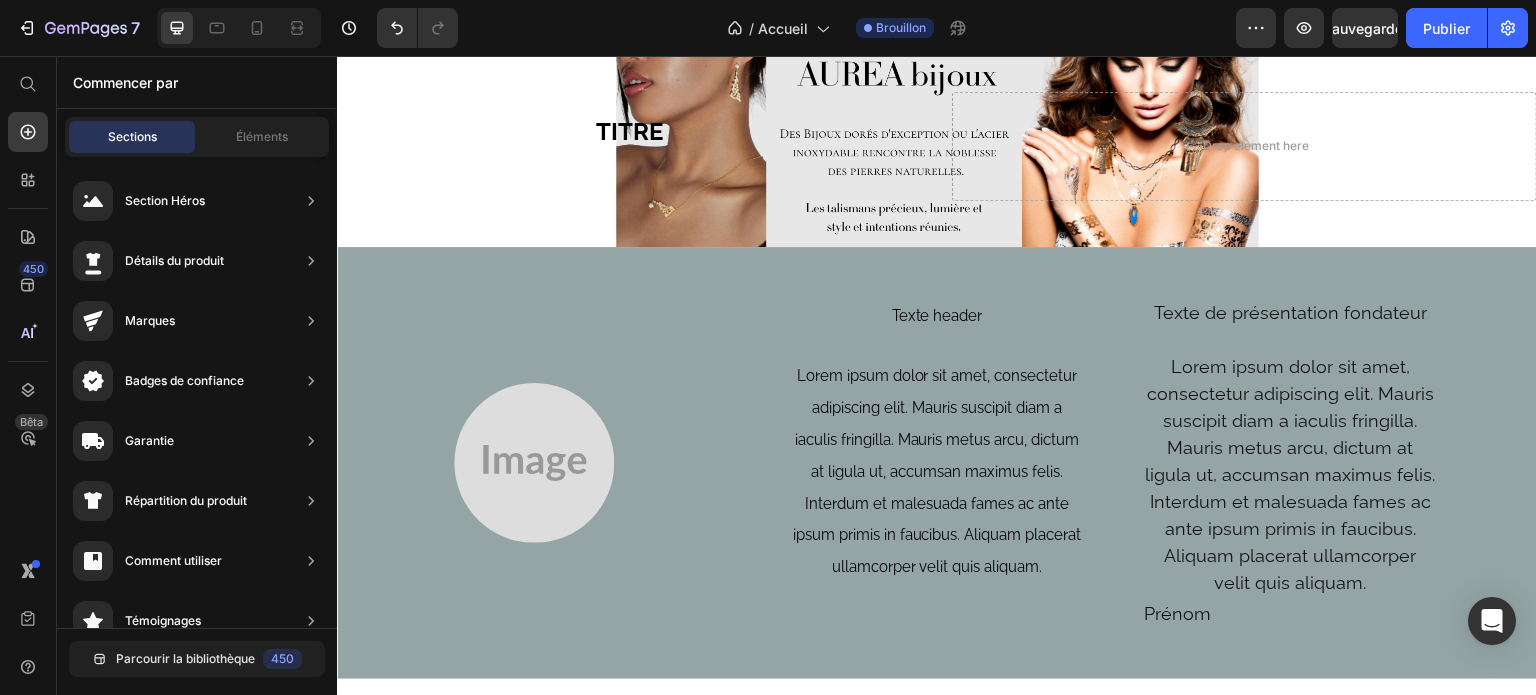 scroll, scrollTop: 0, scrollLeft: 0, axis: both 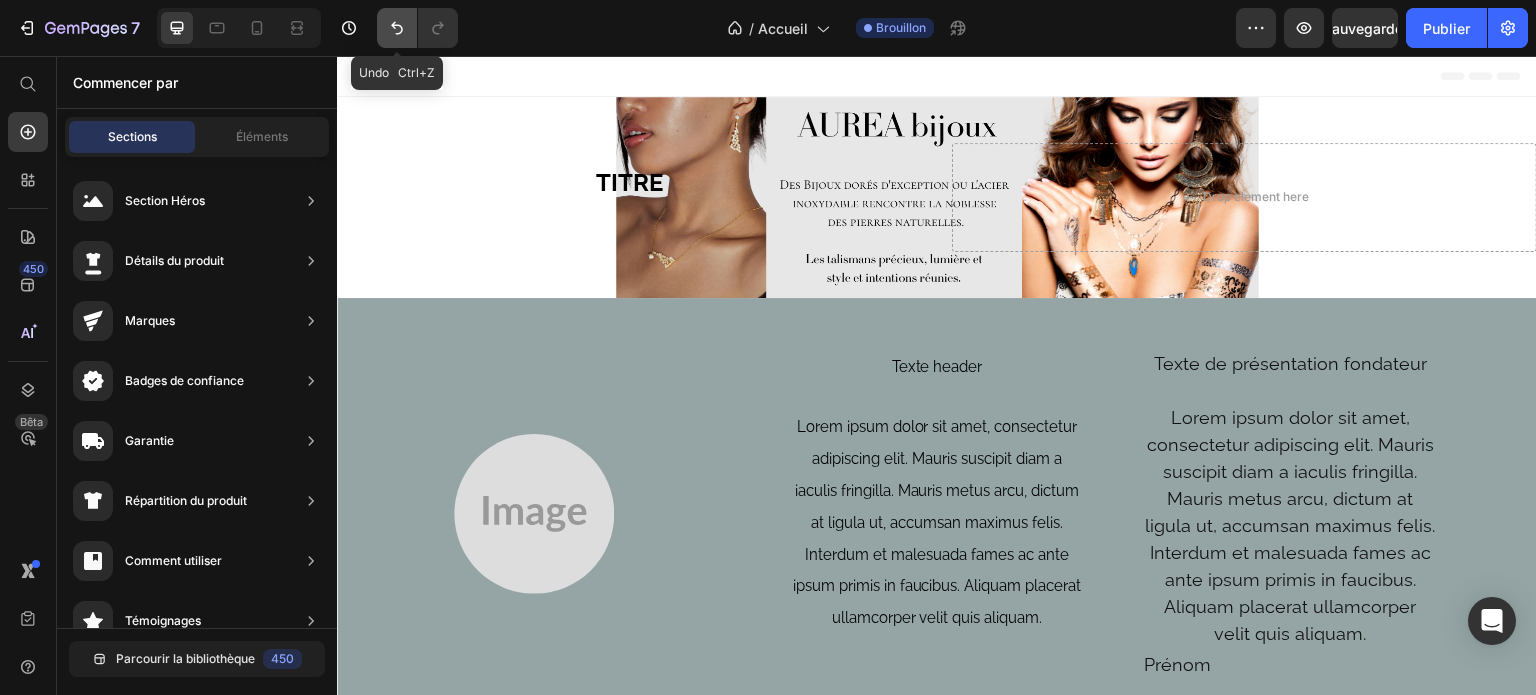click 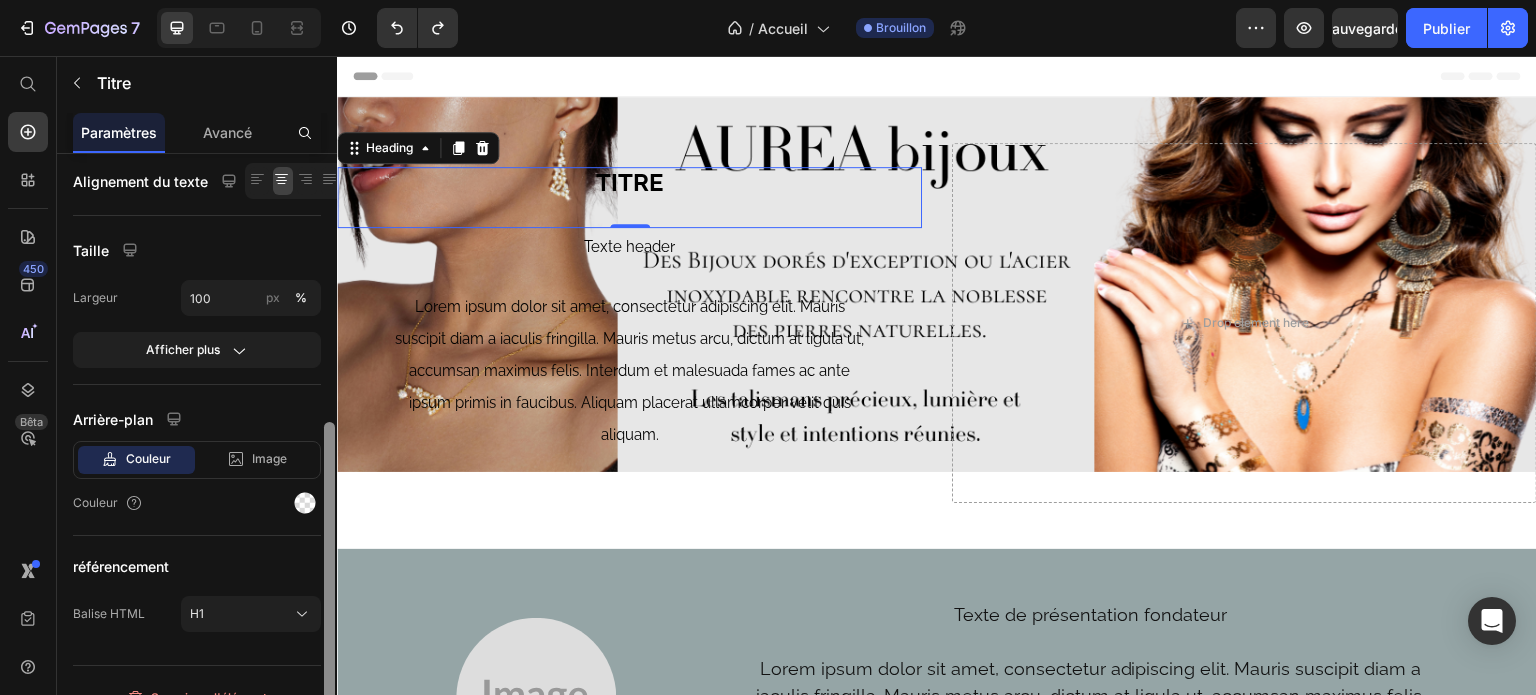 scroll, scrollTop: 411, scrollLeft: 0, axis: vertical 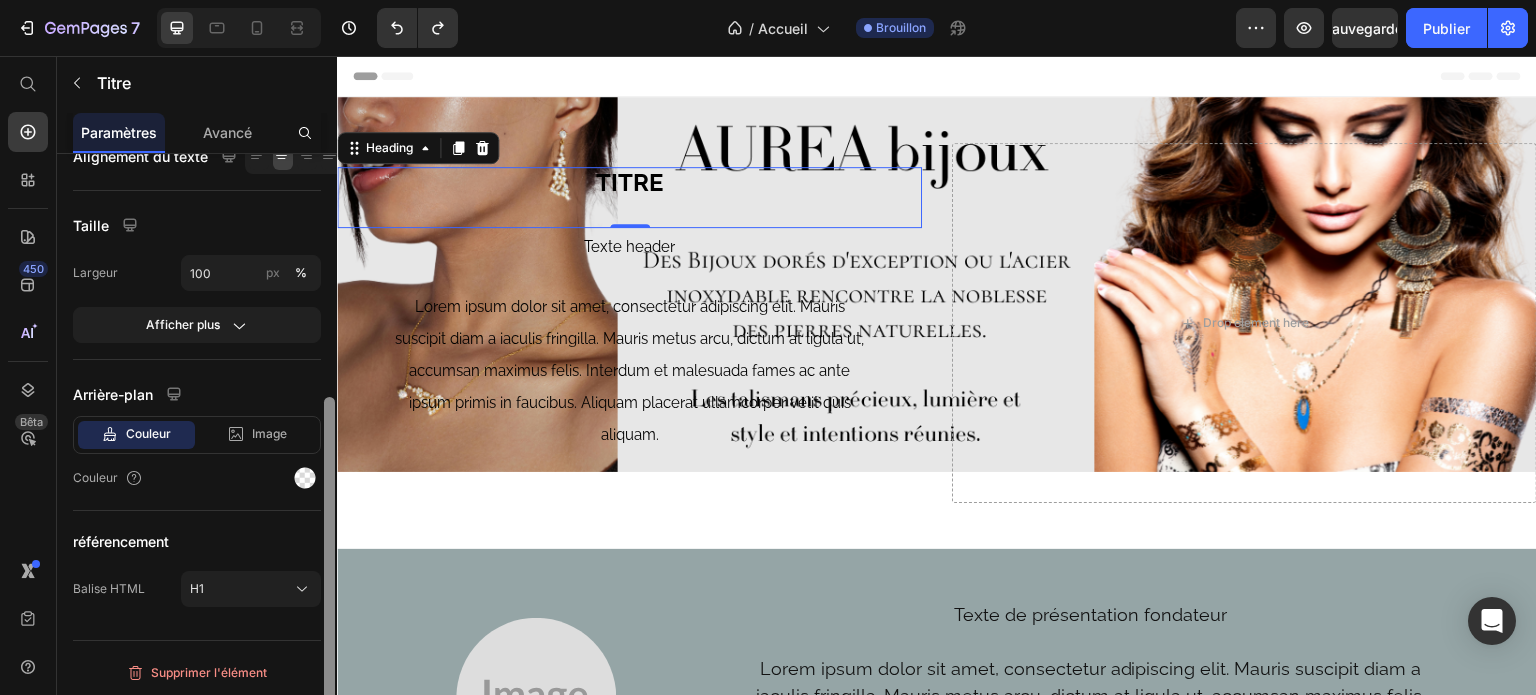drag, startPoint x: 324, startPoint y: 291, endPoint x: 328, endPoint y: 615, distance: 324.0247 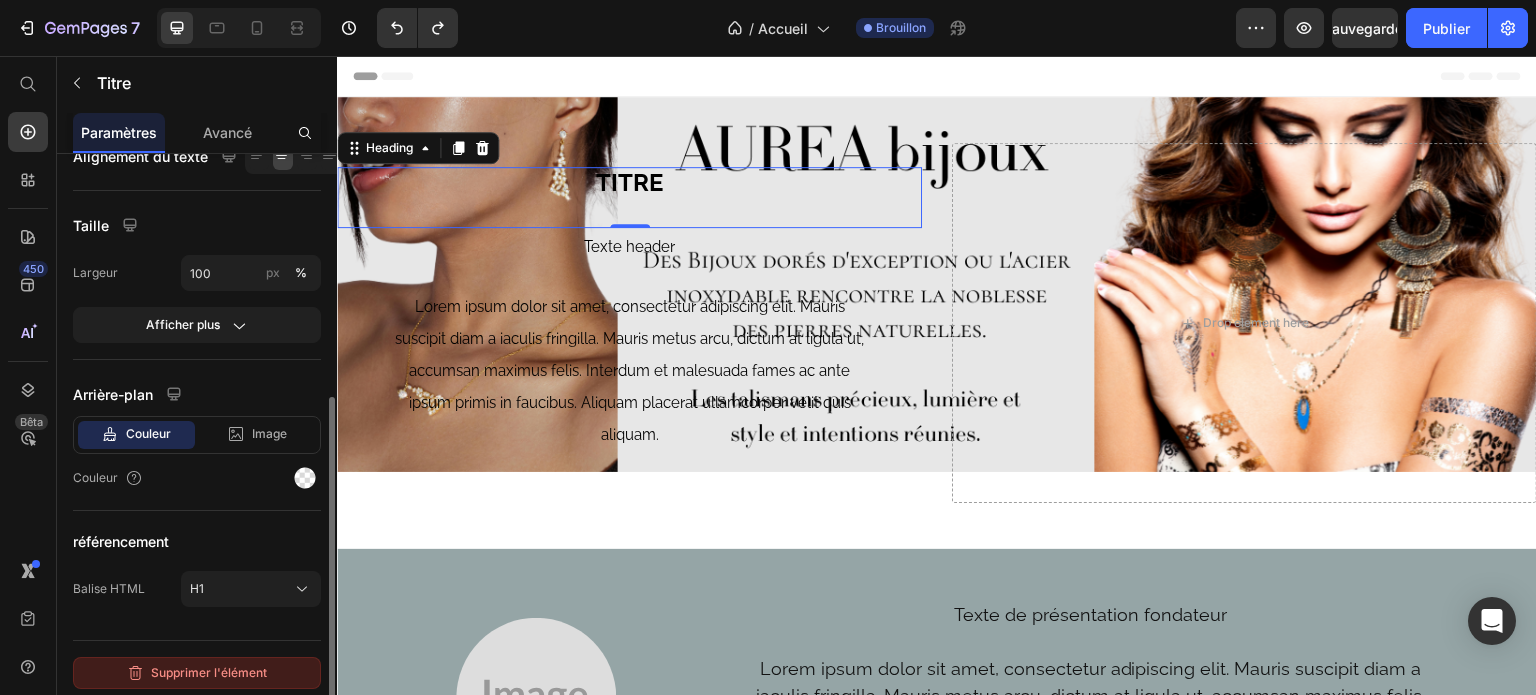 click on "Supprimer l'élément" at bounding box center [209, 672] 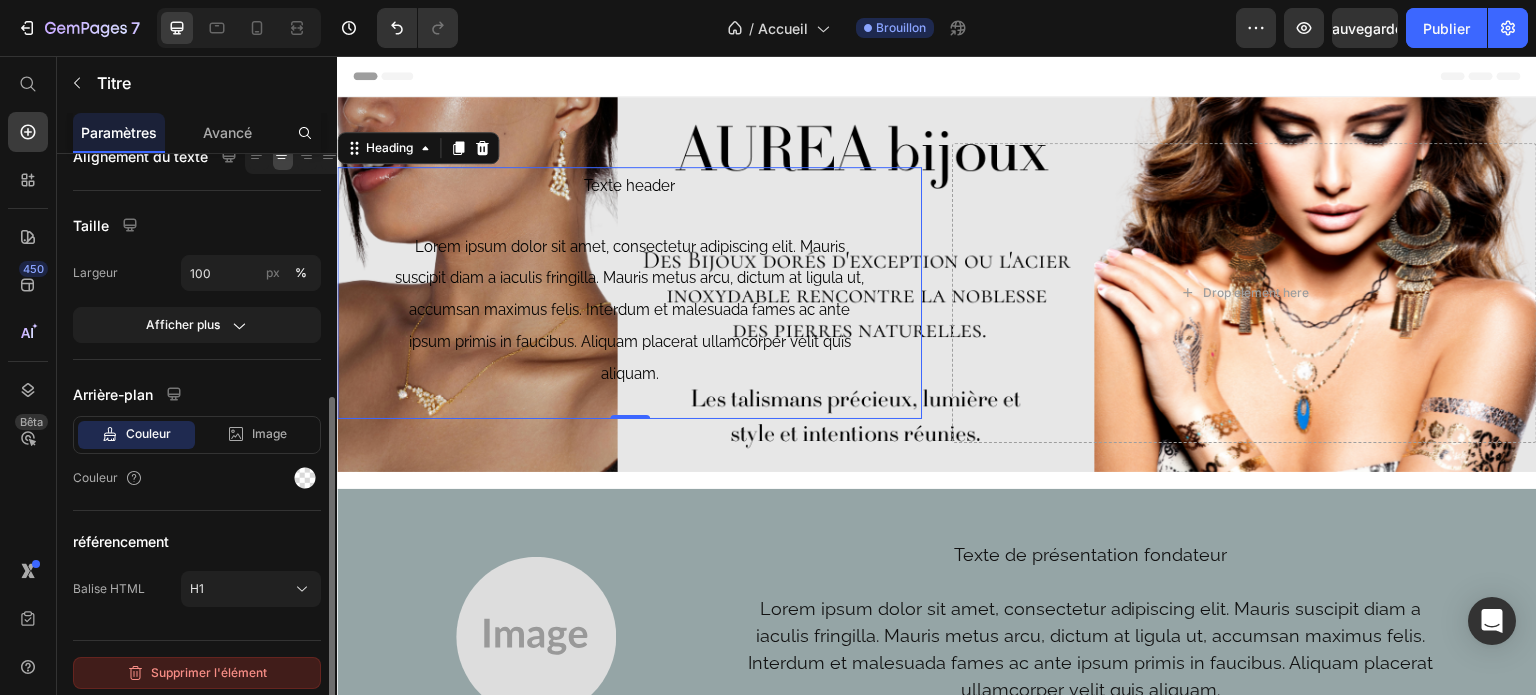 click on "Supprimer l'élément" at bounding box center [209, 672] 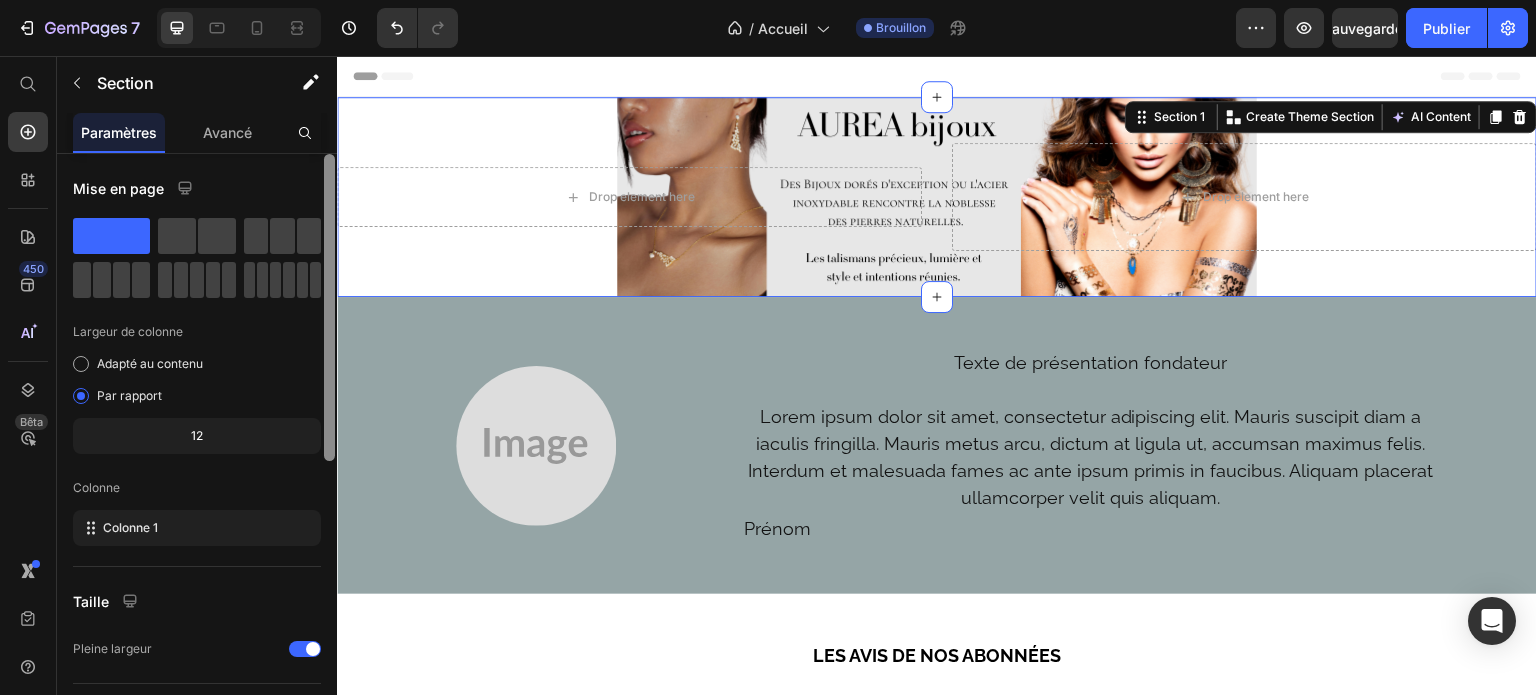 scroll, scrollTop: 564, scrollLeft: 0, axis: vertical 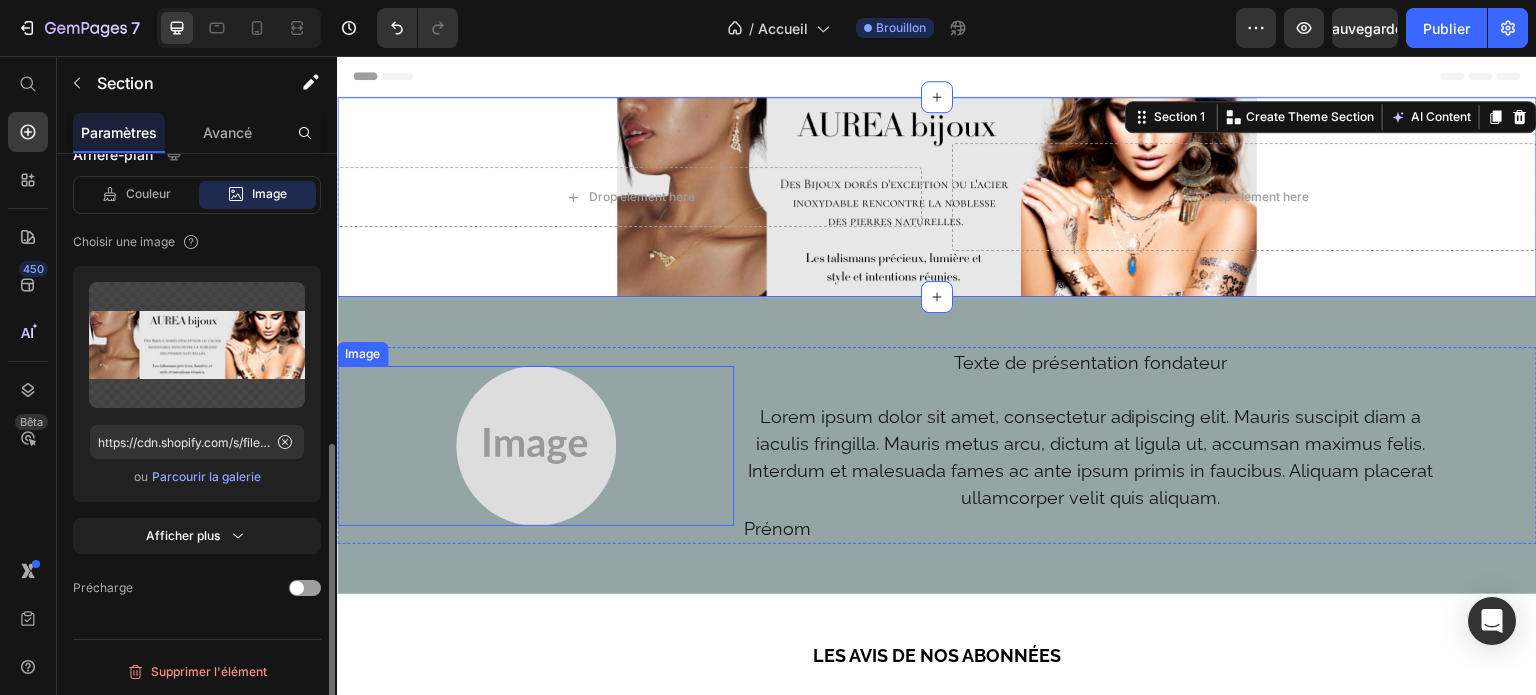 drag, startPoint x: 673, startPoint y: 417, endPoint x: 341, endPoint y: 491, distance: 340.14703 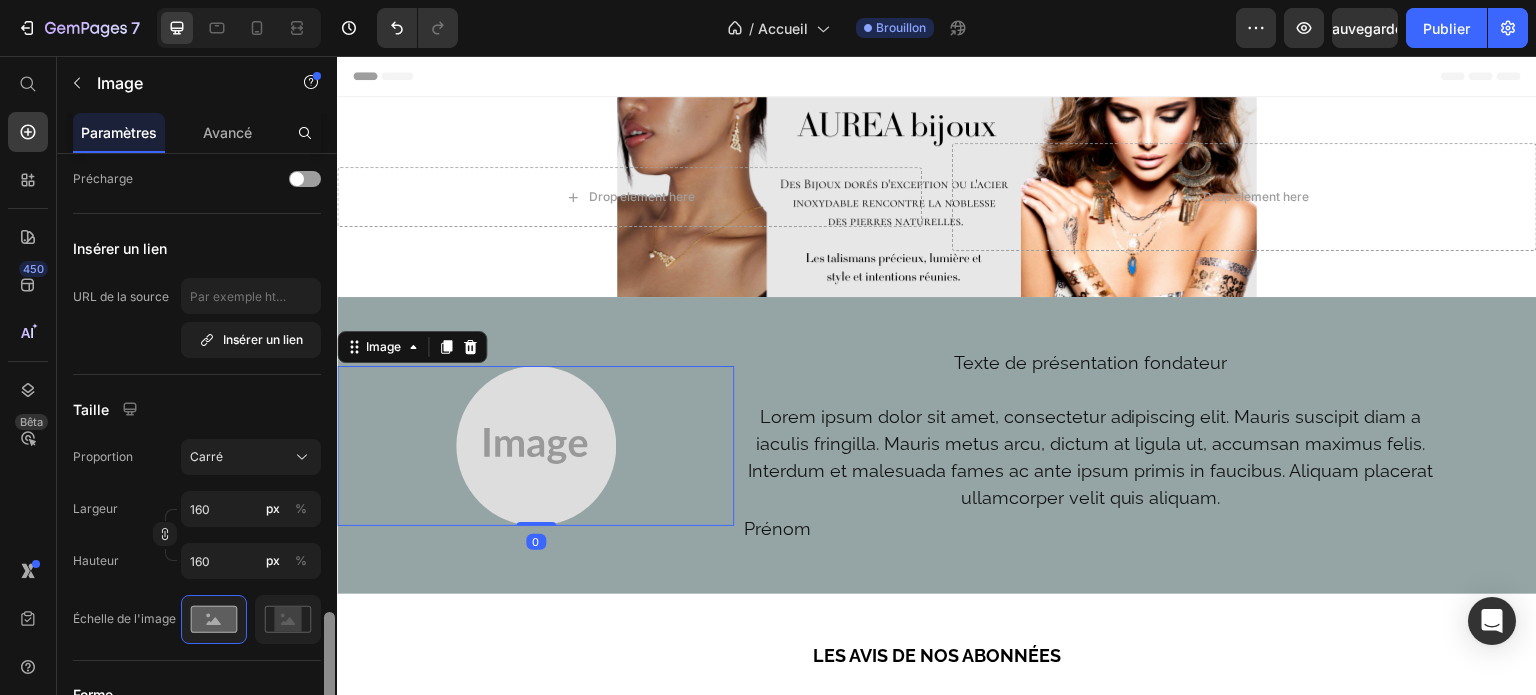 scroll, scrollTop: 774, scrollLeft: 0, axis: vertical 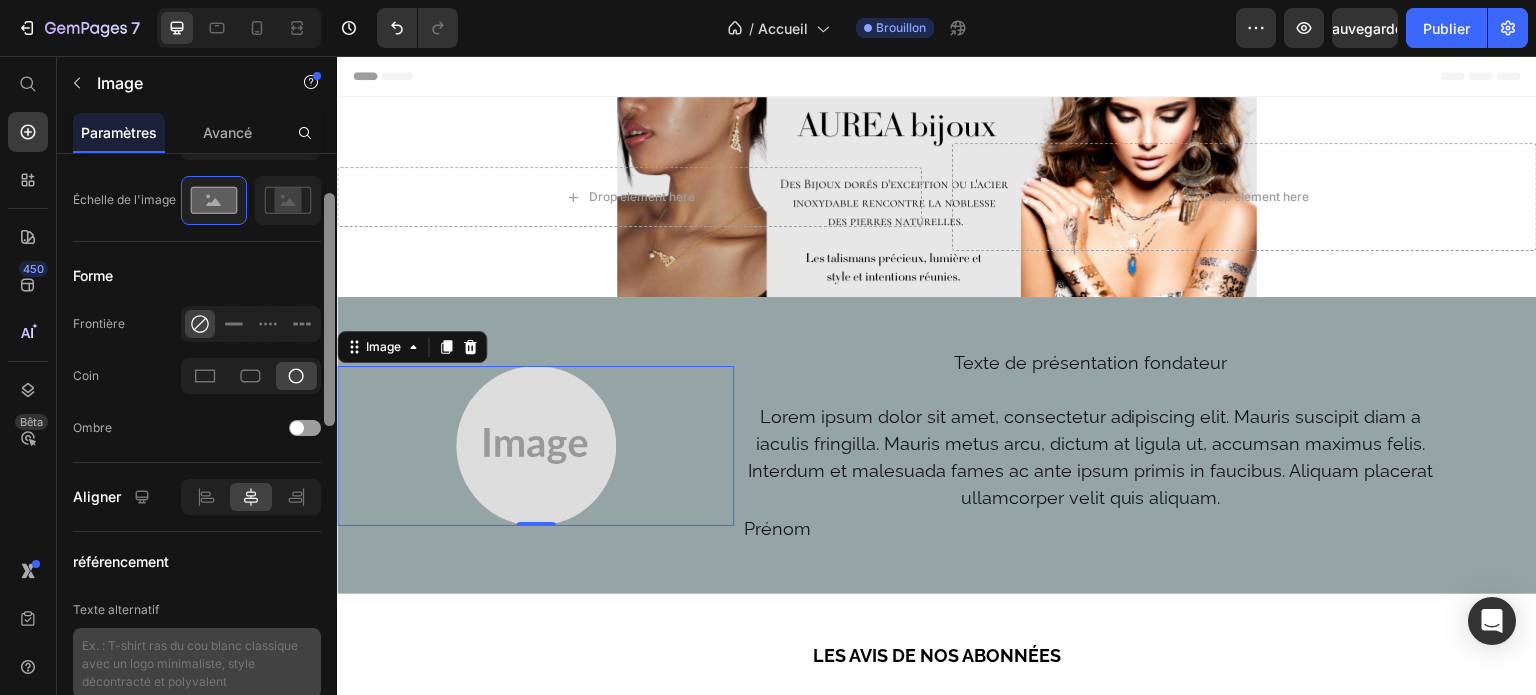 drag, startPoint x: 328, startPoint y: 319, endPoint x: 319, endPoint y: 622, distance: 303.13364 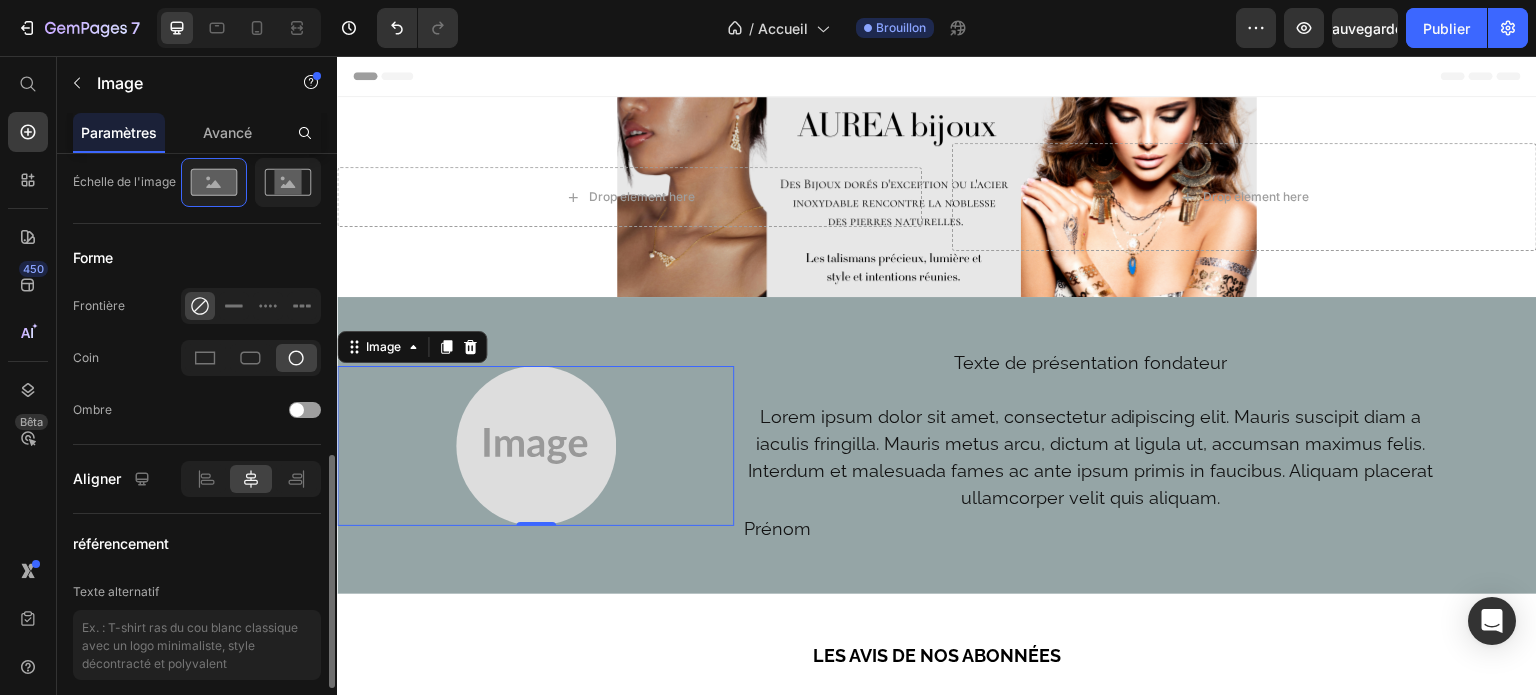 click 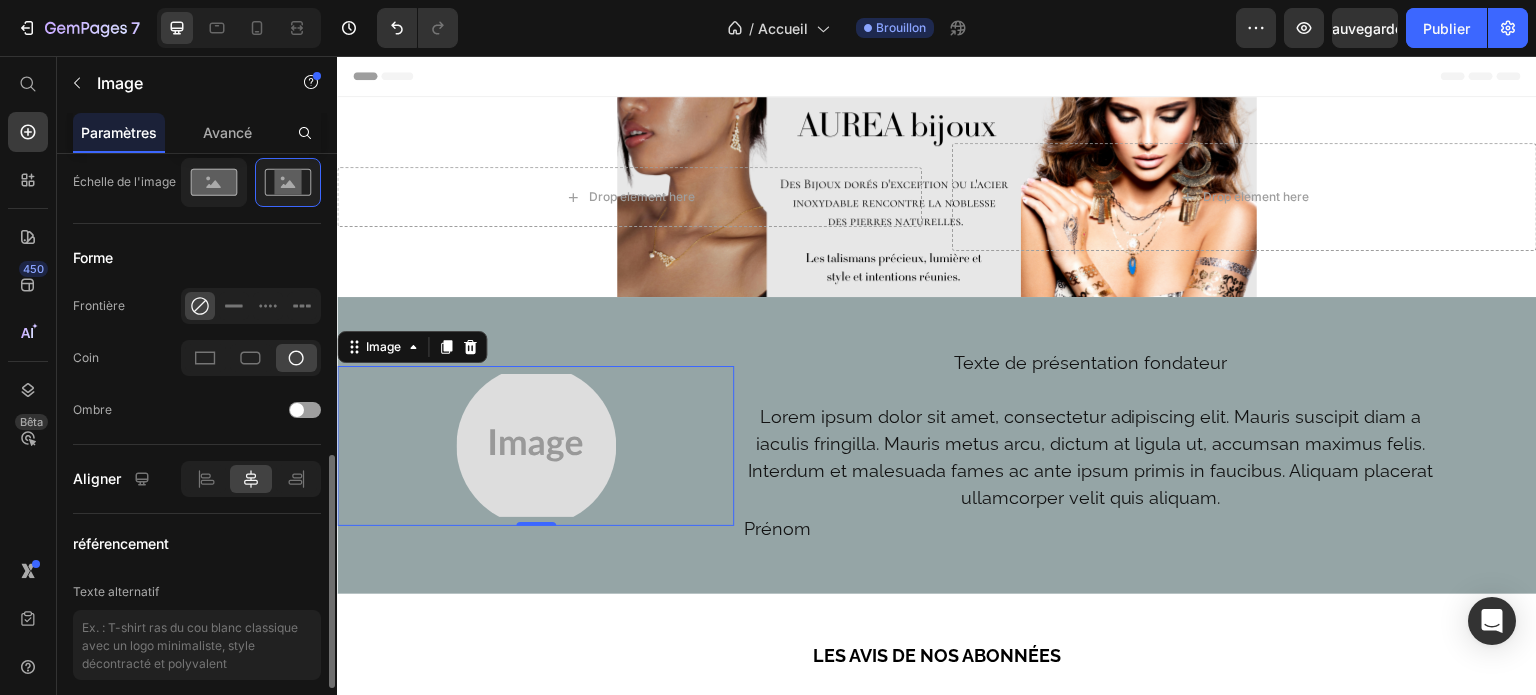 click 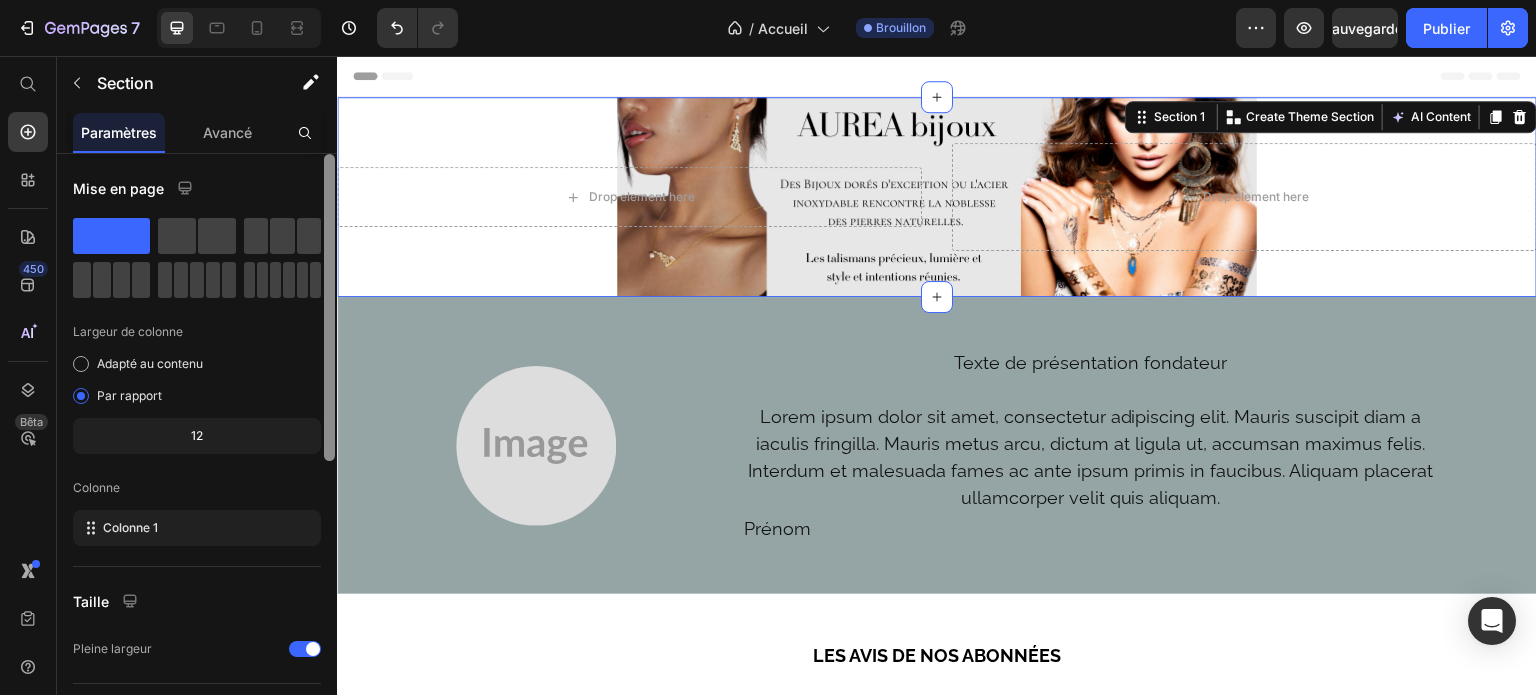 scroll, scrollTop: 564, scrollLeft: 0, axis: vertical 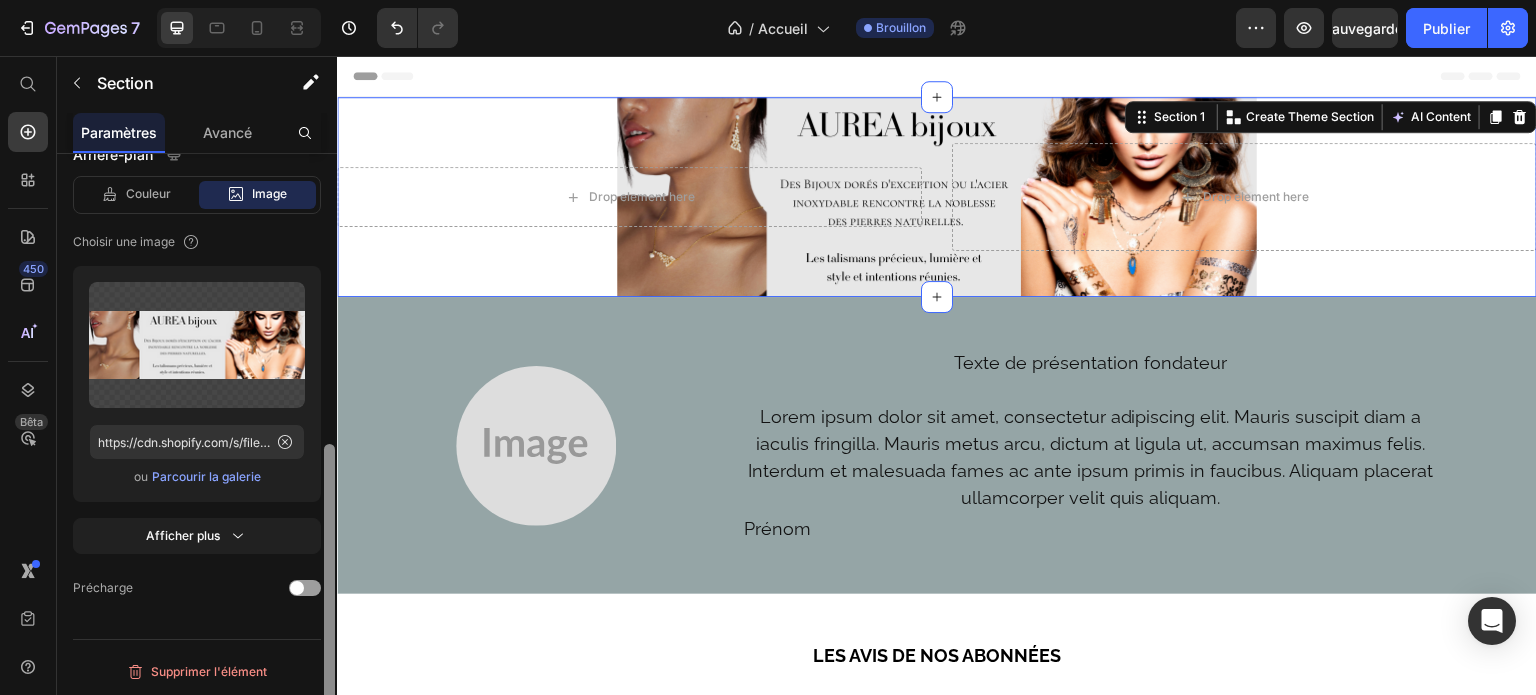 drag, startPoint x: 322, startPoint y: 285, endPoint x: 325, endPoint y: 326, distance: 41.109608 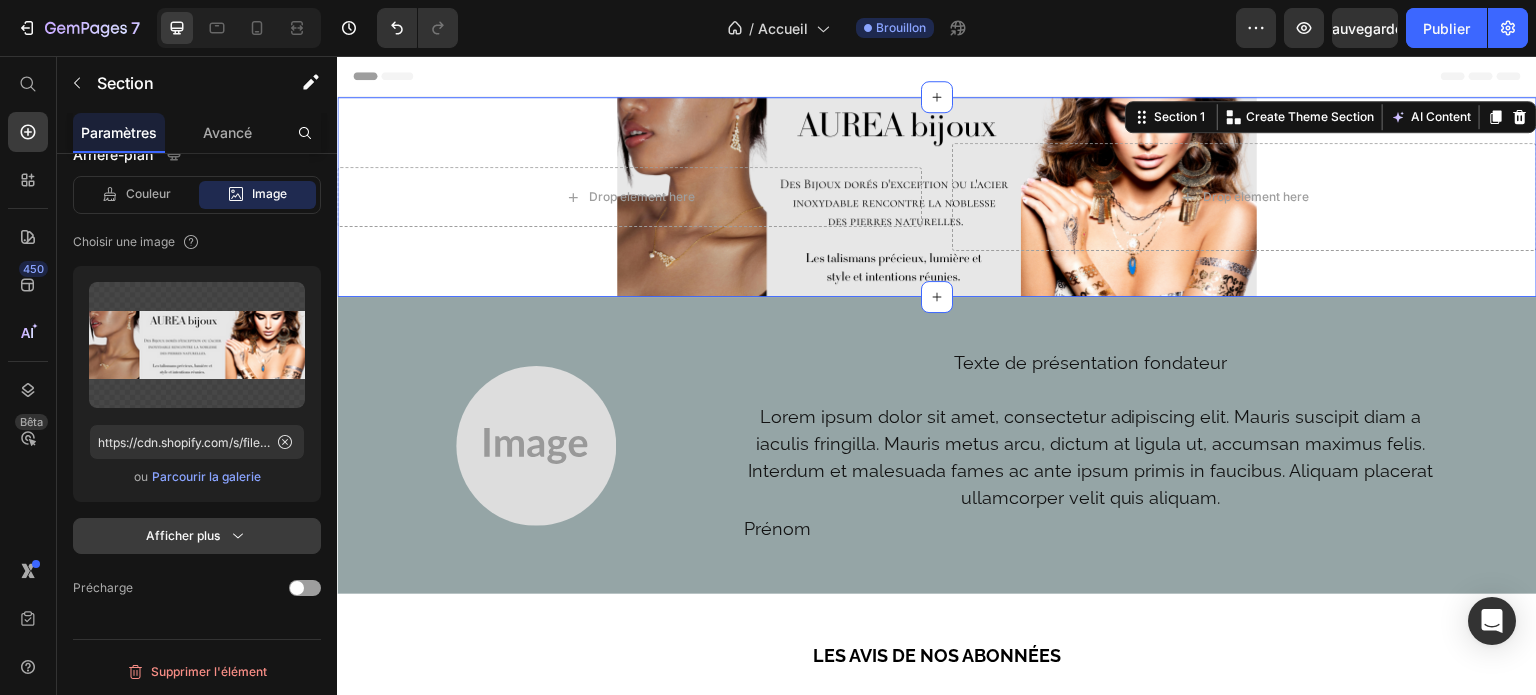 click on "Afficher plus" at bounding box center (197, 536) 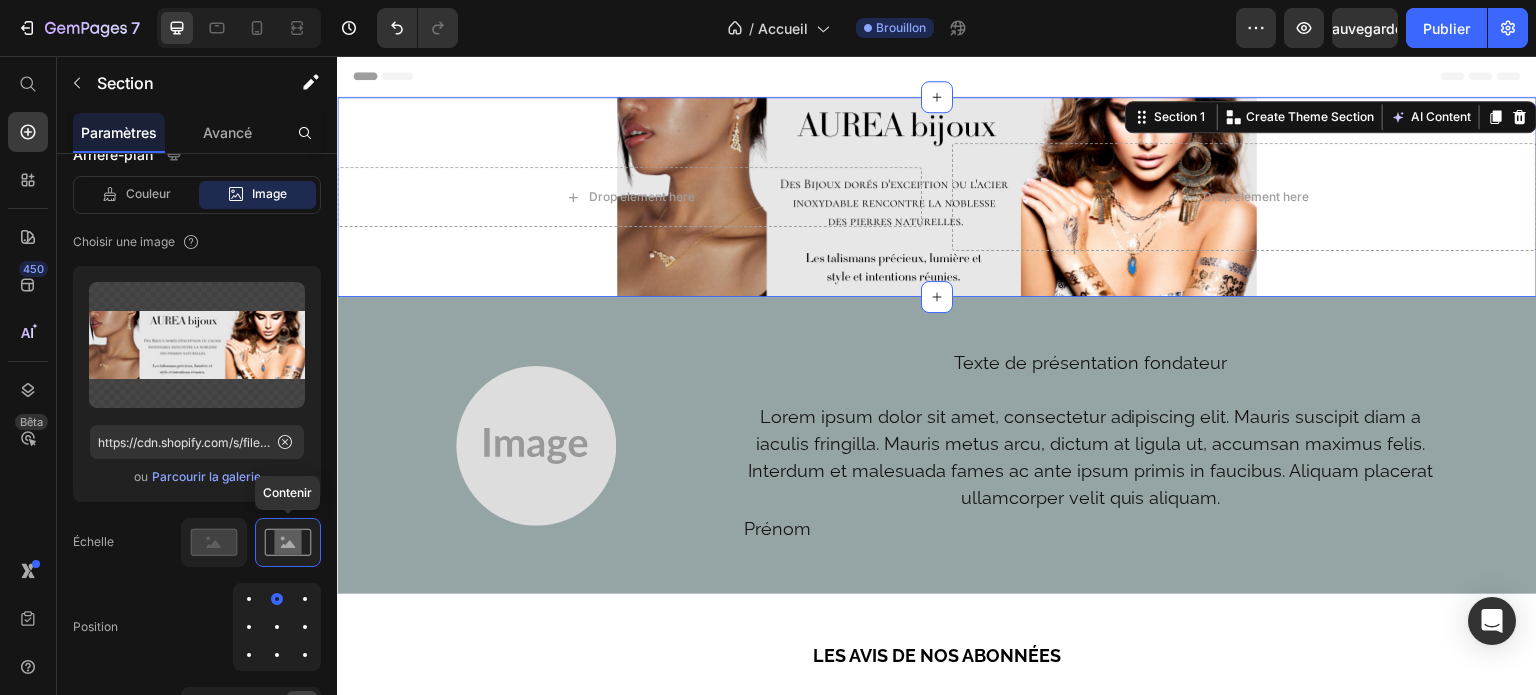 click 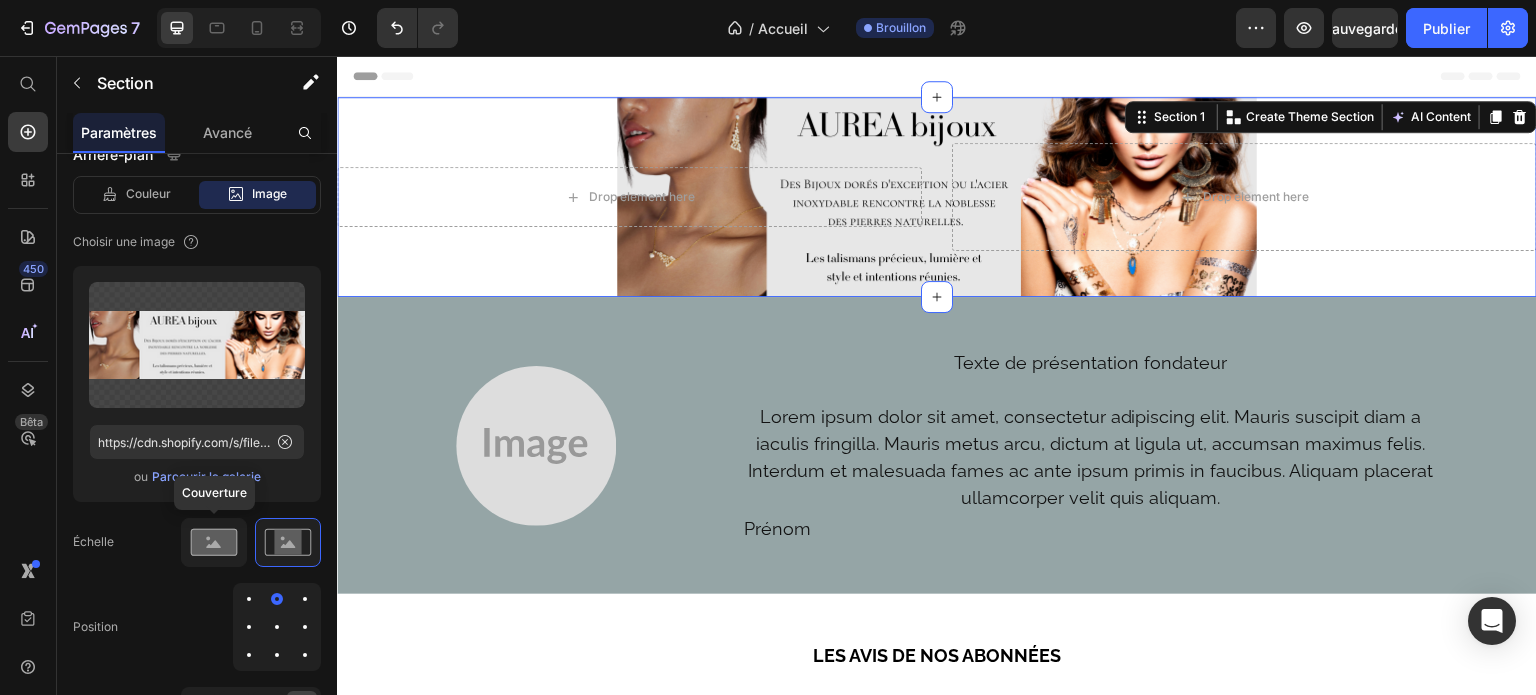 click 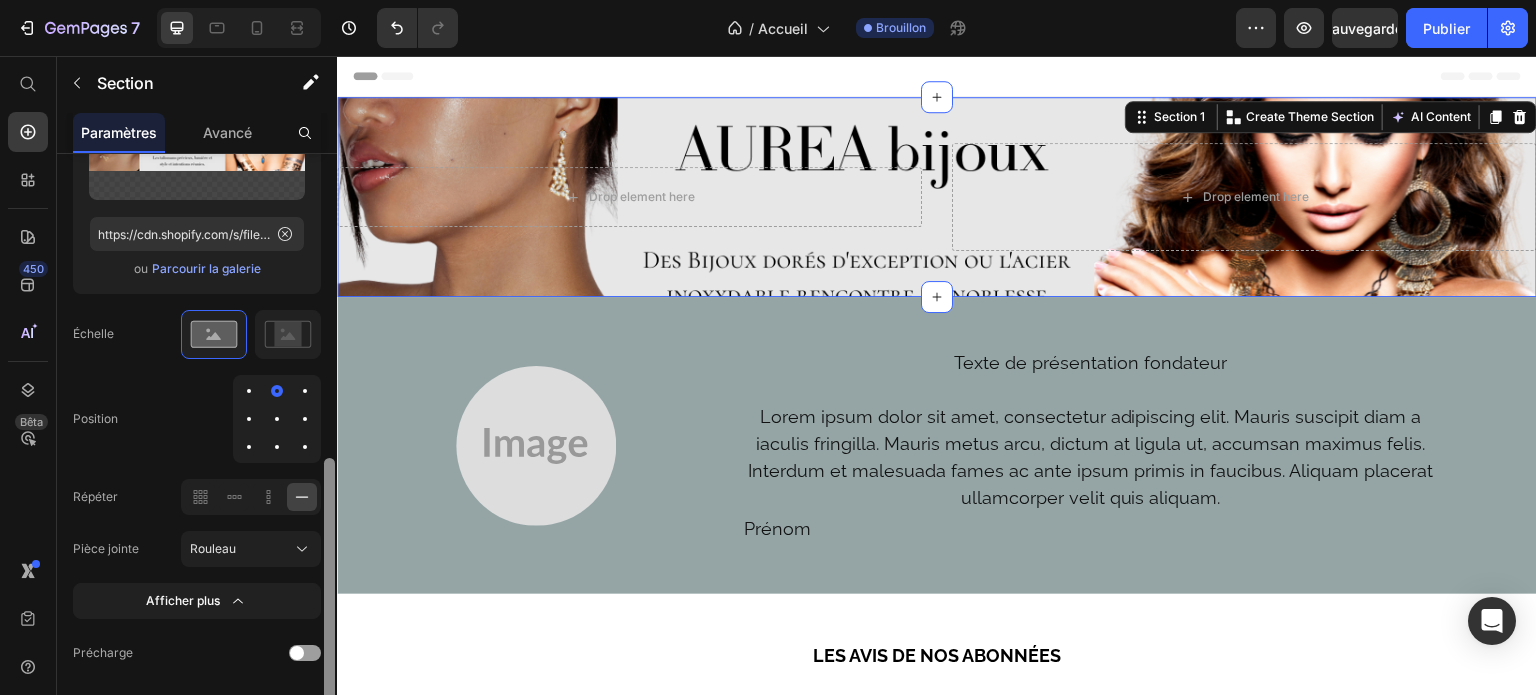 scroll, scrollTop: 787, scrollLeft: 0, axis: vertical 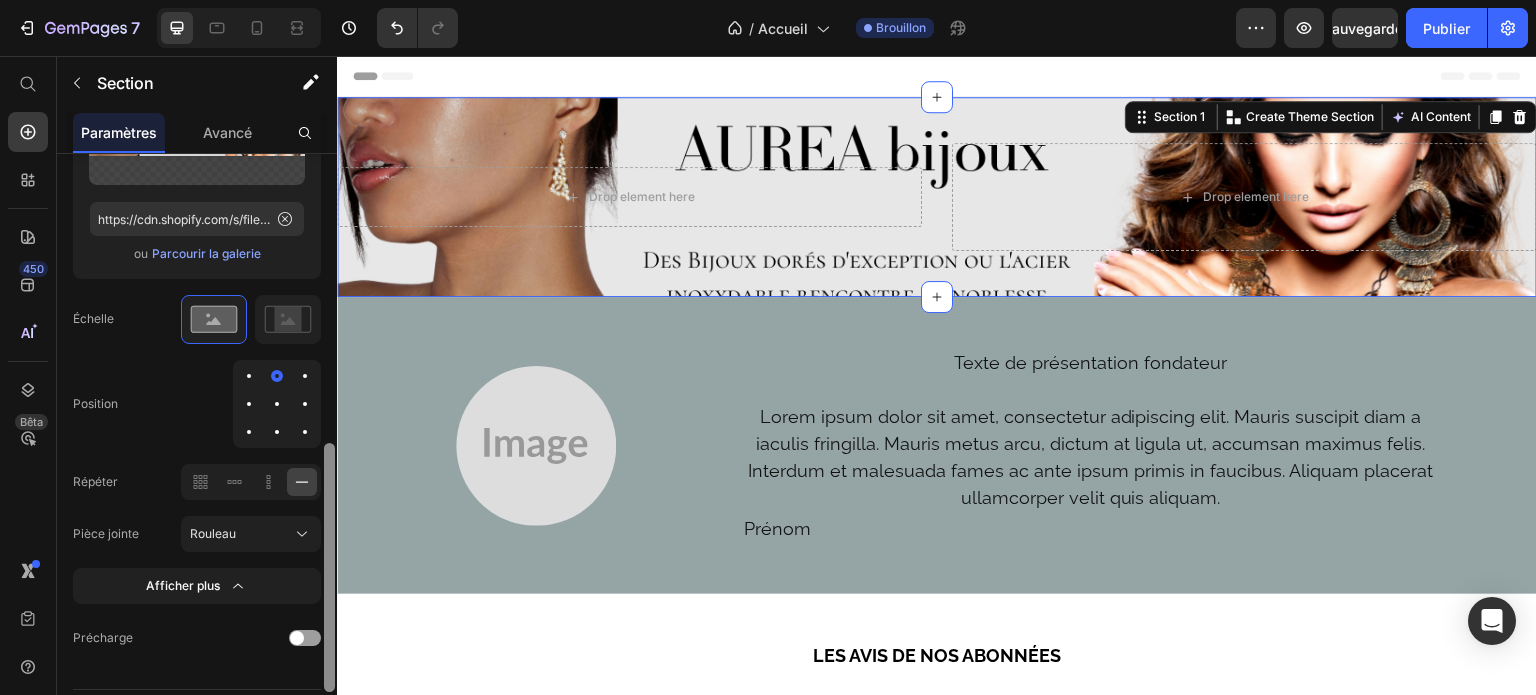 drag, startPoint x: 328, startPoint y: 518, endPoint x: 328, endPoint y: 611, distance: 93 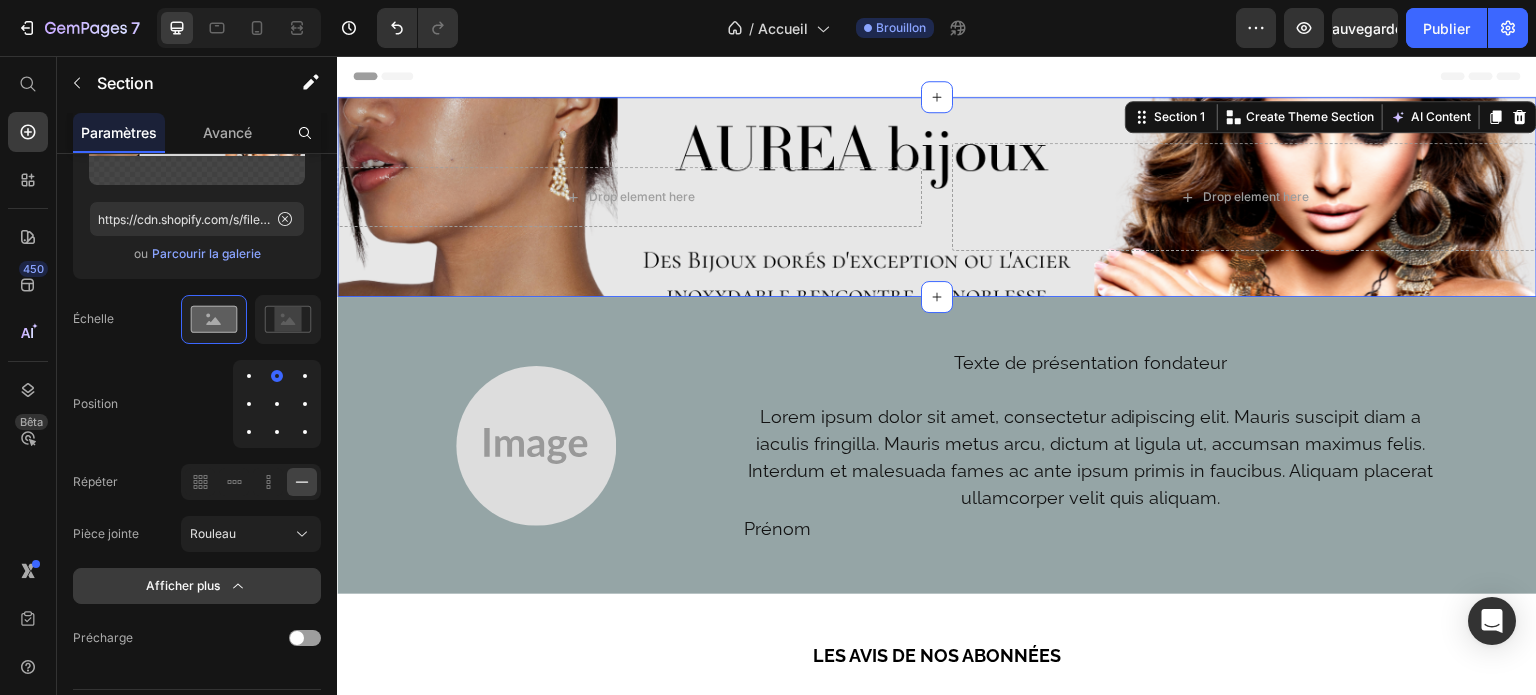 click on "Afficher plus" at bounding box center (197, 586) 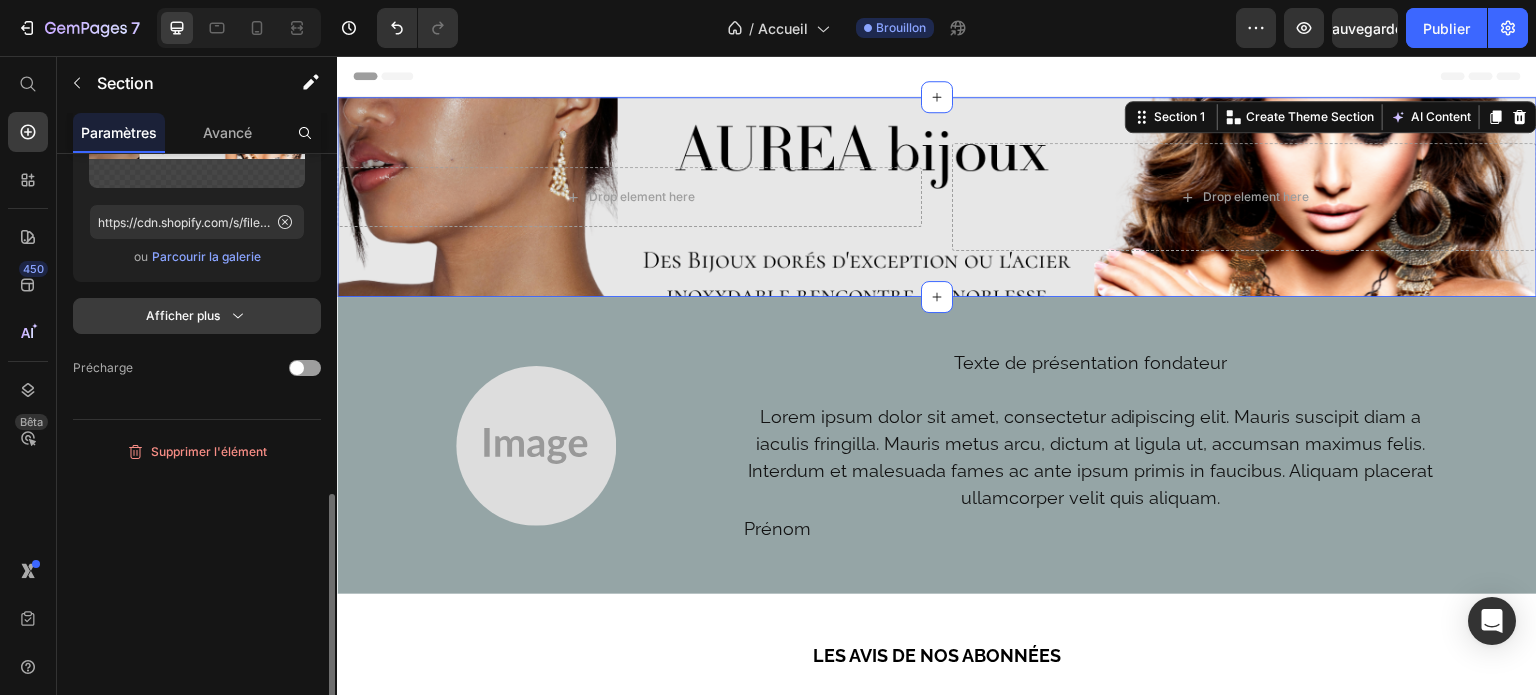 scroll, scrollTop: 784, scrollLeft: 0, axis: vertical 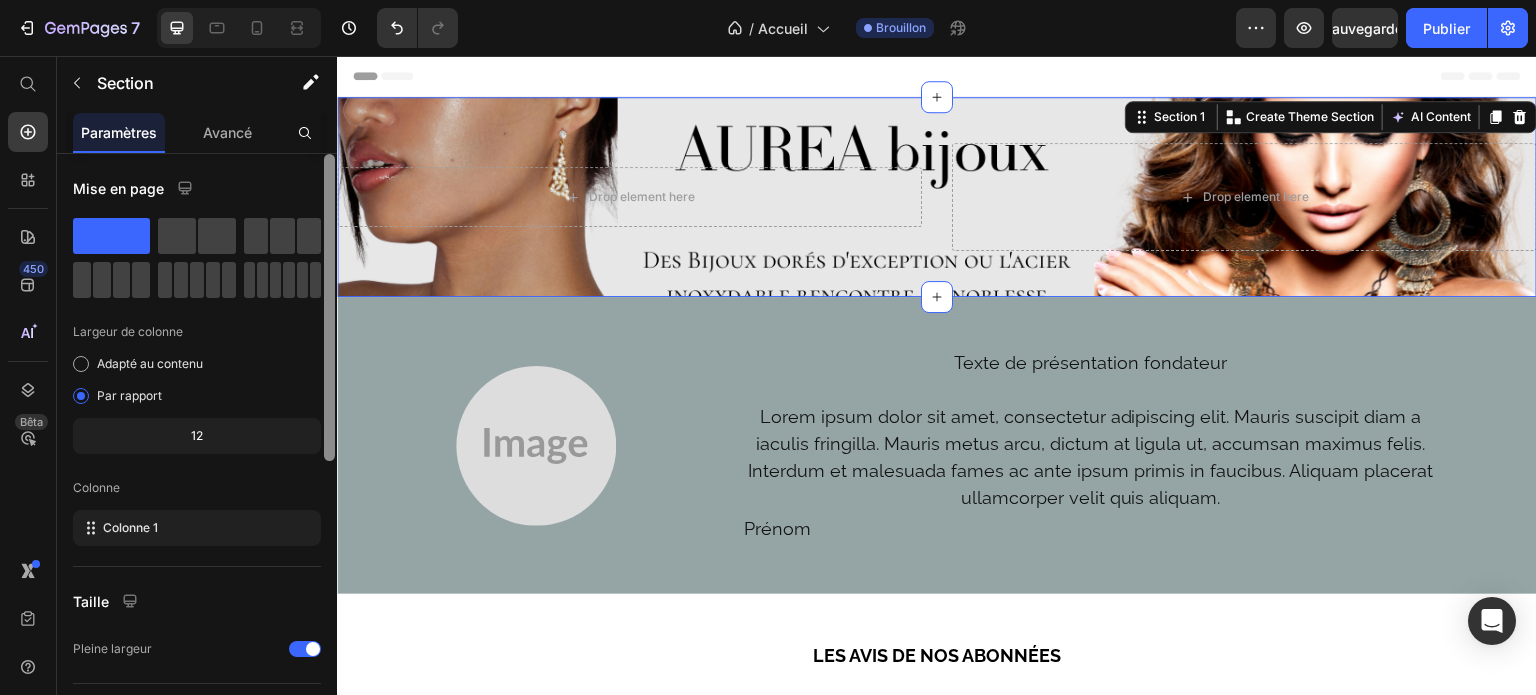 drag, startPoint x: 325, startPoint y: 564, endPoint x: 331, endPoint y: 195, distance: 369.04877 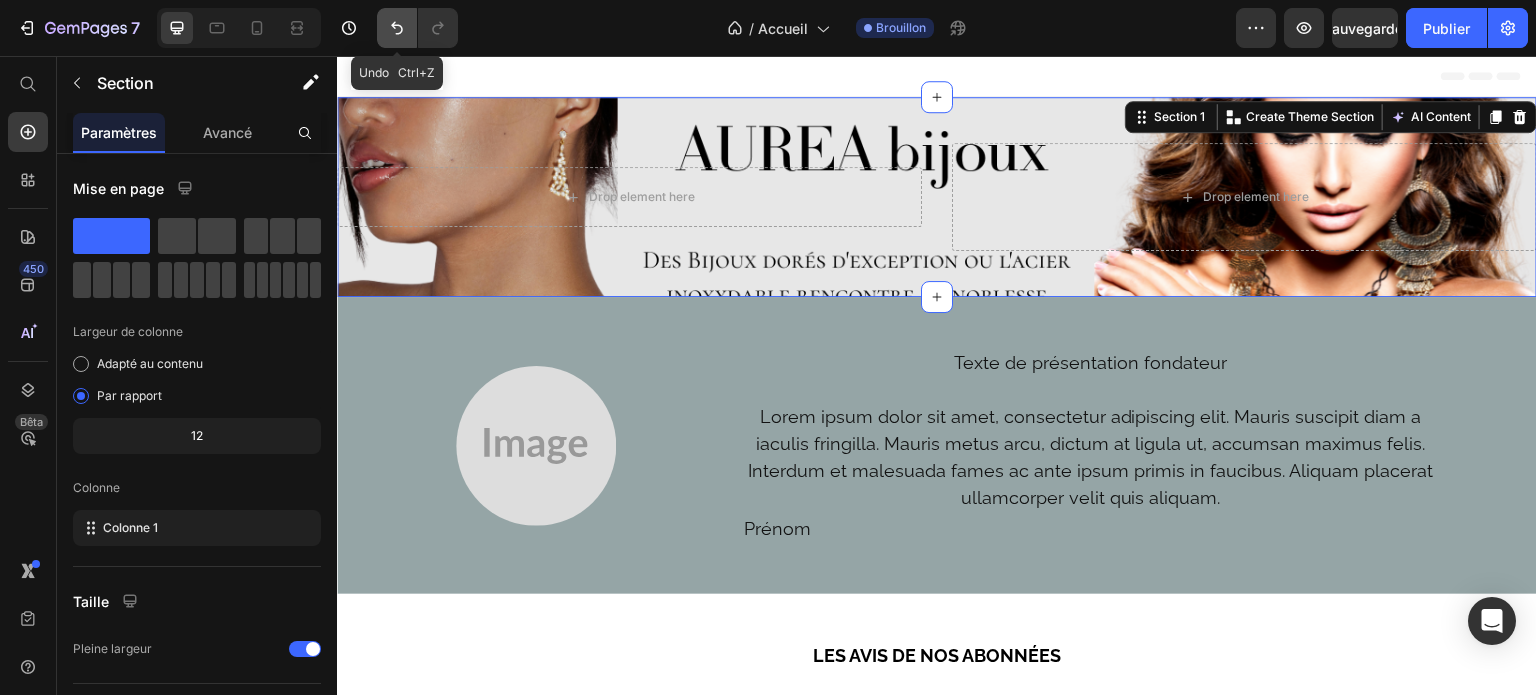 click 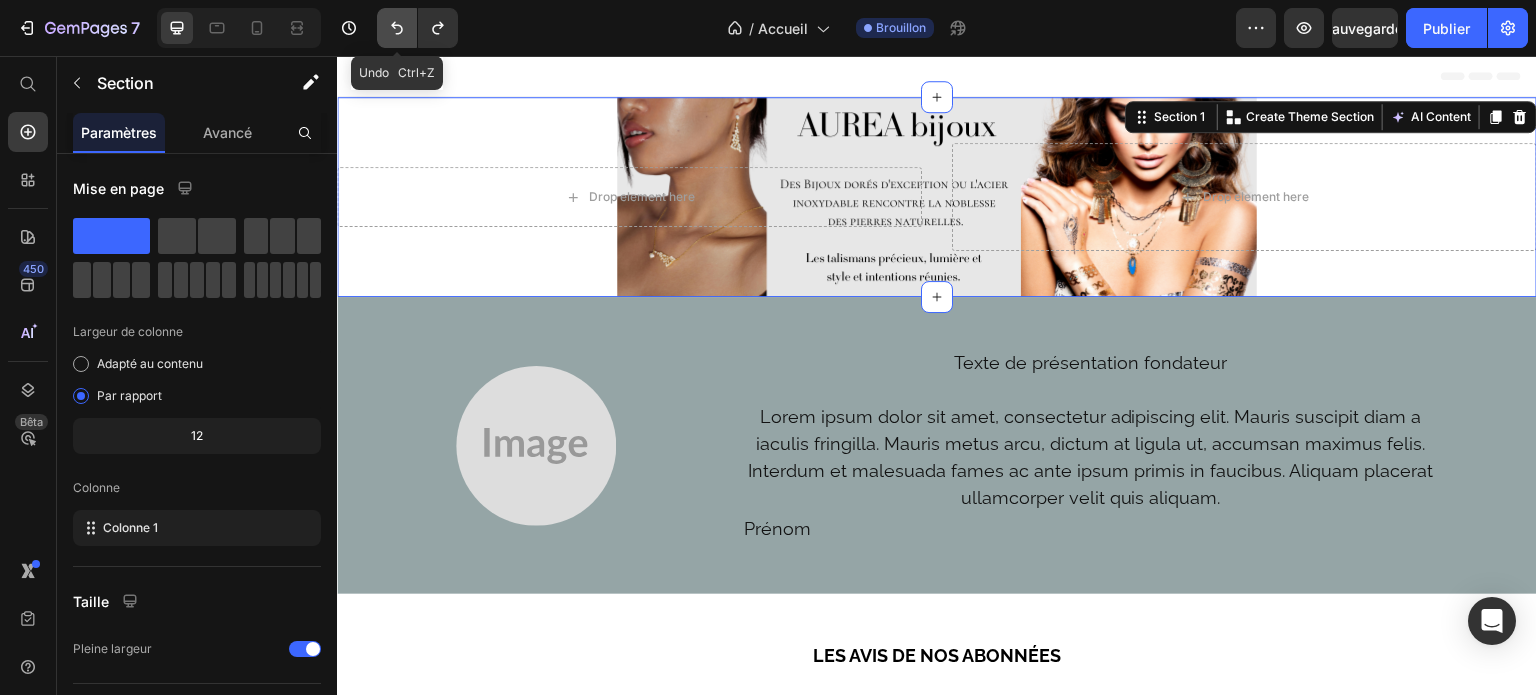 click 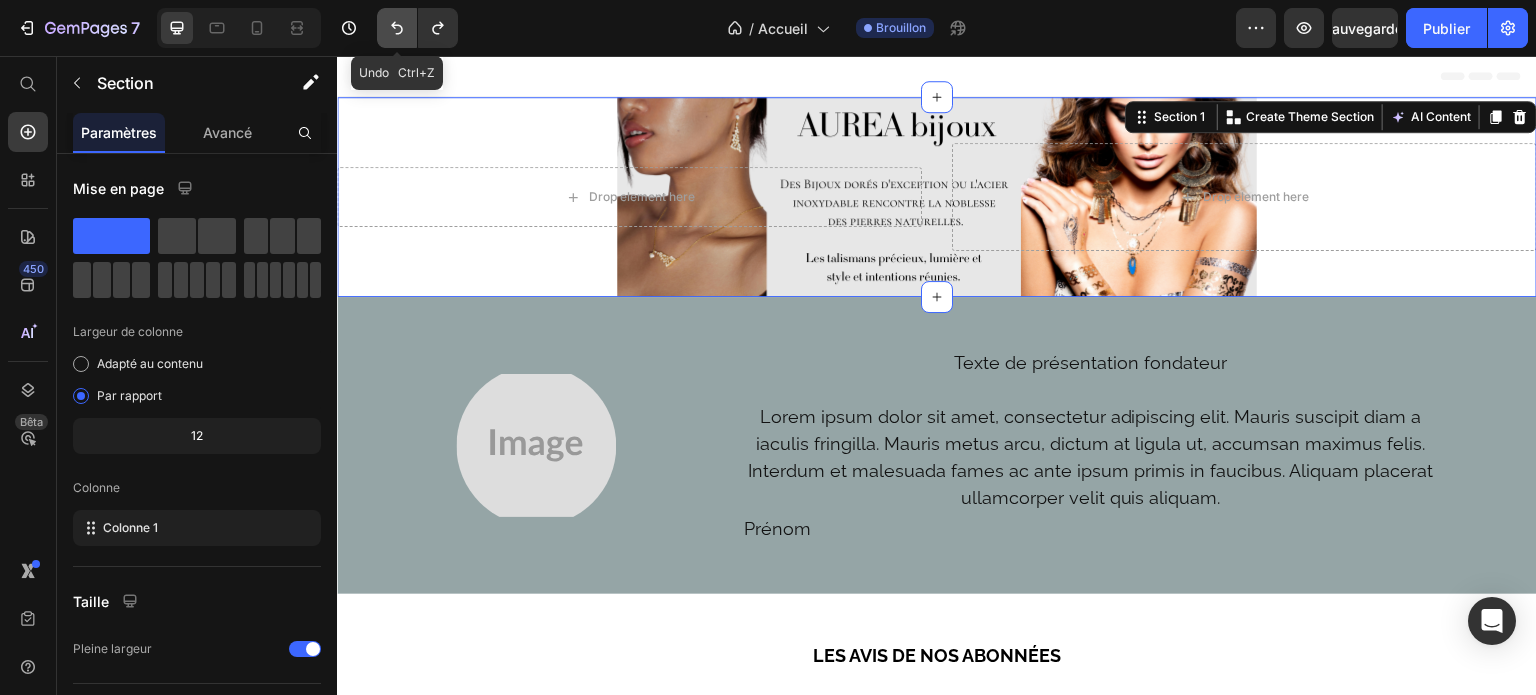 click 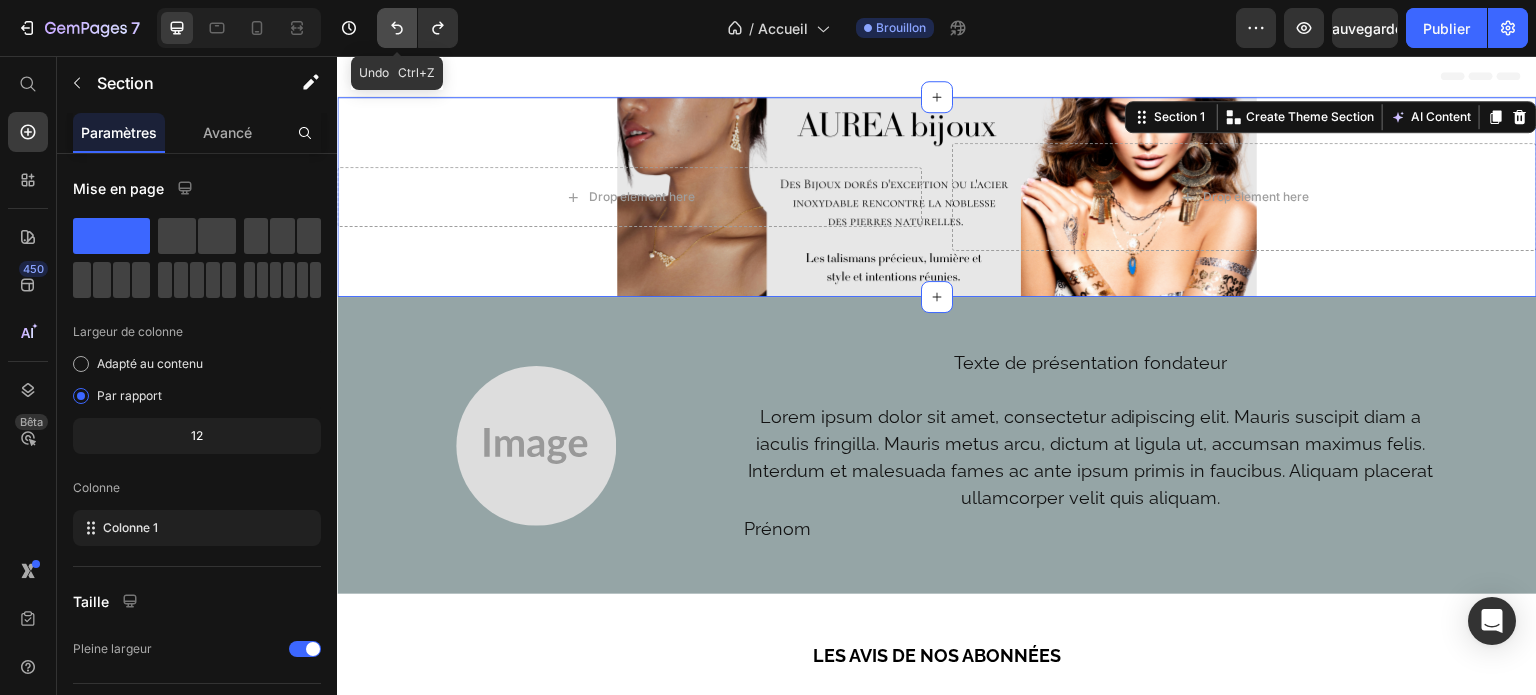 click 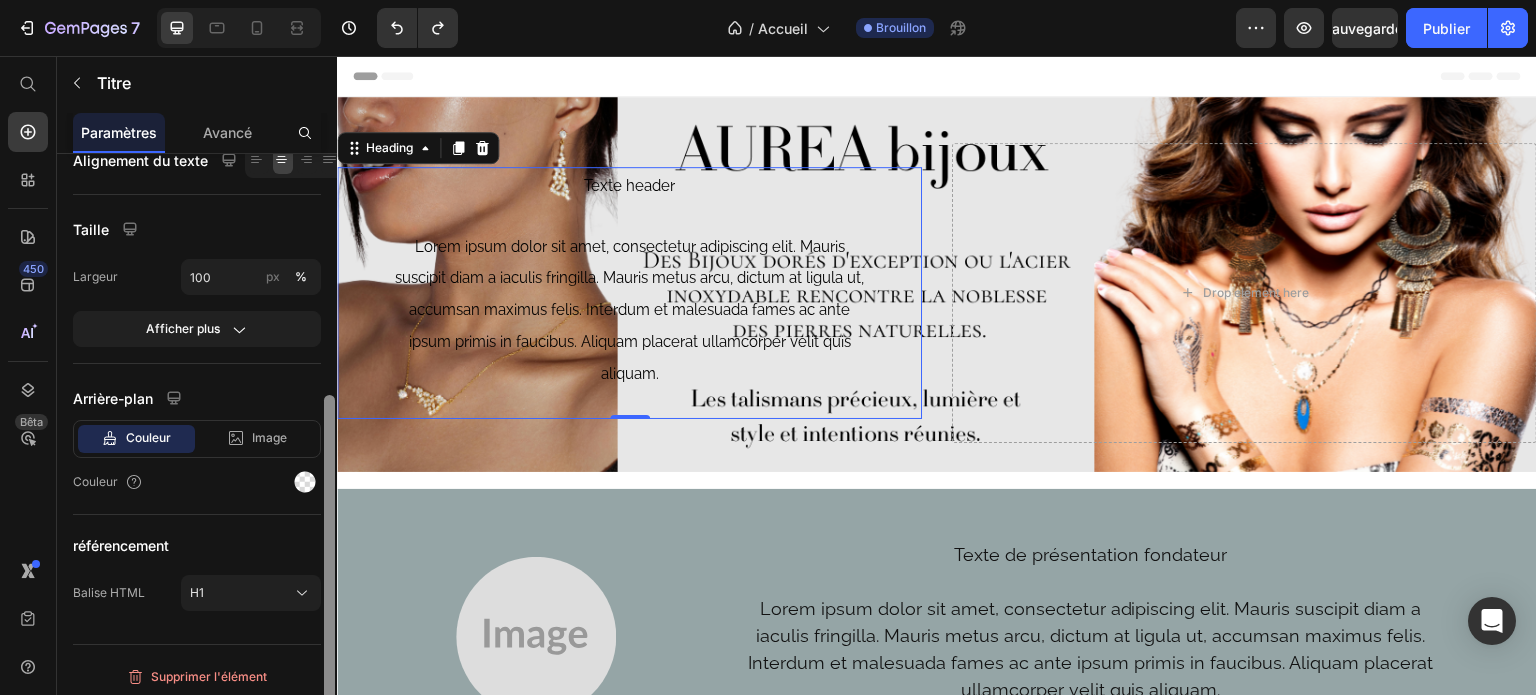 scroll, scrollTop: 411, scrollLeft: 0, axis: vertical 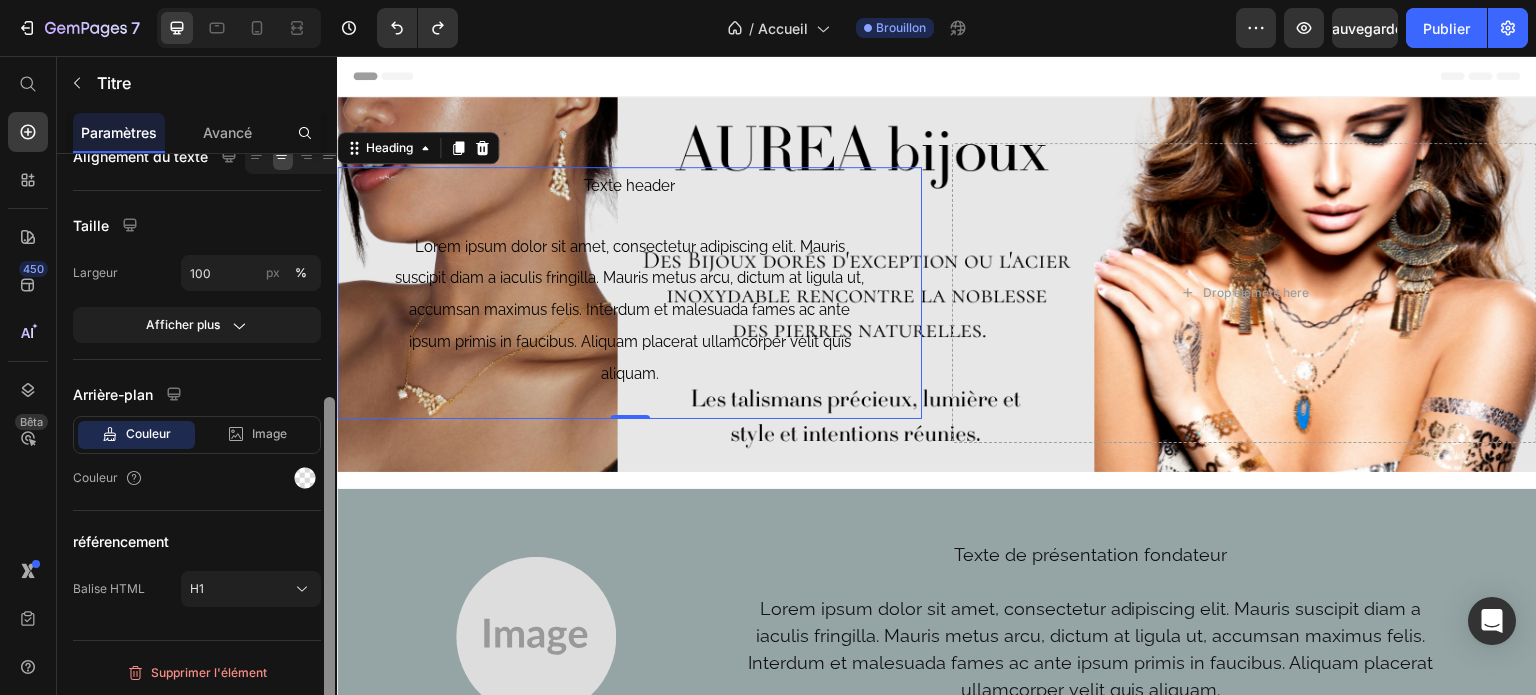 drag, startPoint x: 327, startPoint y: 490, endPoint x: 324, endPoint y: 741, distance: 251.01793 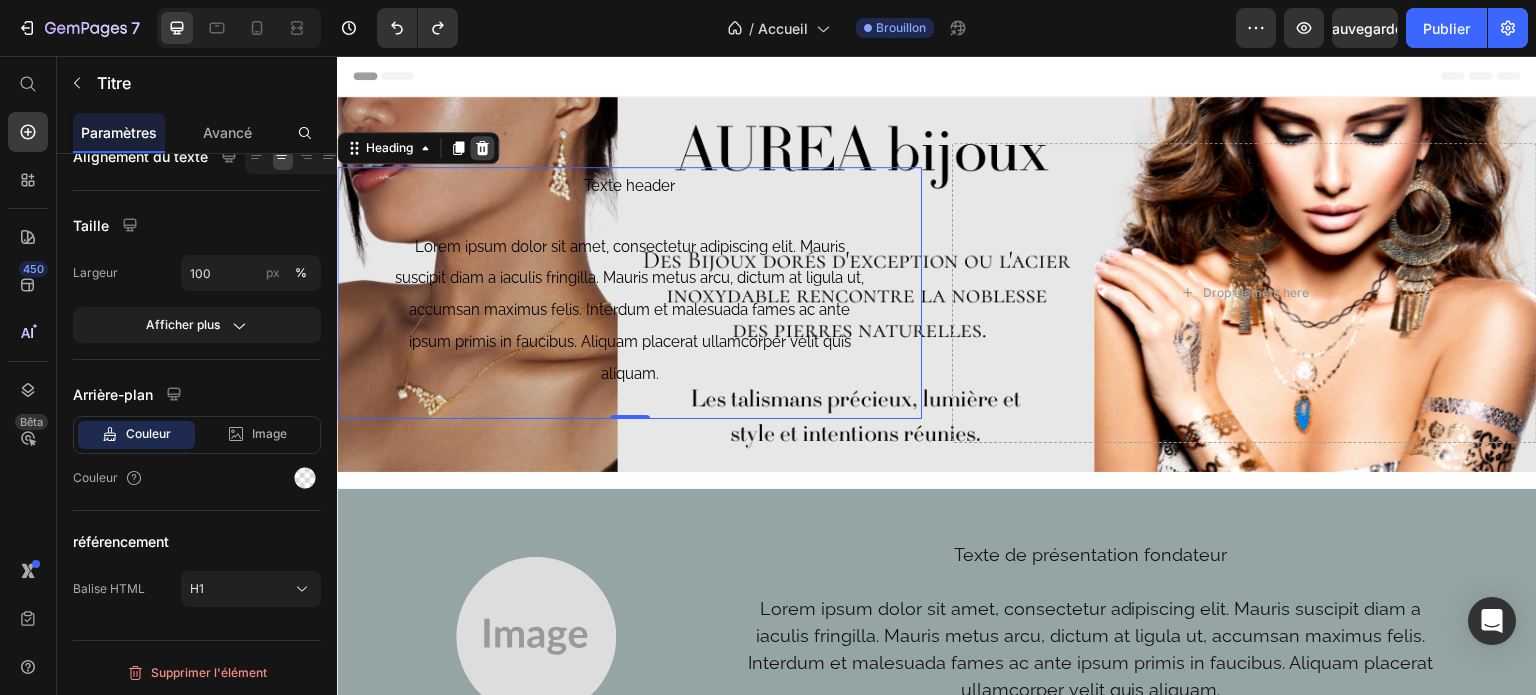 click 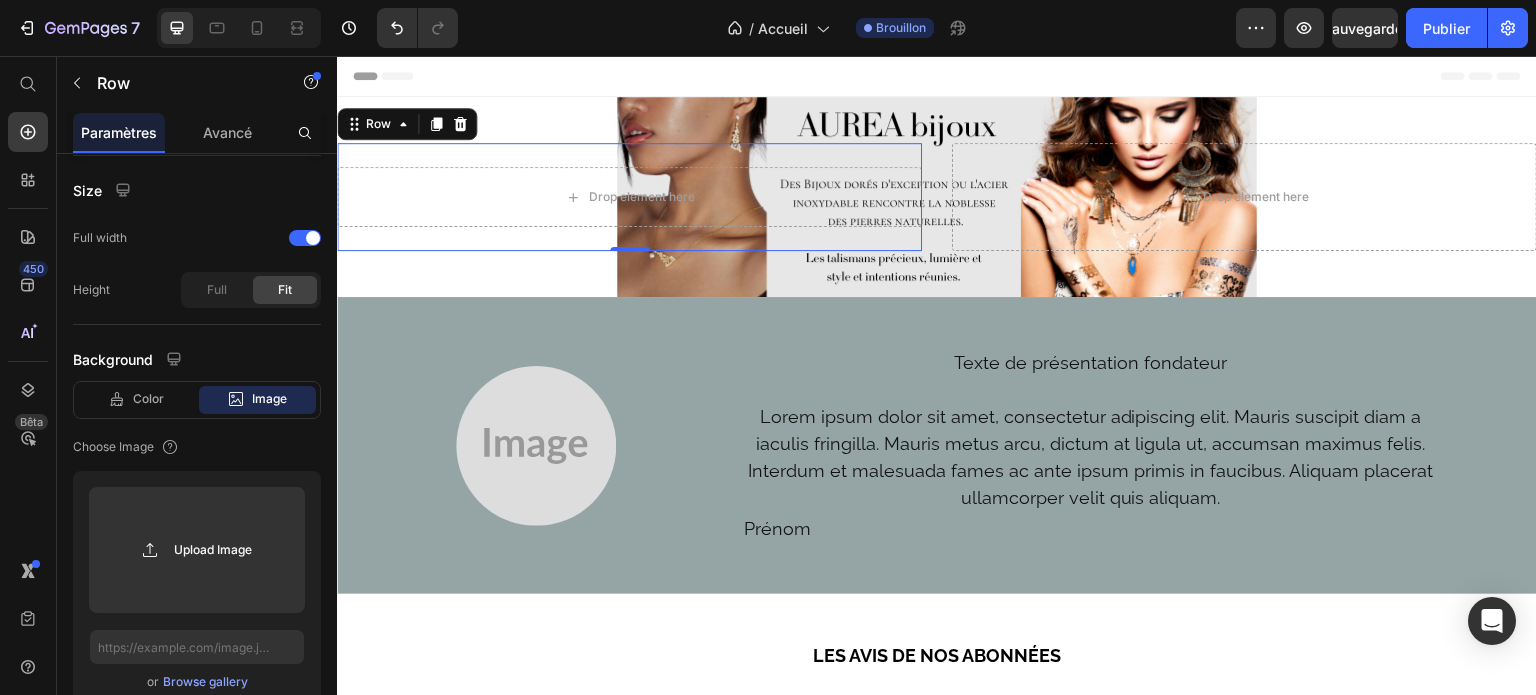 click on "Drop element here Row   0" at bounding box center [629, 197] 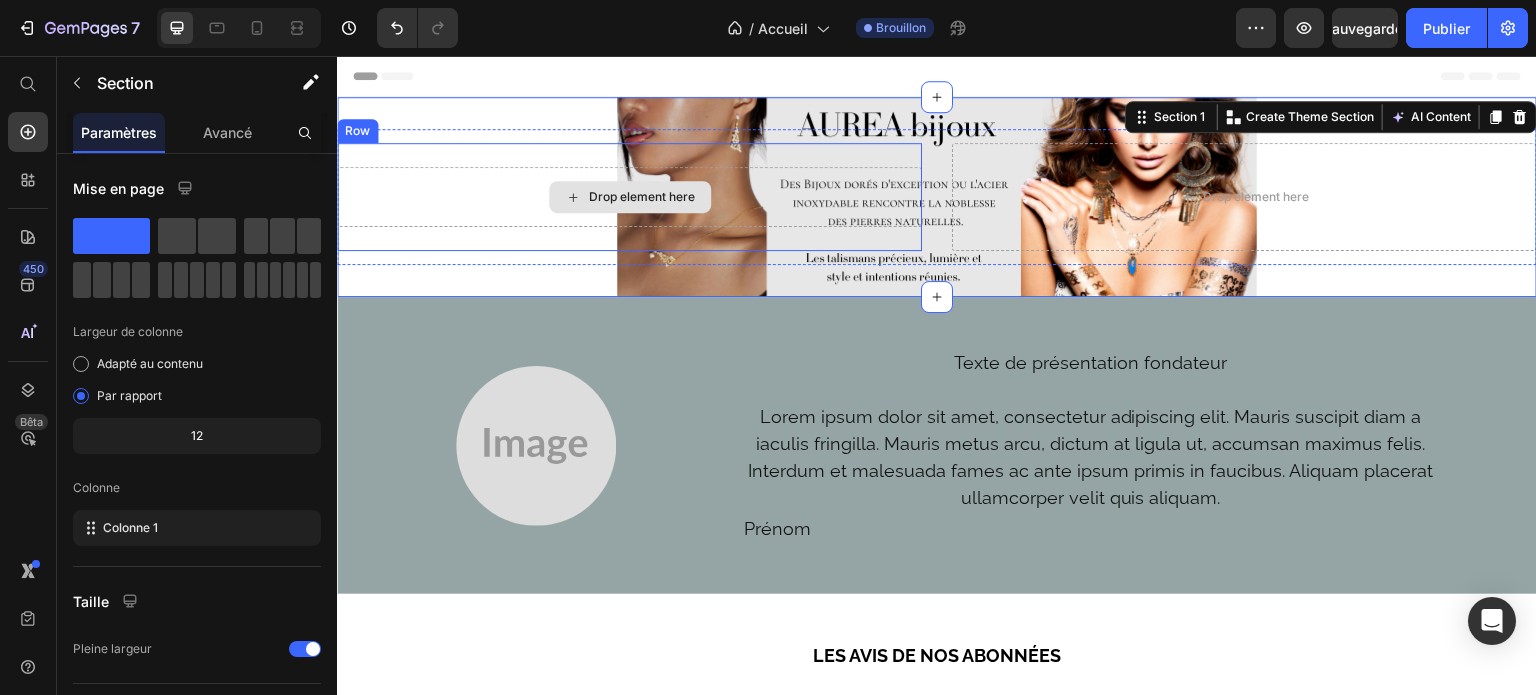 click on "Drop element here" at bounding box center [629, 197] 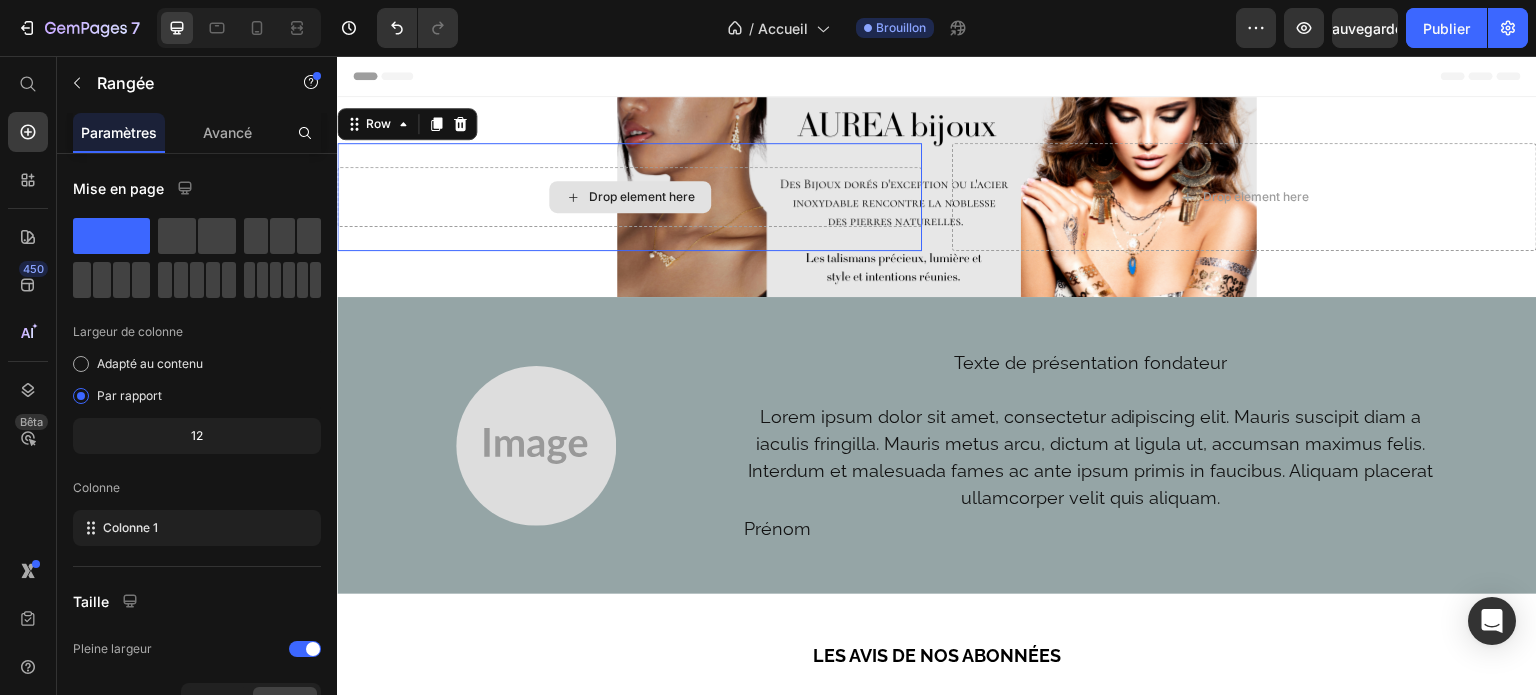 click on "Drop element here" at bounding box center [629, 197] 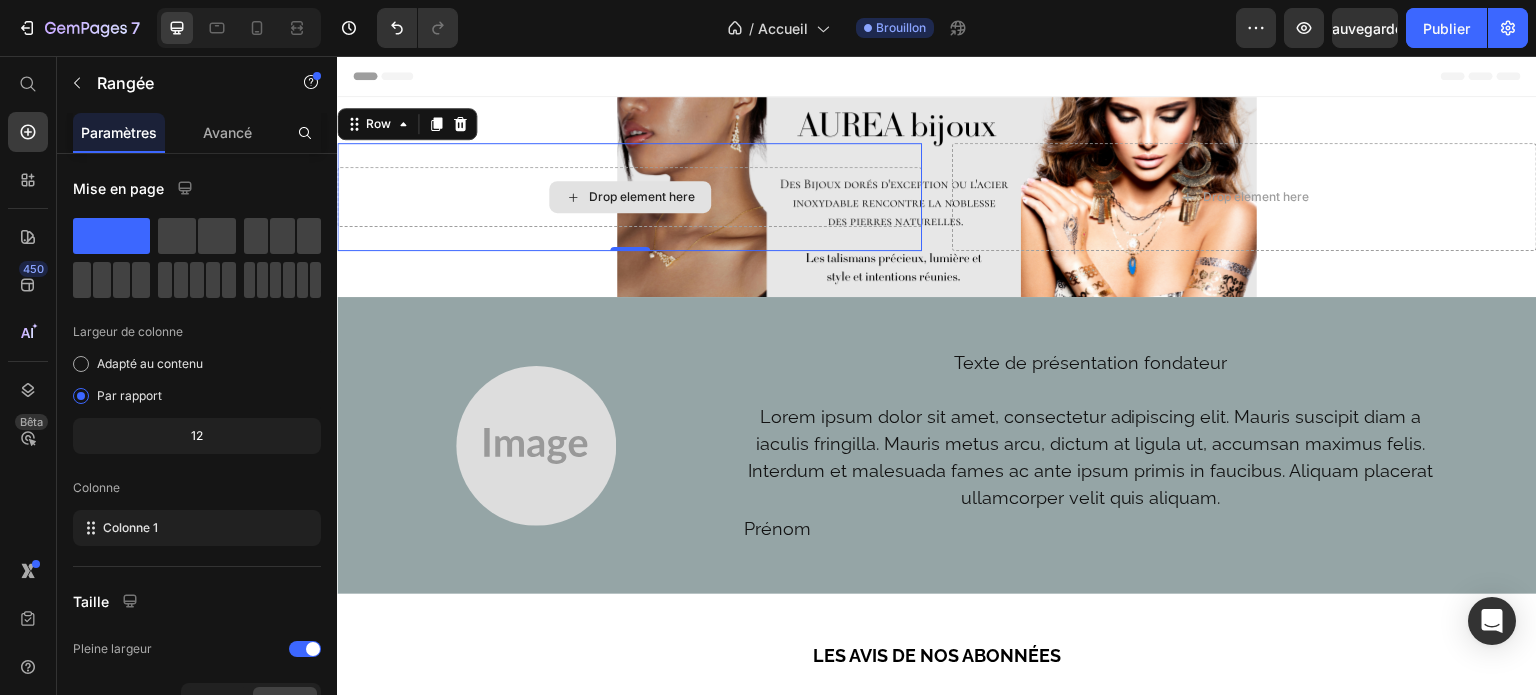 click on "Drop element here" at bounding box center [629, 197] 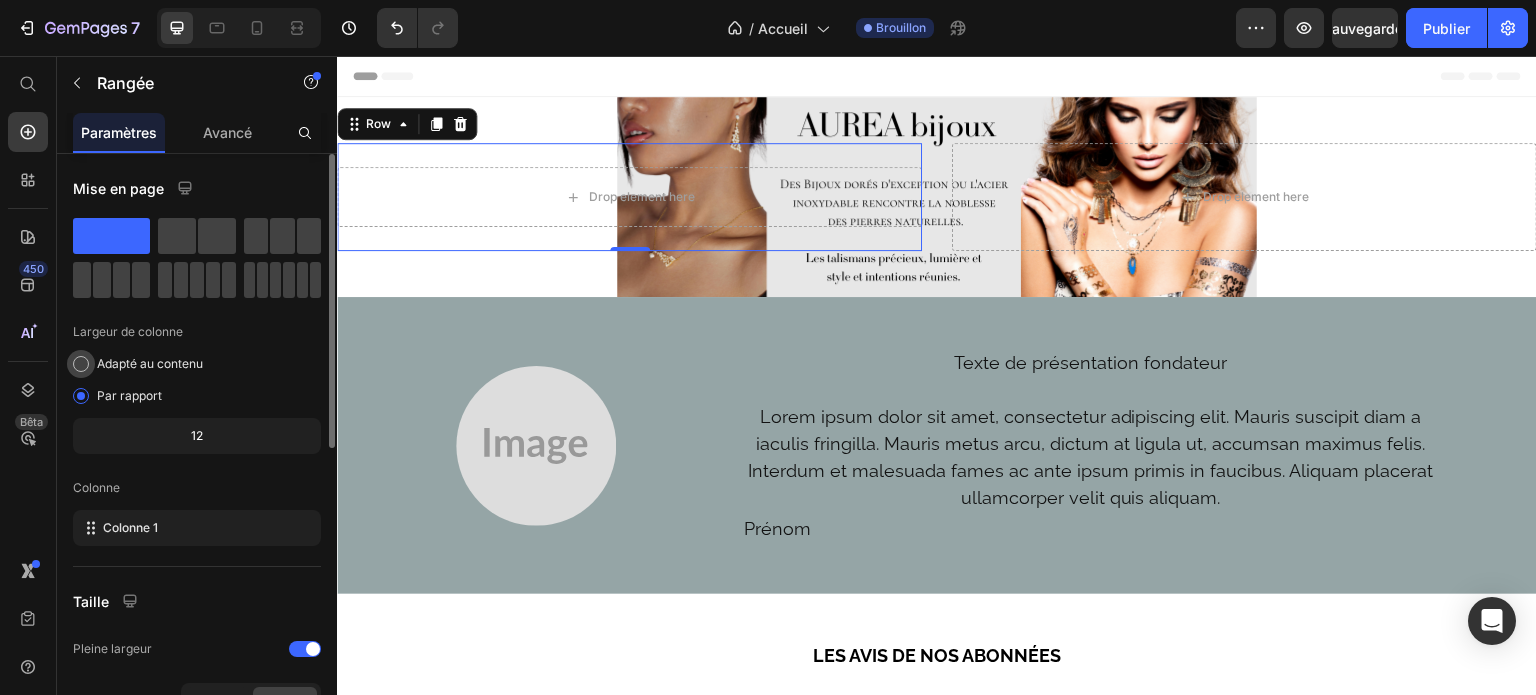 click at bounding box center [81, 364] 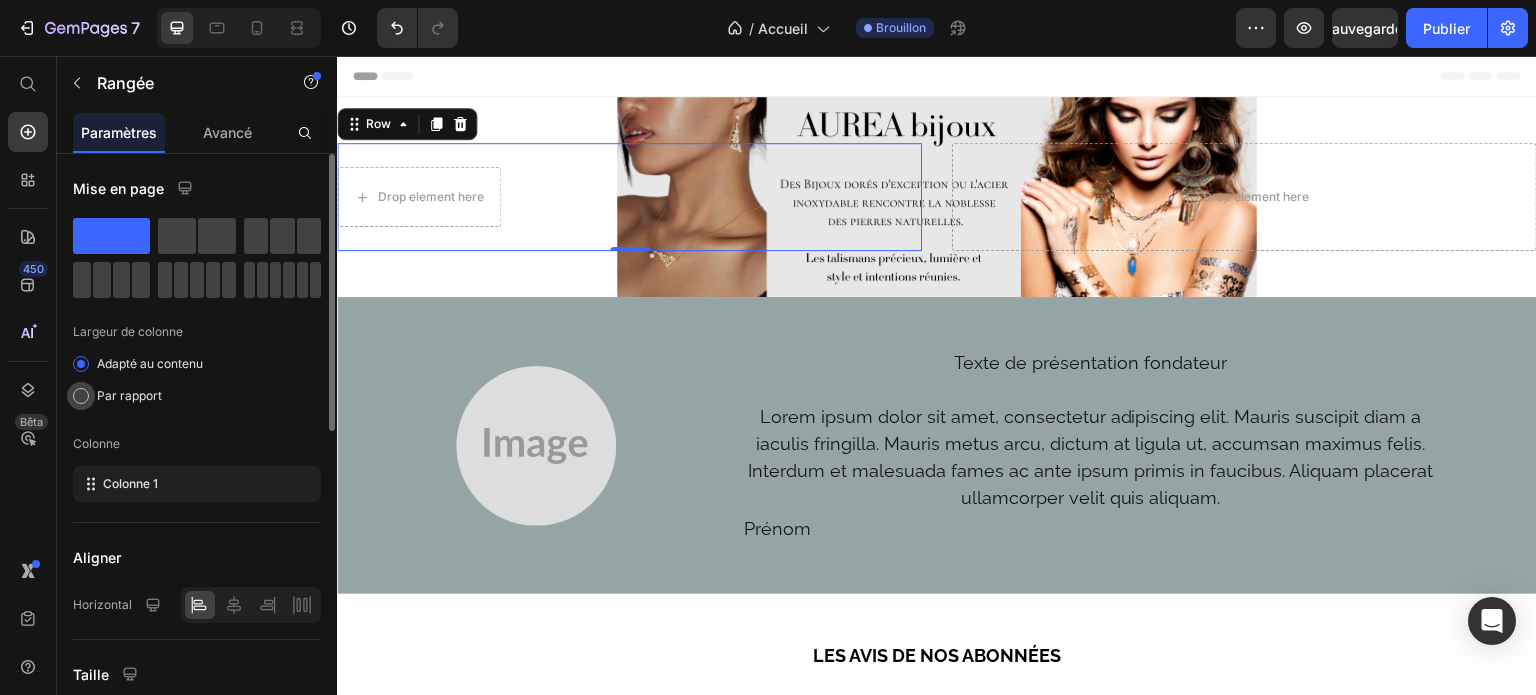 click at bounding box center [81, 396] 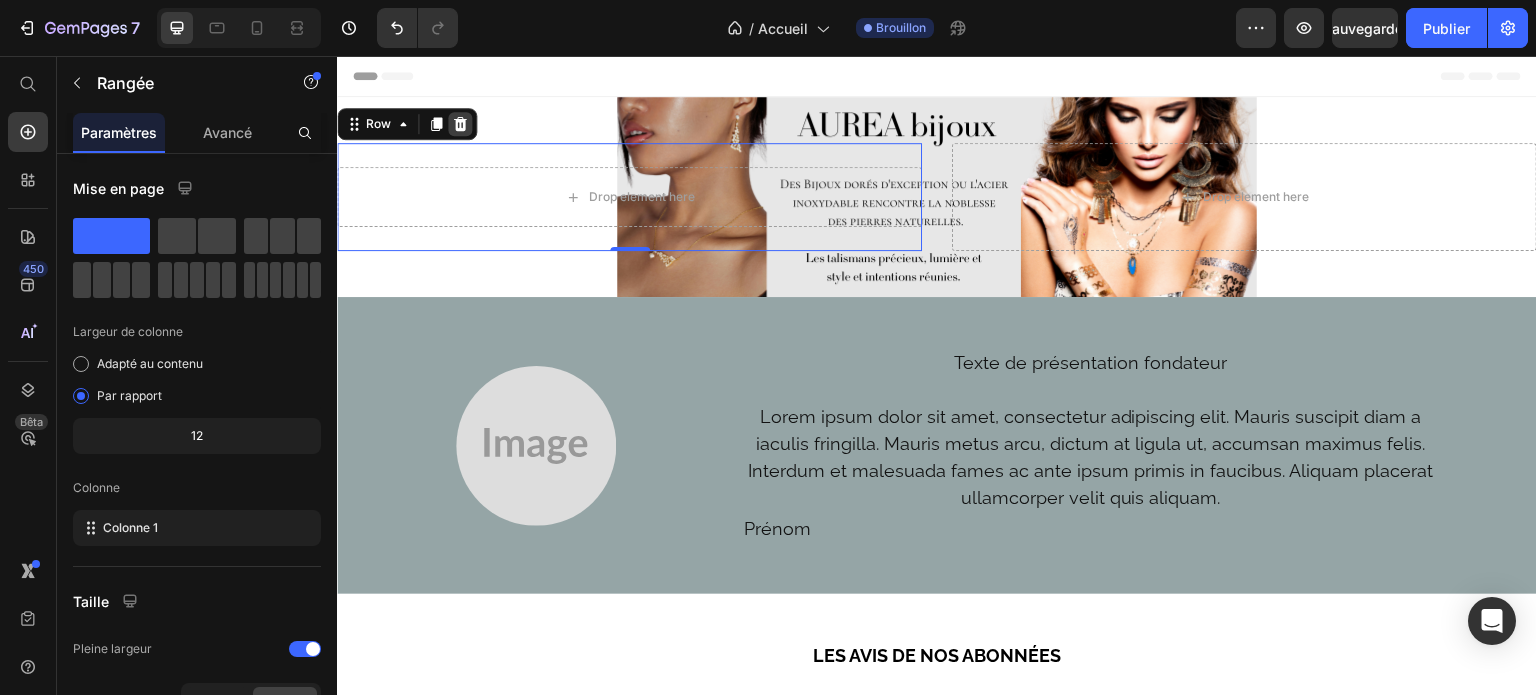 click 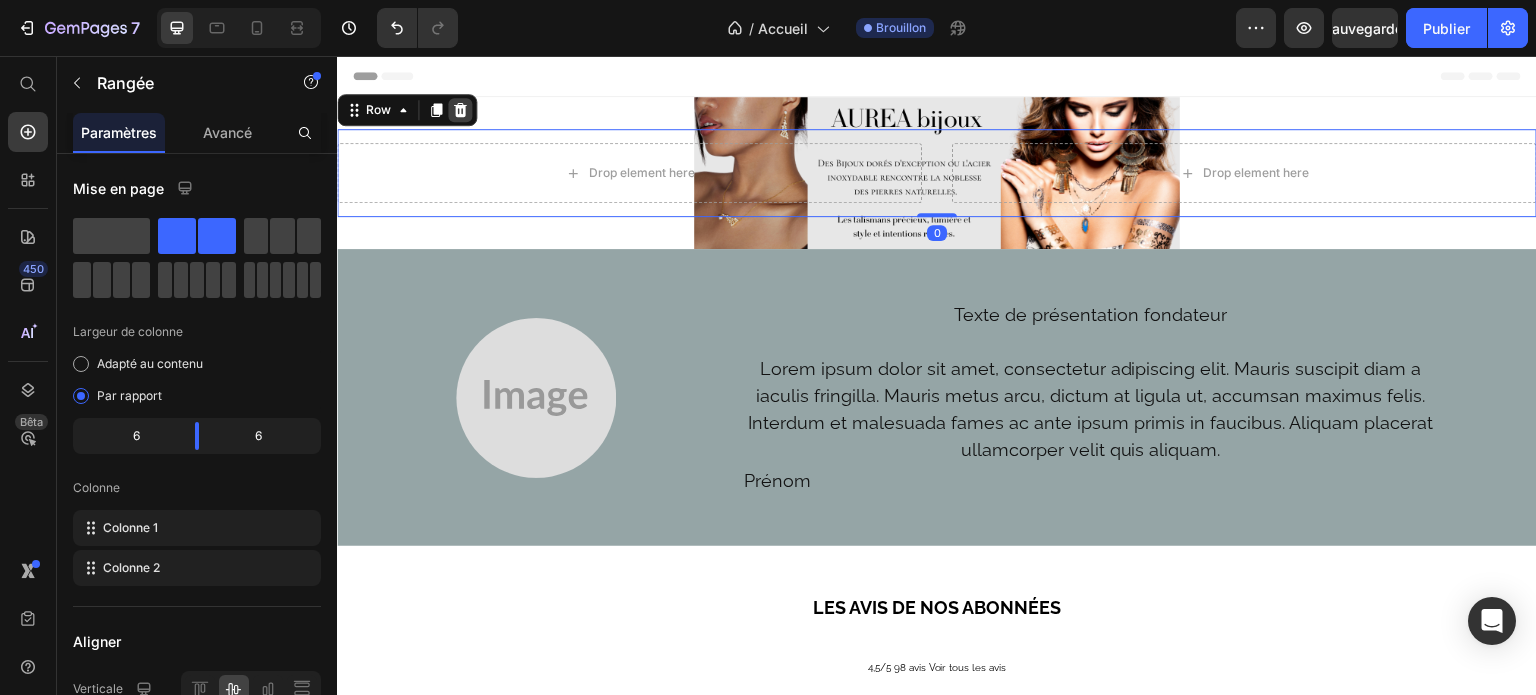 click 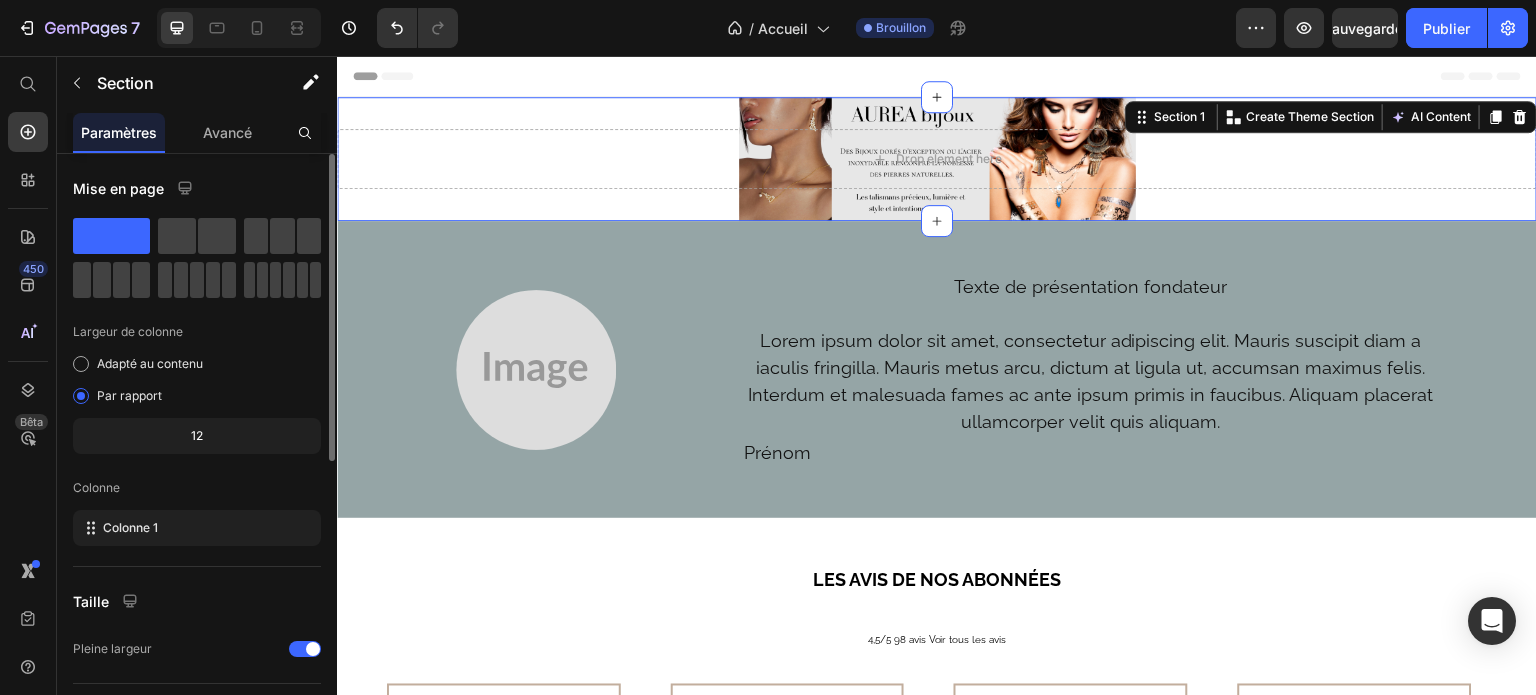 click 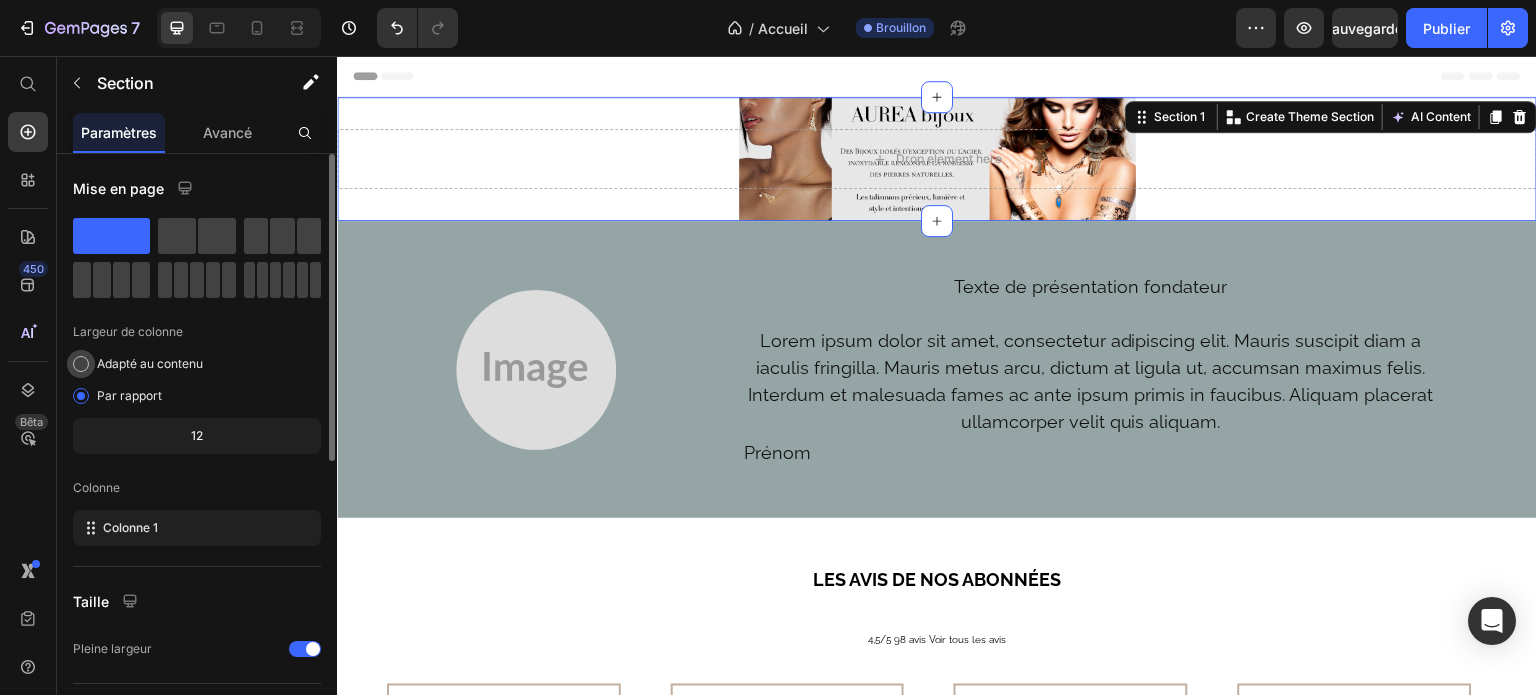 click at bounding box center (81, 364) 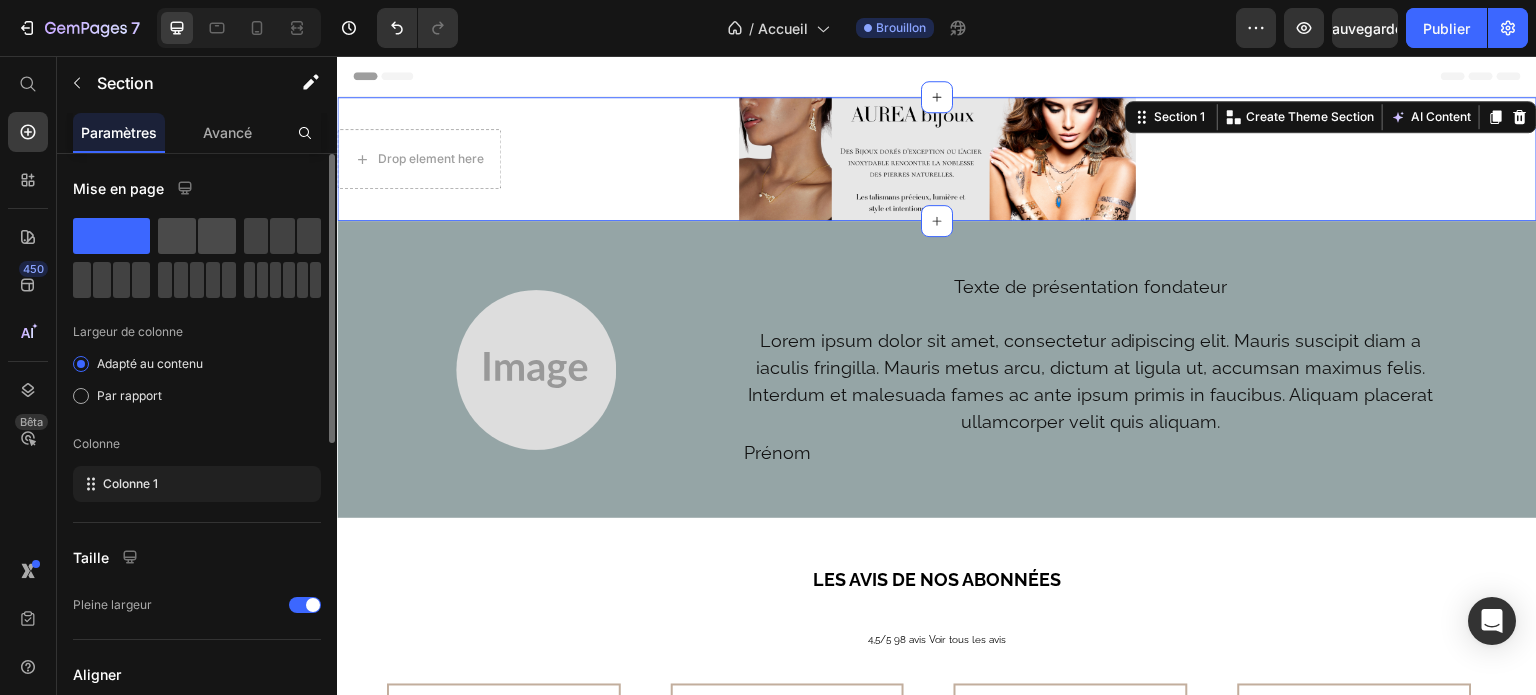 click 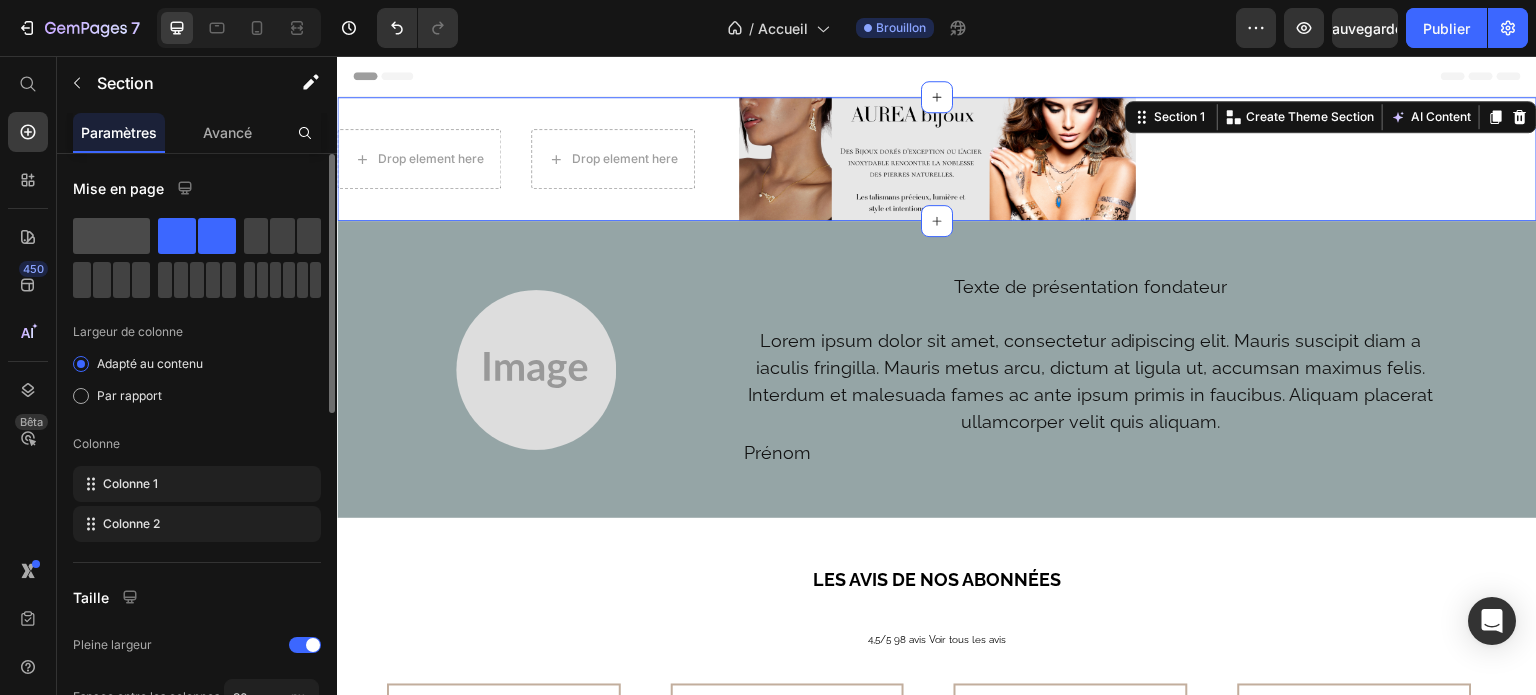 click 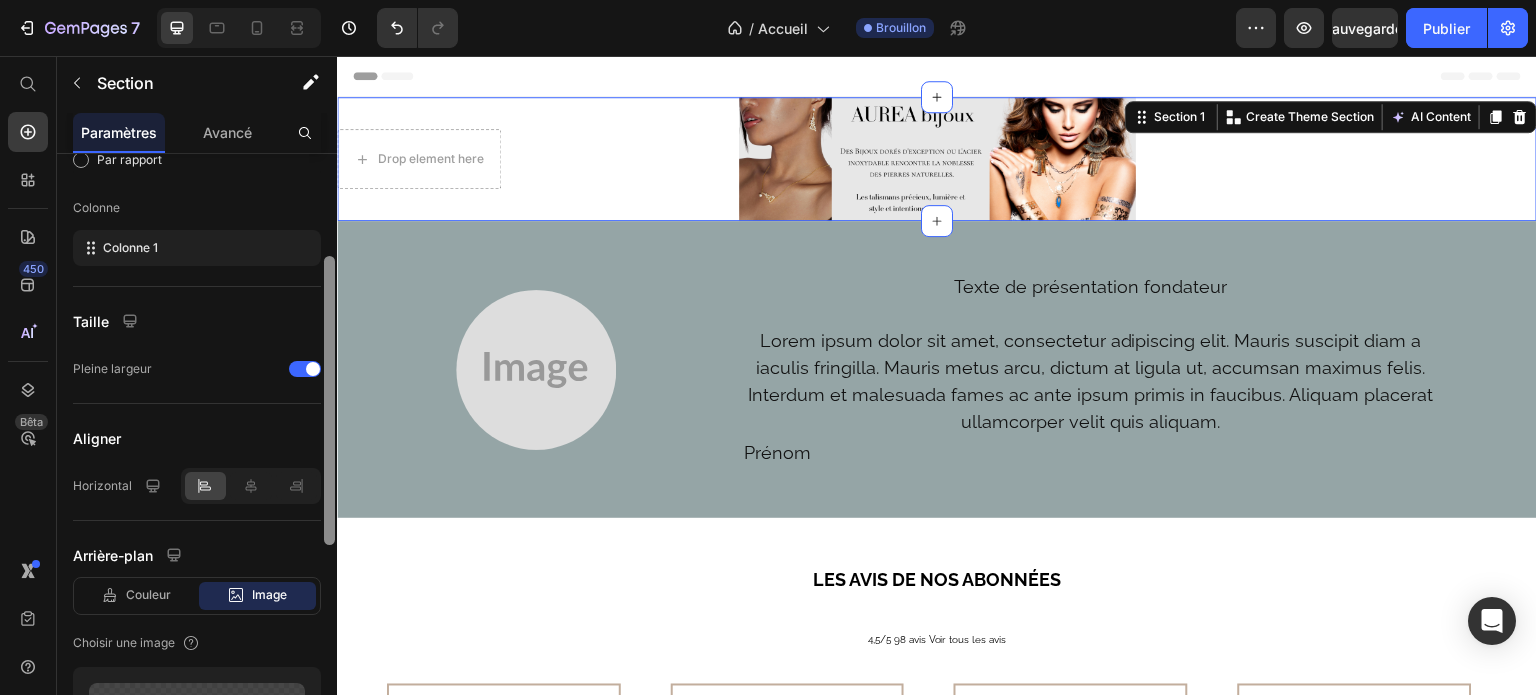 drag, startPoint x: 332, startPoint y: 416, endPoint x: 326, endPoint y: 534, distance: 118.15244 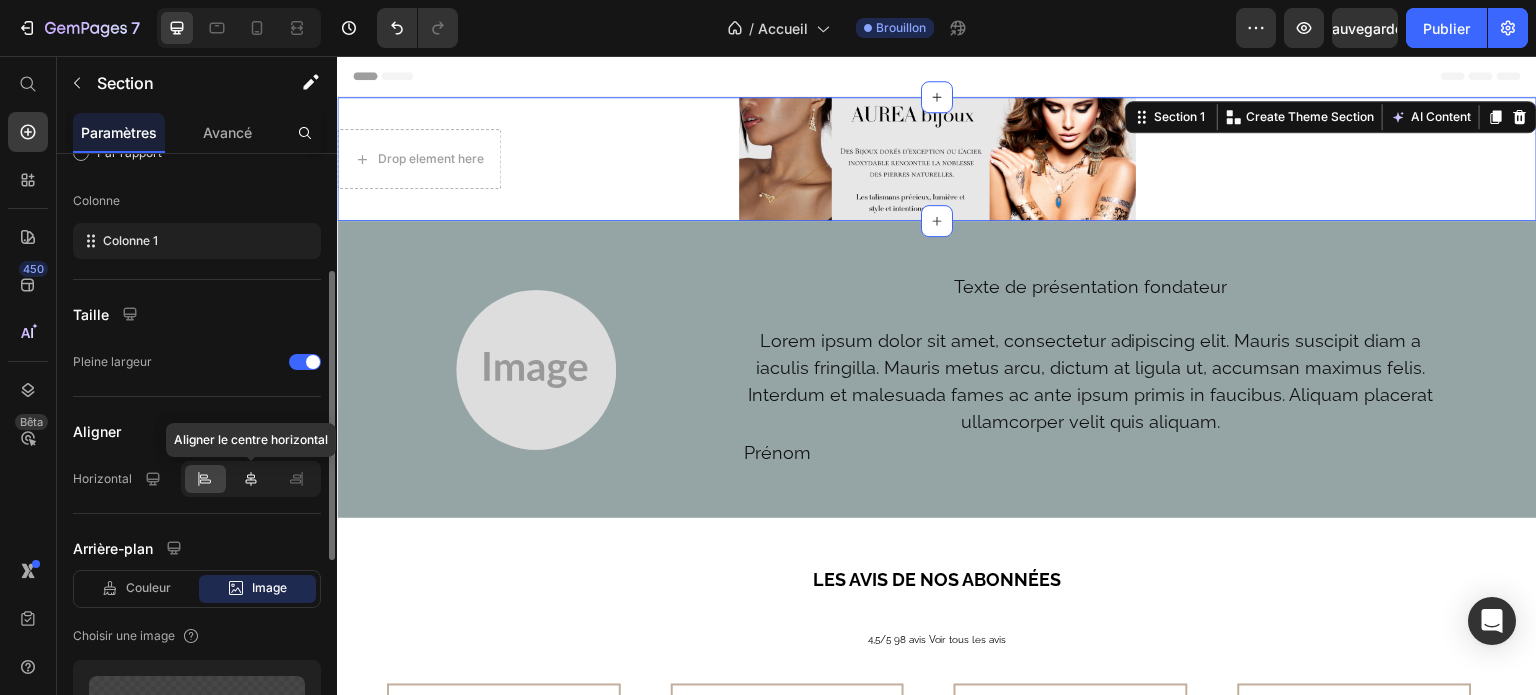 click 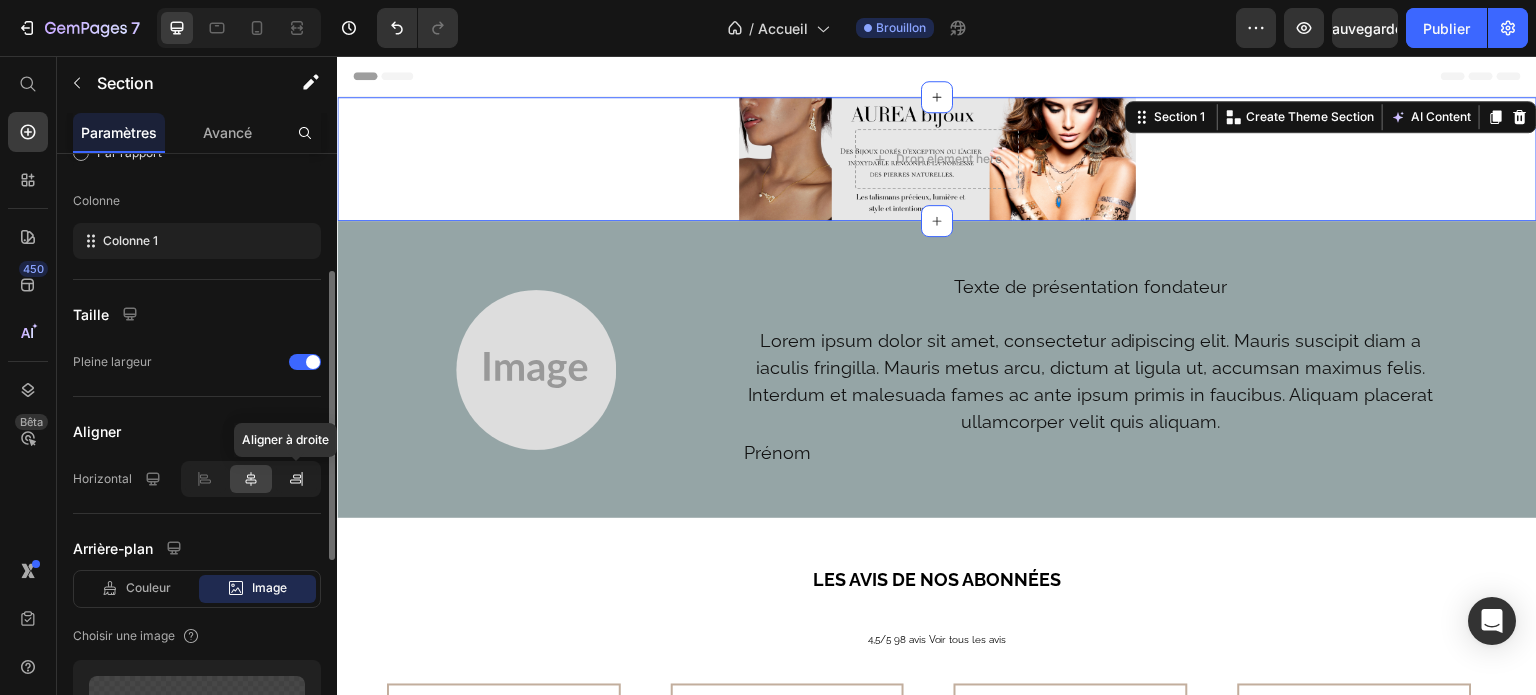 click 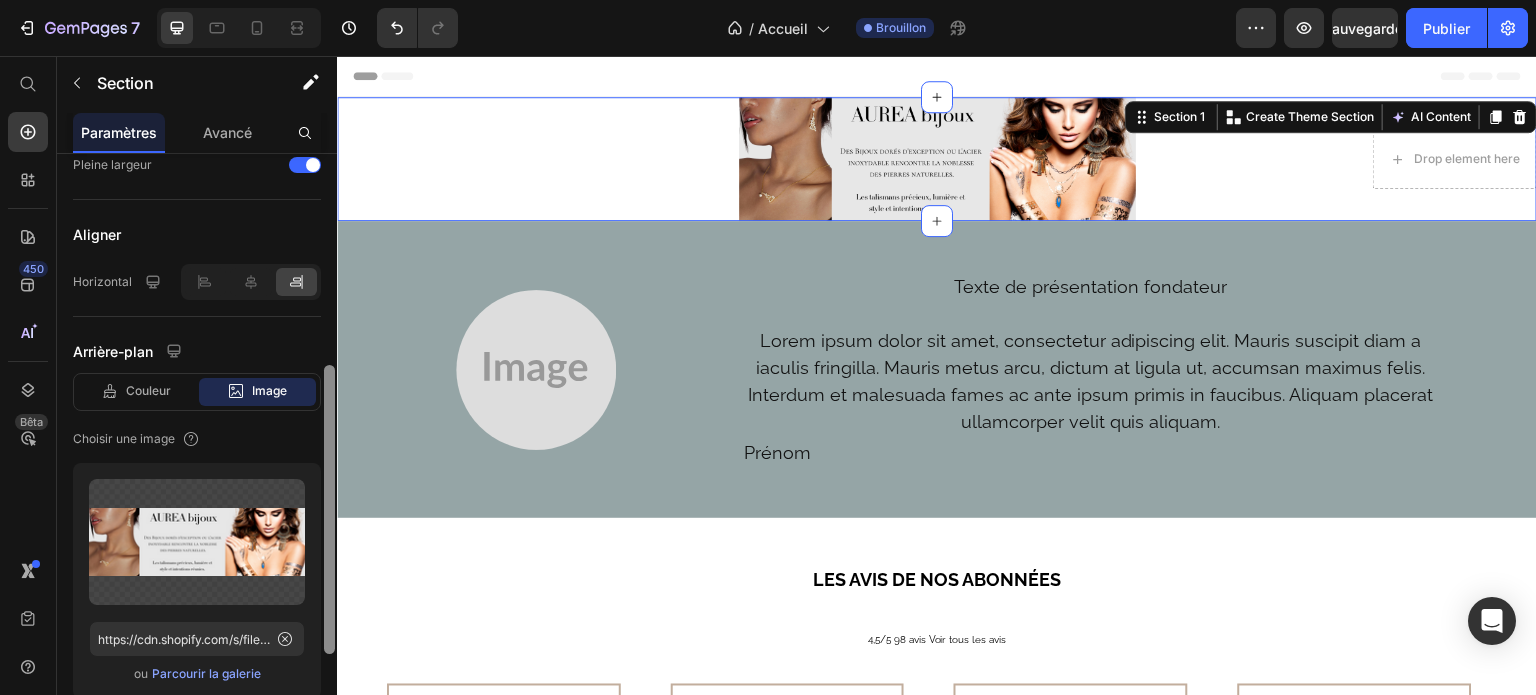 scroll, scrollTop: 445, scrollLeft: 0, axis: vertical 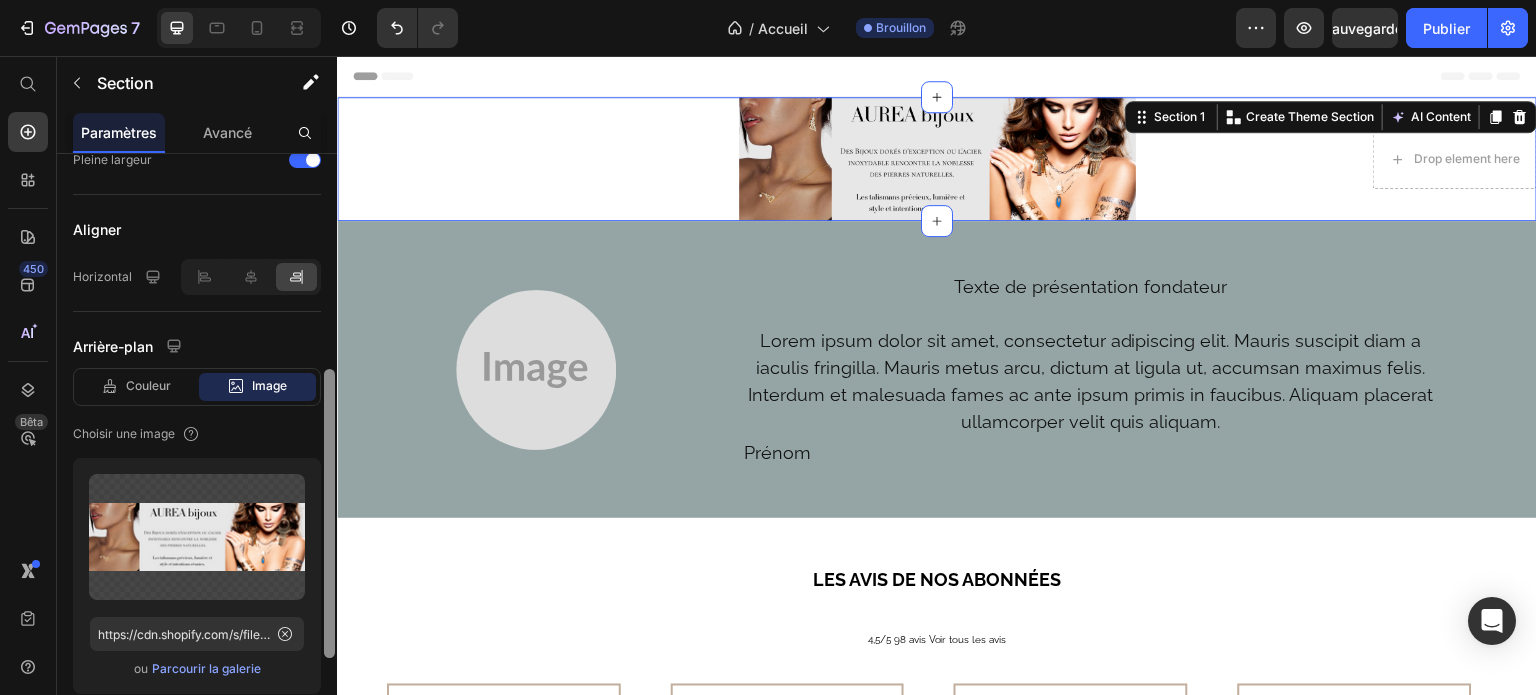 drag, startPoint x: 328, startPoint y: 501, endPoint x: 327, endPoint y: 599, distance: 98.005104 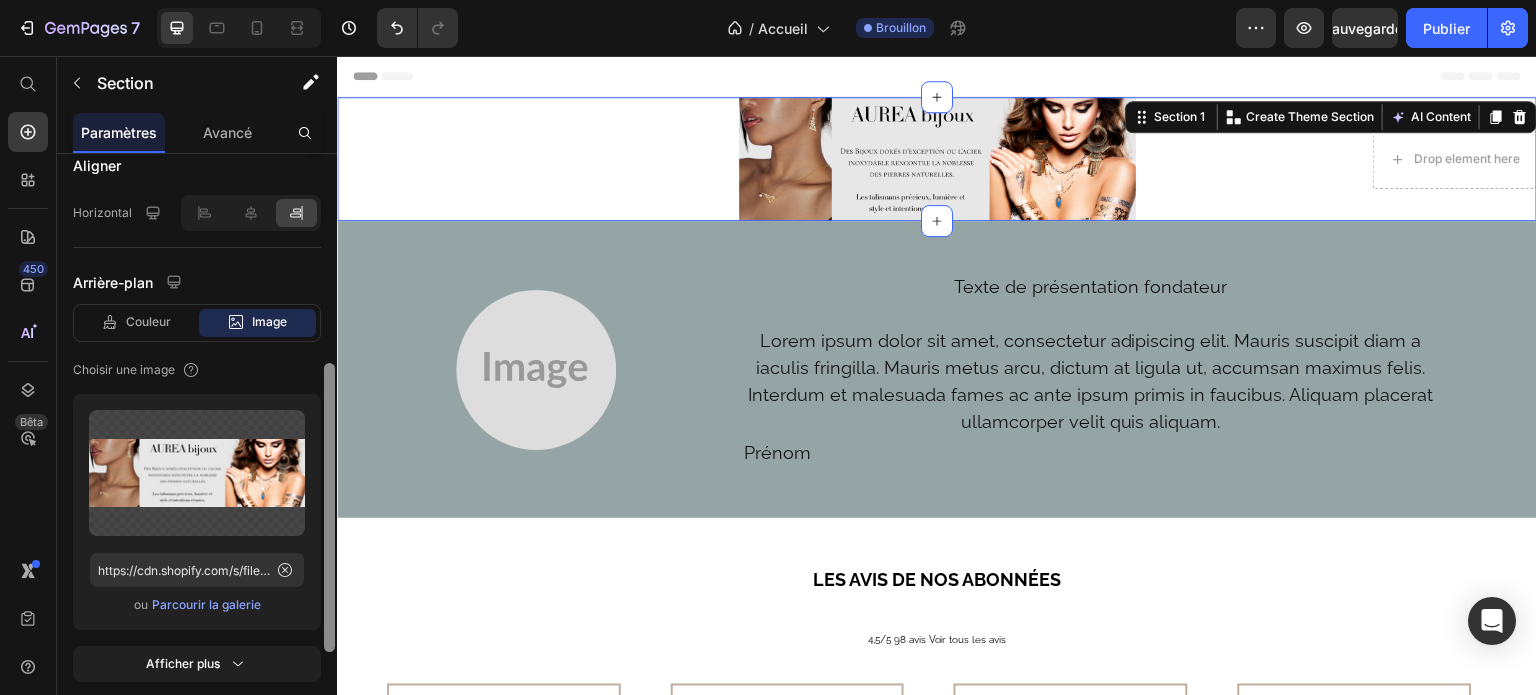 scroll, scrollTop: 520, scrollLeft: 0, axis: vertical 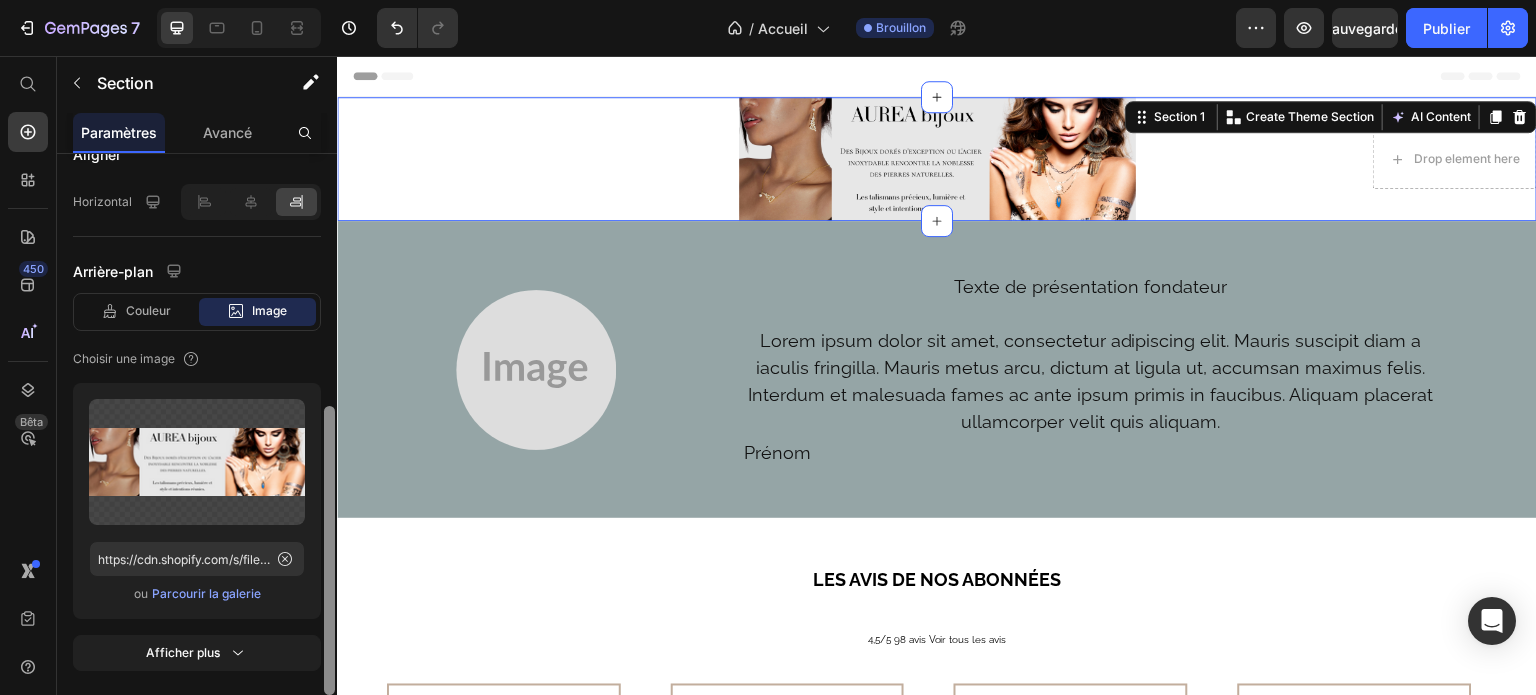 drag, startPoint x: 327, startPoint y: 599, endPoint x: 328, endPoint y: 635, distance: 36.013885 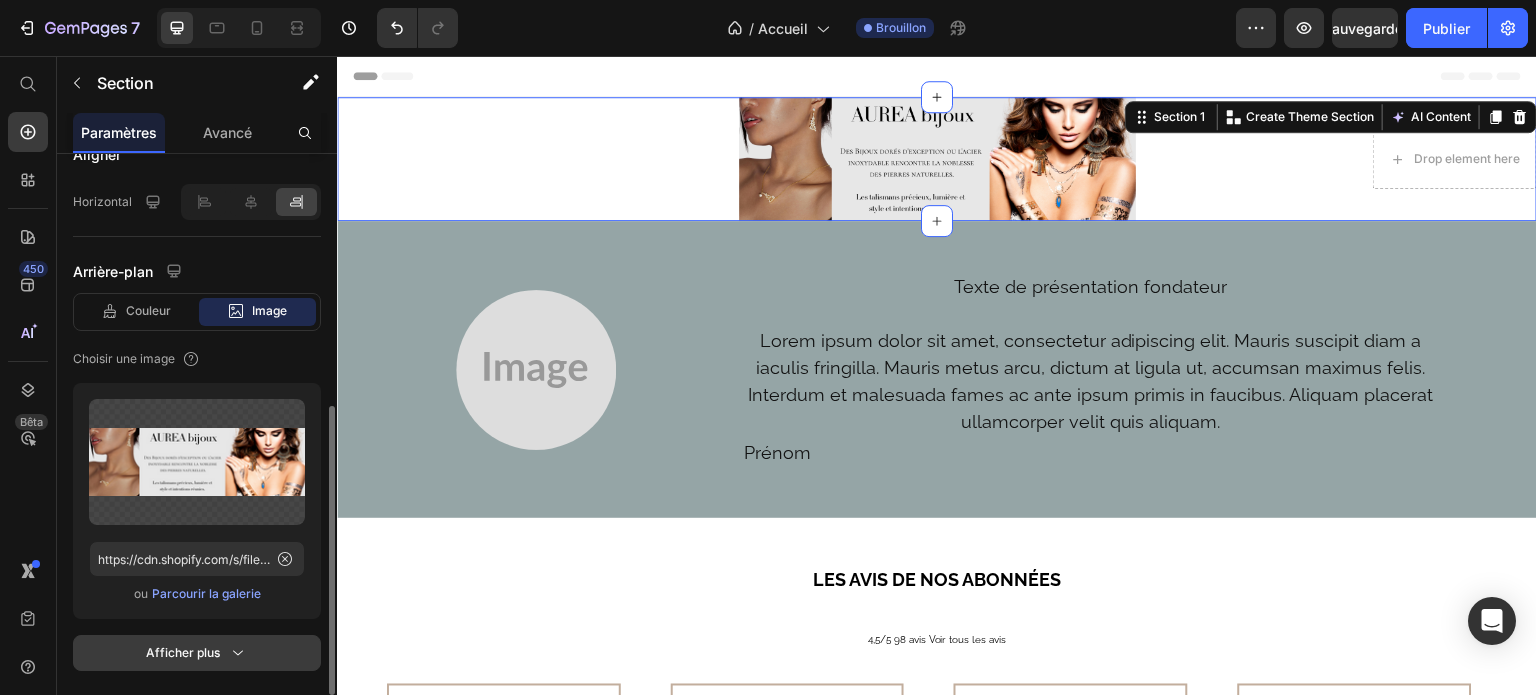 click on "Afficher plus" 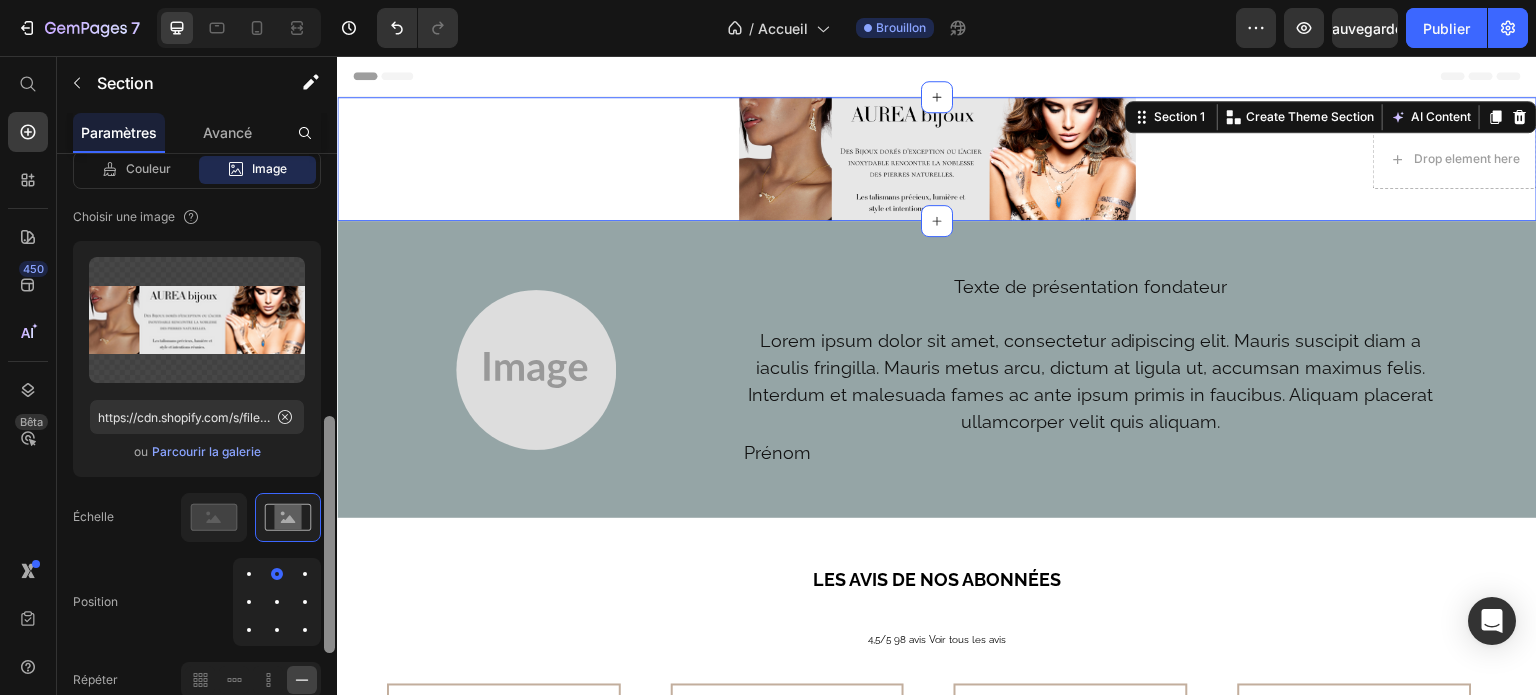 drag, startPoint x: 329, startPoint y: 564, endPoint x: 328, endPoint y: 635, distance: 71.00704 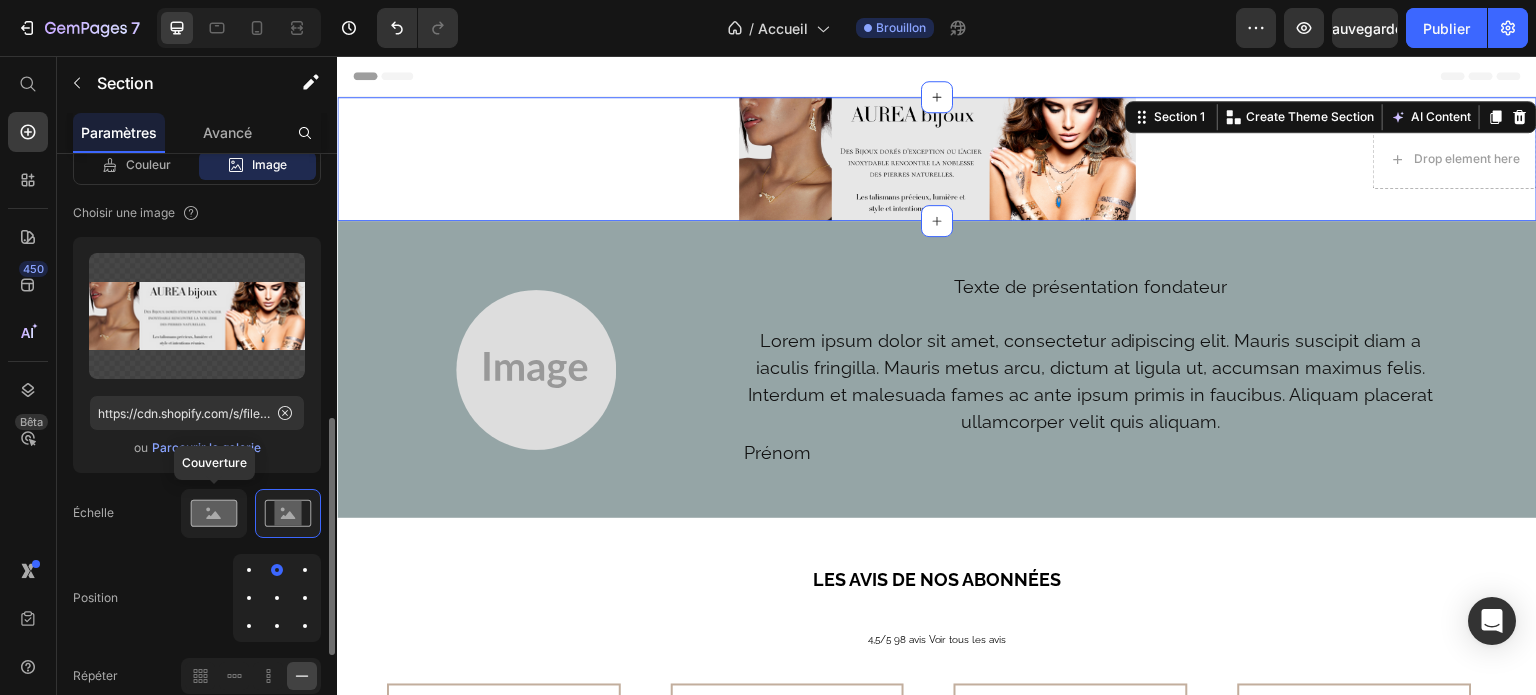 click 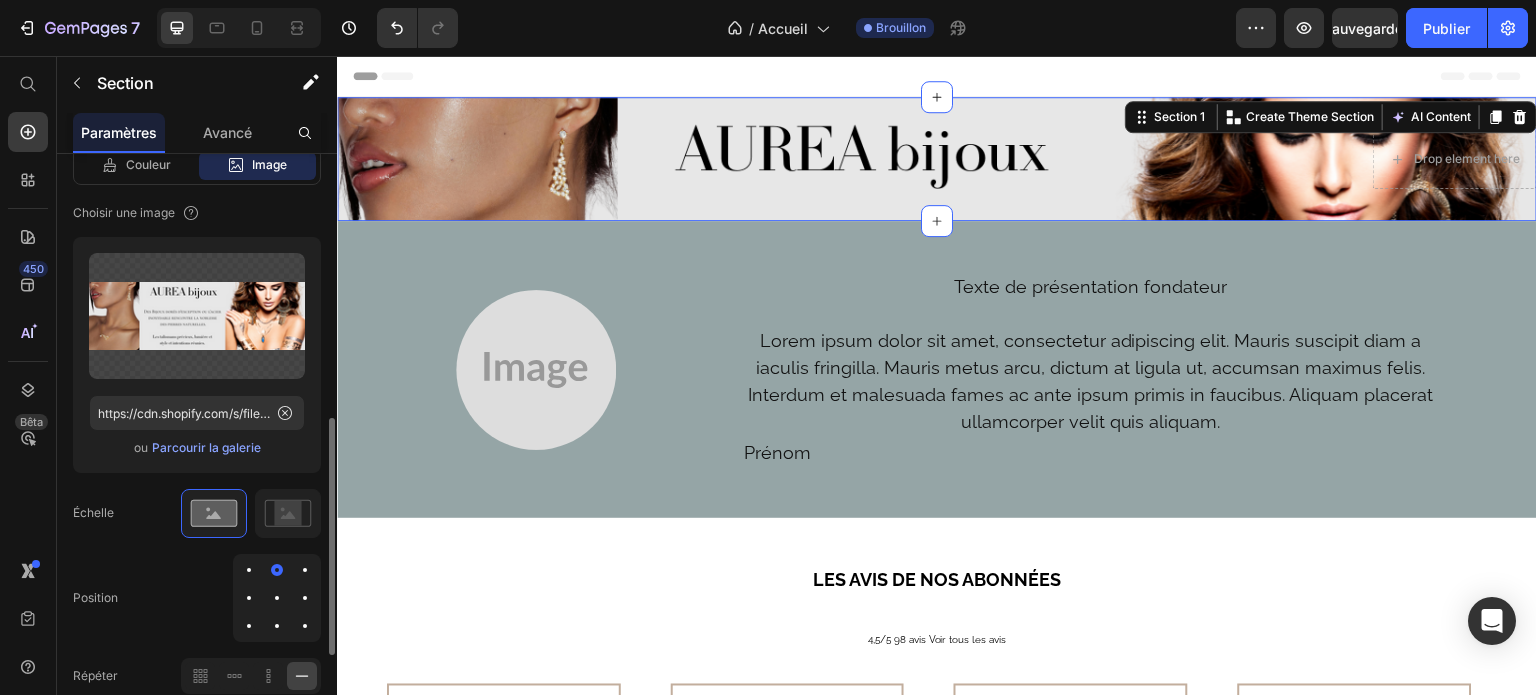 click at bounding box center [277, 598] 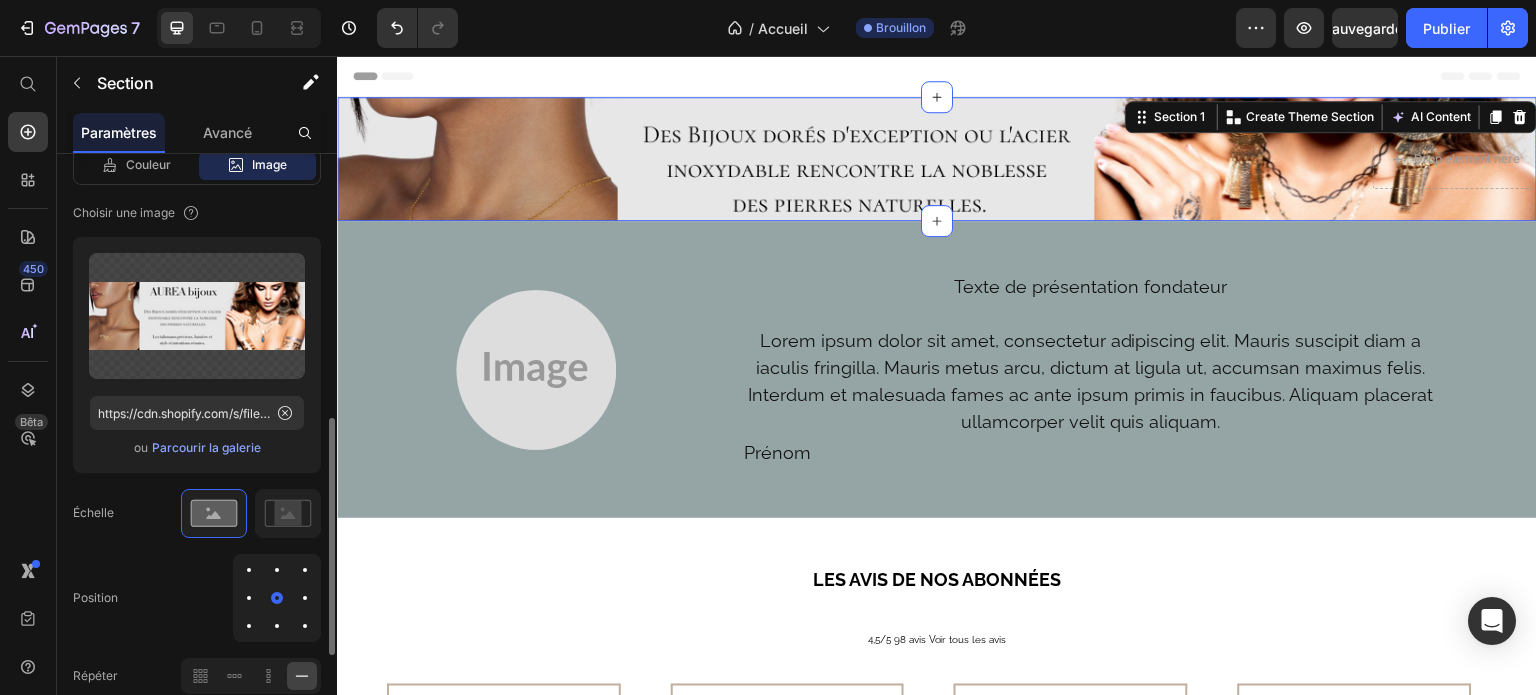 click at bounding box center [277, 570] 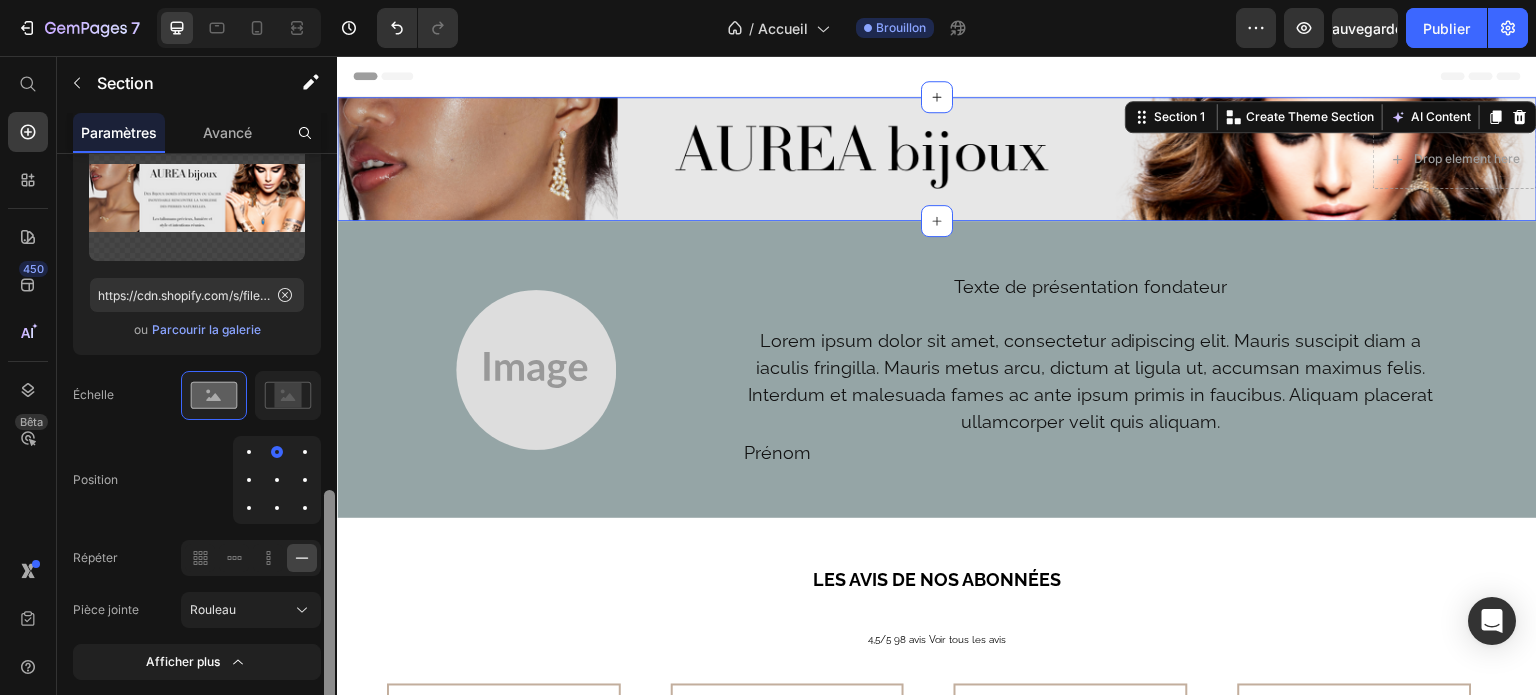 scroll, scrollTop: 817, scrollLeft: 0, axis: vertical 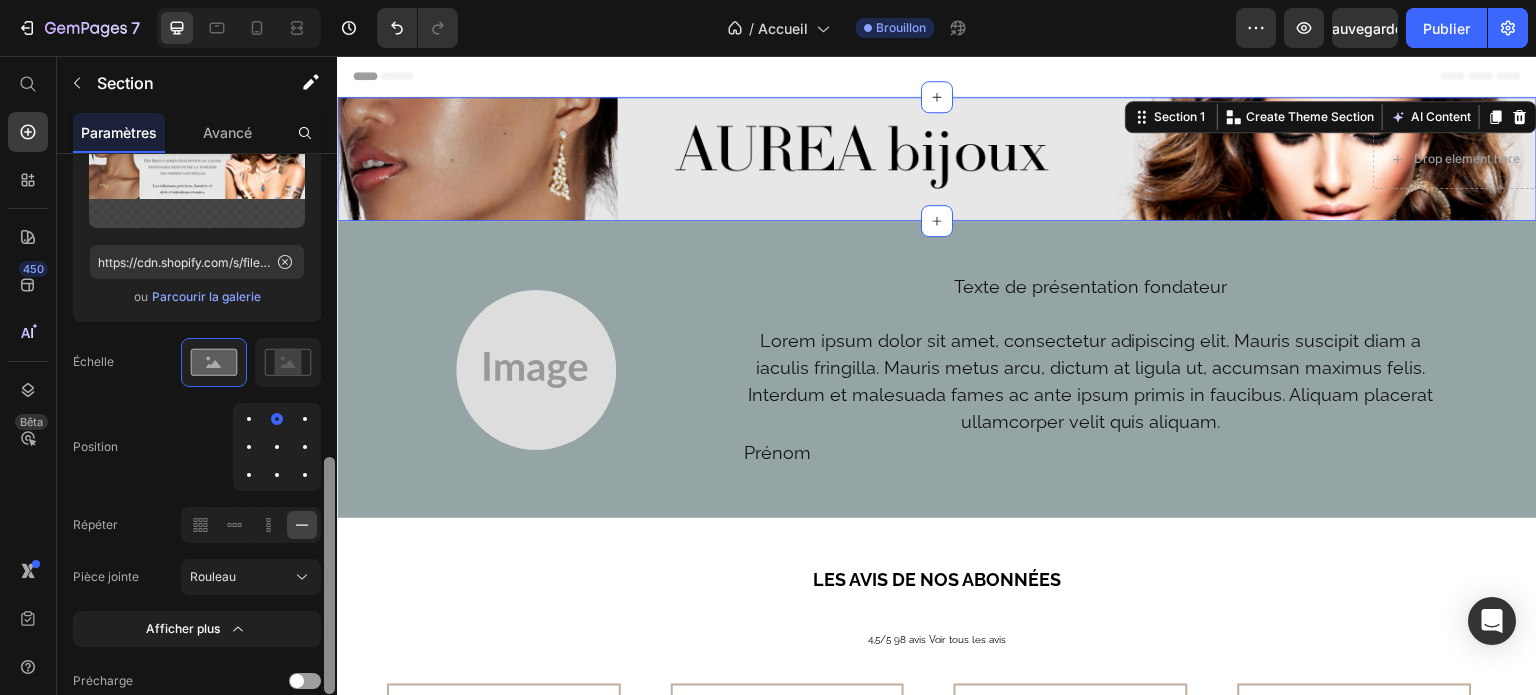 drag, startPoint x: 325, startPoint y: 587, endPoint x: 320, endPoint y: 647, distance: 60.207973 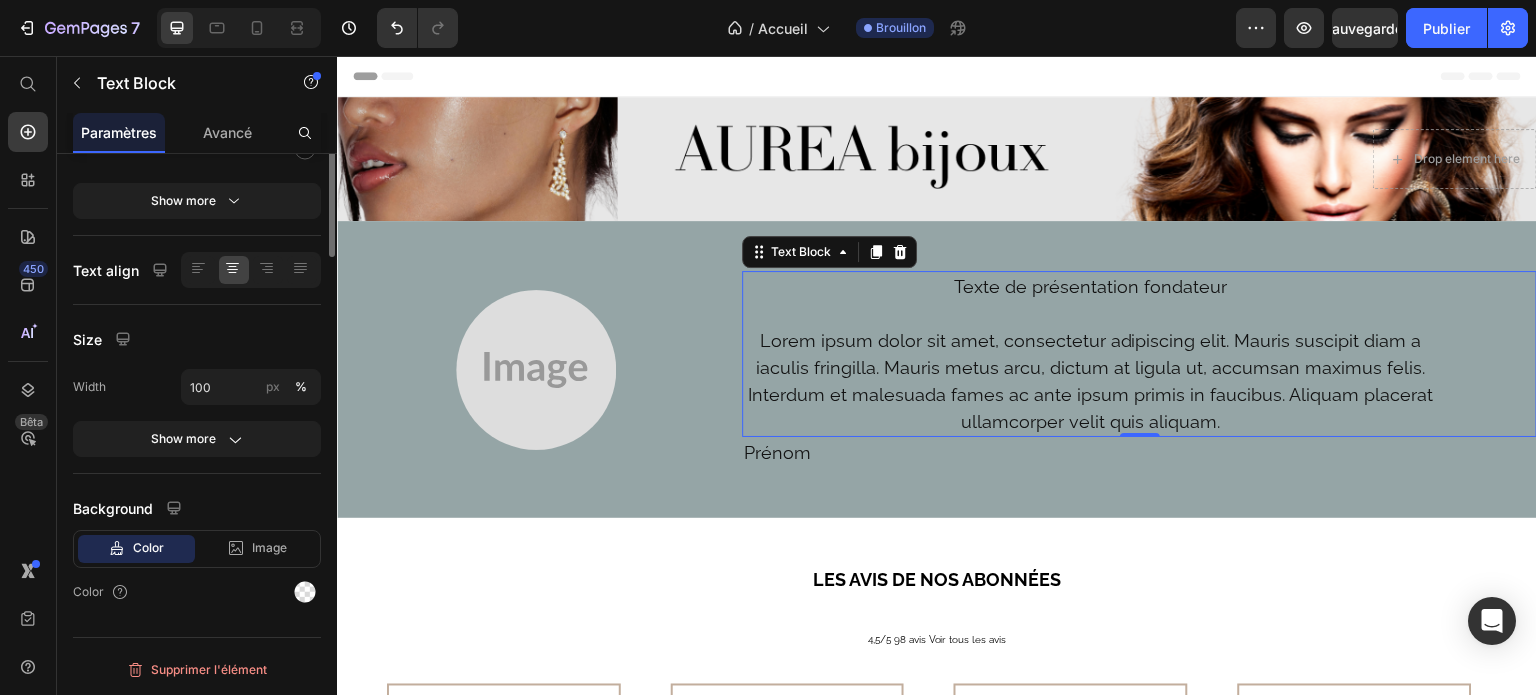 click on "Lorem ipsum dolor sit amet, consectetur adipiscing elit. Mauris suscipit diam a iaculis fringilla. Mauris metus arcu, dictum at ligula ut, accumsan maximus felis. Interdum et malesuada fames ac ante ipsum primis in faucibus. Aliquam placerat ullamcorper velit quis aliquam." at bounding box center [1090, 381] 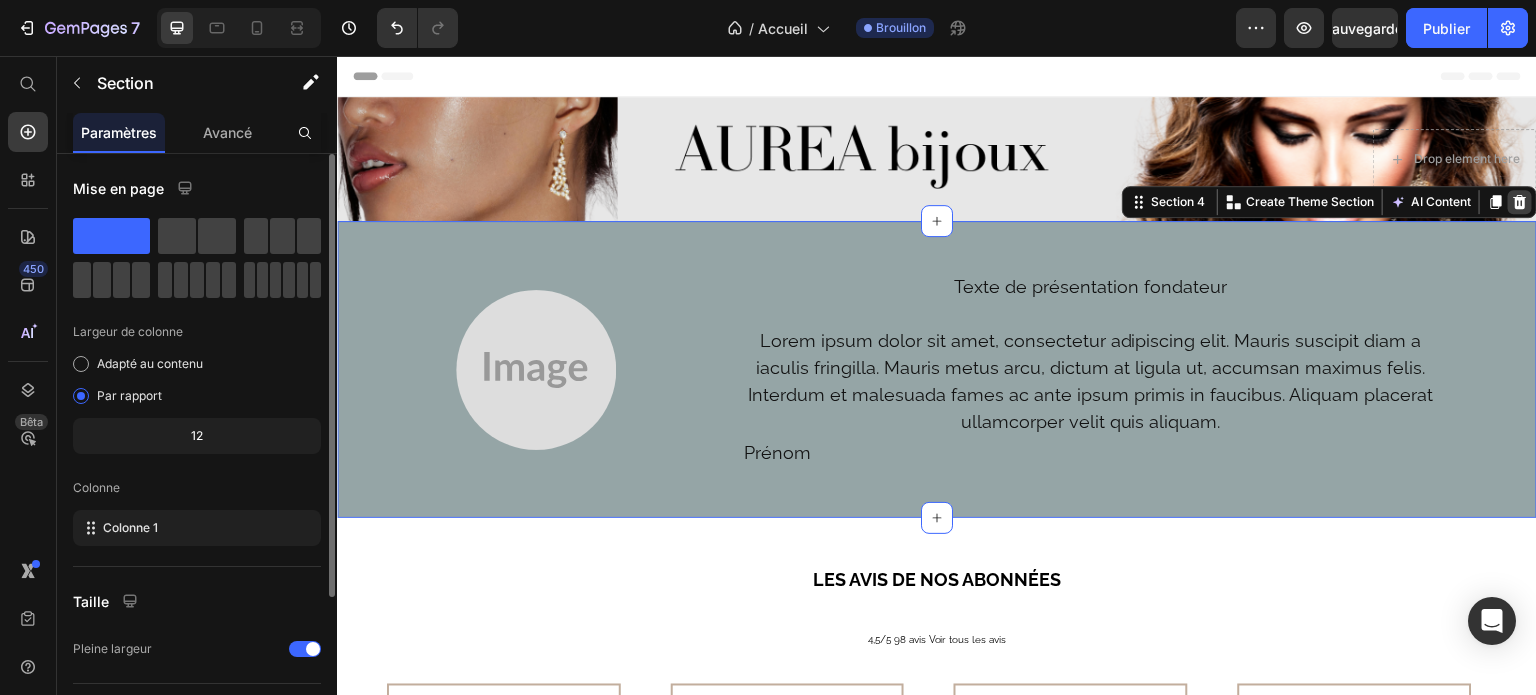 click 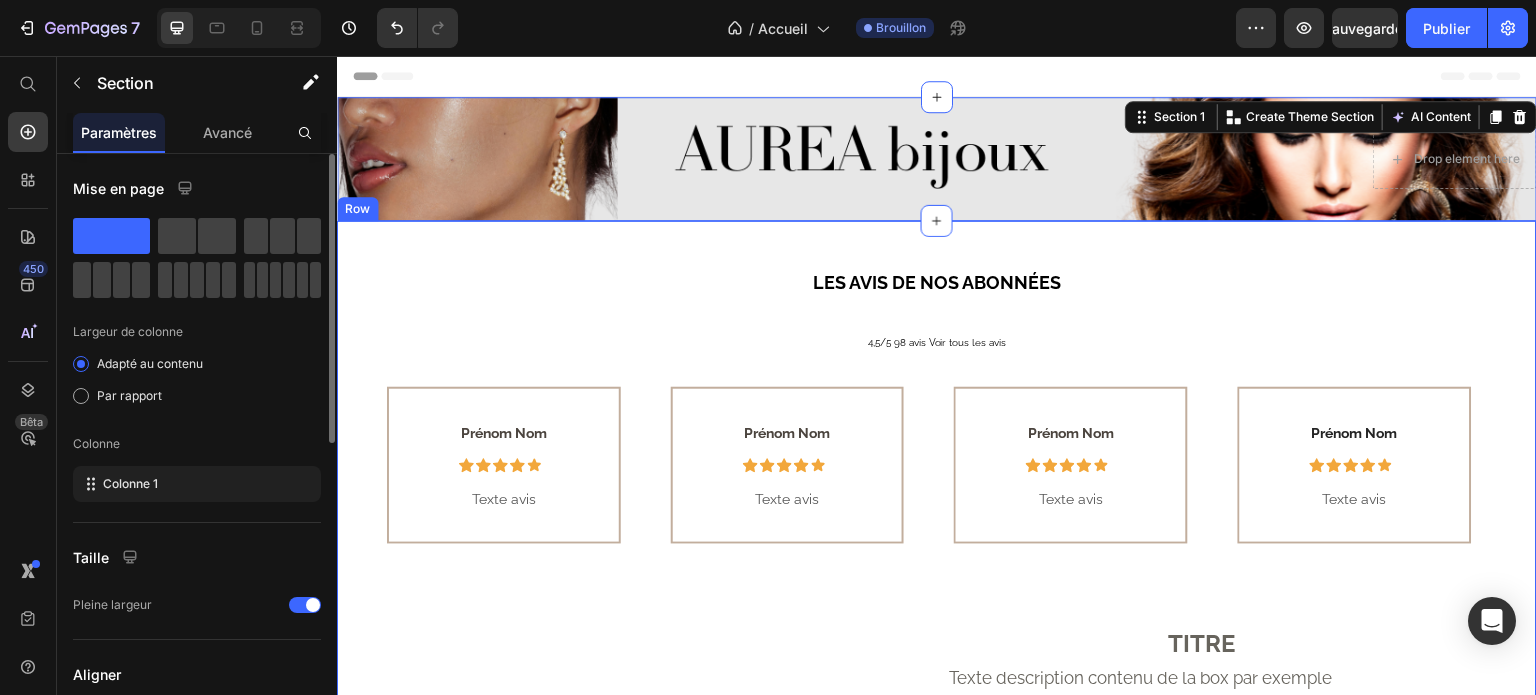 drag, startPoint x: 927, startPoint y: 214, endPoint x: 923, endPoint y: 323, distance: 109.07337 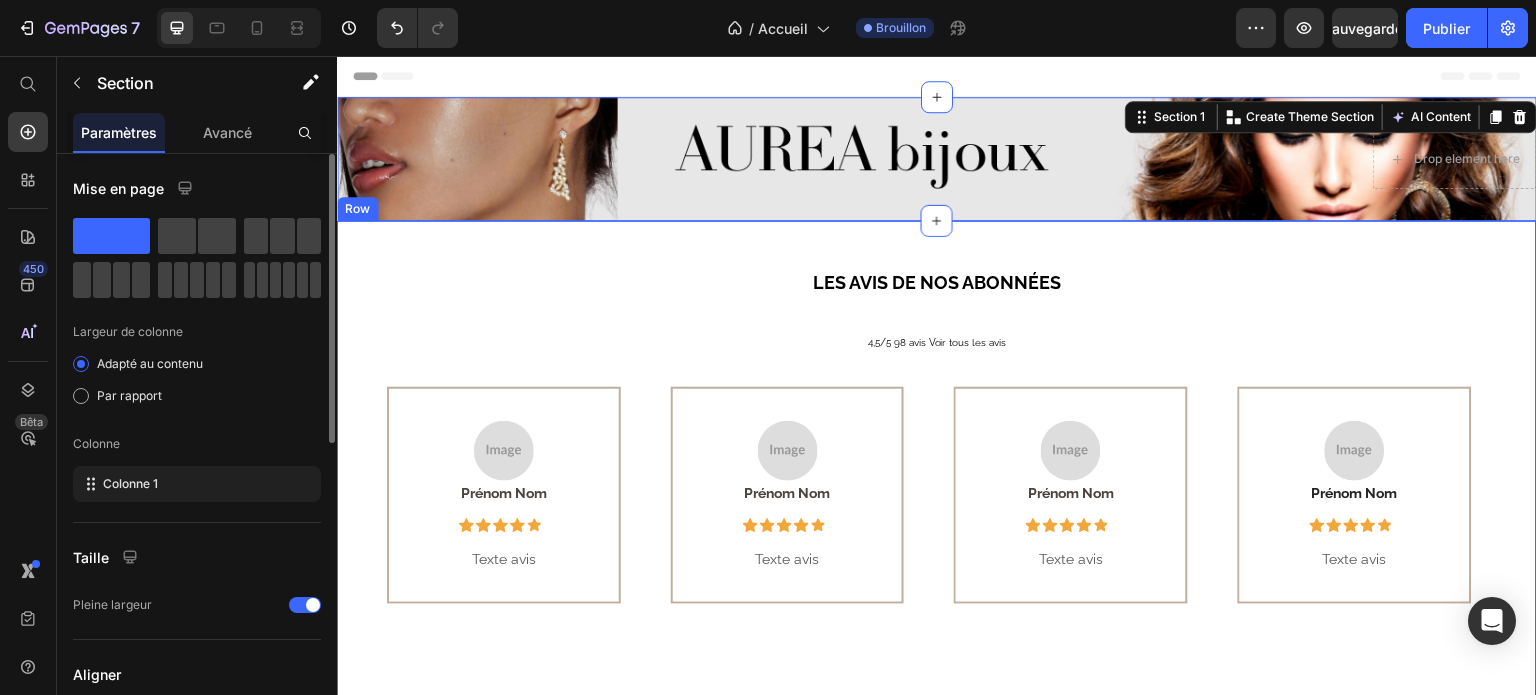 click on "Drop element here Section 1   Create Theme Section AI Content Write with GemAI What would you like to describe here? Tone and Voice Persuasive Product Bague SOLEA Show more Generate Image Section 2 TITRE Heading Texte header Lorem ipsum dolor sit amet, consectetur adipiscing elit. Mauris suscipit diam a iaculis fringilla. Mauris metus arcu, dictum at ligula ut, accumsan maximus felis. Interdum et malesuada fames ac ante ipsum primis in faucibus. Aliquam placerat ullamcorper velit quis aliquam. Heading Essayer sans engagement Button J’offre Button Section 3 LES AVIS DE NOS ABONNÉES Heading 4,5/5 98 avis Voir tous les avis Heading Image Prénom Nom Text block
Icon
Icon
Icon
Icon
Icon Row Row Texte avis Text block Row Image Prénom Nom Text block
Icon
Icon
Icon
Icon
Icon Row Row Texte avis Text block Row Image Prénom Nom Text block" at bounding box center [937, 1987] 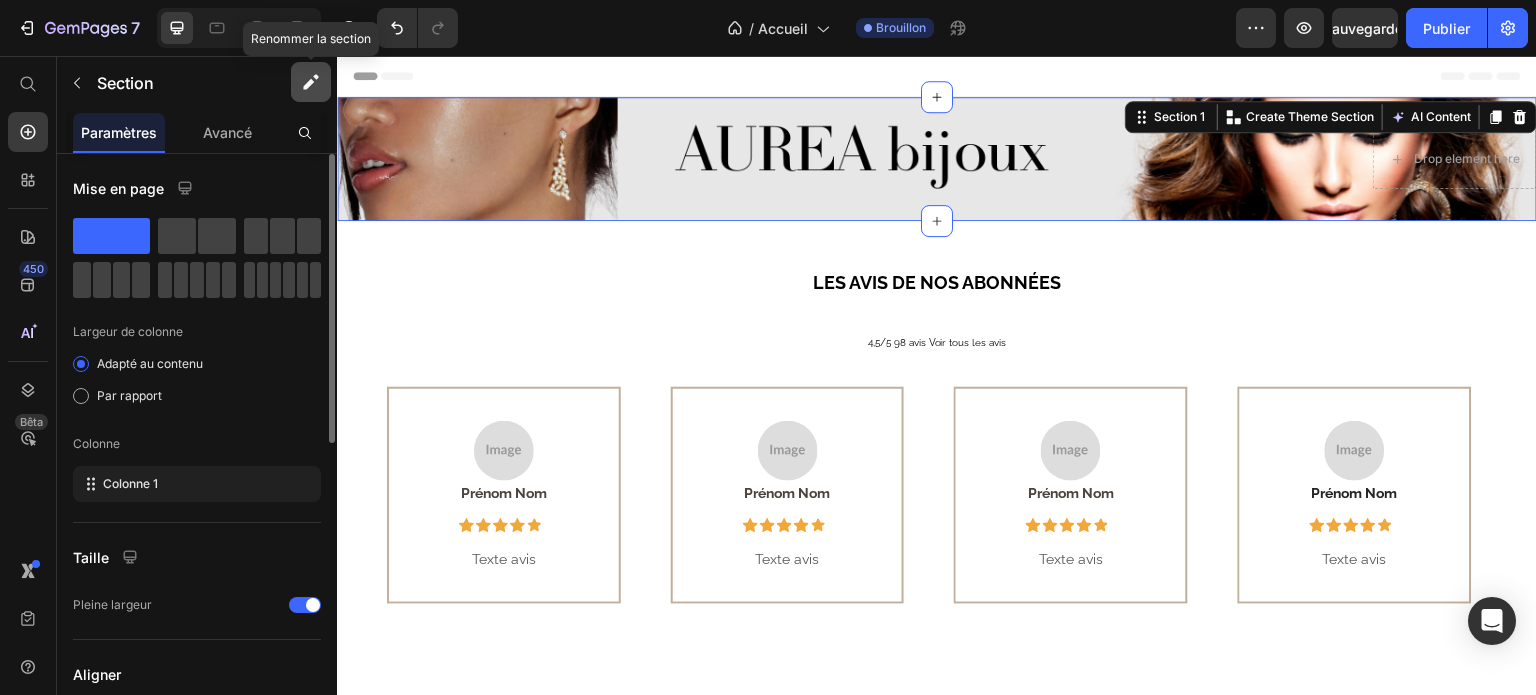 click 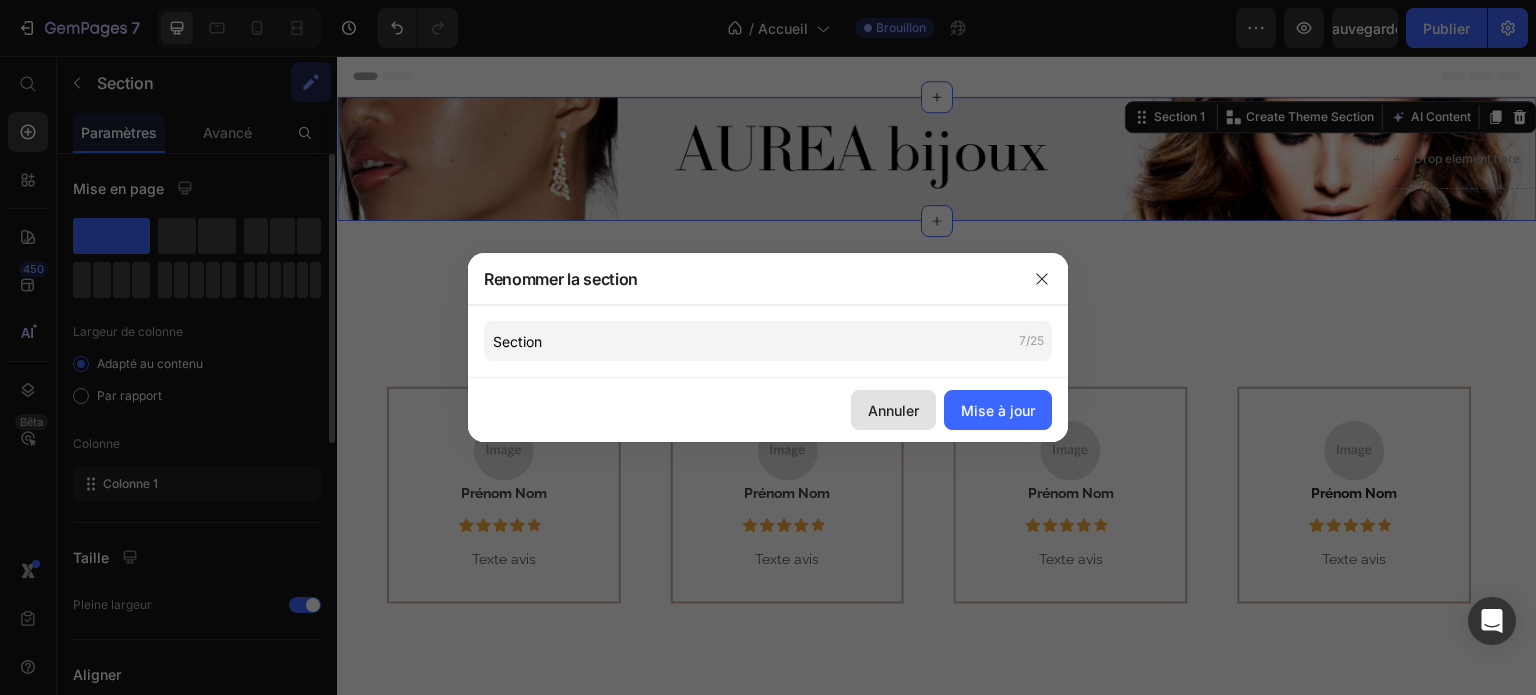click on "Annuler" at bounding box center [893, 410] 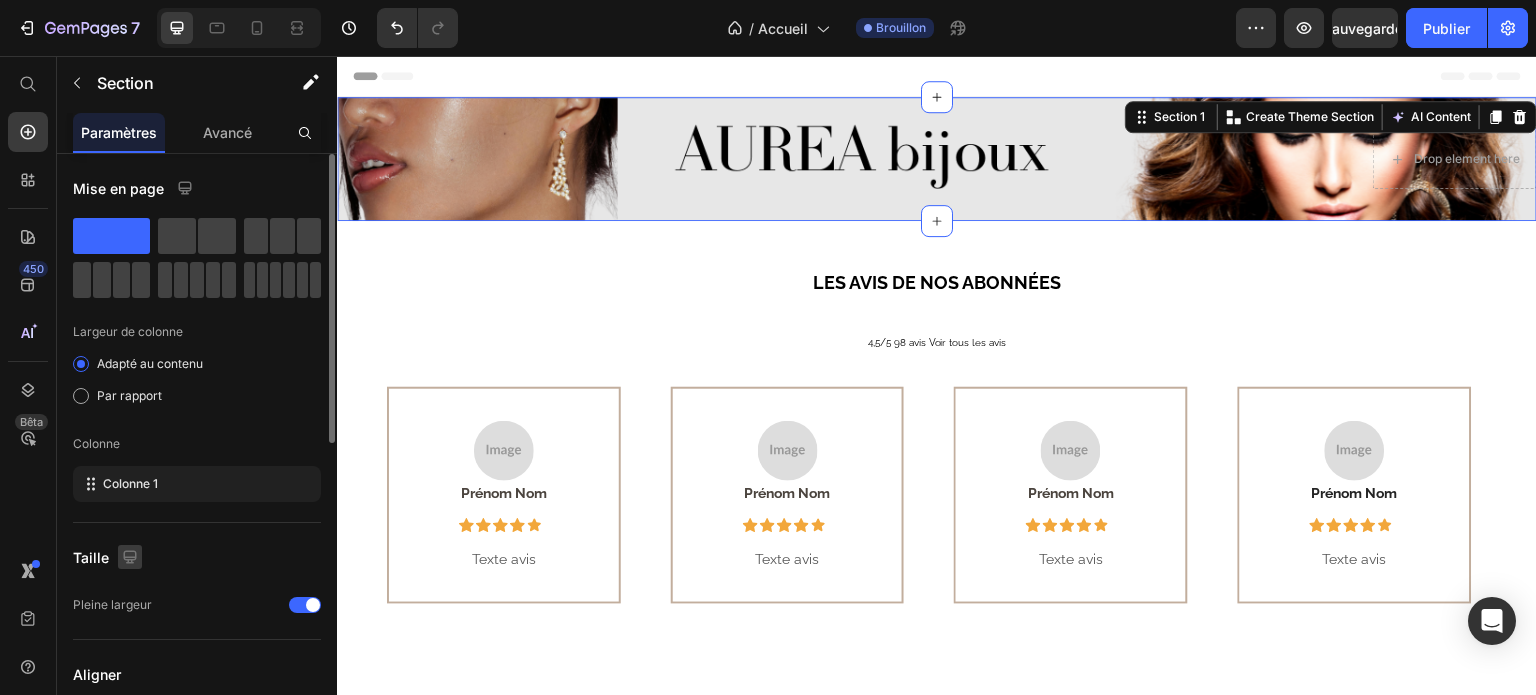 click 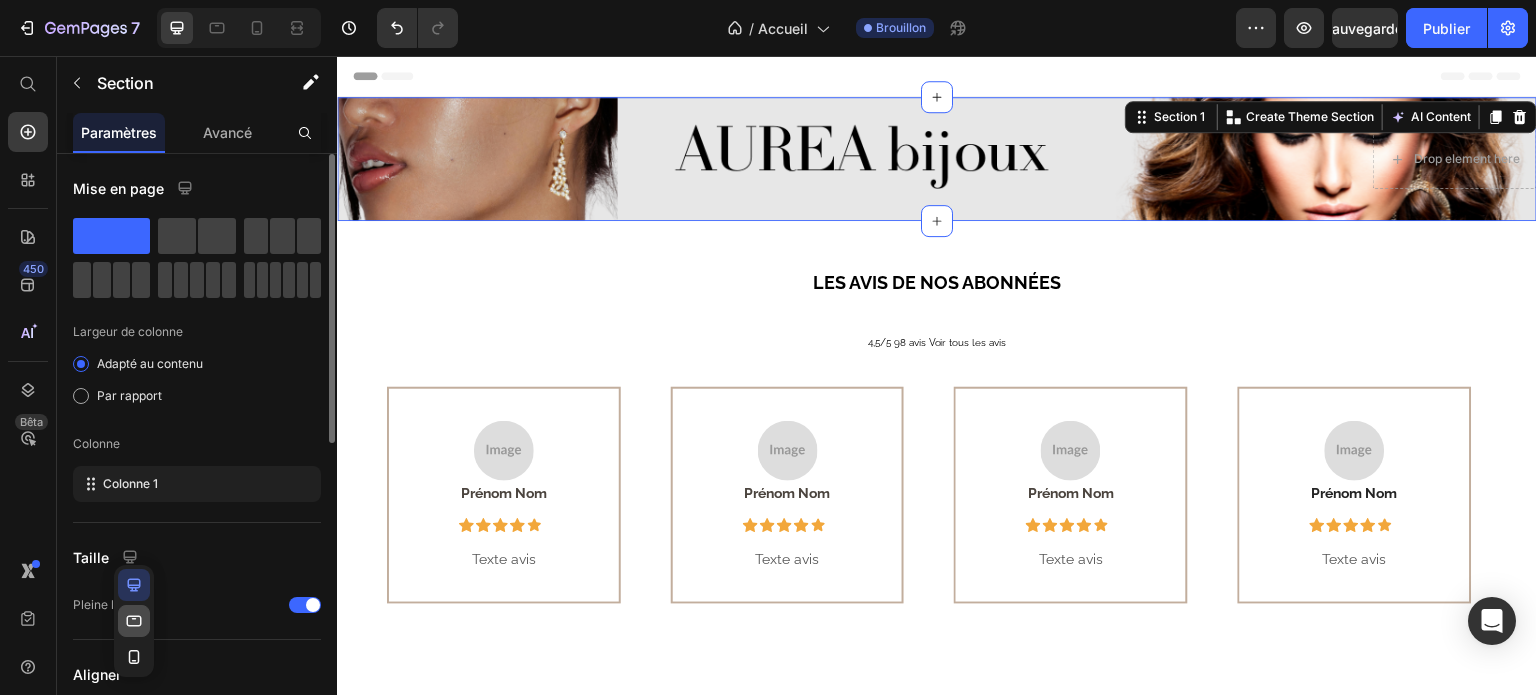 click 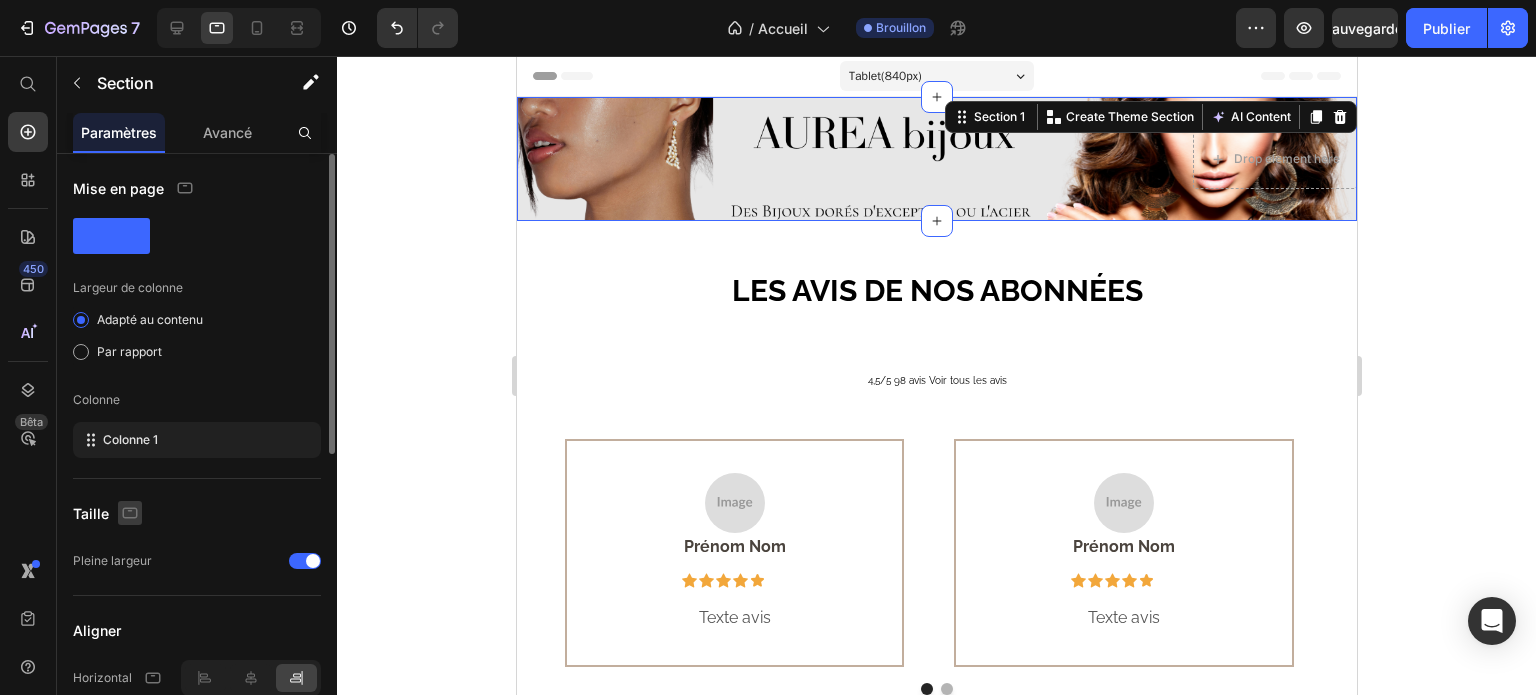 click 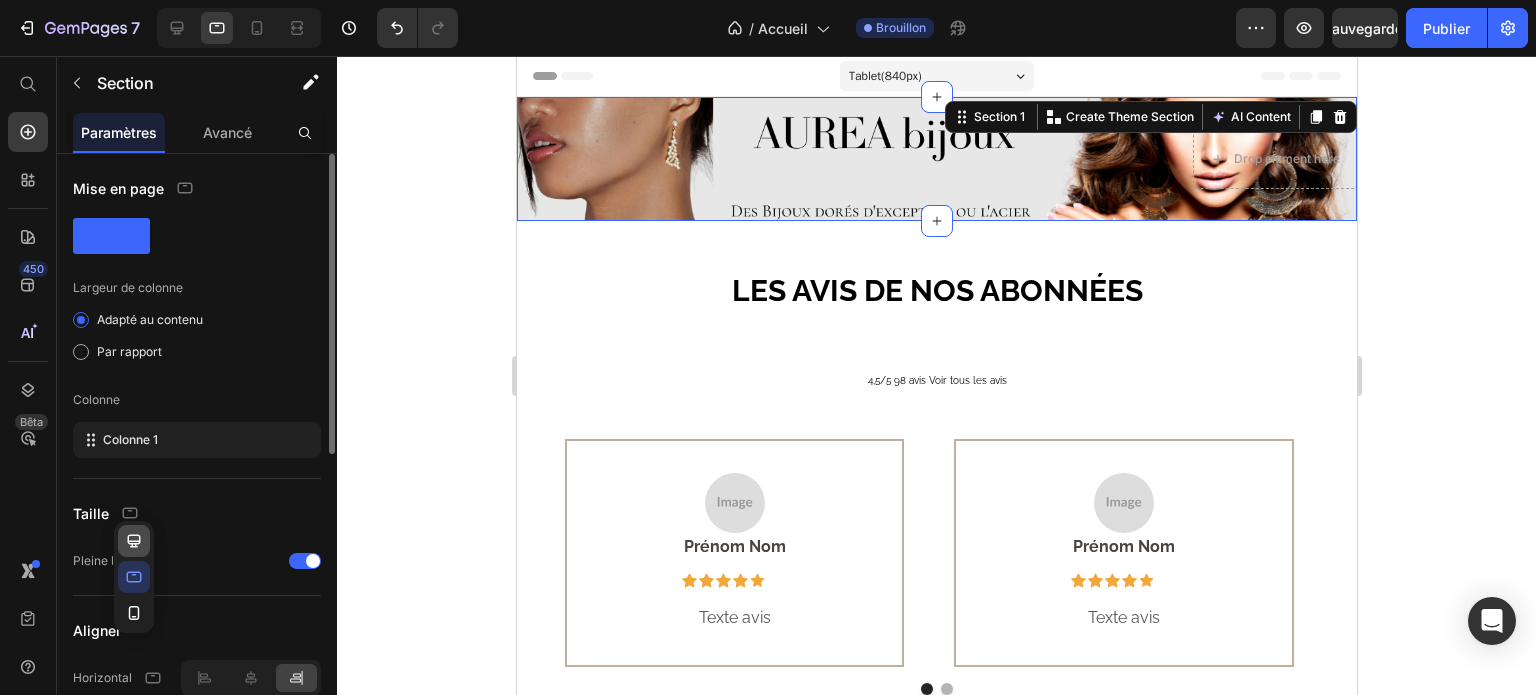 click 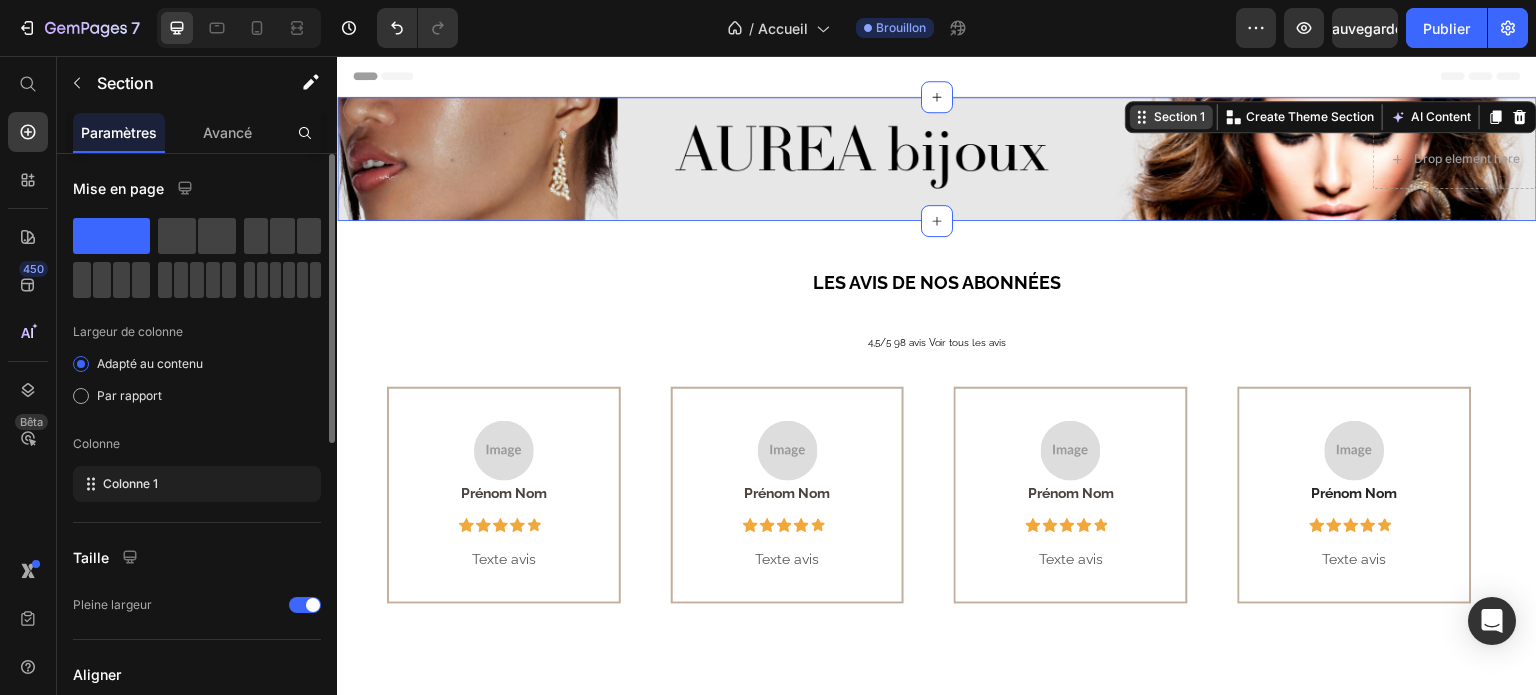 click 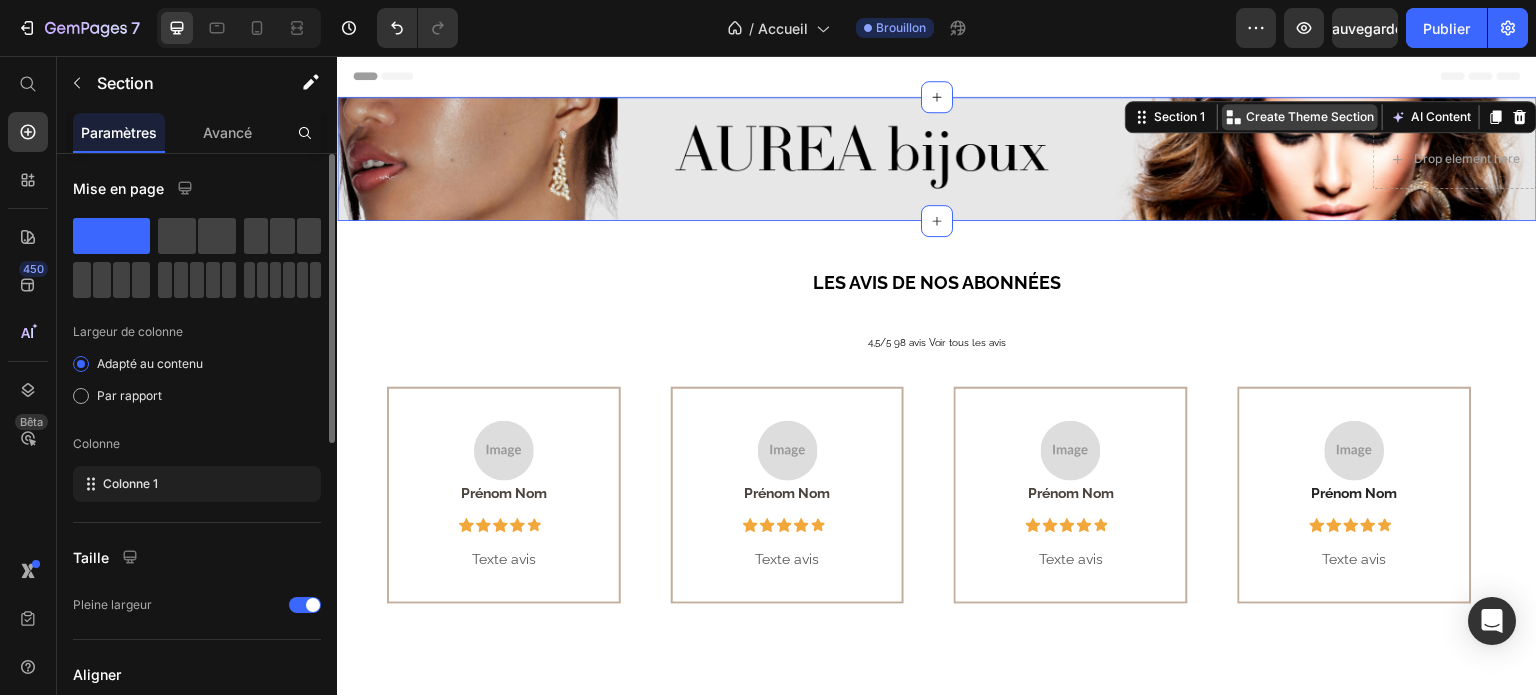 click on "Create Theme Section" at bounding box center (1310, 117) 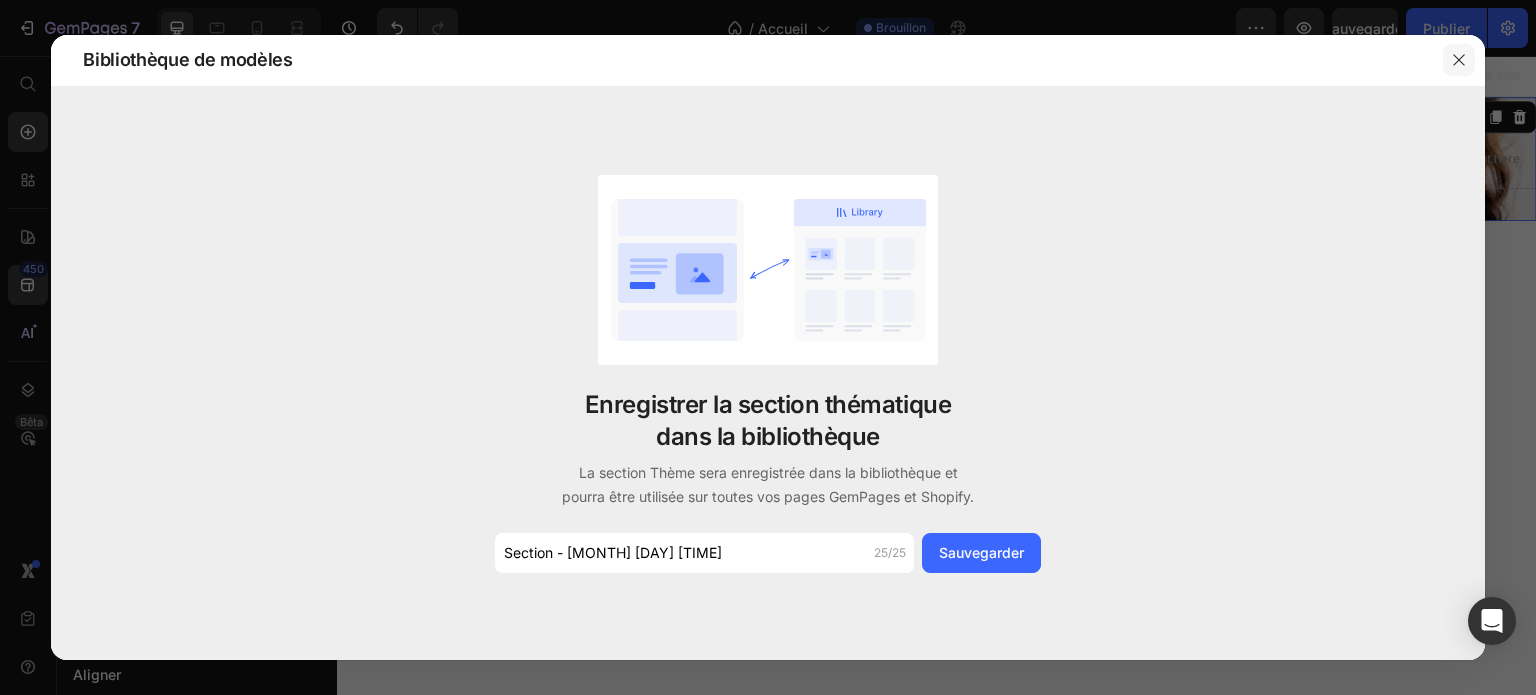 click at bounding box center [1459, 60] 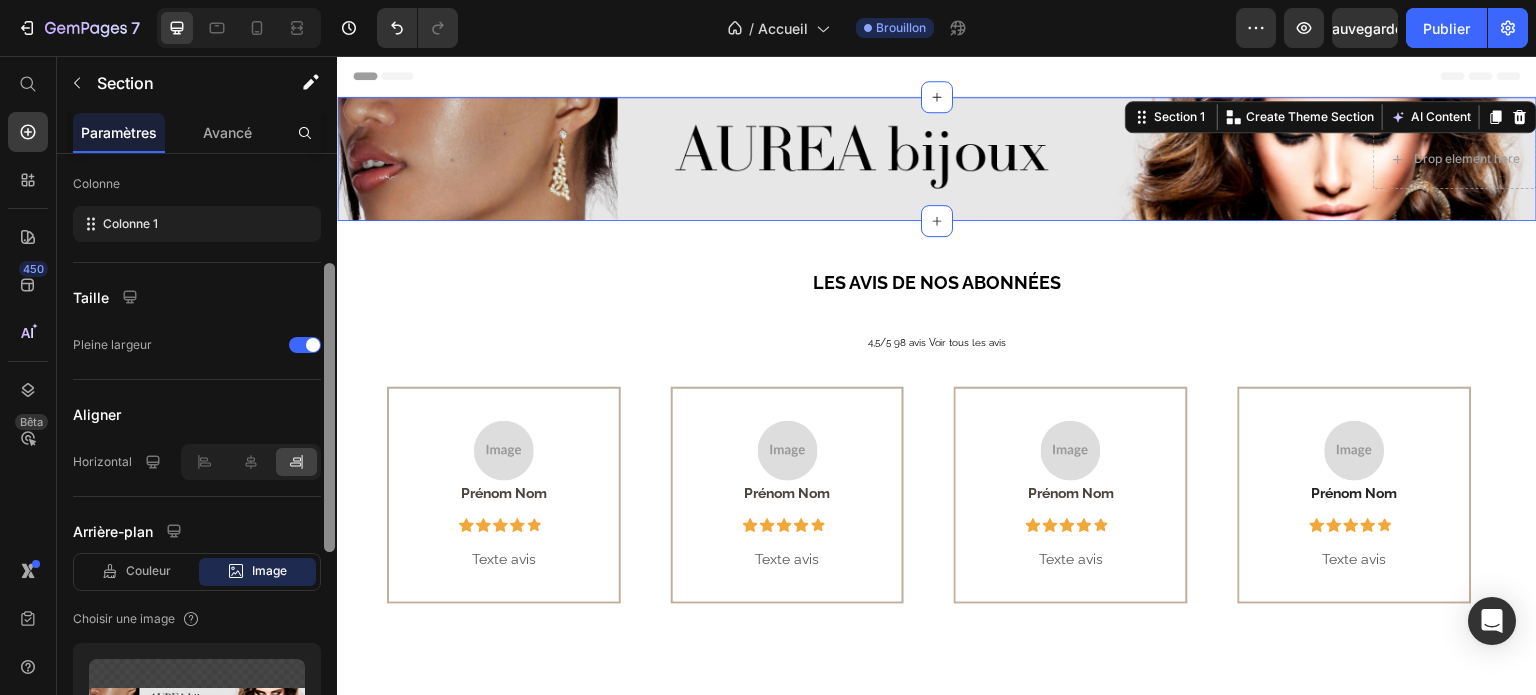 drag, startPoint x: 329, startPoint y: 435, endPoint x: 322, endPoint y: 559, distance: 124.197426 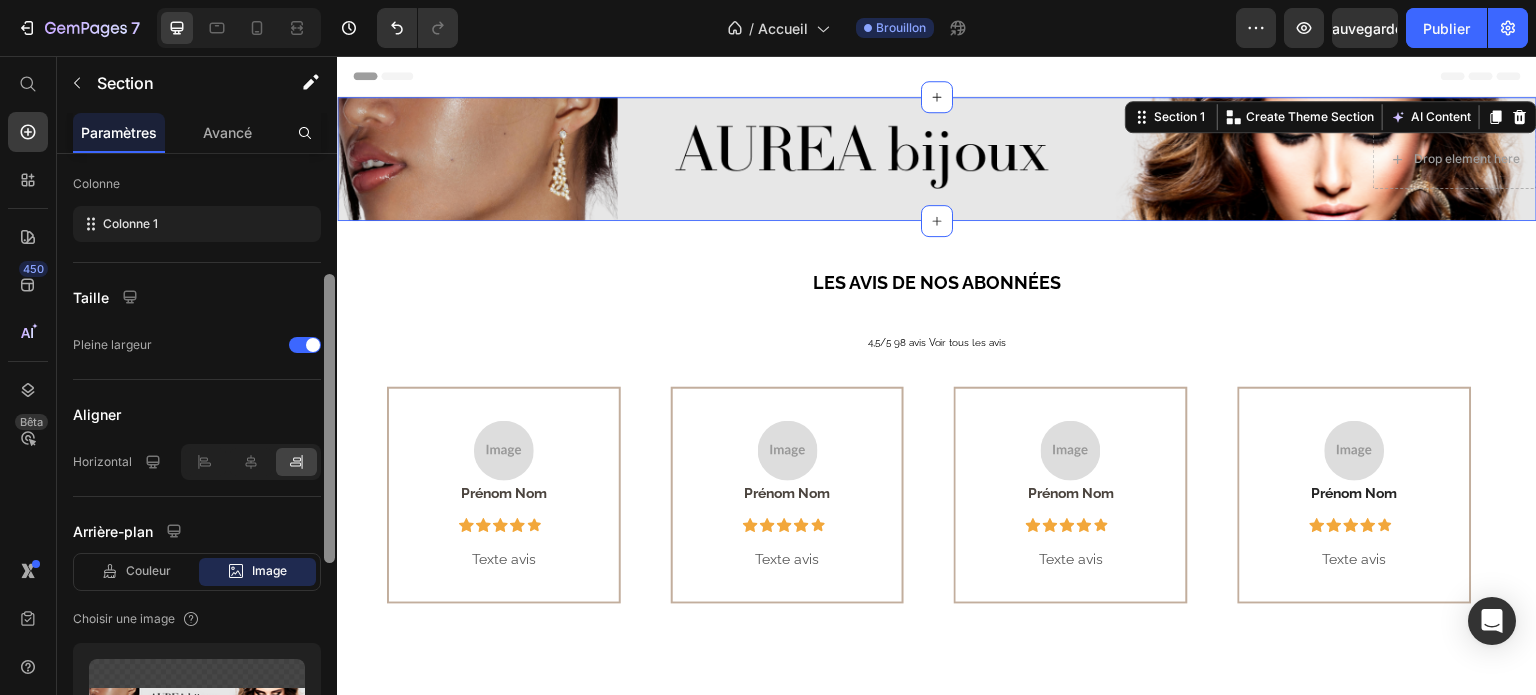 scroll, scrollTop: 256, scrollLeft: 0, axis: vertical 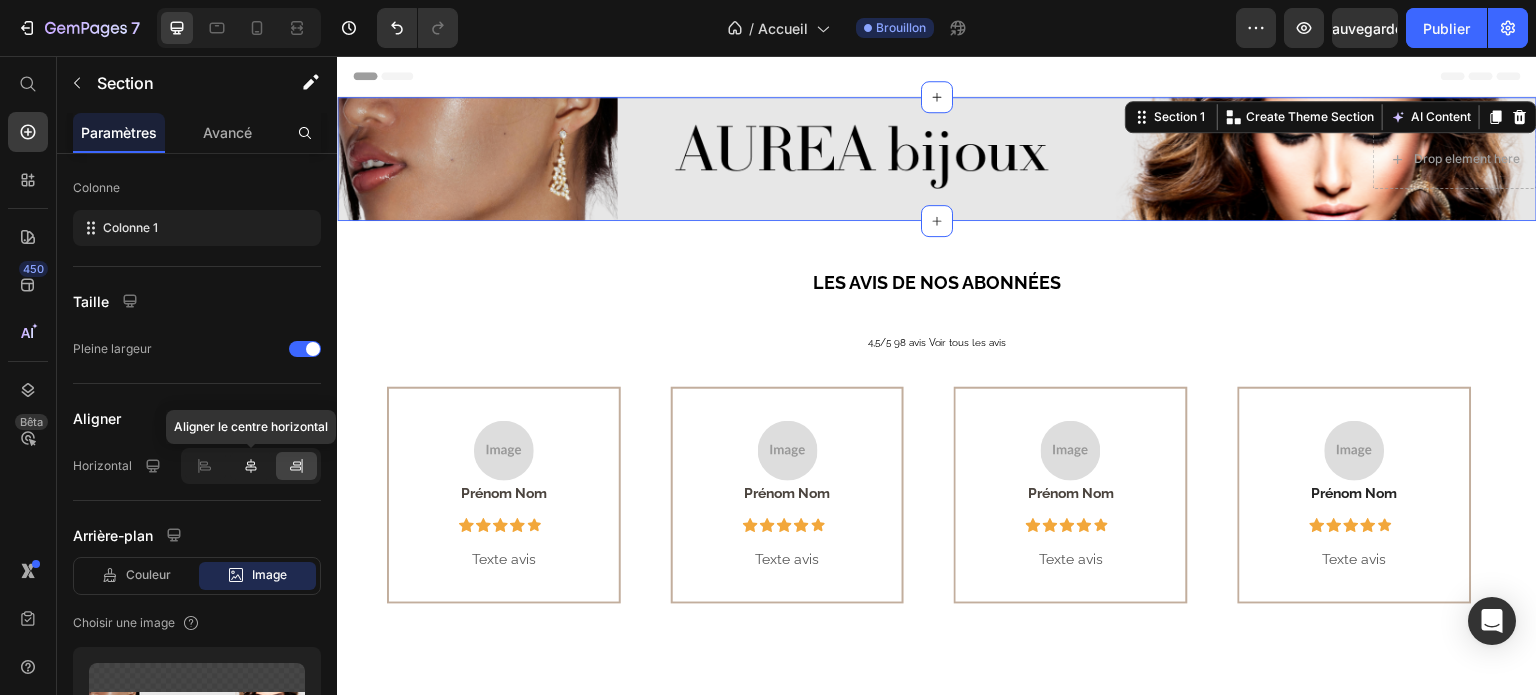 click 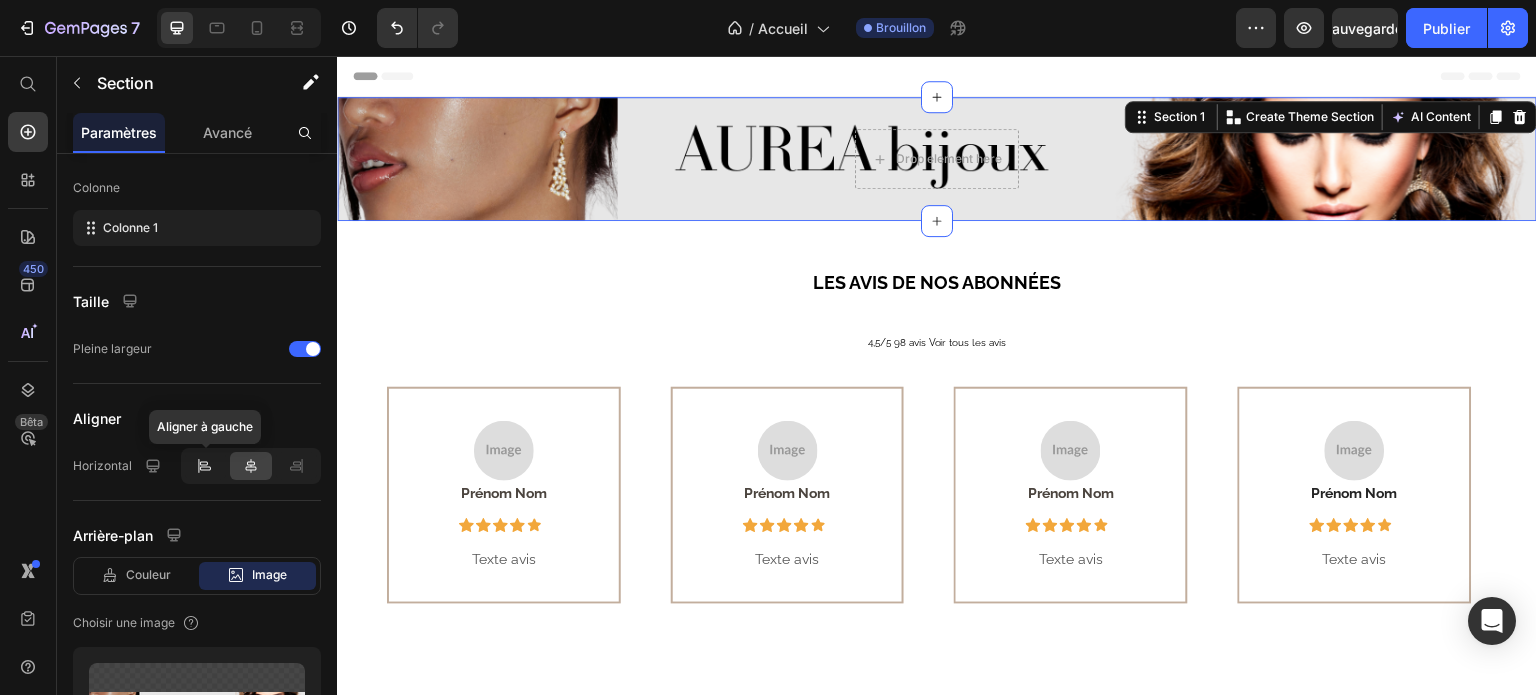 click 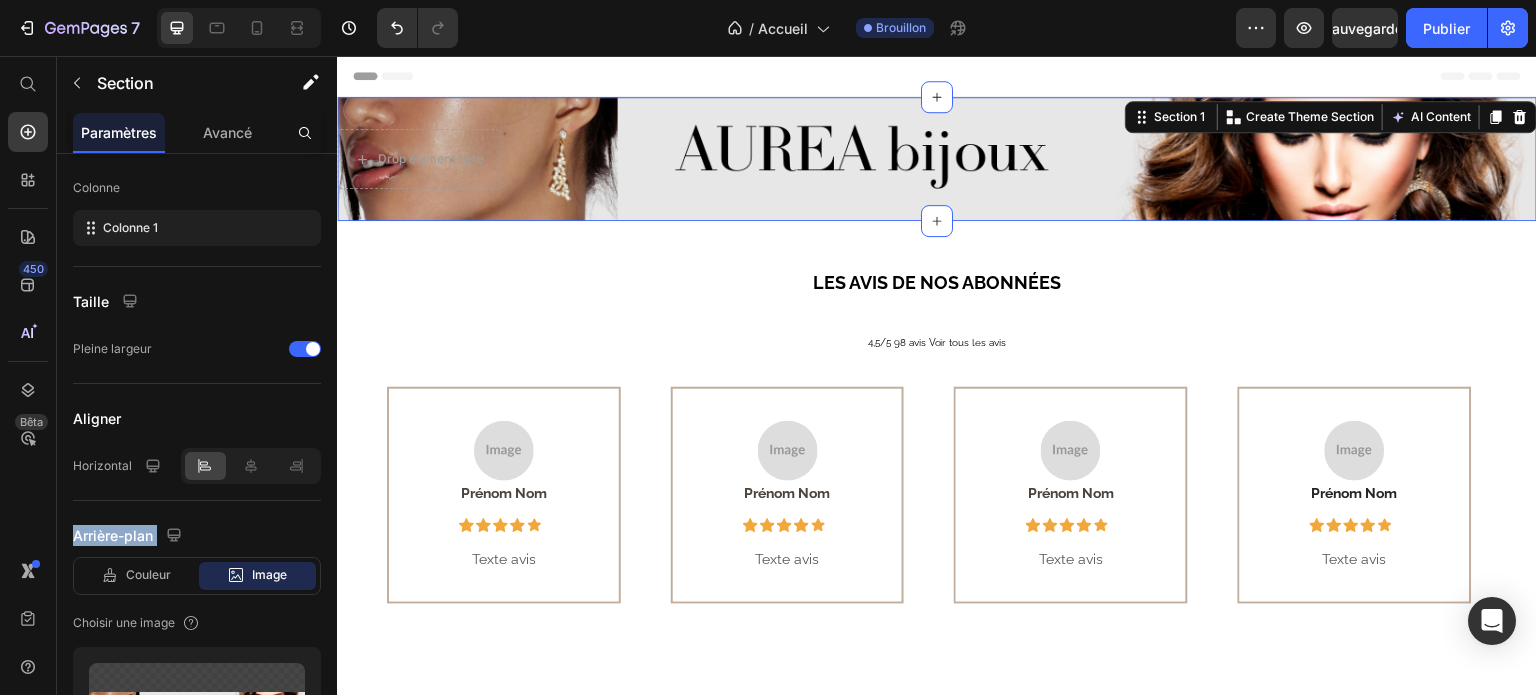 drag, startPoint x: 320, startPoint y: 477, endPoint x: 314, endPoint y: 567, distance: 90.199776 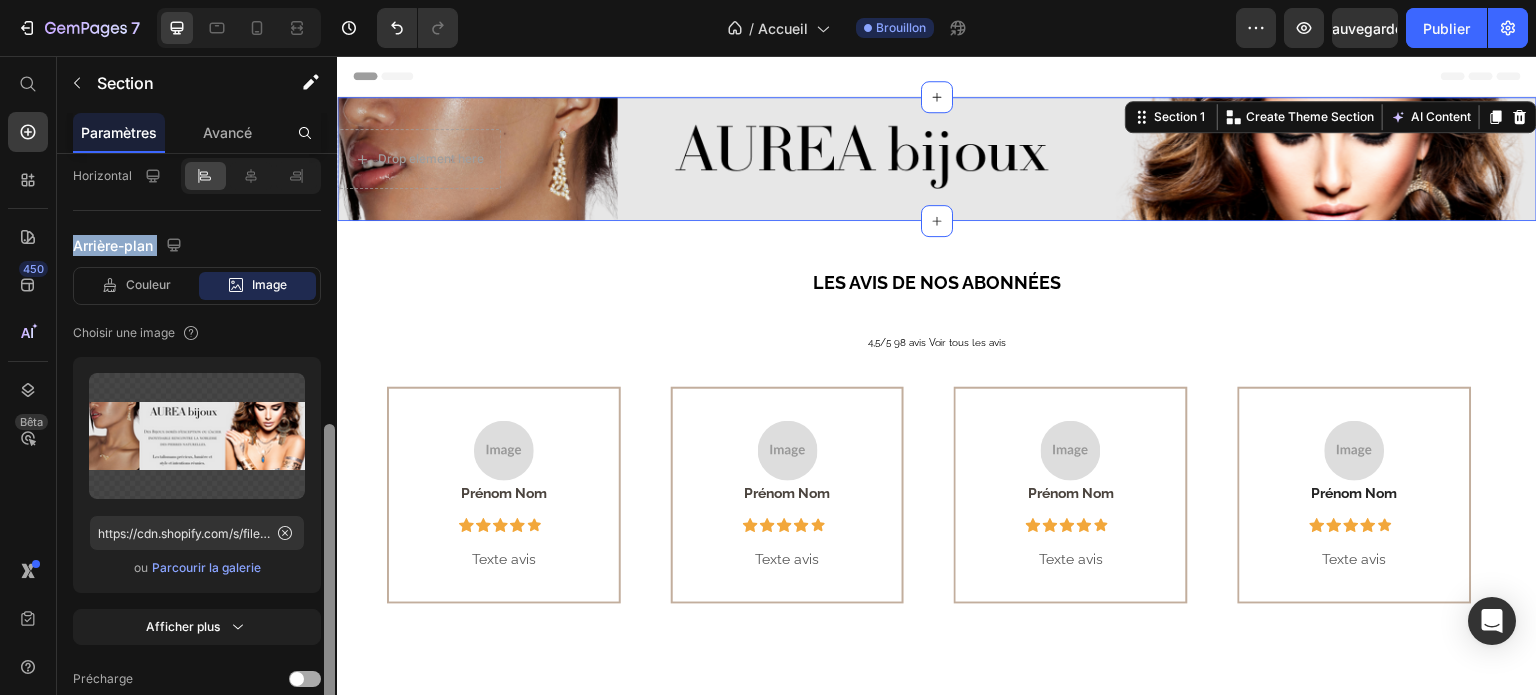 scroll, scrollTop: 552, scrollLeft: 0, axis: vertical 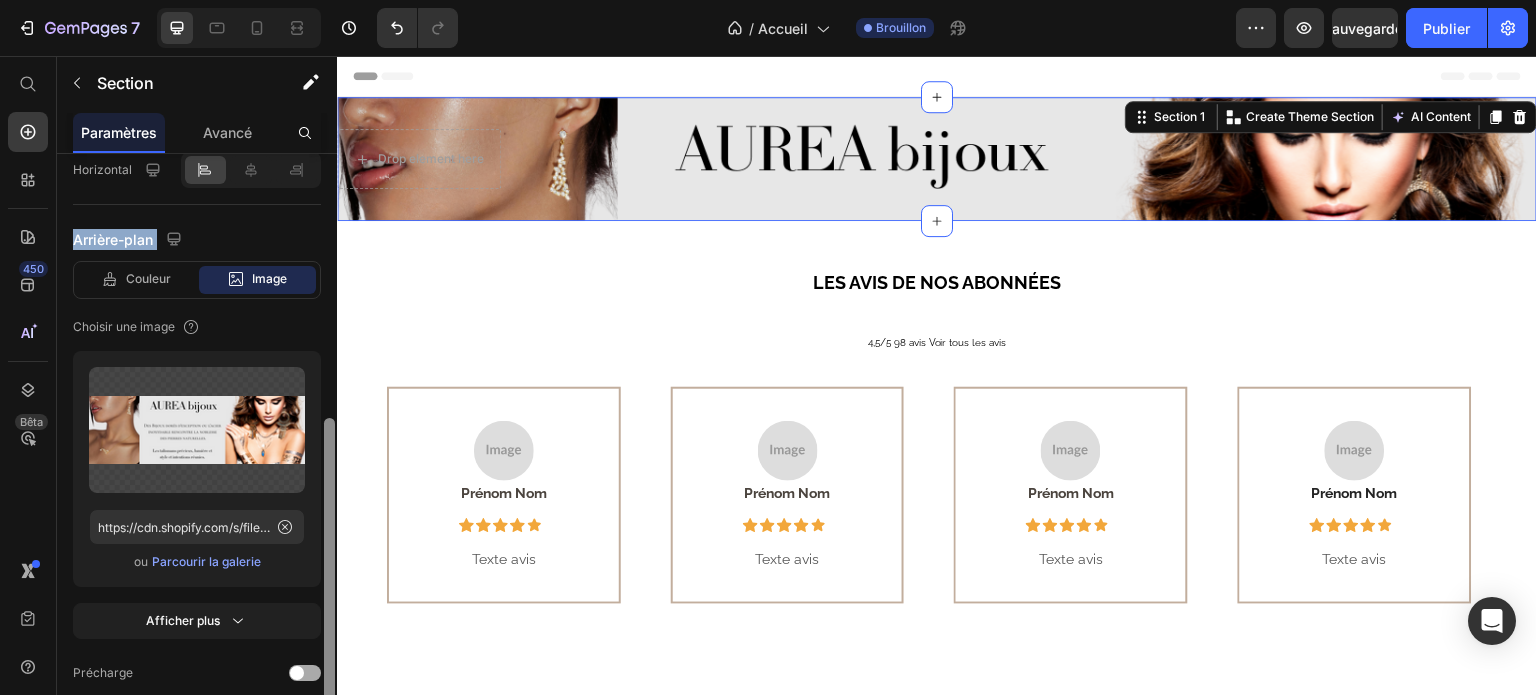 drag, startPoint x: 325, startPoint y: 535, endPoint x: 314, endPoint y: 679, distance: 144.41953 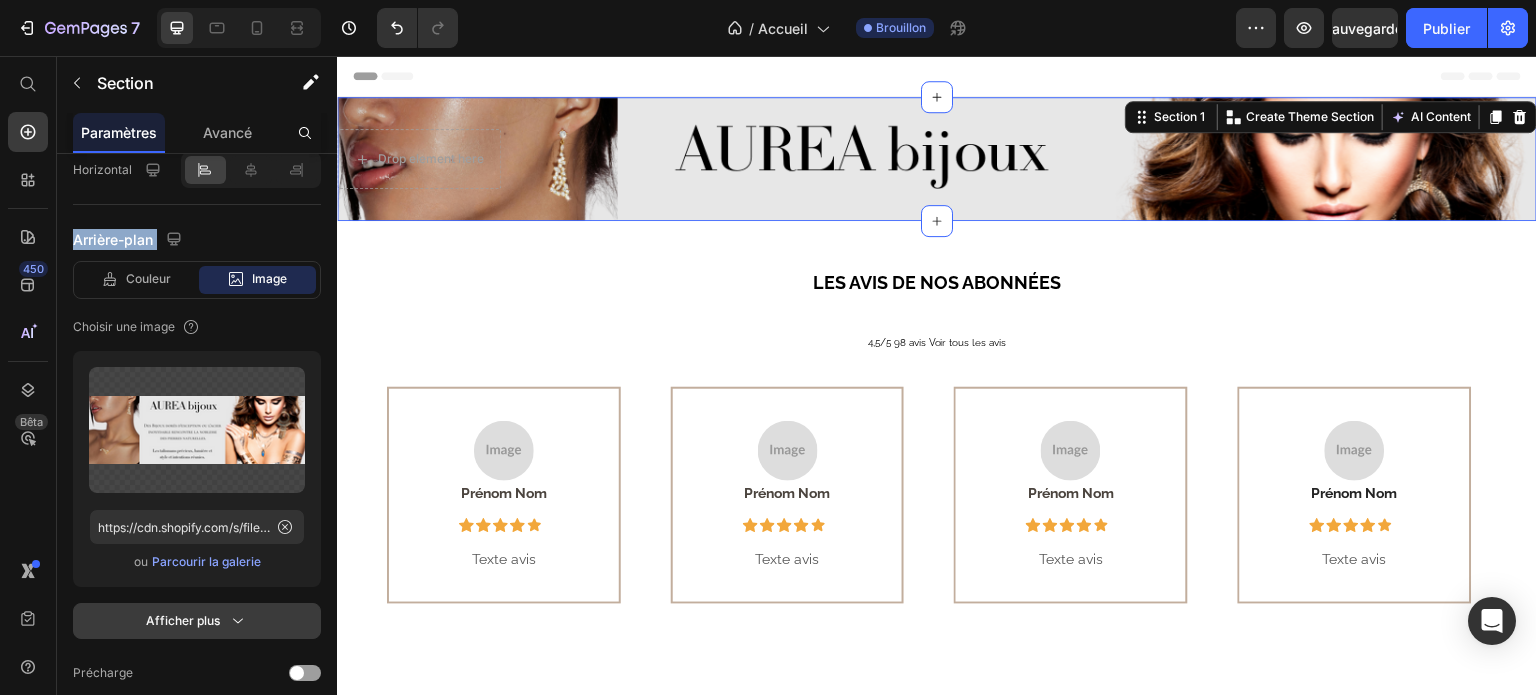 click 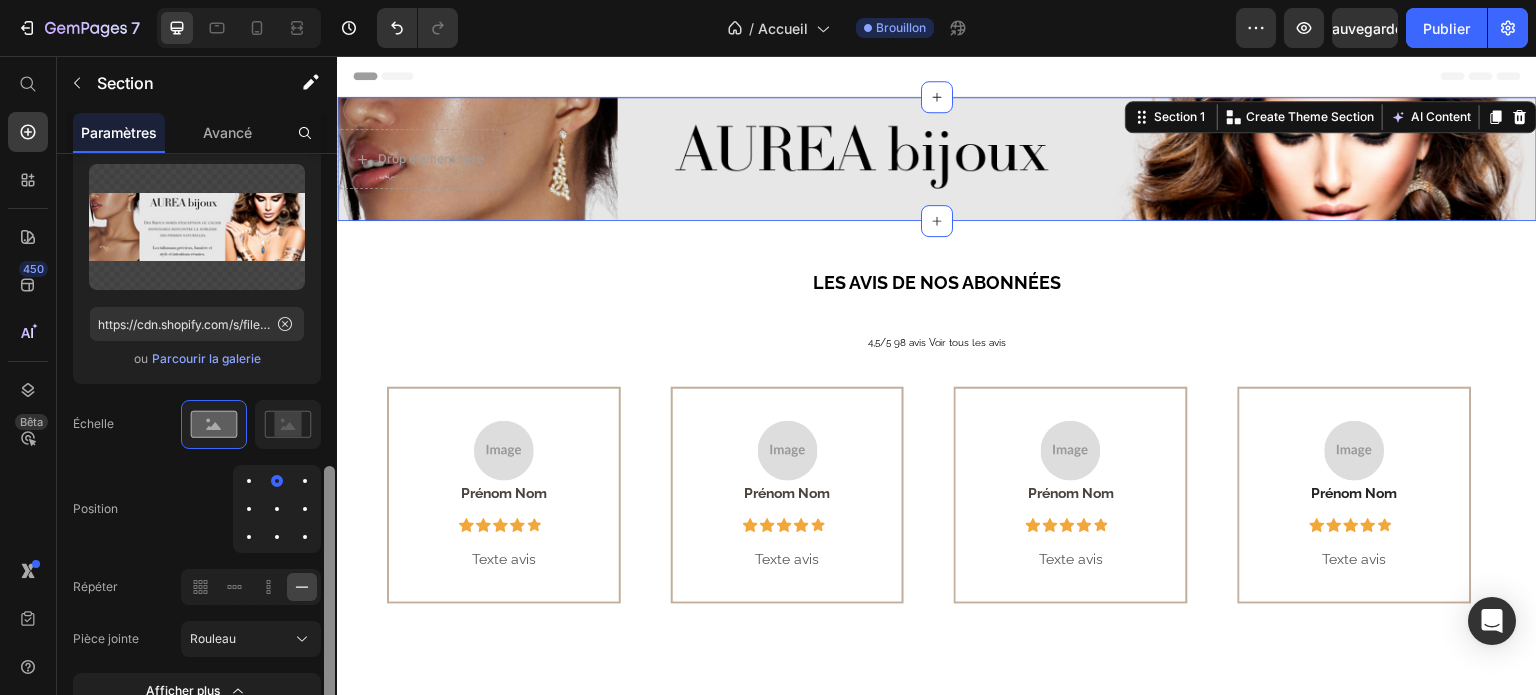 scroll, scrollTop: 771, scrollLeft: 0, axis: vertical 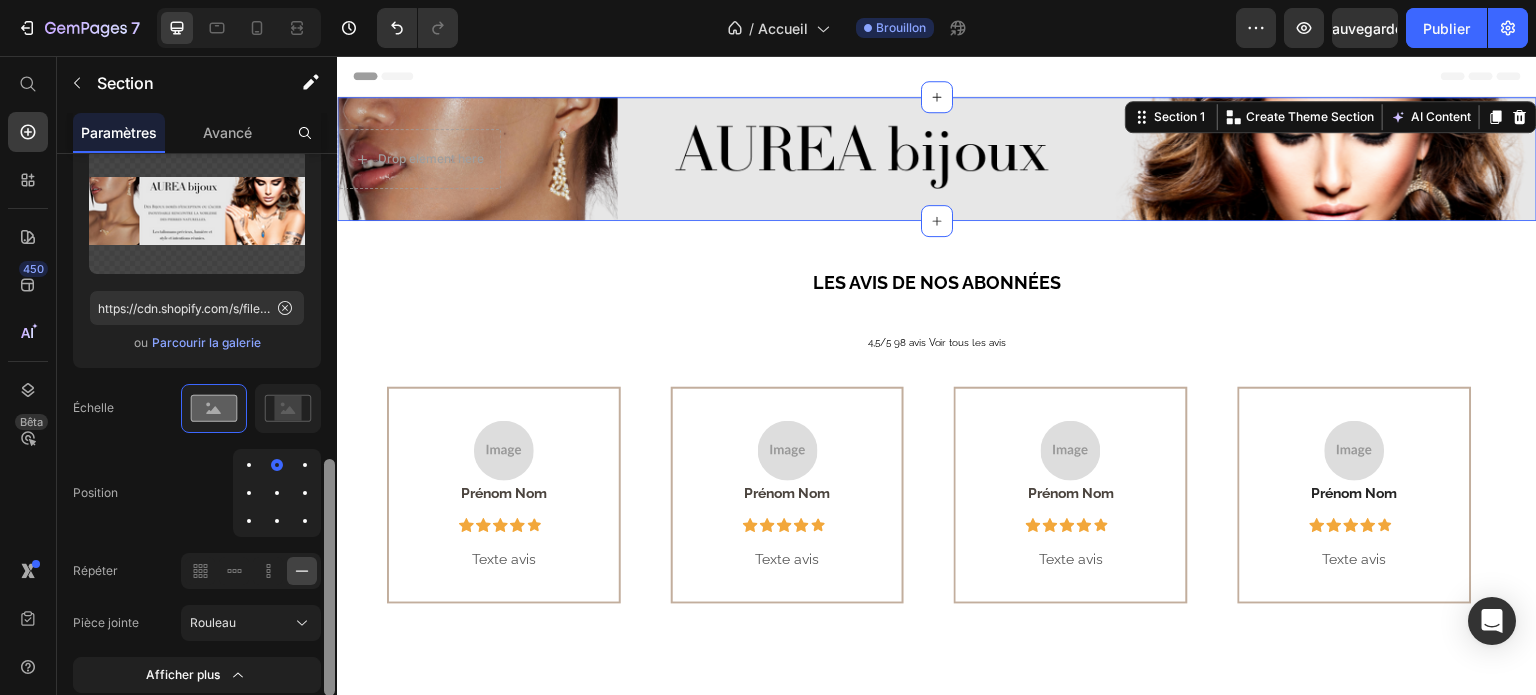drag, startPoint x: 329, startPoint y: 636, endPoint x: 316, endPoint y: 742, distance: 106.7942 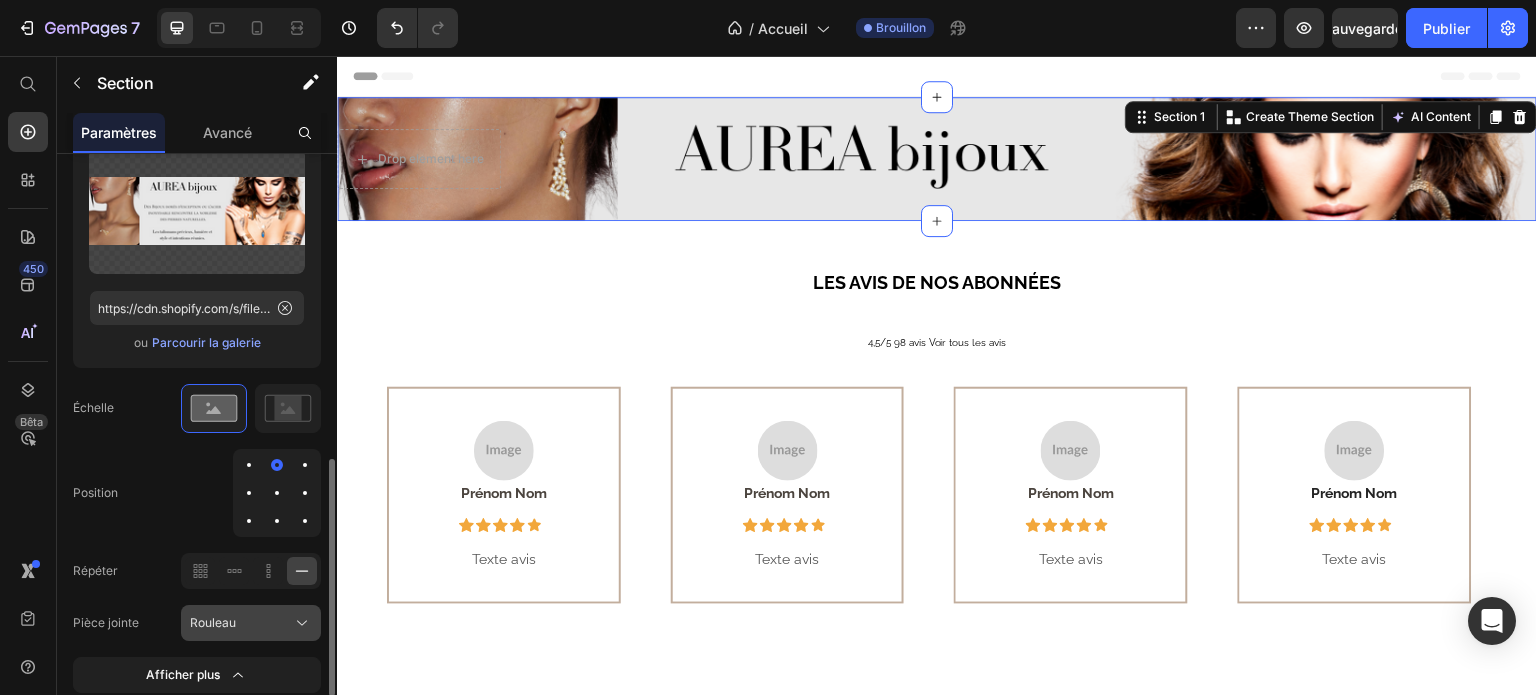 click 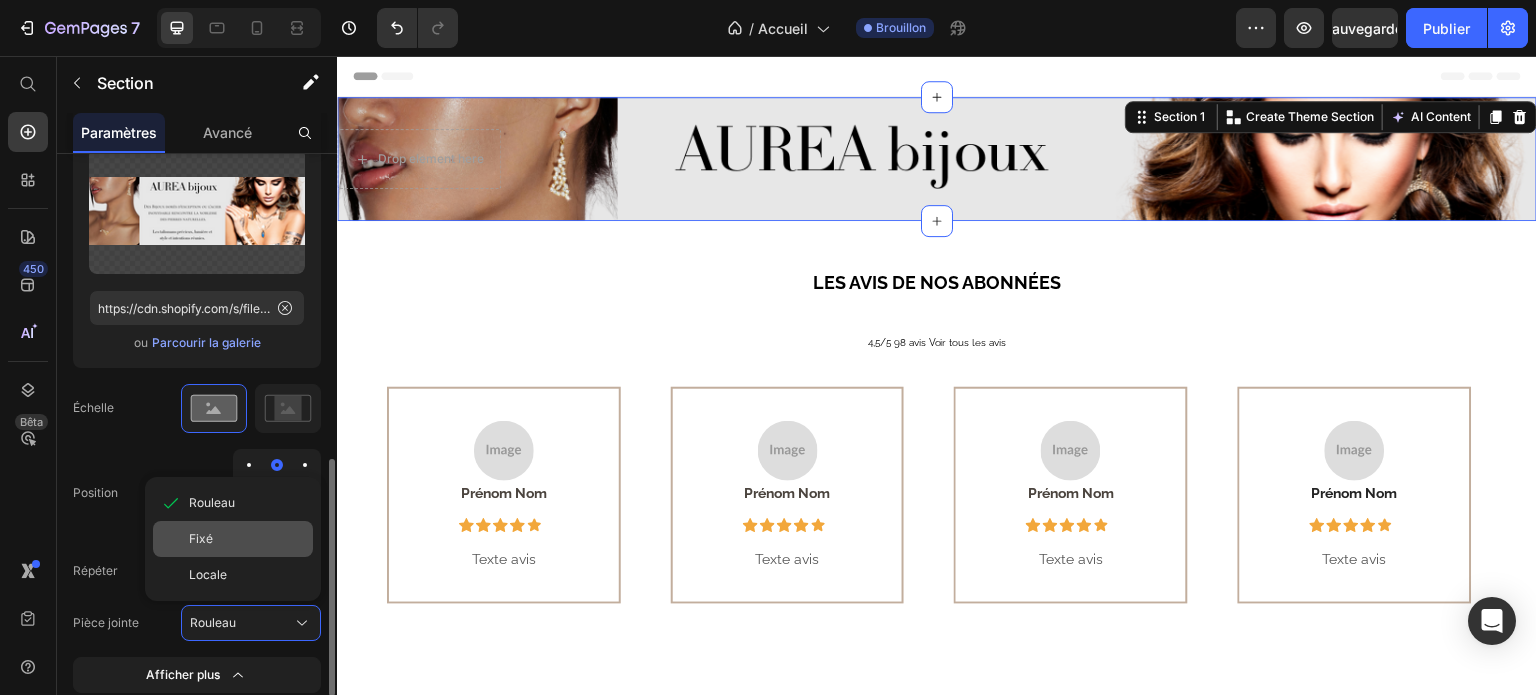click on "Fixé" at bounding box center [247, 539] 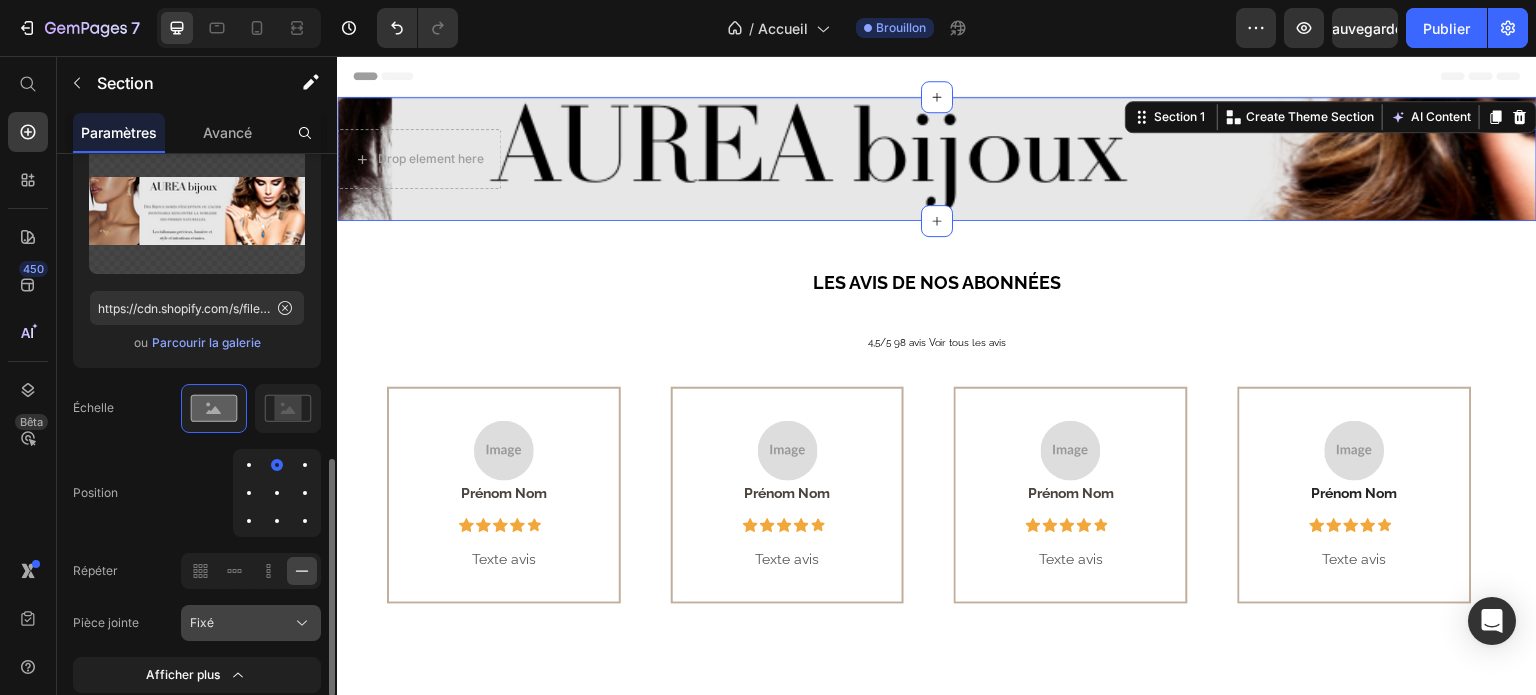 click 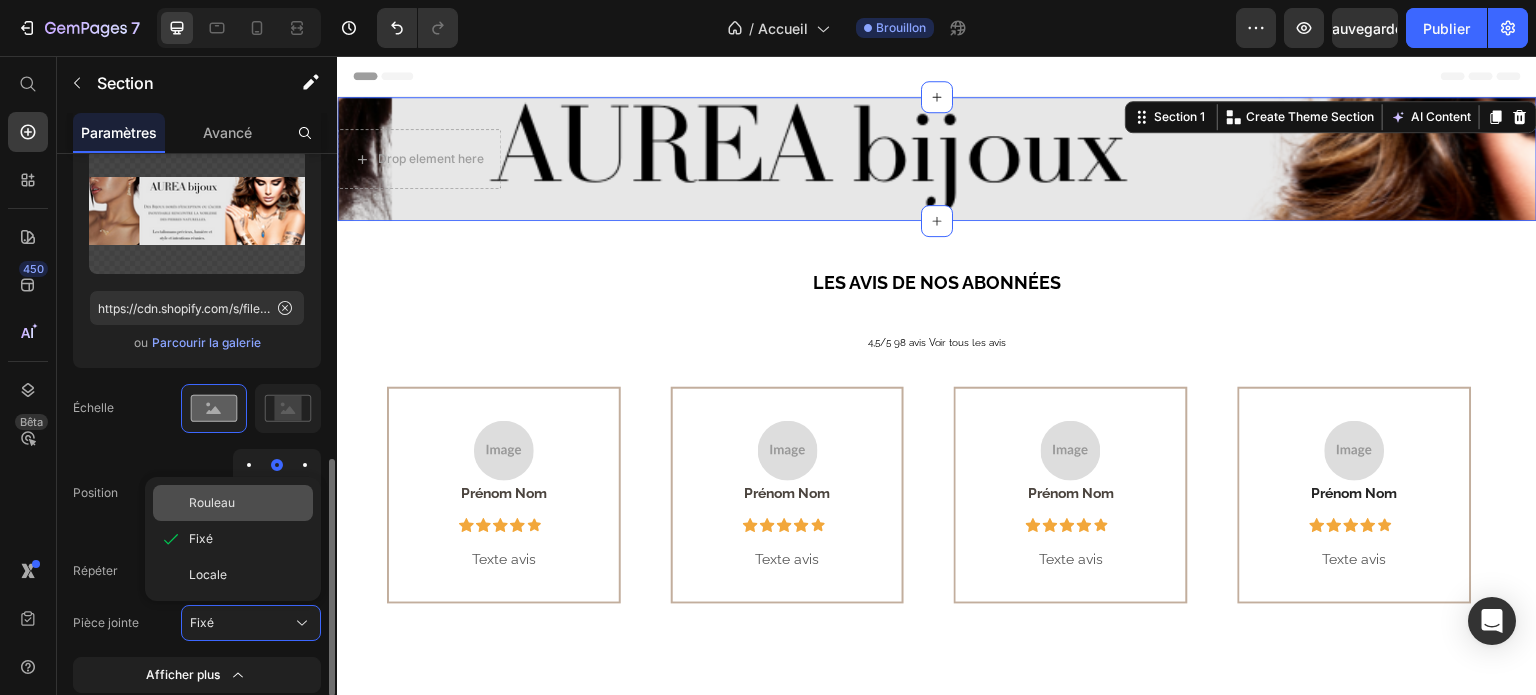 click on "Rouleau" at bounding box center (212, 503) 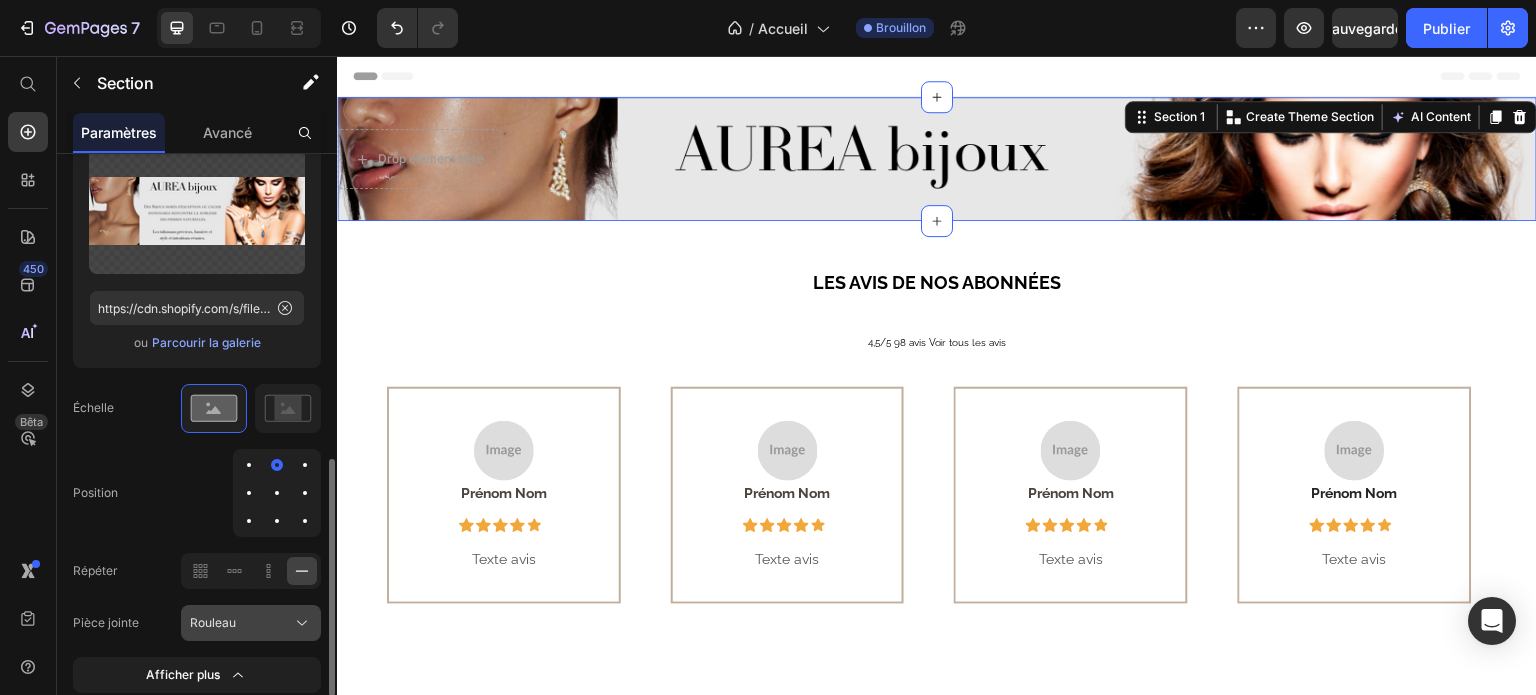 click 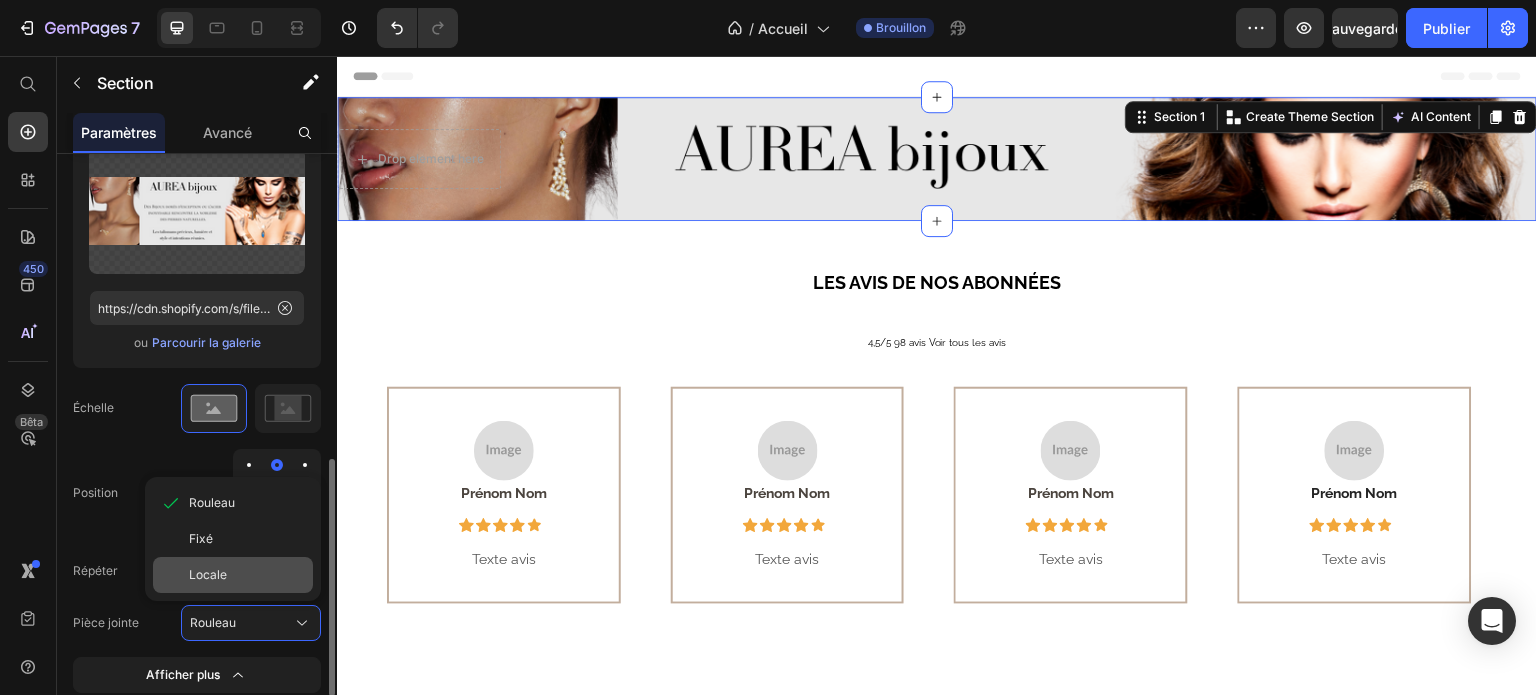 click on "Locale" at bounding box center [208, 574] 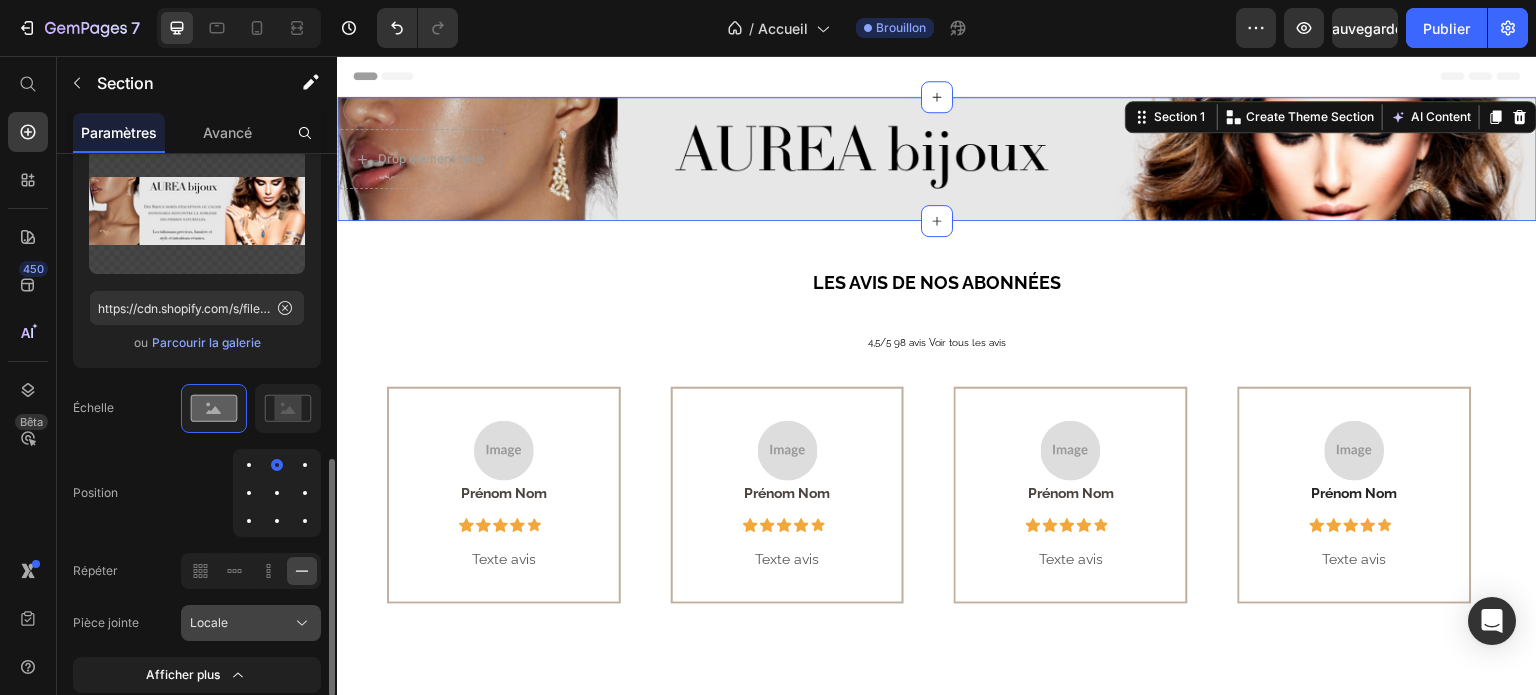 click 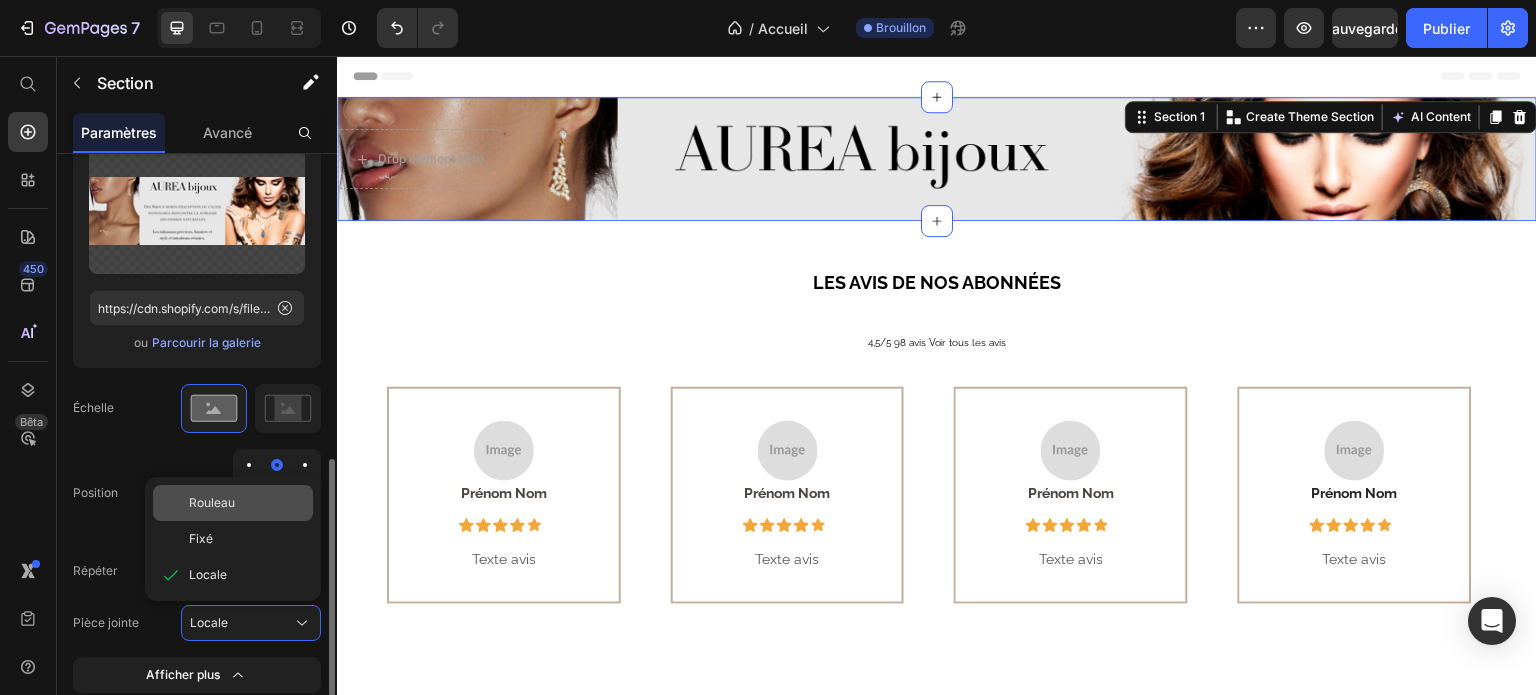 click on "Rouleau" at bounding box center [247, 503] 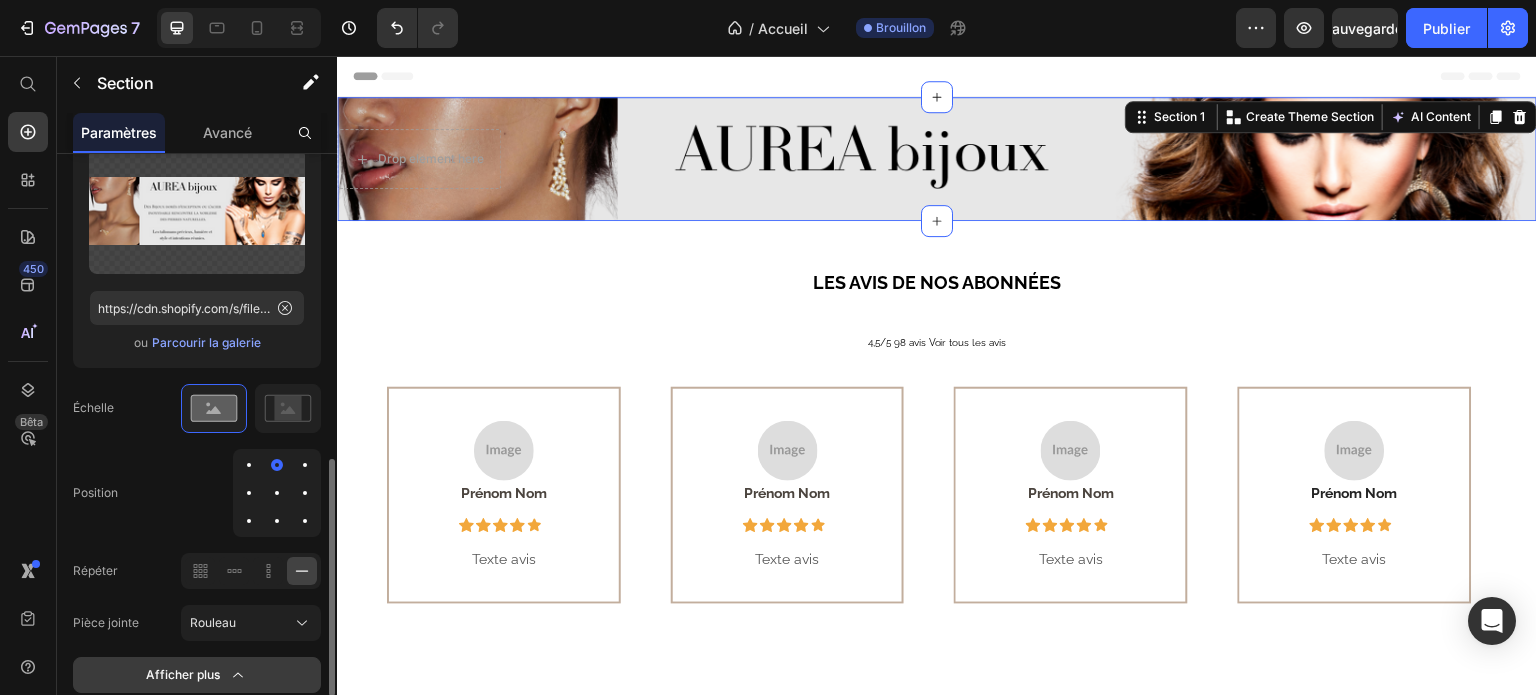click on "Afficher plus" at bounding box center [197, 675] 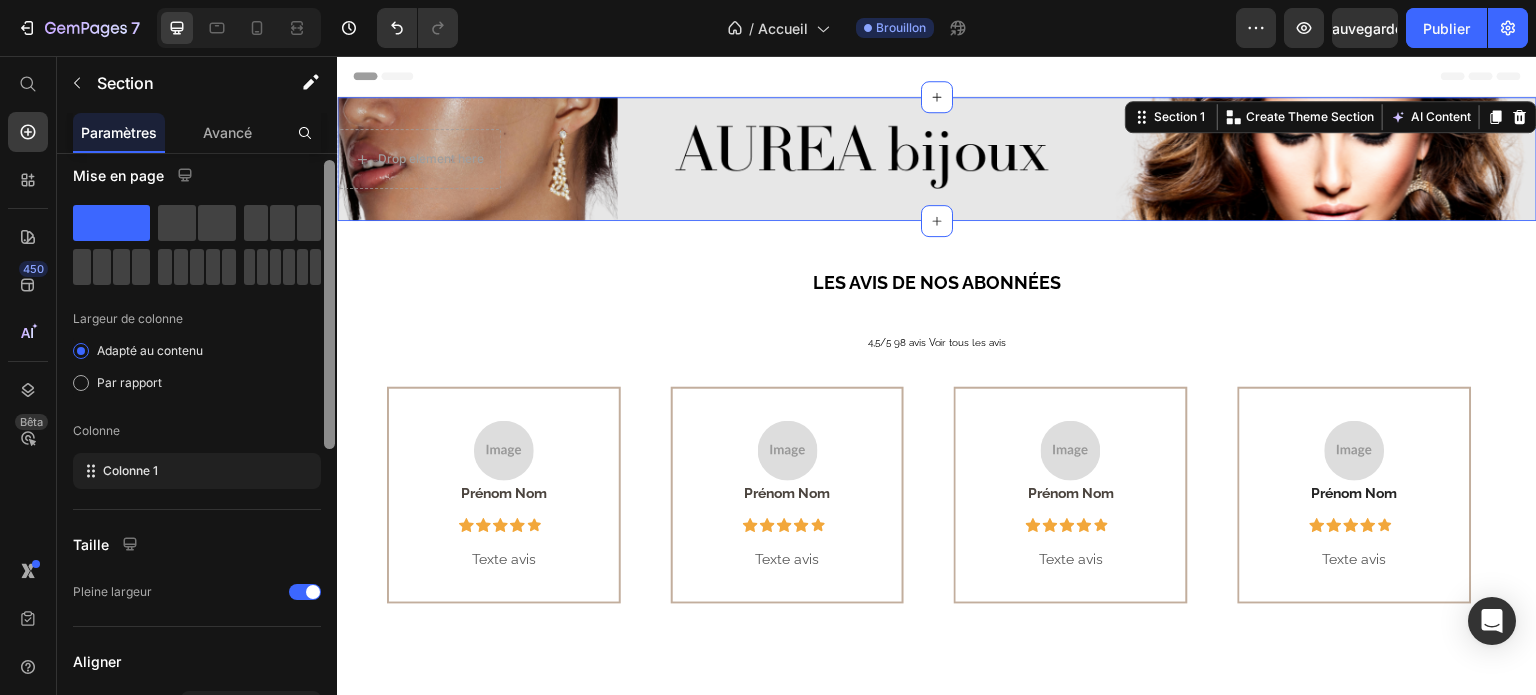 scroll, scrollTop: 0, scrollLeft: 0, axis: both 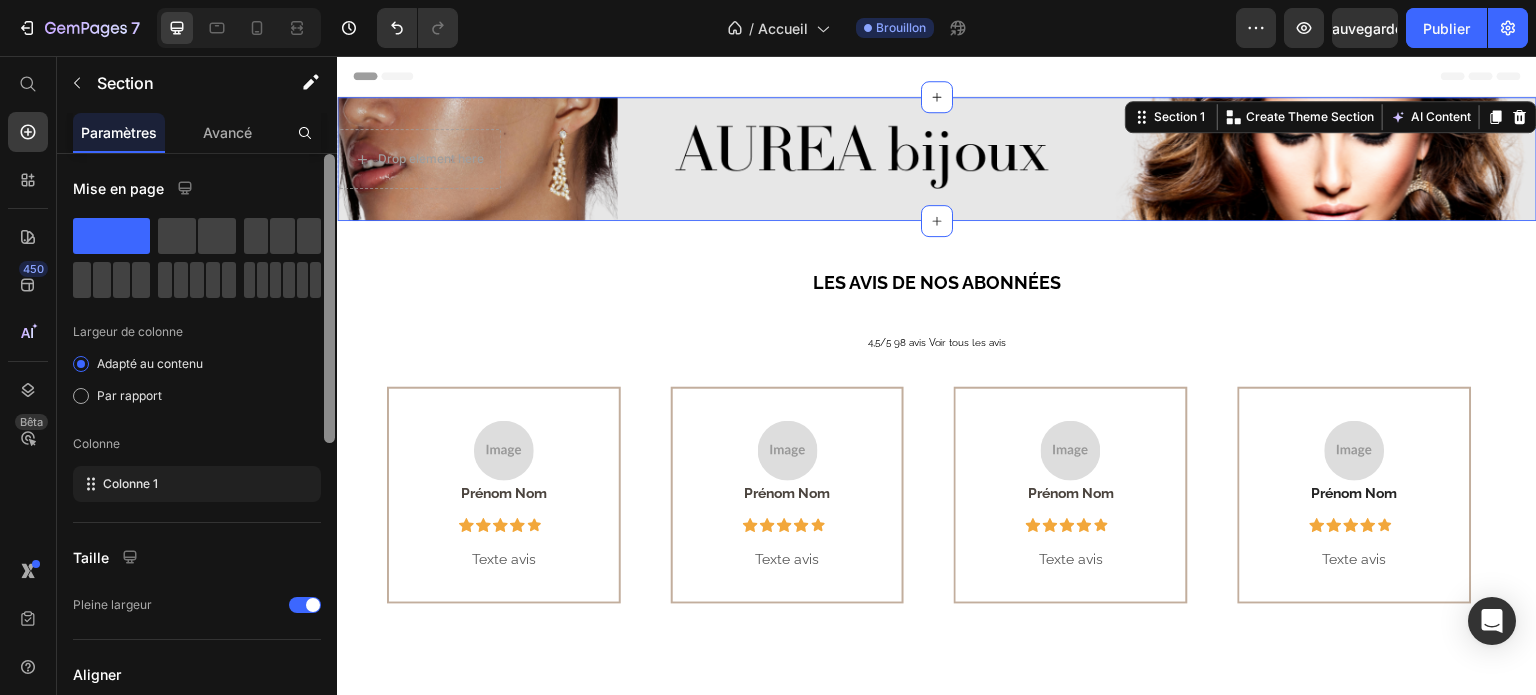 drag, startPoint x: 331, startPoint y: 531, endPoint x: 329, endPoint y: 120, distance: 411.00485 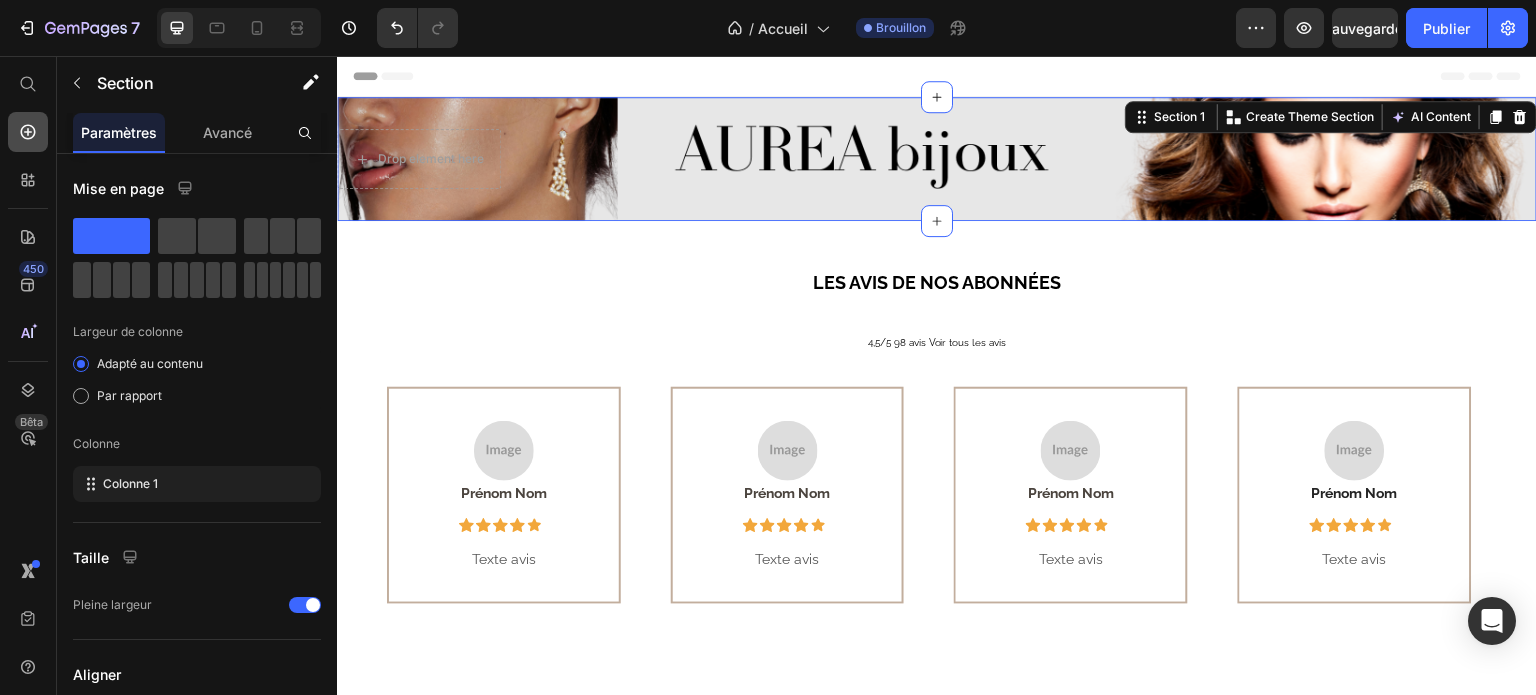 click 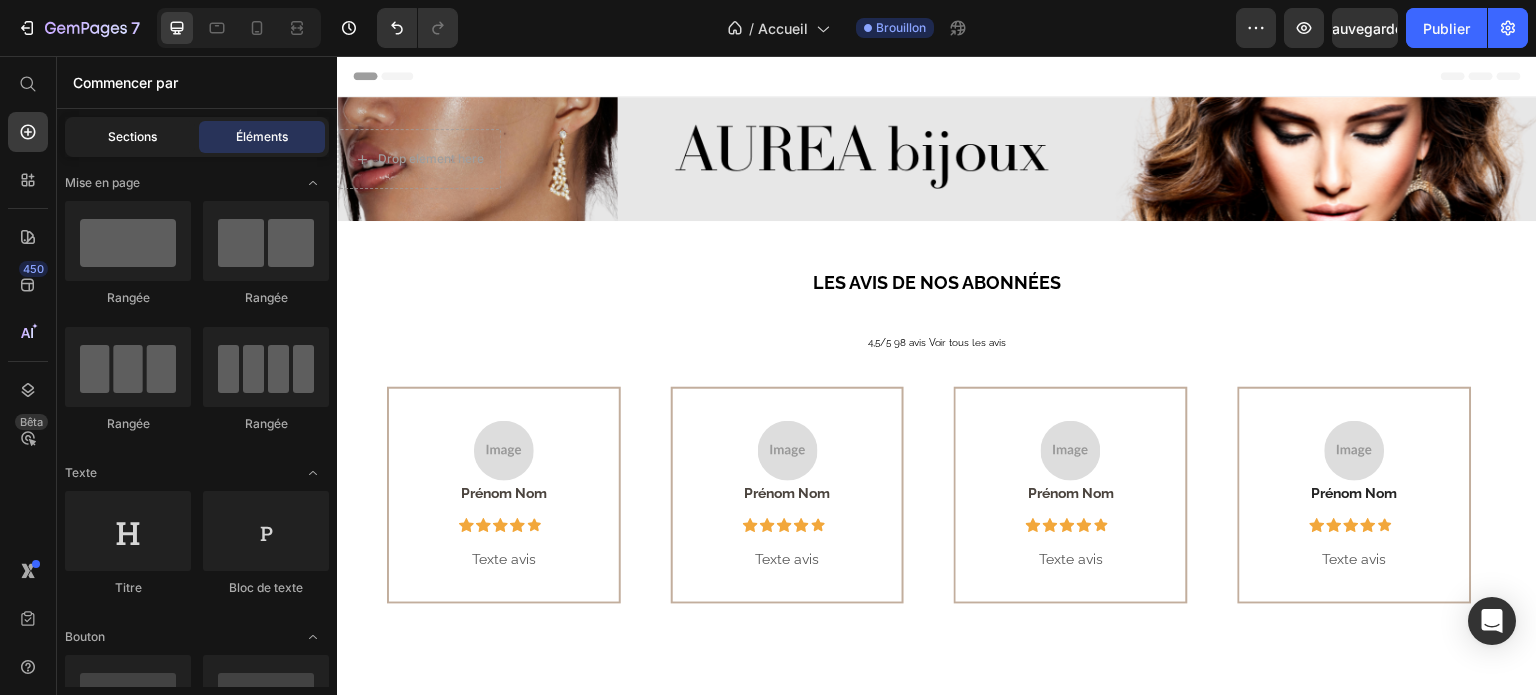 click on "Sections" at bounding box center (132, 136) 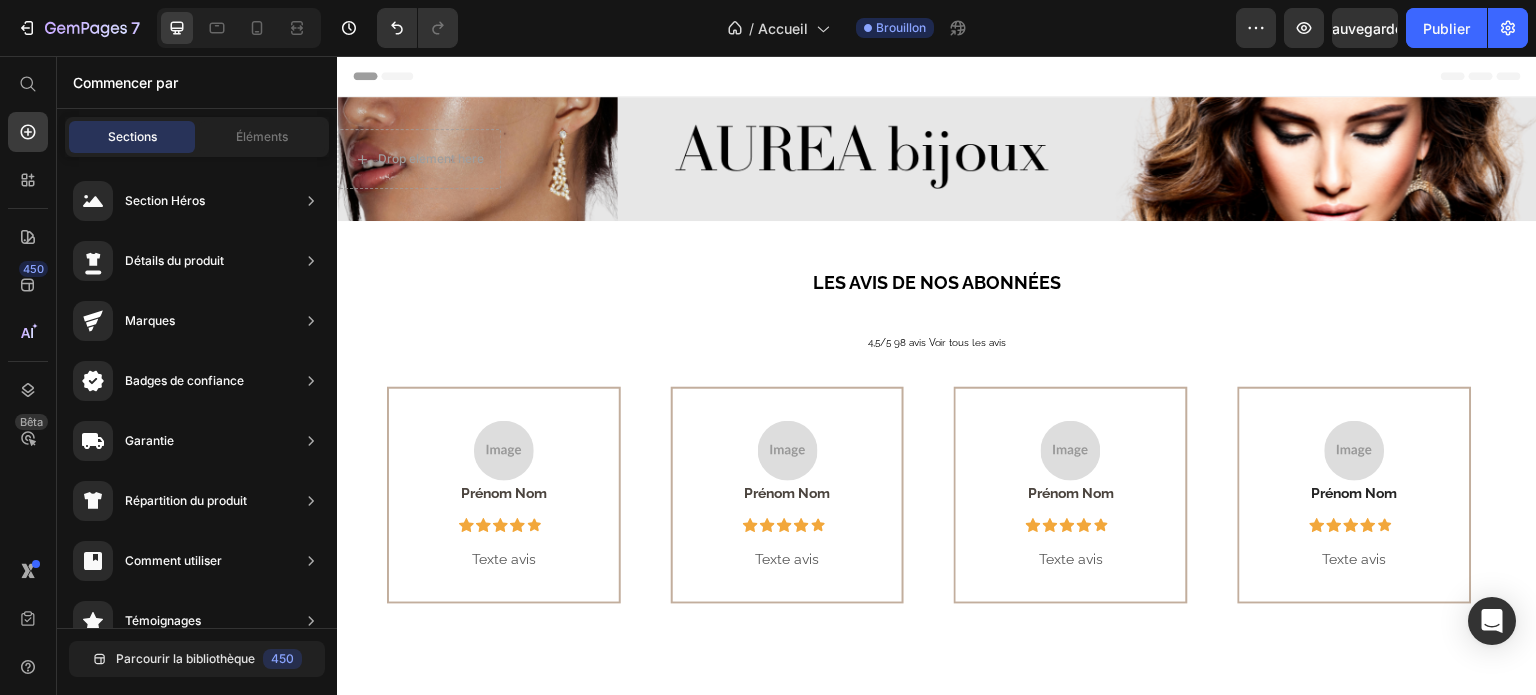 click on "Sections" at bounding box center [132, 136] 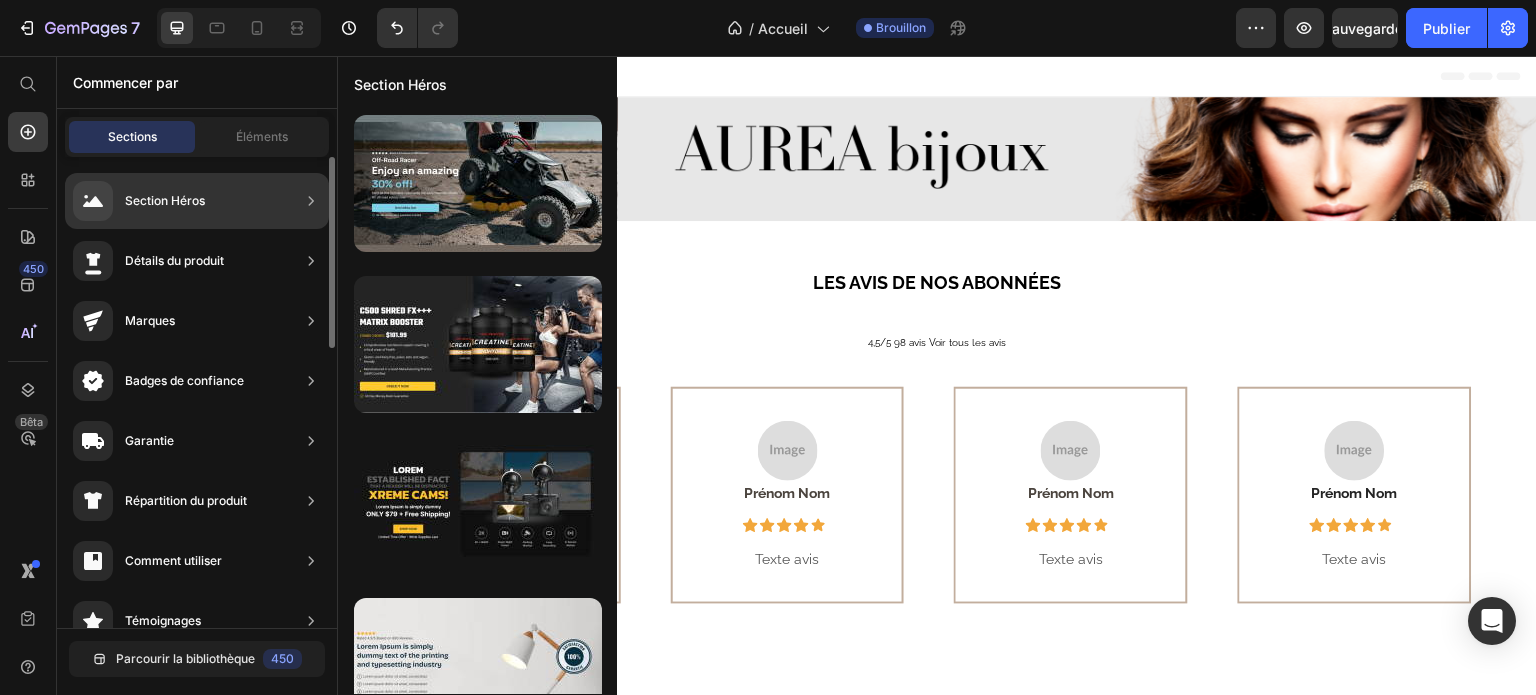 click on "Section Héros" 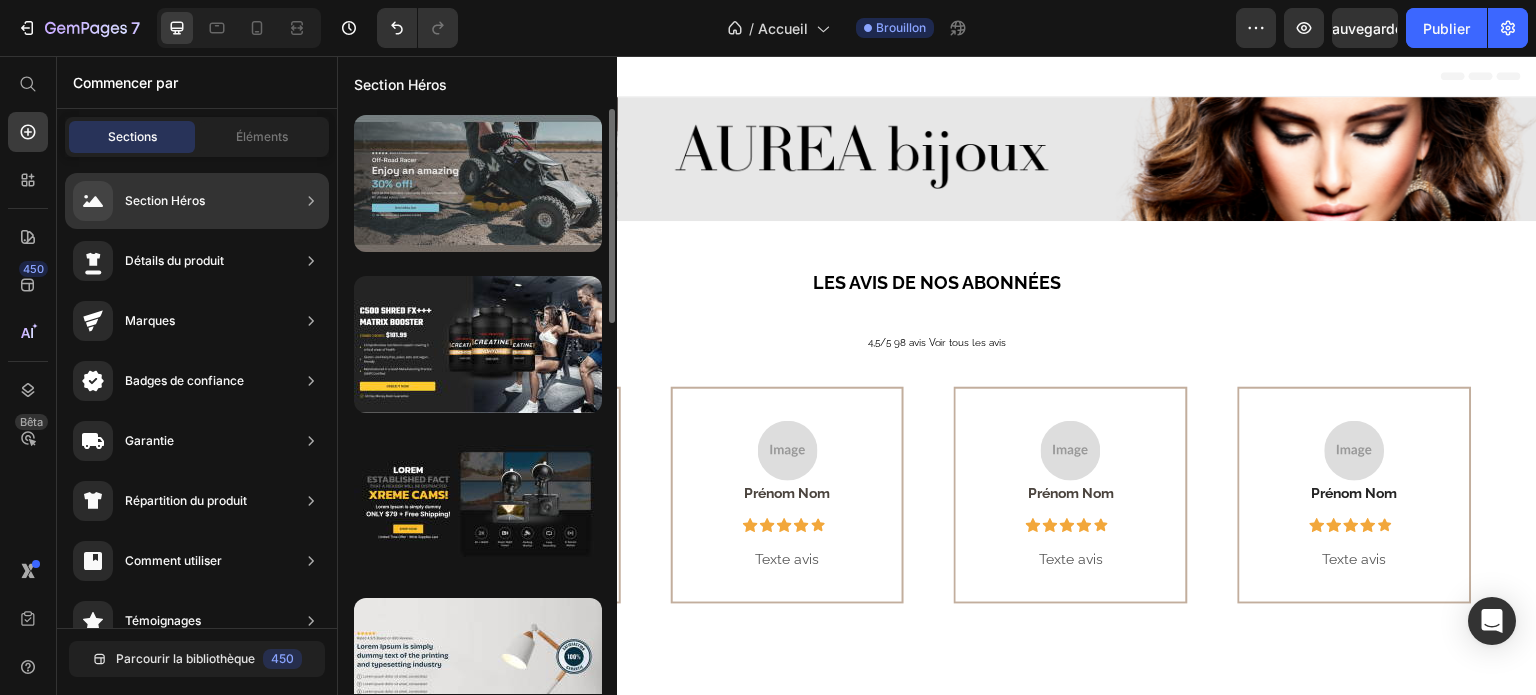 click at bounding box center (478, 183) 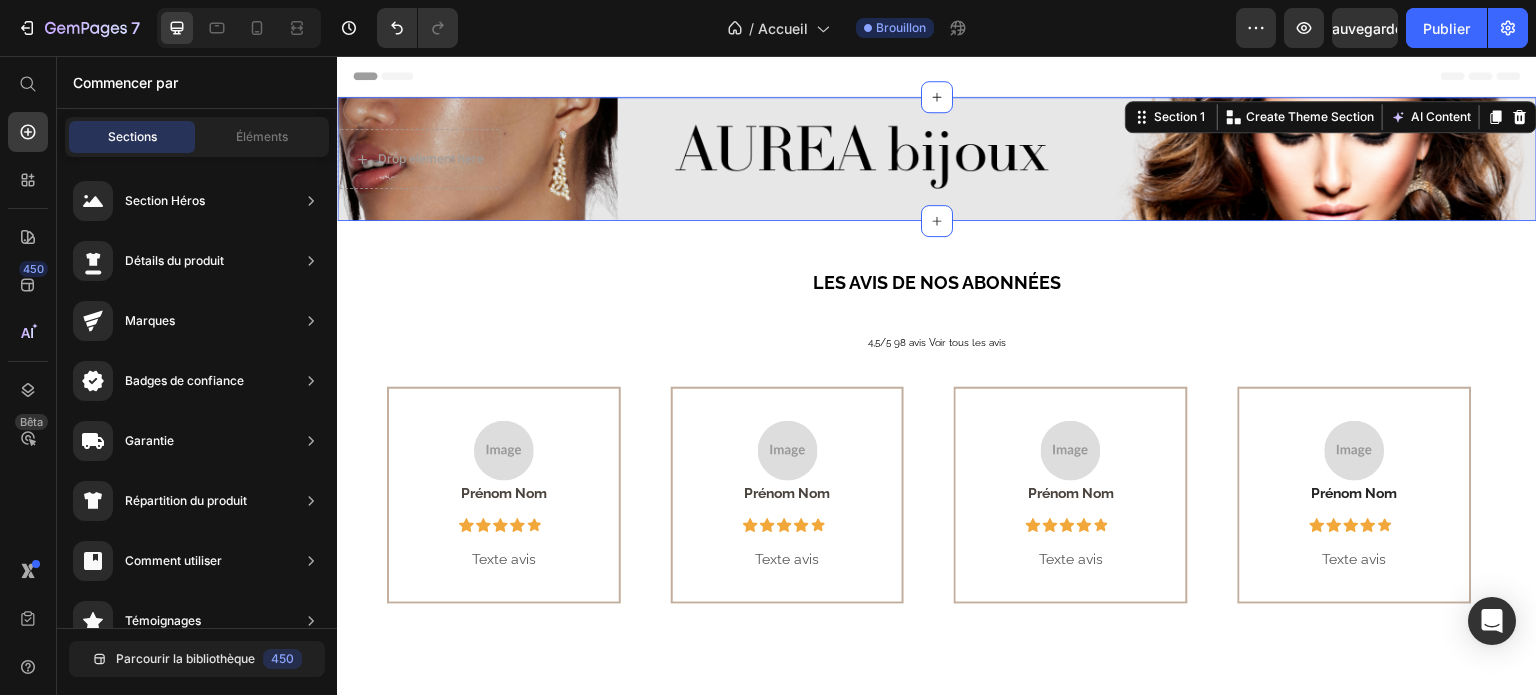click on "Drop element here Section 1   Create Theme Section AI Content Write with GemAI What would you like to describe here? Tone and Voice Persuasive Product Bague SOLEA Show more Generate" at bounding box center (937, 159) 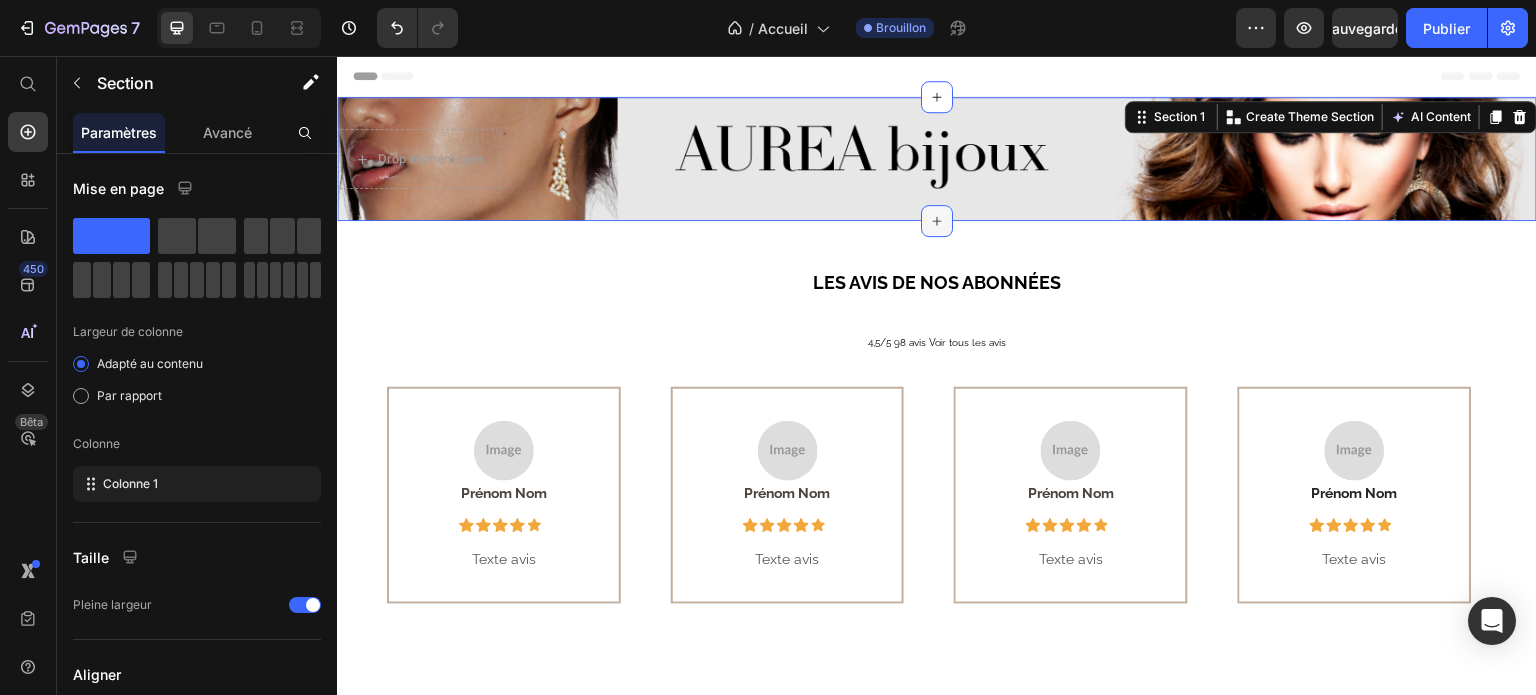click at bounding box center (937, 221) 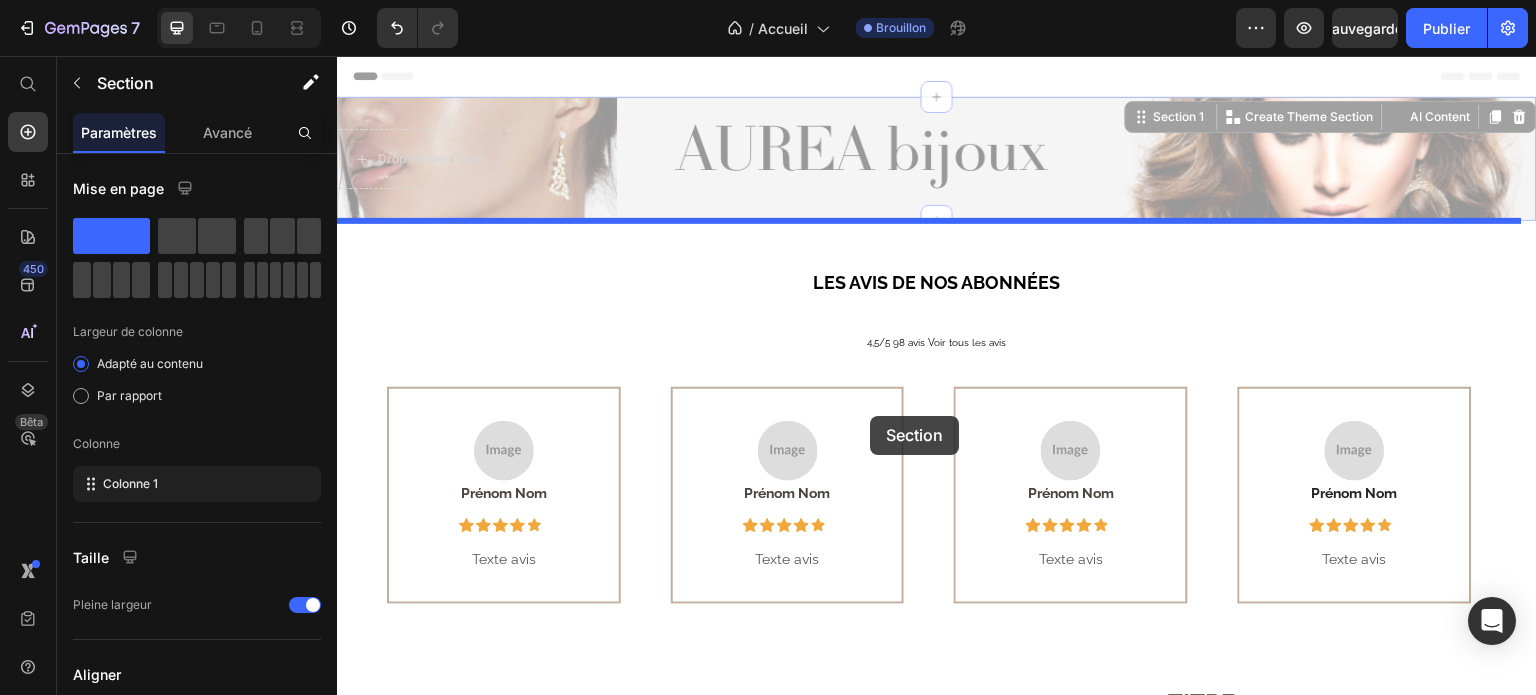 drag, startPoint x: 870, startPoint y: 215, endPoint x: 868, endPoint y: 414, distance: 199.01006 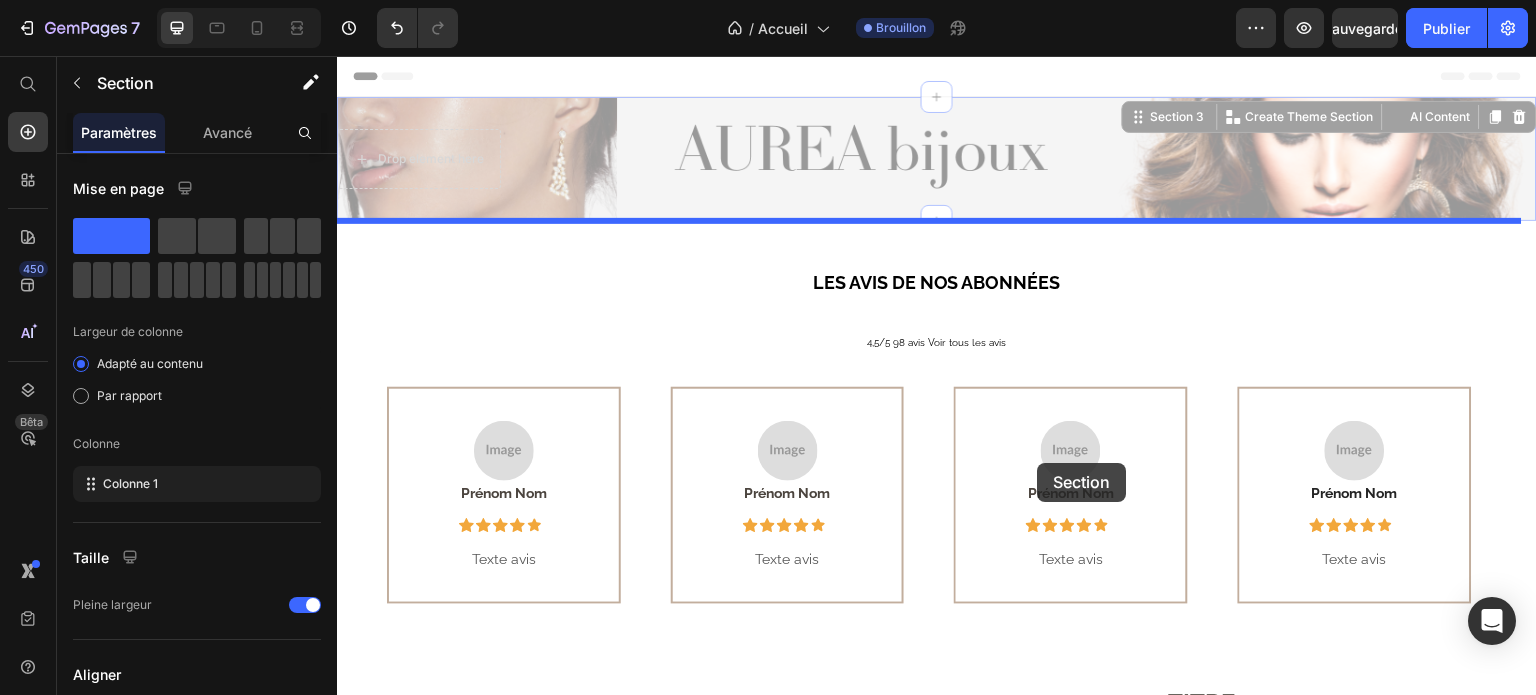 drag, startPoint x: 1021, startPoint y: 217, endPoint x: 1039, endPoint y: 466, distance: 249.64975 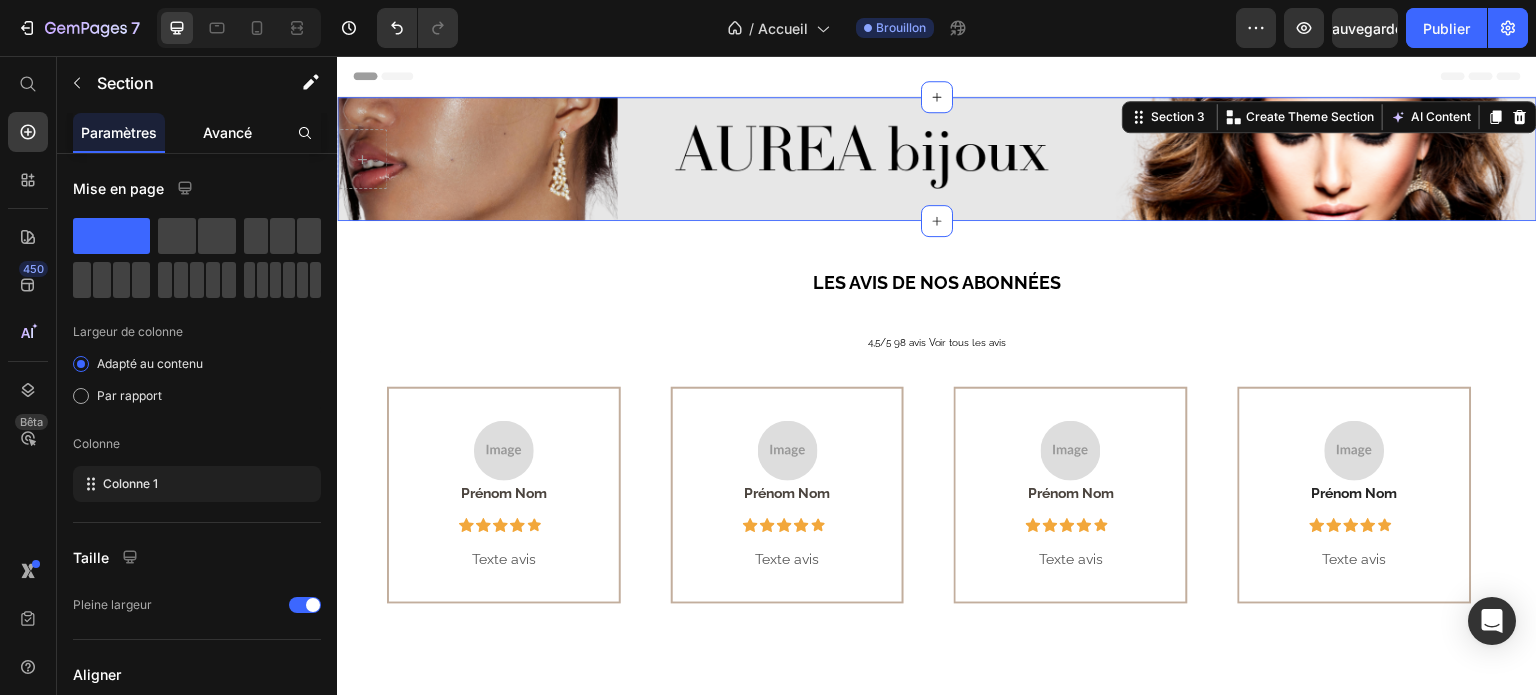 click on "Avancé" at bounding box center (227, 132) 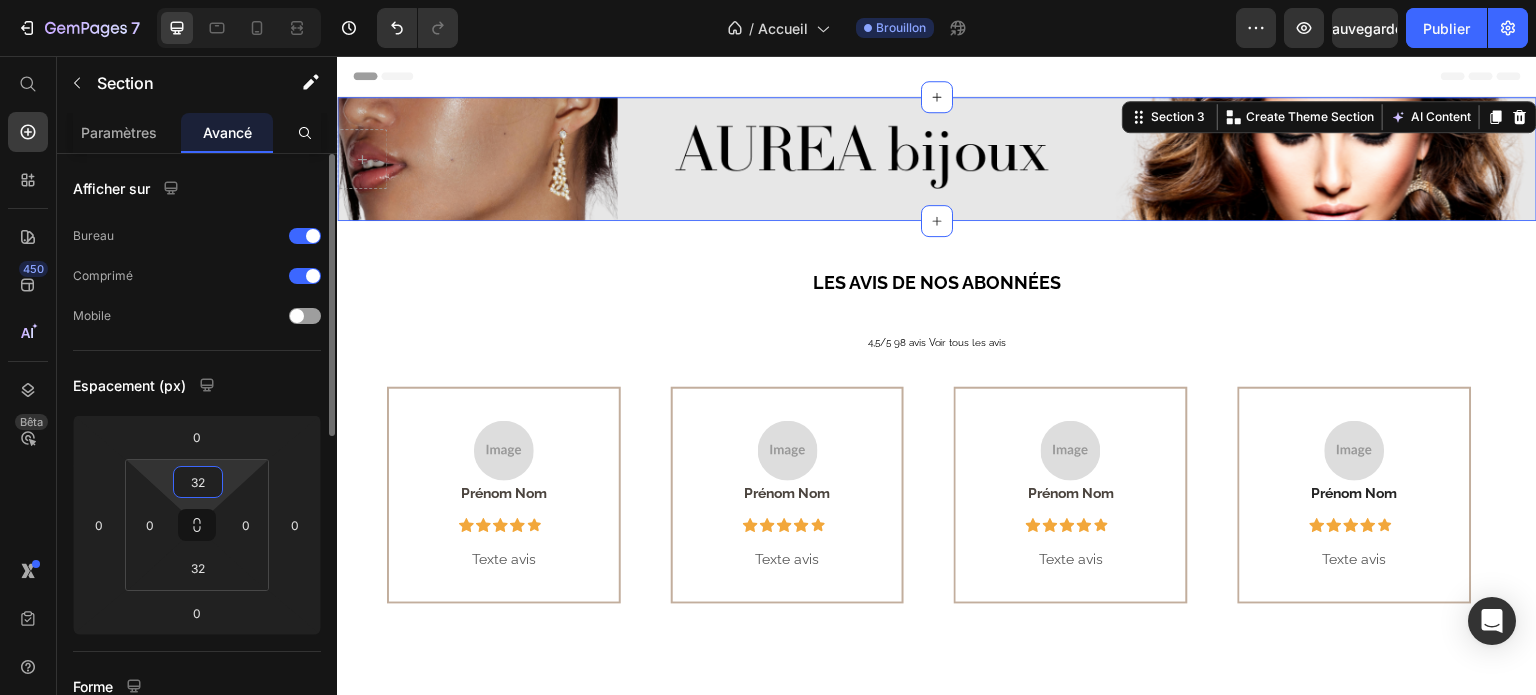 click on "32" at bounding box center [198, 482] 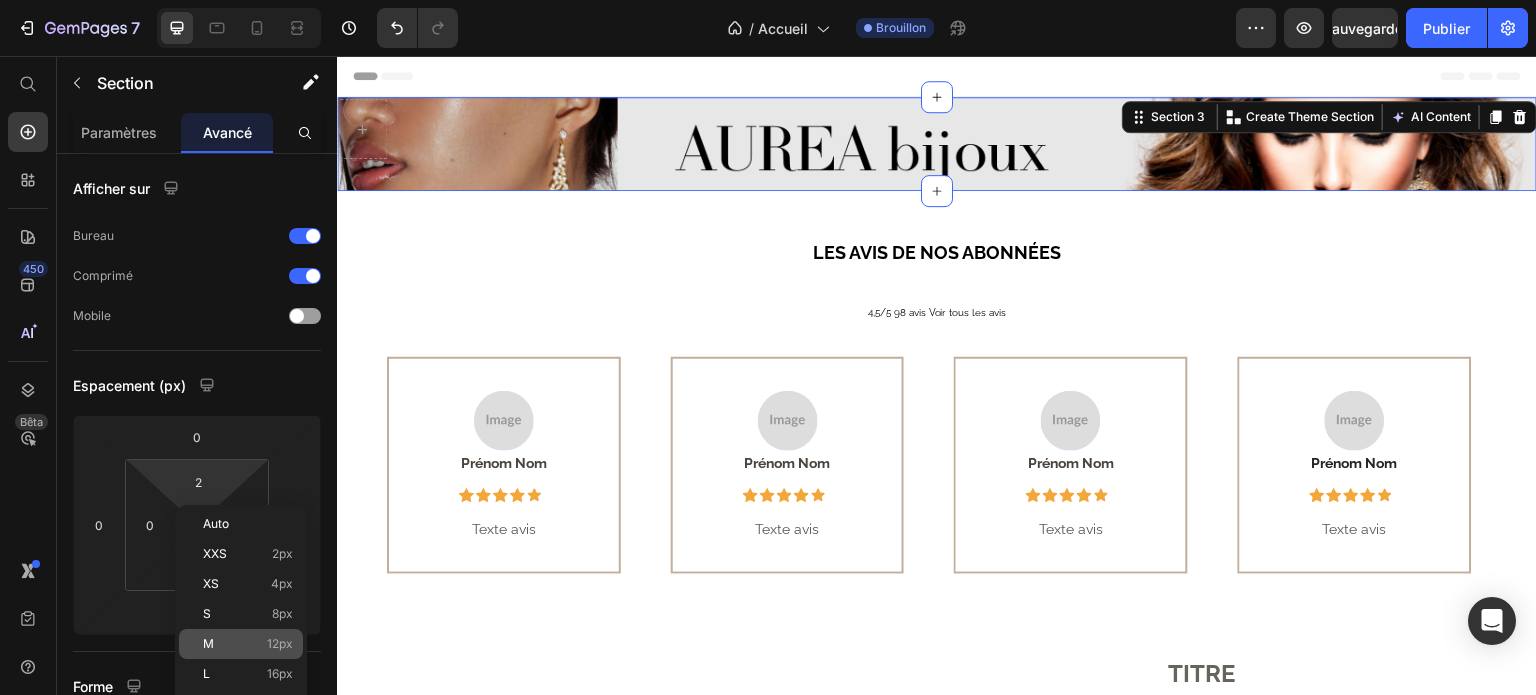 click on "M 12px" 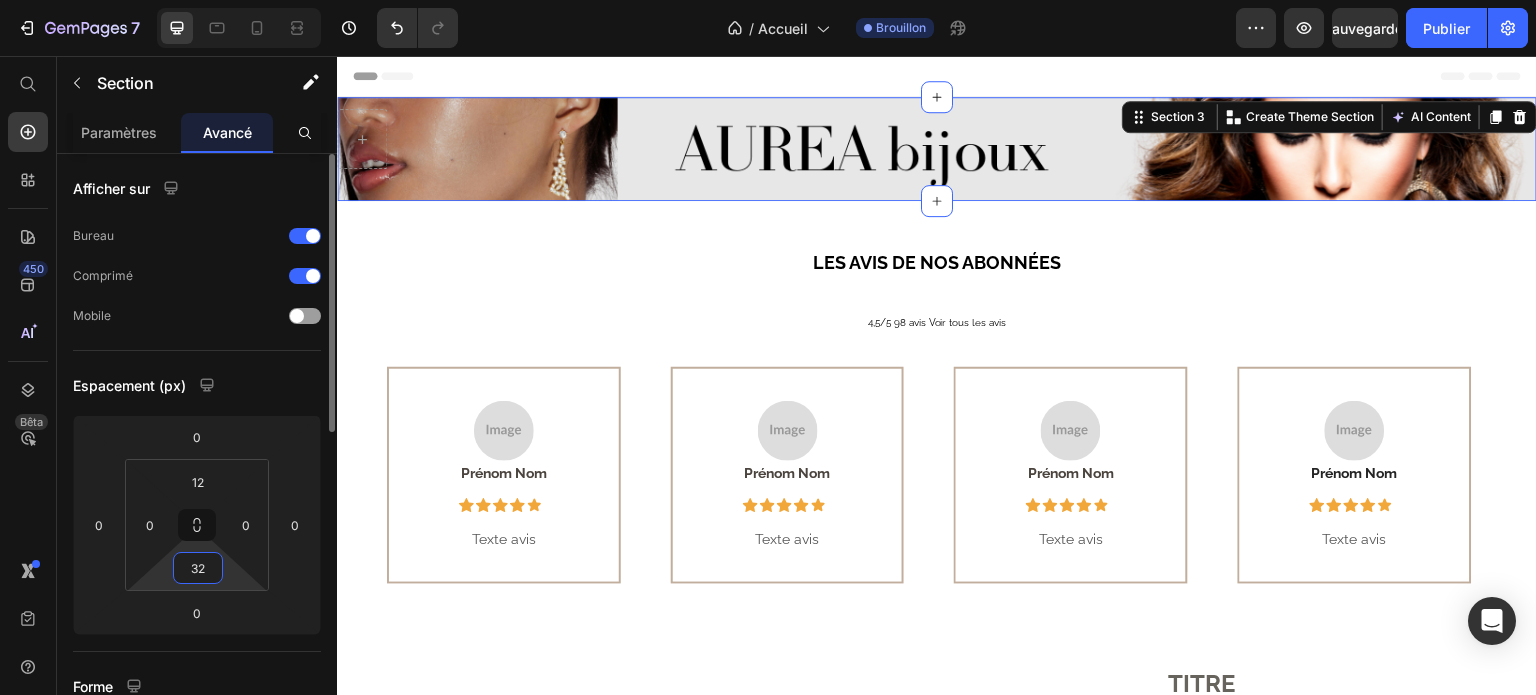 click on "32" at bounding box center [198, 568] 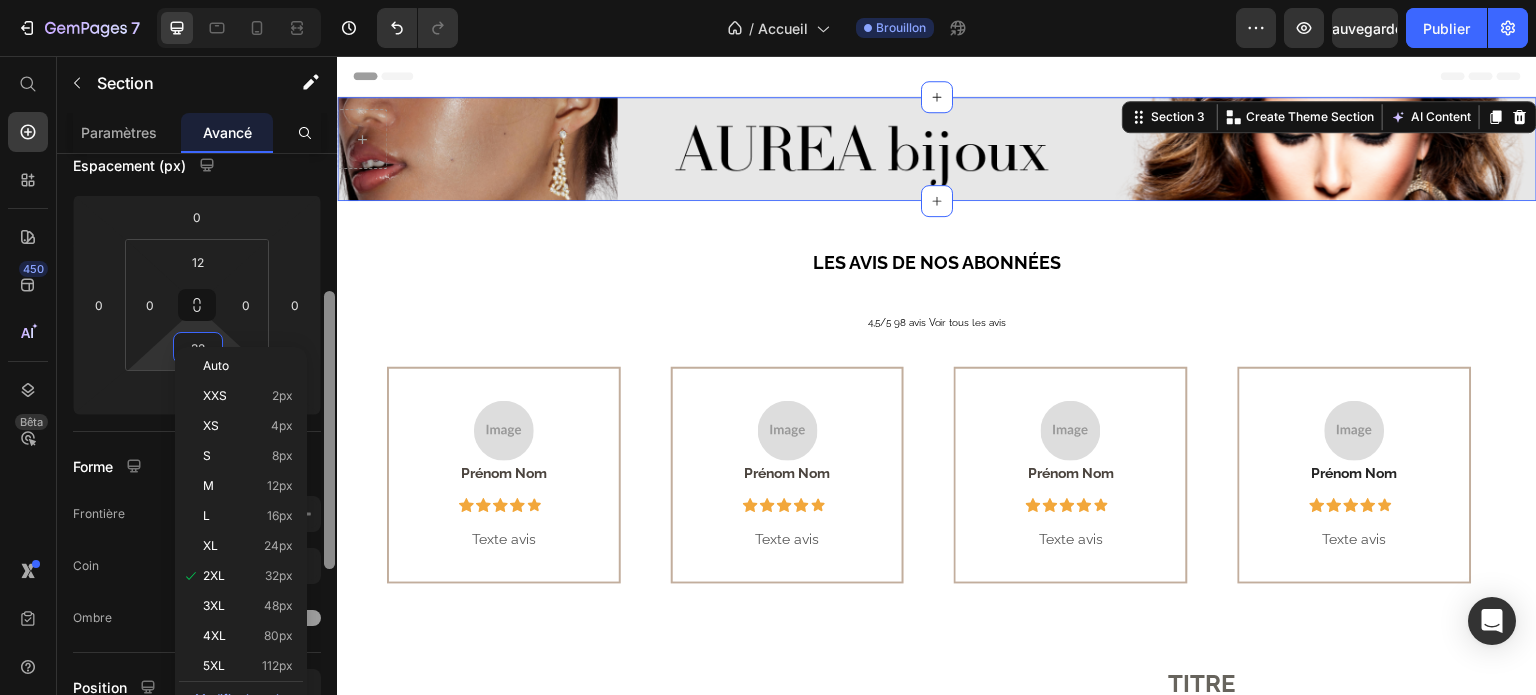 scroll, scrollTop: 264, scrollLeft: 0, axis: vertical 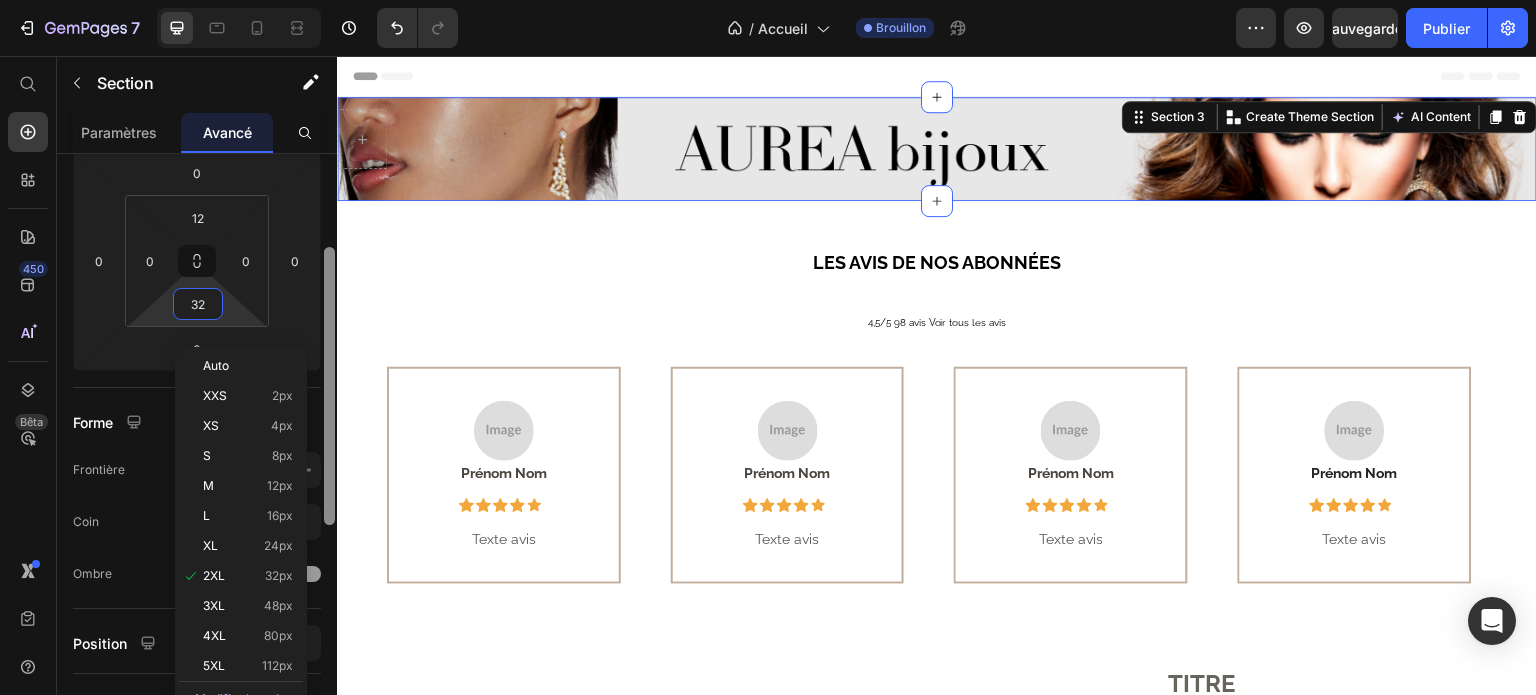 drag, startPoint x: 331, startPoint y: 392, endPoint x: 324, endPoint y: 515, distance: 123.19903 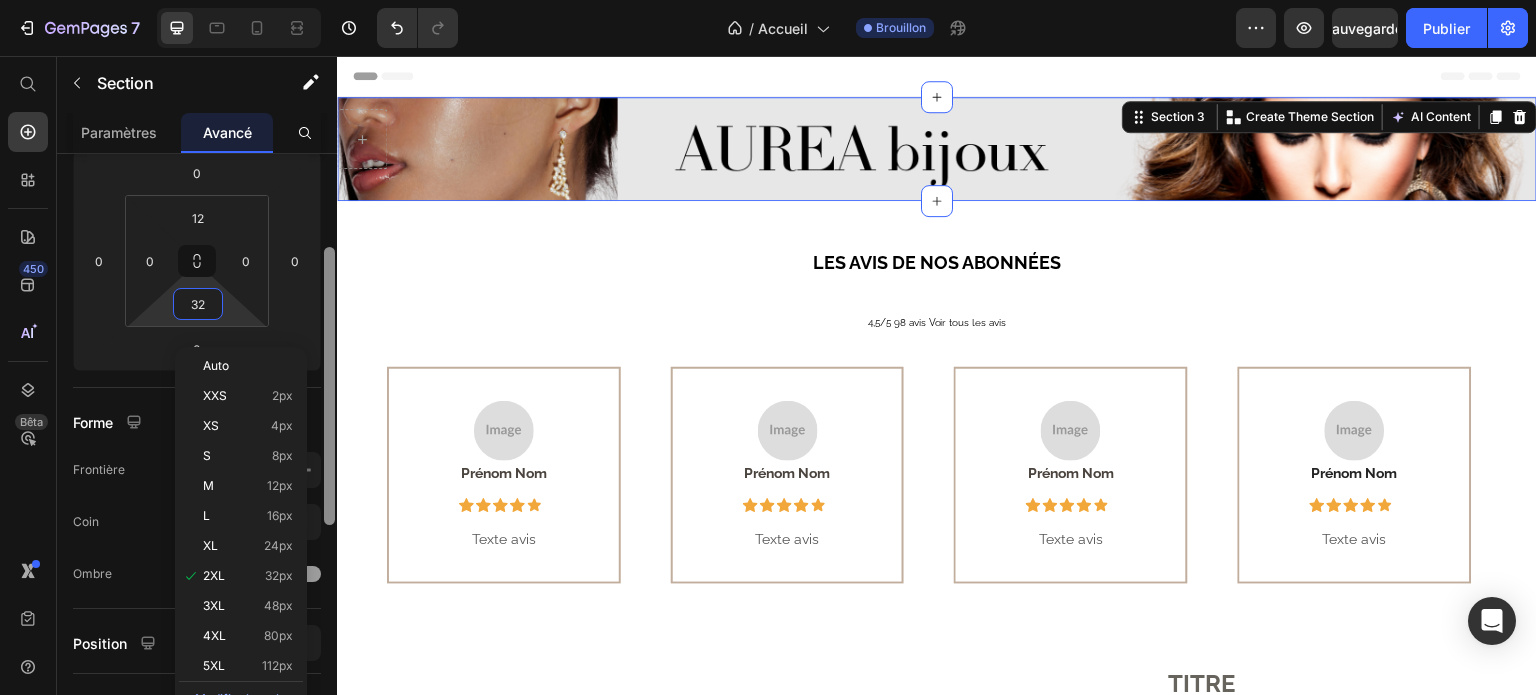 click at bounding box center (329, 386) 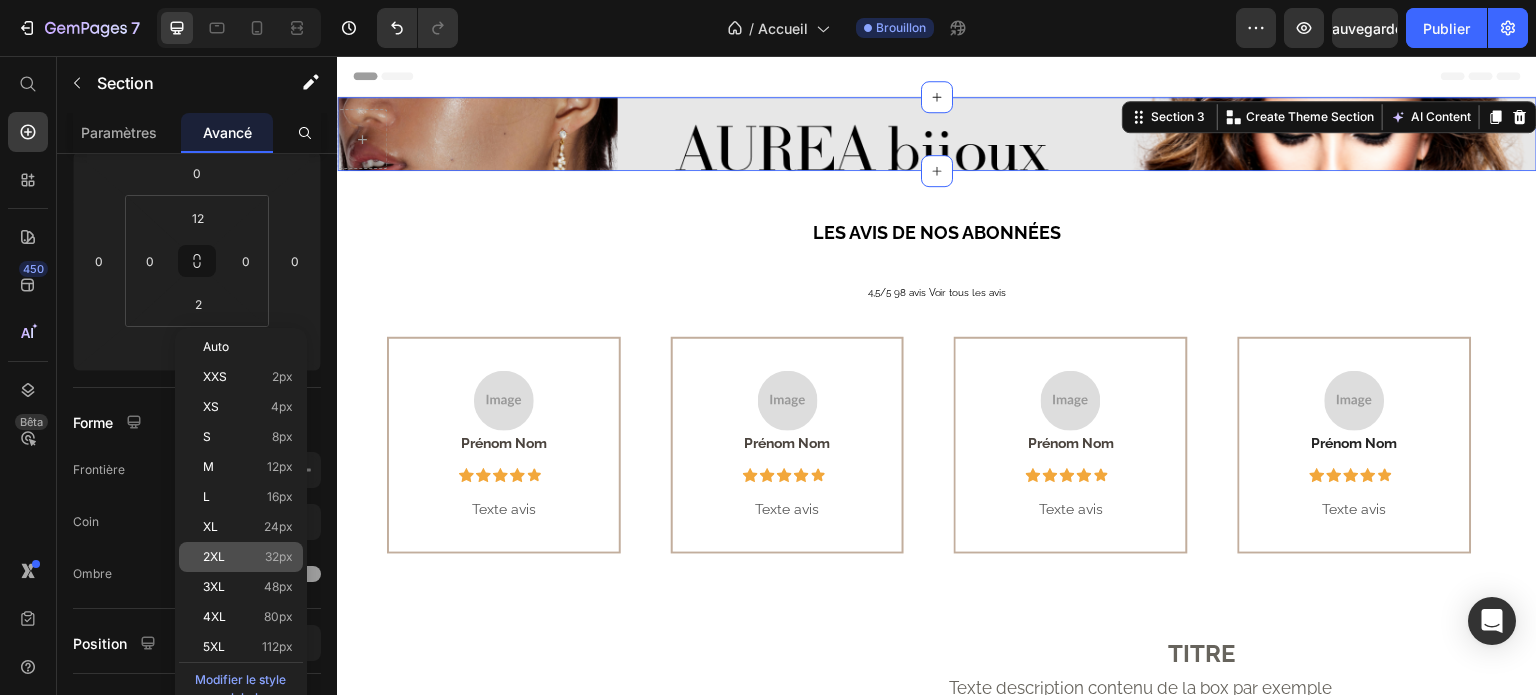 click on "2XL" at bounding box center (214, 556) 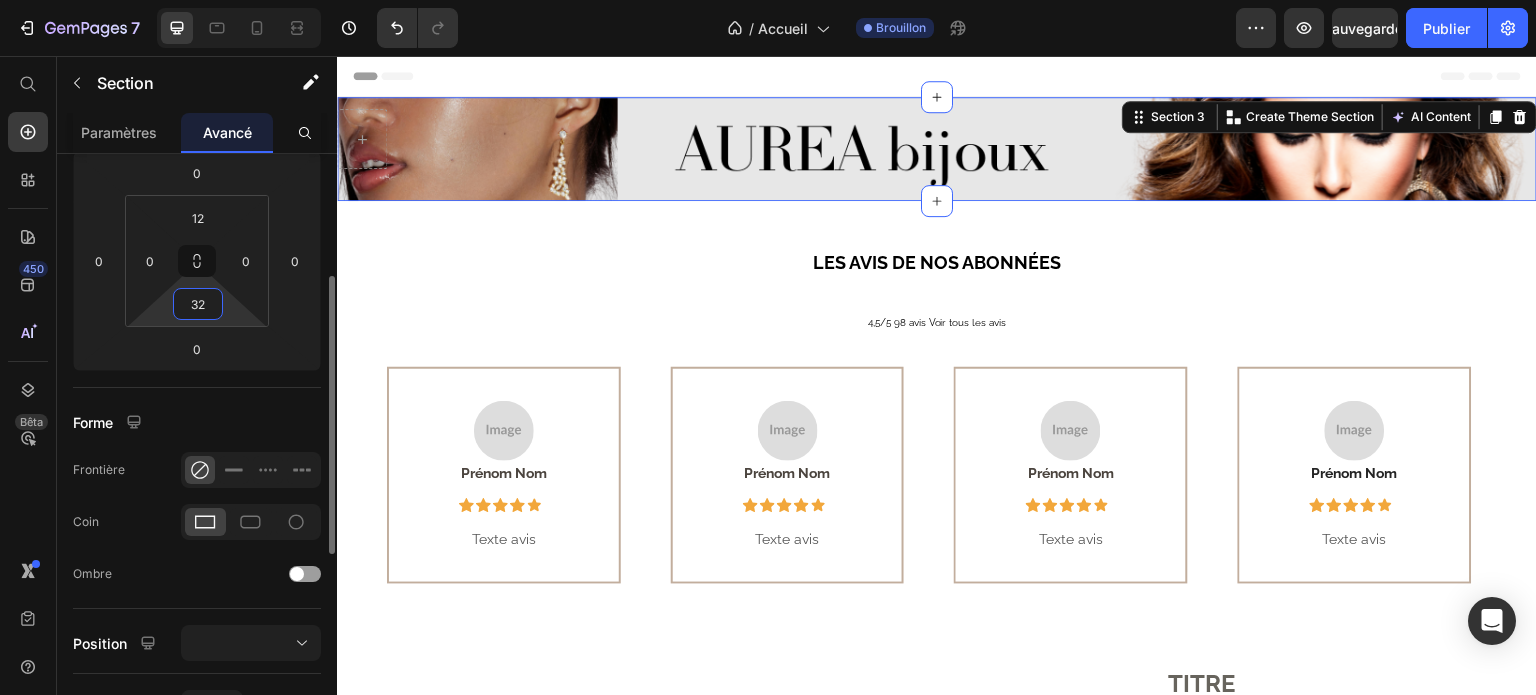 click on "32" at bounding box center (198, 304) 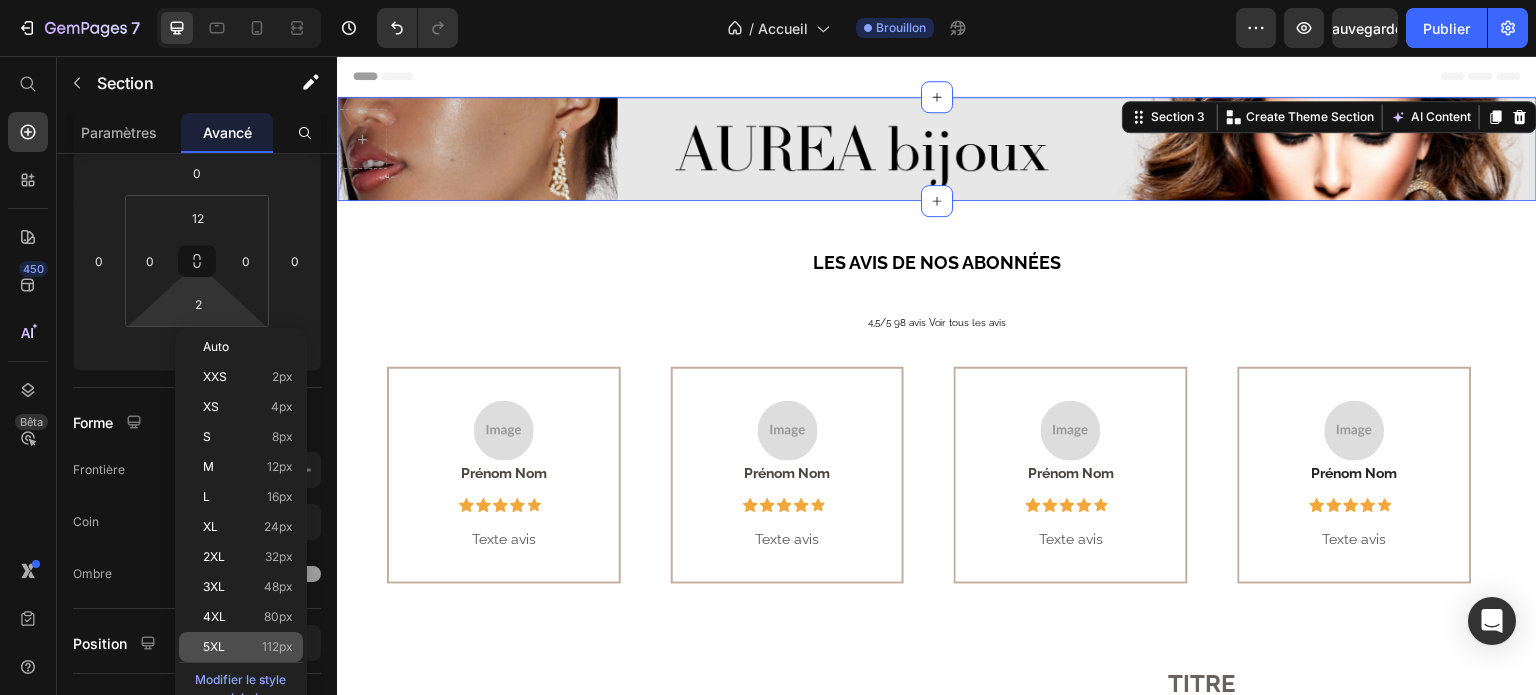 click on "5XL 112px" 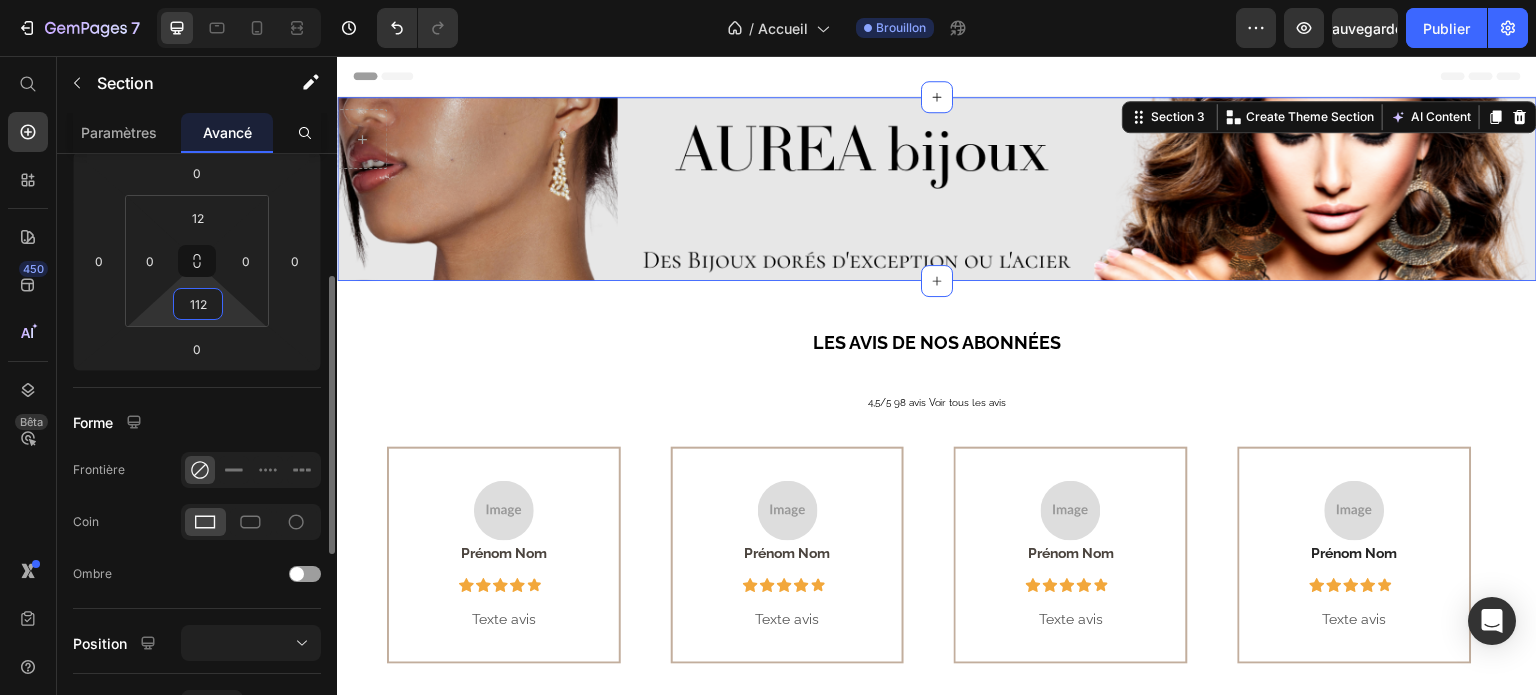 click on "112" at bounding box center [198, 304] 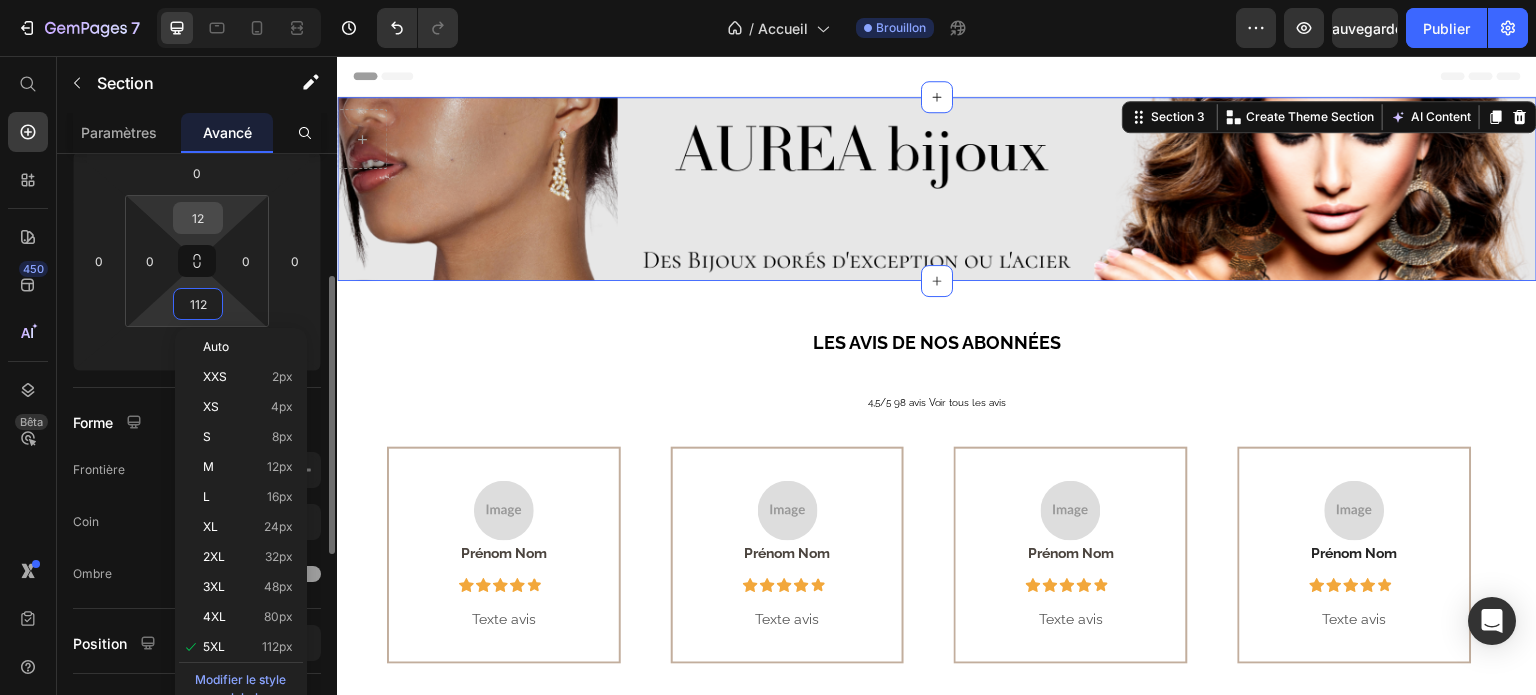 type on "5" 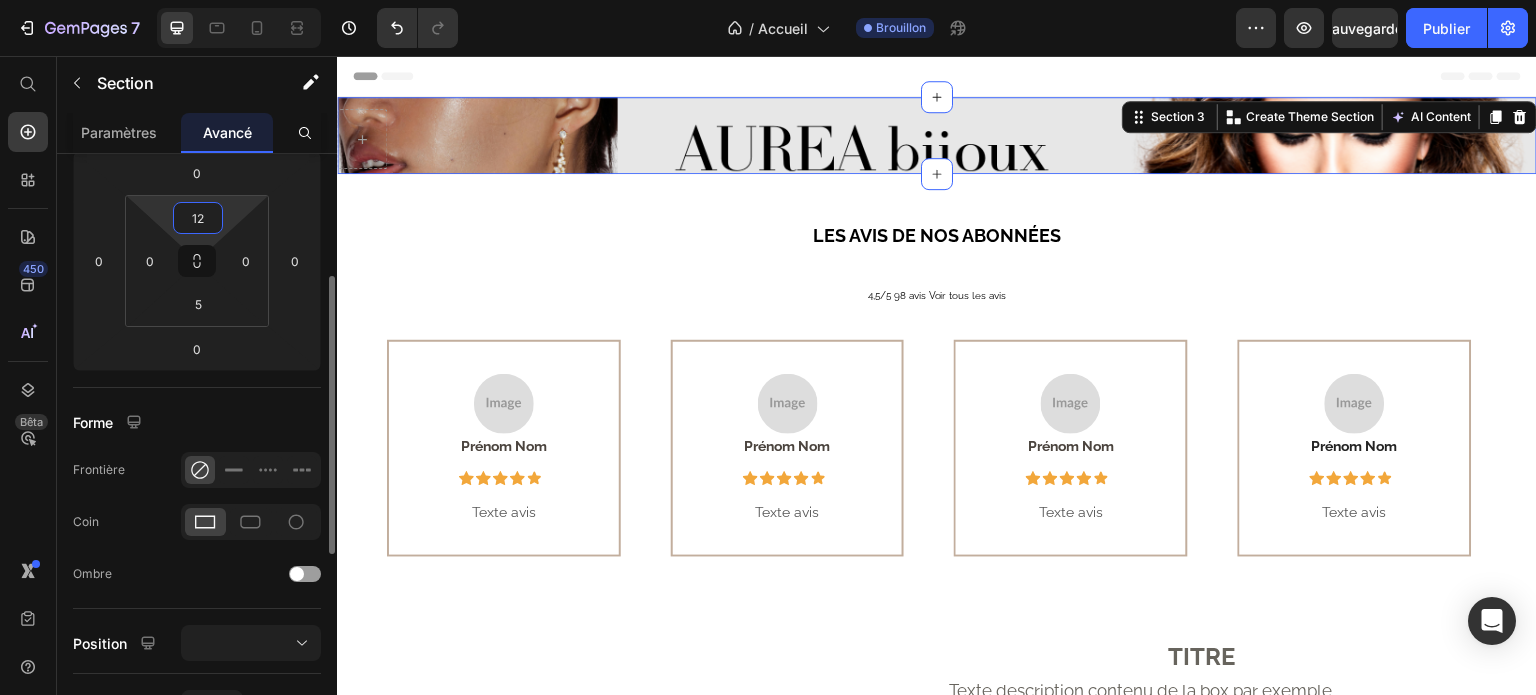 click on "12" at bounding box center (198, 218) 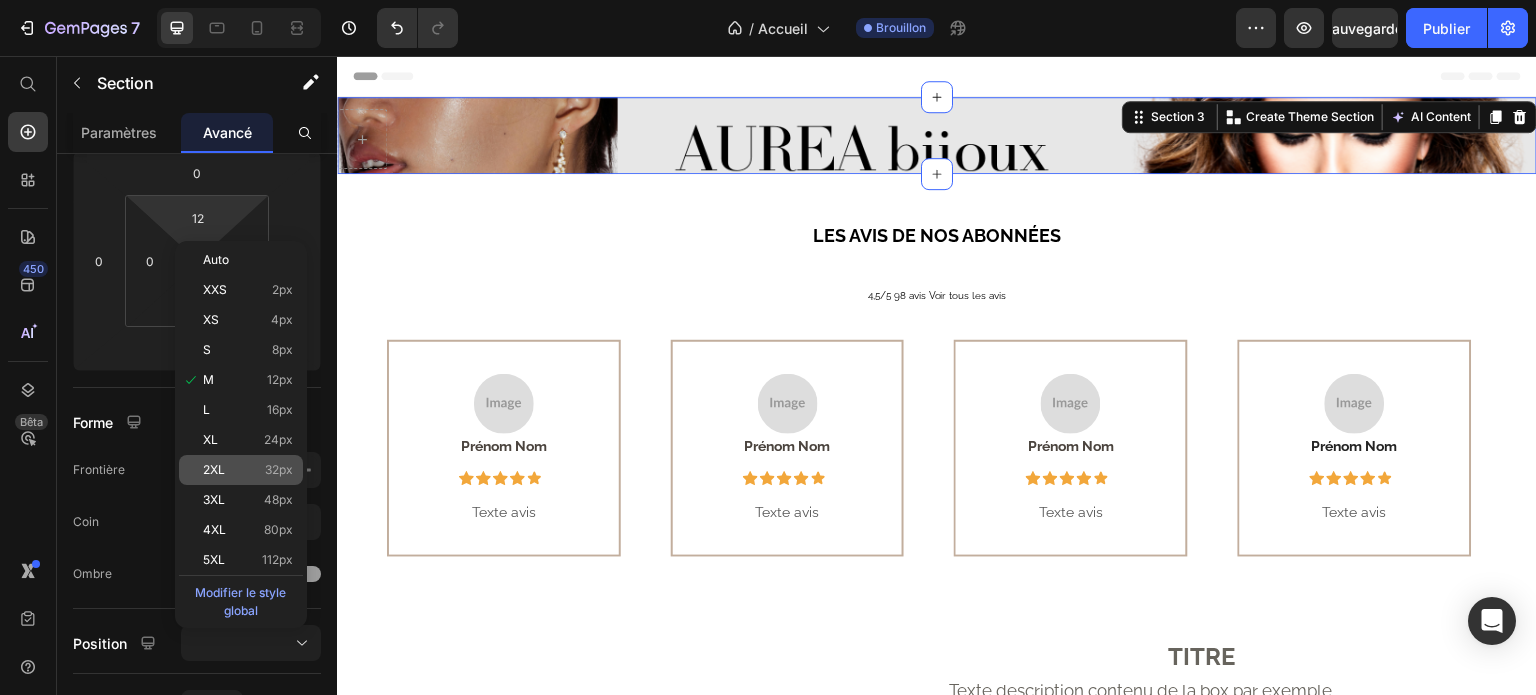 click on "2XL 32px" 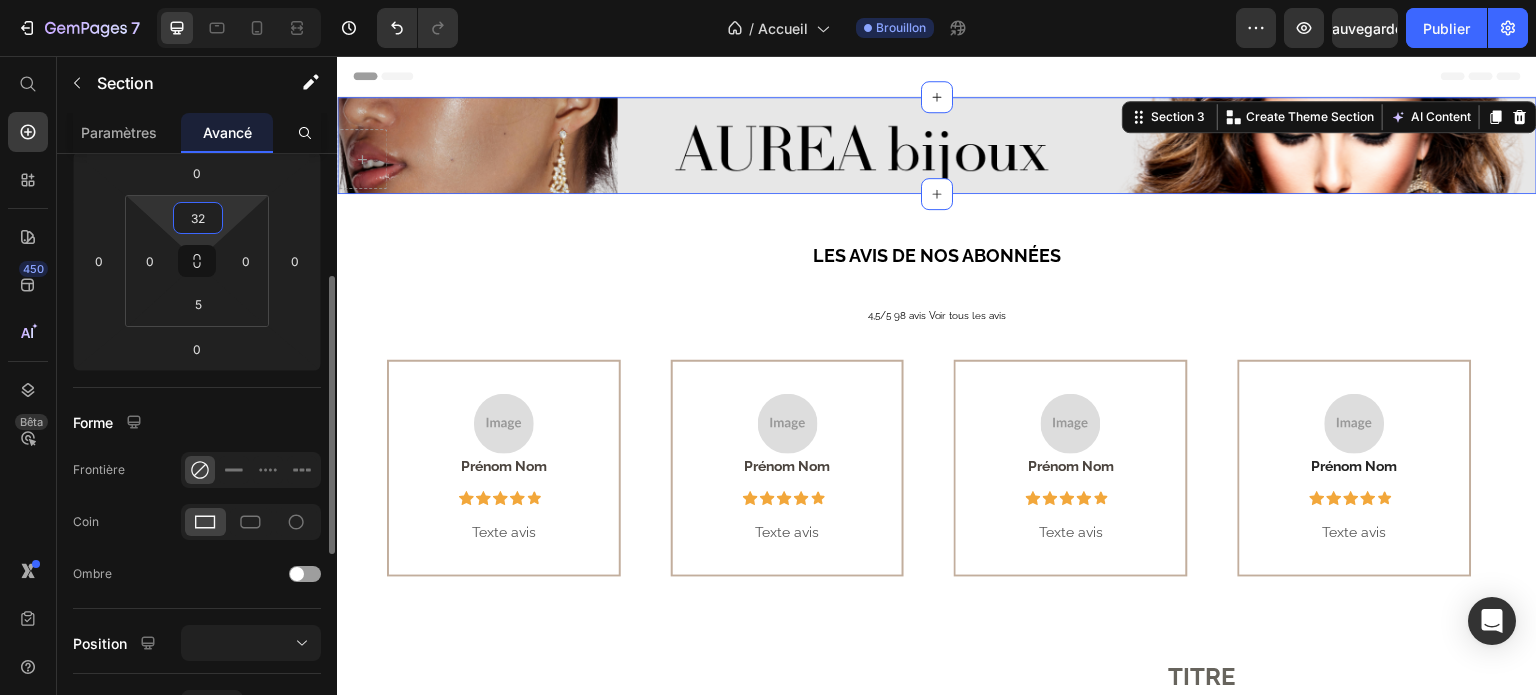 click on "32" at bounding box center (198, 218) 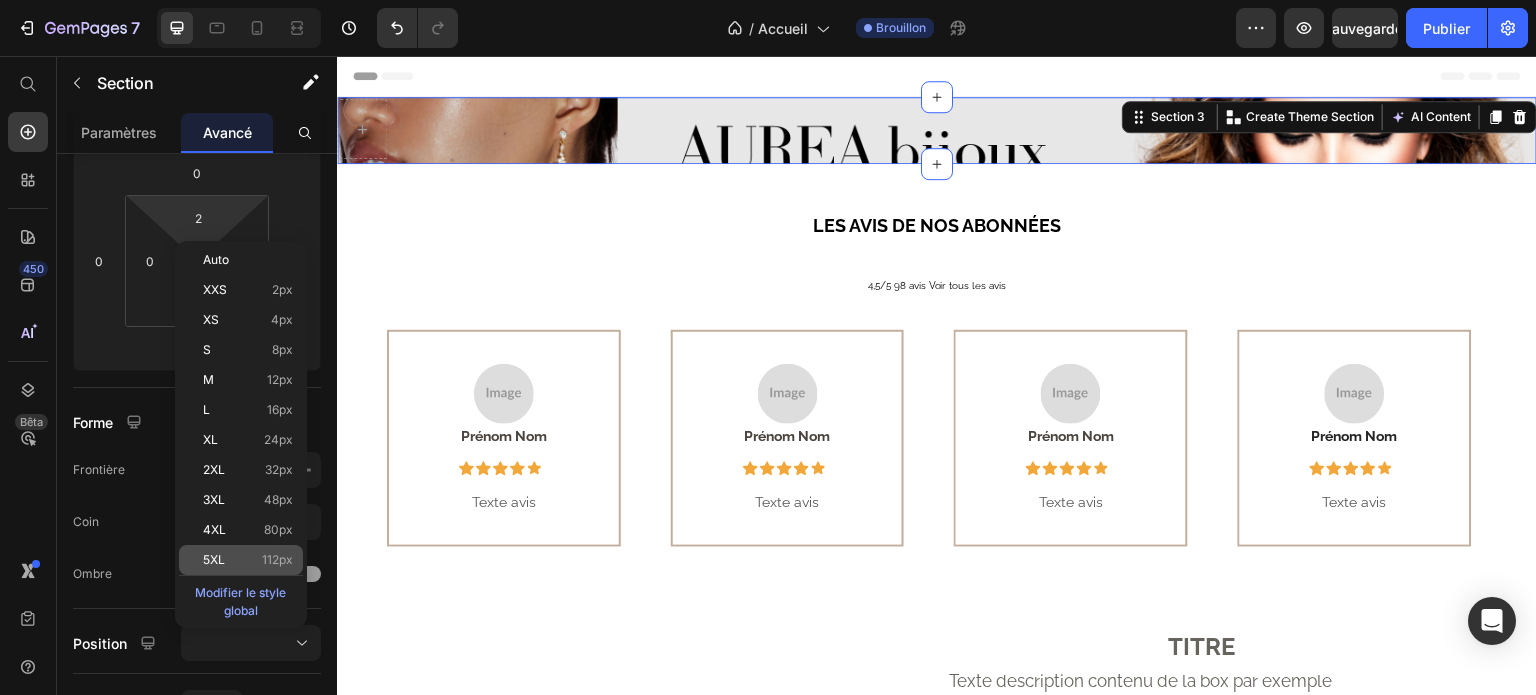 click on "5XL 112px" 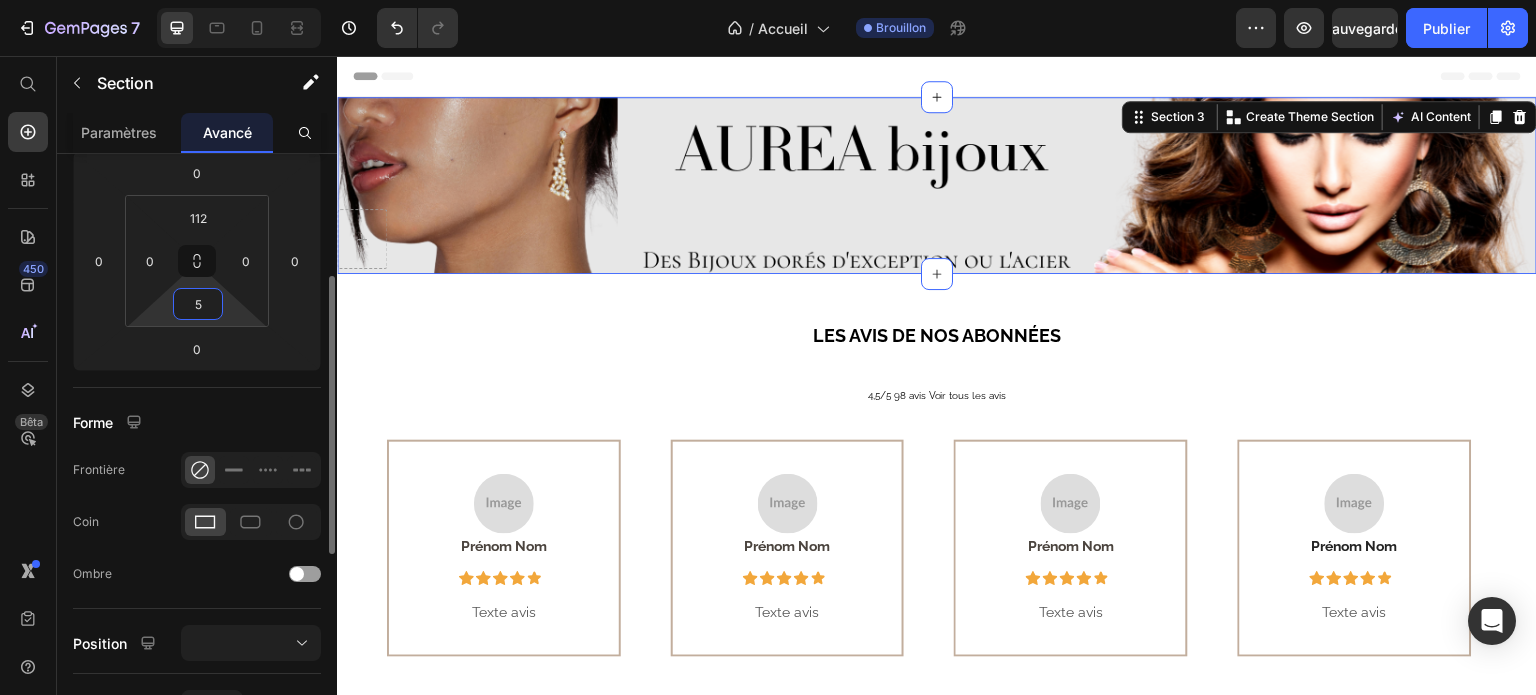 click on "5" at bounding box center (198, 304) 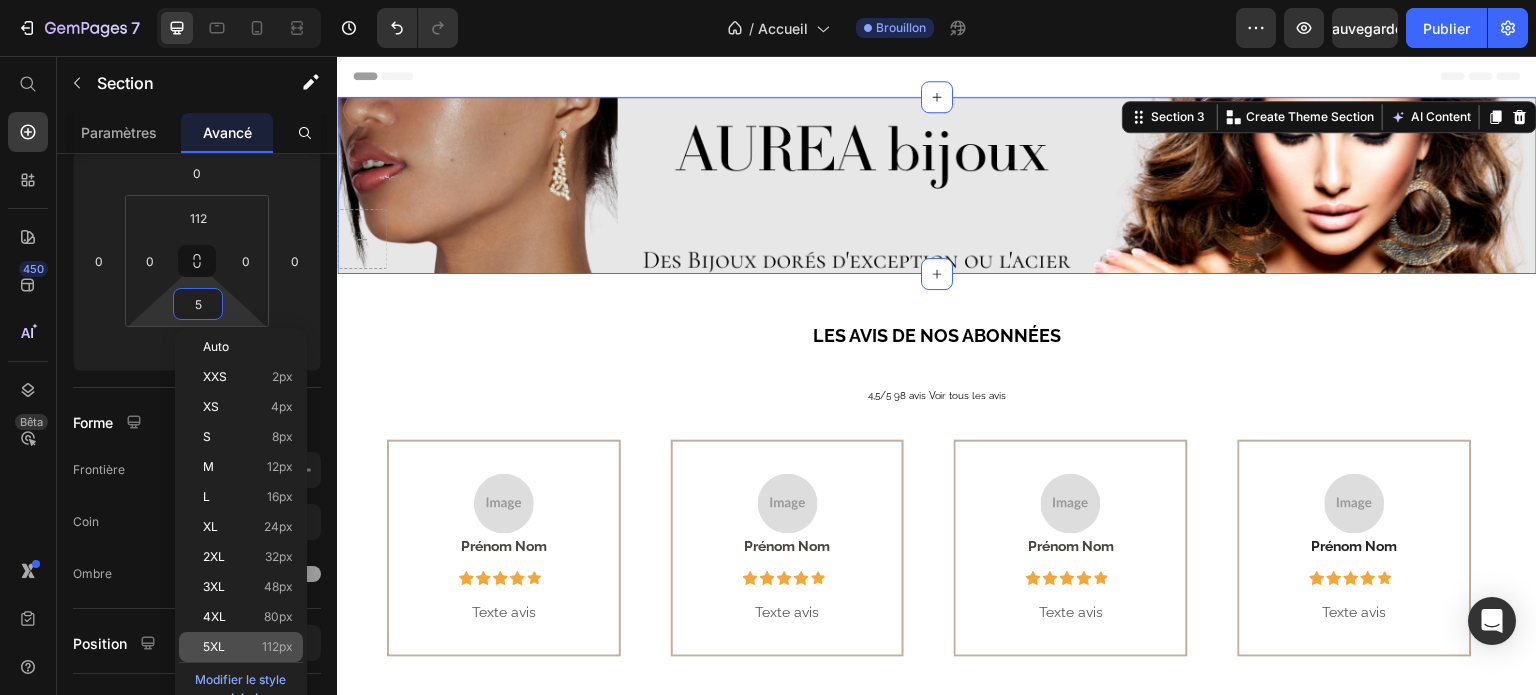 click on "5XL" at bounding box center (214, 646) 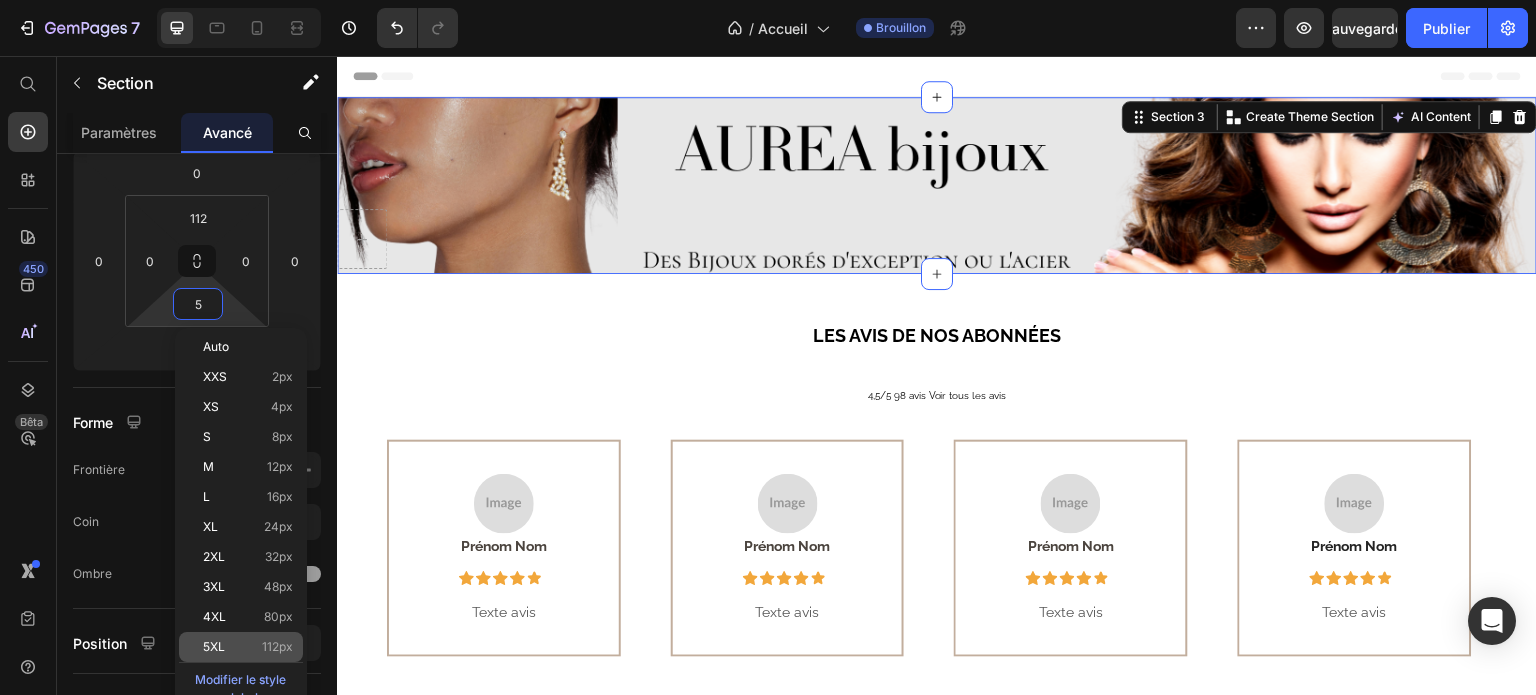 type on "112" 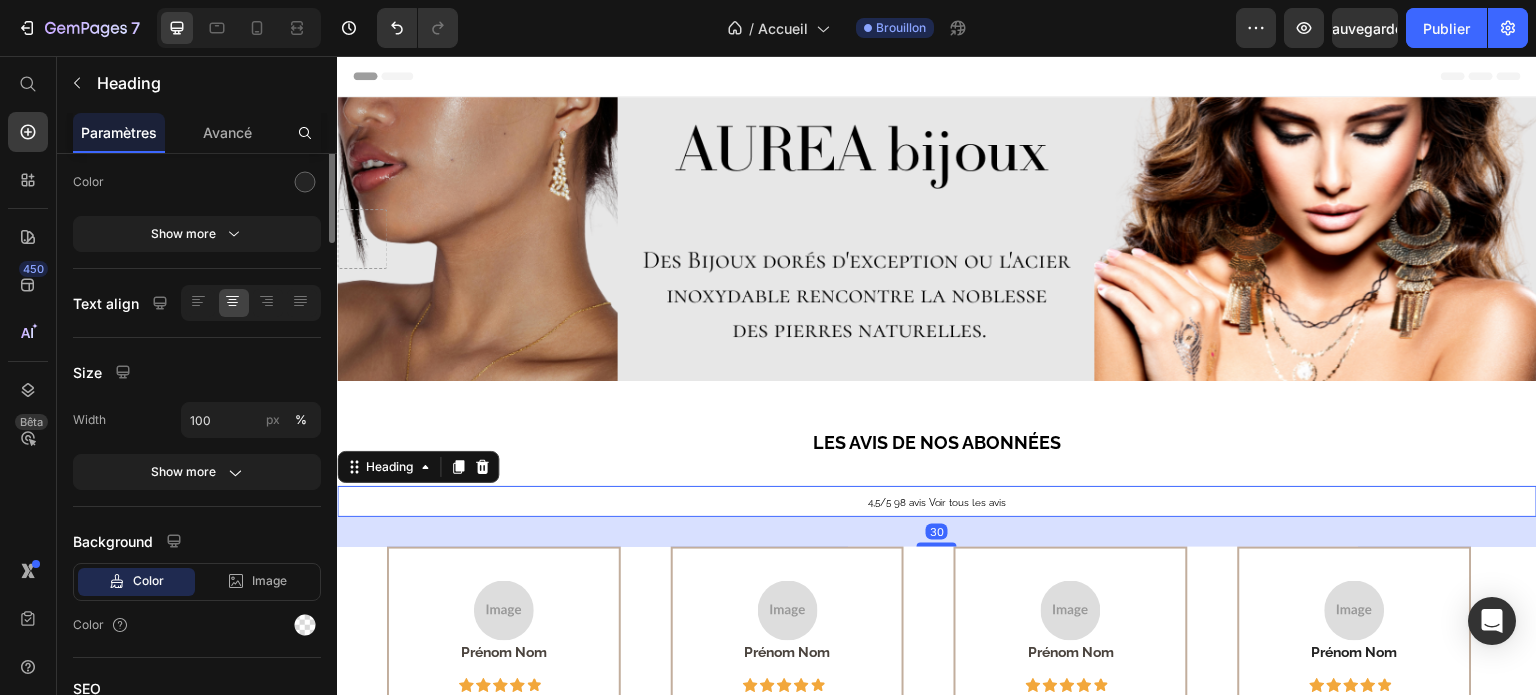 scroll, scrollTop: 0, scrollLeft: 0, axis: both 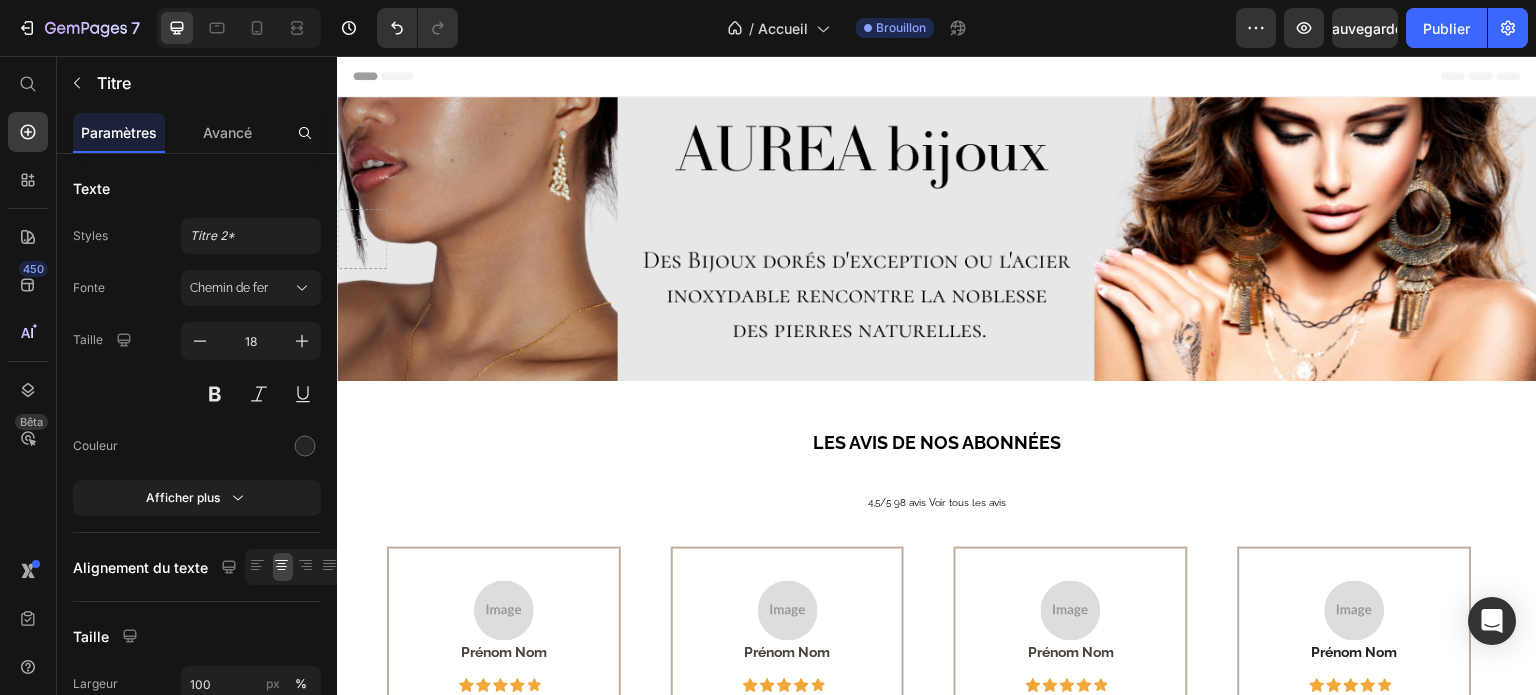 click on "Header" at bounding box center [937, 76] 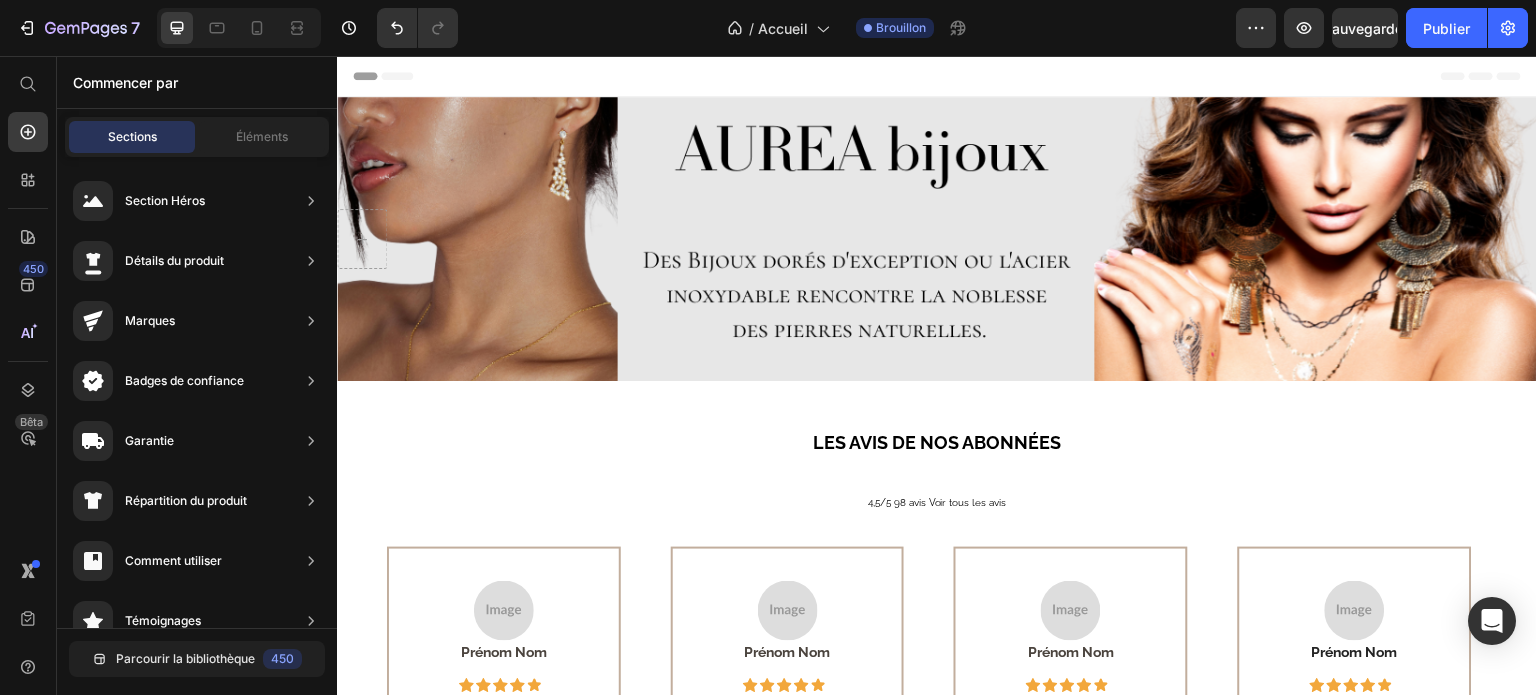 click on "Header" at bounding box center [937, 76] 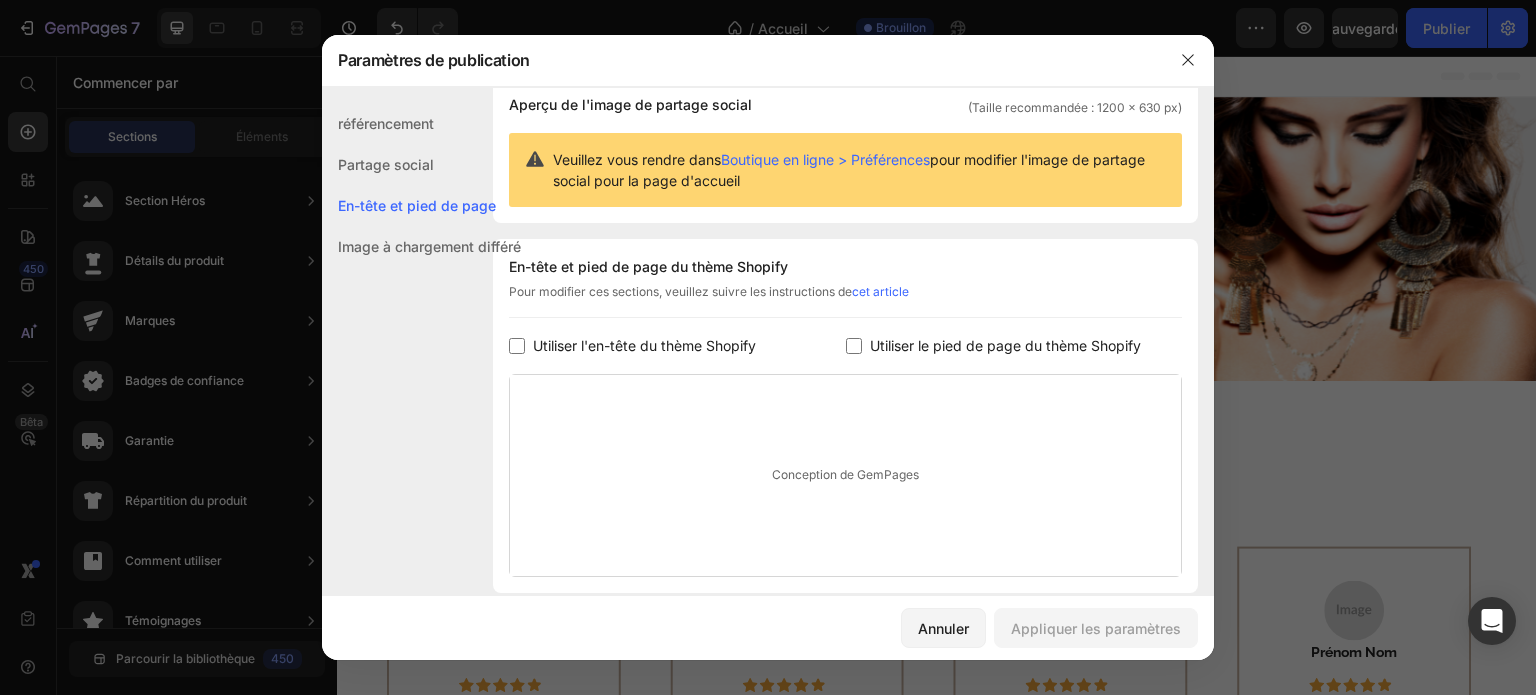 scroll, scrollTop: 270, scrollLeft: 0, axis: vertical 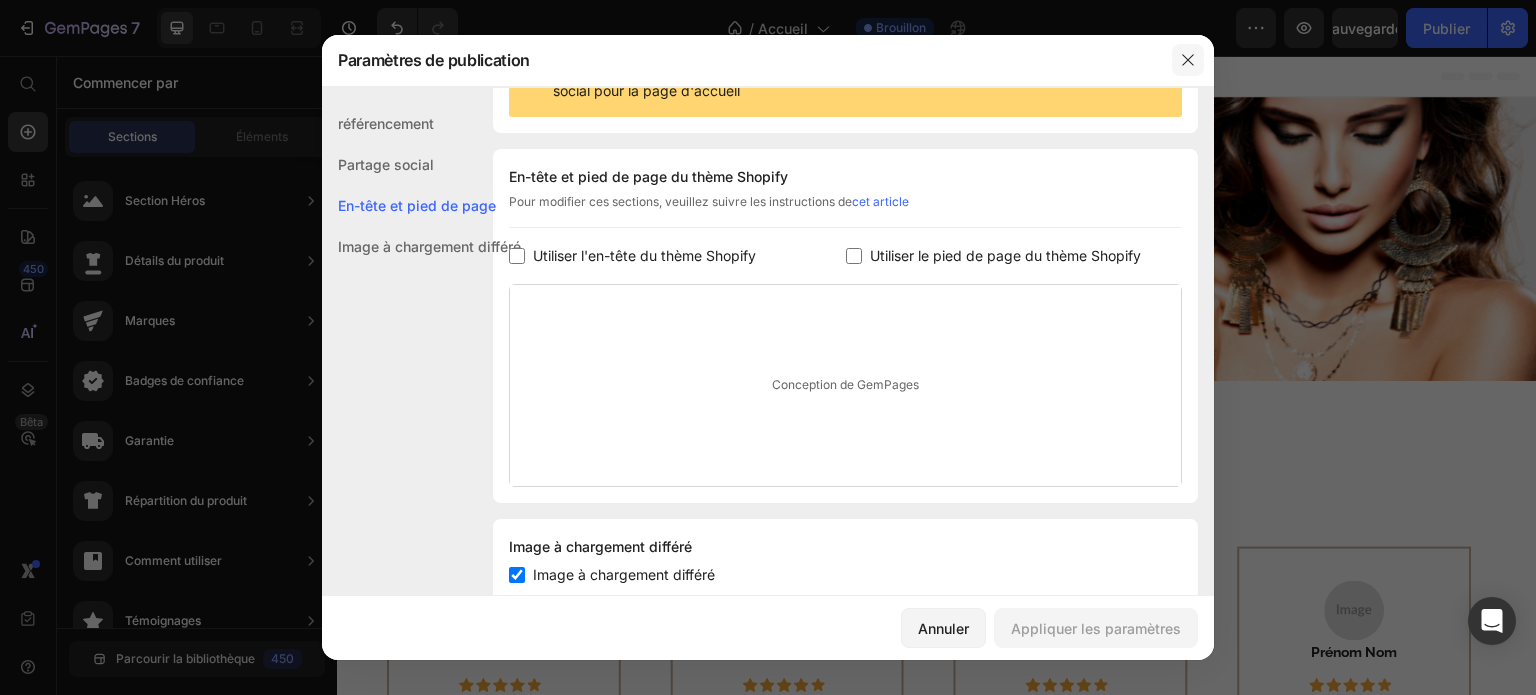 click 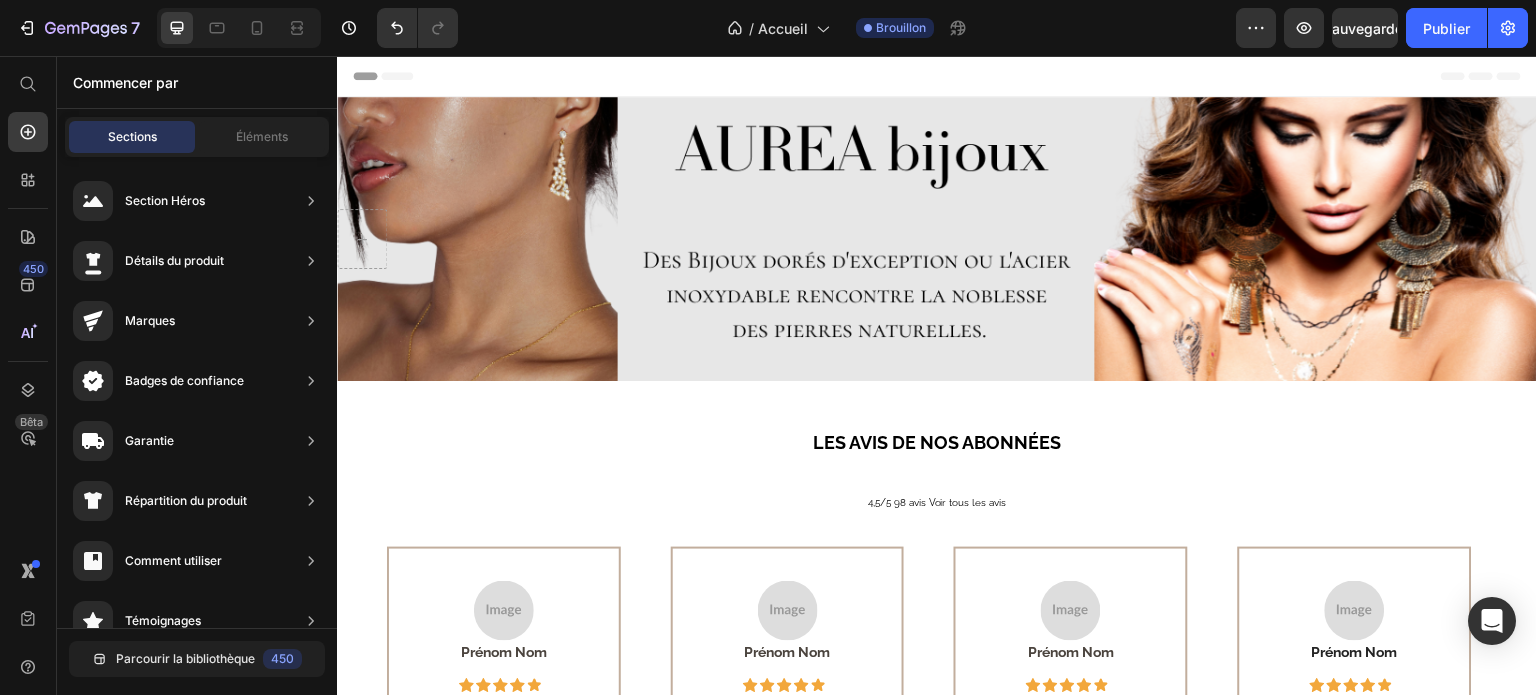 click on "Header" at bounding box center [937, 76] 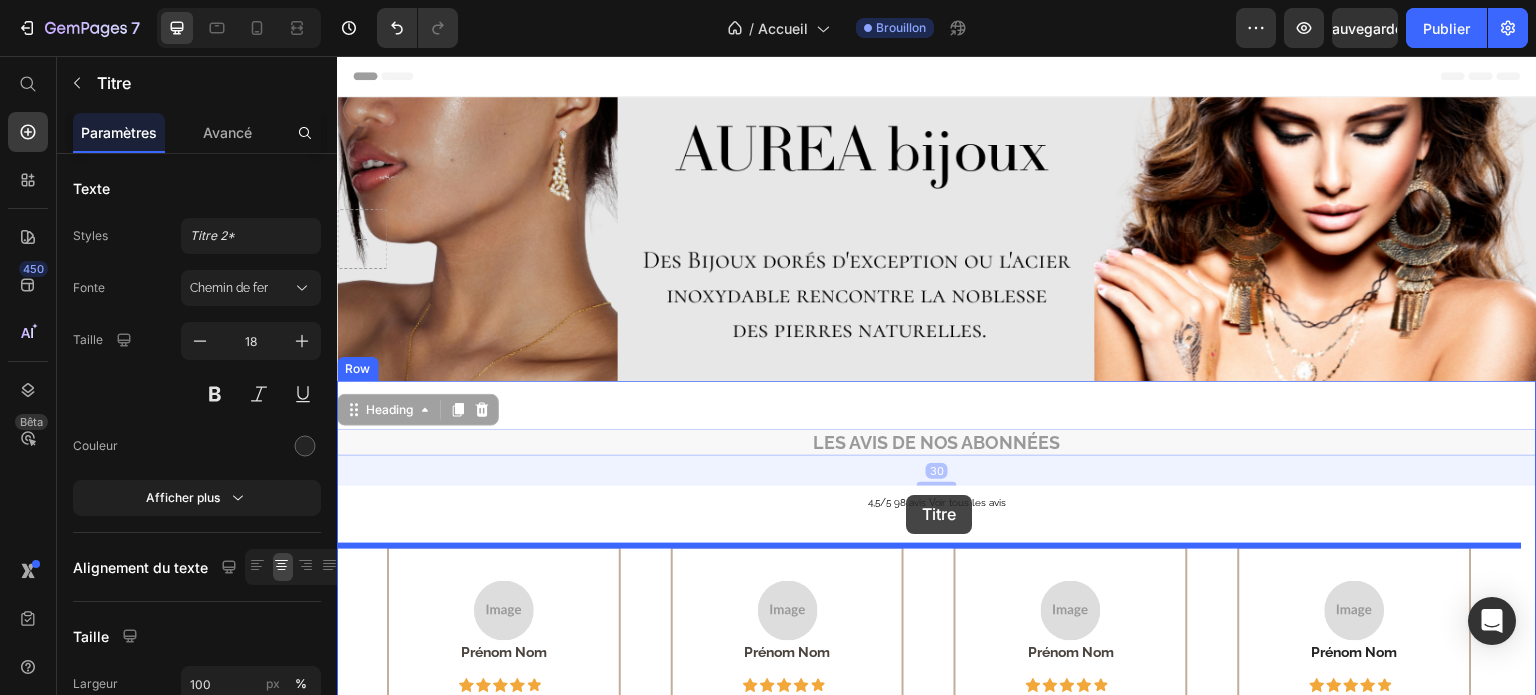 drag, startPoint x: 907, startPoint y: 441, endPoint x: 906, endPoint y: 495, distance: 54.00926 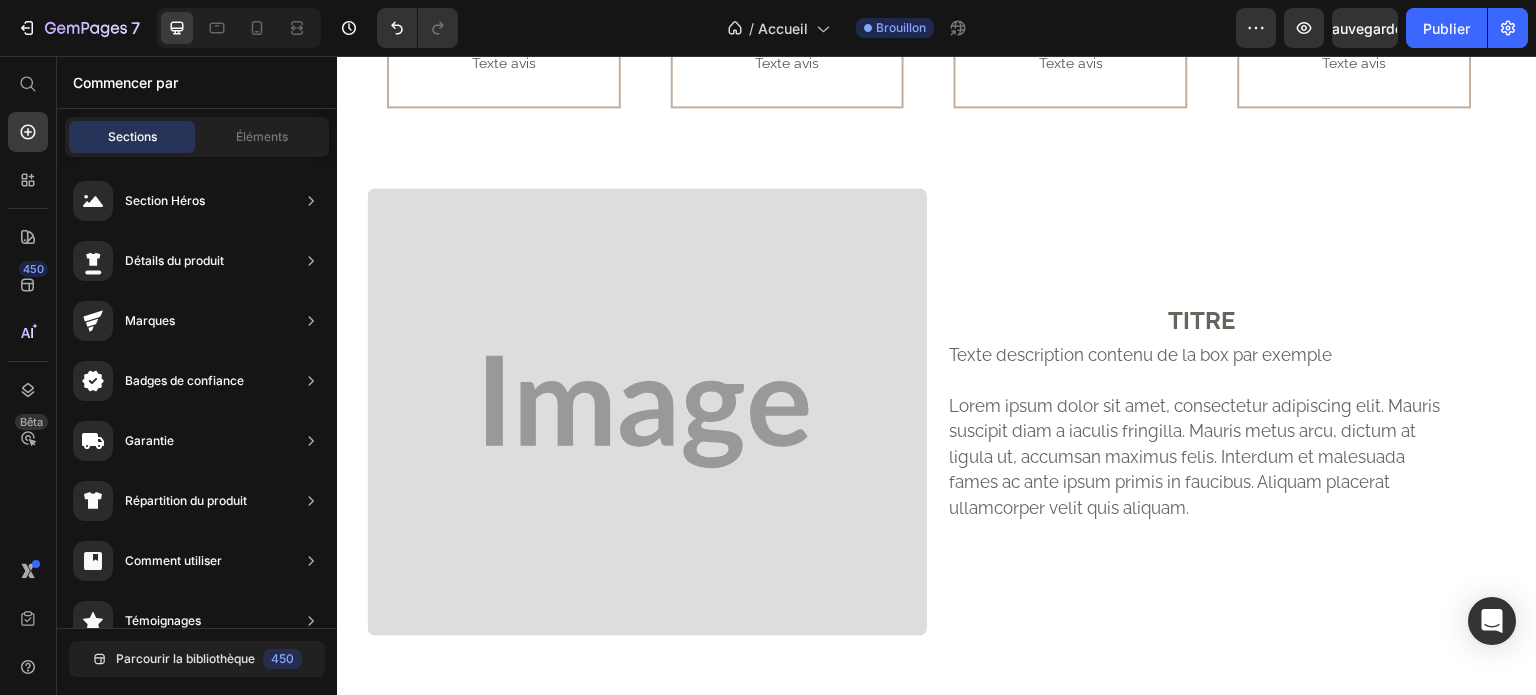 scroll, scrollTop: 622, scrollLeft: 0, axis: vertical 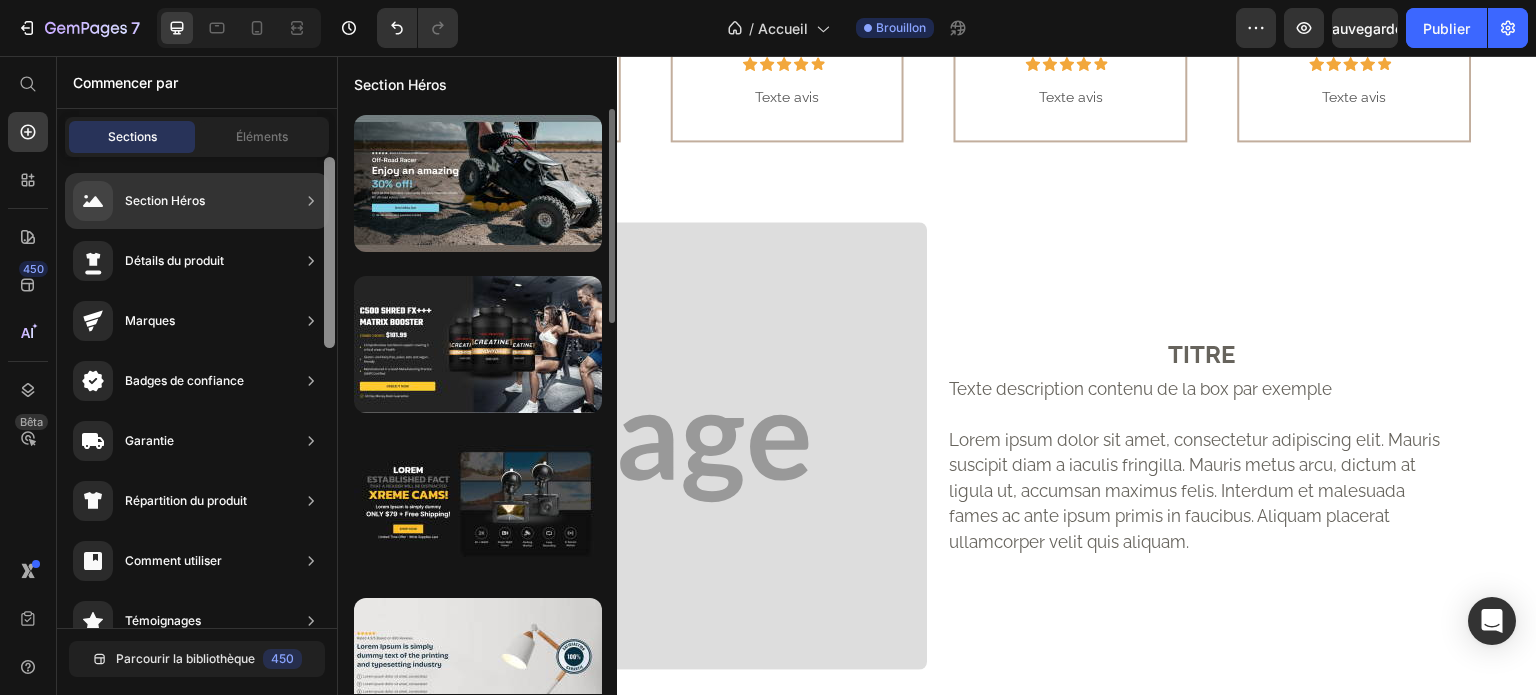 drag, startPoint x: 326, startPoint y: 205, endPoint x: 339, endPoint y: 163, distance: 43.965897 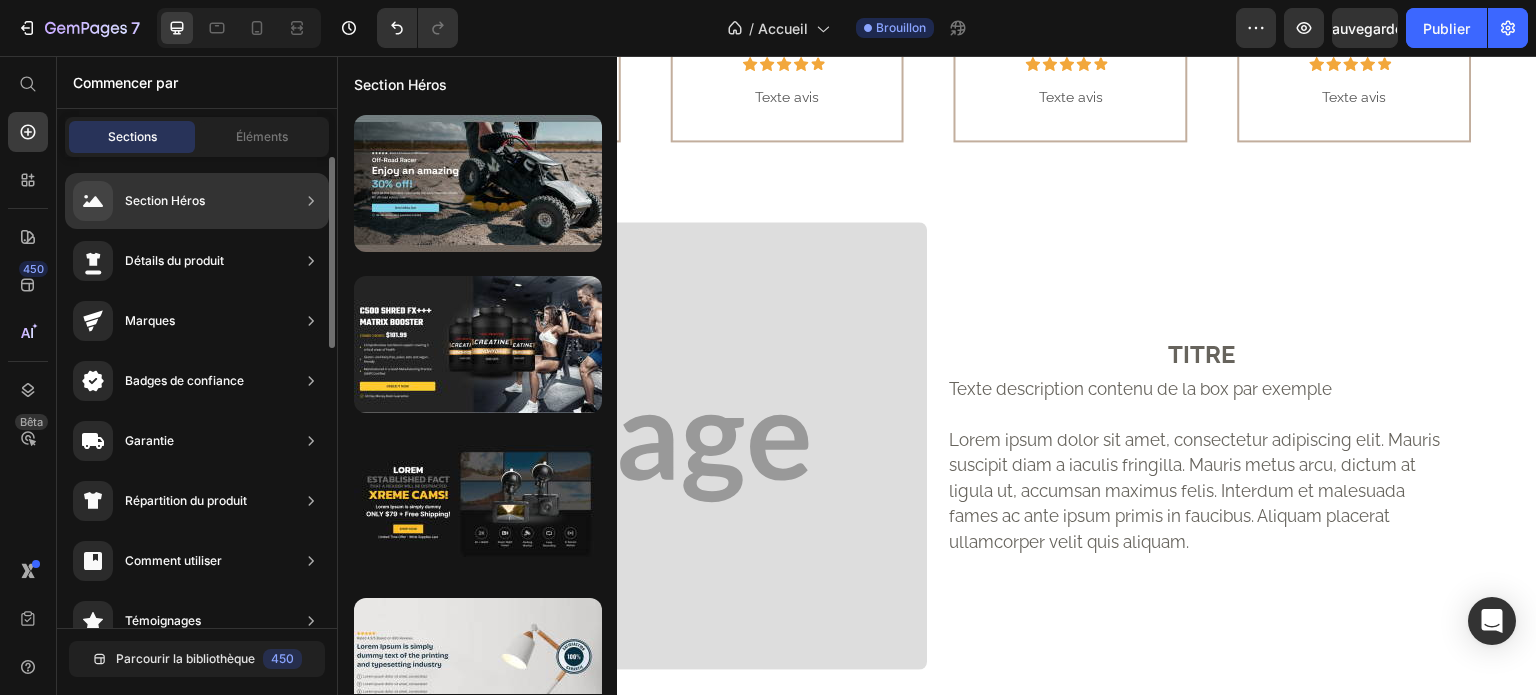 click on "Section Héros" 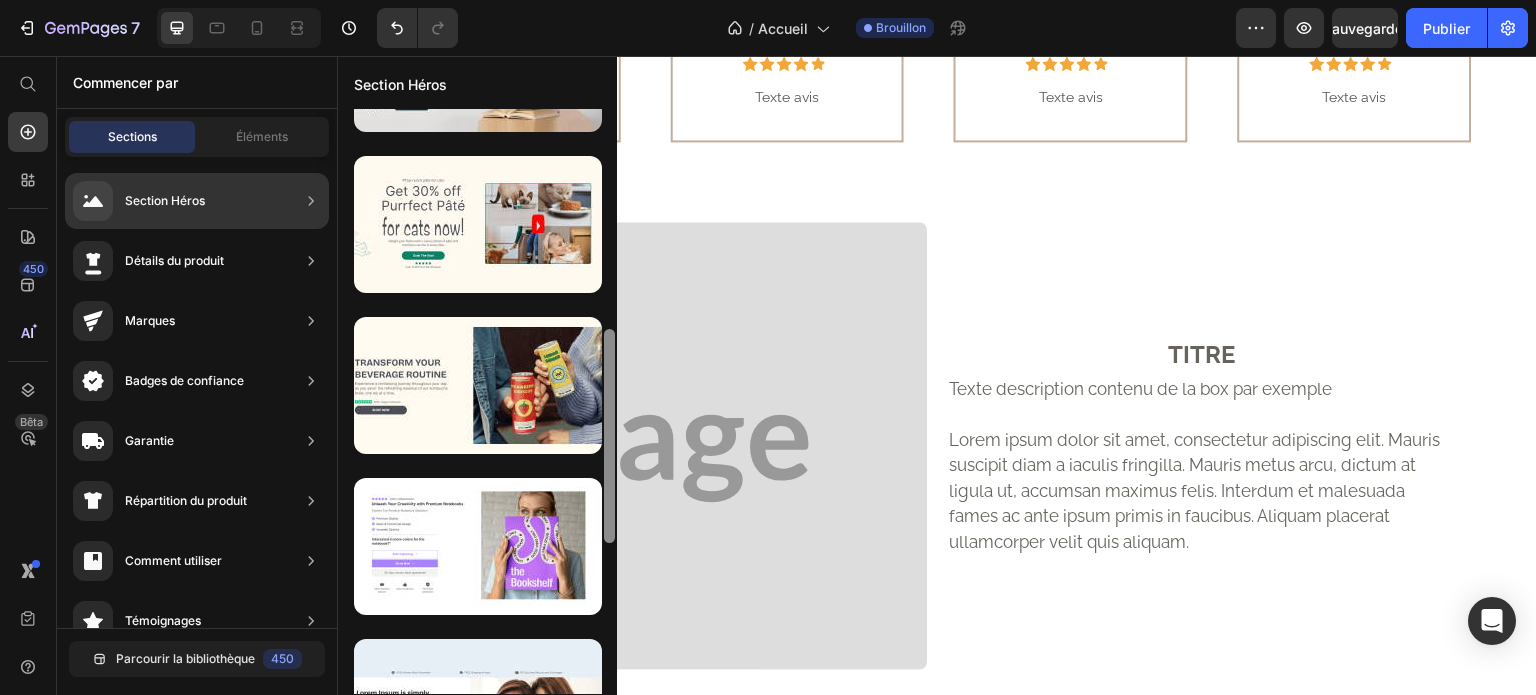 scroll, scrollTop: 0, scrollLeft: 0, axis: both 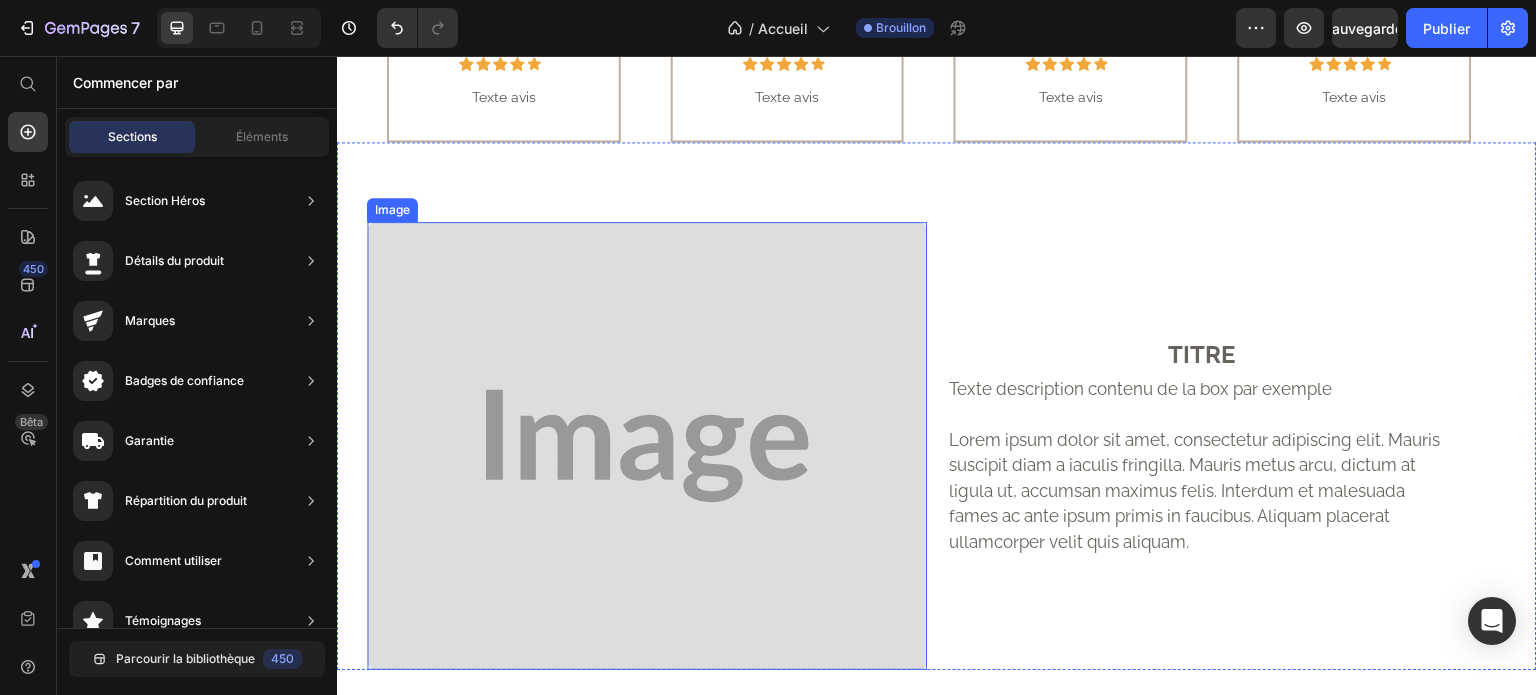 drag, startPoint x: 949, startPoint y: 302, endPoint x: 617, endPoint y: 573, distance: 428.56155 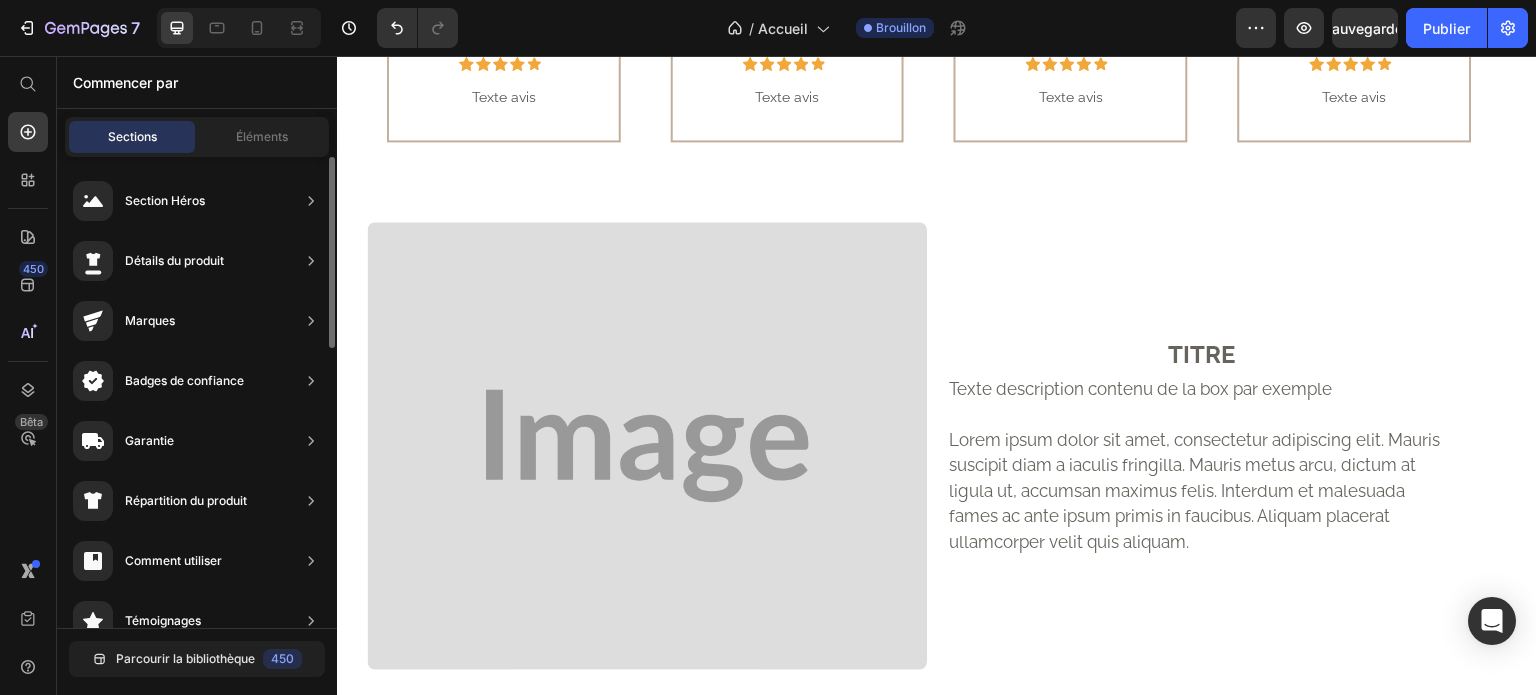 scroll, scrollTop: 0, scrollLeft: 0, axis: both 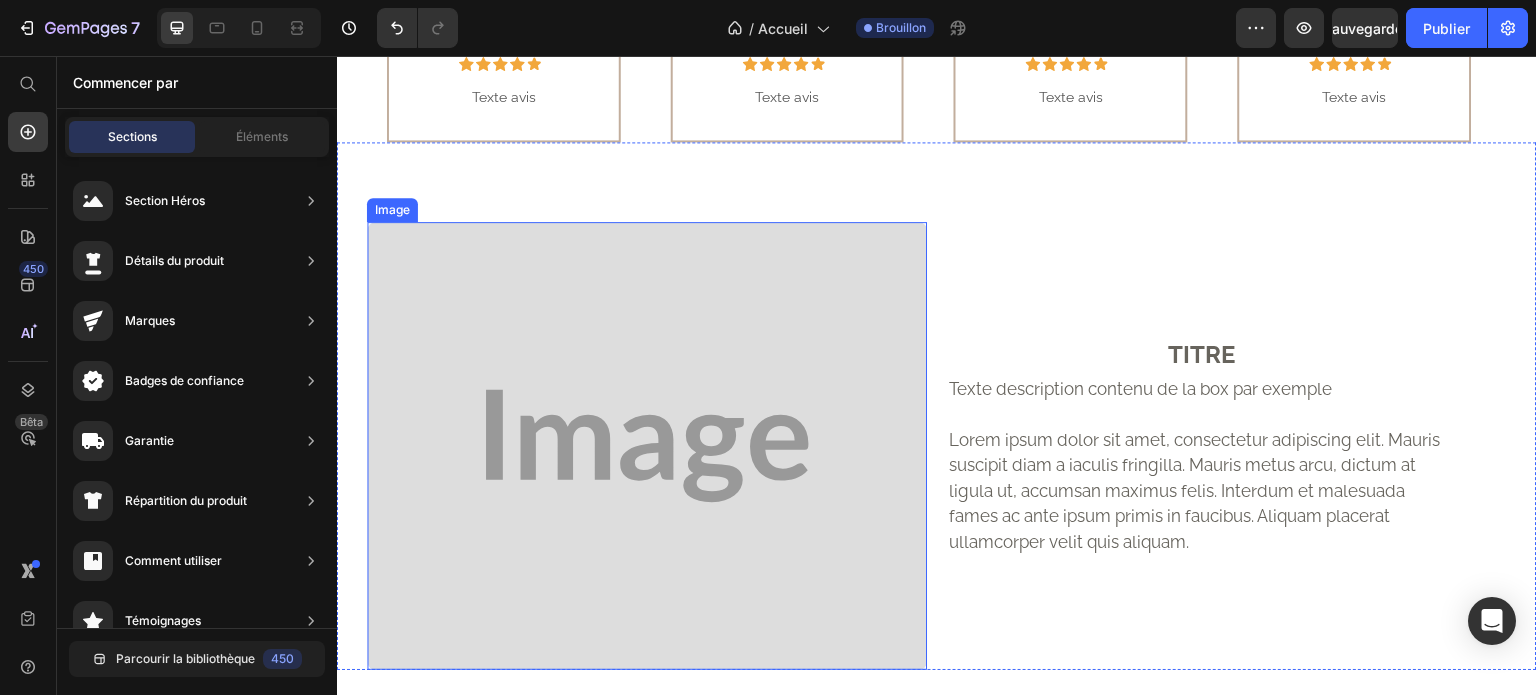 drag, startPoint x: 944, startPoint y: 274, endPoint x: 617, endPoint y: 649, distance: 497.54797 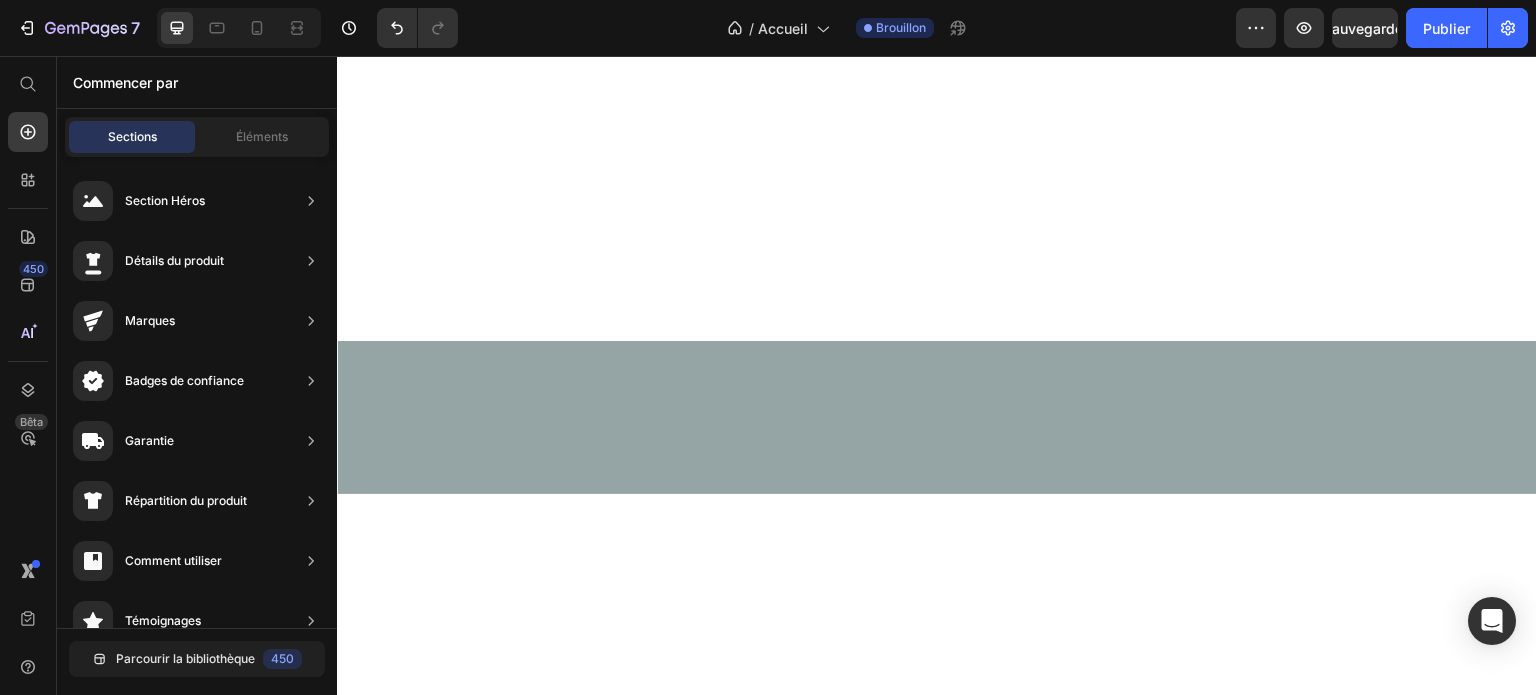 scroll, scrollTop: 0, scrollLeft: 0, axis: both 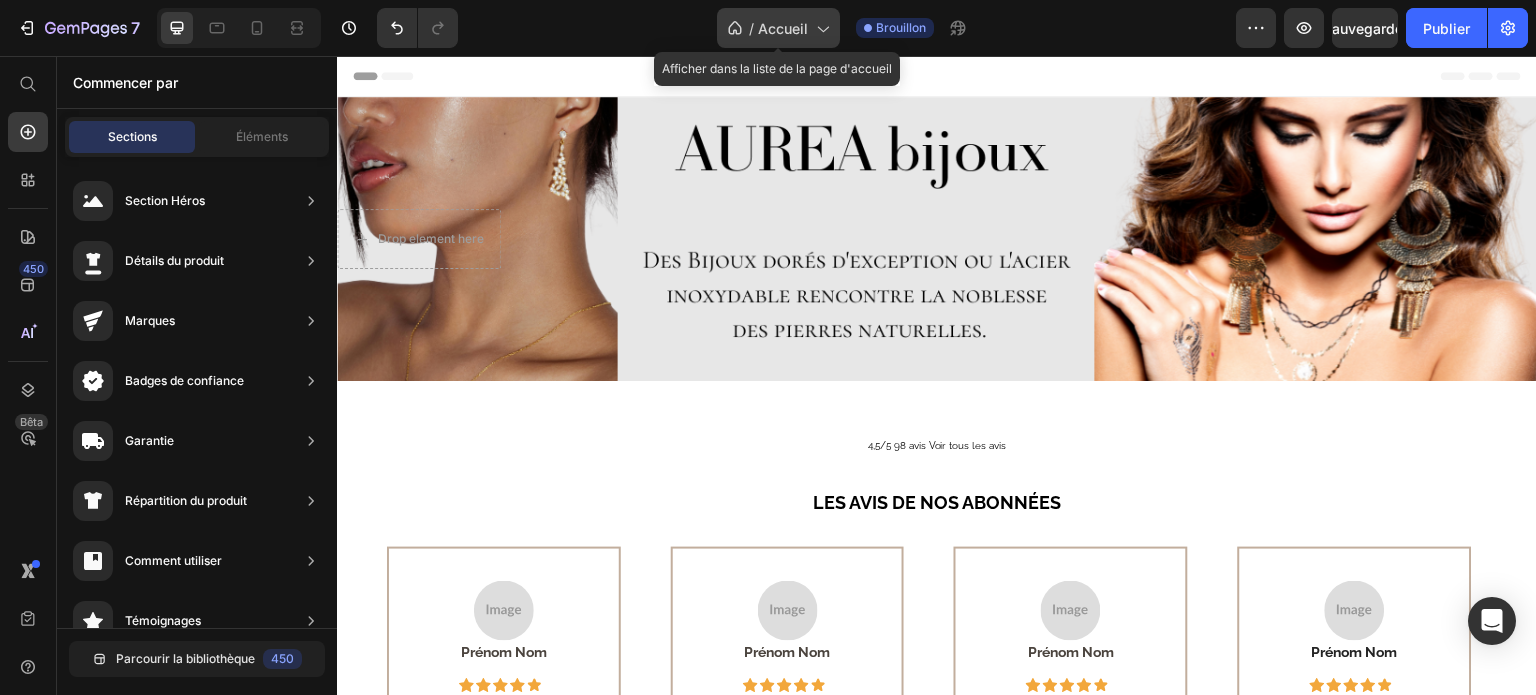 click 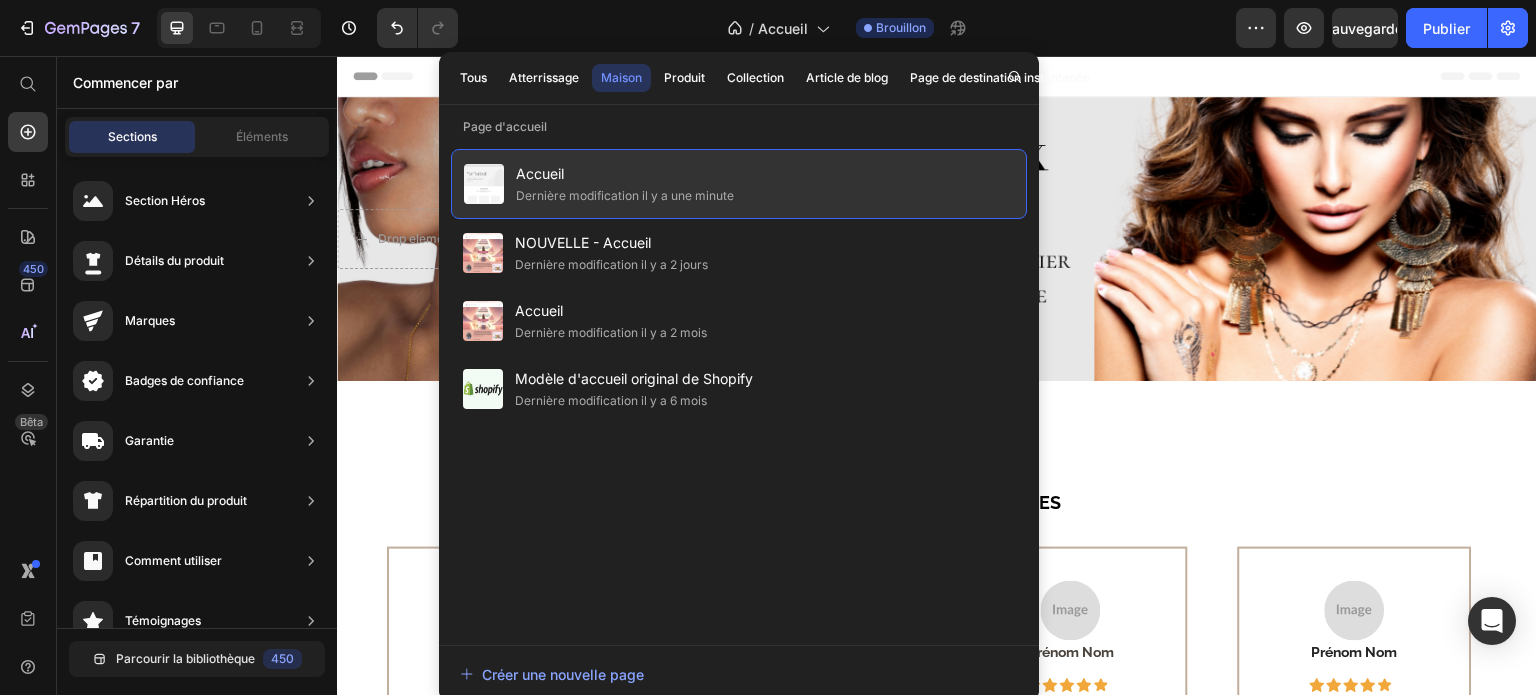 click on "Accueil" at bounding box center (625, 174) 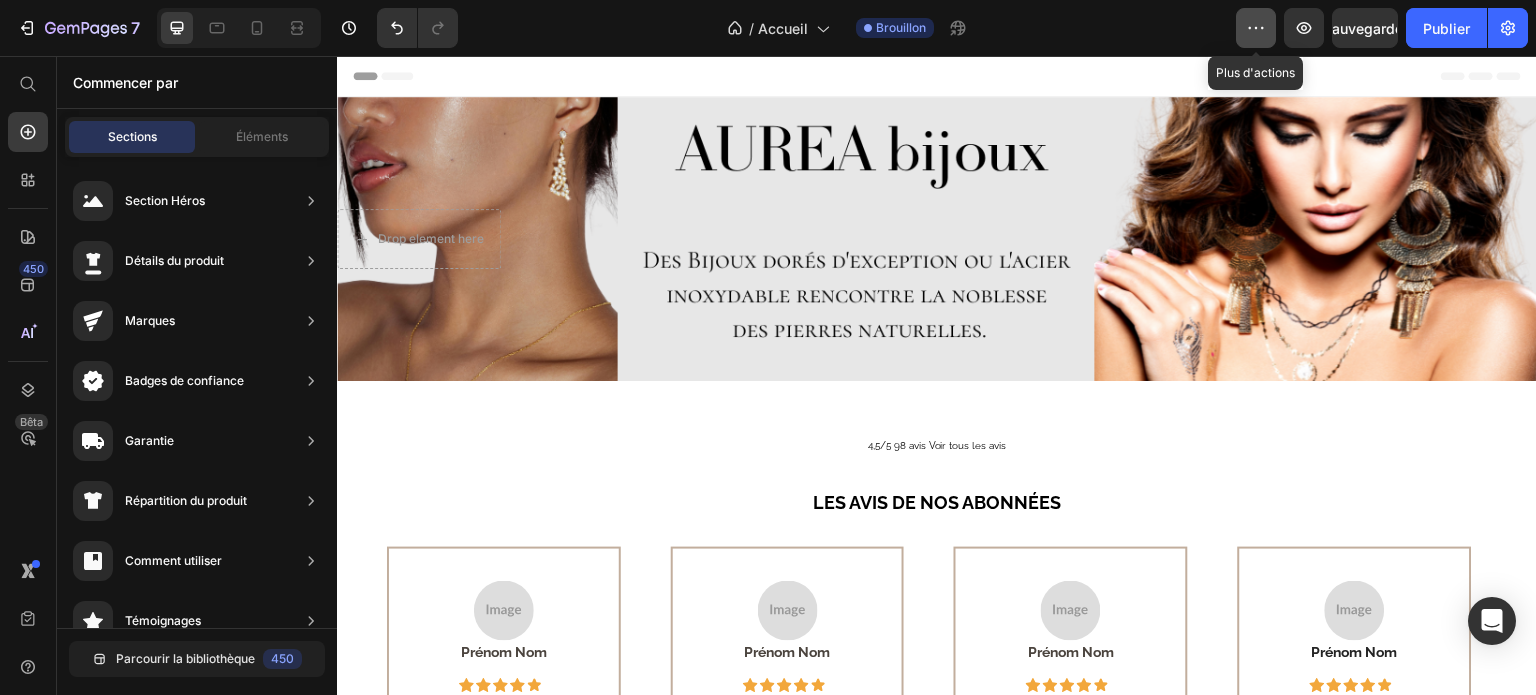 click 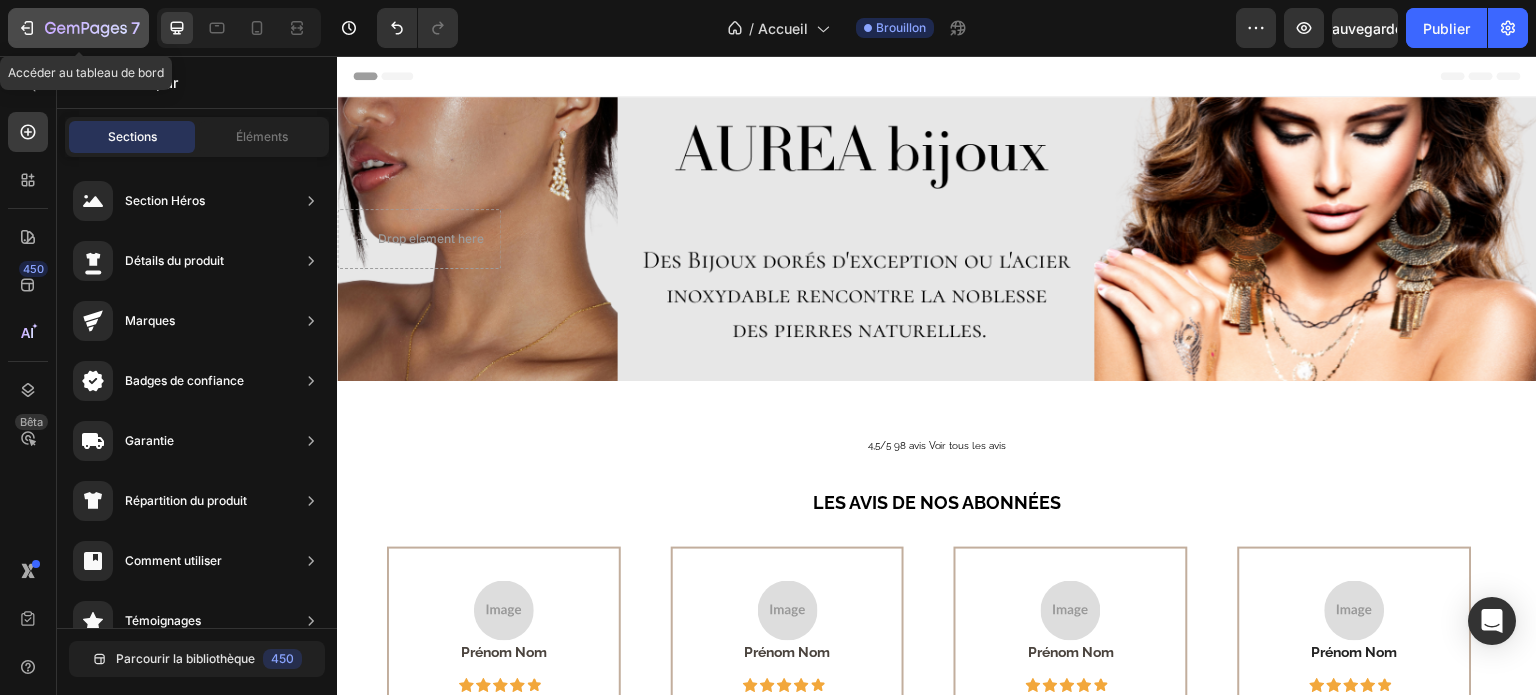 click 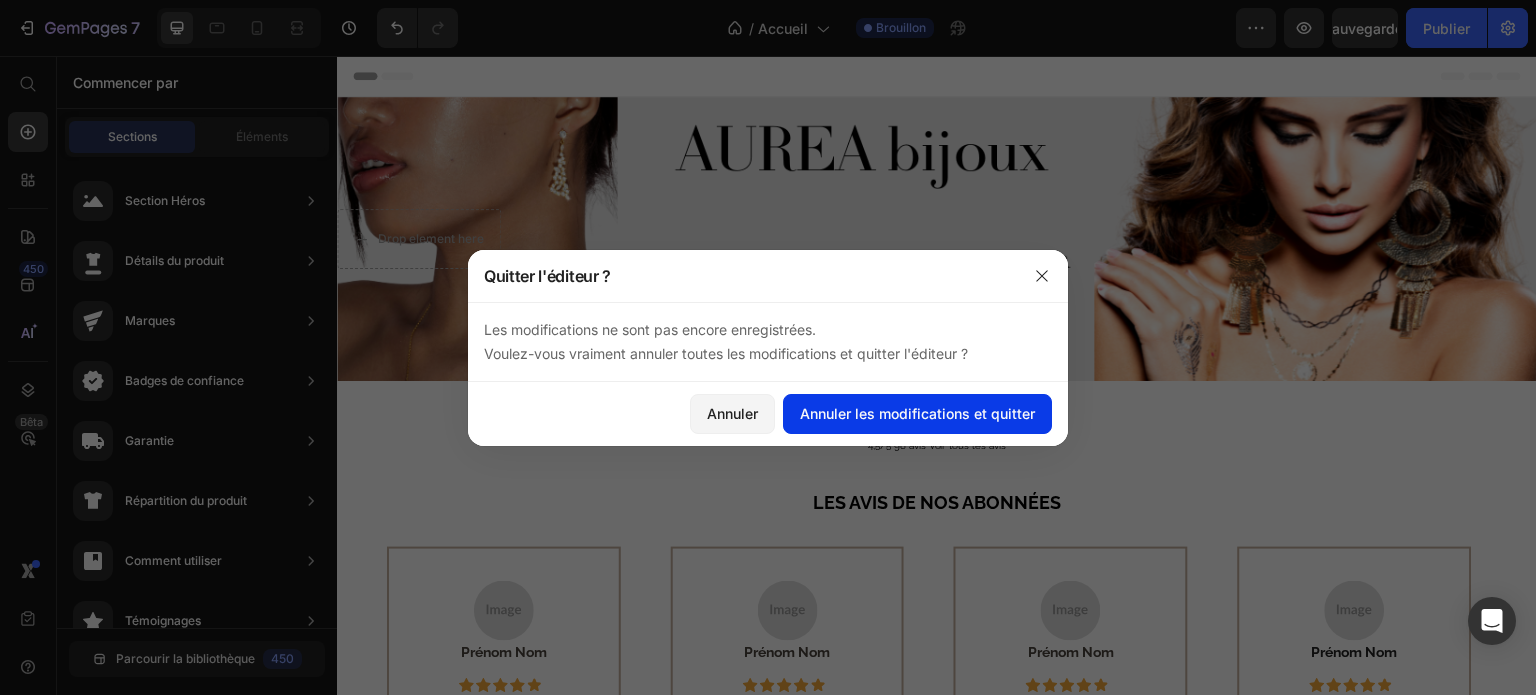 click on "Annuler les modifications et quitter" at bounding box center [917, 413] 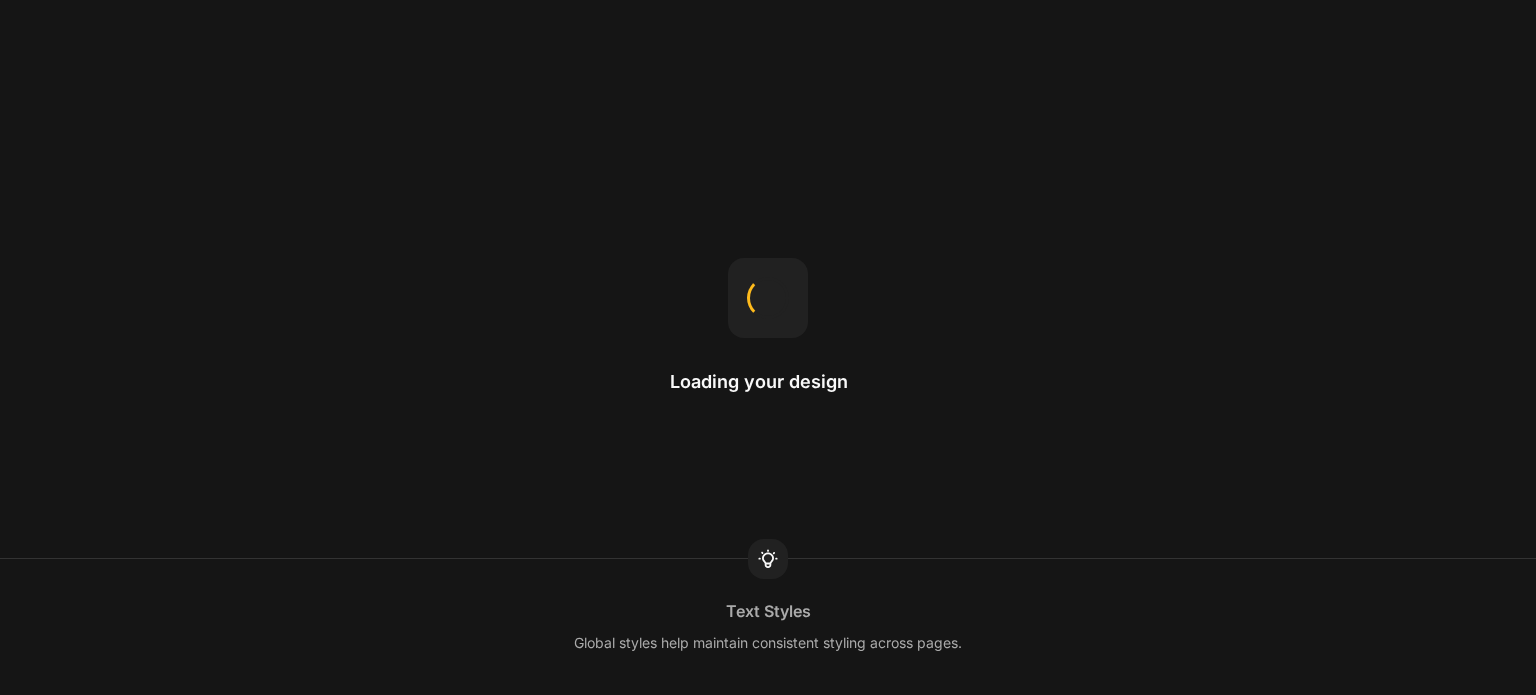 scroll, scrollTop: 0, scrollLeft: 0, axis: both 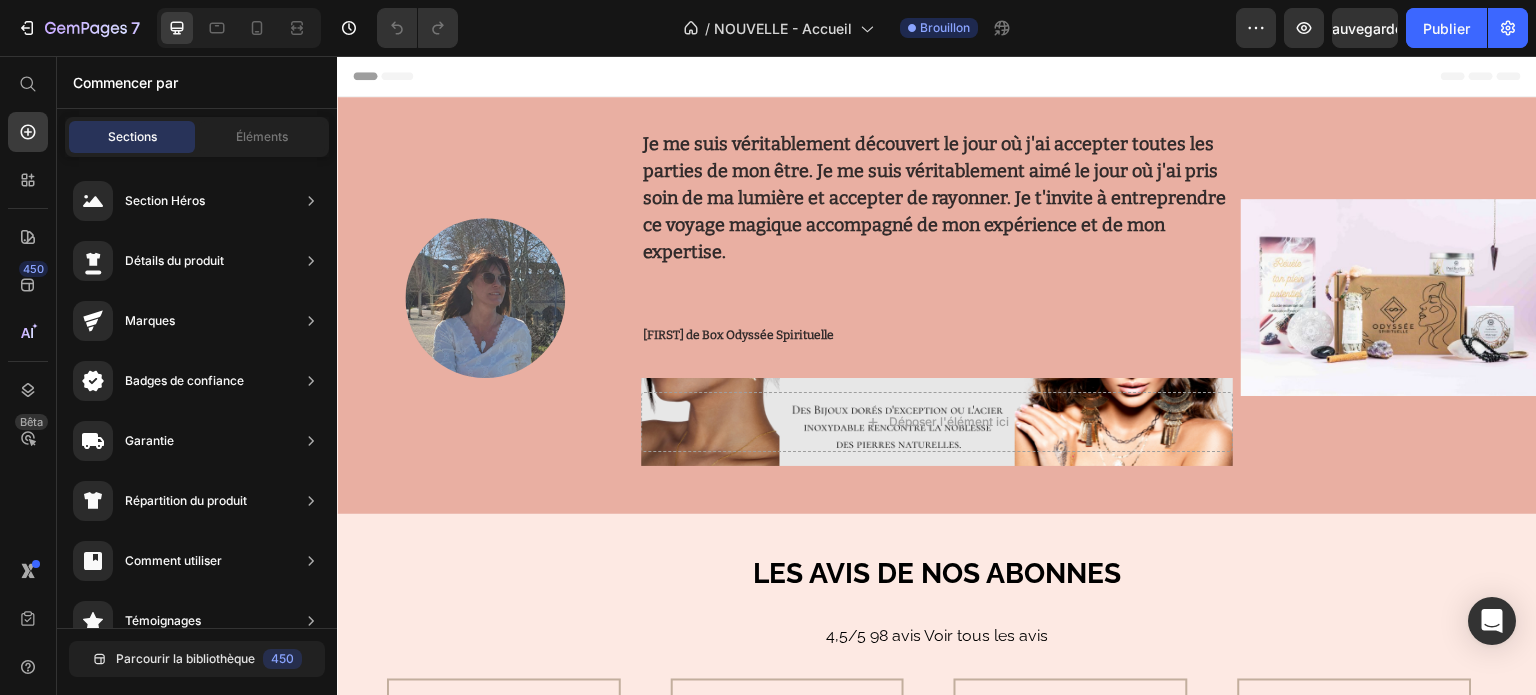 click on "Sections" 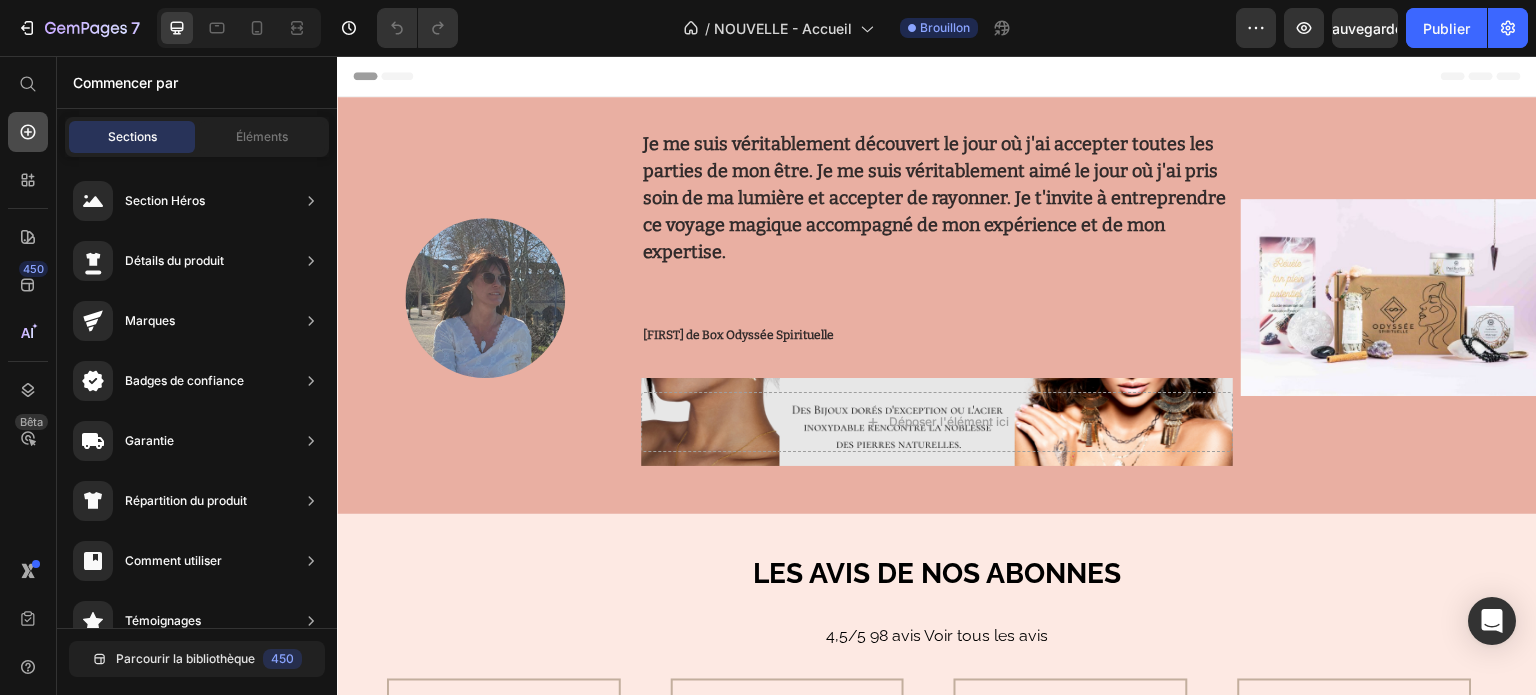 click 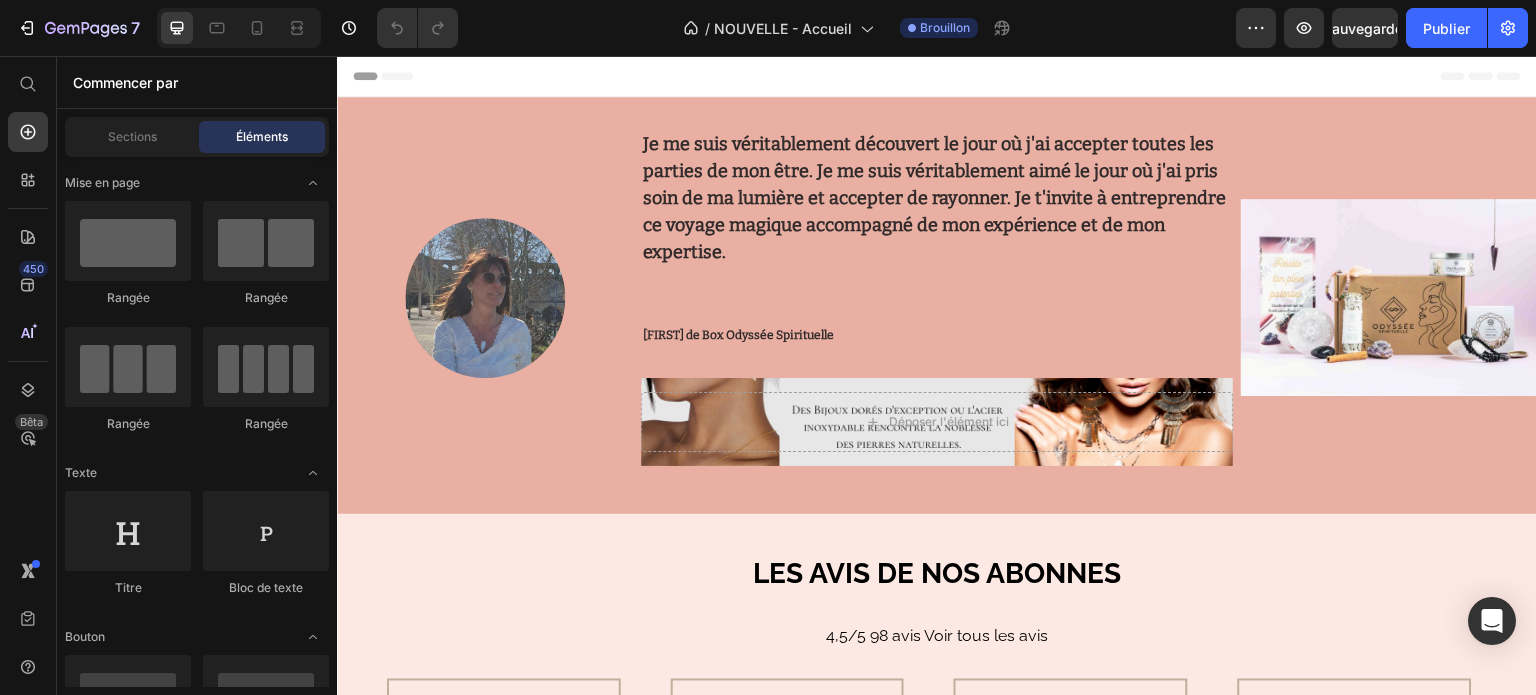 click on "Mise en page
Rangée
Rangée
Rangée
Rangée Texte
Titre
Bloc de texte Bouton
Bouton
Bouton
Collant Retour en haut Médias
Image
Image
Vidéo
Bannière vidéo" at bounding box center (197, 3318) 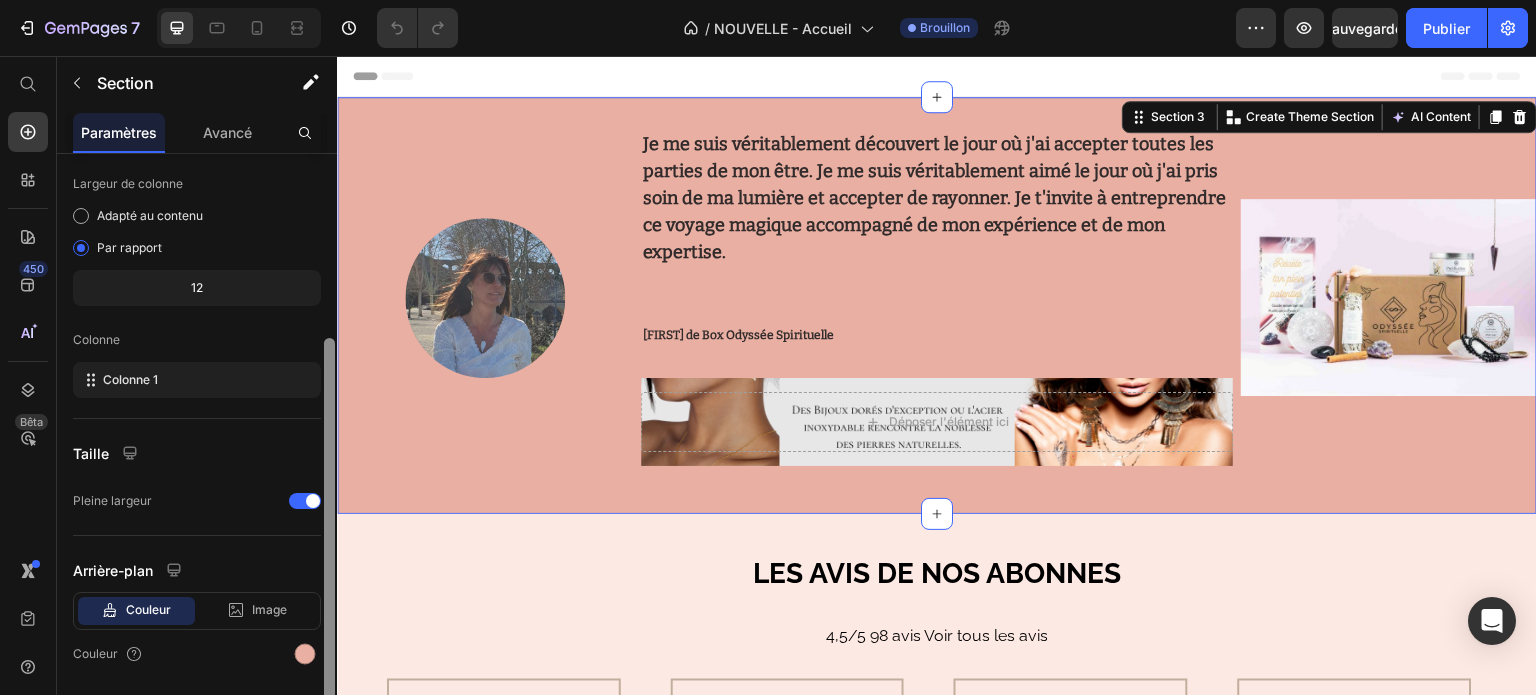 scroll, scrollTop: 208, scrollLeft: 0, axis: vertical 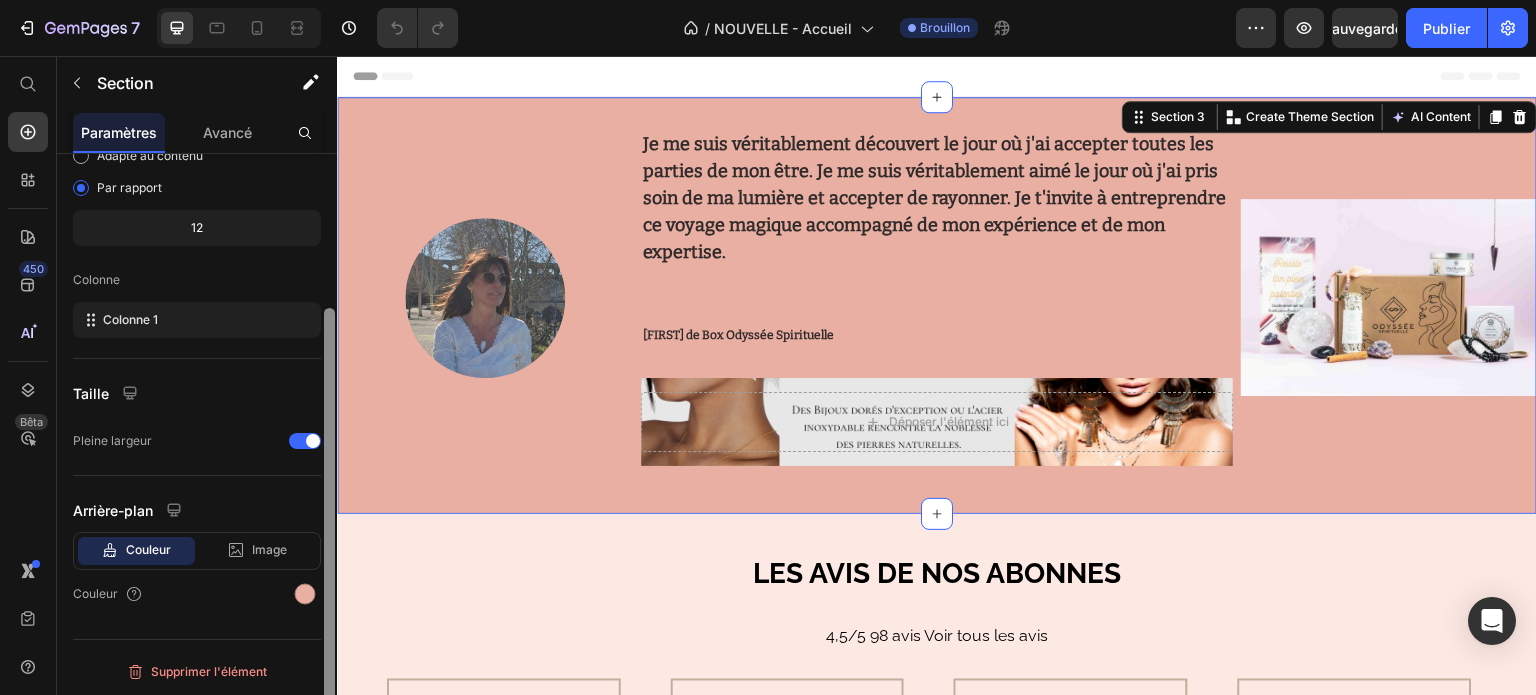 drag, startPoint x: 325, startPoint y: 417, endPoint x: 324, endPoint y: 671, distance: 254.00197 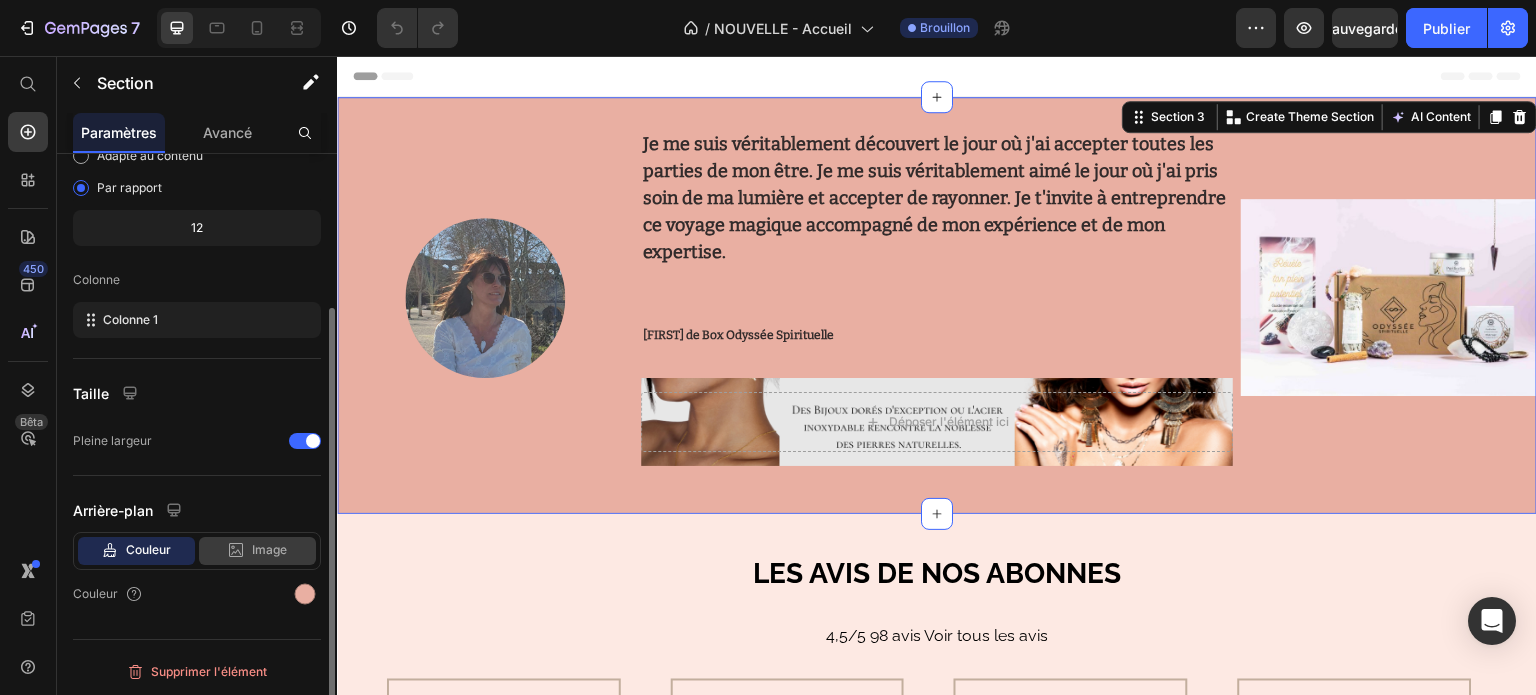 click on "Image" 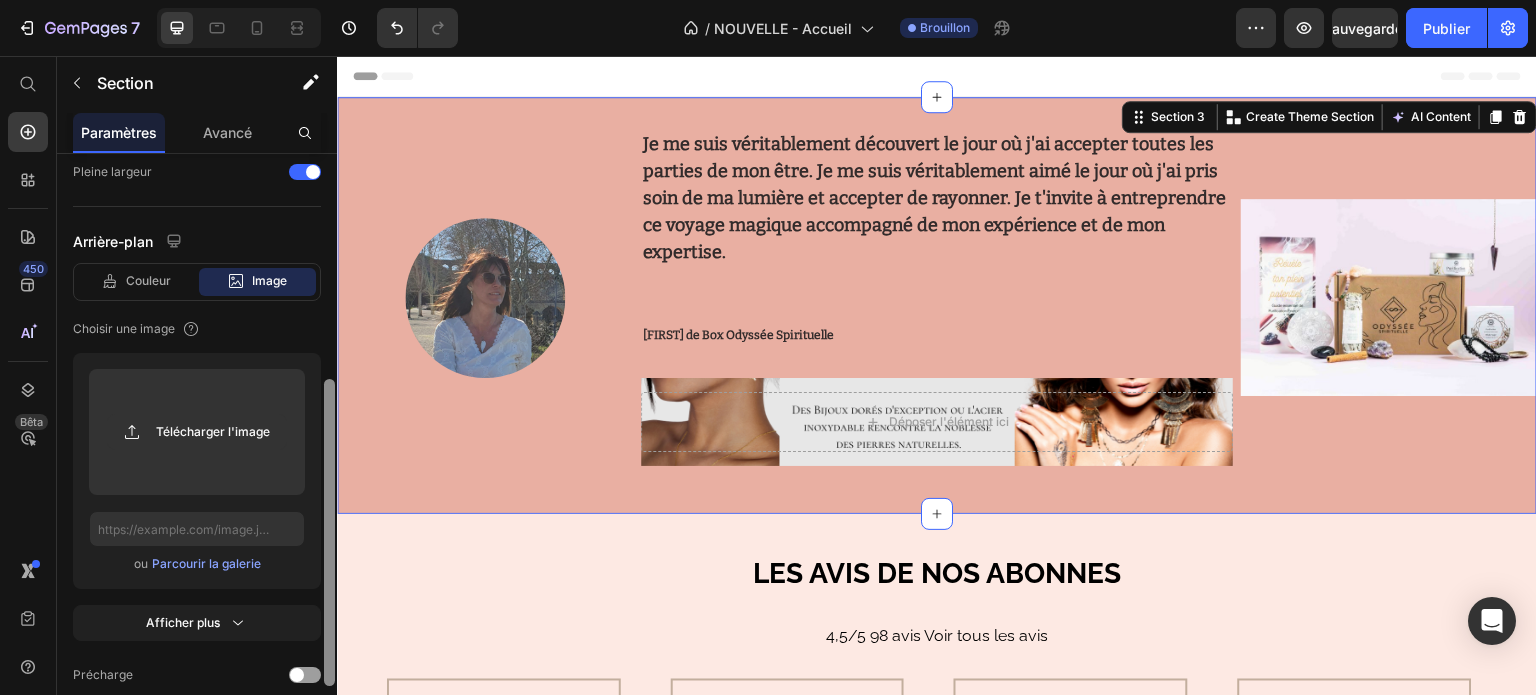 scroll, scrollTop: 484, scrollLeft: 0, axis: vertical 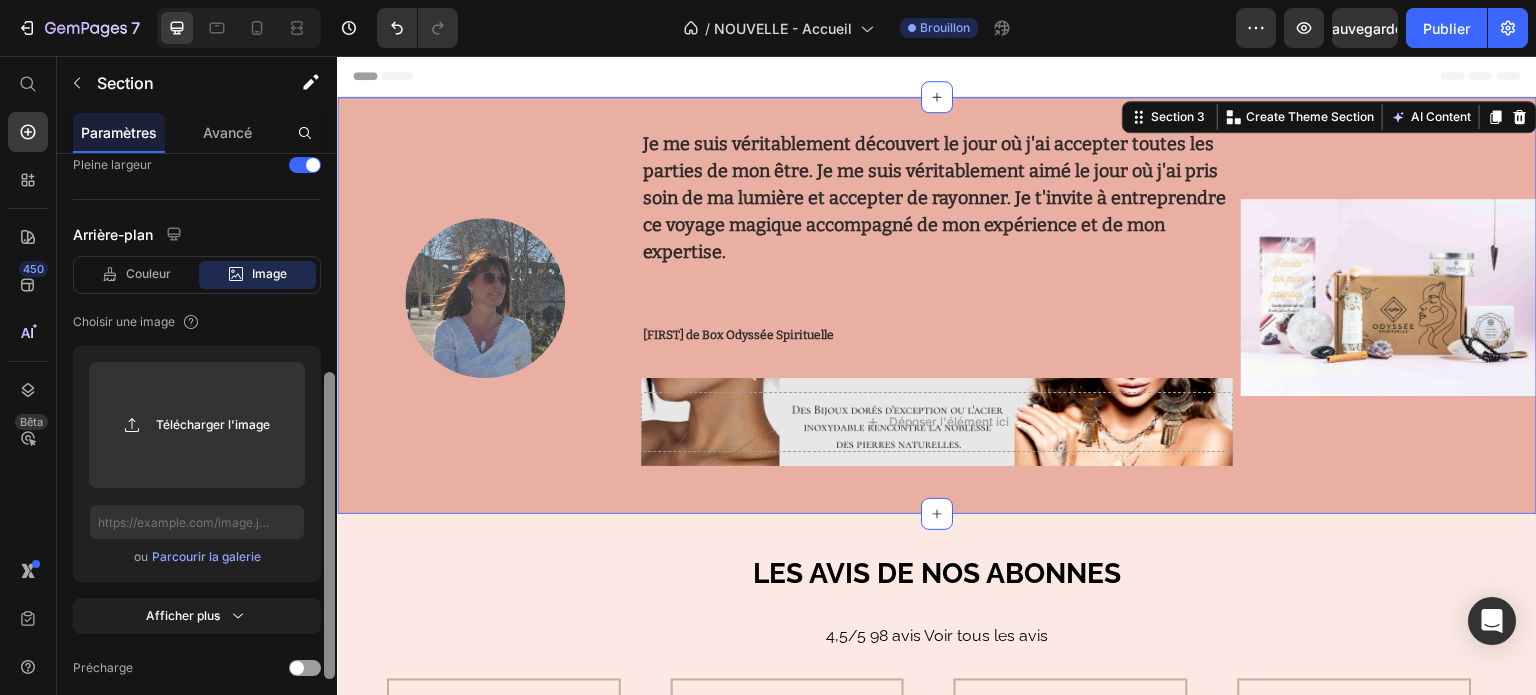 drag, startPoint x: 329, startPoint y: 481, endPoint x: 322, endPoint y: 623, distance: 142.17242 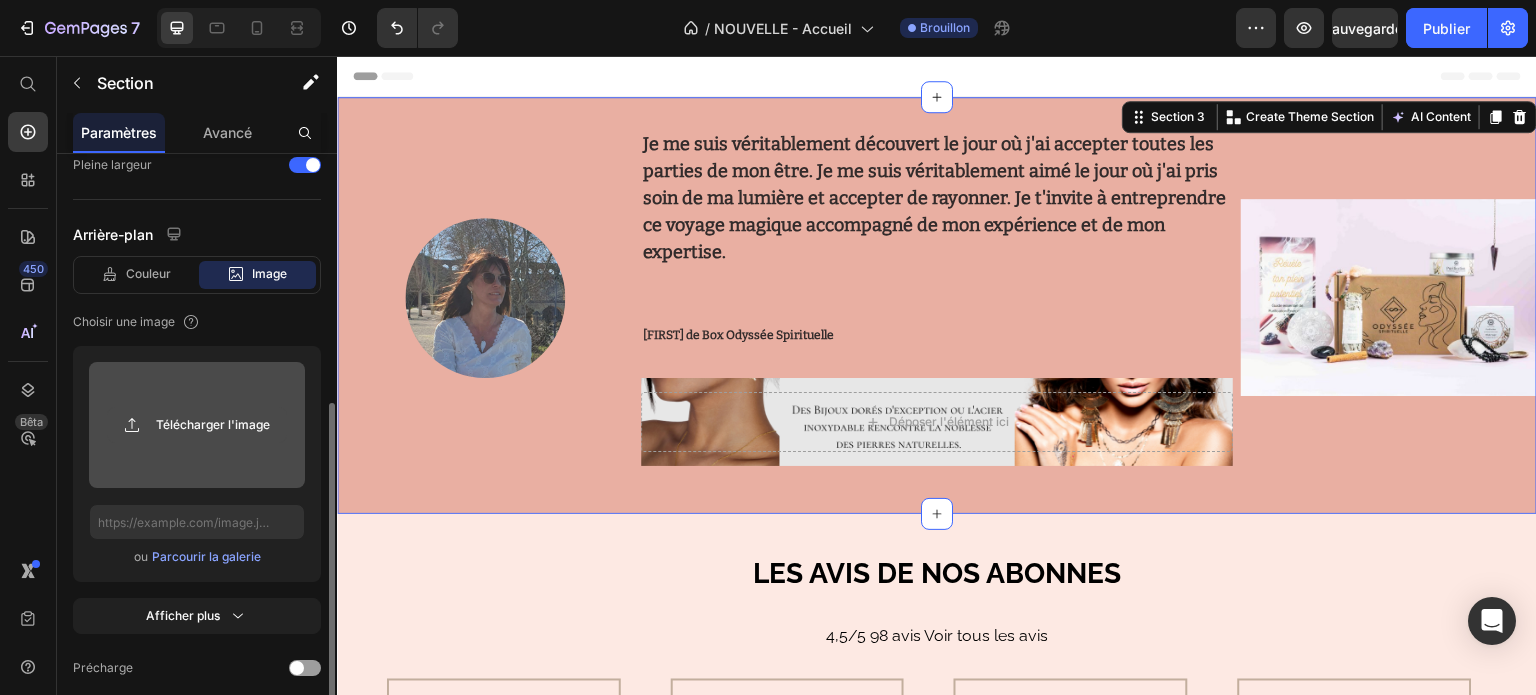 click 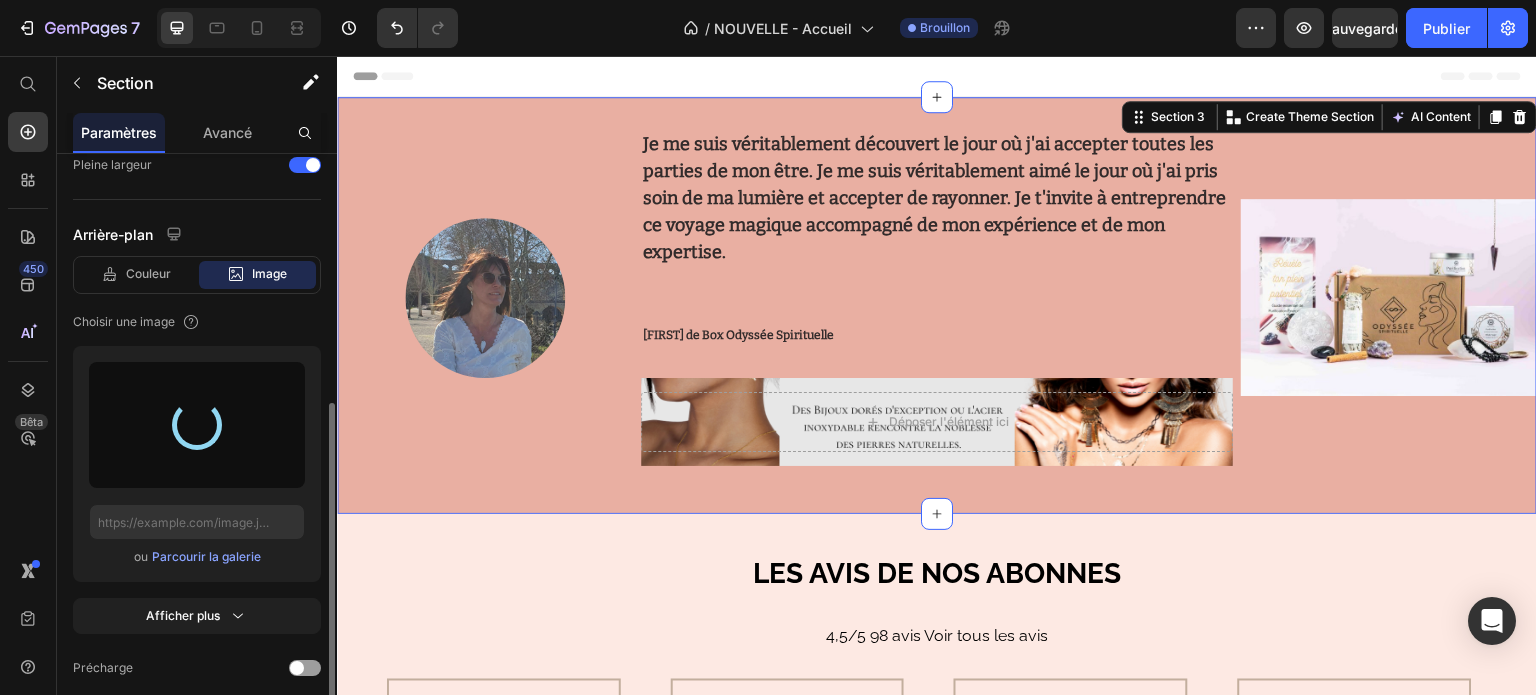 type on "https://cdn.shopify.com/s/files/1/0901/2746/6871/files/gempages_547985394210178140-7a0229c4-fcf2-42aa-9eff-2b47d8061b6e.png" 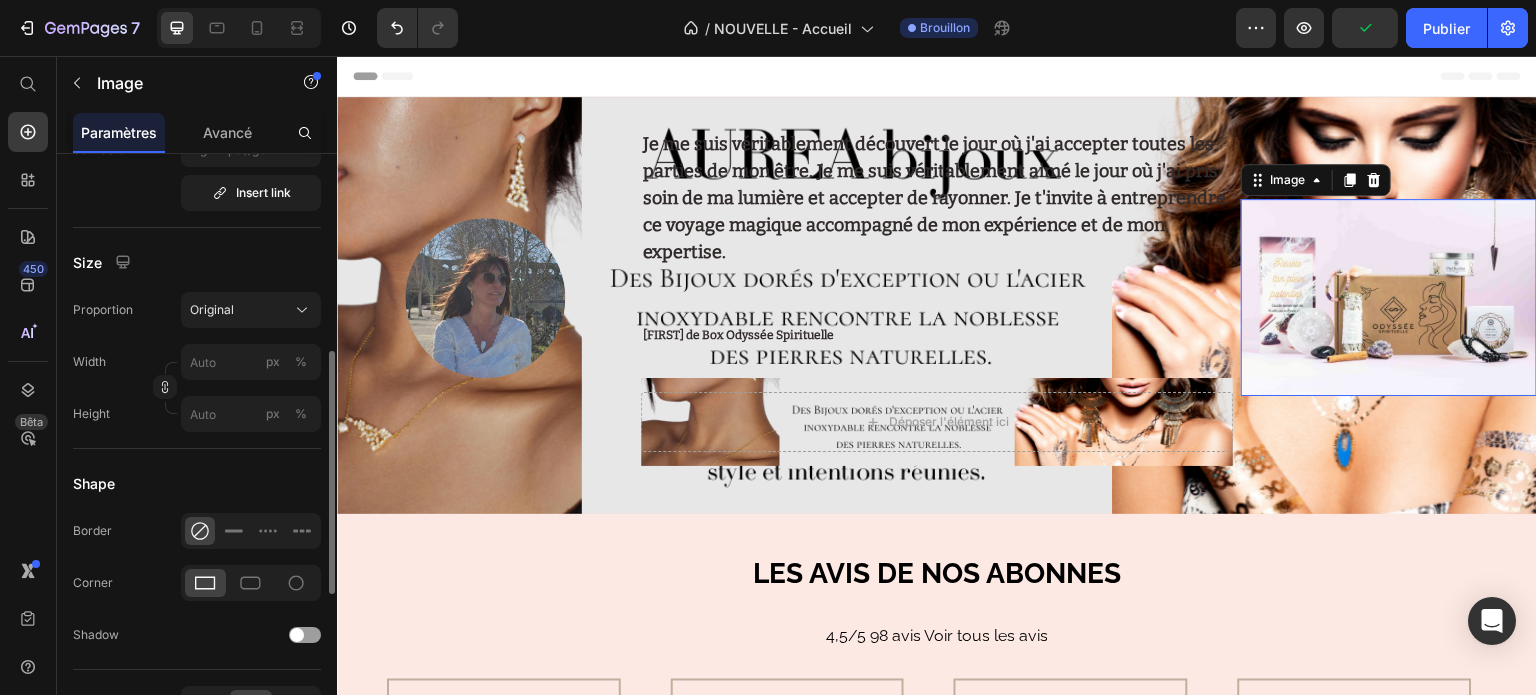 click at bounding box center [1389, 297] 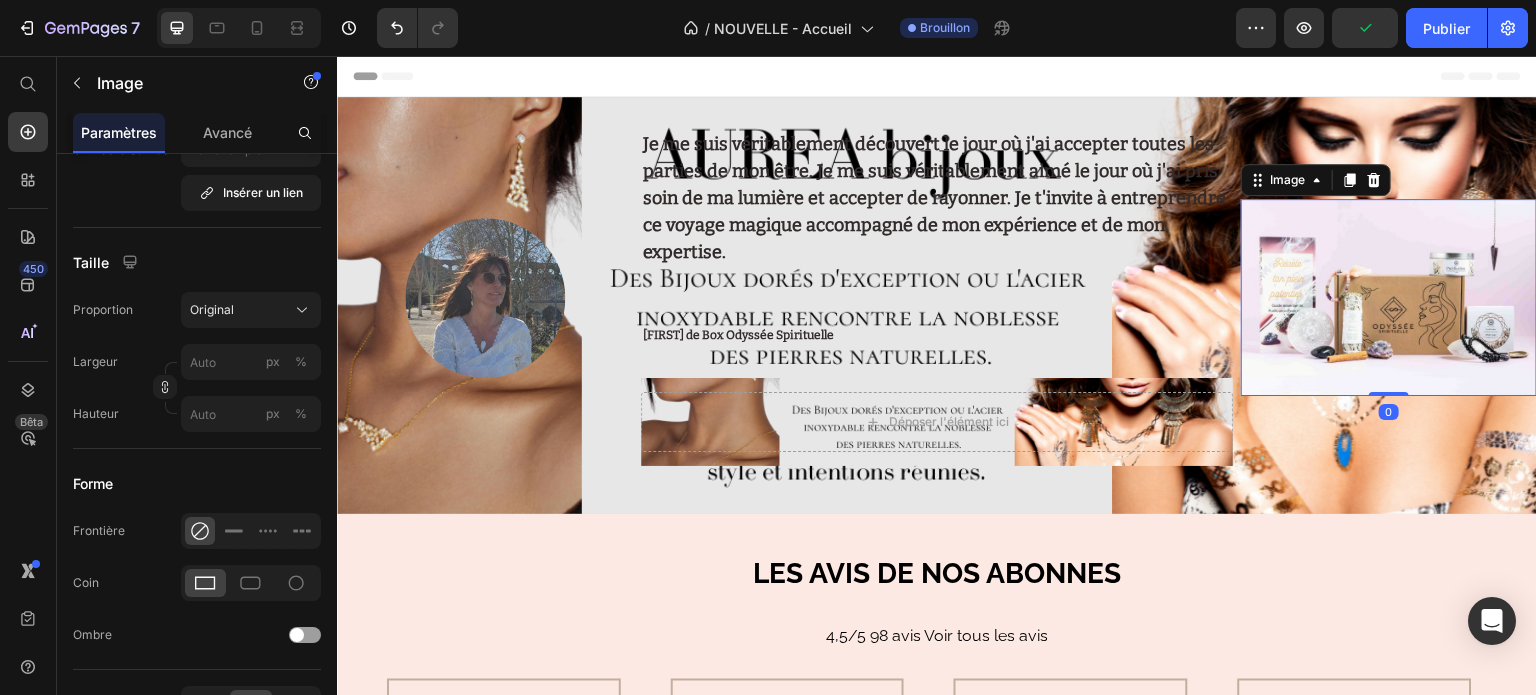 scroll, scrollTop: 0, scrollLeft: 0, axis: both 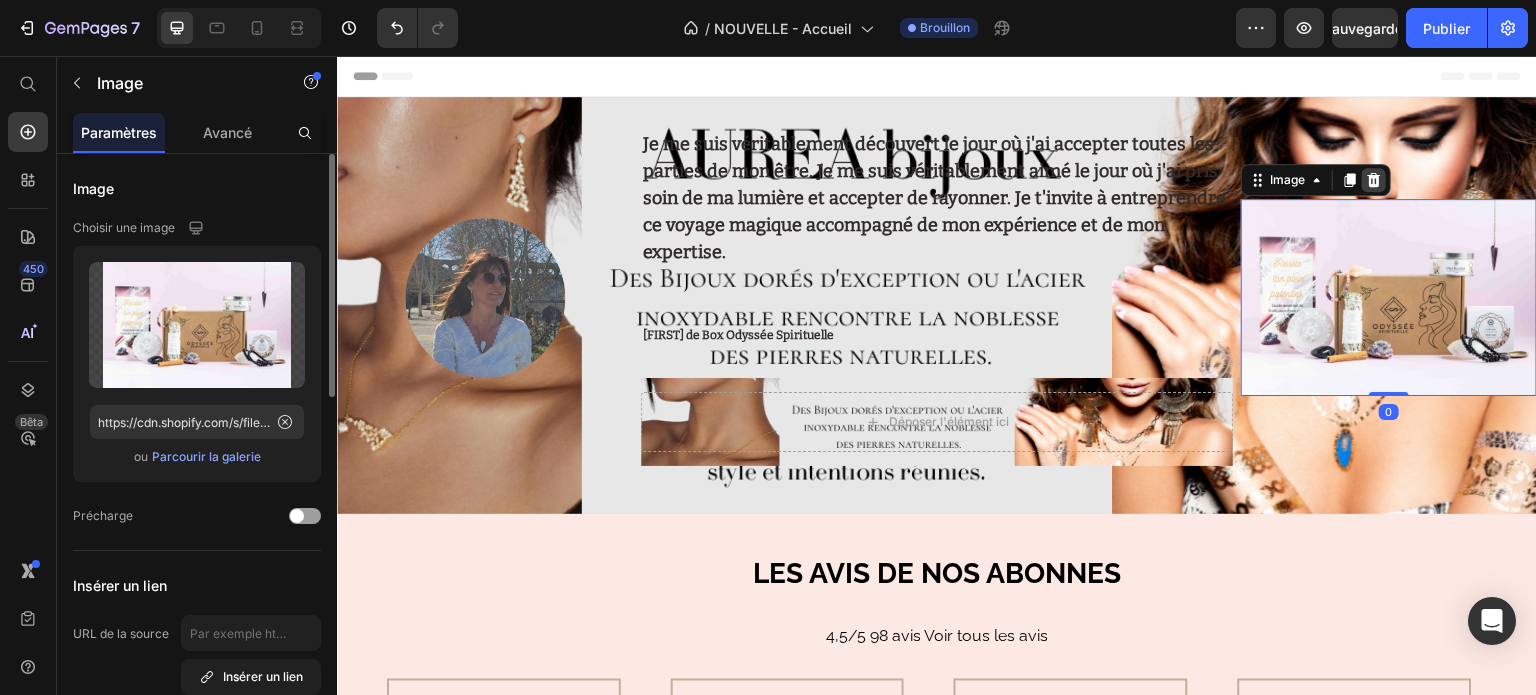 click 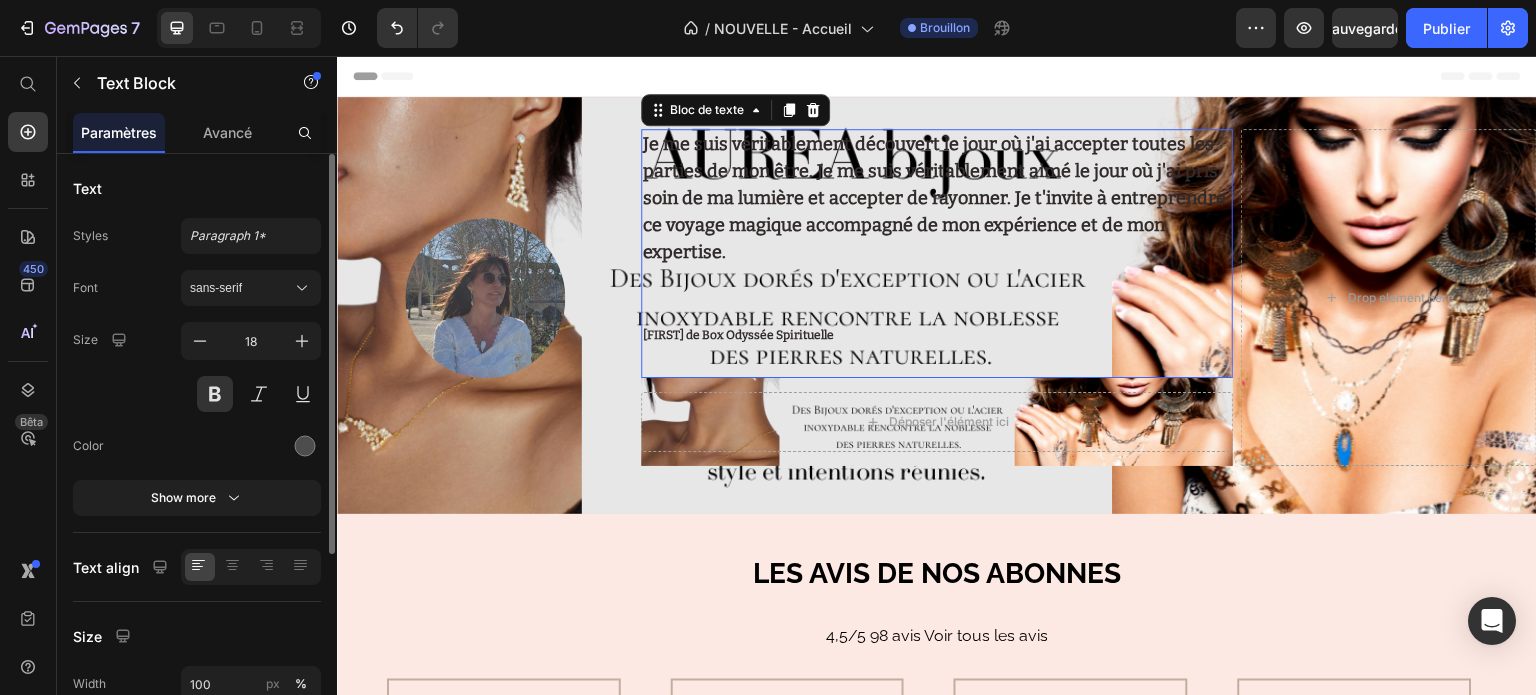 click on "Je me suis véritablement découvert le jour où j'ai accepter toutes les parties de mon être. Je me suis véritablement aimé le jour où j'ai pris soin de ma lumière et accepter de rayonner. Je t'invite à entreprendre ce voyage magique accompagné de mon expérience et de mon expertise." at bounding box center [934, 198] 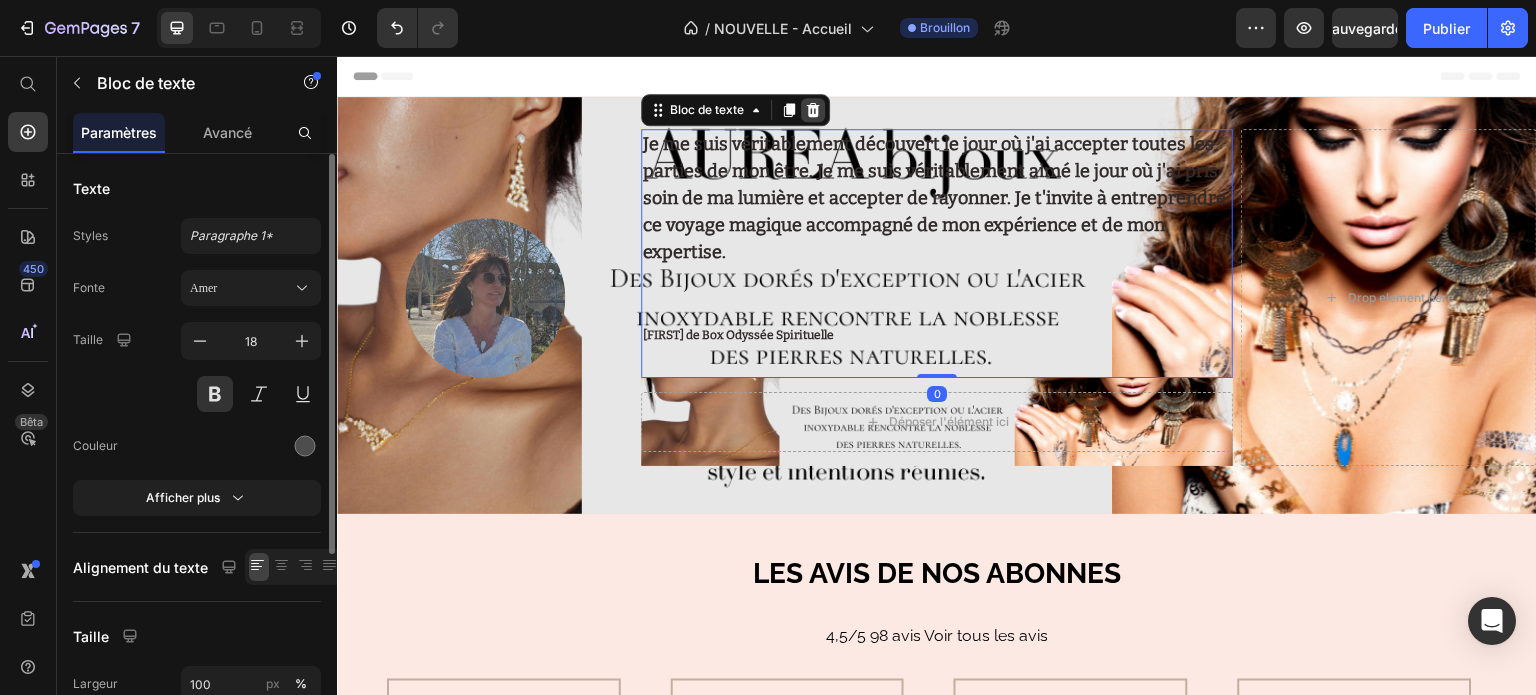 click 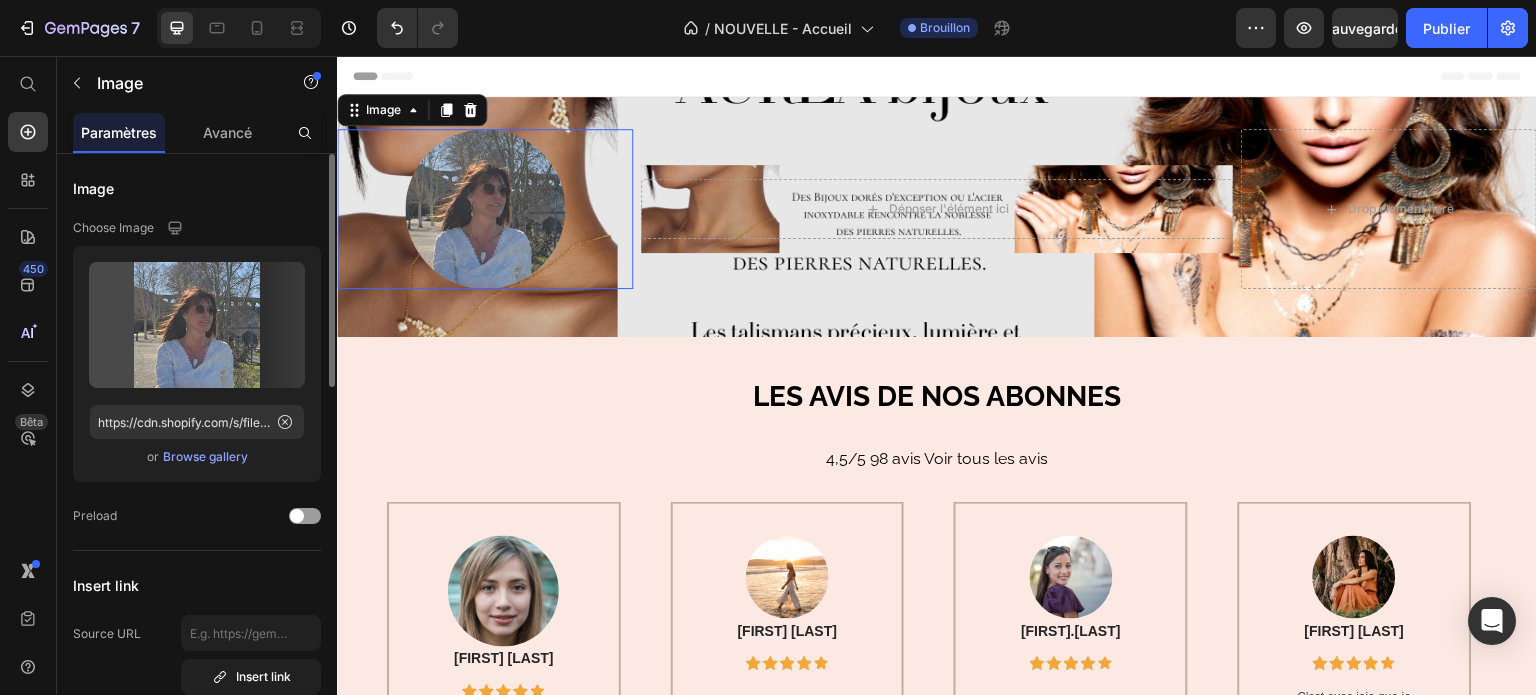 click at bounding box center [485, 209] 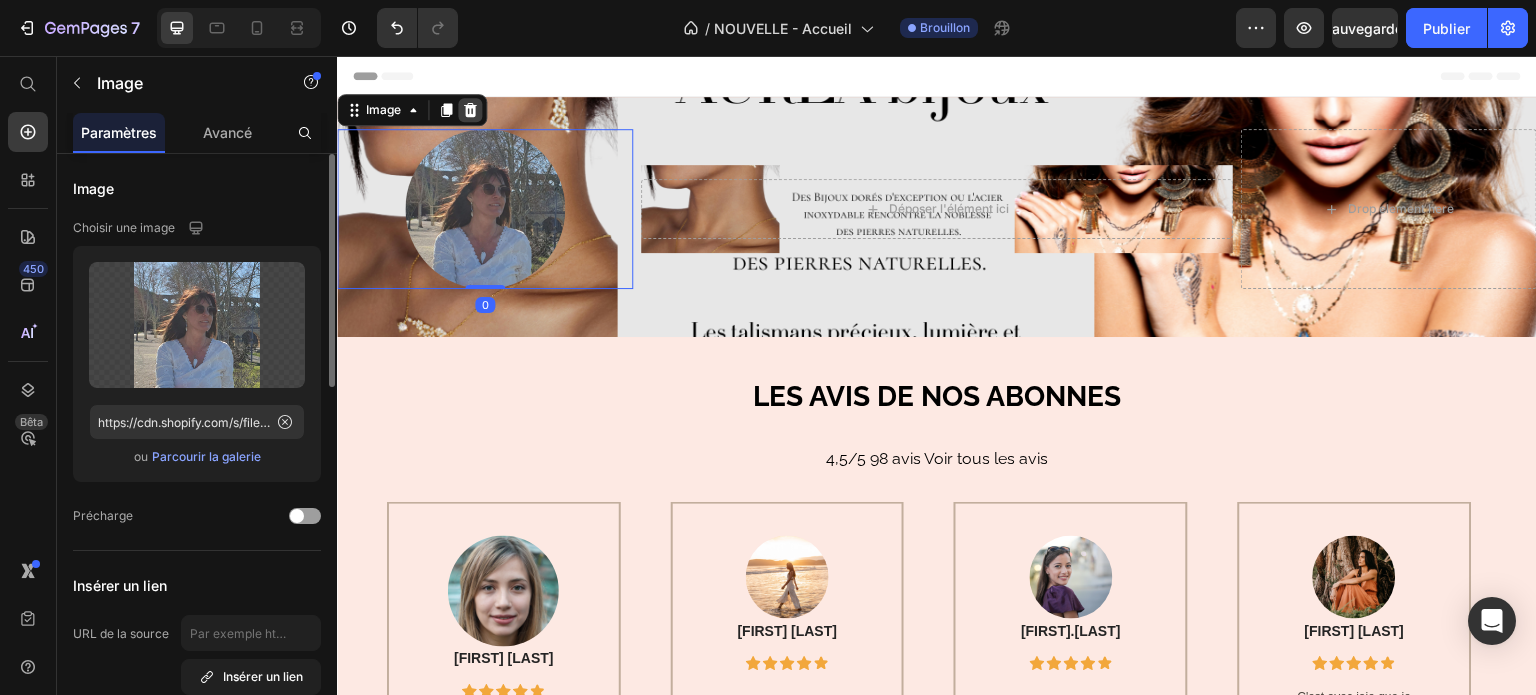 click 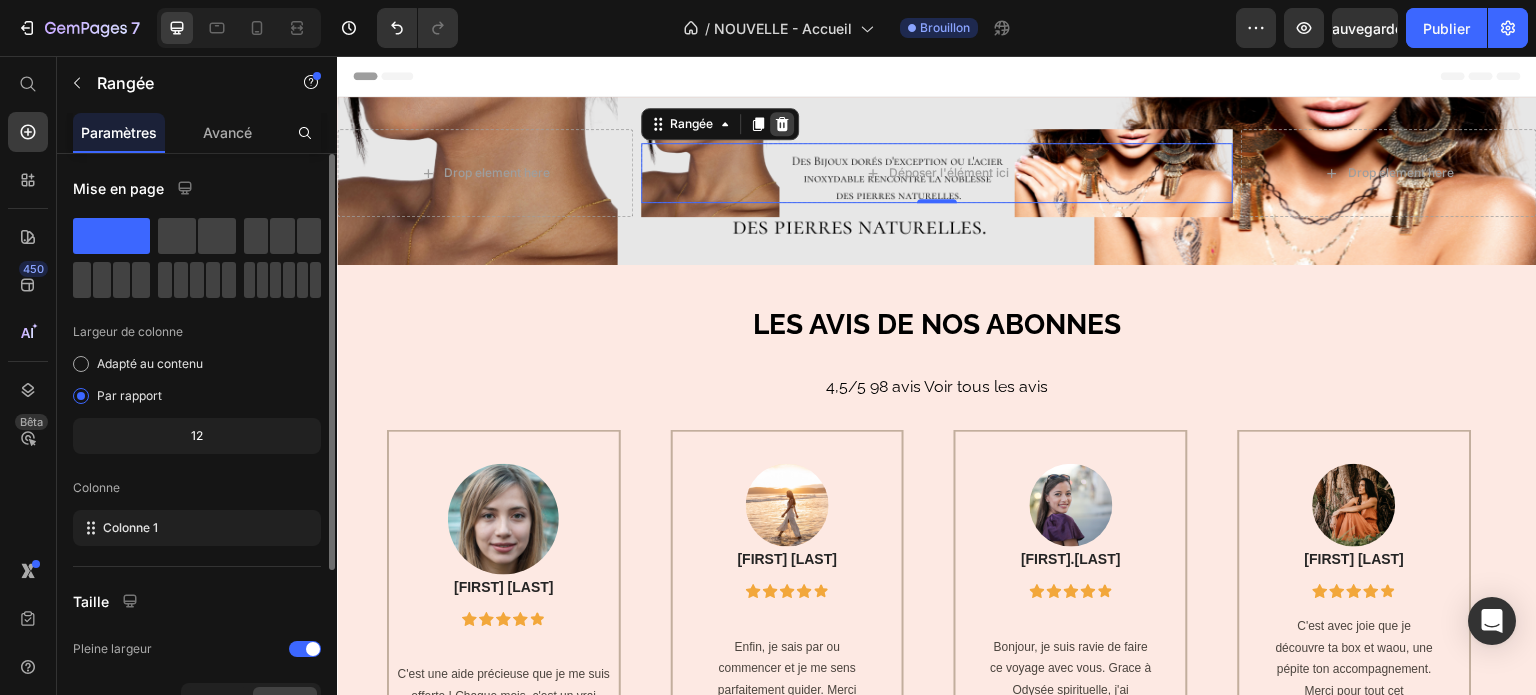 click 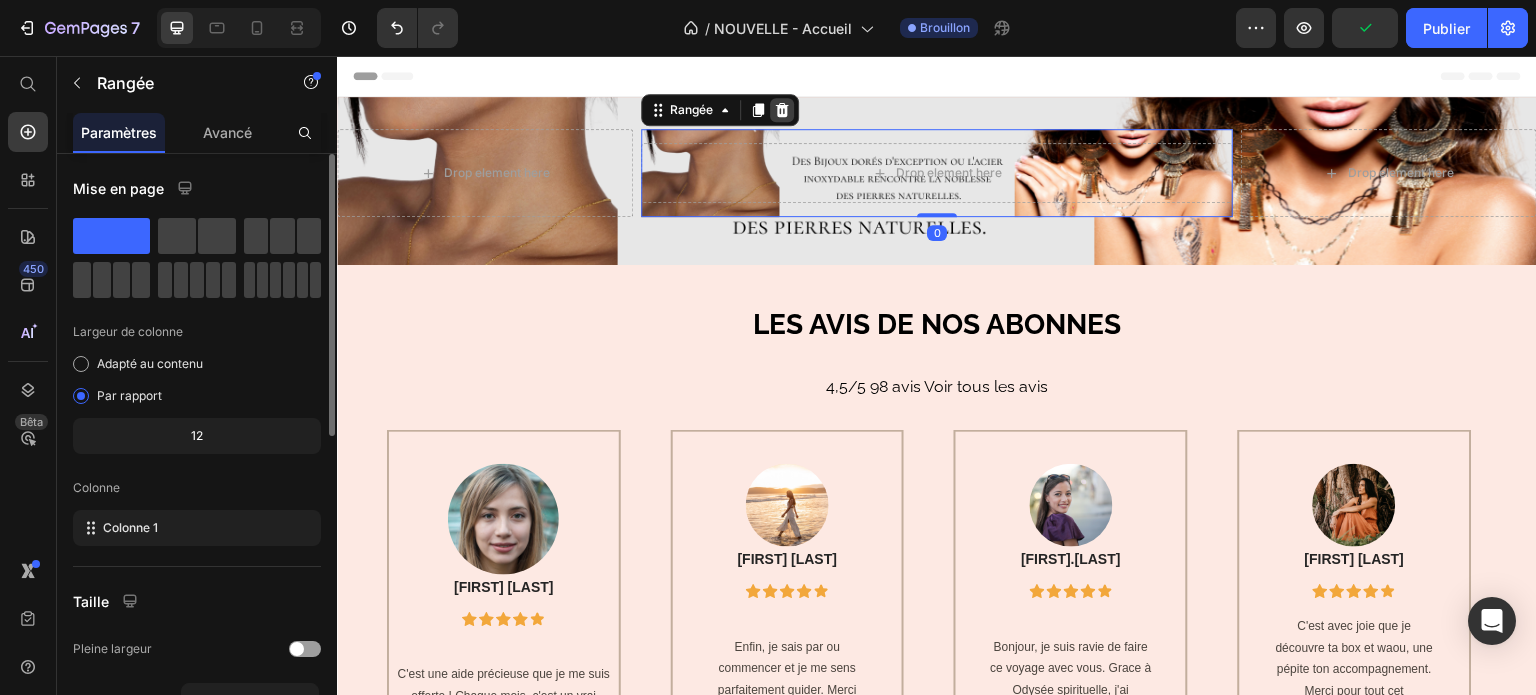 click at bounding box center [782, 110] 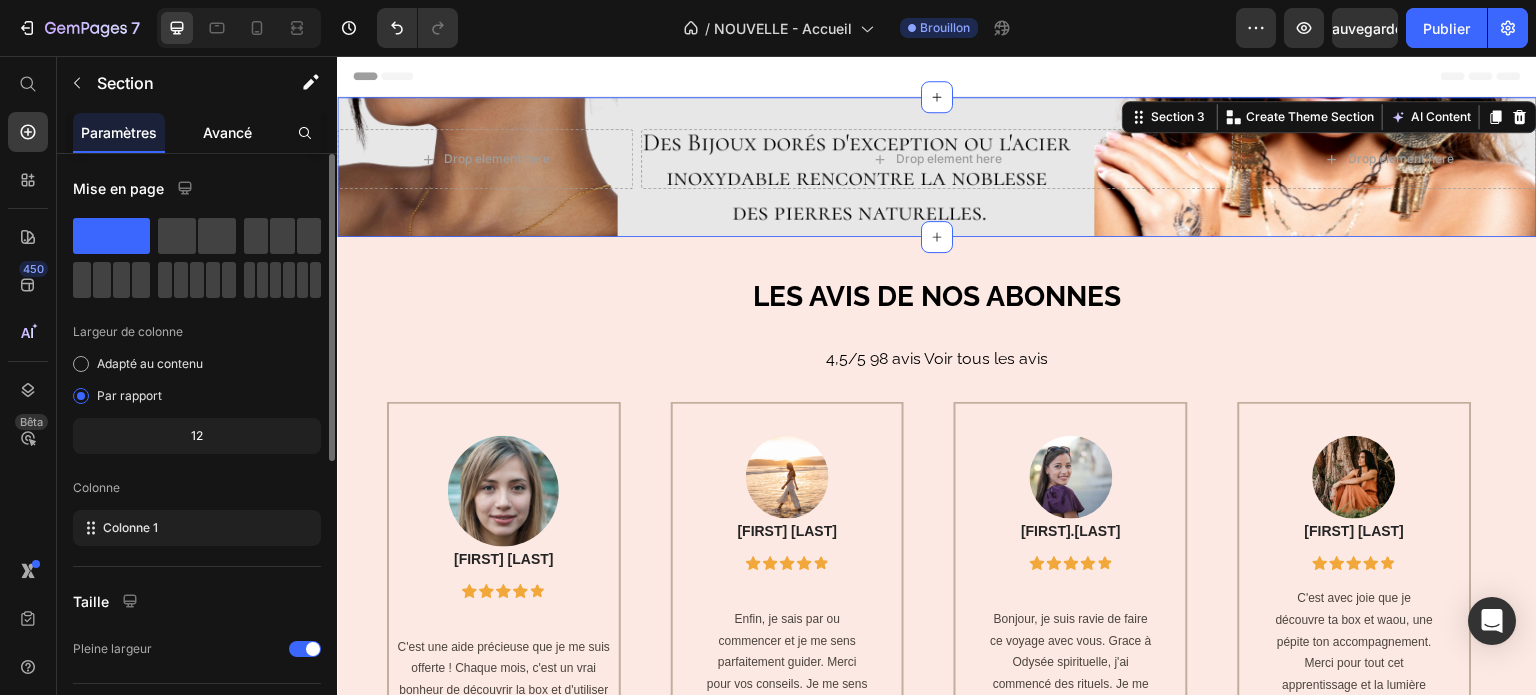 click on "Avancé" at bounding box center [227, 132] 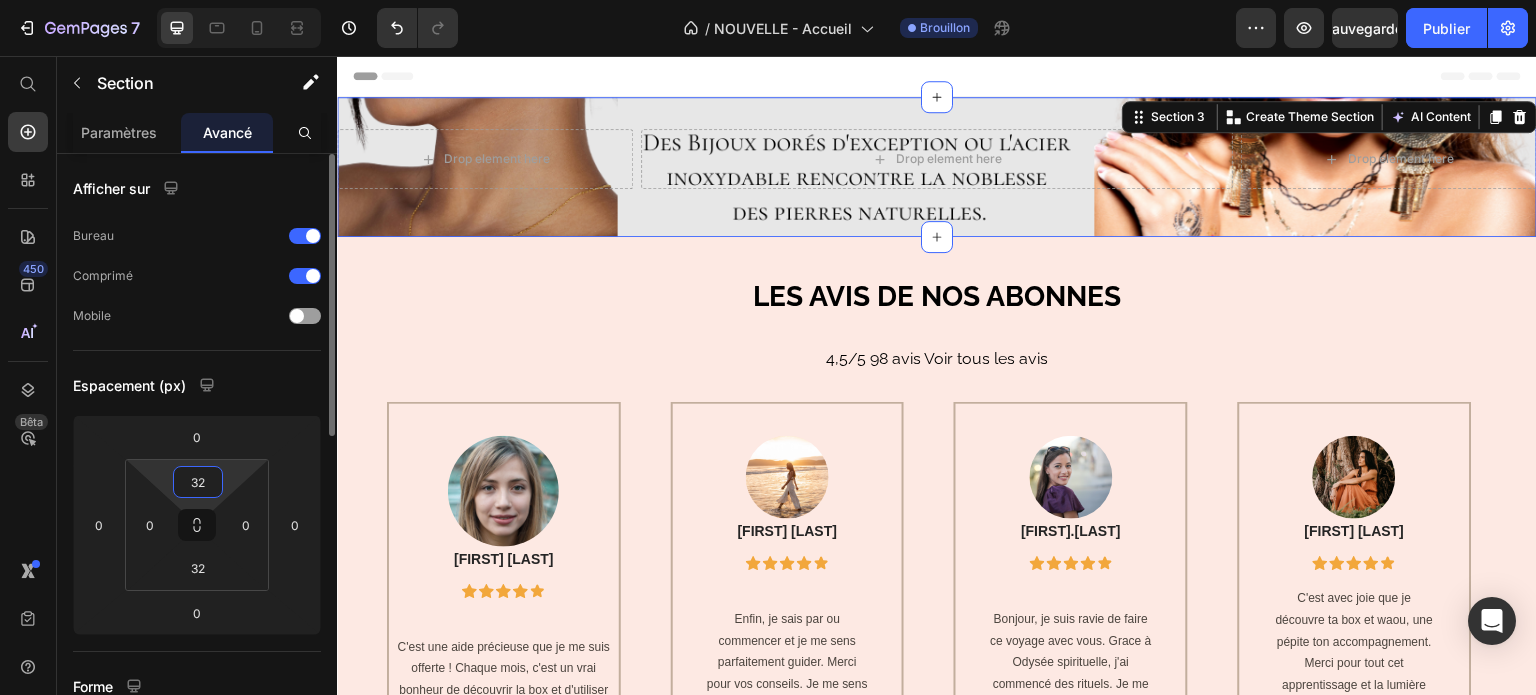 click on "32" at bounding box center [198, 482] 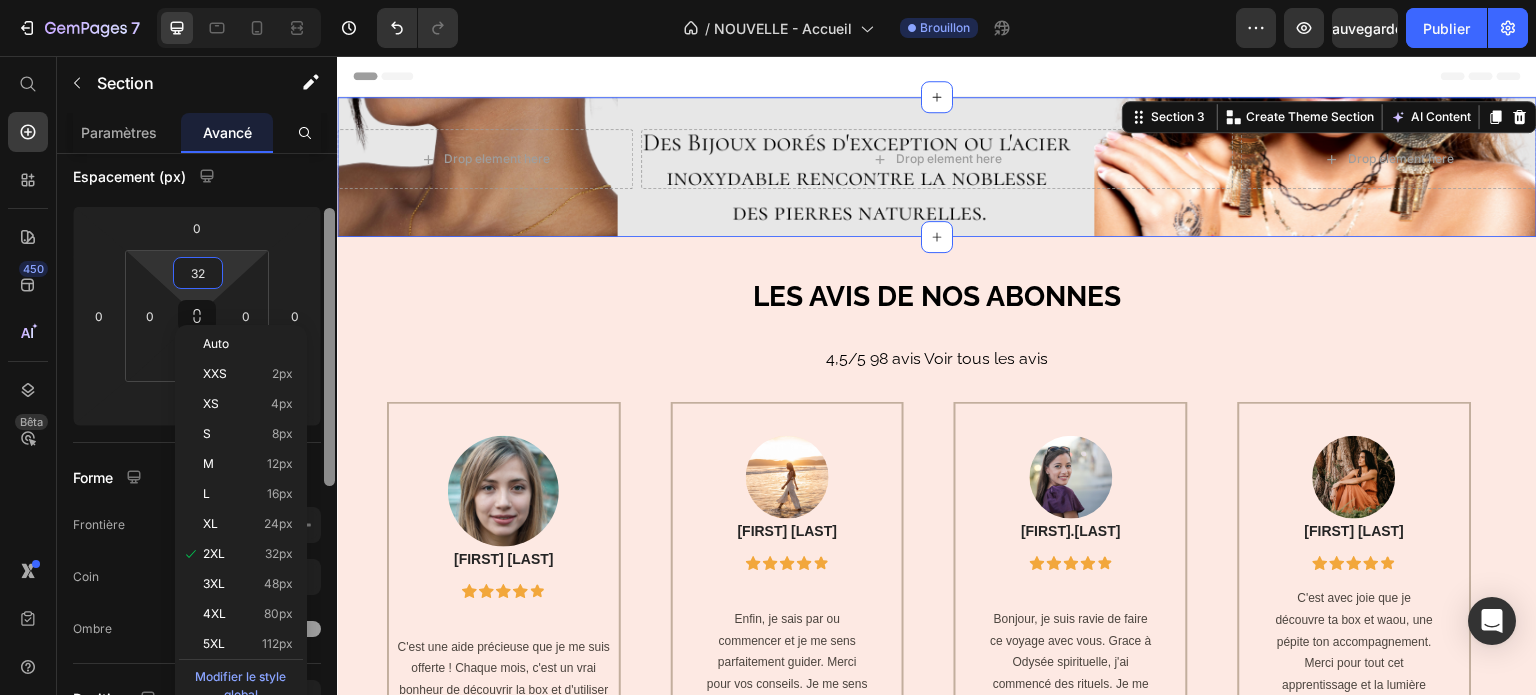 drag, startPoint x: 327, startPoint y: 423, endPoint x: 328, endPoint y: 542, distance: 119.0042 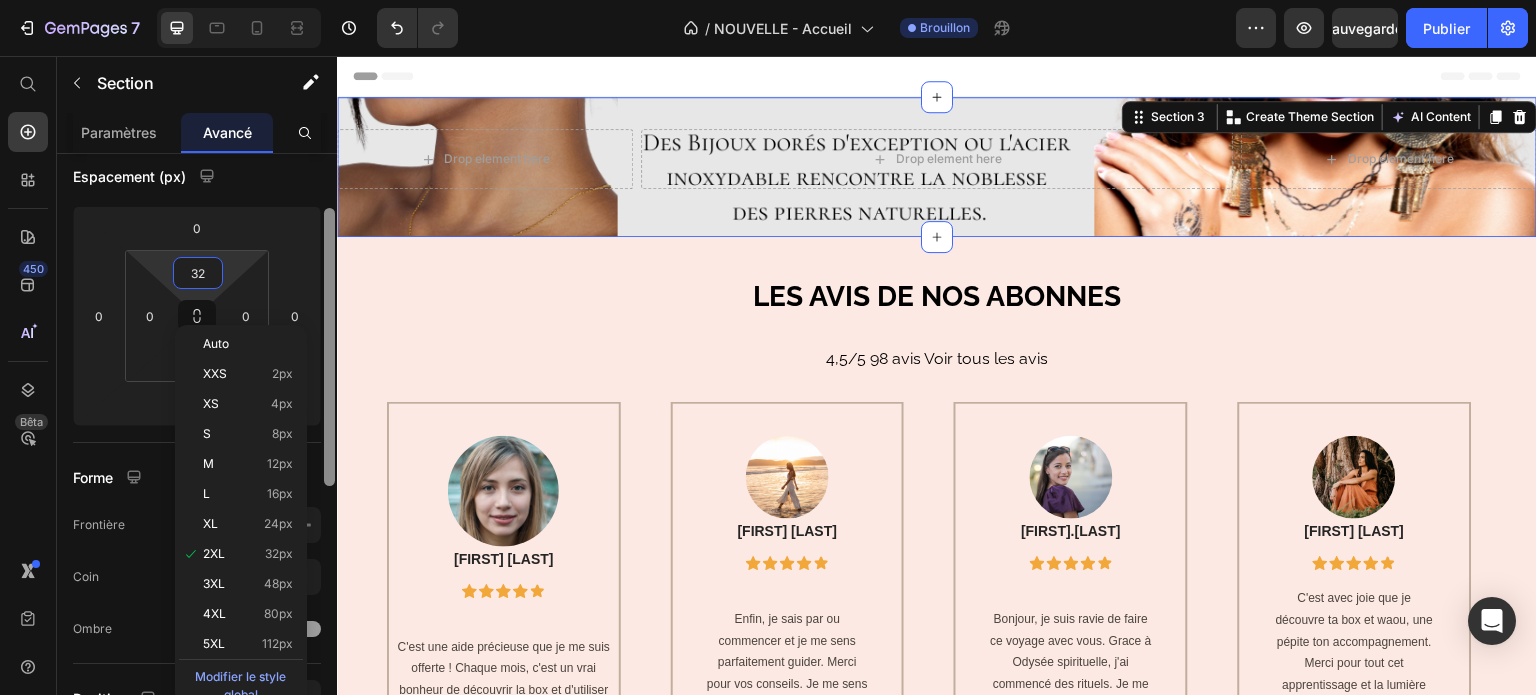 click at bounding box center (329, 347) 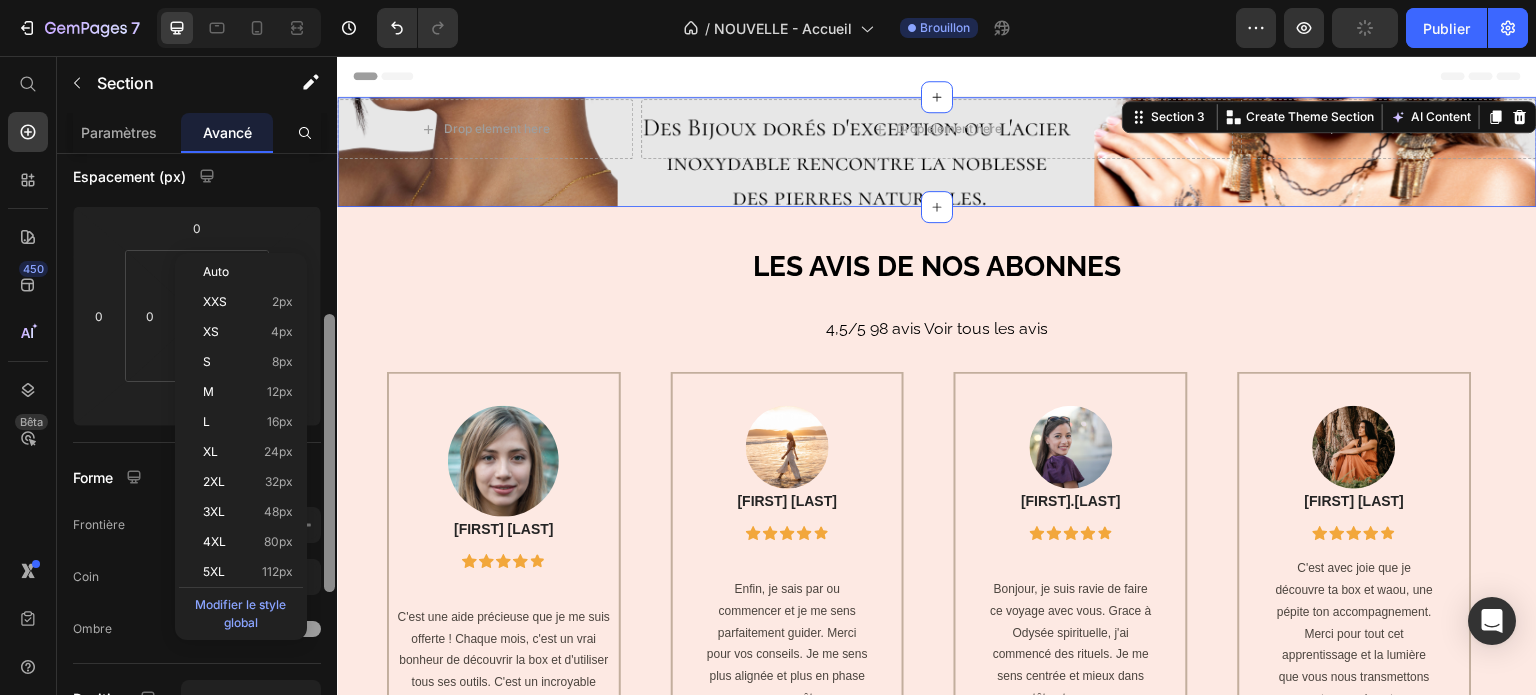 scroll, scrollTop: 252, scrollLeft: 0, axis: vertical 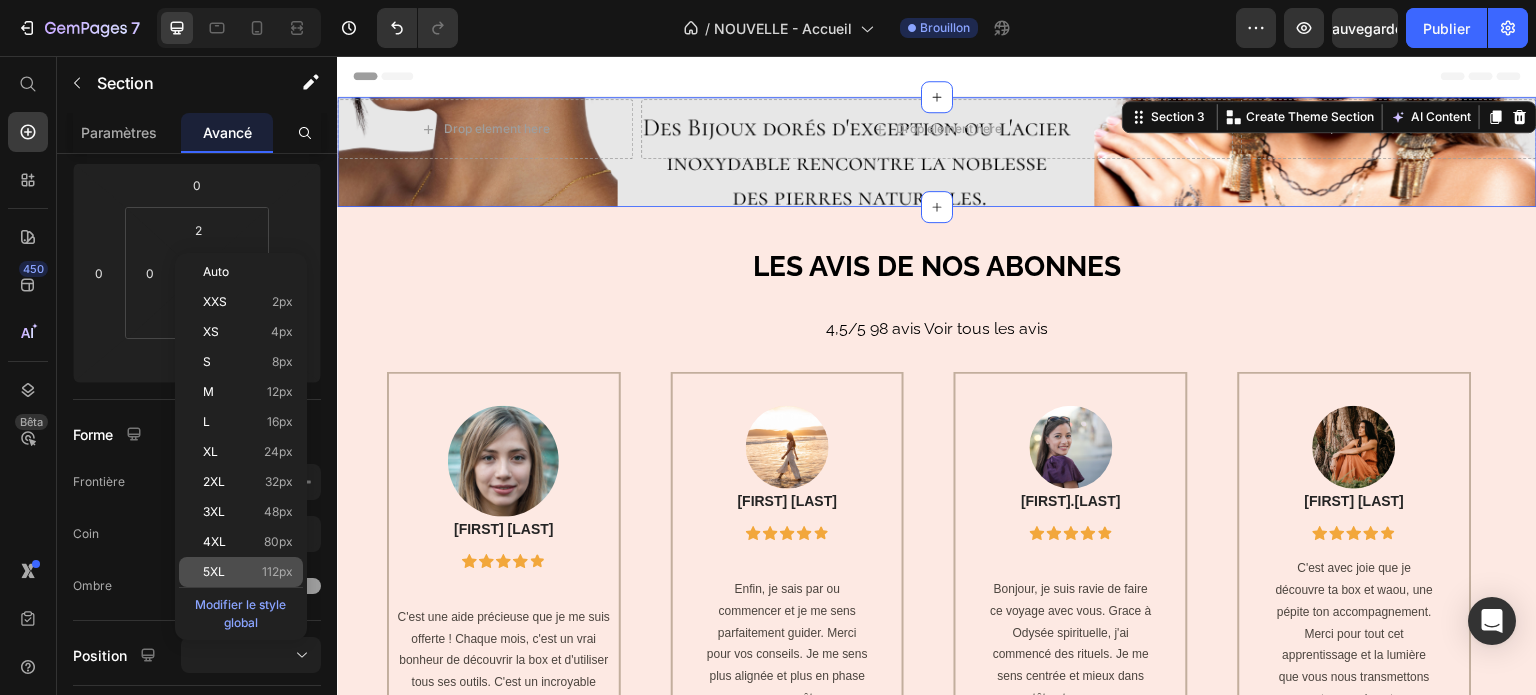 click on "5XL 112px" at bounding box center [248, 572] 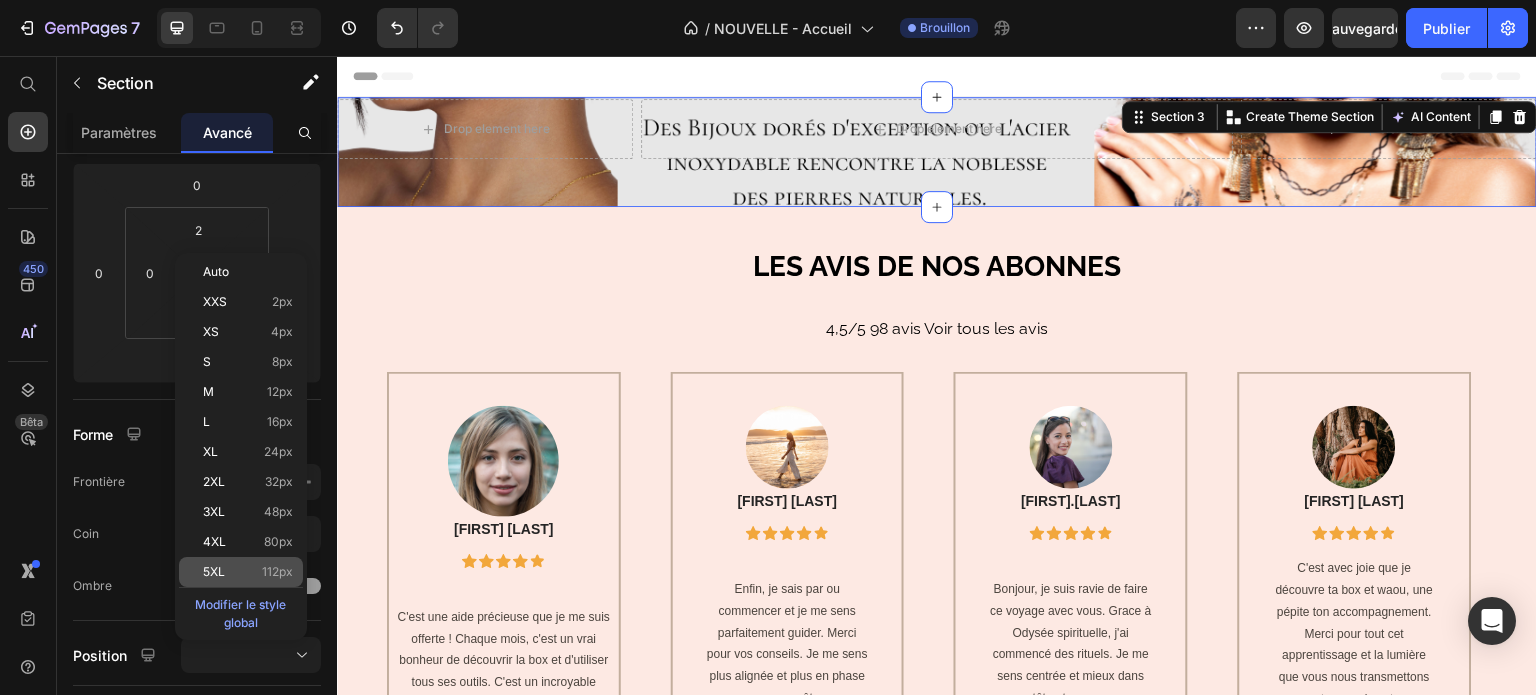 type on "112" 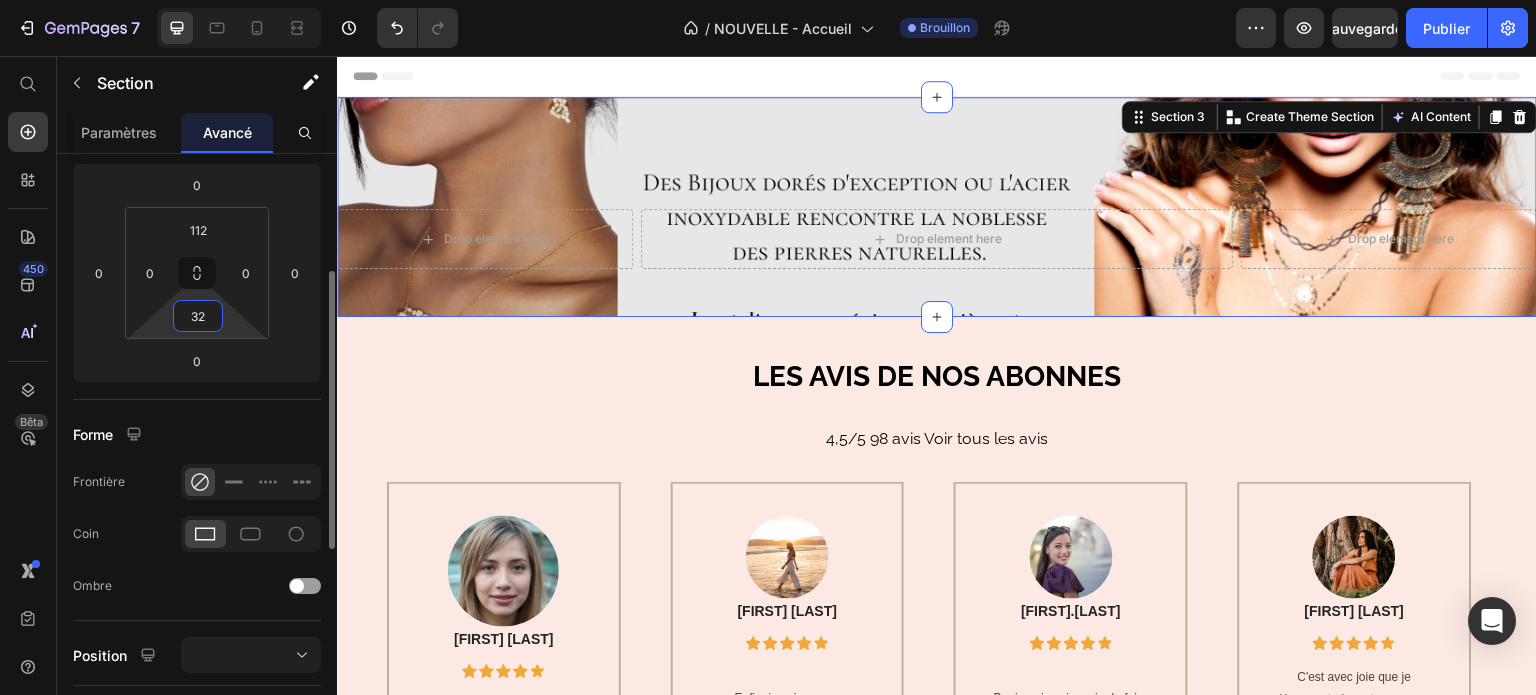 click on "32" at bounding box center [198, 316] 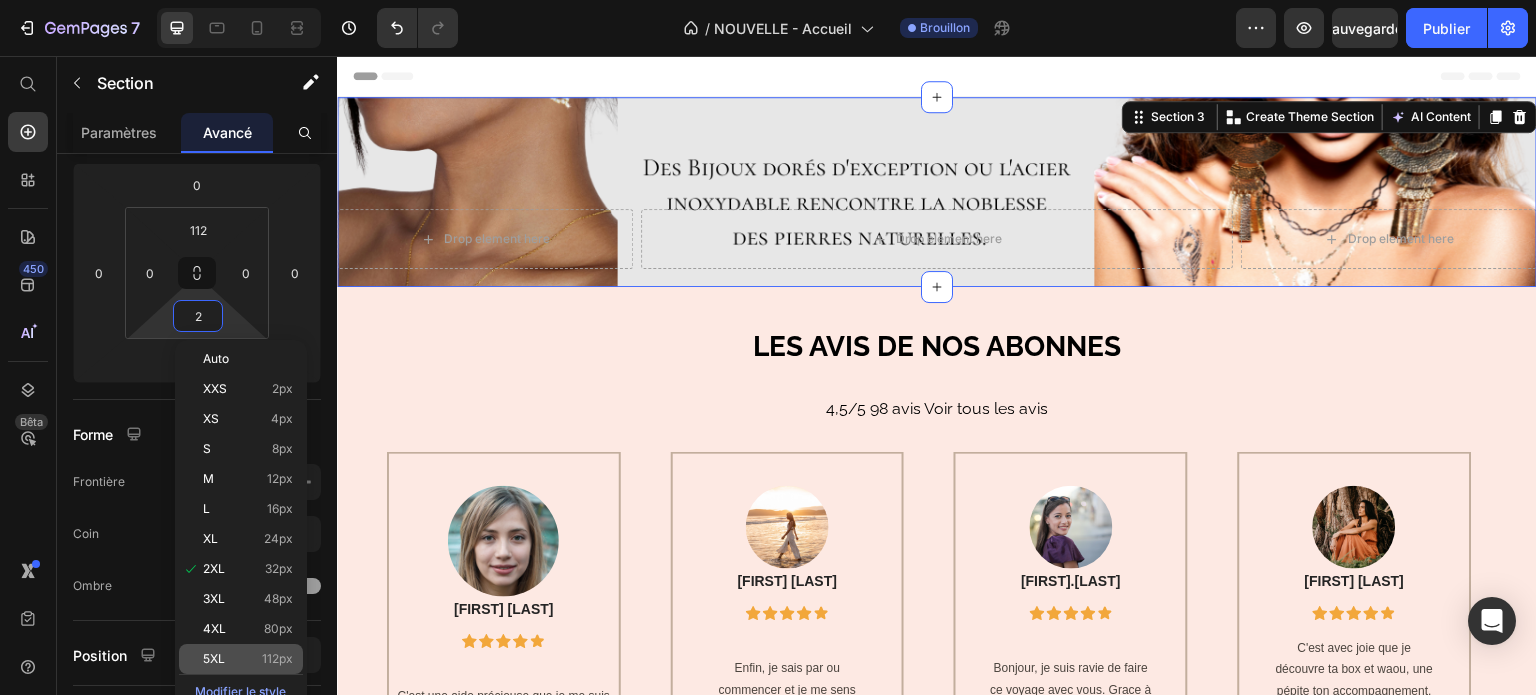 click on "5XL 112px" 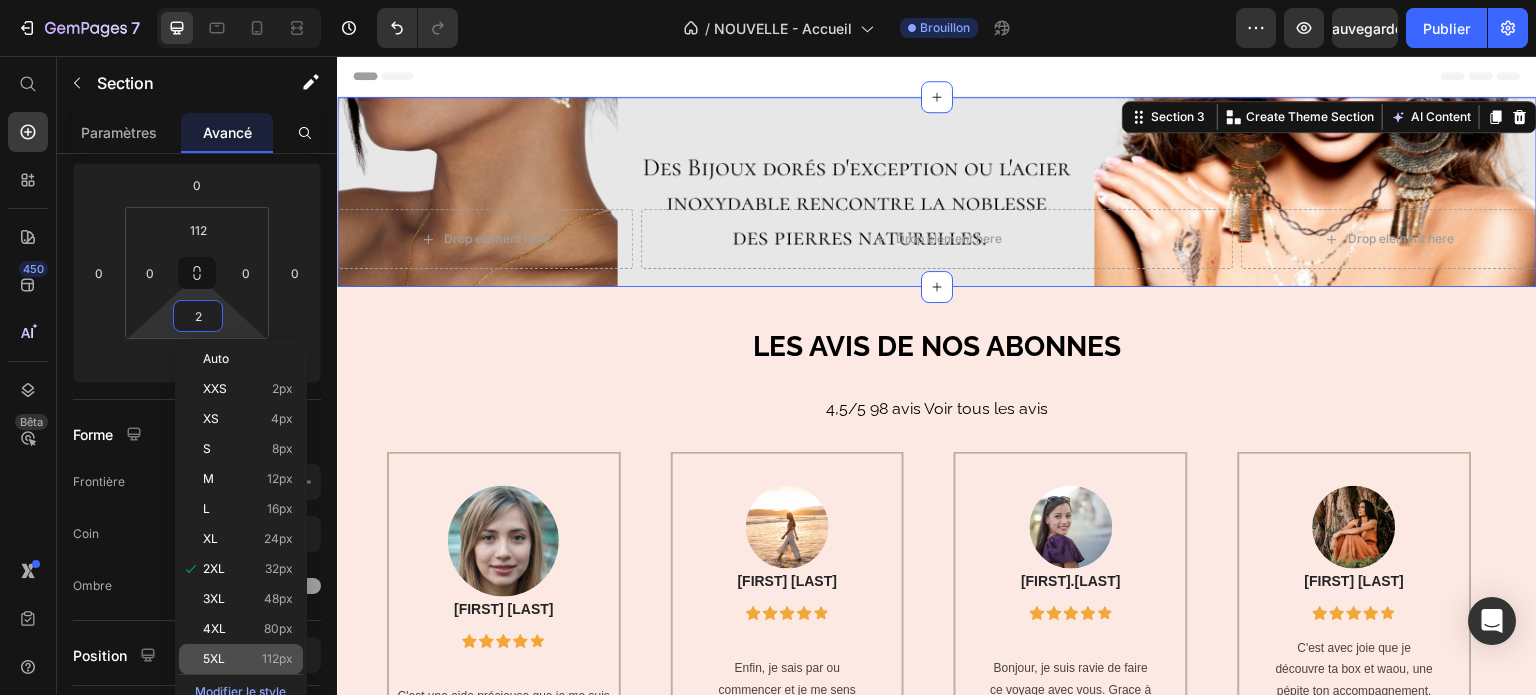 type on "112" 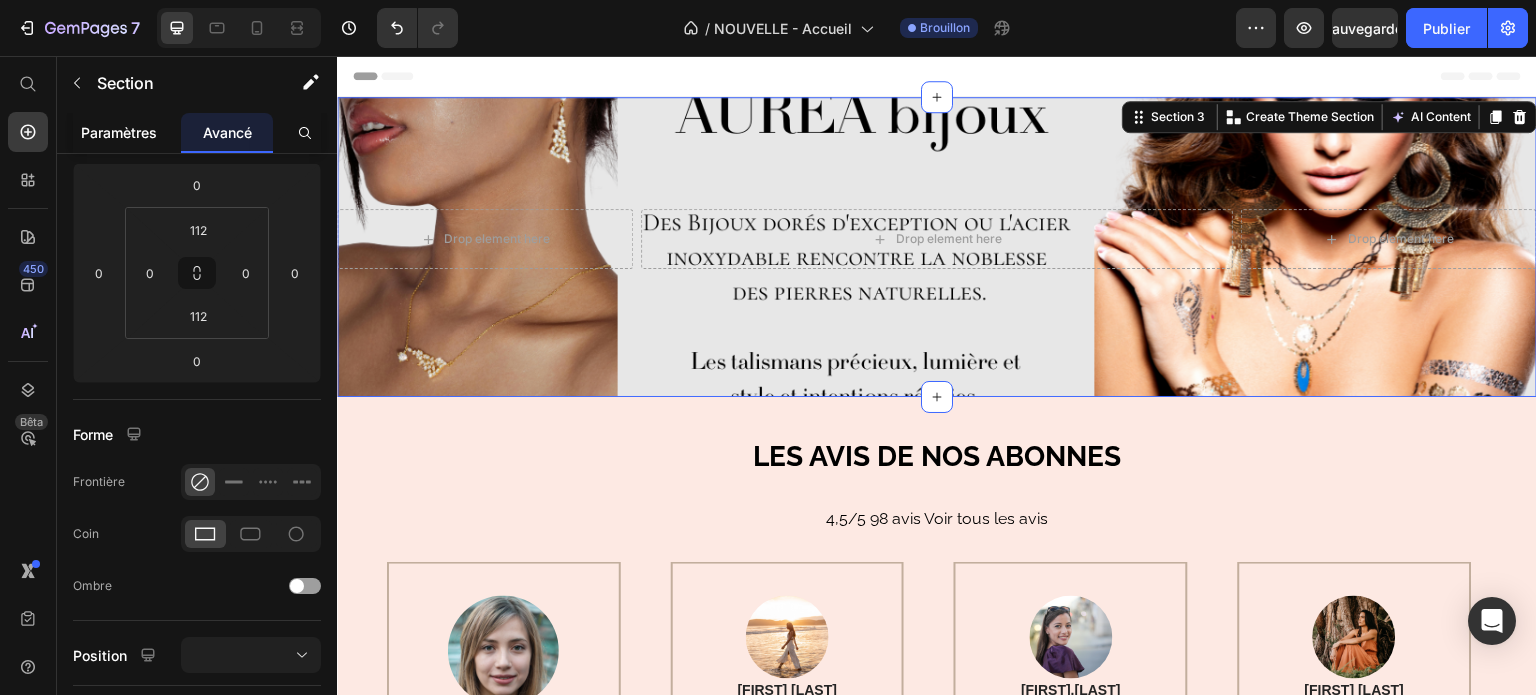 click on "Paramètres" at bounding box center (119, 132) 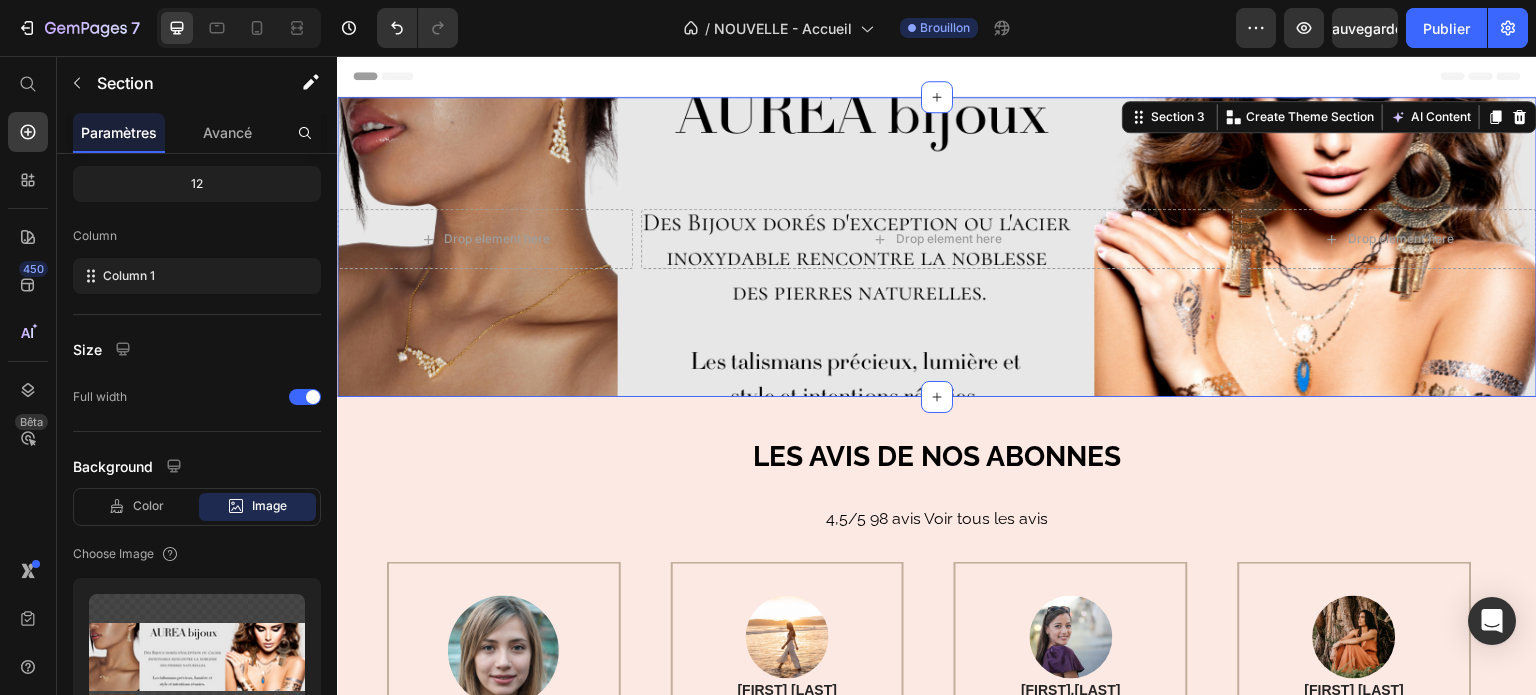 scroll, scrollTop: 0, scrollLeft: 0, axis: both 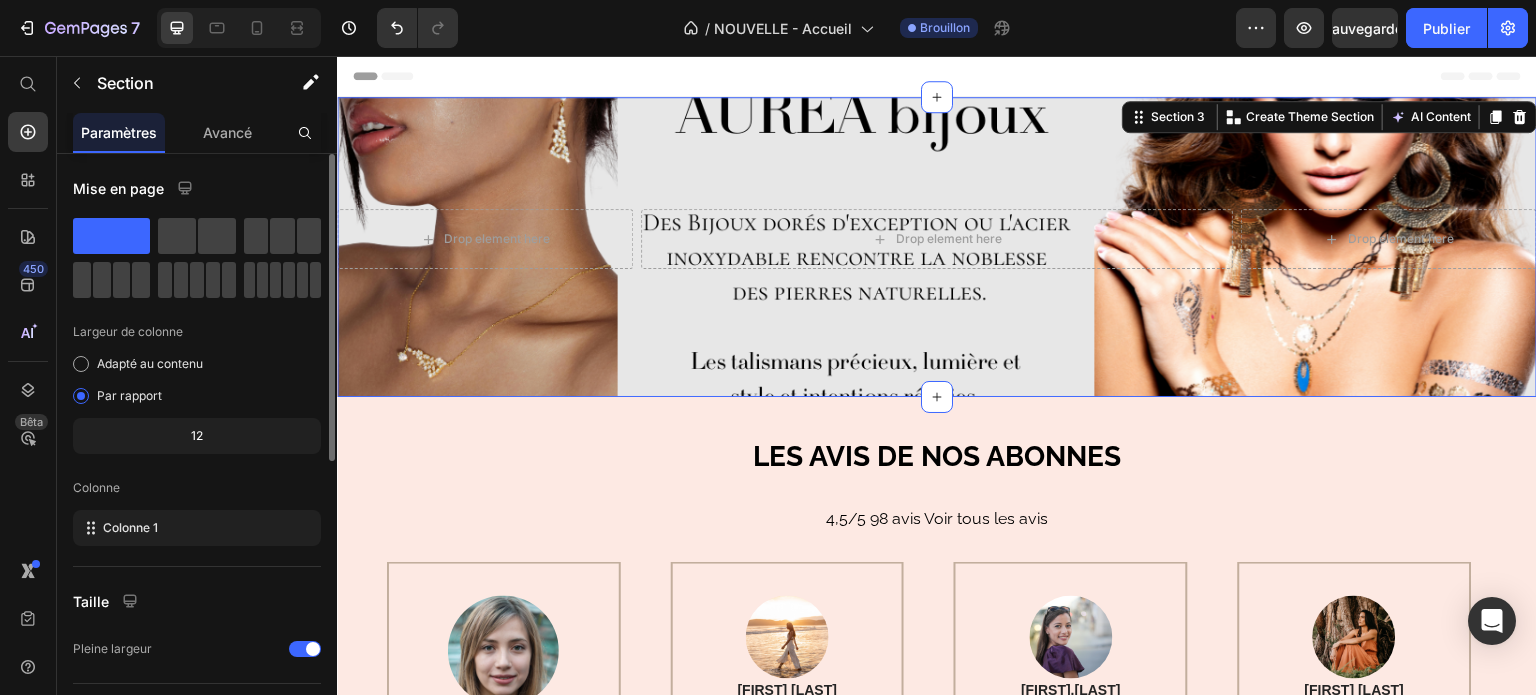 click 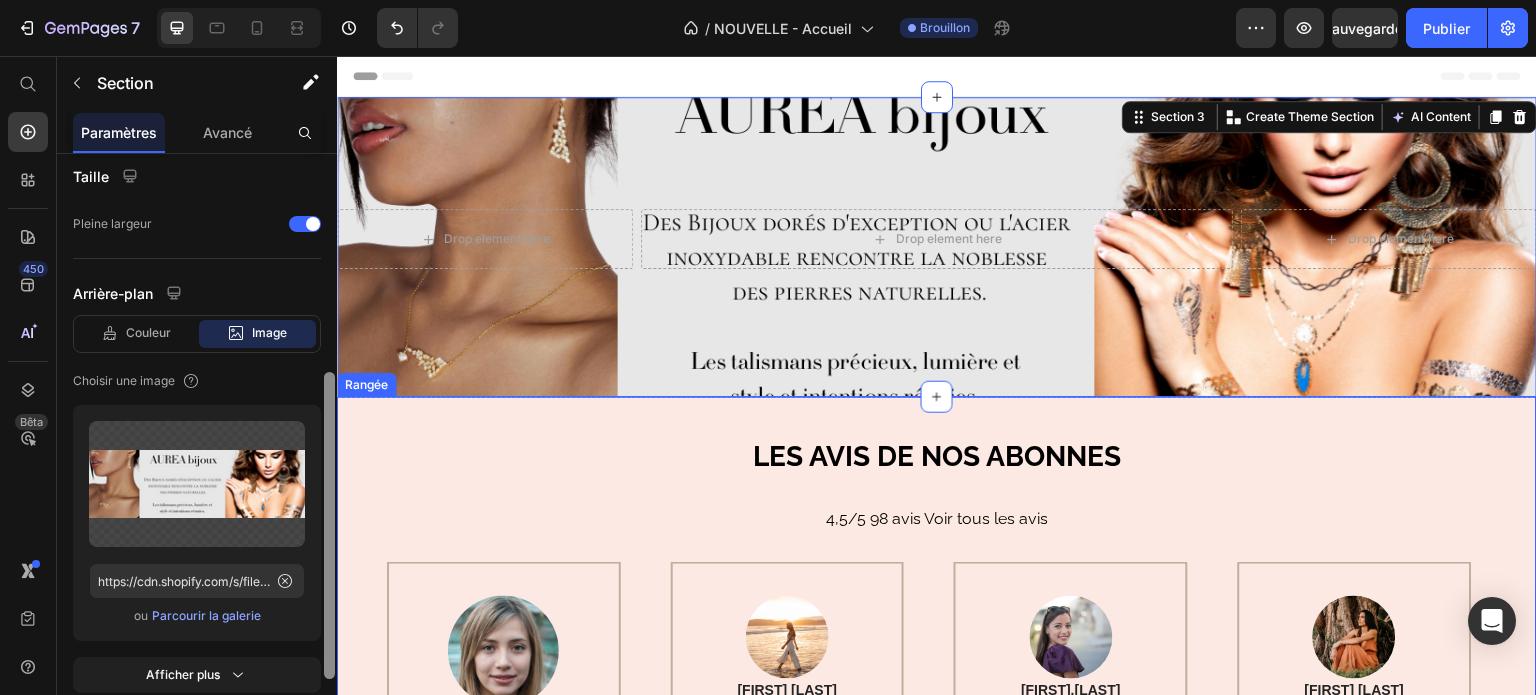 drag, startPoint x: 667, startPoint y: 389, endPoint x: 339, endPoint y: 622, distance: 402.33444 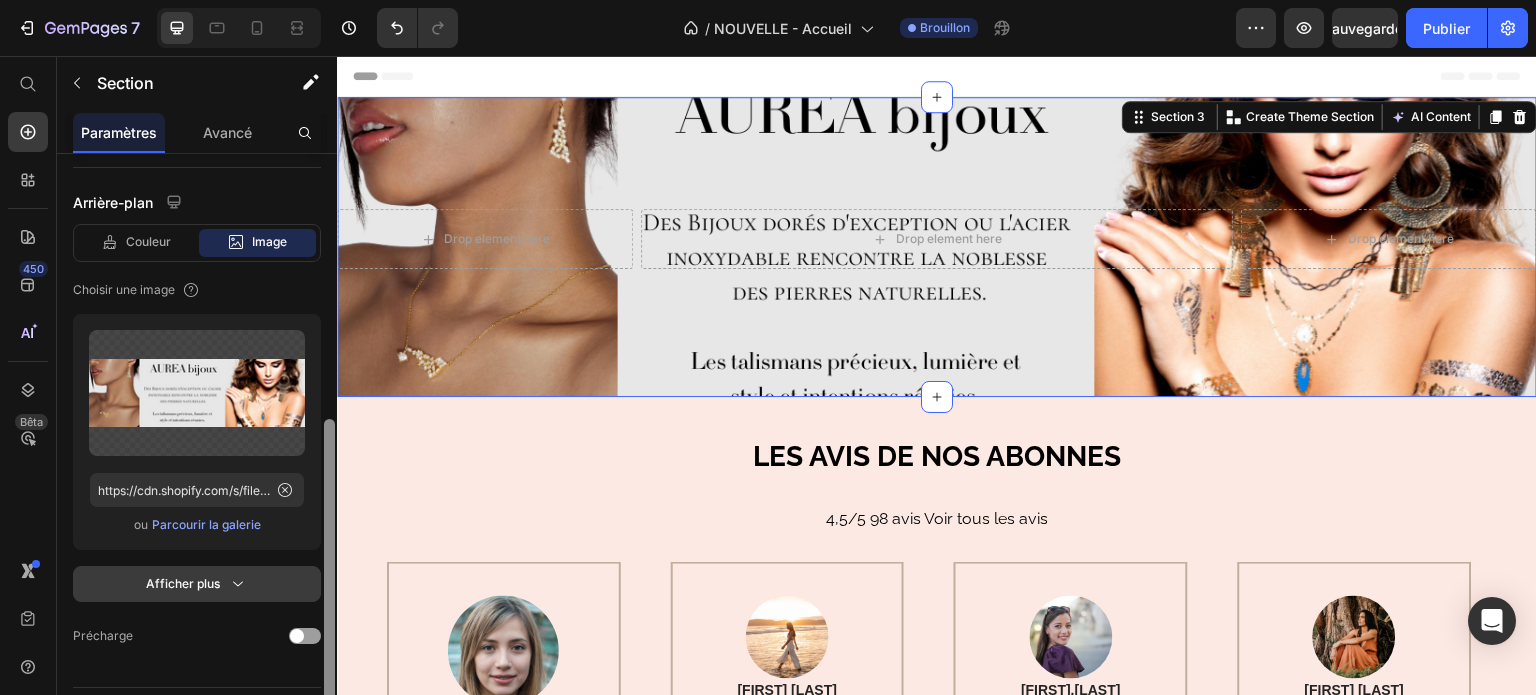 scroll, scrollTop: 500, scrollLeft: 0, axis: vertical 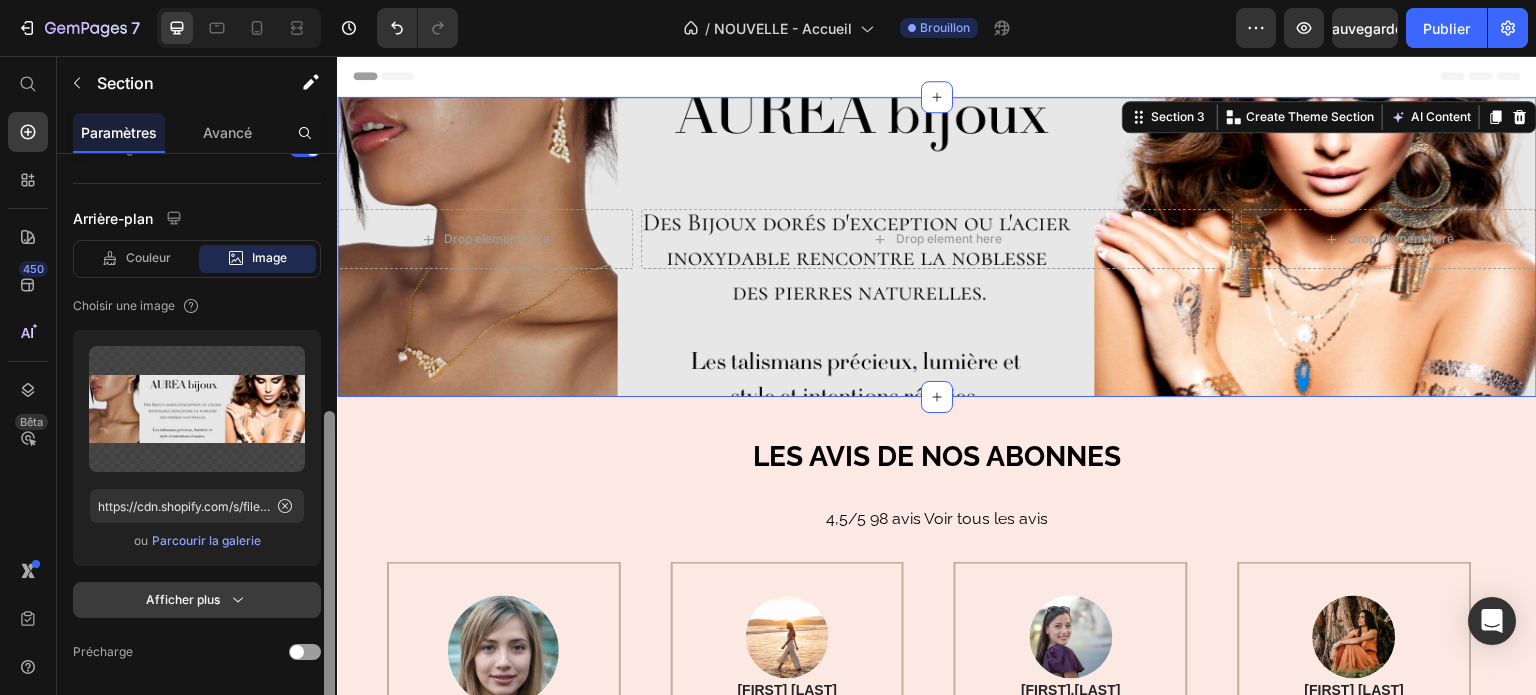 click on "Afficher plus" at bounding box center (183, 599) 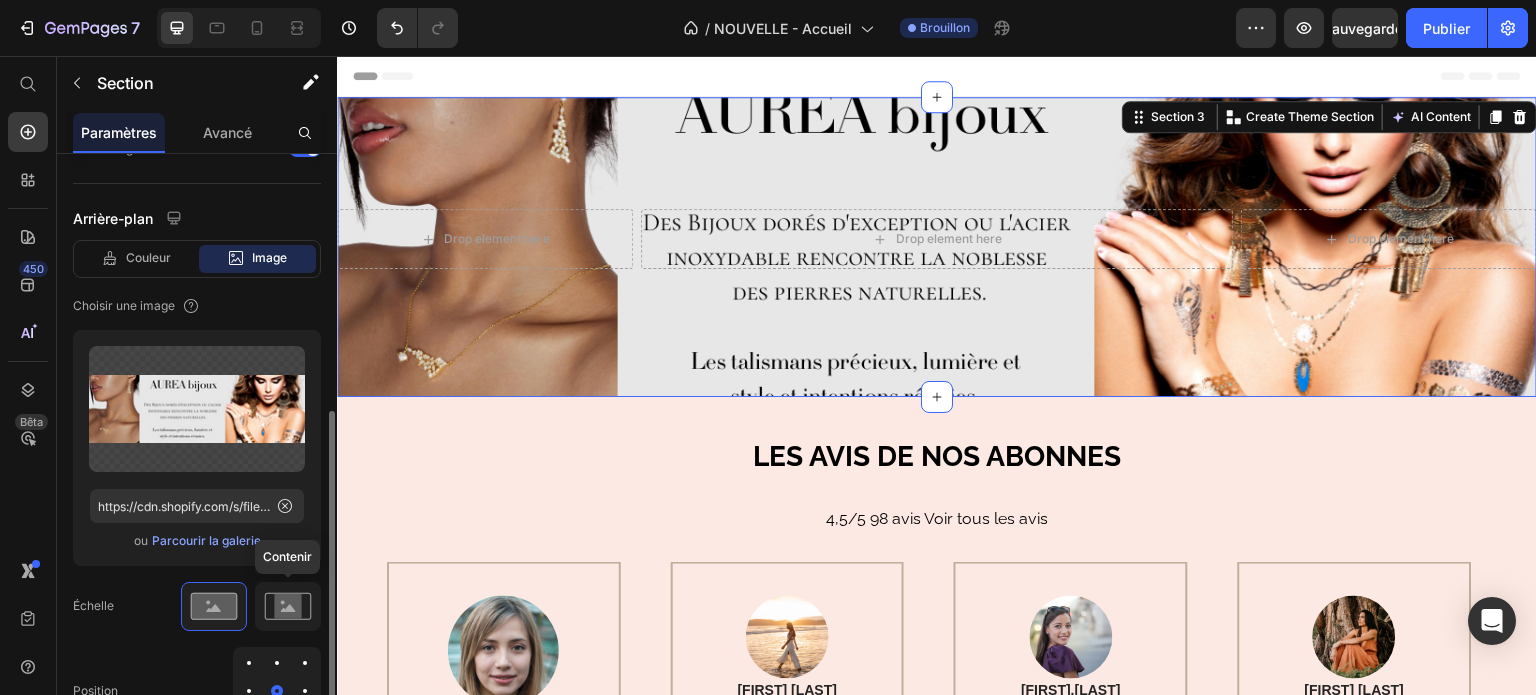 click 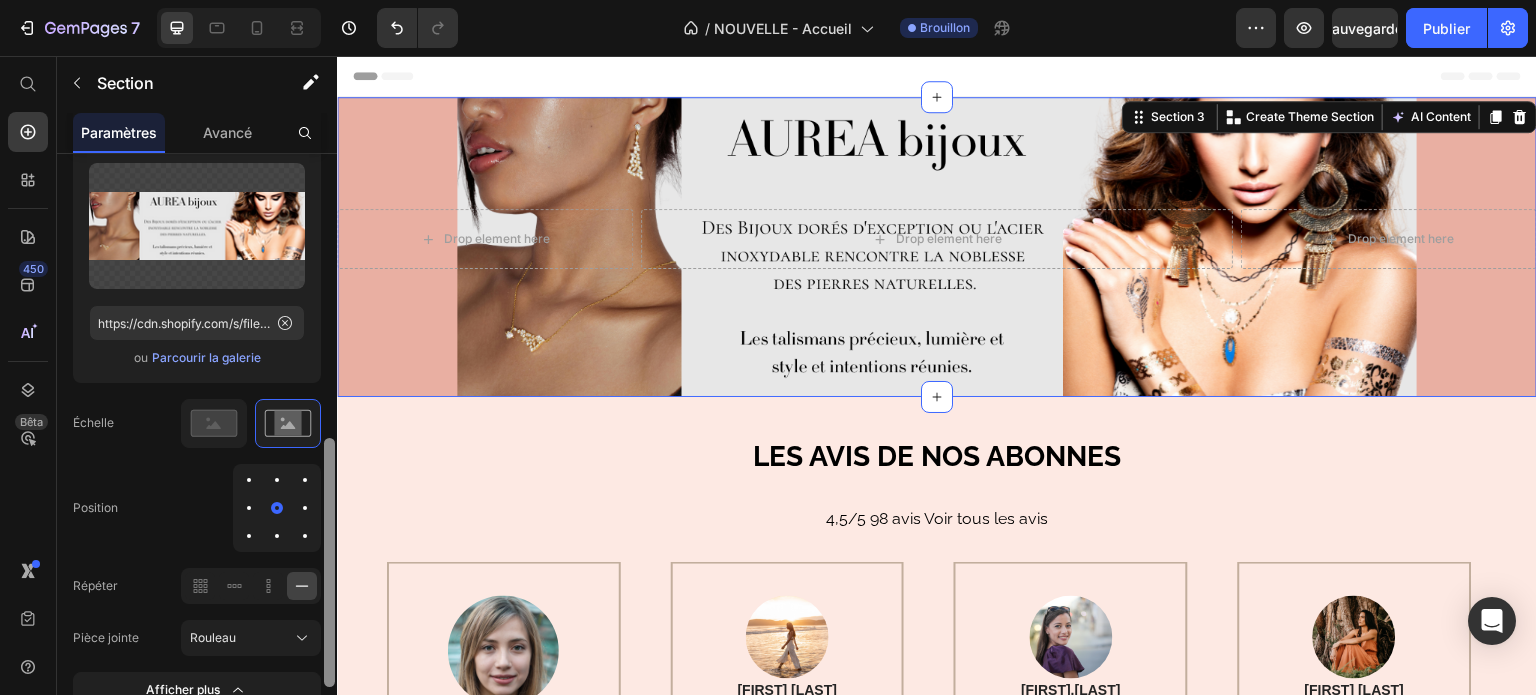 drag, startPoint x: 332, startPoint y: 562, endPoint x: 332, endPoint y: 642, distance: 80 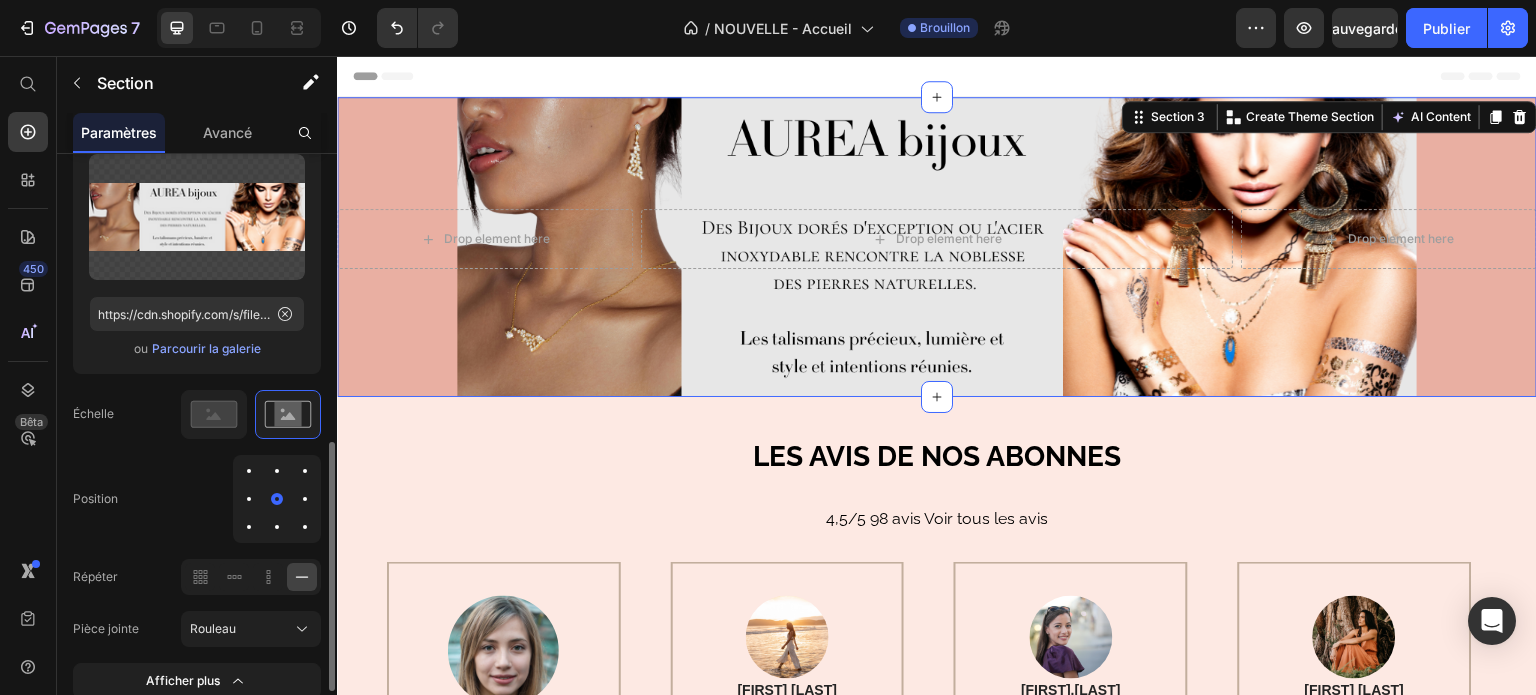 click at bounding box center (277, 471) 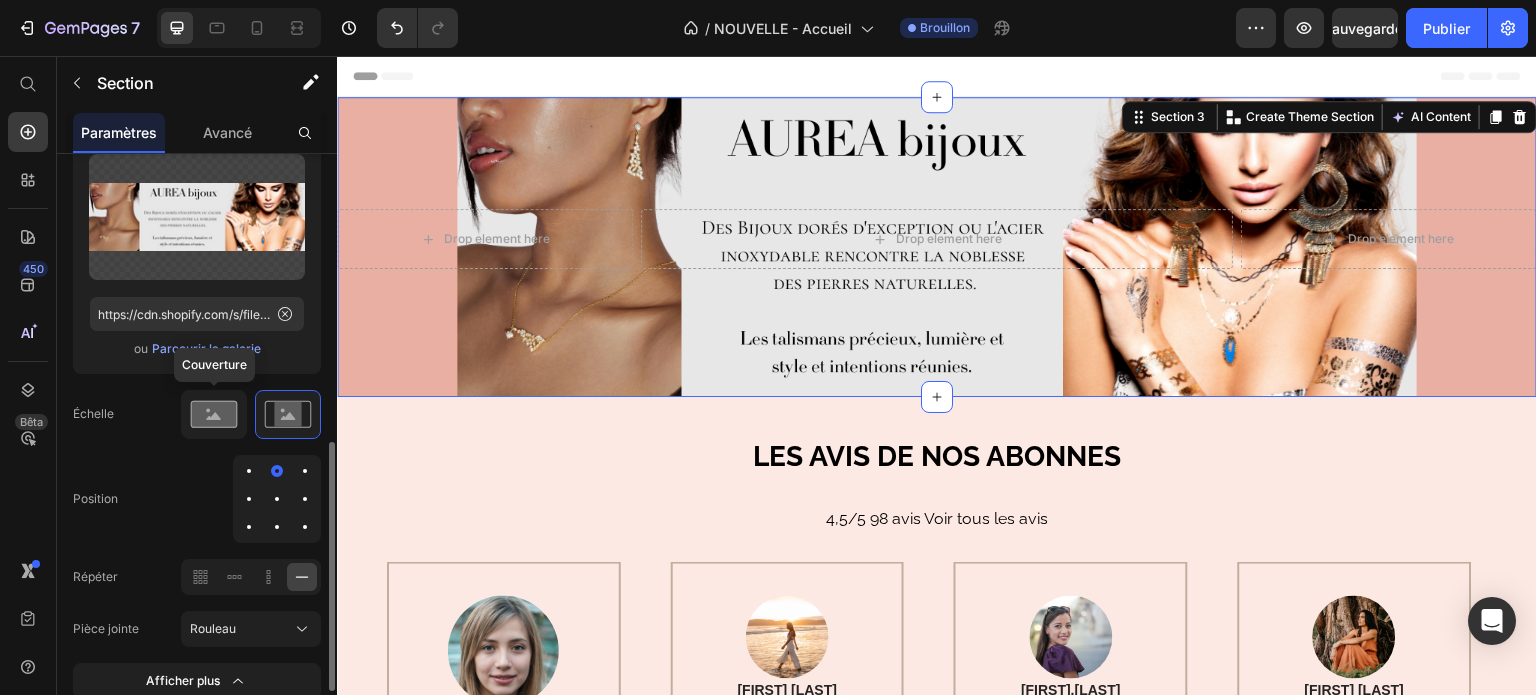 click 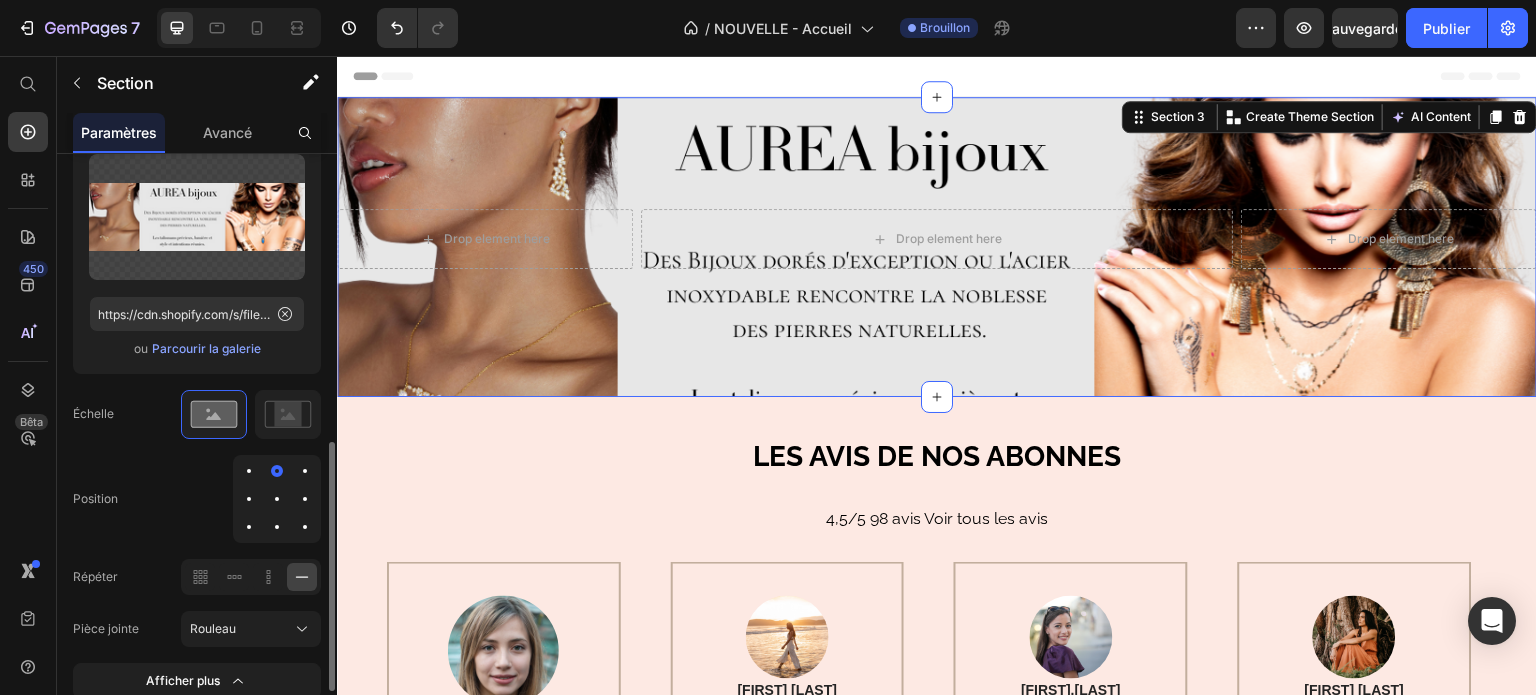 click at bounding box center [277, 471] 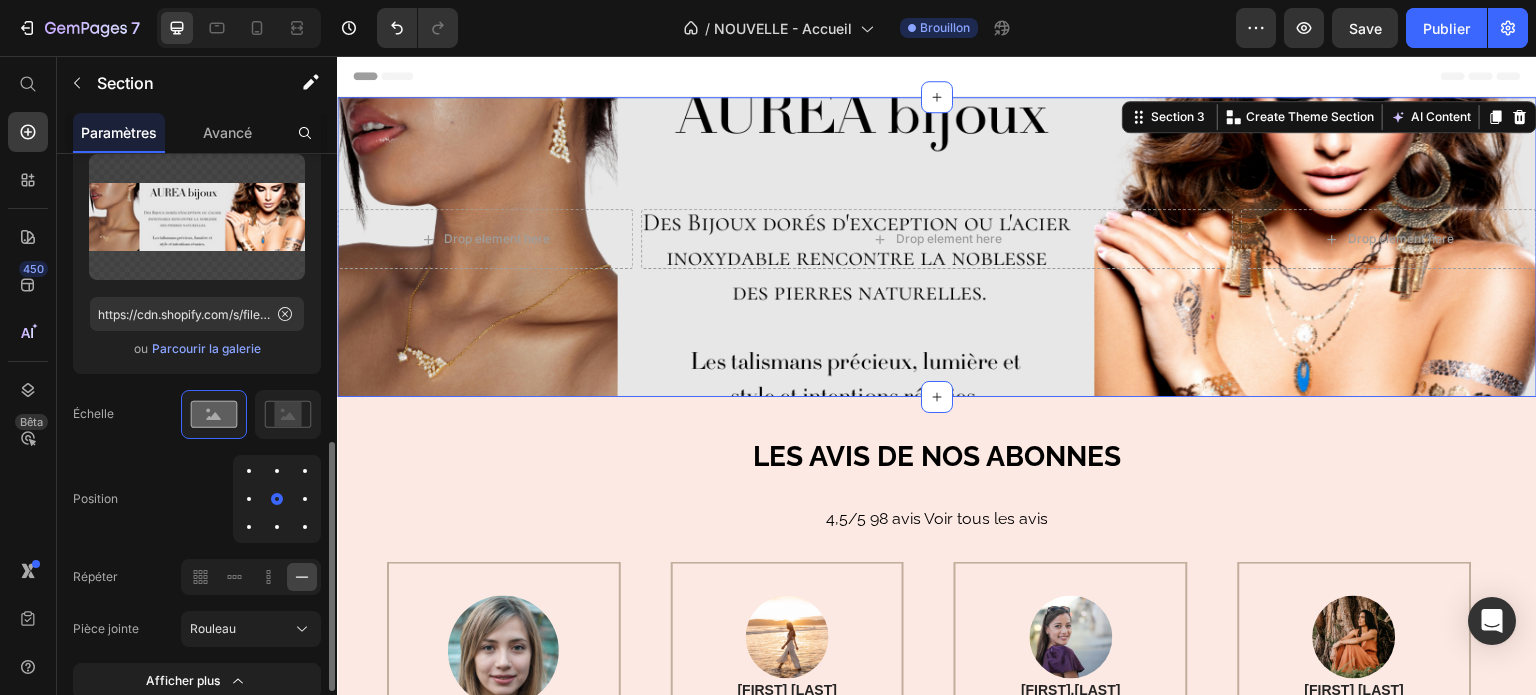 click at bounding box center [277, 527] 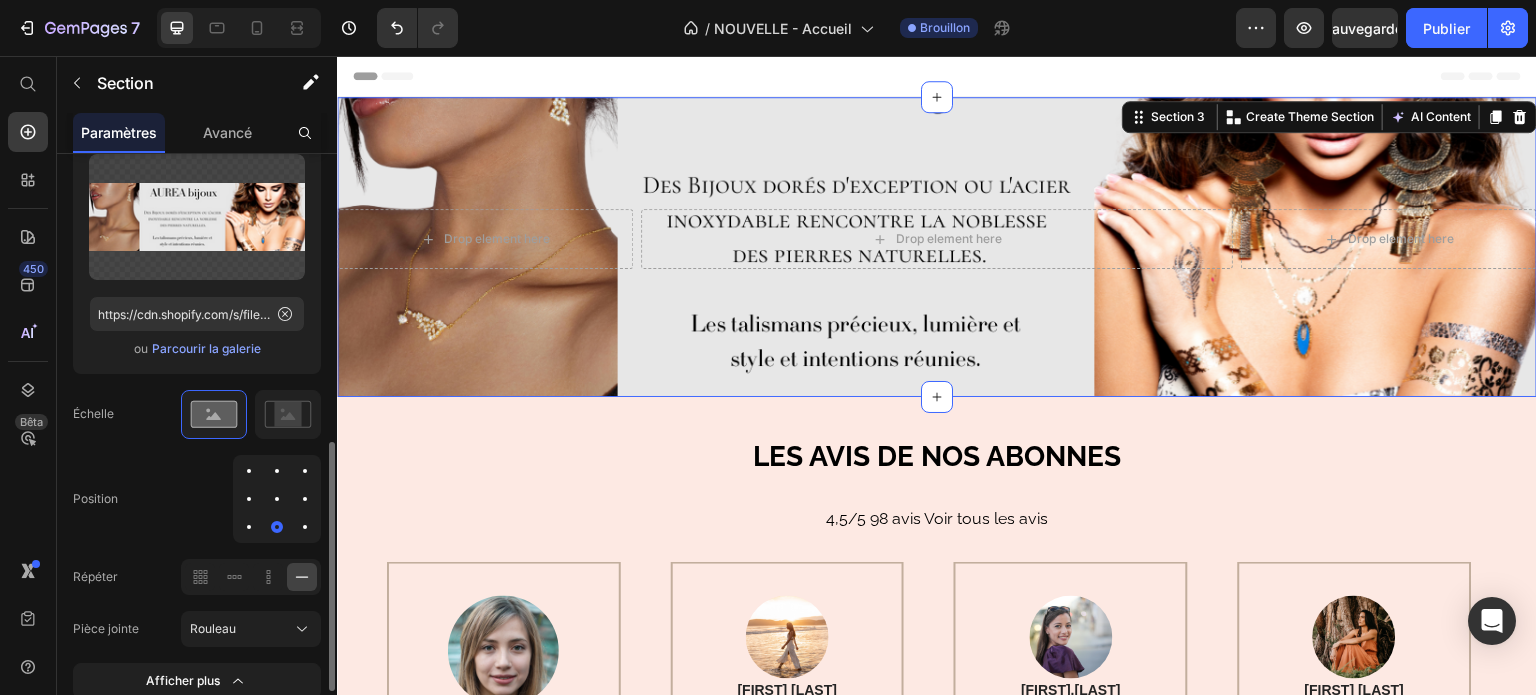 click at bounding box center (277, 499) 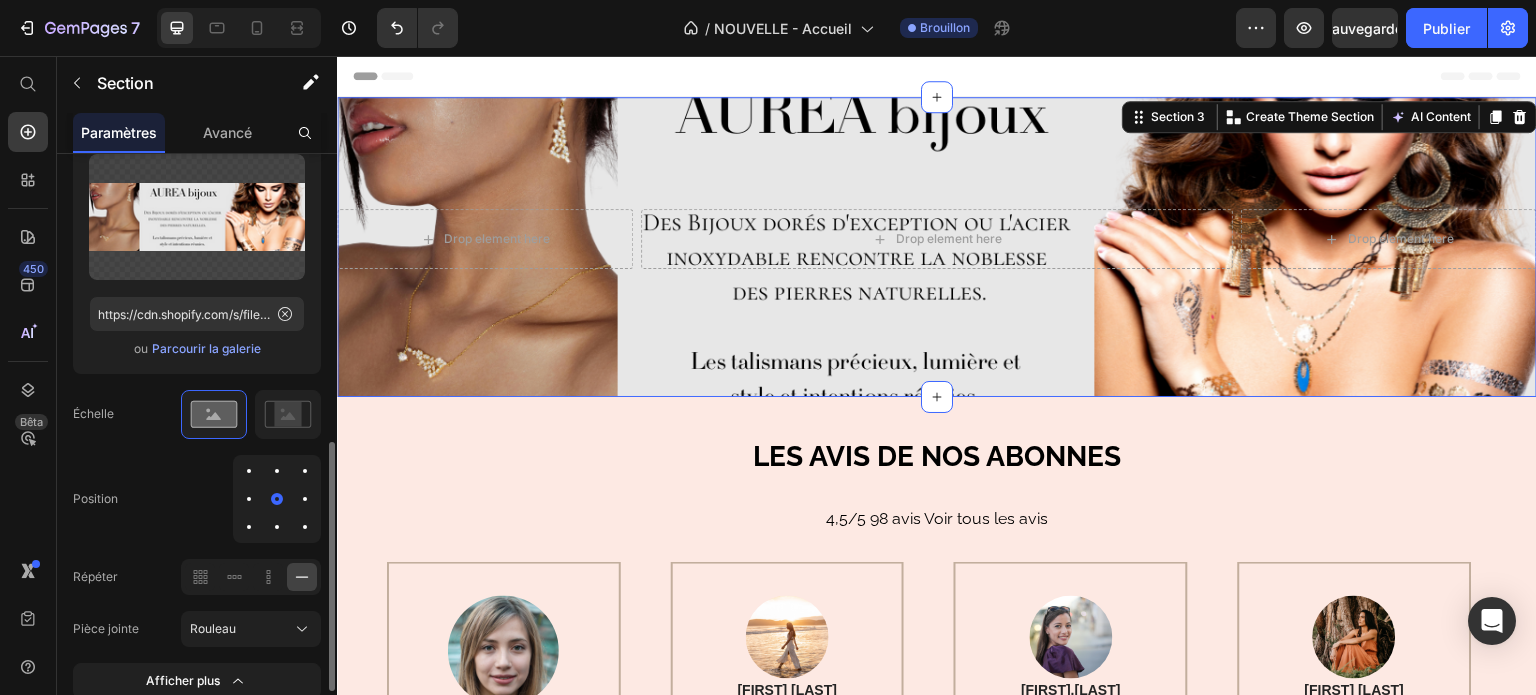 click at bounding box center (277, 471) 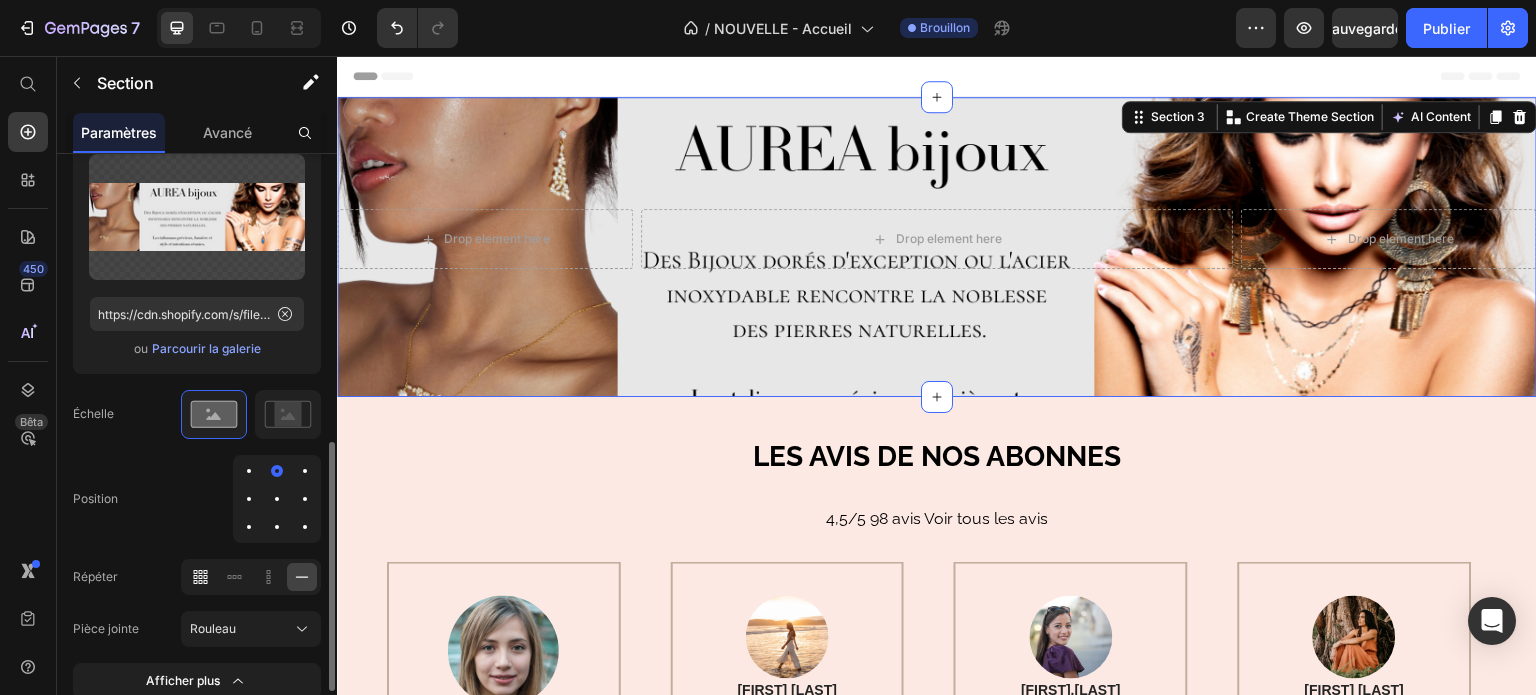 click 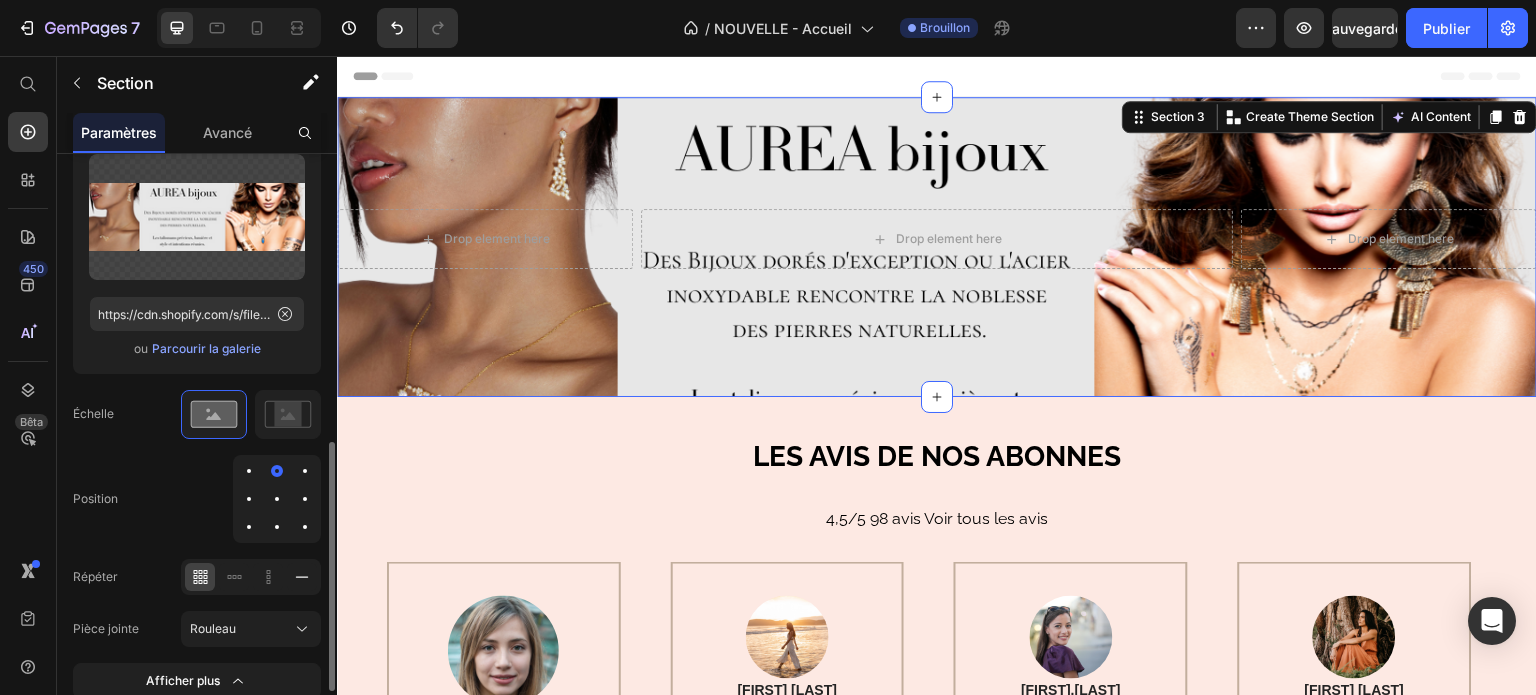 click 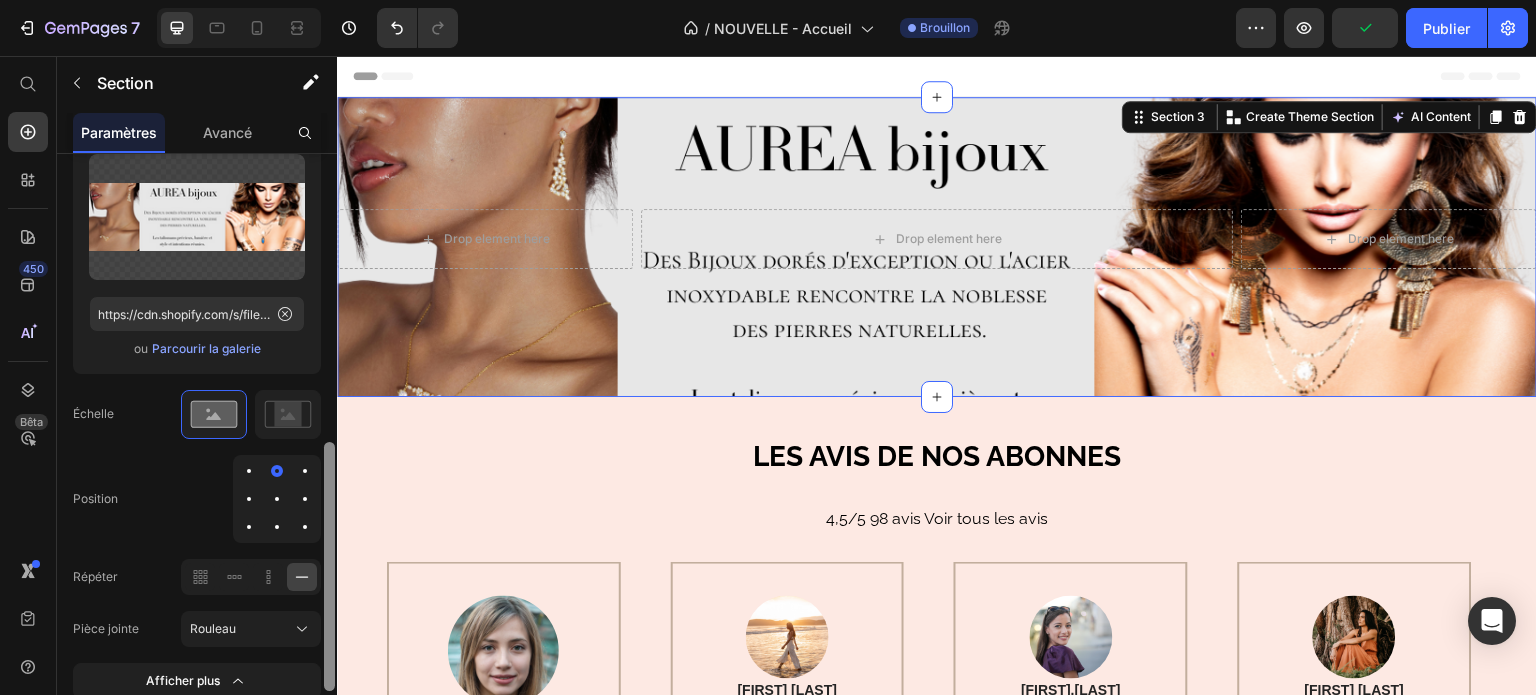 scroll, scrollTop: 836, scrollLeft: 0, axis: vertical 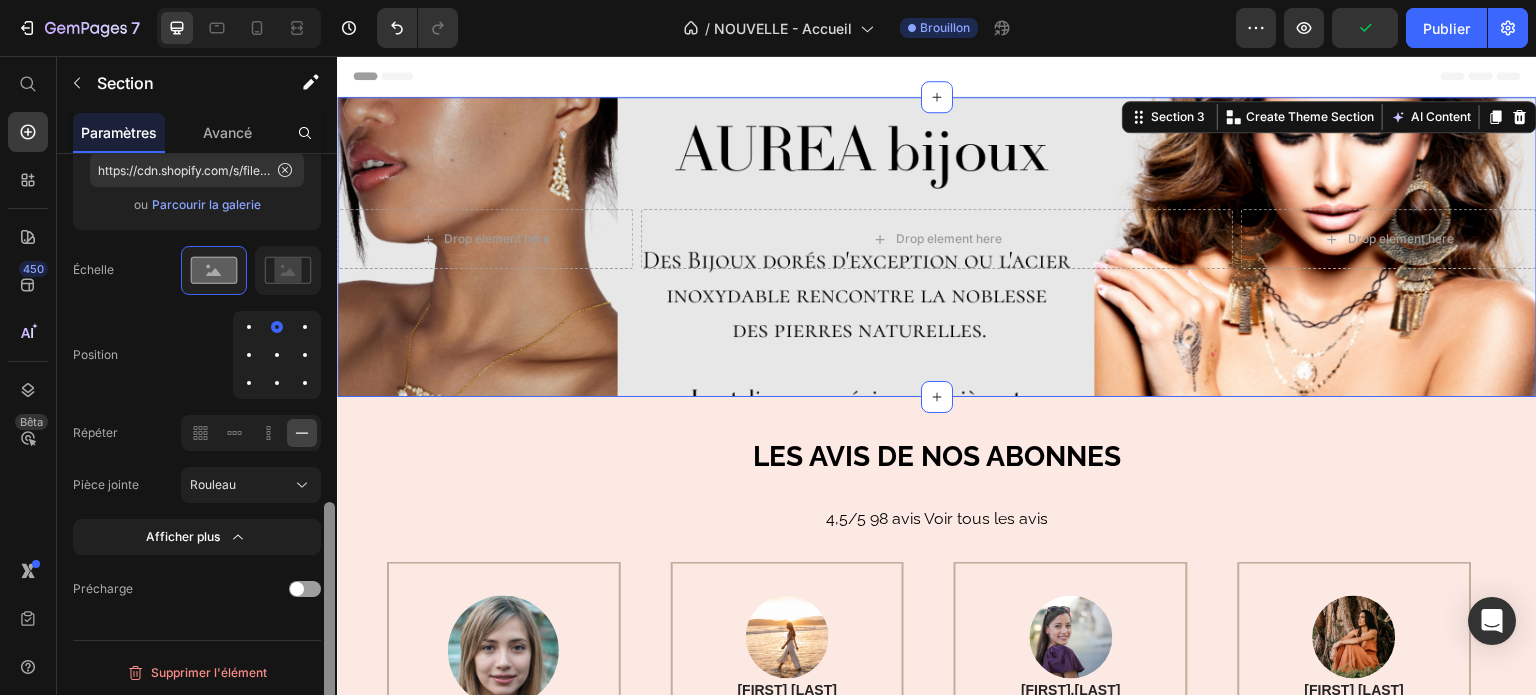 drag, startPoint x: 330, startPoint y: 556, endPoint x: 328, endPoint y: 638, distance: 82.02438 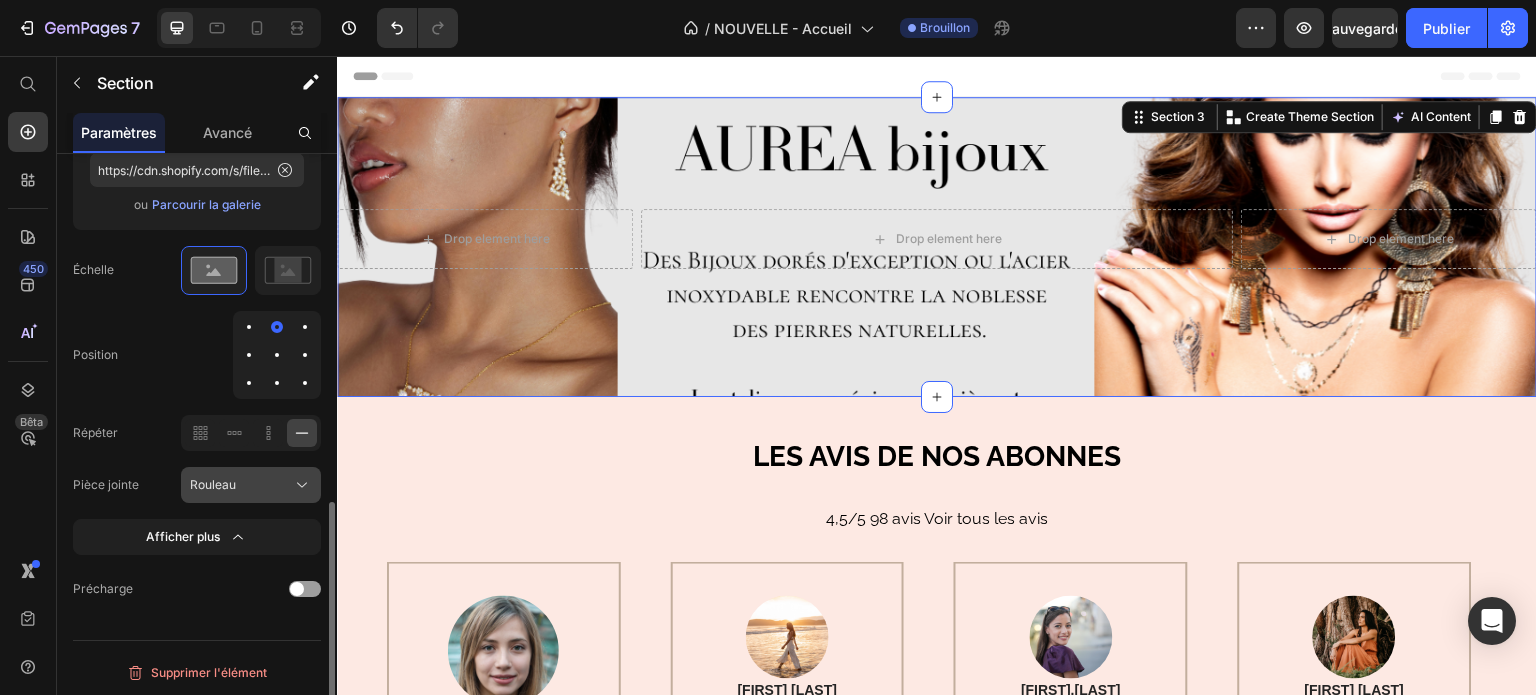 click on "Rouleau" 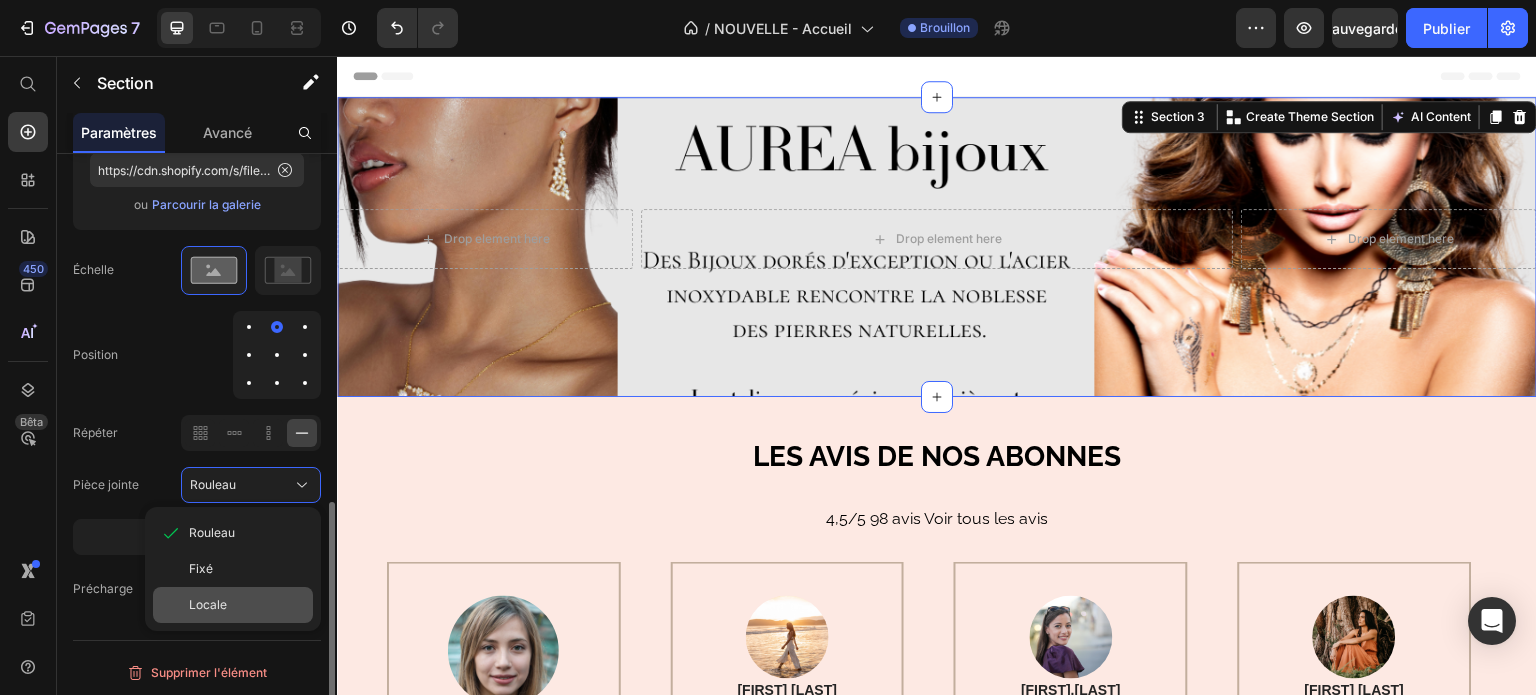 click on "Locale" at bounding box center [208, 604] 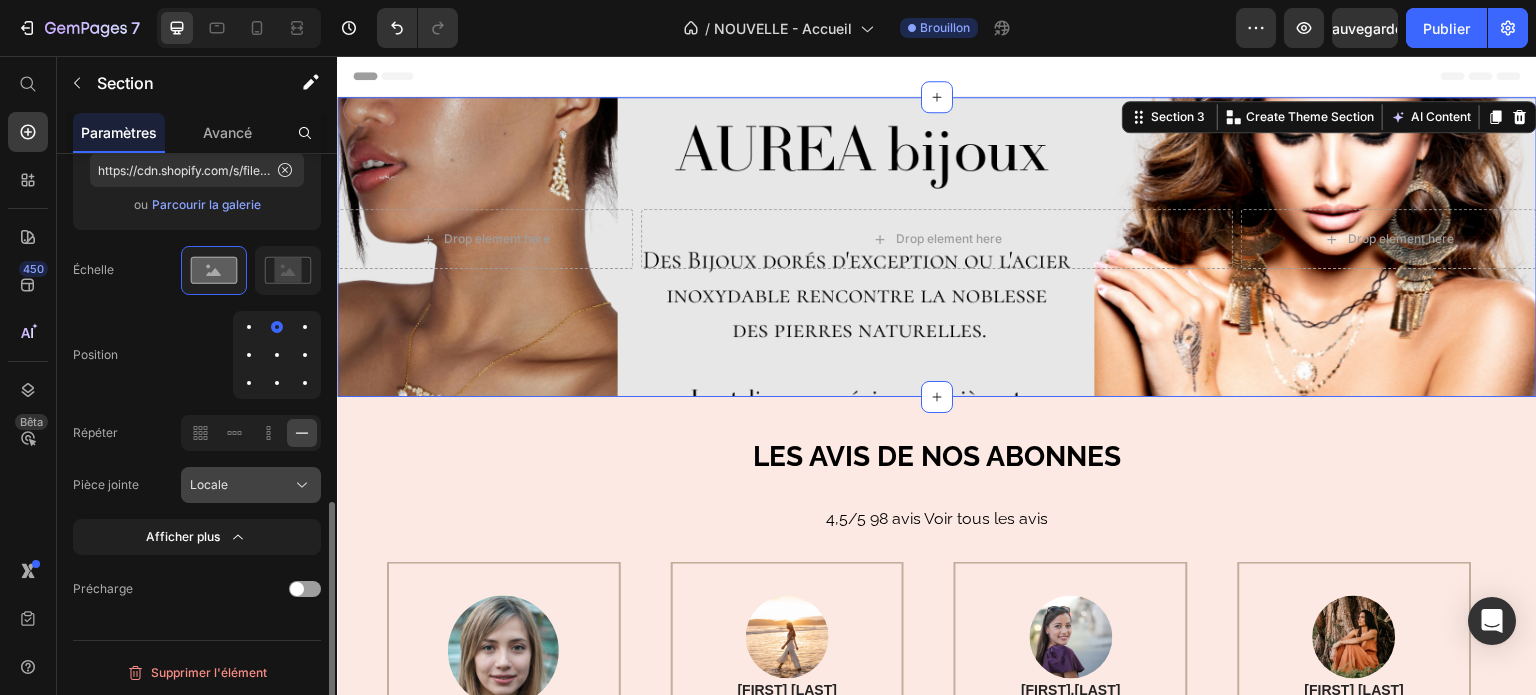 click 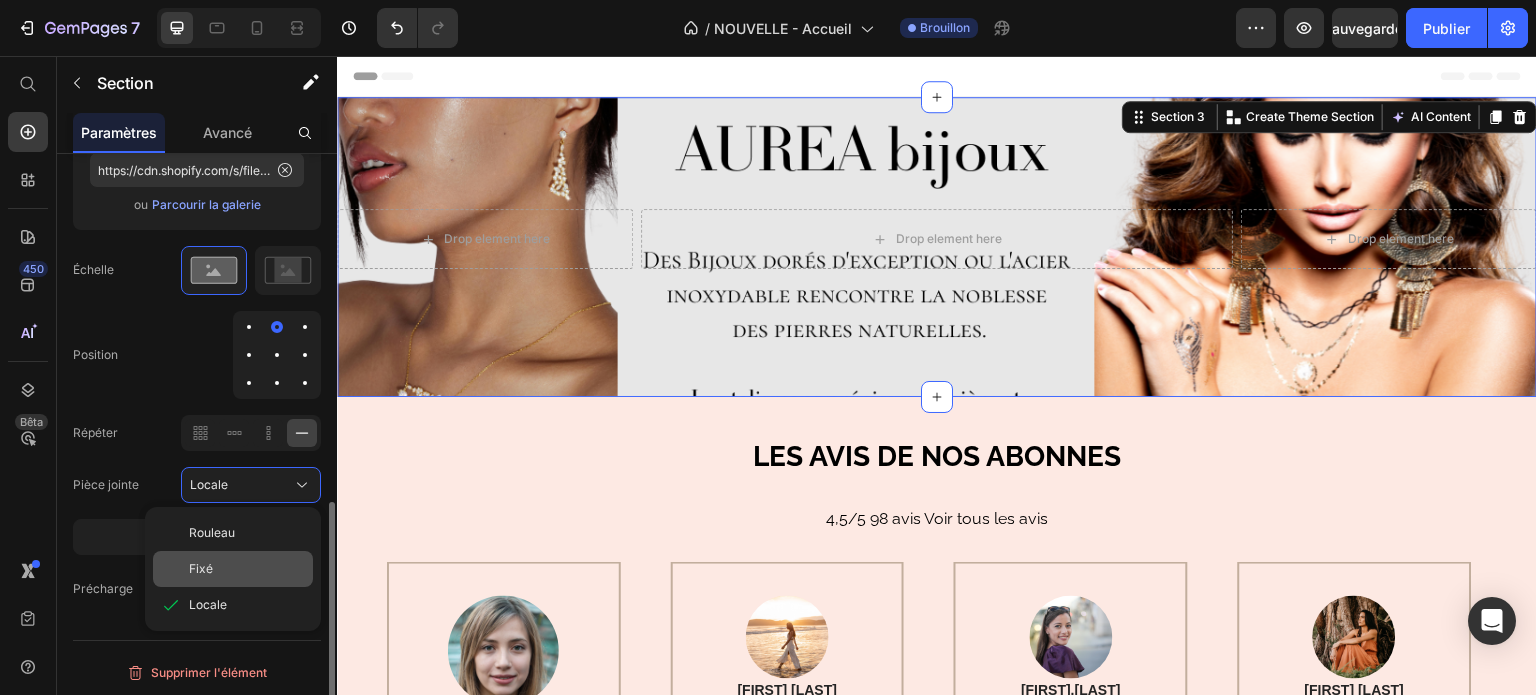 click on "Fixé" at bounding box center (201, 568) 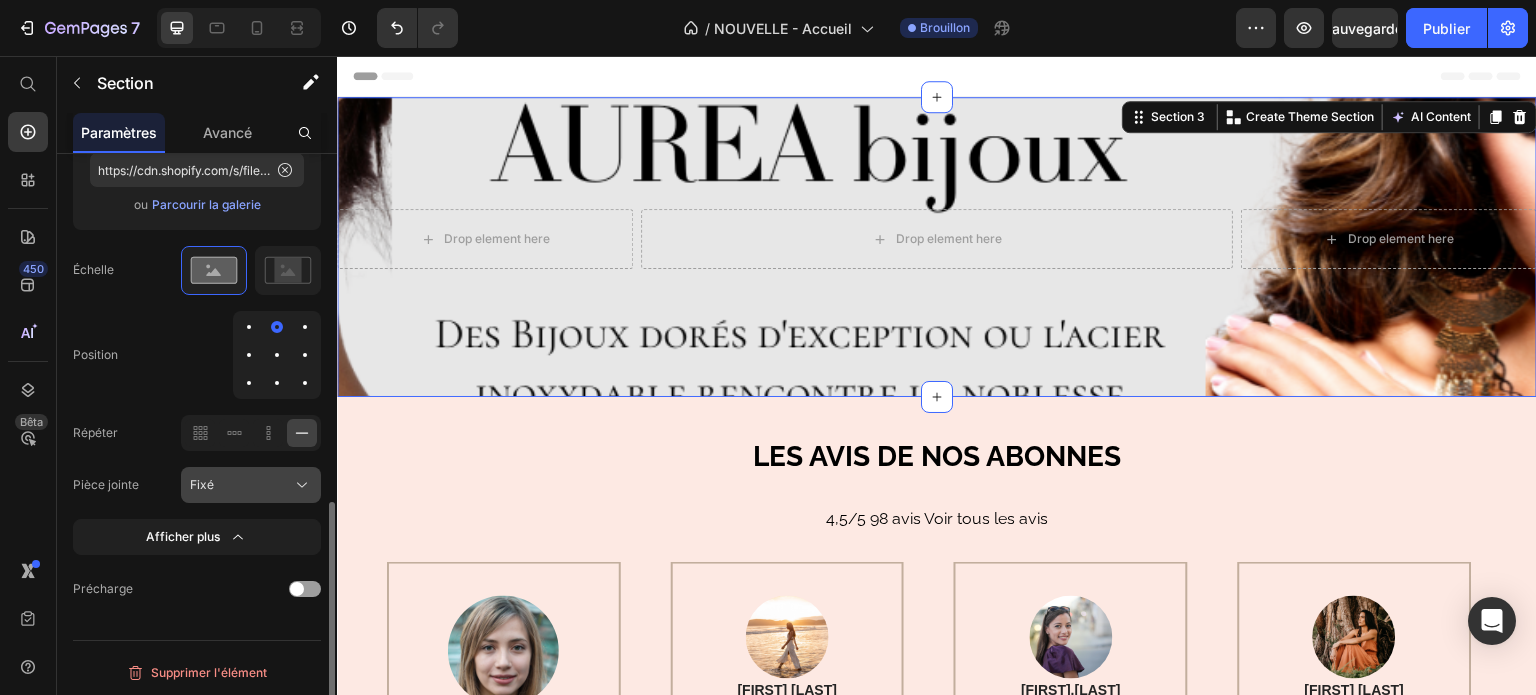 click 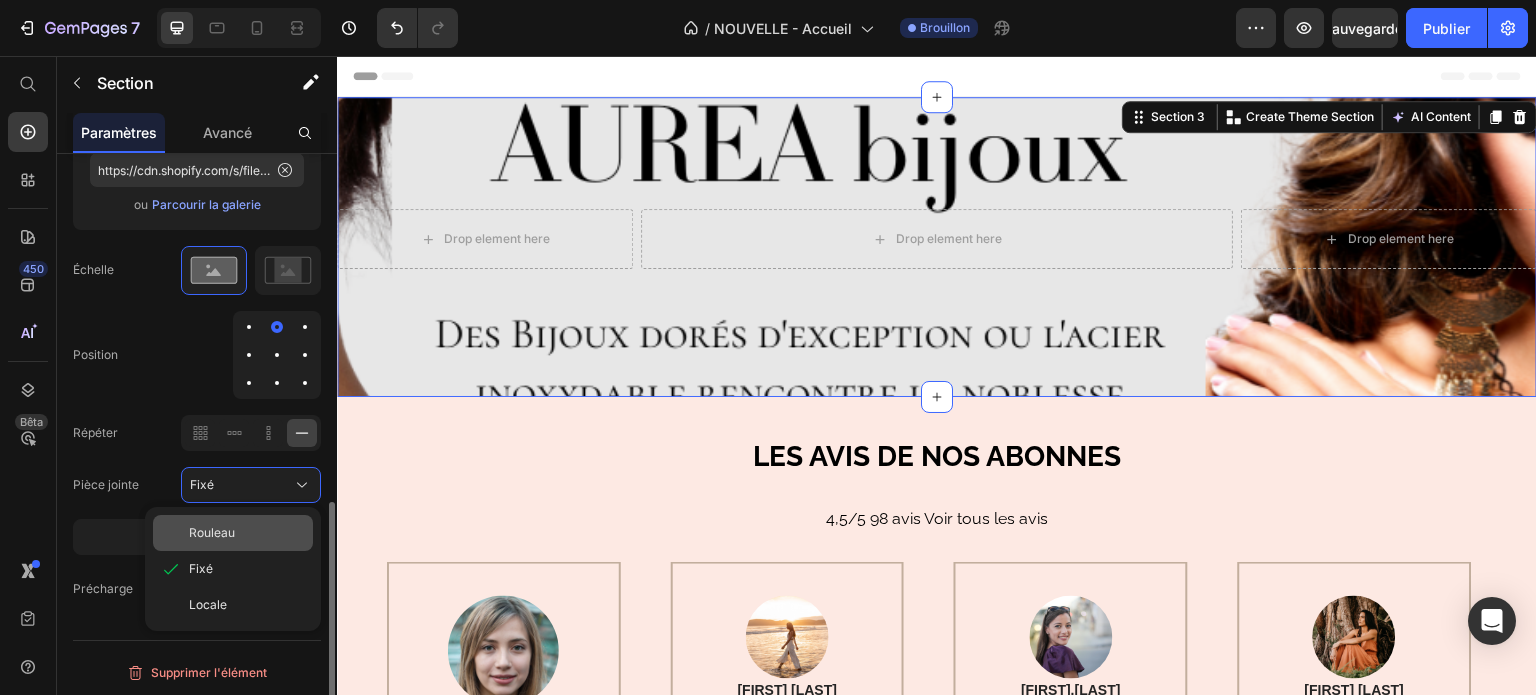 click on "Rouleau" 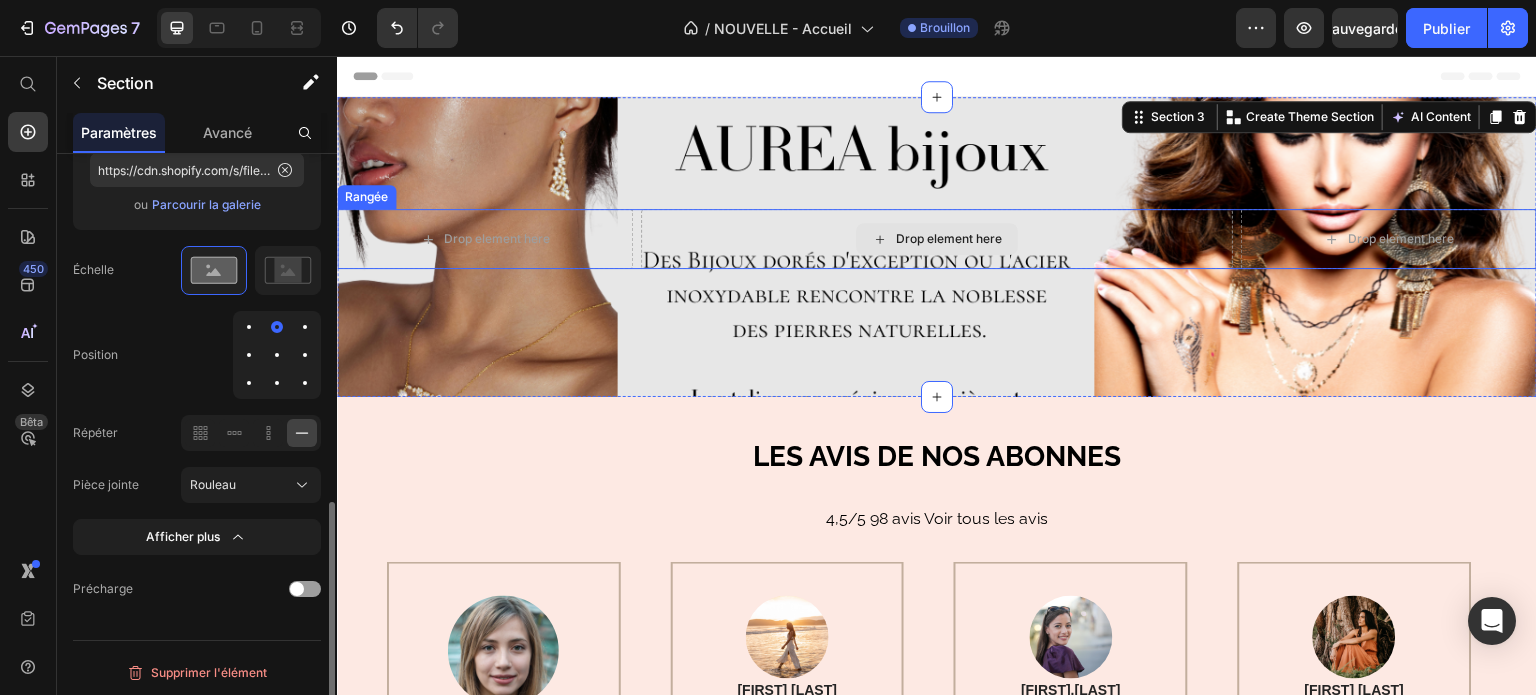 scroll, scrollTop: 0, scrollLeft: 0, axis: both 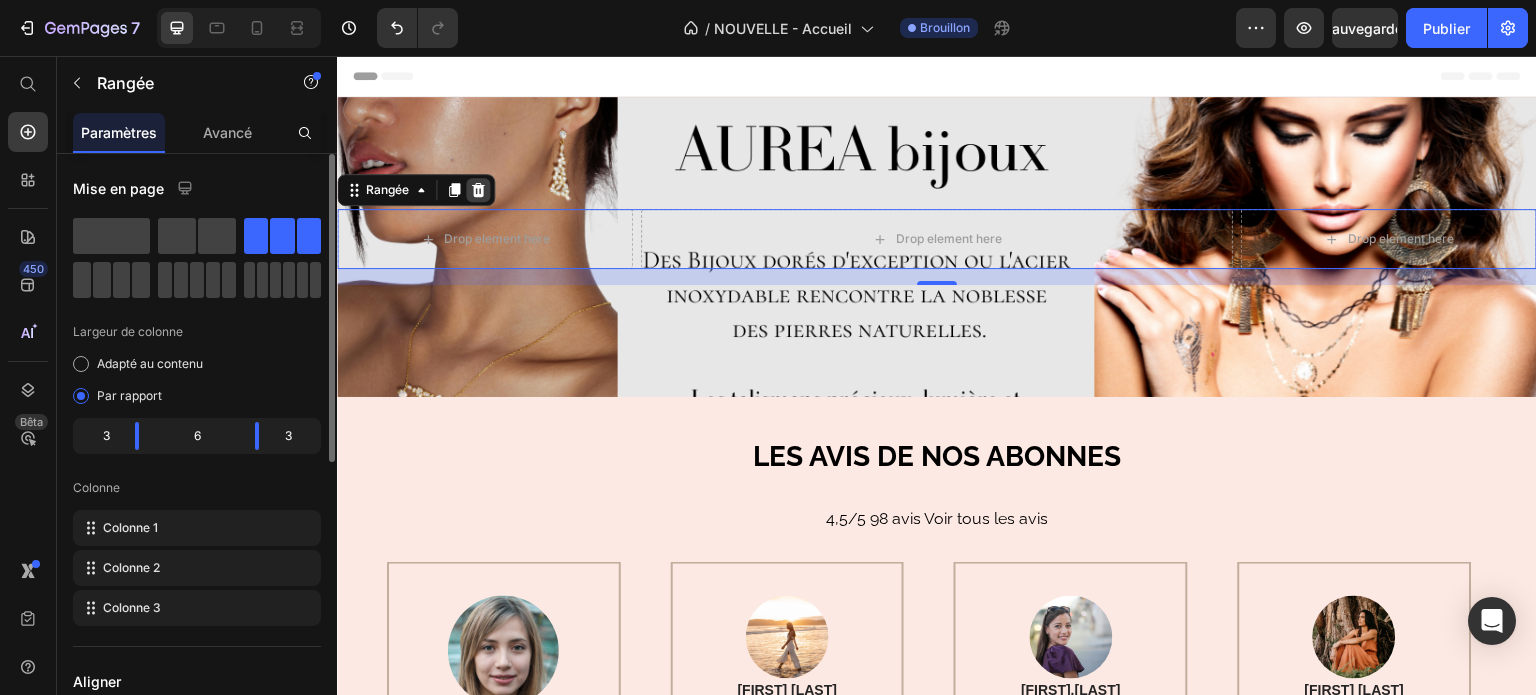 click 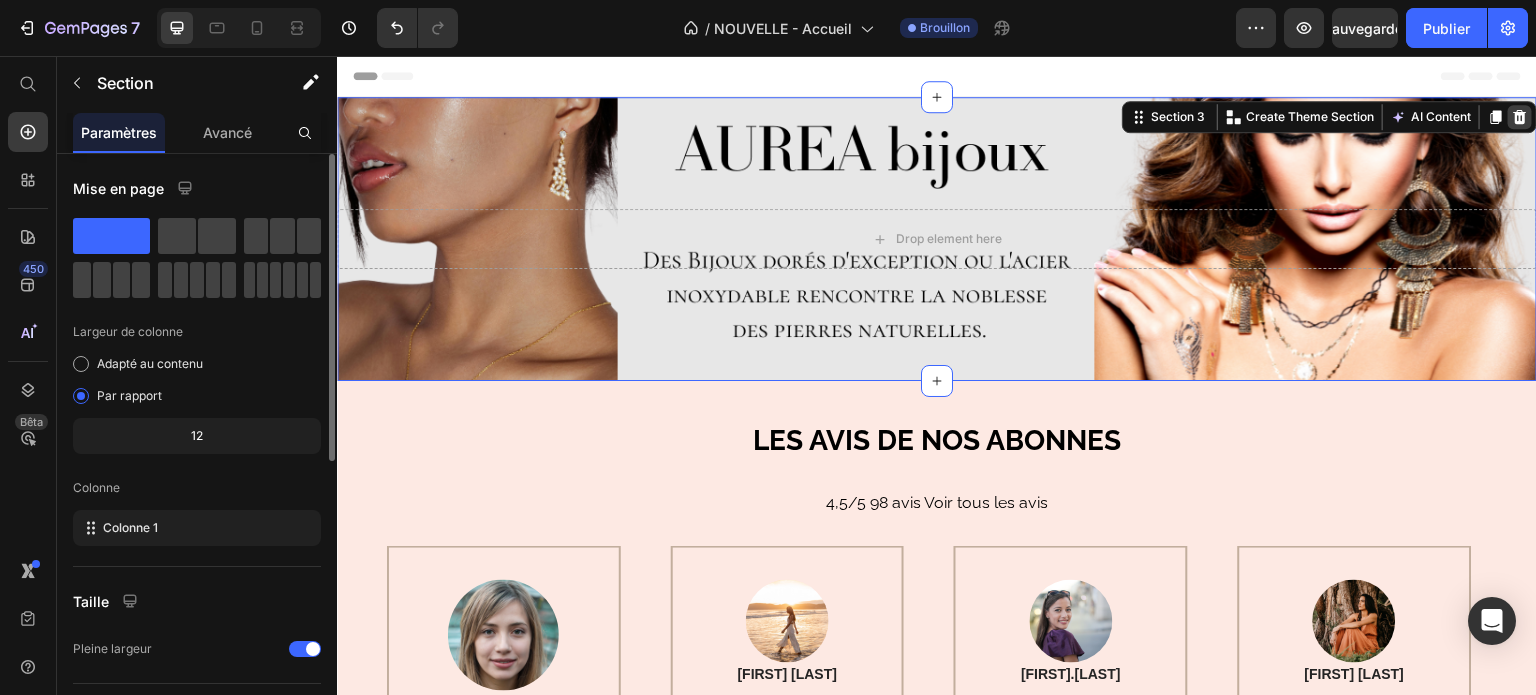 click 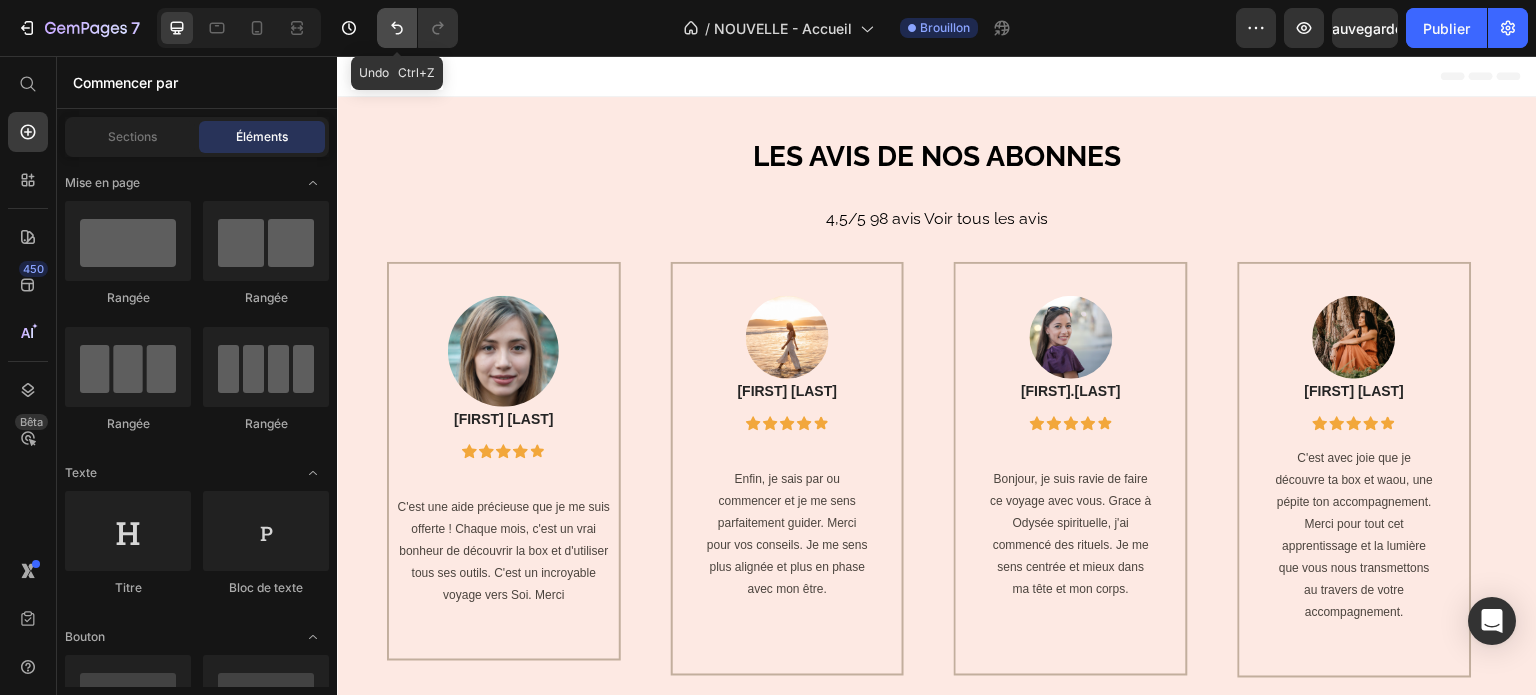 click 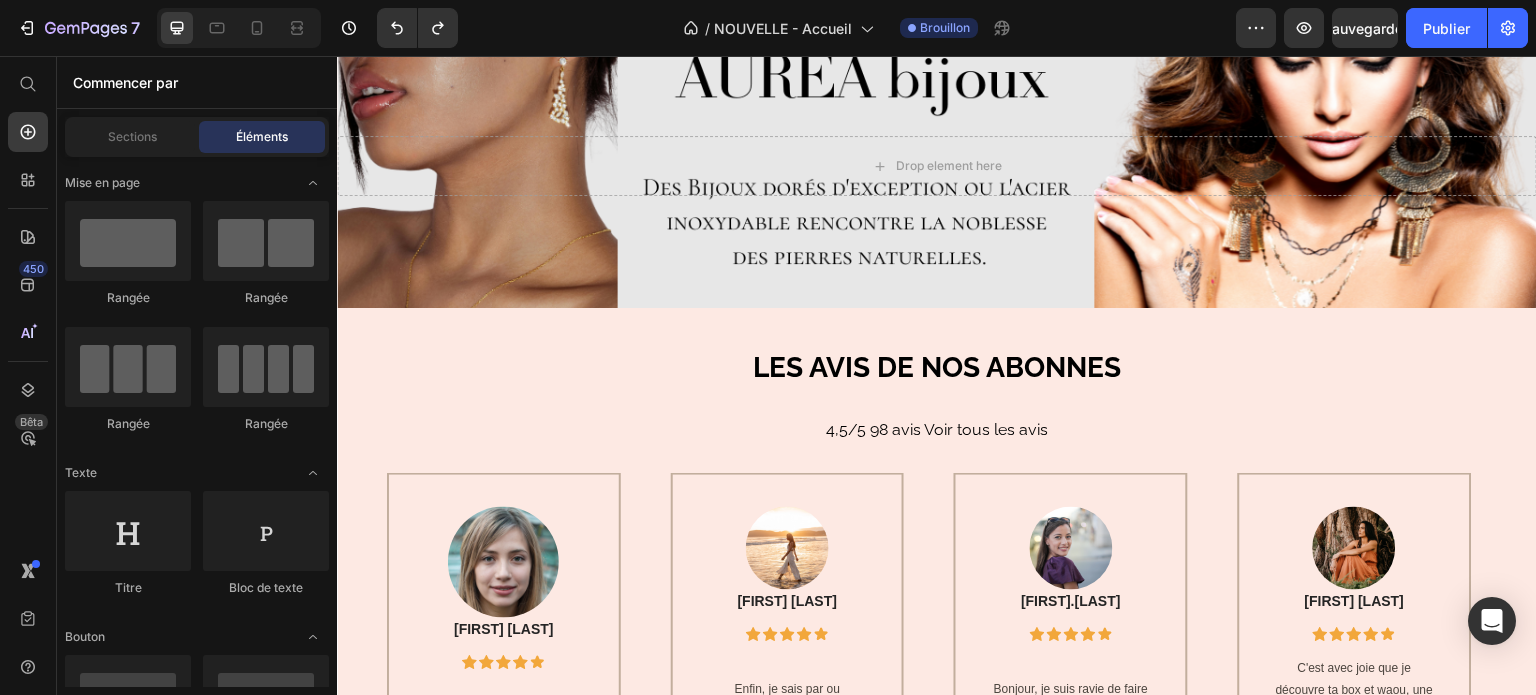scroll, scrollTop: 0, scrollLeft: 0, axis: both 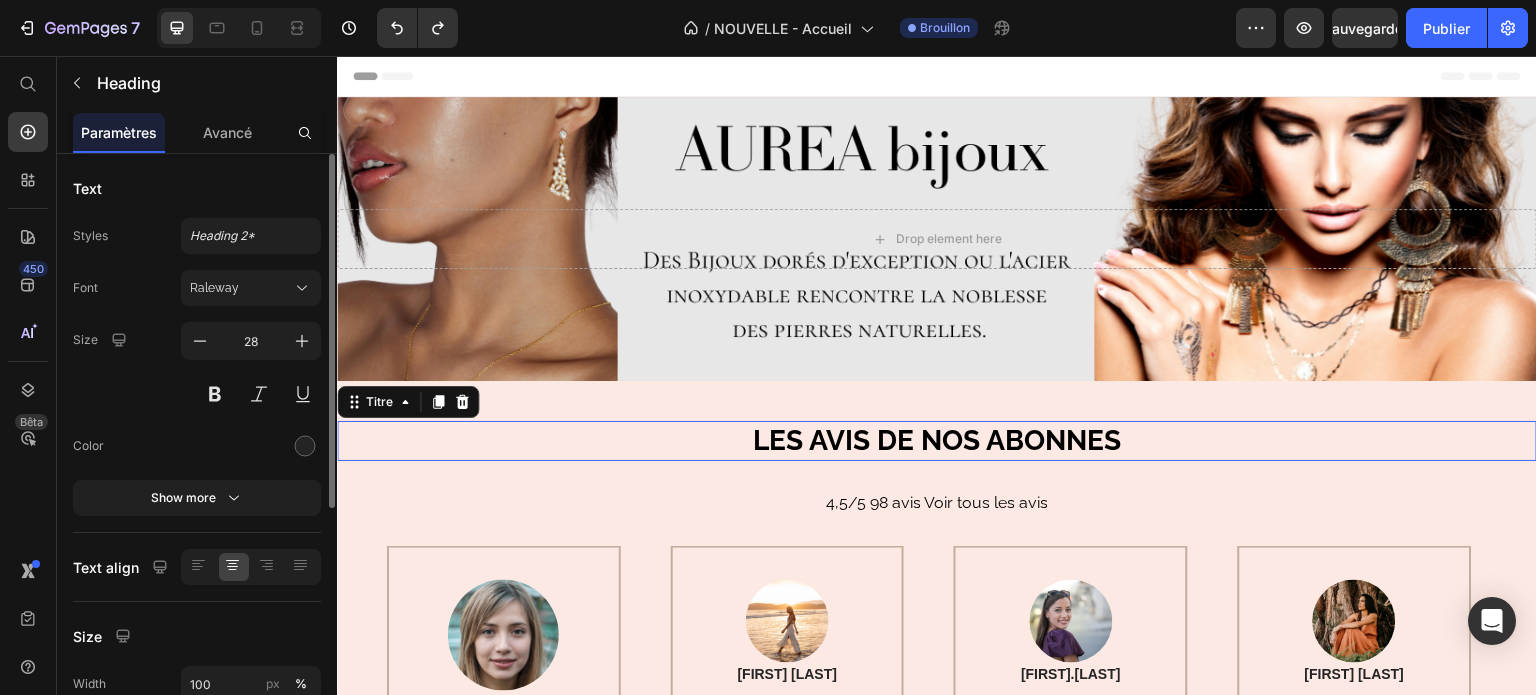click on "LES AVIS DE NOS ABONNES" at bounding box center (937, 441) 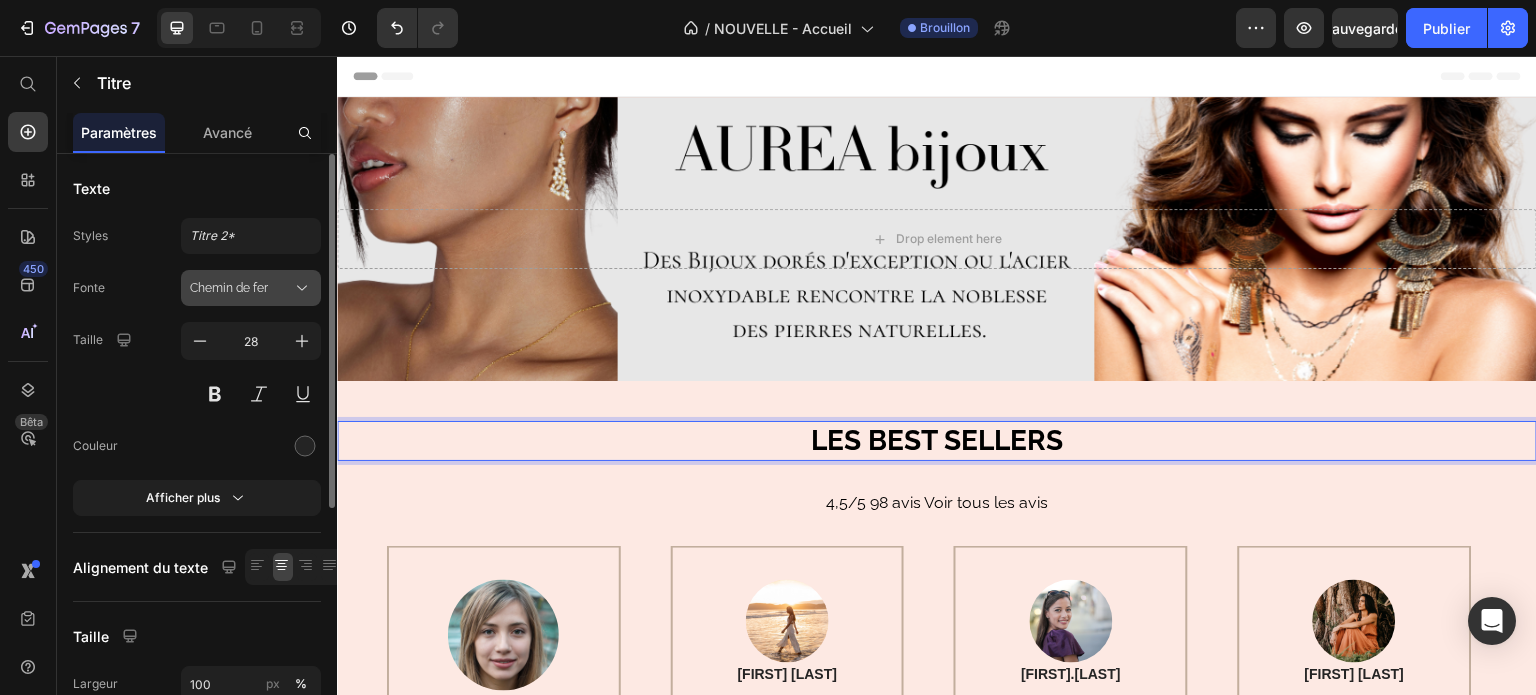 click on "Chemin de fer" at bounding box center [241, 288] 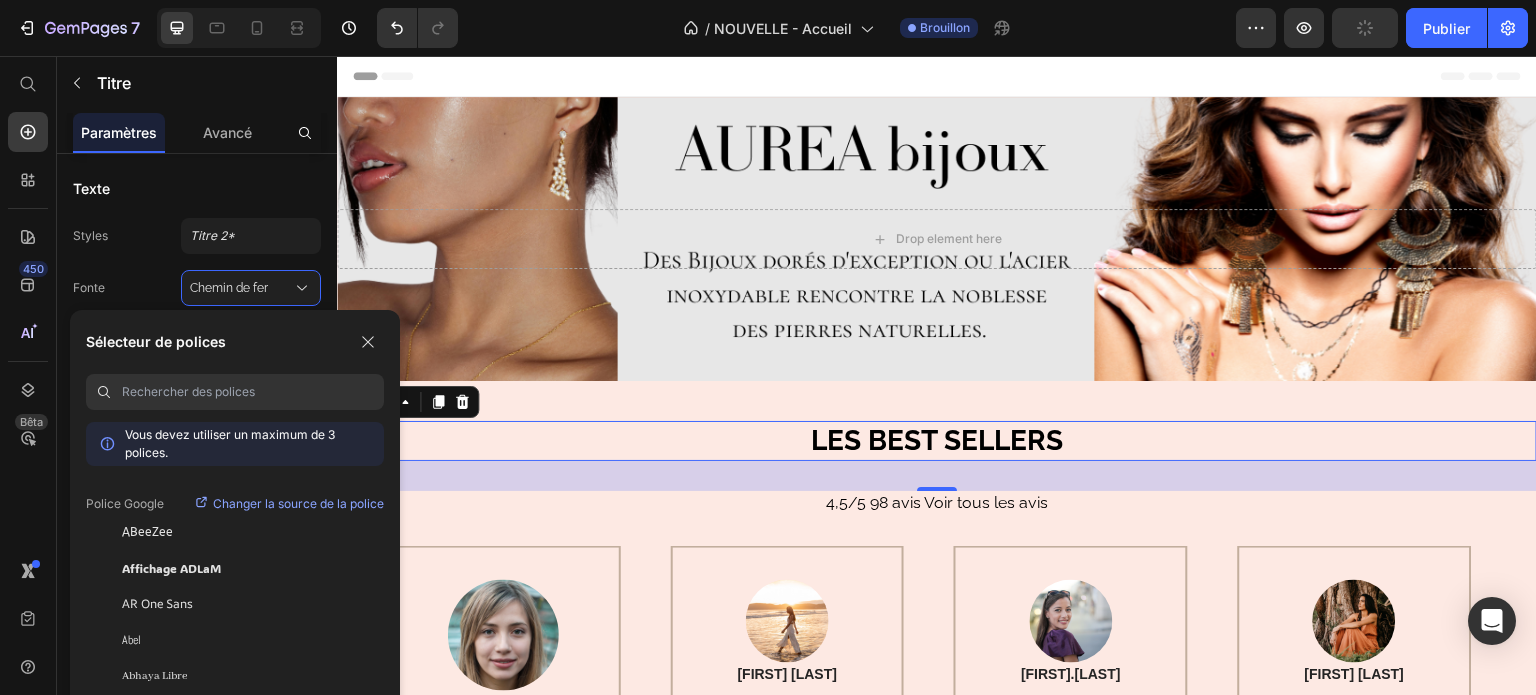 click at bounding box center [253, 392] 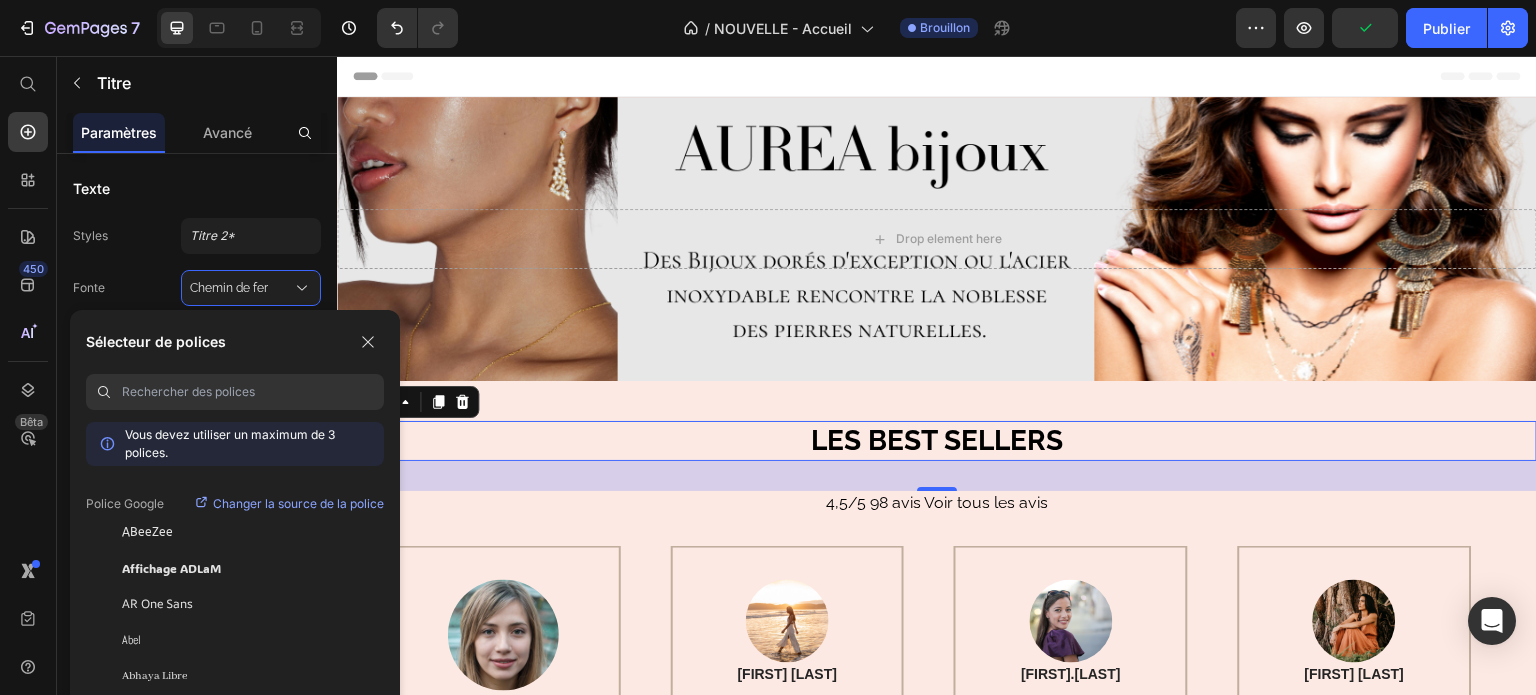 type on "d" 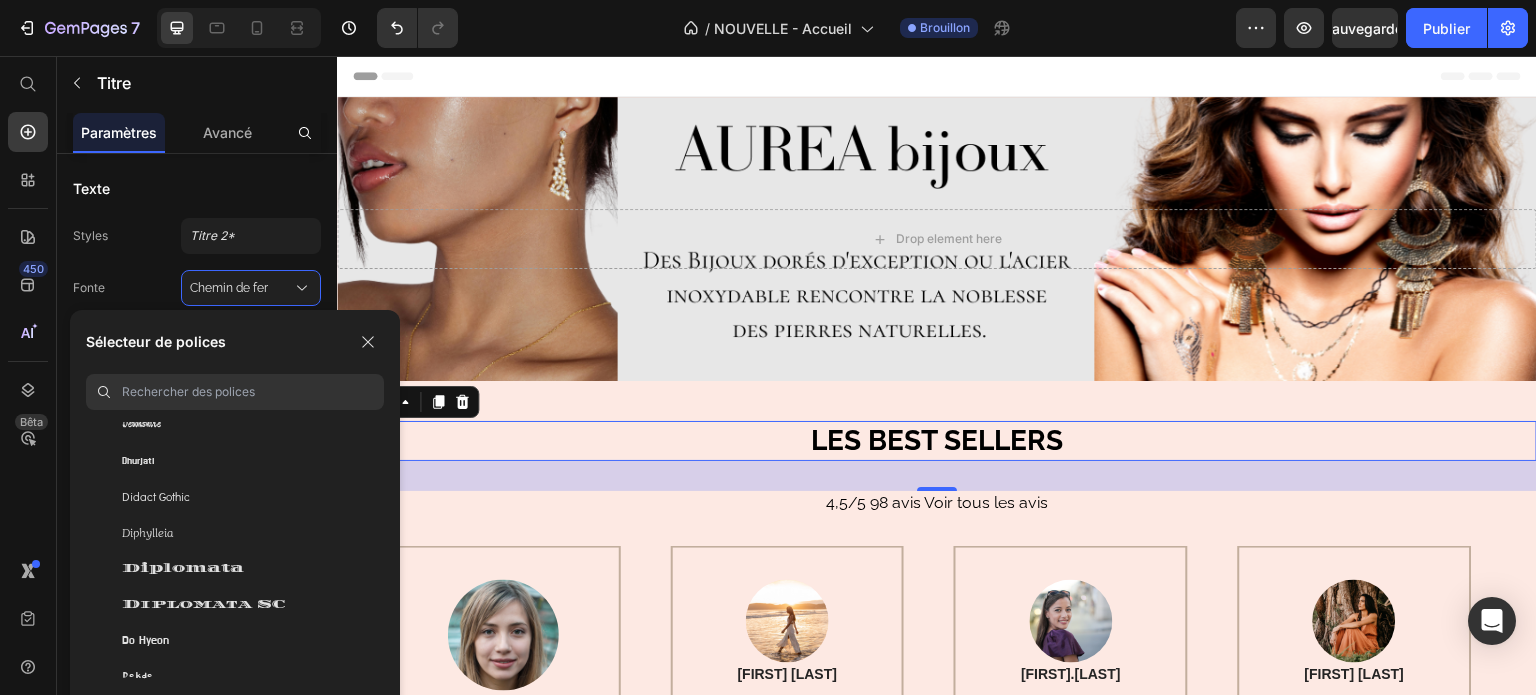 scroll, scrollTop: 14277, scrollLeft: 0, axis: vertical 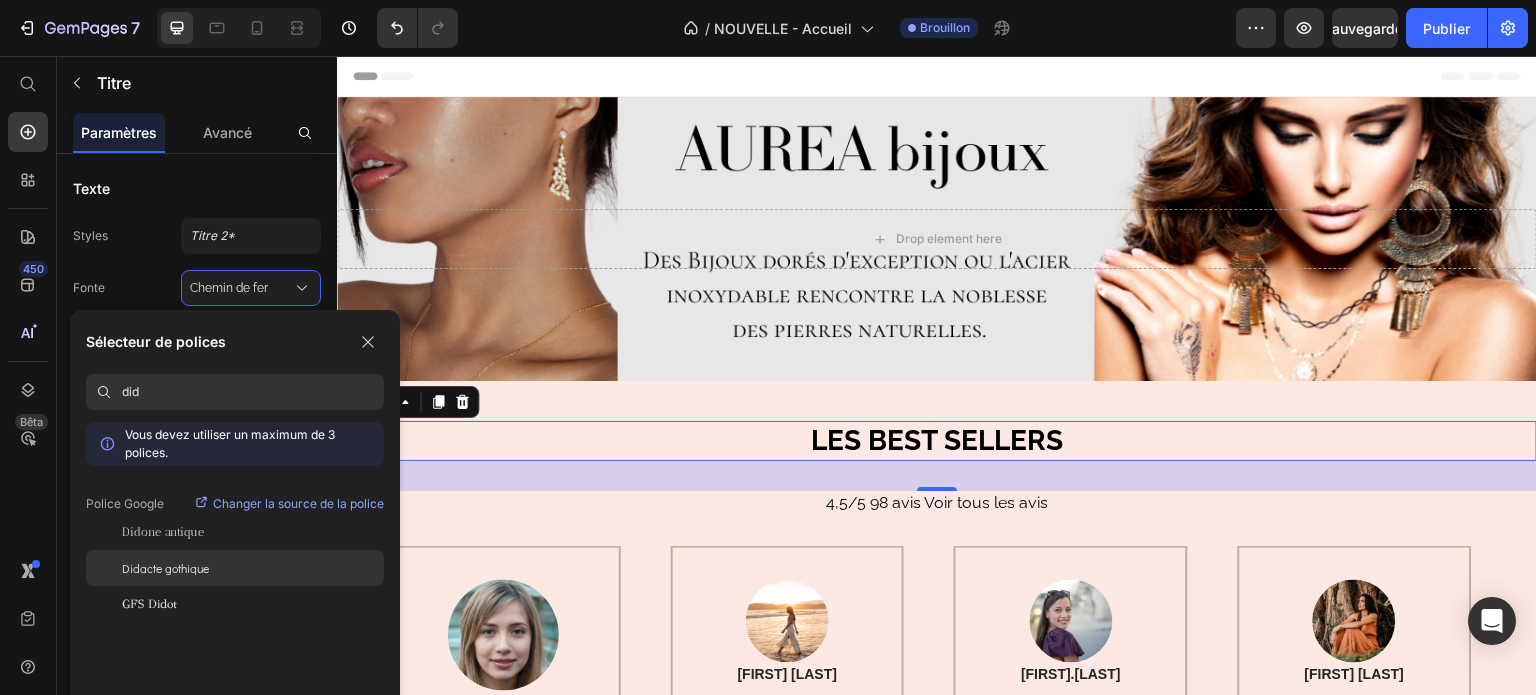 type on "did" 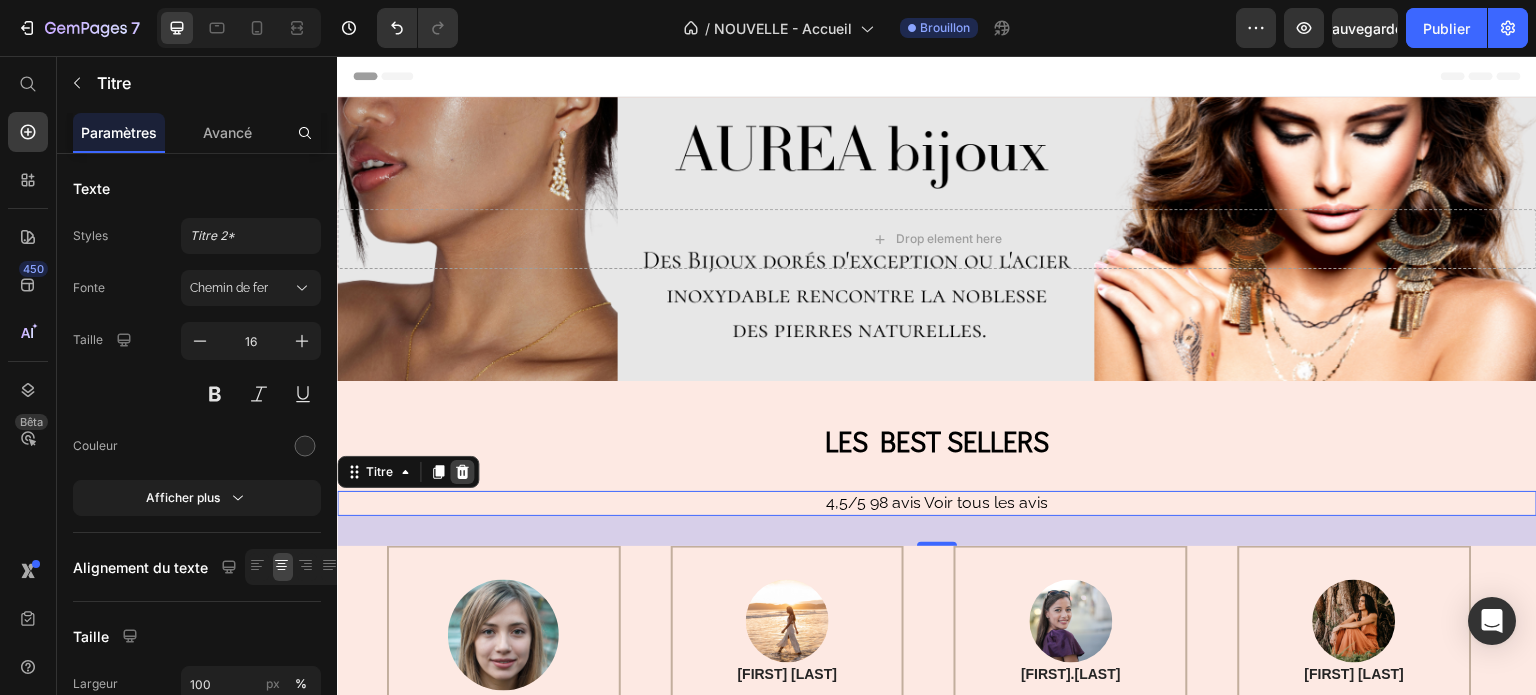 click 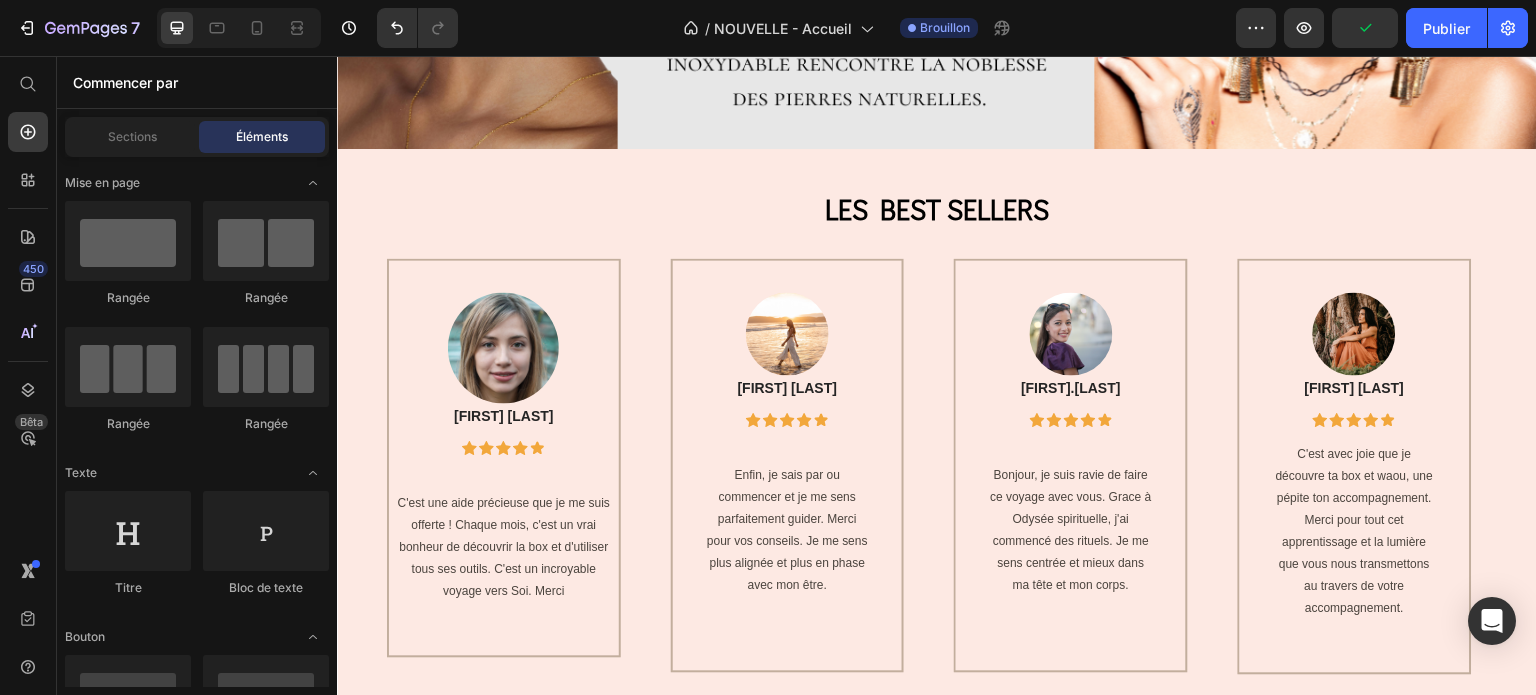 scroll, scrollTop: 247, scrollLeft: 0, axis: vertical 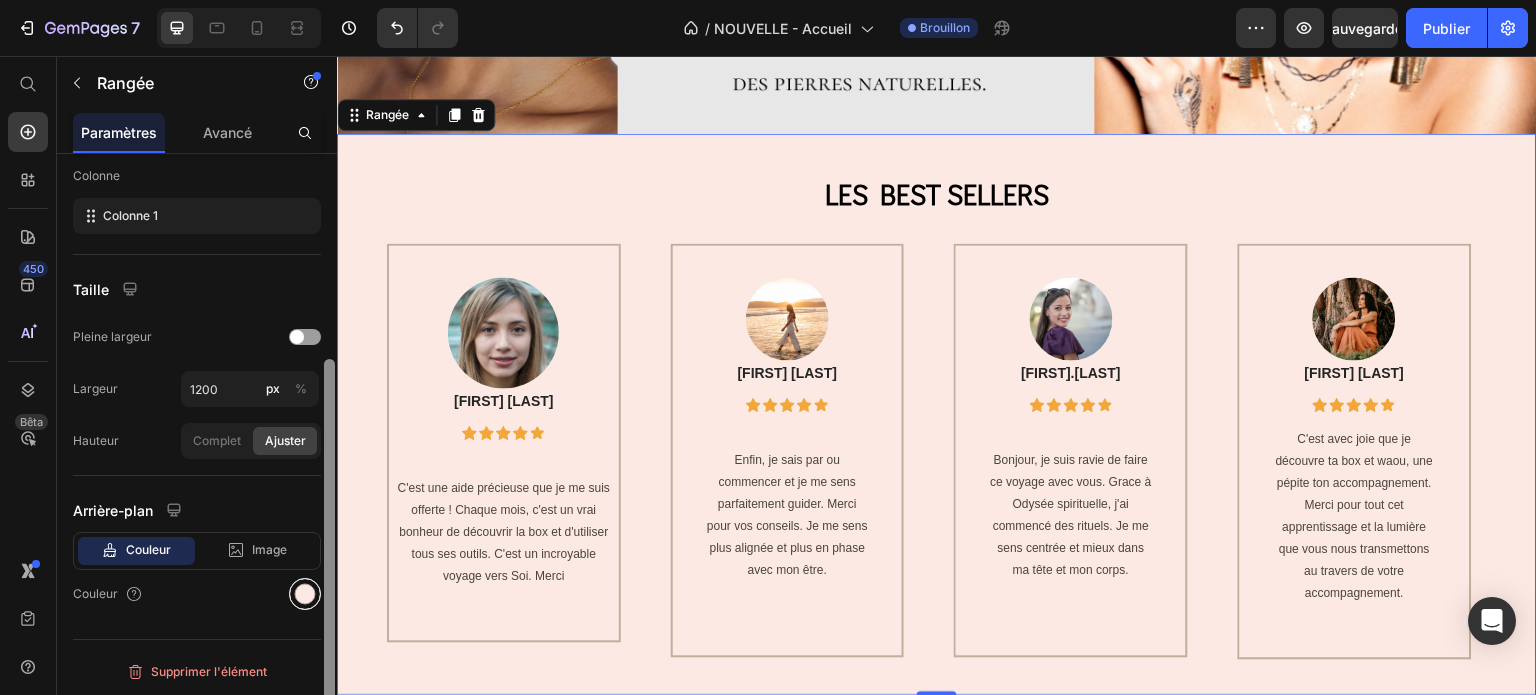 drag, startPoint x: 325, startPoint y: 338, endPoint x: 308, endPoint y: 598, distance: 260.55518 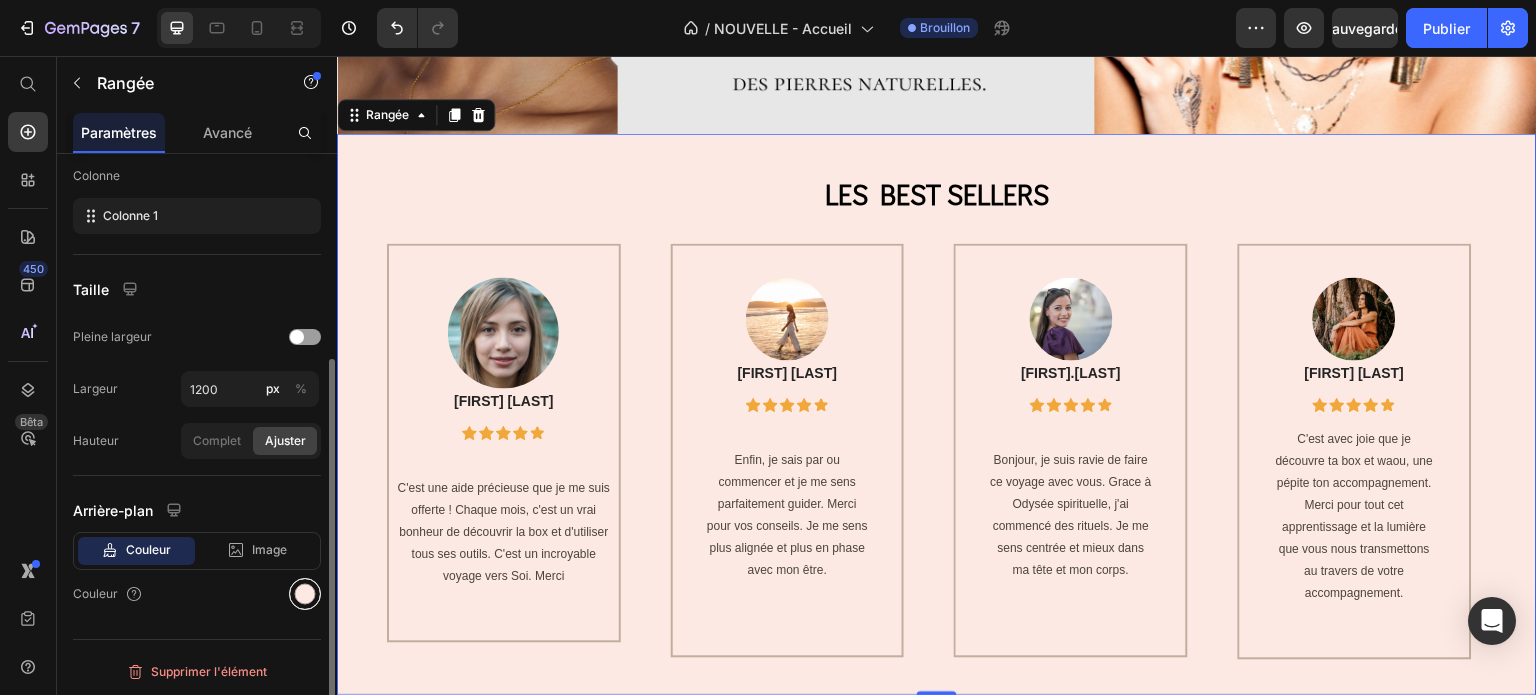 click at bounding box center (305, 594) 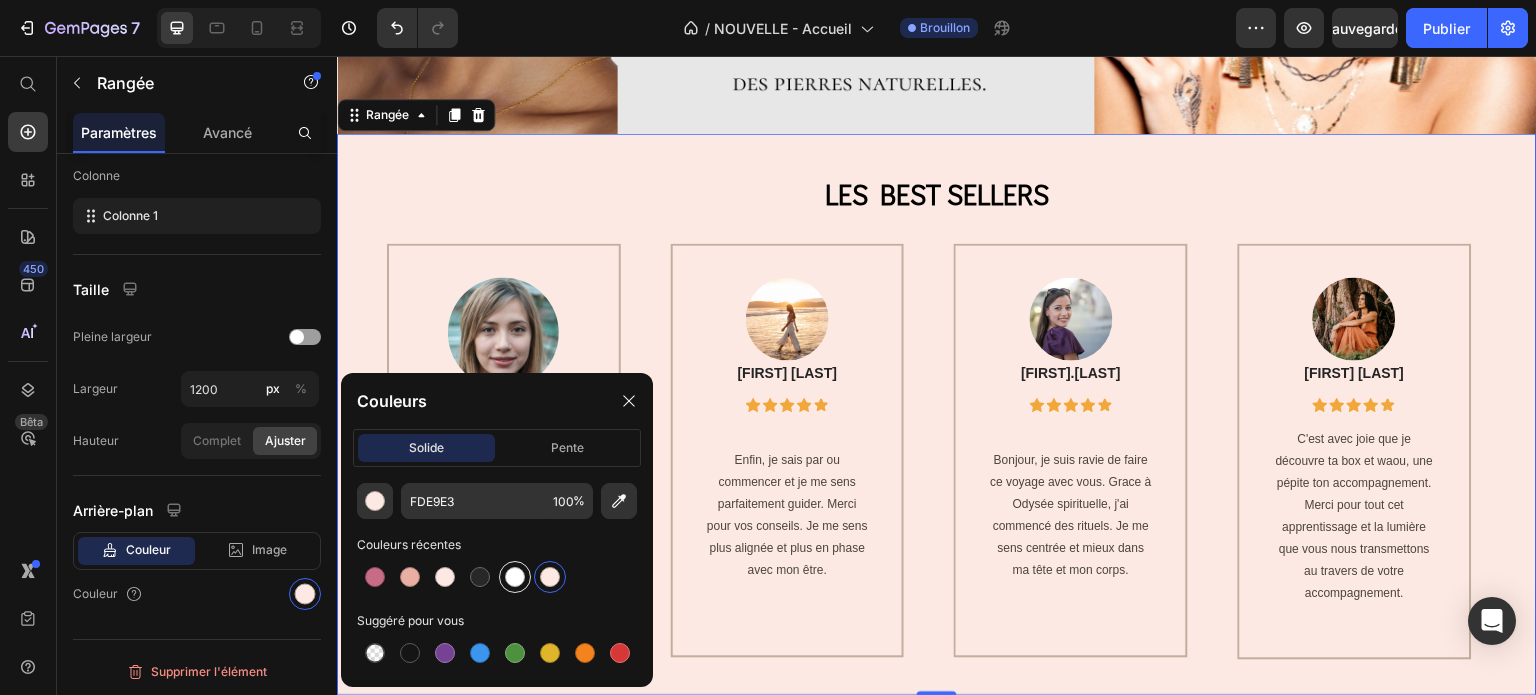 click at bounding box center (515, 577) 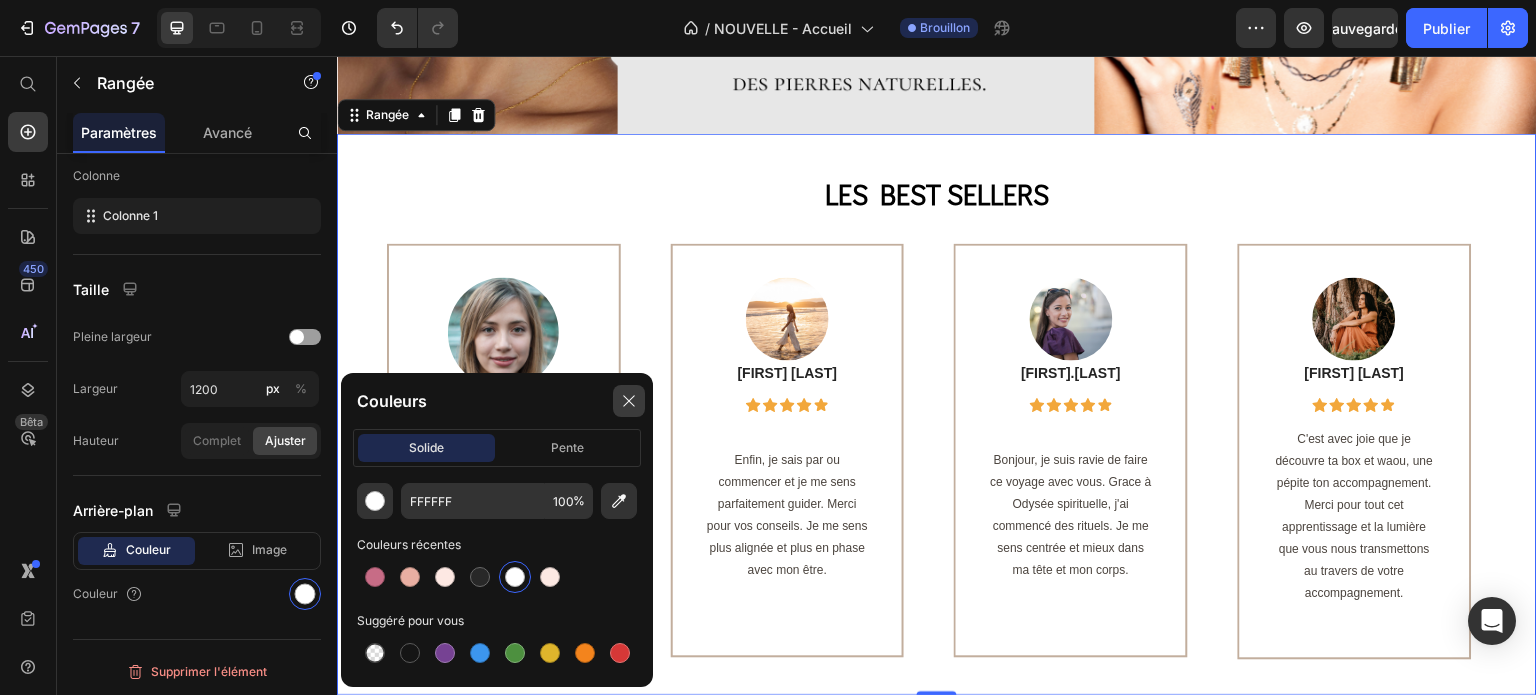 click 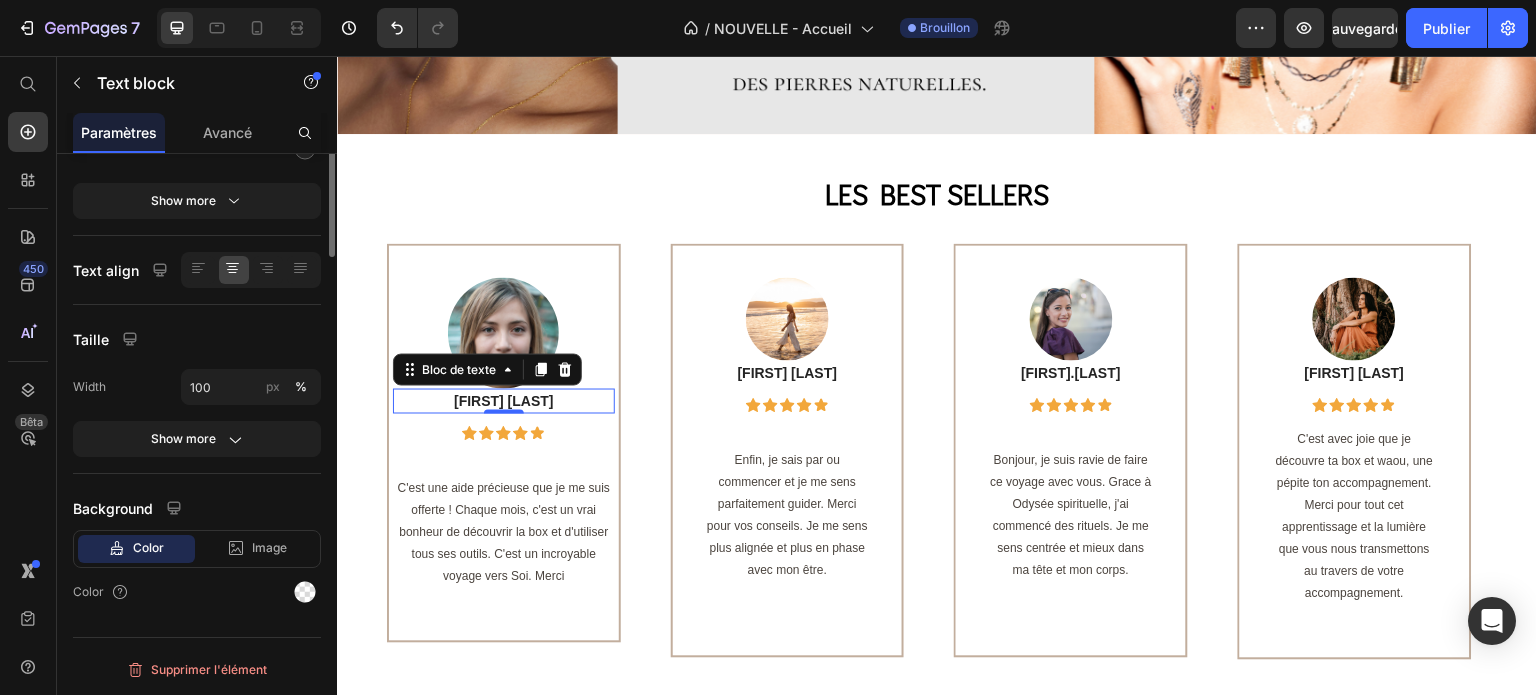 scroll, scrollTop: 0, scrollLeft: 0, axis: both 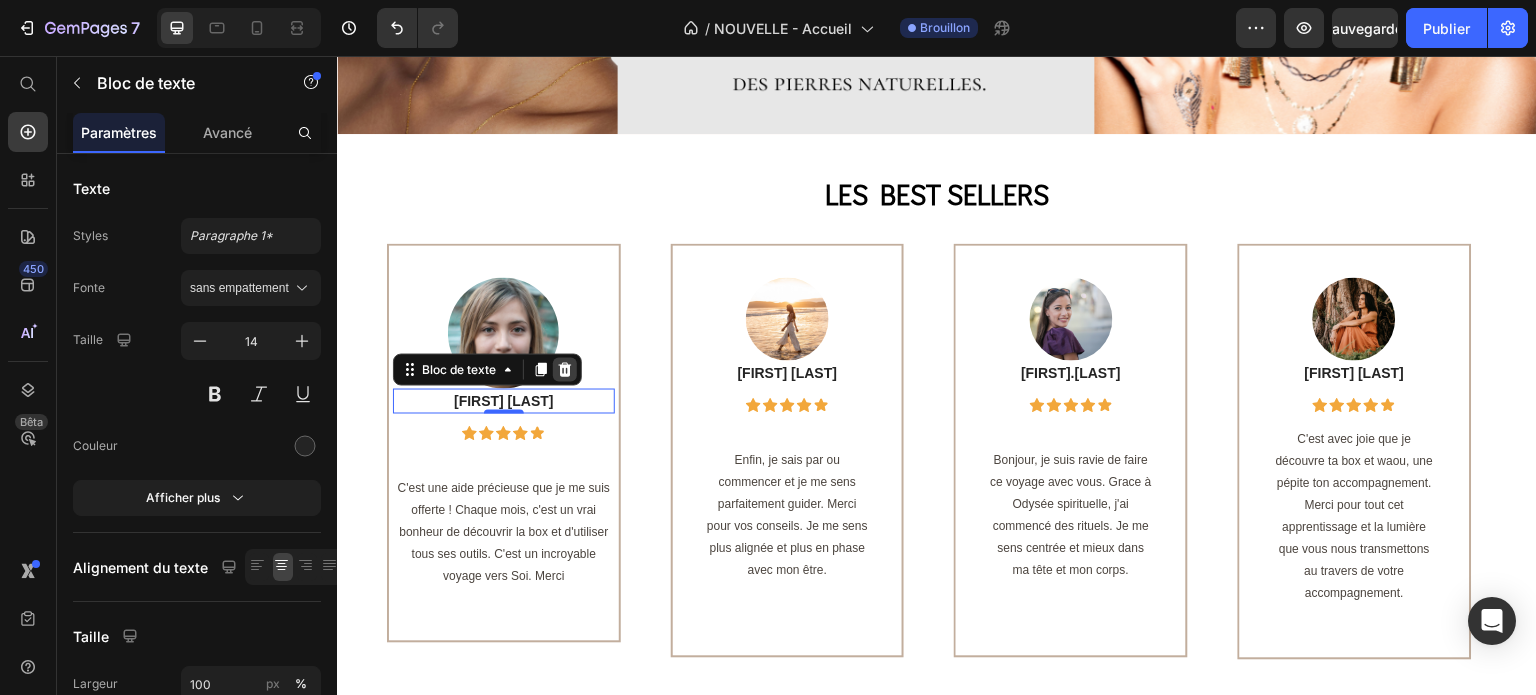 click 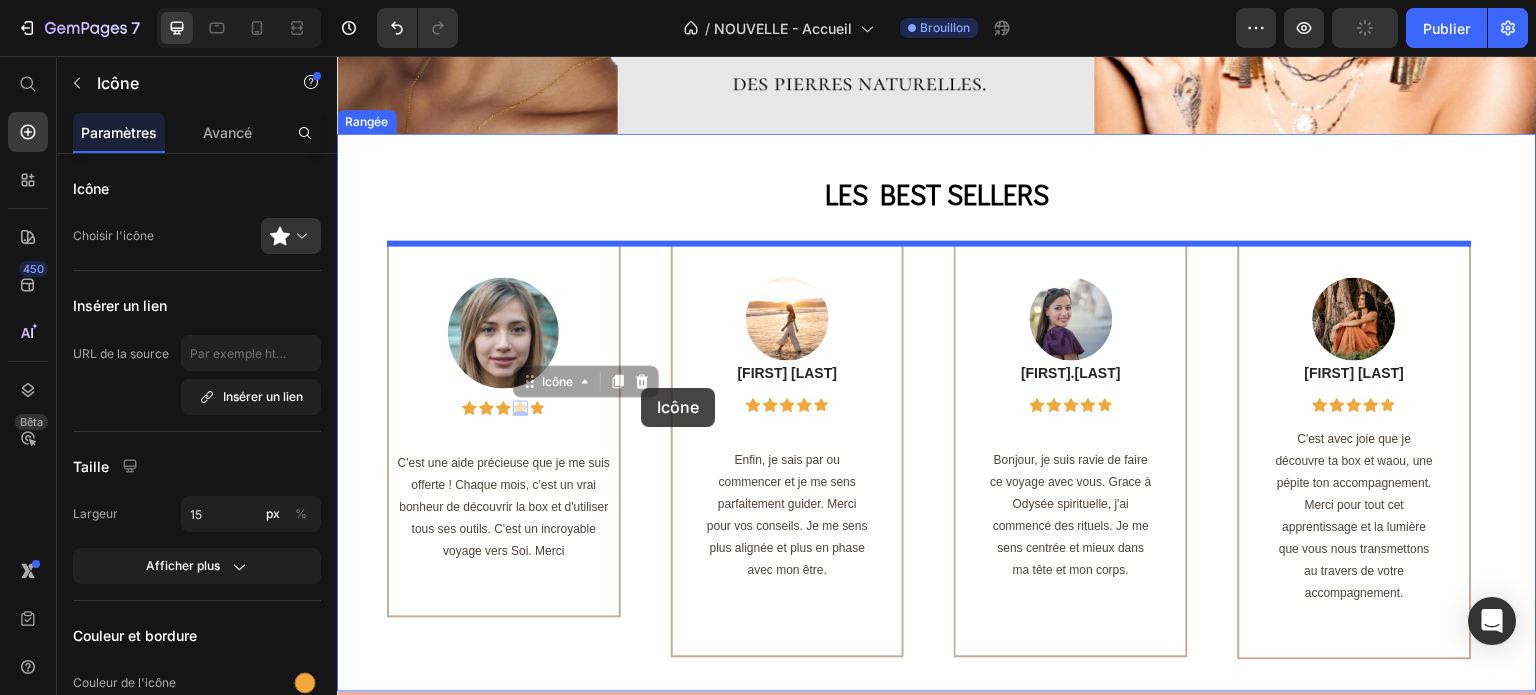 drag, startPoint x: 514, startPoint y: 407, endPoint x: 641, endPoint y: 388, distance: 128.41339 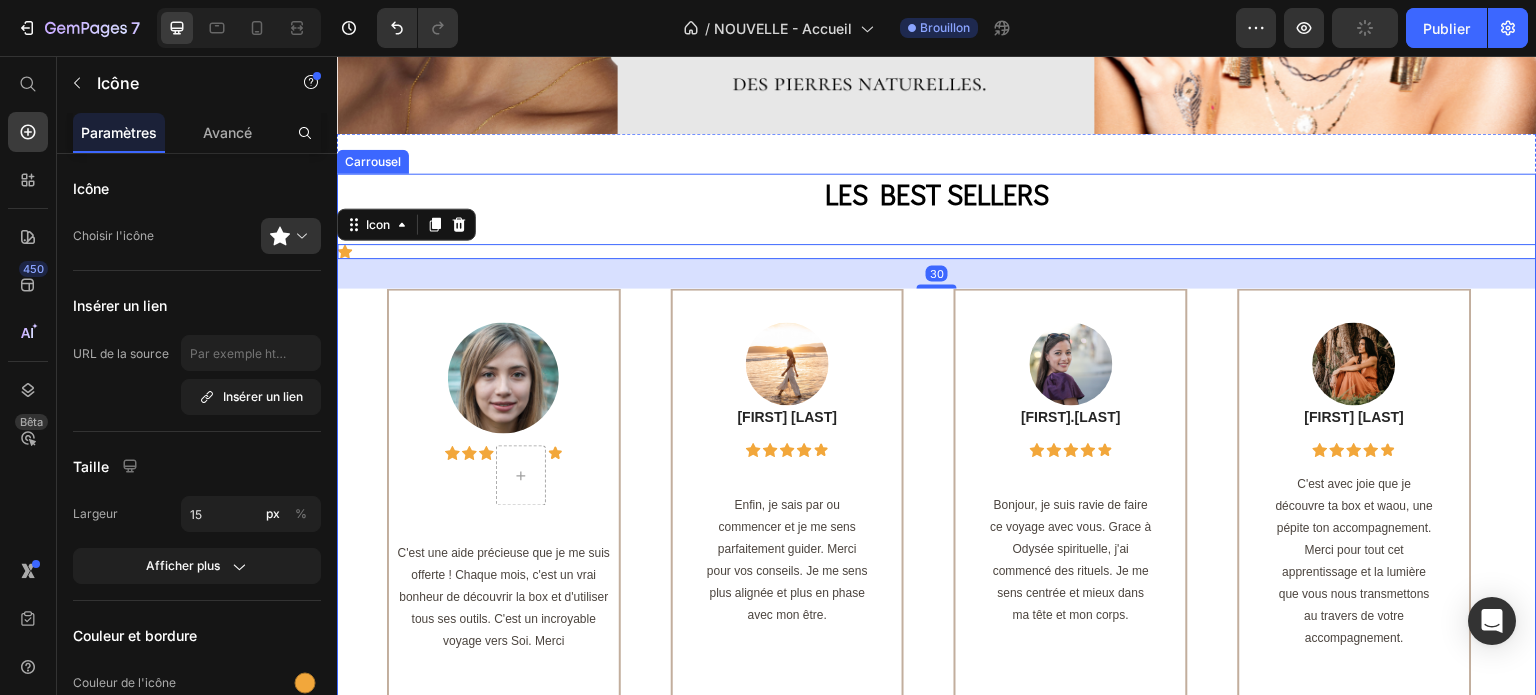 click on "Image
Icône
Icône
Icône
Icône Rangée Rangée   C'est une aide précieuse que je me suis offerte ! Chaque mois, c'est un vrai bonheur de découvrir la box et d'utiliser tous ses outils. C'est un incroyable voyage vers Soi. Merci   Bloc de texte Rangée Image Pascale L Bloc de texte
Icône
Icône
Icône
Icône
Icône Rangée Rangée   Enfin, je sais par ou  commencer et je me sens  parfaitement guider. Merci  pour vos conseils. Je me sens plus alignée et plus en phase avec mon être.     Bloc de texte Rangée Image Linda.K Bloc de texte
Icône
Icône
Icône
Icône
Icône Rangée Rangée   Bonjour, je suis ravie de faire ce voyage avec vous. Grace à Odysée spirituelle, j'ai commencé des rituels. Je me sens centrée et mieux dans ma tête et mon corps." at bounding box center (937, 509) 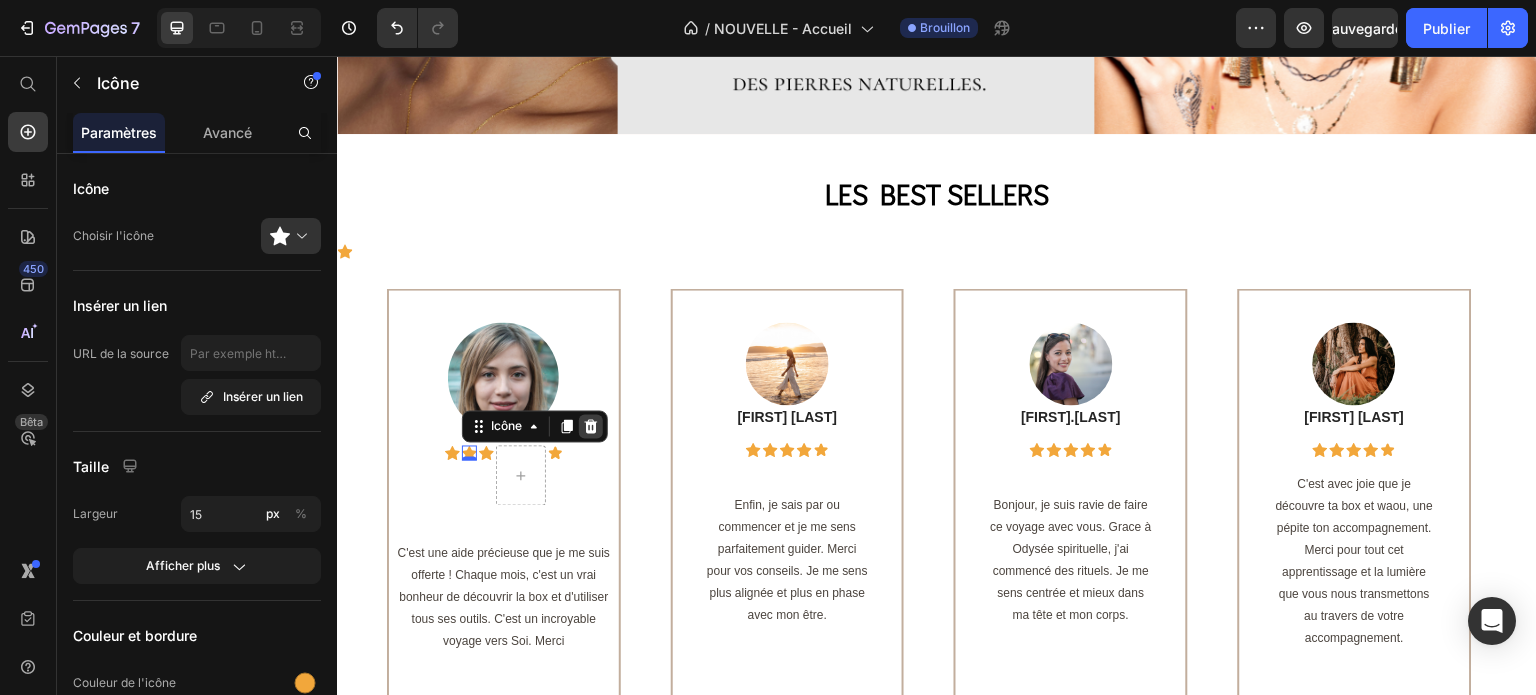 click 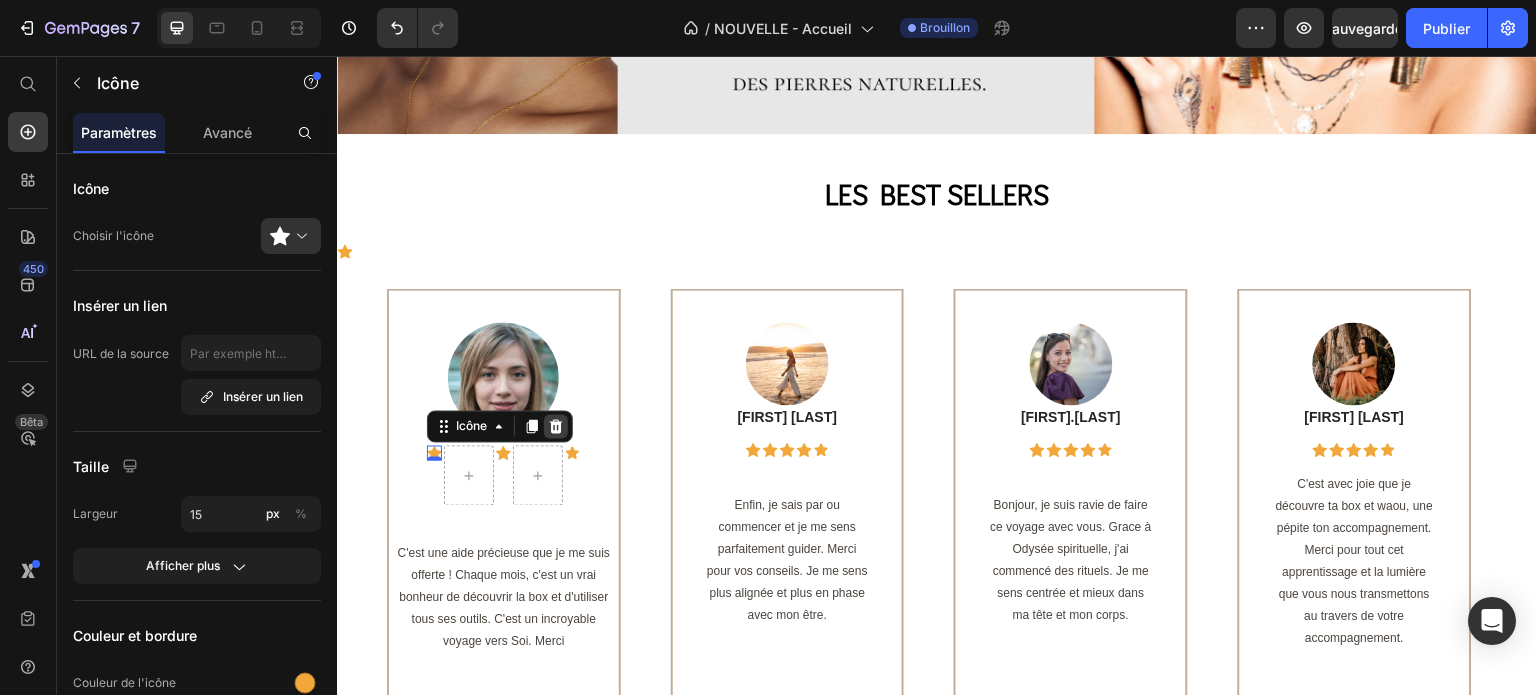 click at bounding box center [556, 427] 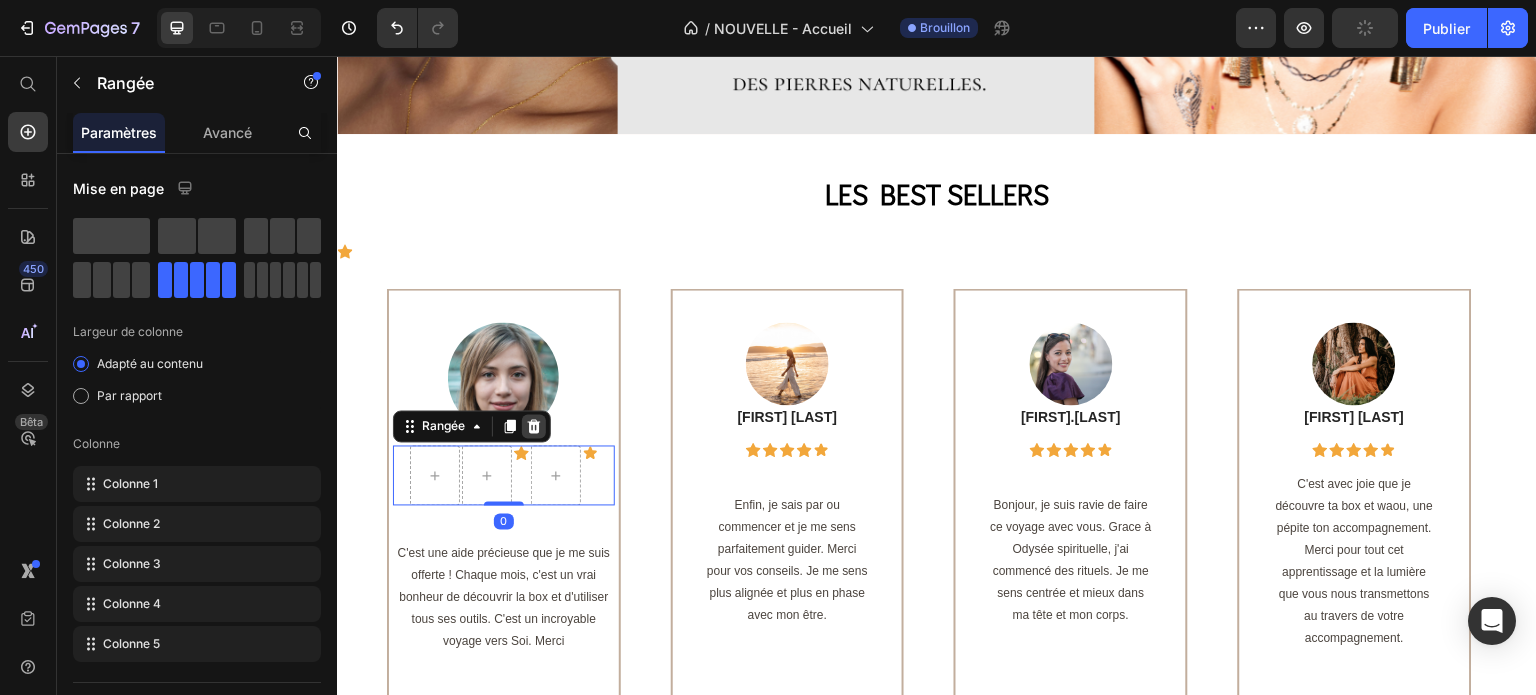 click at bounding box center (534, 427) 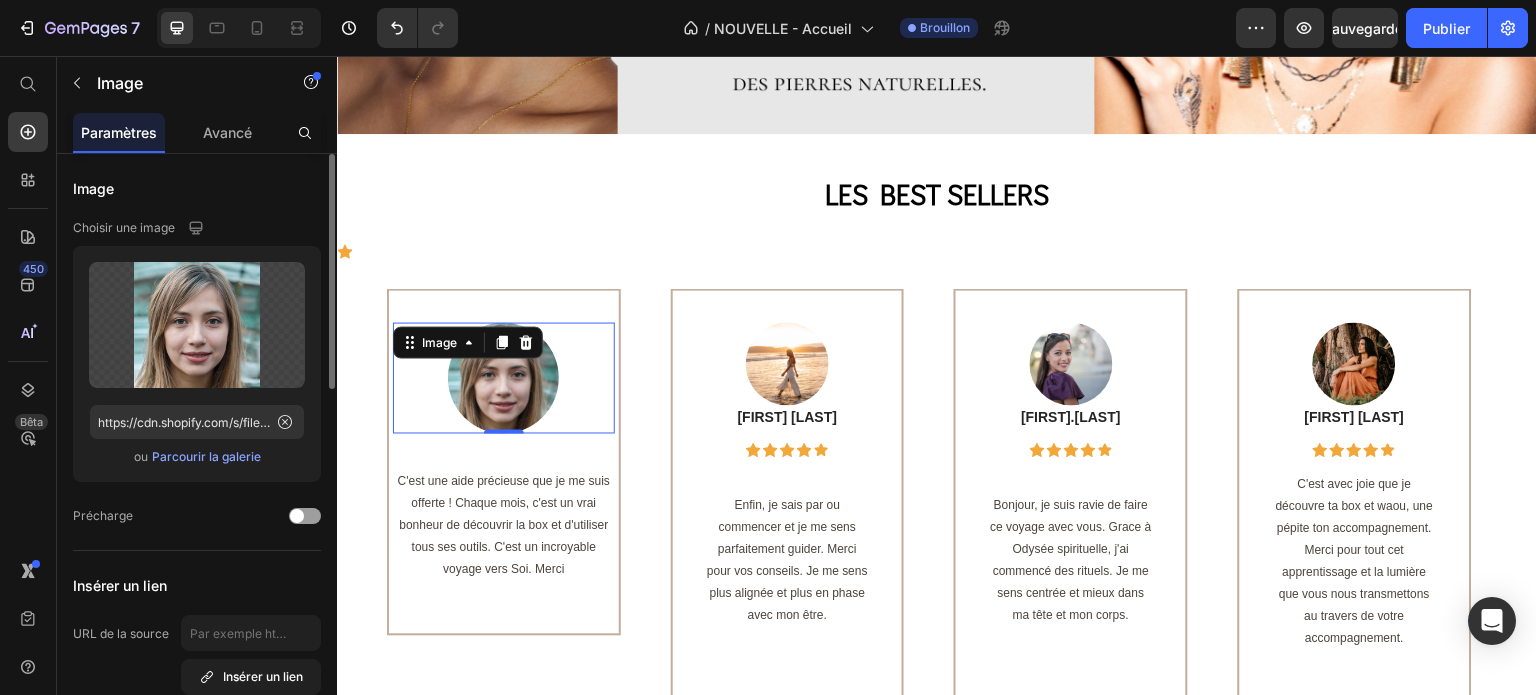 click on "Parcourir la galerie" at bounding box center [206, 456] 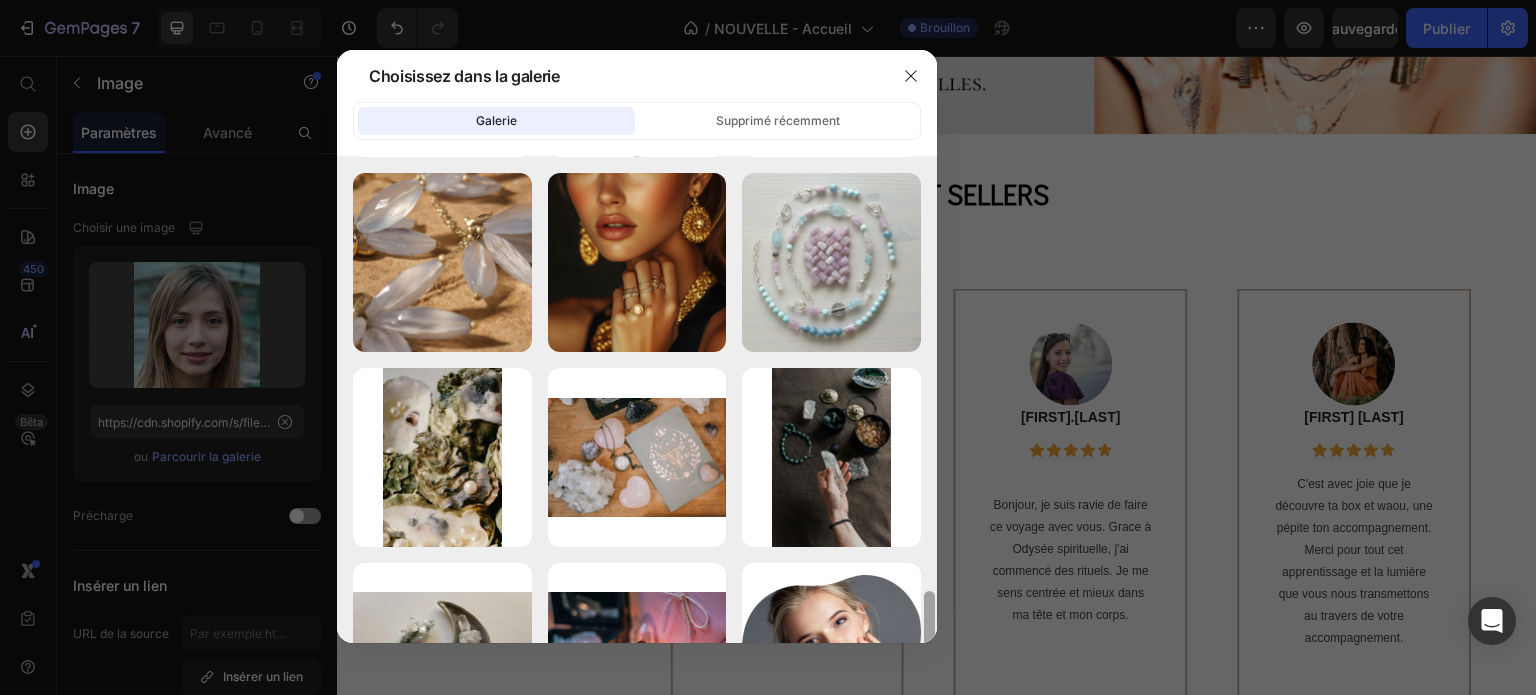 scroll, scrollTop: 0, scrollLeft: 0, axis: both 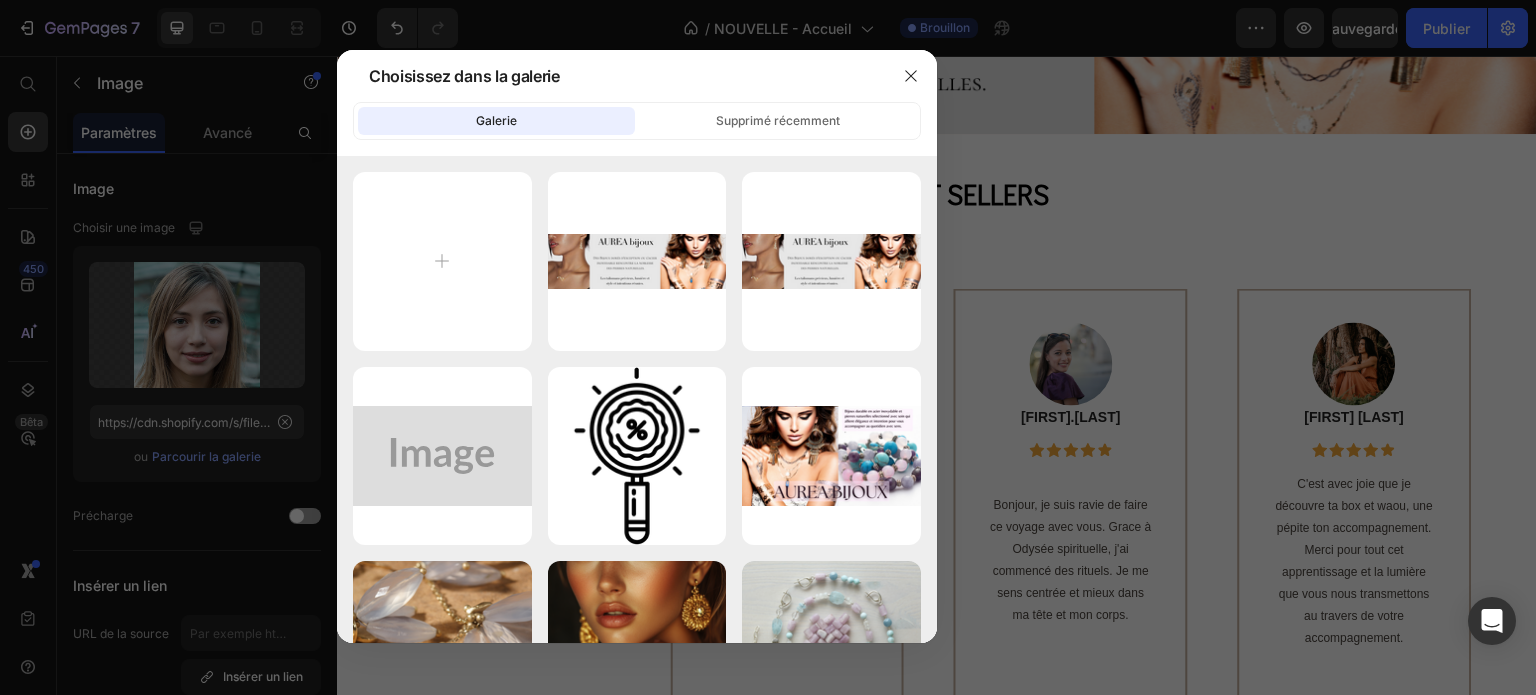 drag, startPoint x: 931, startPoint y: 175, endPoint x: 914, endPoint y: 100, distance: 76.902534 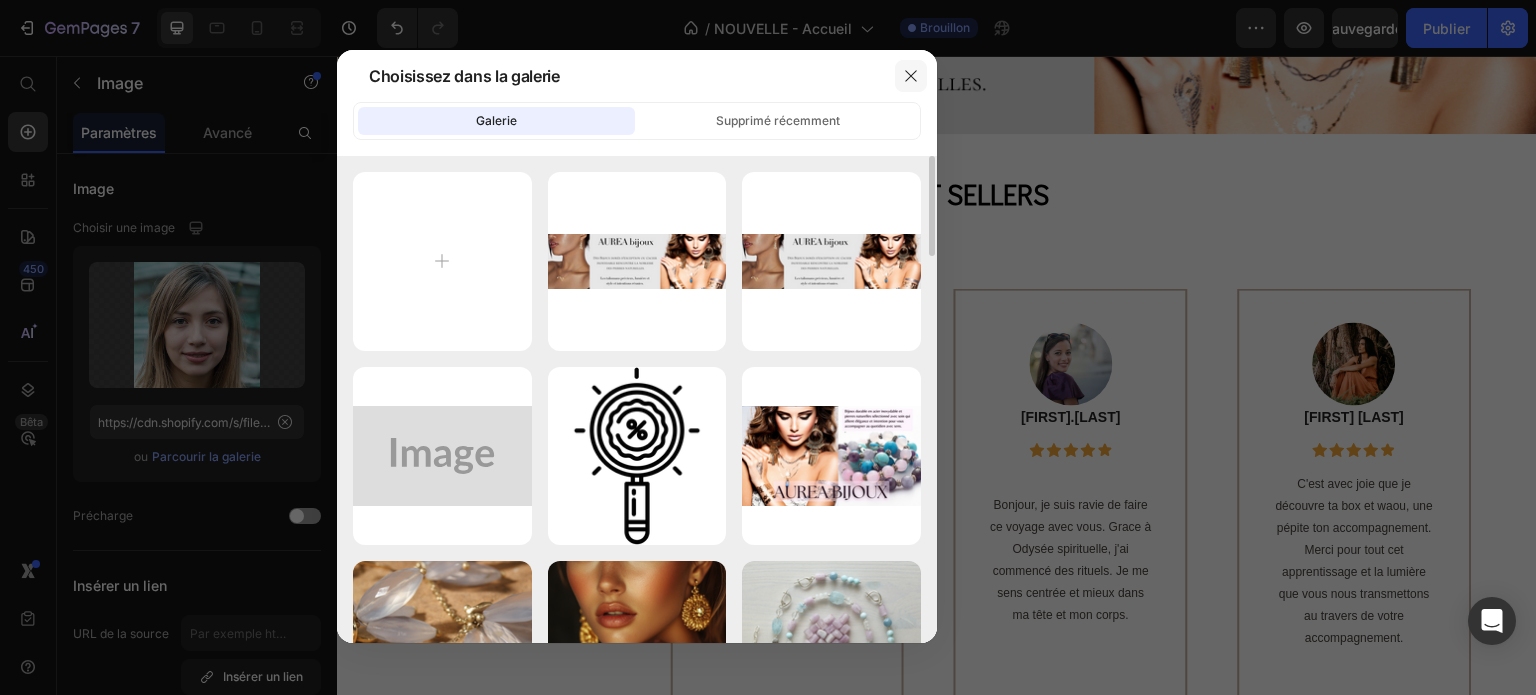 click 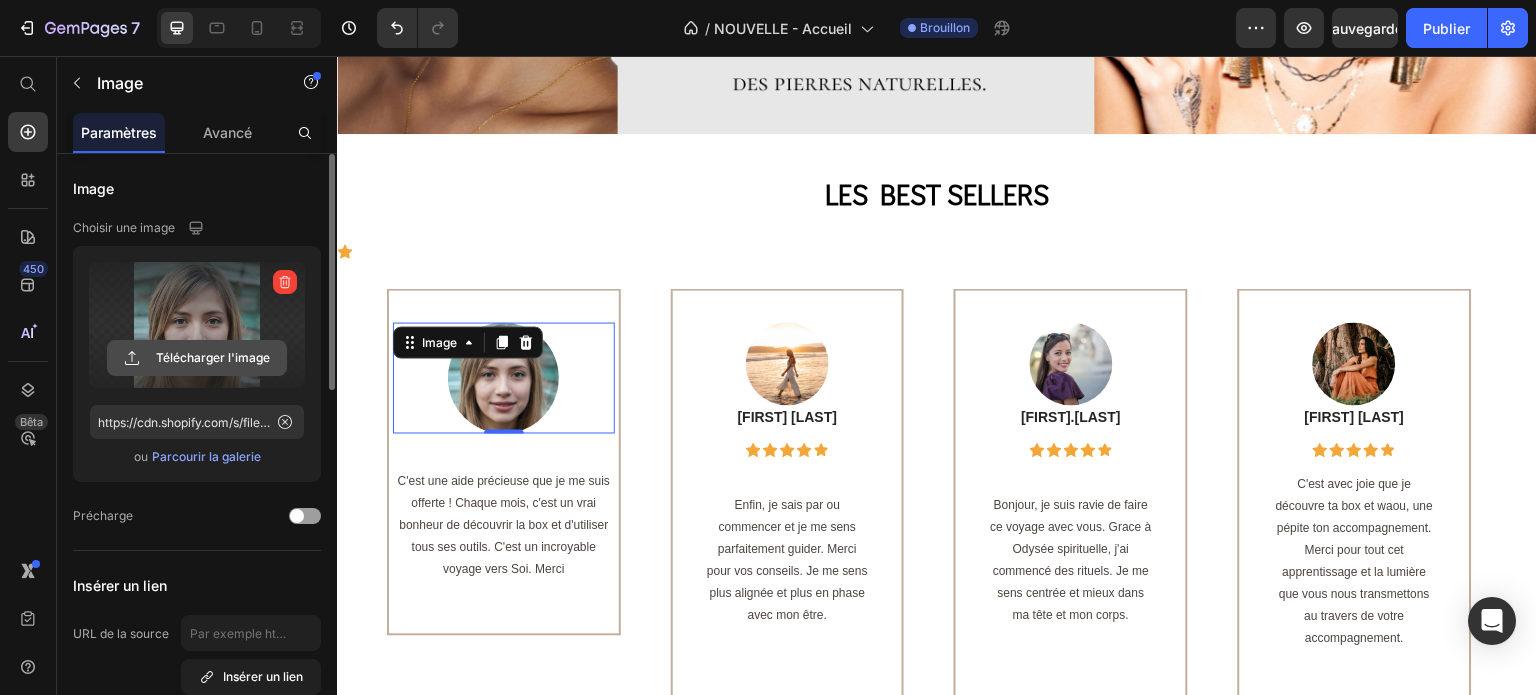 click 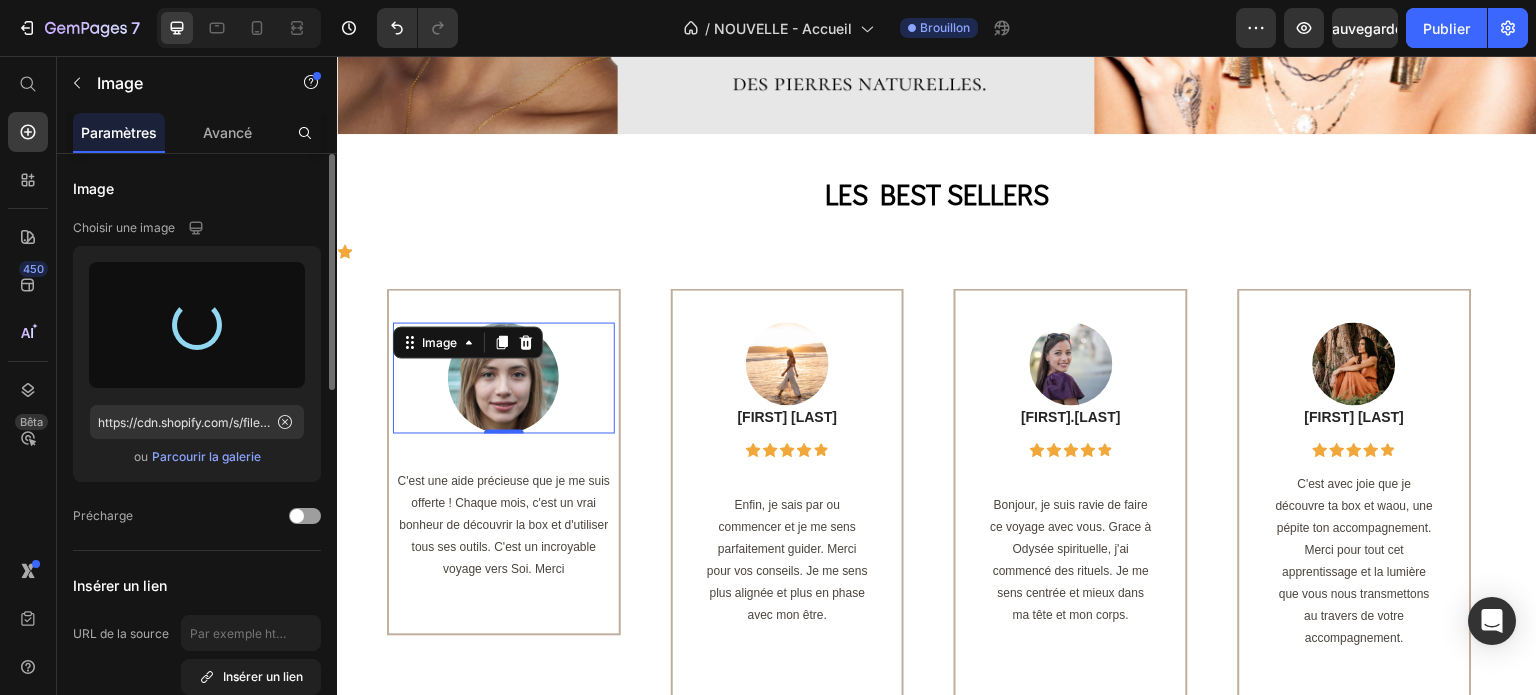 type on "https://cdn.shopify.com/s/files/1/0901/2746/6871/files/gempages_547985394210178140-c3ea7dcb-5ca8-440e-8ae0-bde520e90716.jpg" 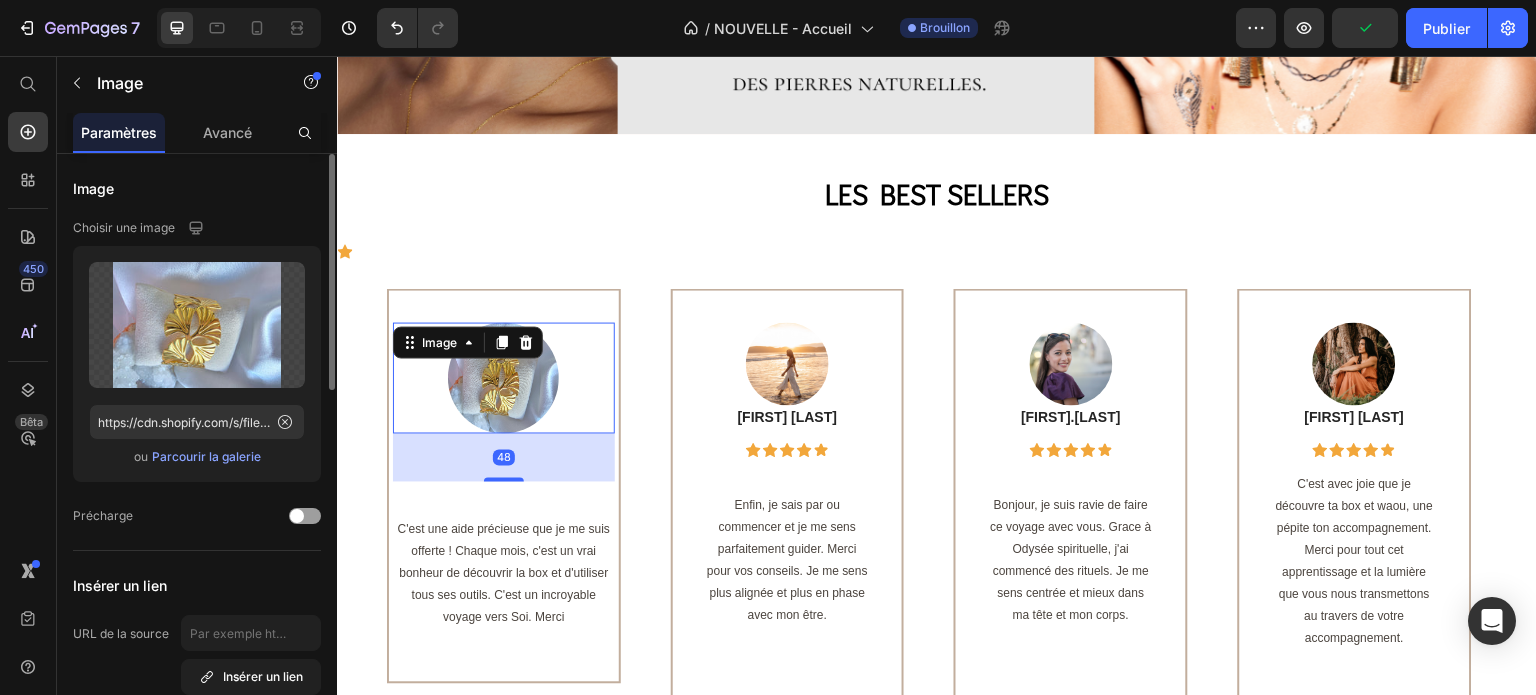 drag, startPoint x: 504, startPoint y: 433, endPoint x: 504, endPoint y: 481, distance: 48 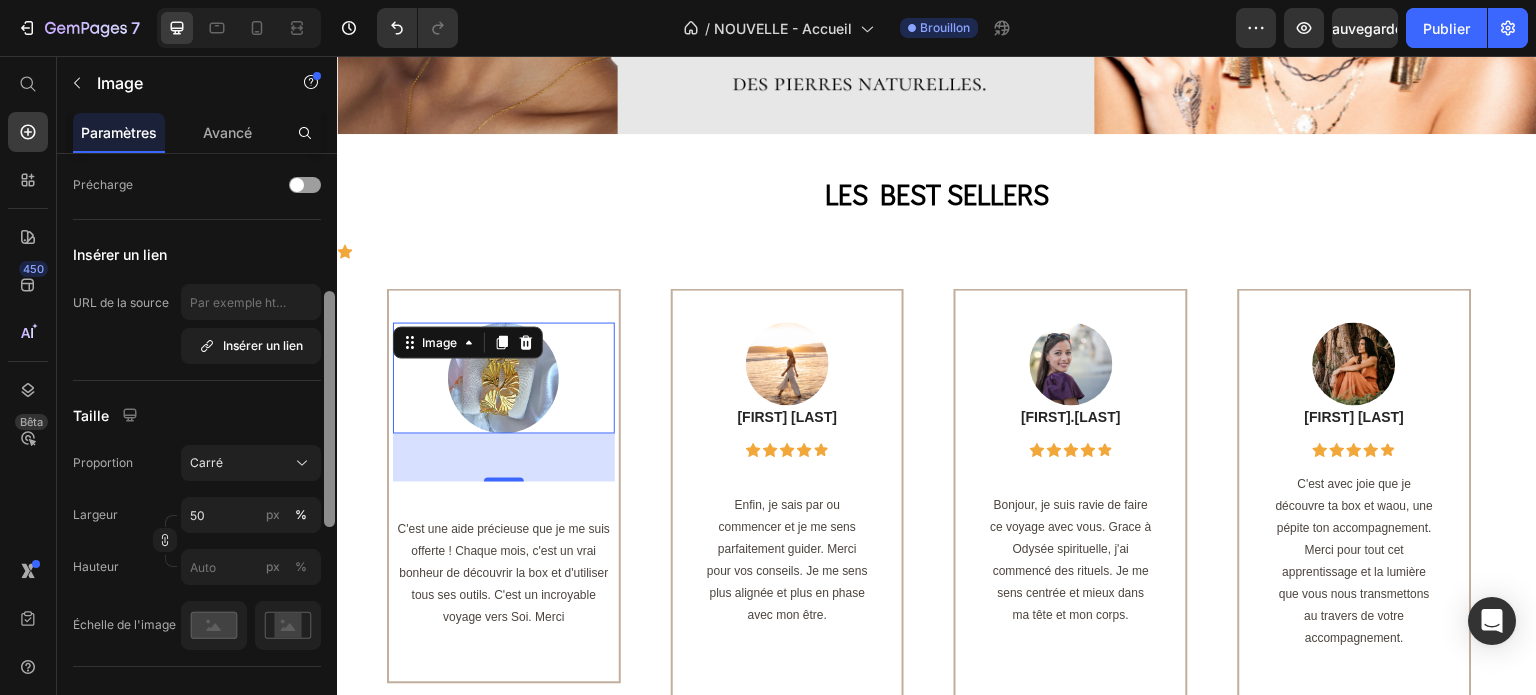 drag, startPoint x: 326, startPoint y: 291, endPoint x: 328, endPoint y: 424, distance: 133.01503 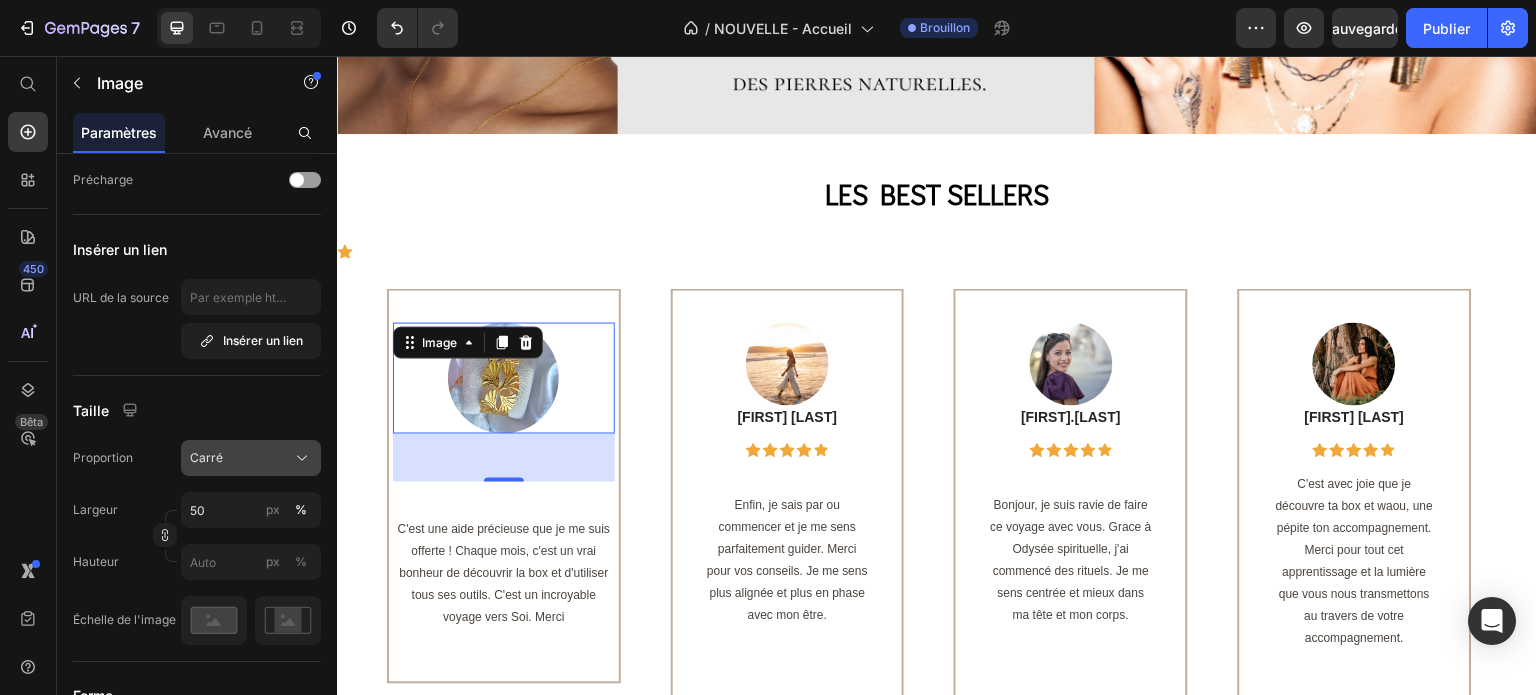 click on "Carré" at bounding box center (251, 458) 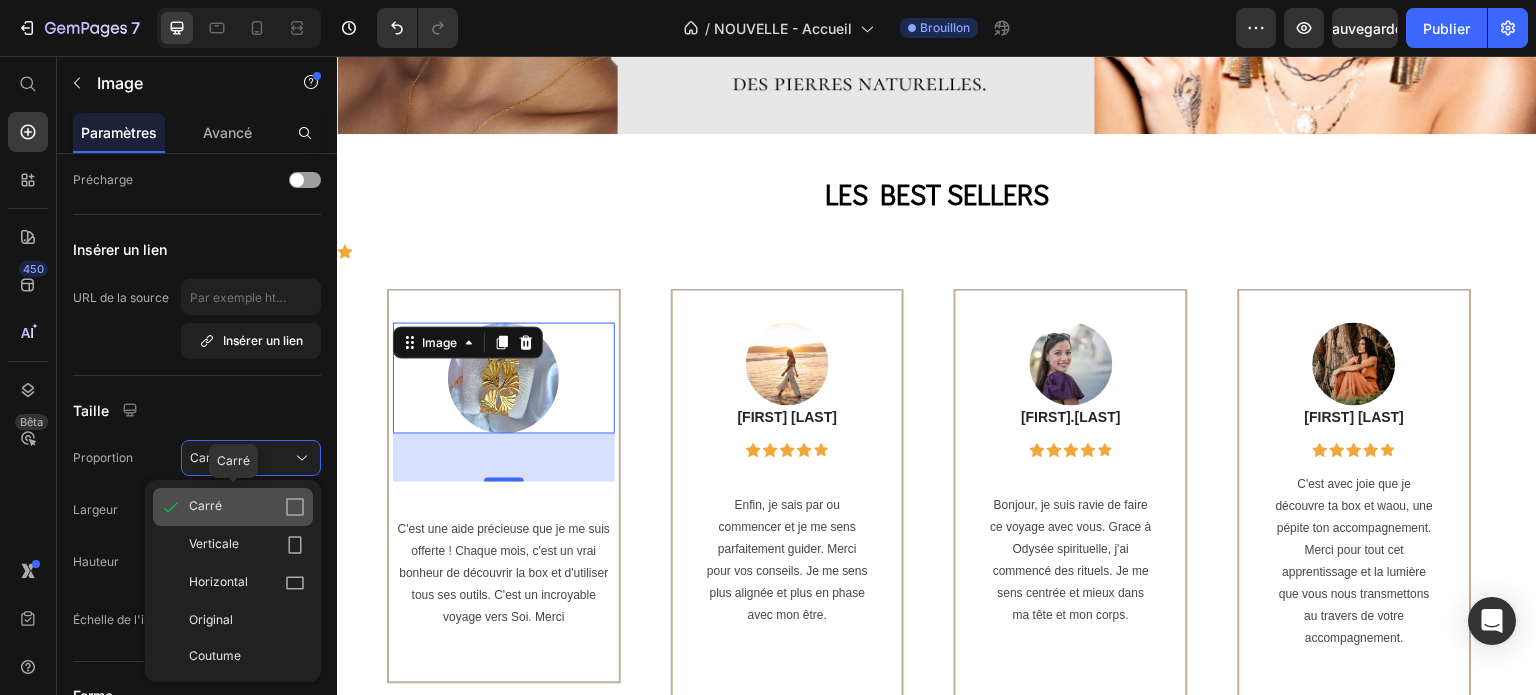 click 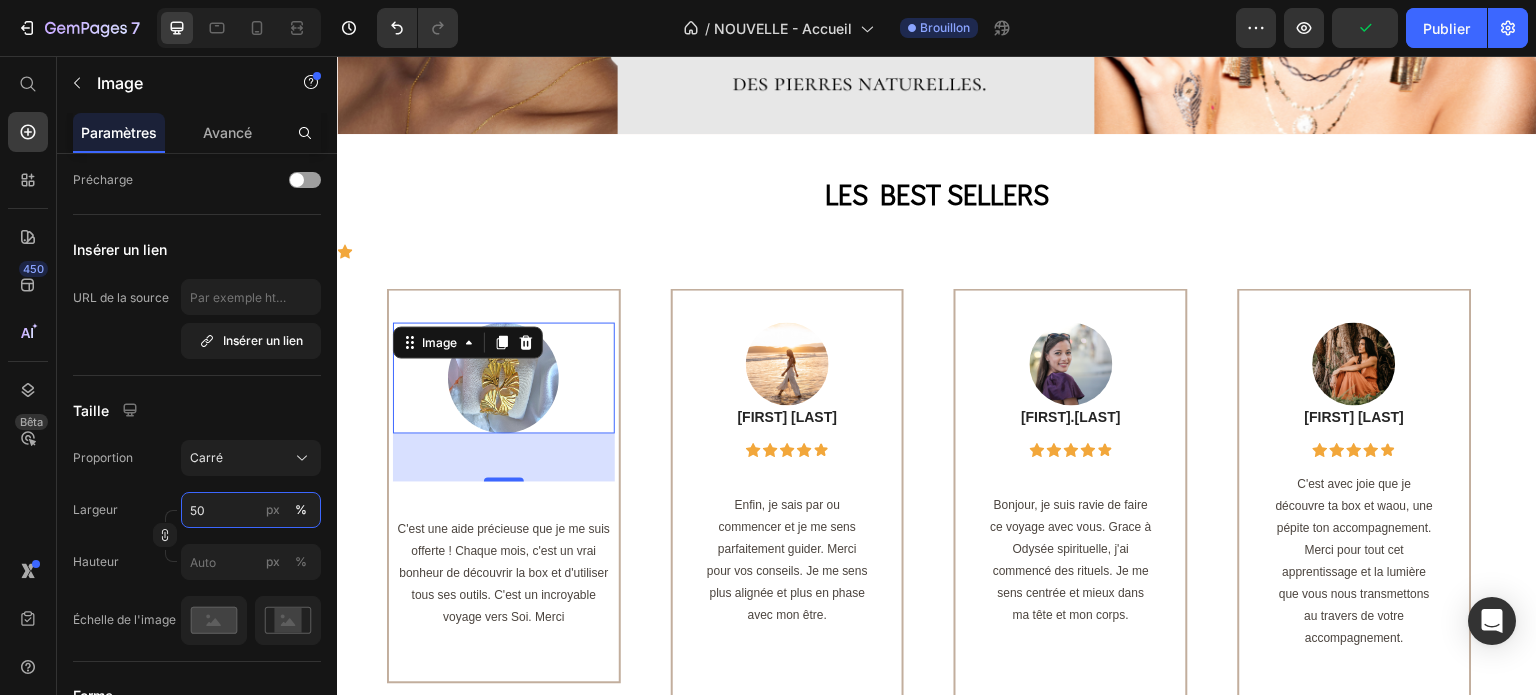 click on "50" at bounding box center [251, 510] 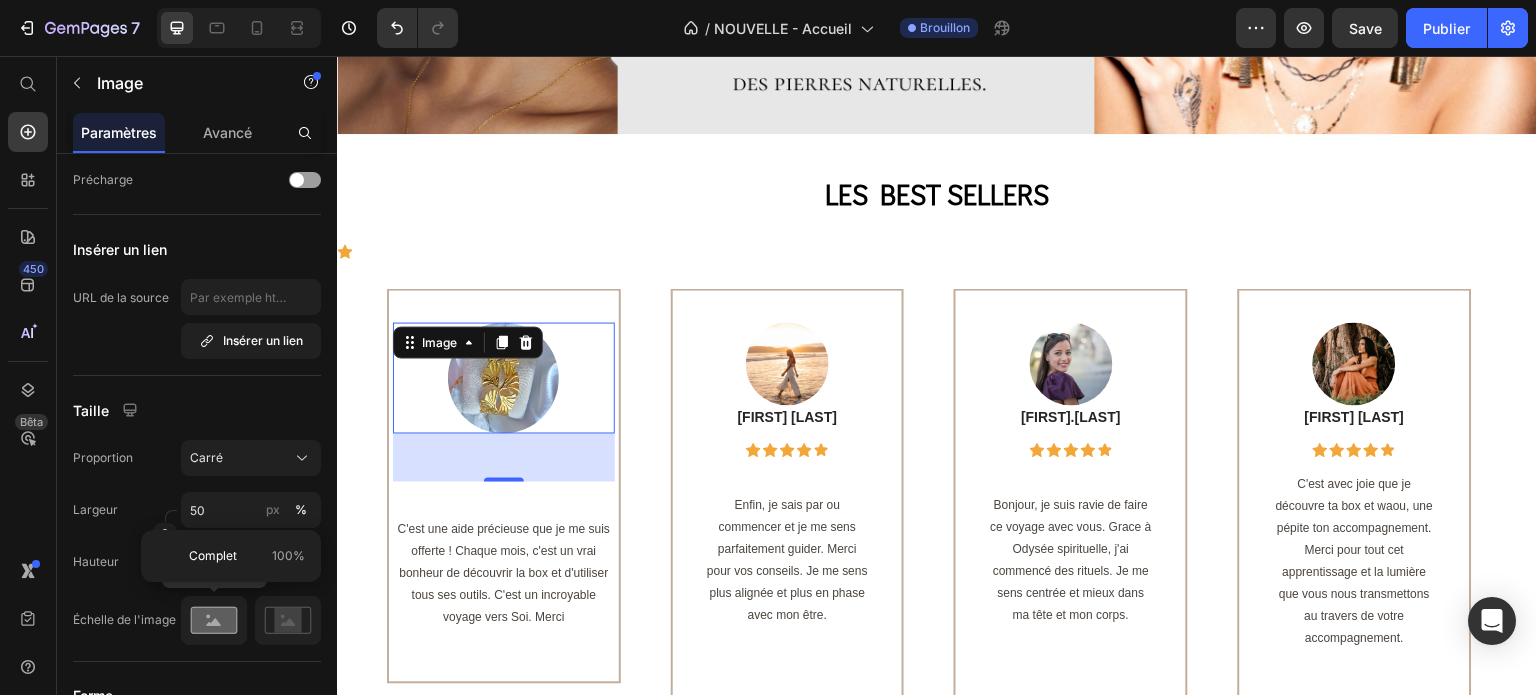 click 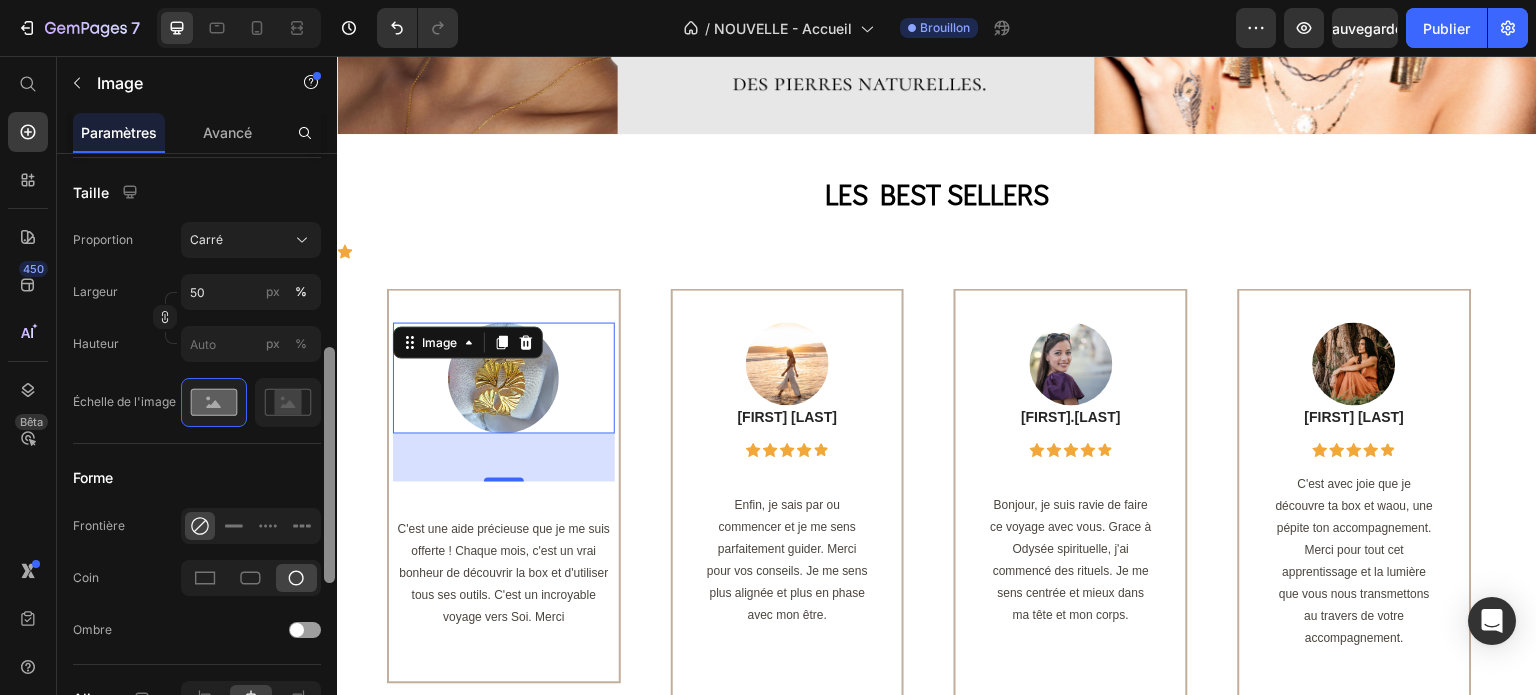 scroll, scrollTop: 574, scrollLeft: 0, axis: vertical 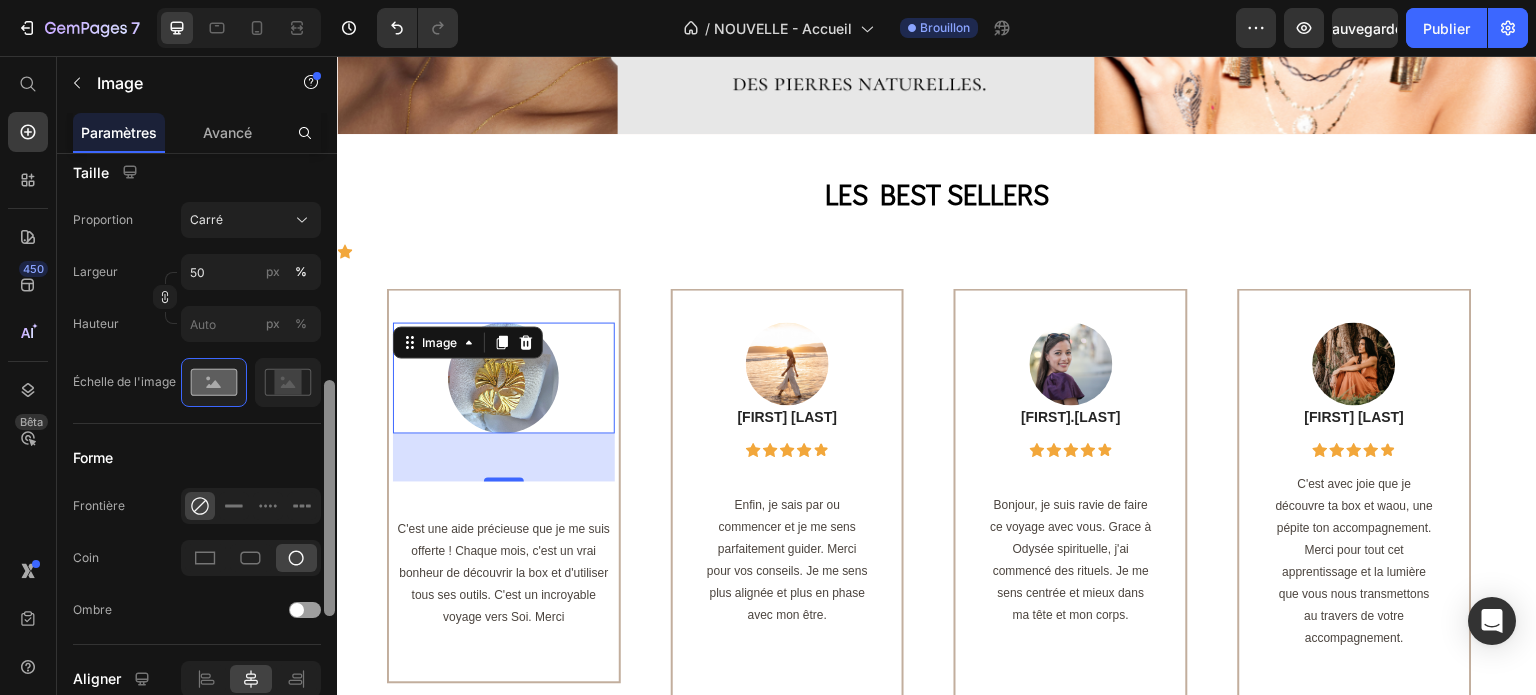 drag, startPoint x: 324, startPoint y: 481, endPoint x: 325, endPoint y: 575, distance: 94.00532 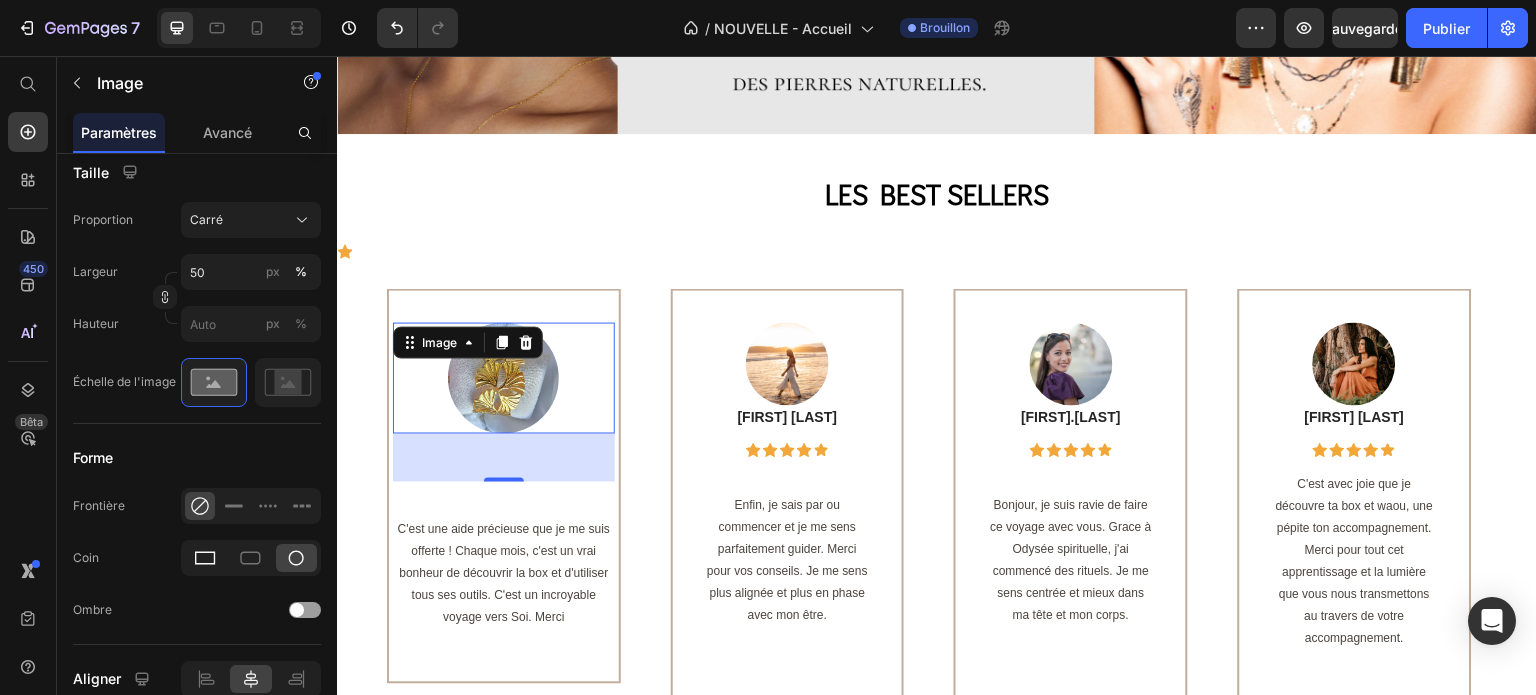 click 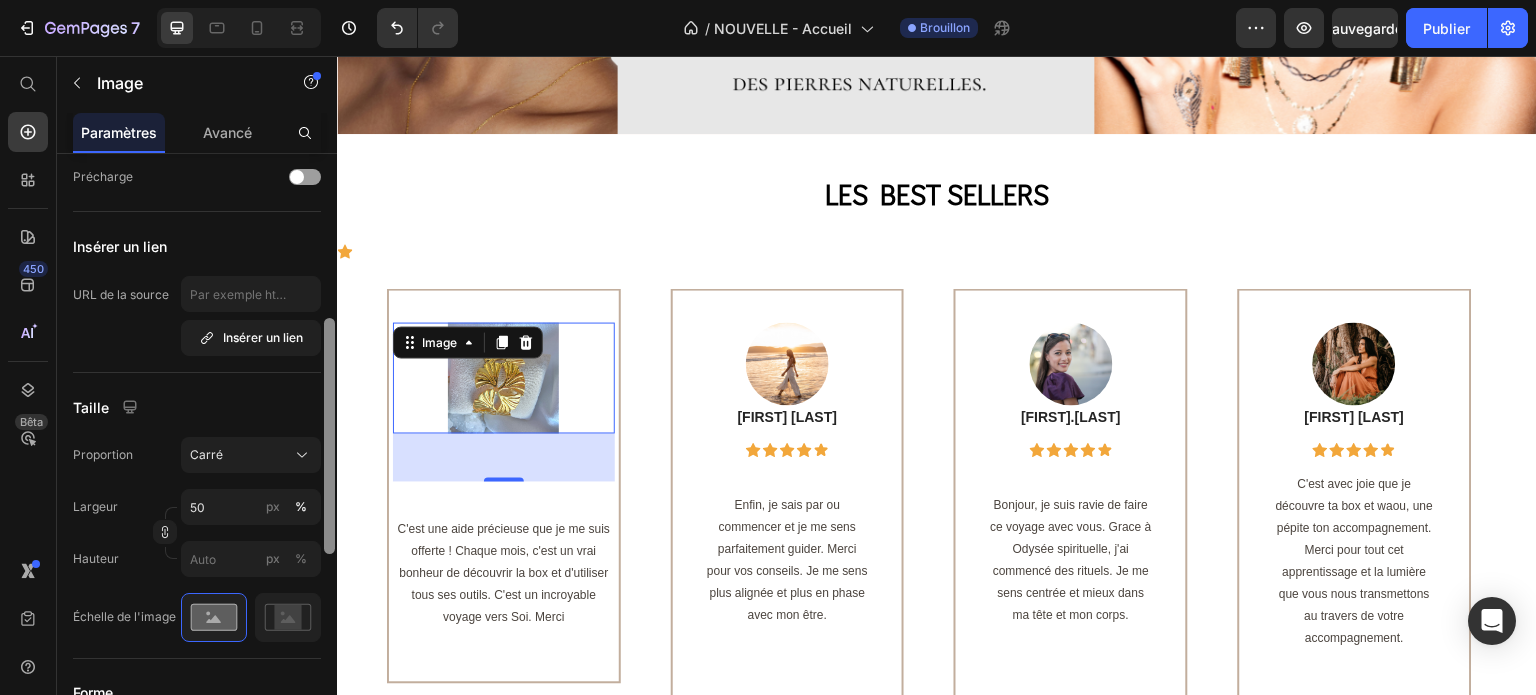scroll, scrollTop: 324, scrollLeft: 0, axis: vertical 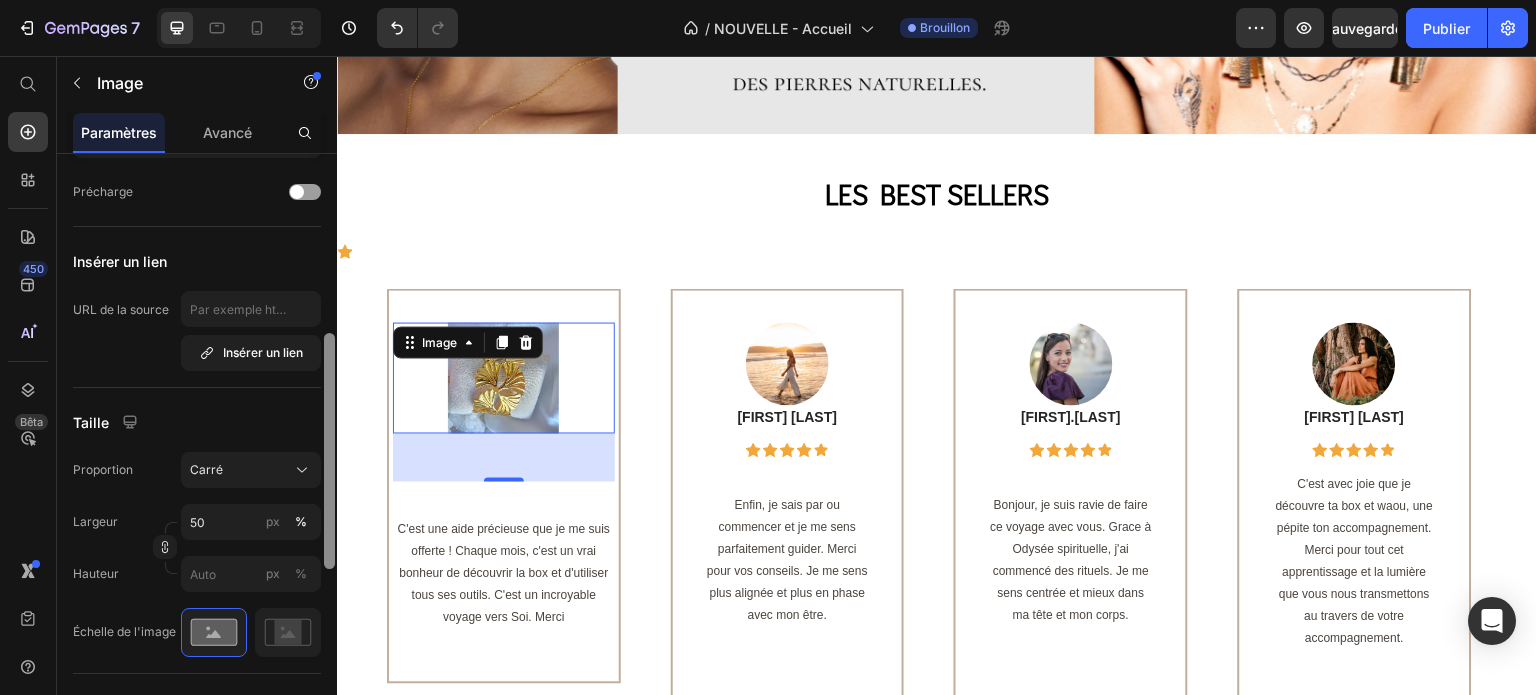drag, startPoint x: 325, startPoint y: 511, endPoint x: 323, endPoint y: 412, distance: 99.0202 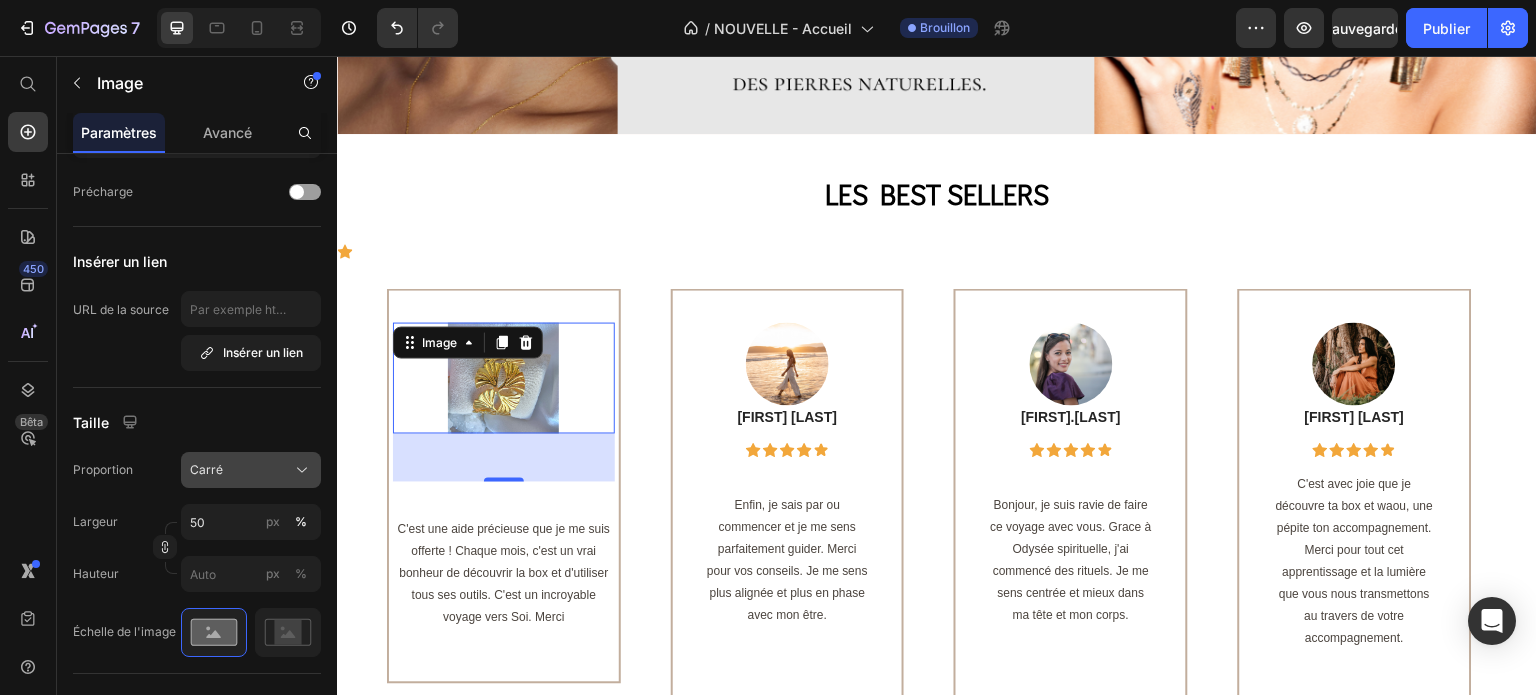 click 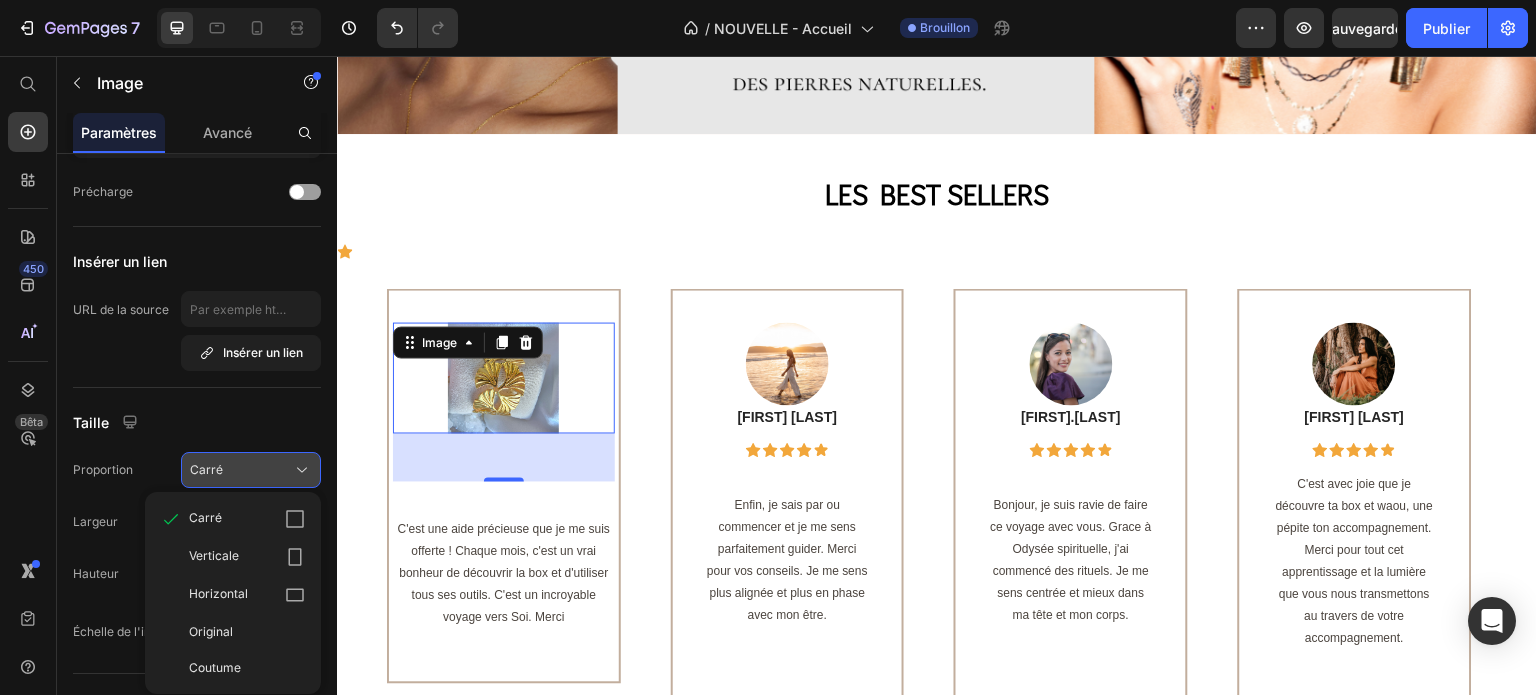 click 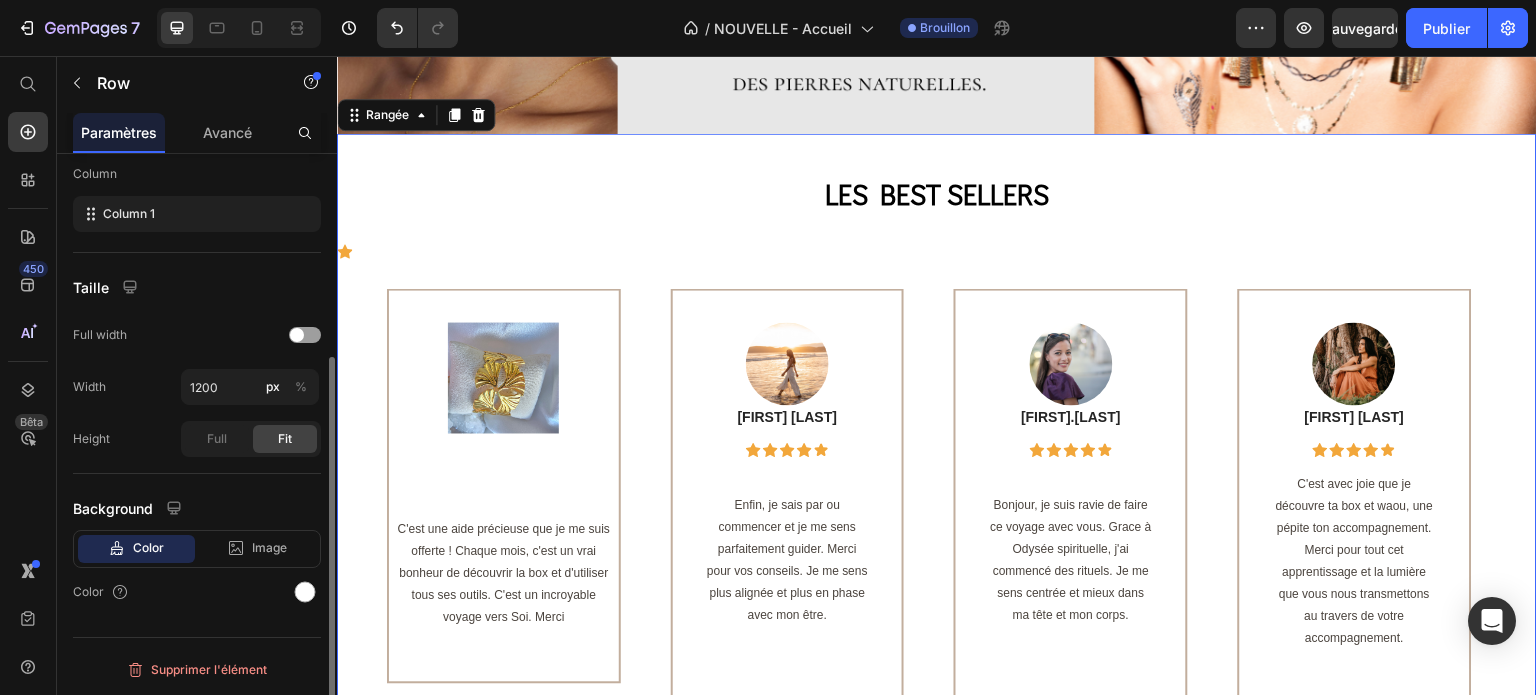 scroll, scrollTop: 0, scrollLeft: 0, axis: both 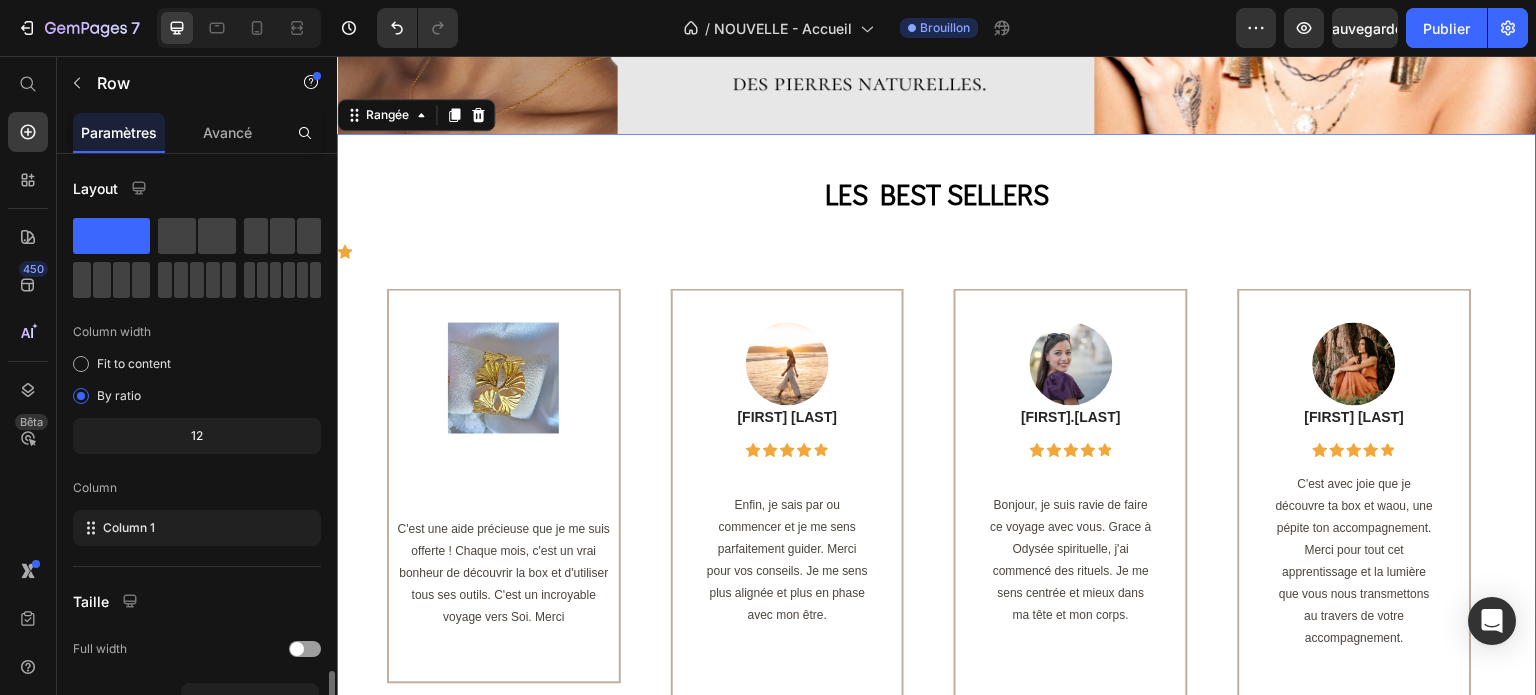 click on "⁠⁠⁠⁠⁠⁠⁠ LES best sellers Titre
Icon Image Rangée   C'est une aide précieuse que je me suis offerte ! Chaque mois, c'est un vrai bonheur de découvrir la box et d'utiliser tous ses outils. C'est un incroyable voyage vers Soi. Merci   Bloc de texte Rangée Image Pascale L Bloc de texte
Icône
Icône
Icône
Icône
Icône Rangée Rangée   Enfin, je sais par ou  commencer et je me sens  parfaitement guider. Merci  pour vos conseils. Je me sens plus alignée et plus en phase avec mon être.     Bloc de texte Rangée Image Linda.K Bloc de texte
Icône
Icône
Icône
Icône
Icône Rangée Rangée   Bonjour, je suis ravie de faire ce voyage avec vous. Grace à Odysée spirituelle, j'ai commencé des rituels. Je me sens centrée et mieux dans ma tête et mon corps.     Bloc de texte Rangée Image Elisa N Bloc de texte" at bounding box center (937, 439) 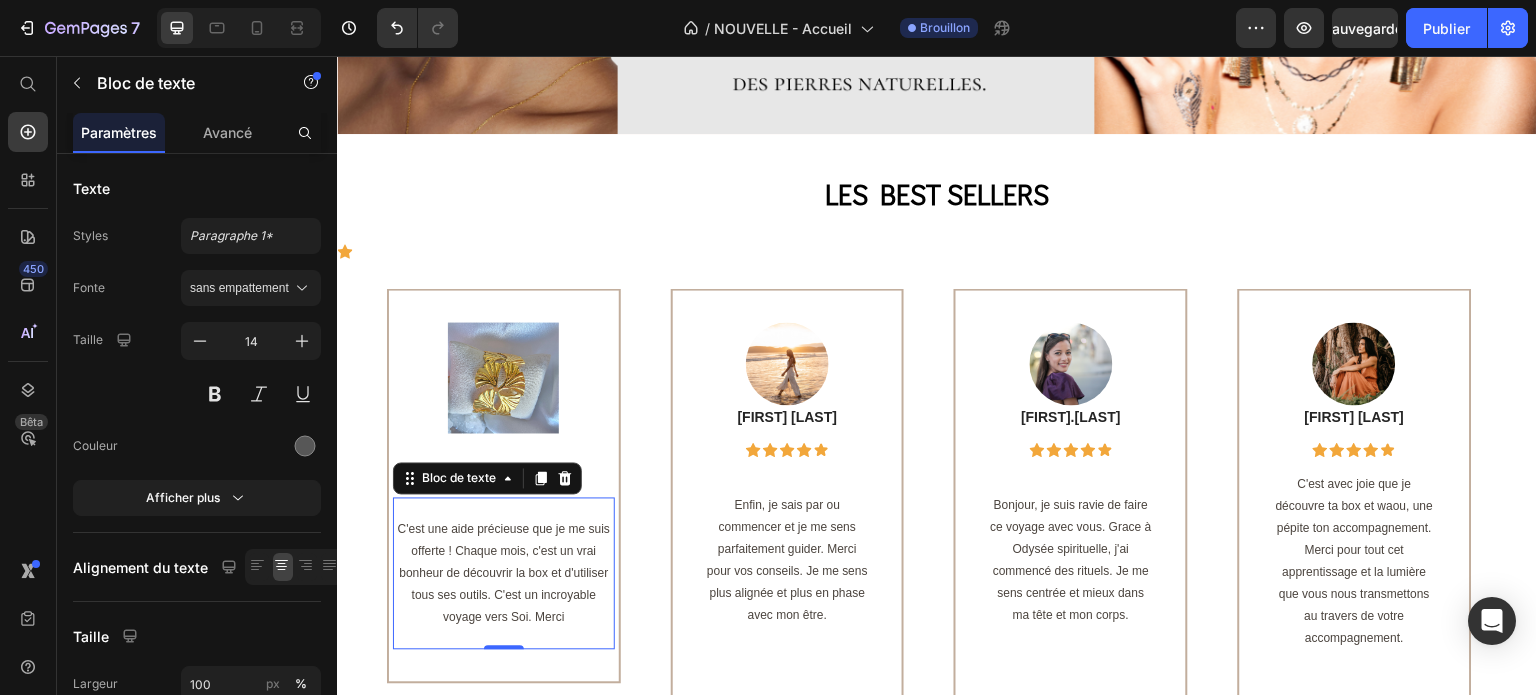 click on "C'est une aide précieuse que je me suis offerte ! Chaque mois, c'est un vrai bonheur de découvrir la box et d'utiliser tous ses outils. C'est un incroyable voyage vers Soi. Merci" at bounding box center [504, 574] 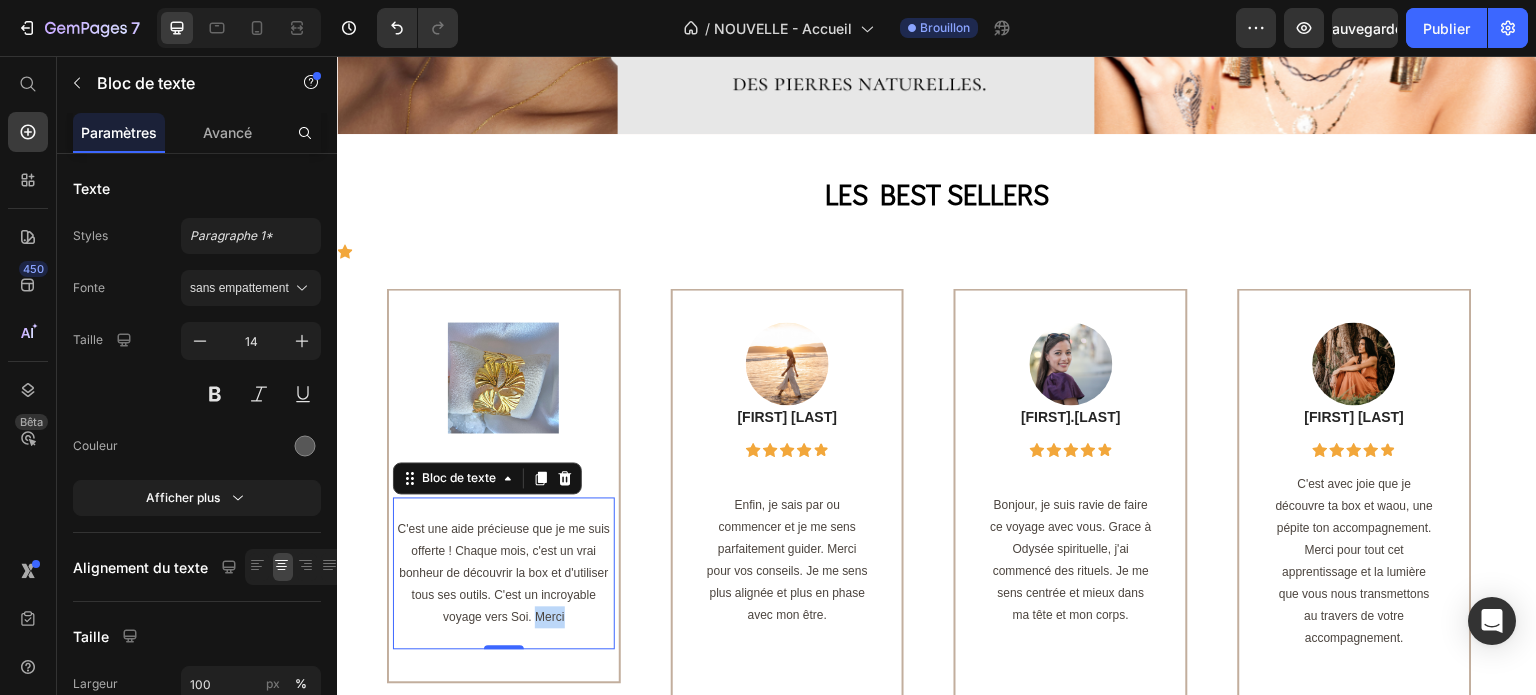 click on "C'est une aide précieuse que je me suis offerte ! Chaque mois, c'est un vrai bonheur de découvrir la box et d'utiliser tous ses outils. C'est un incroyable voyage vers Soi. Merci" at bounding box center [504, 574] 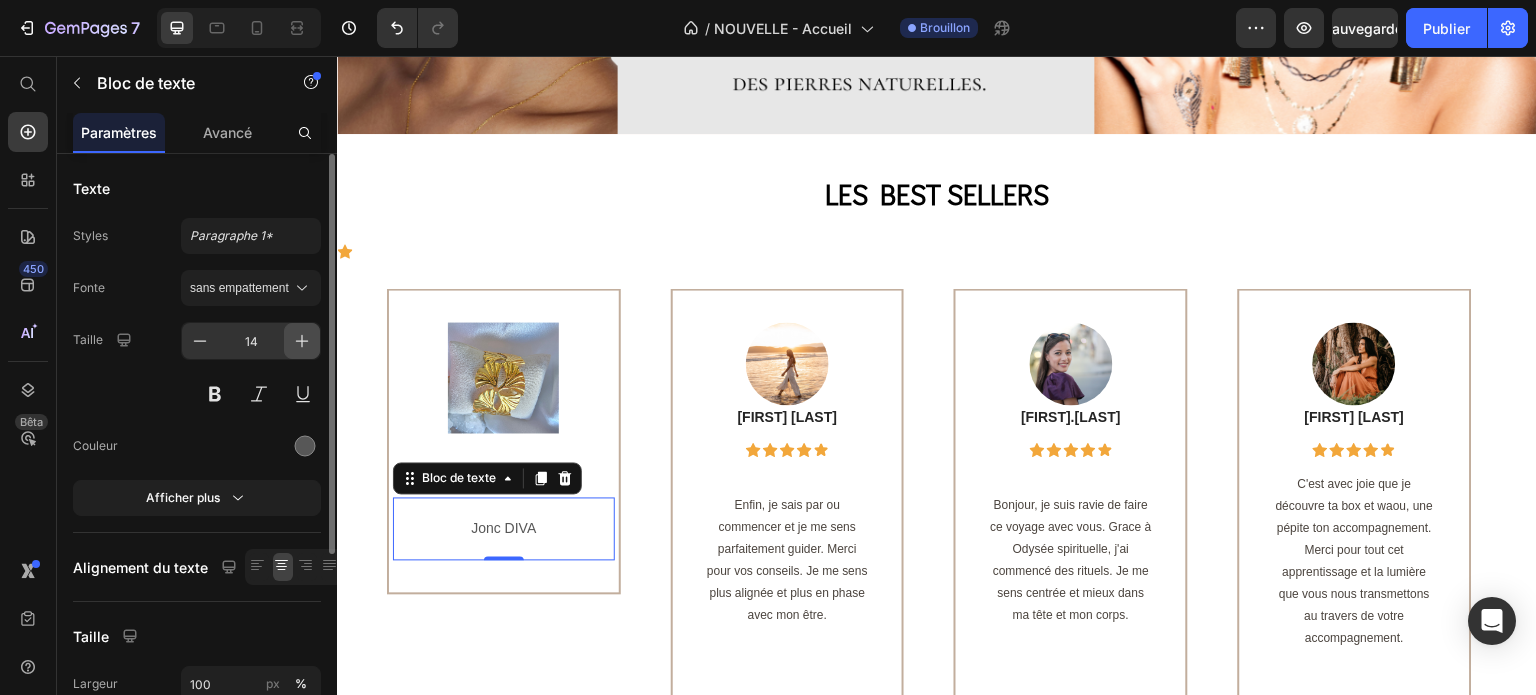 click 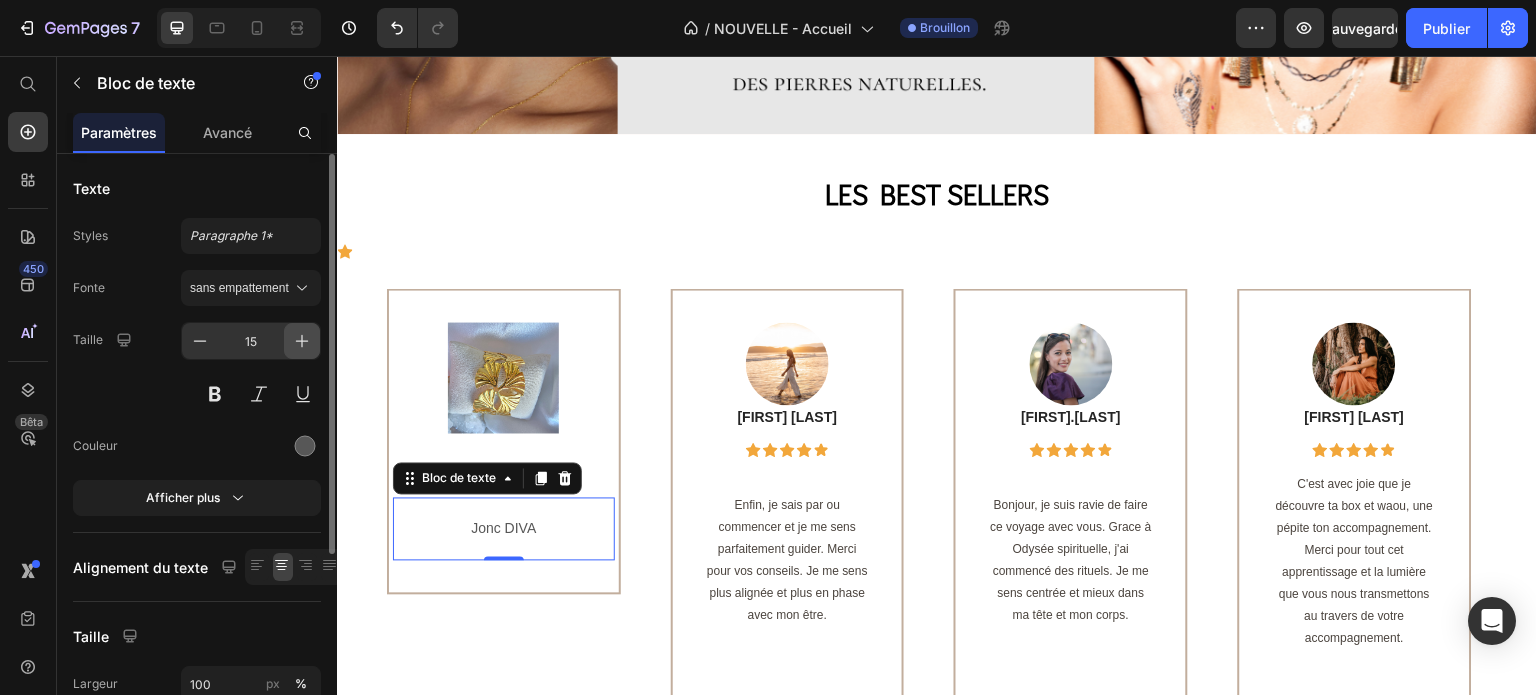 click 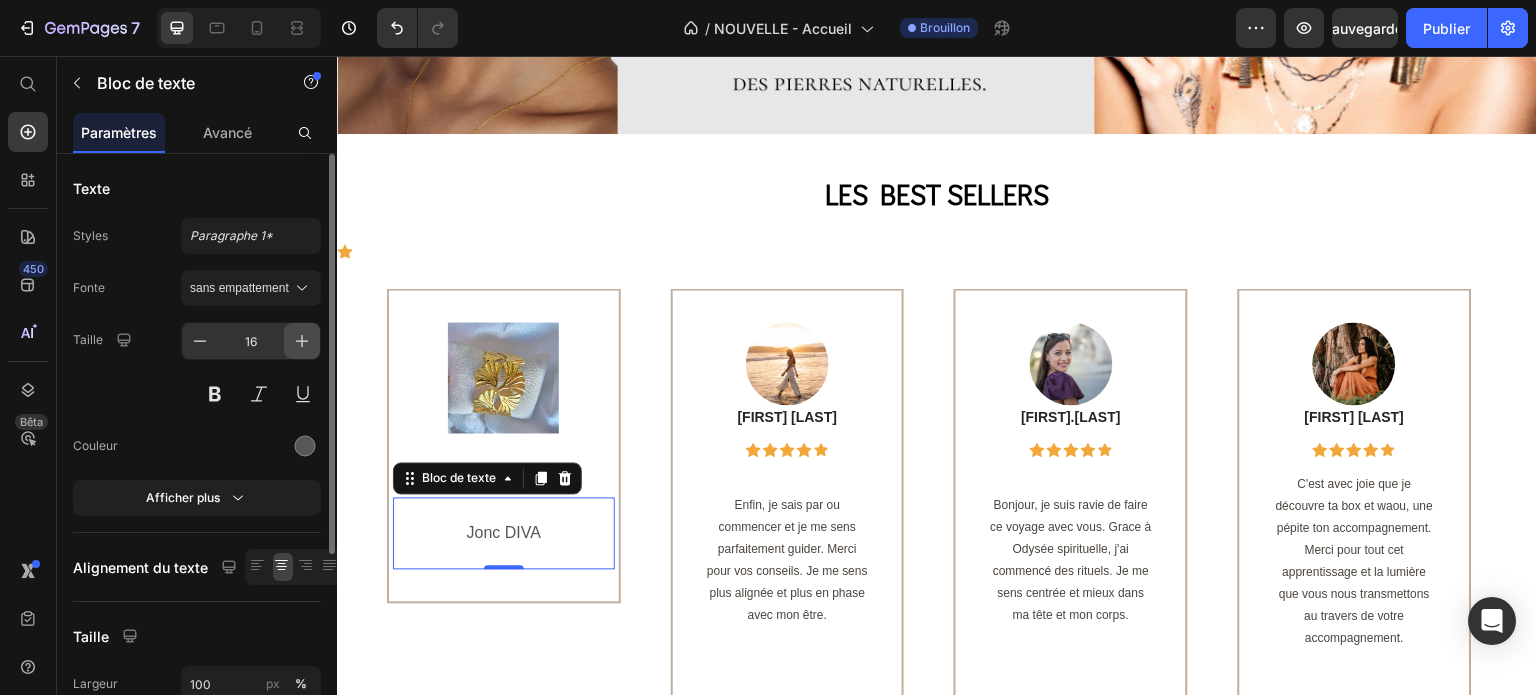 click 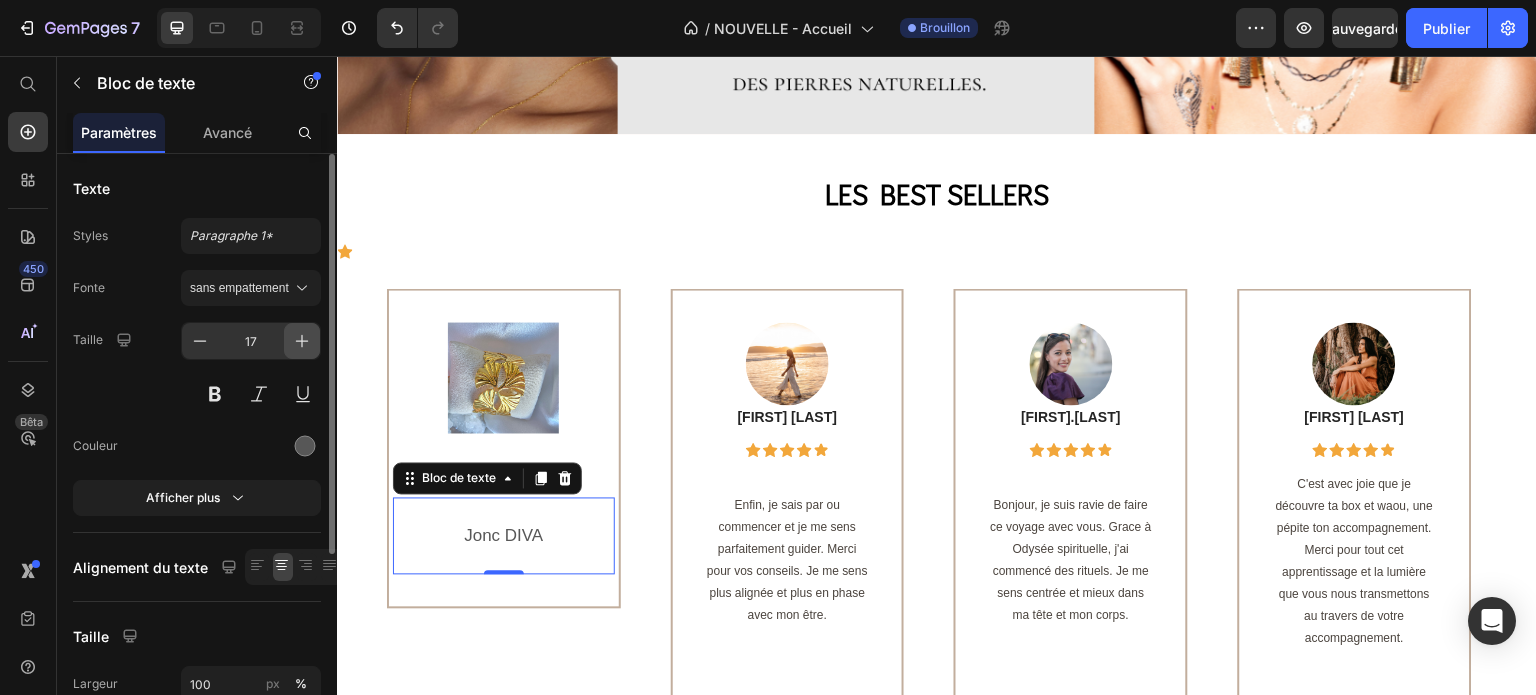 click 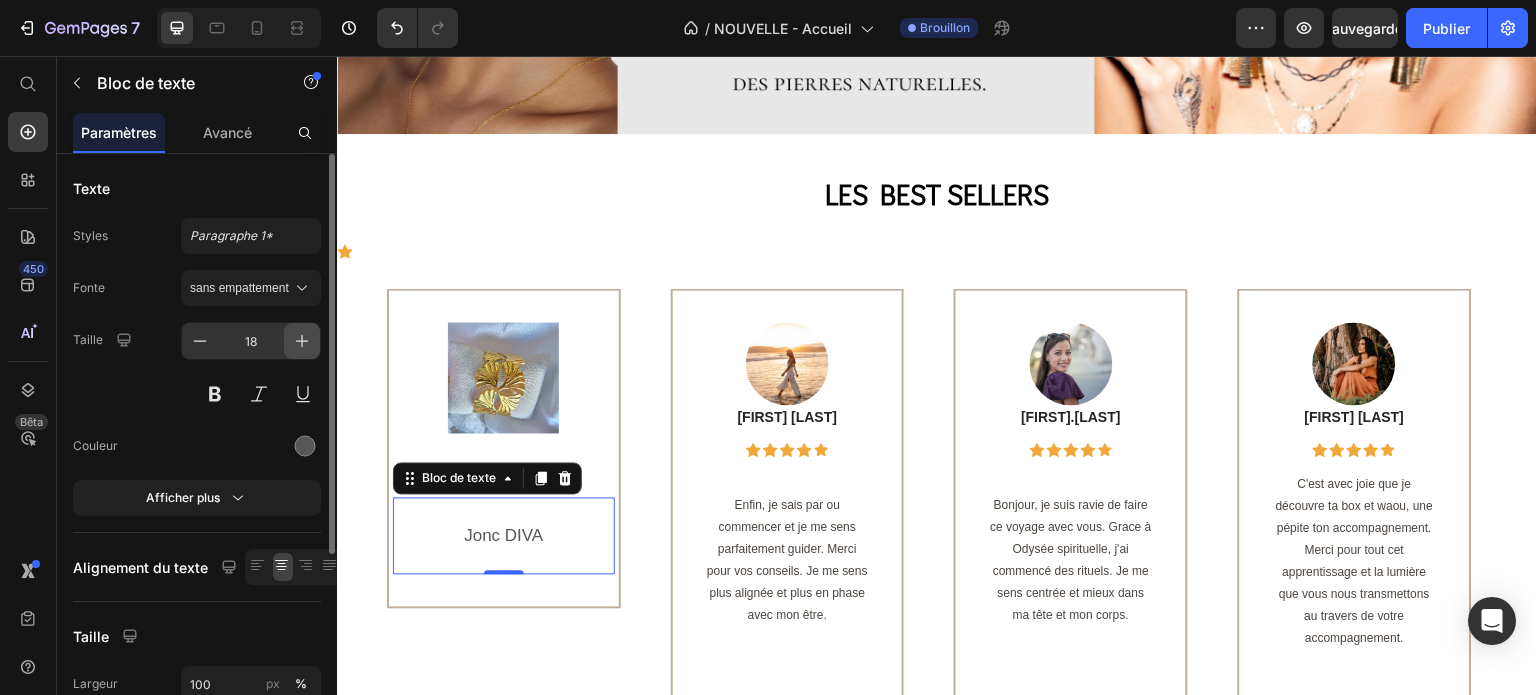 click 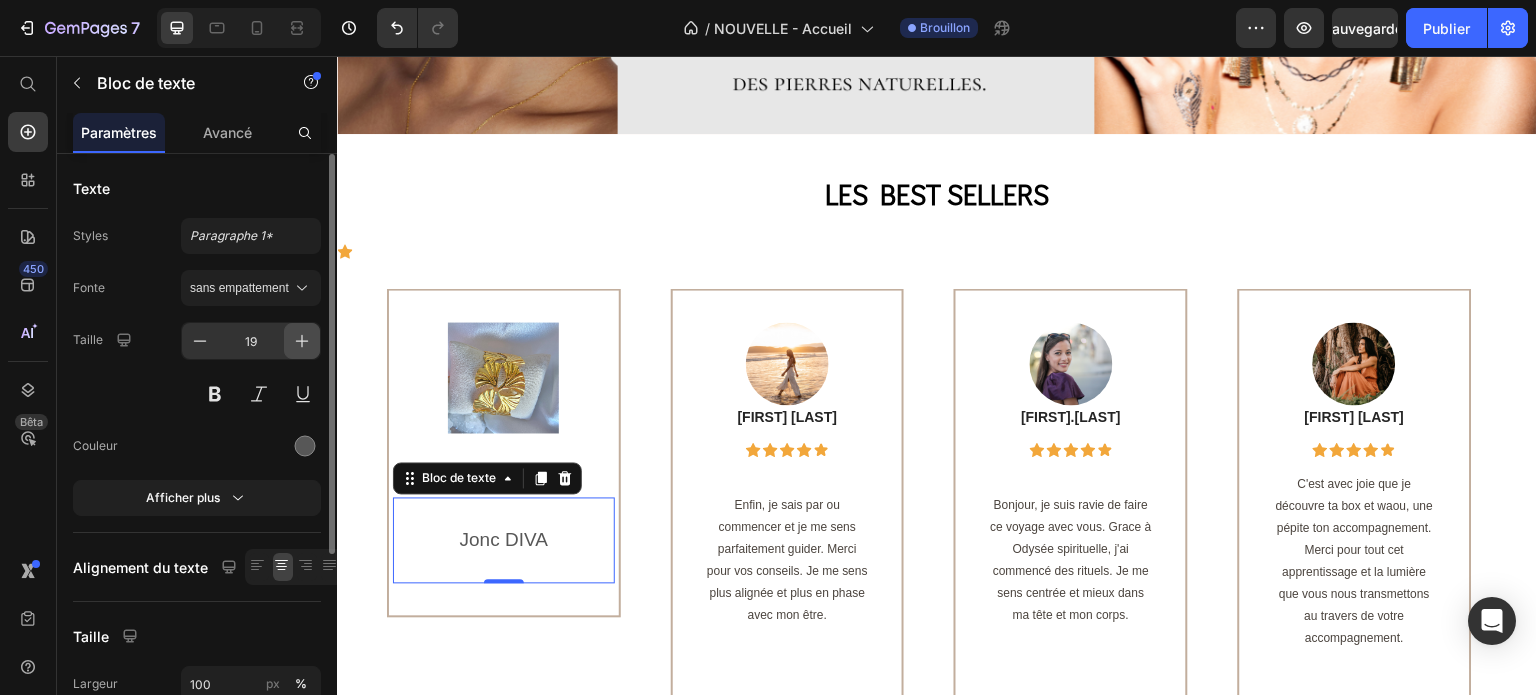 click 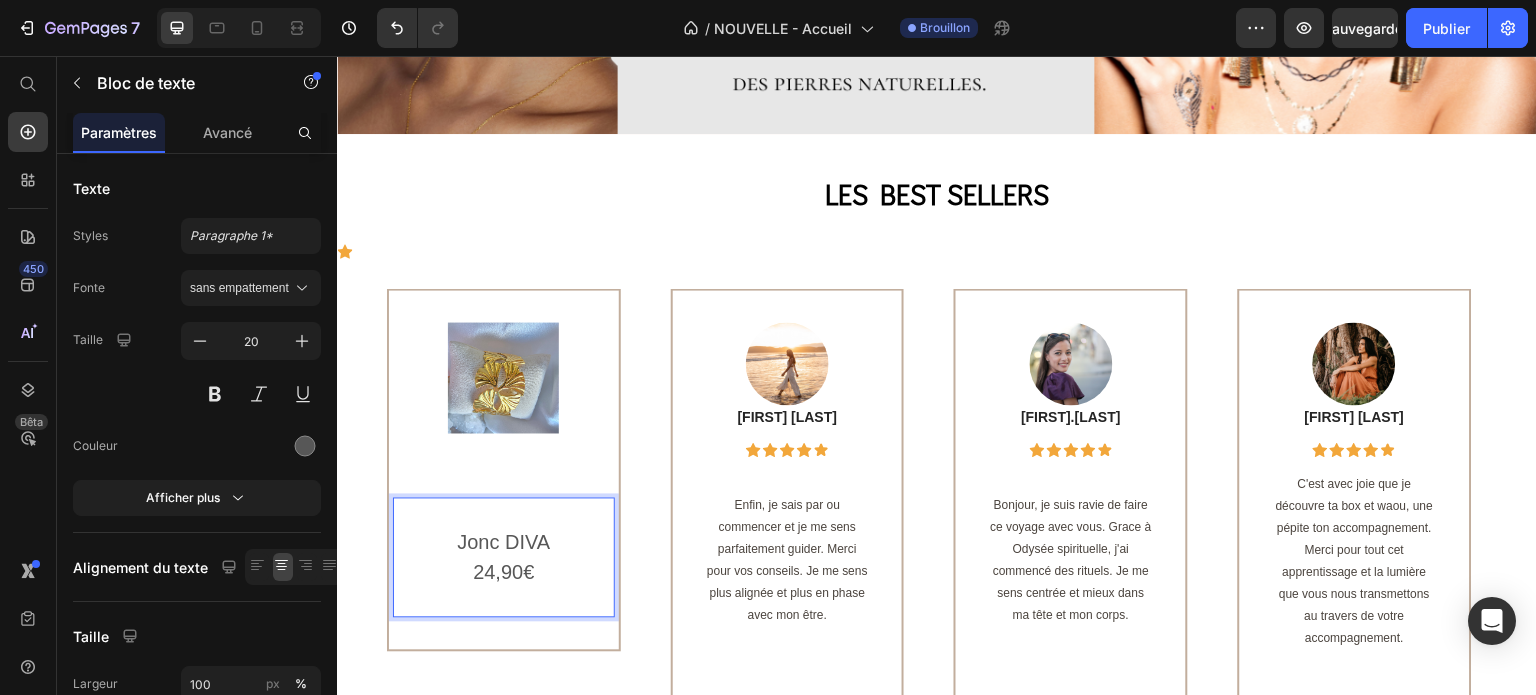 click on "24,90€" at bounding box center [504, 573] 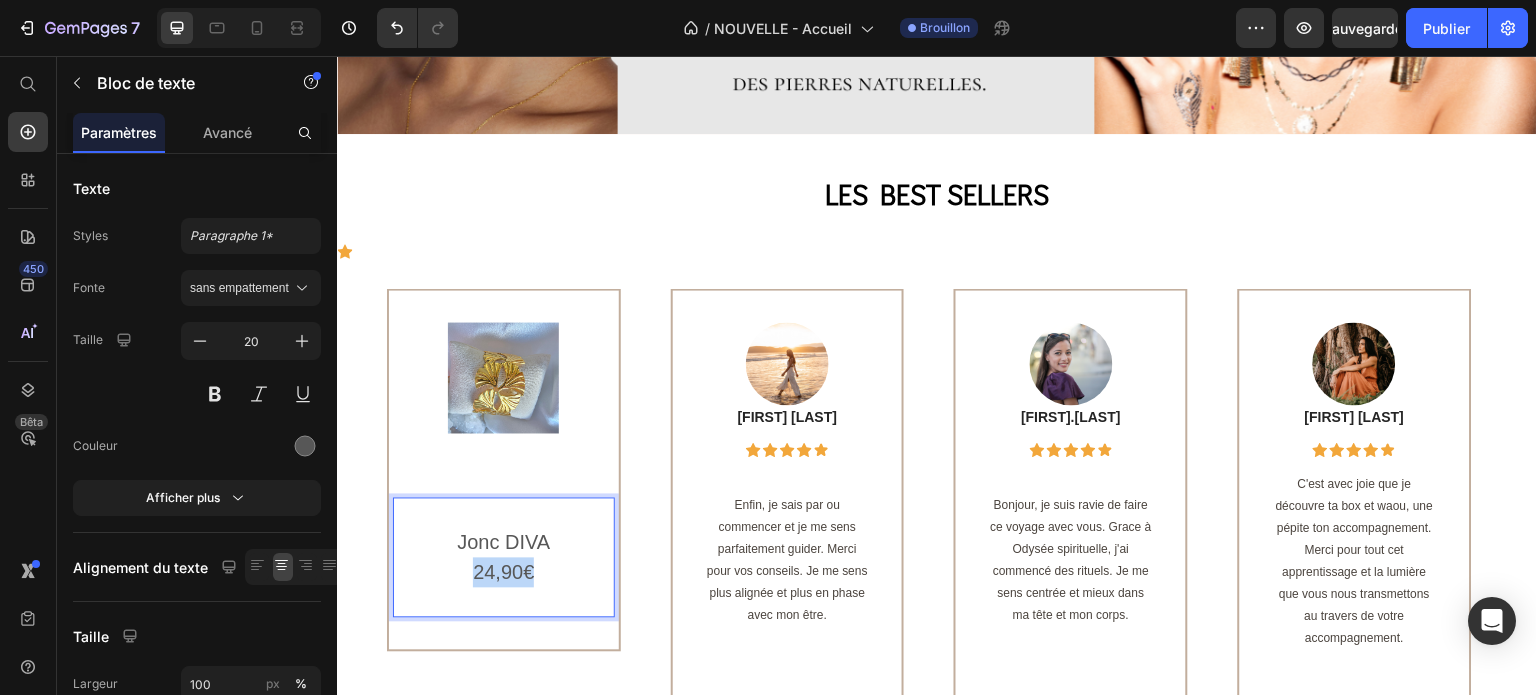 drag, startPoint x: 545, startPoint y: 568, endPoint x: 464, endPoint y: 565, distance: 81.055534 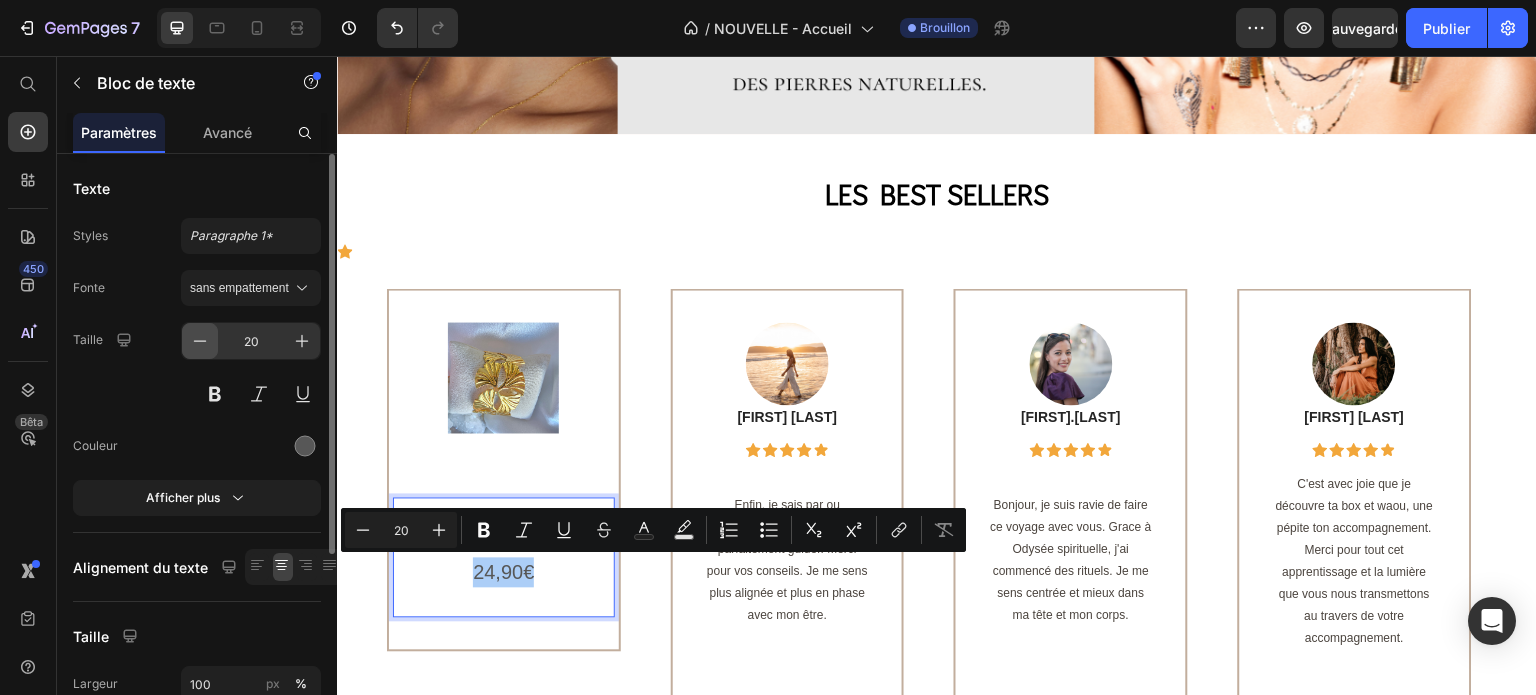 click 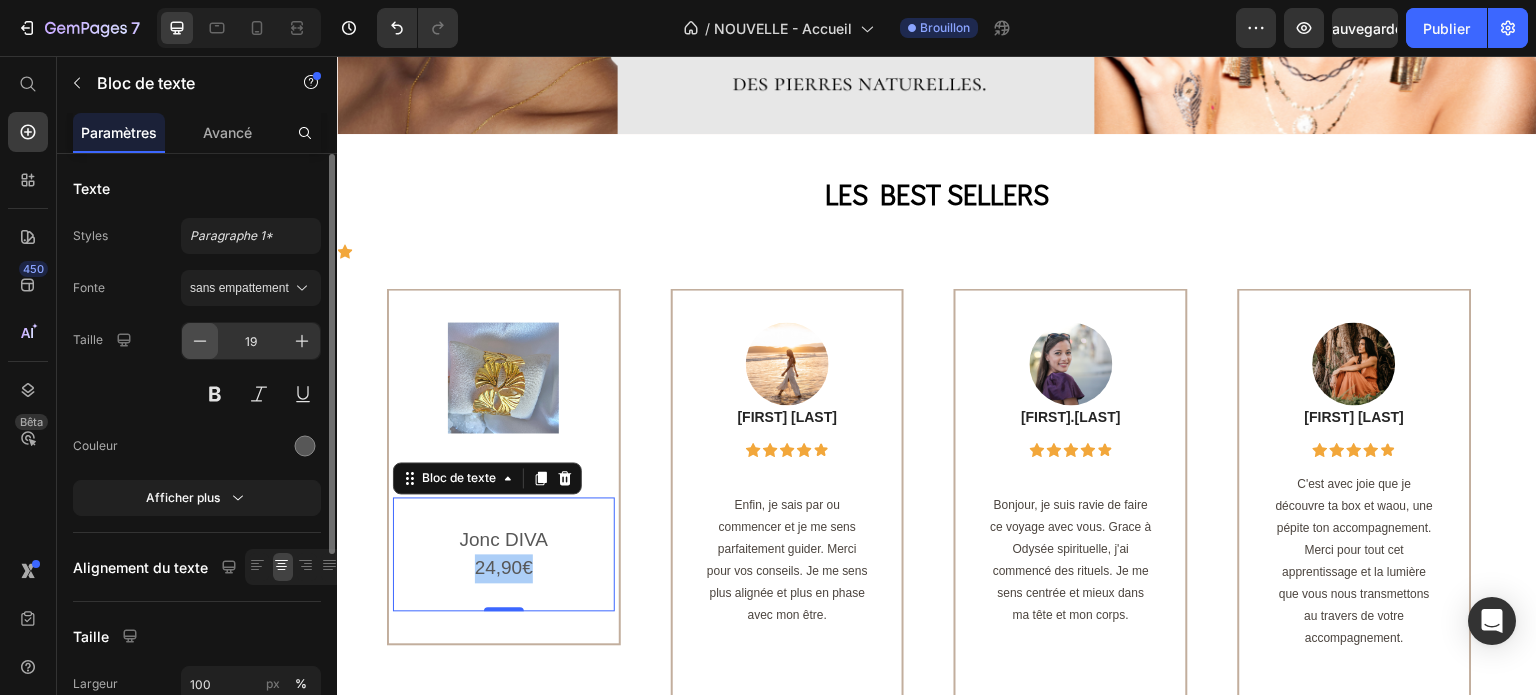 click 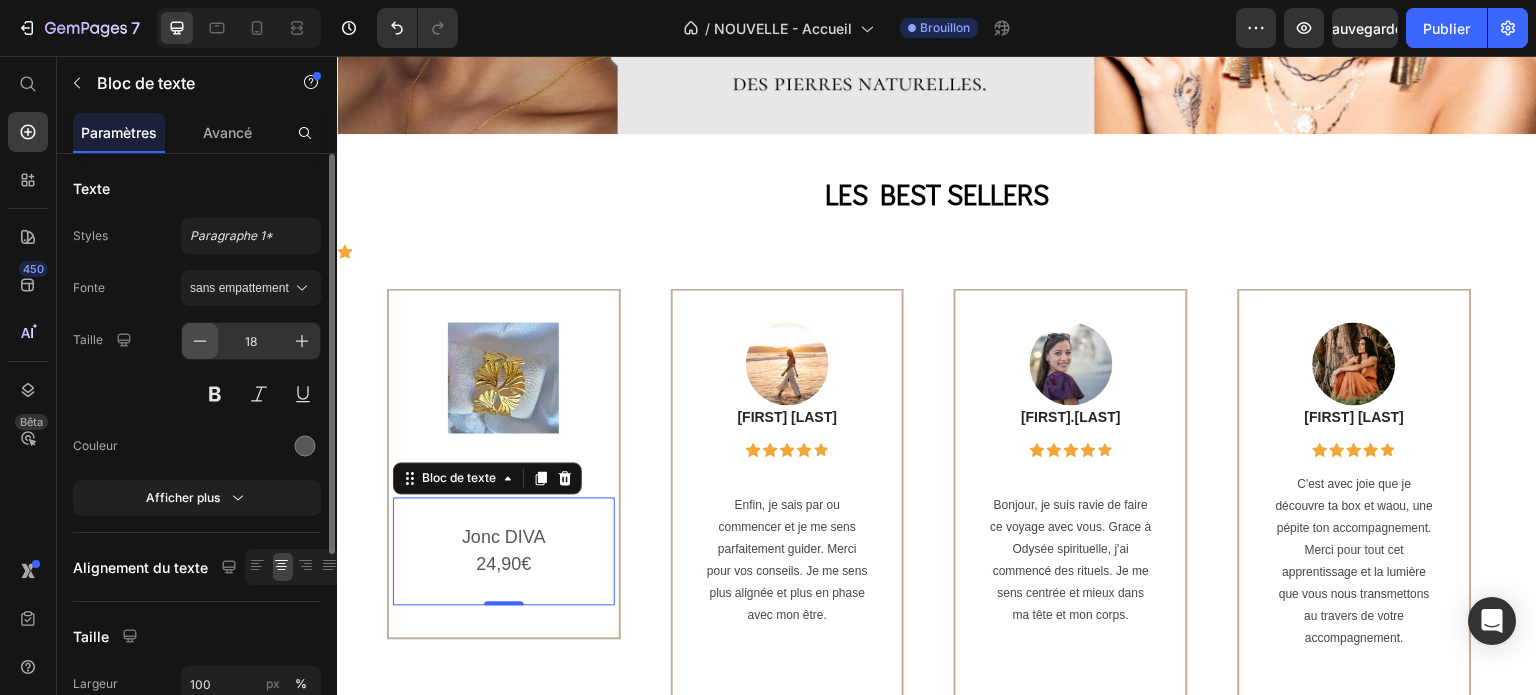 click 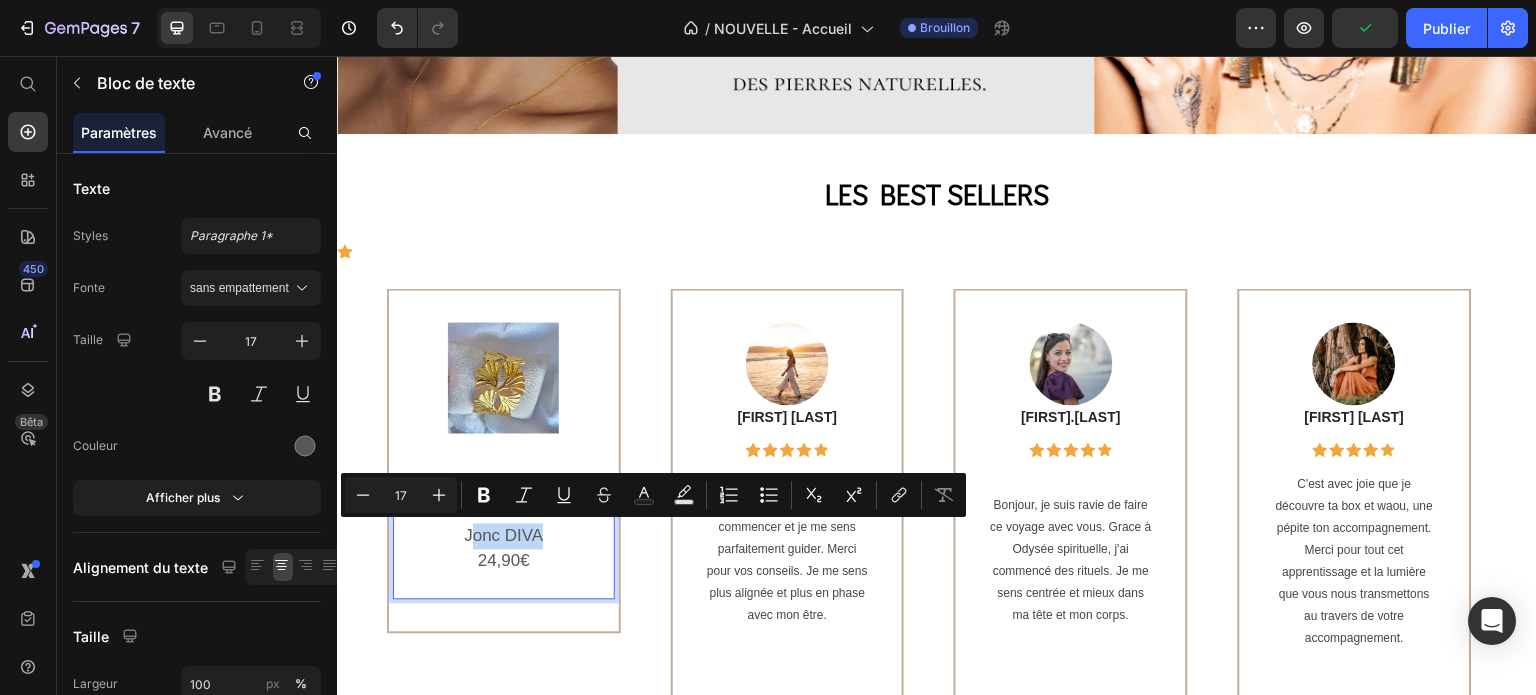 drag, startPoint x: 552, startPoint y: 534, endPoint x: 470, endPoint y: 523, distance: 82.73451 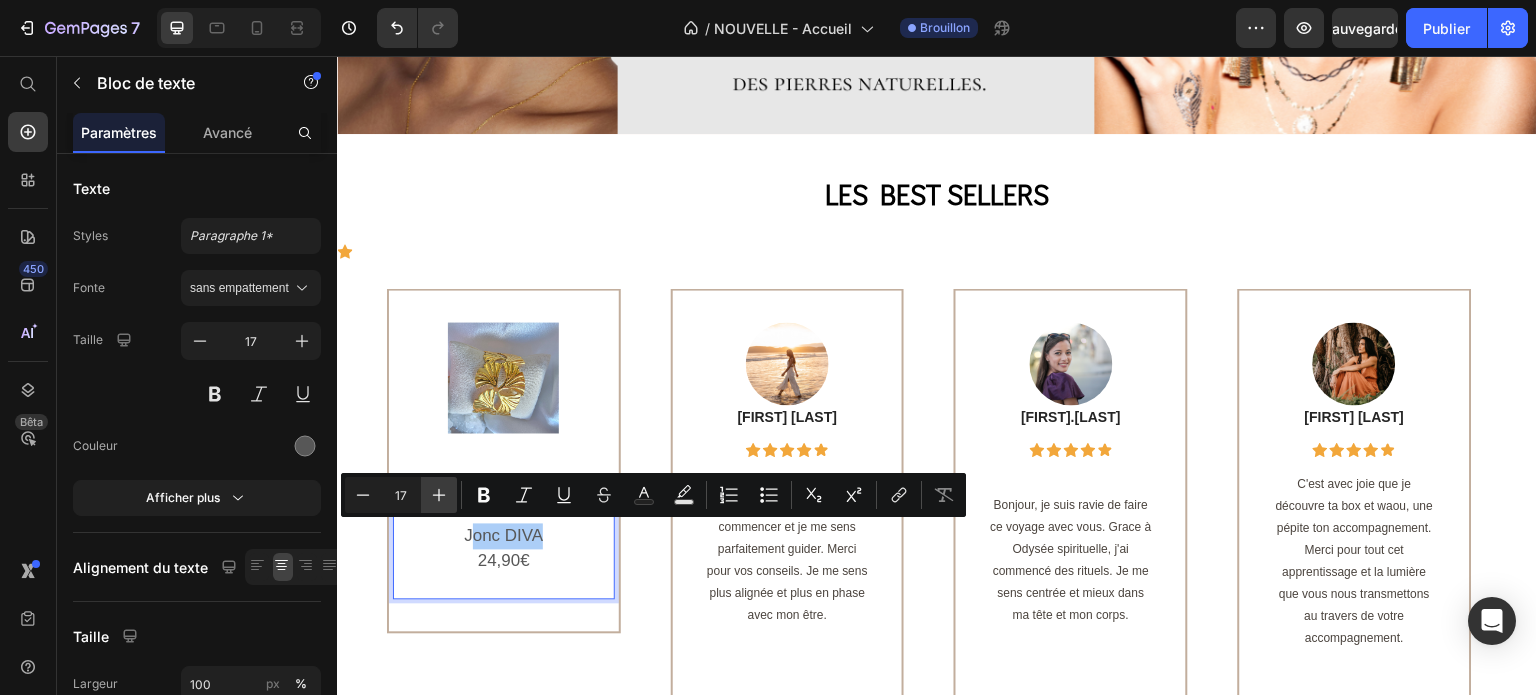 click 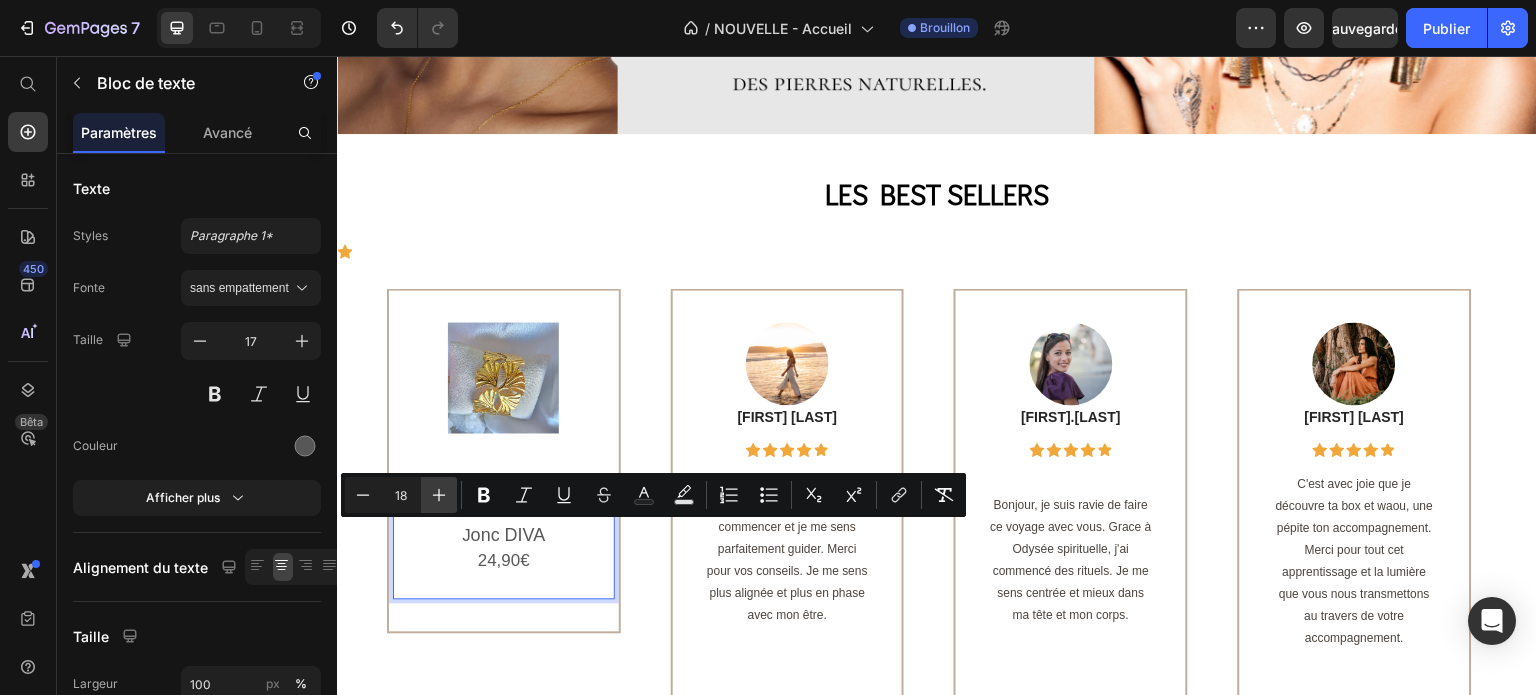 click 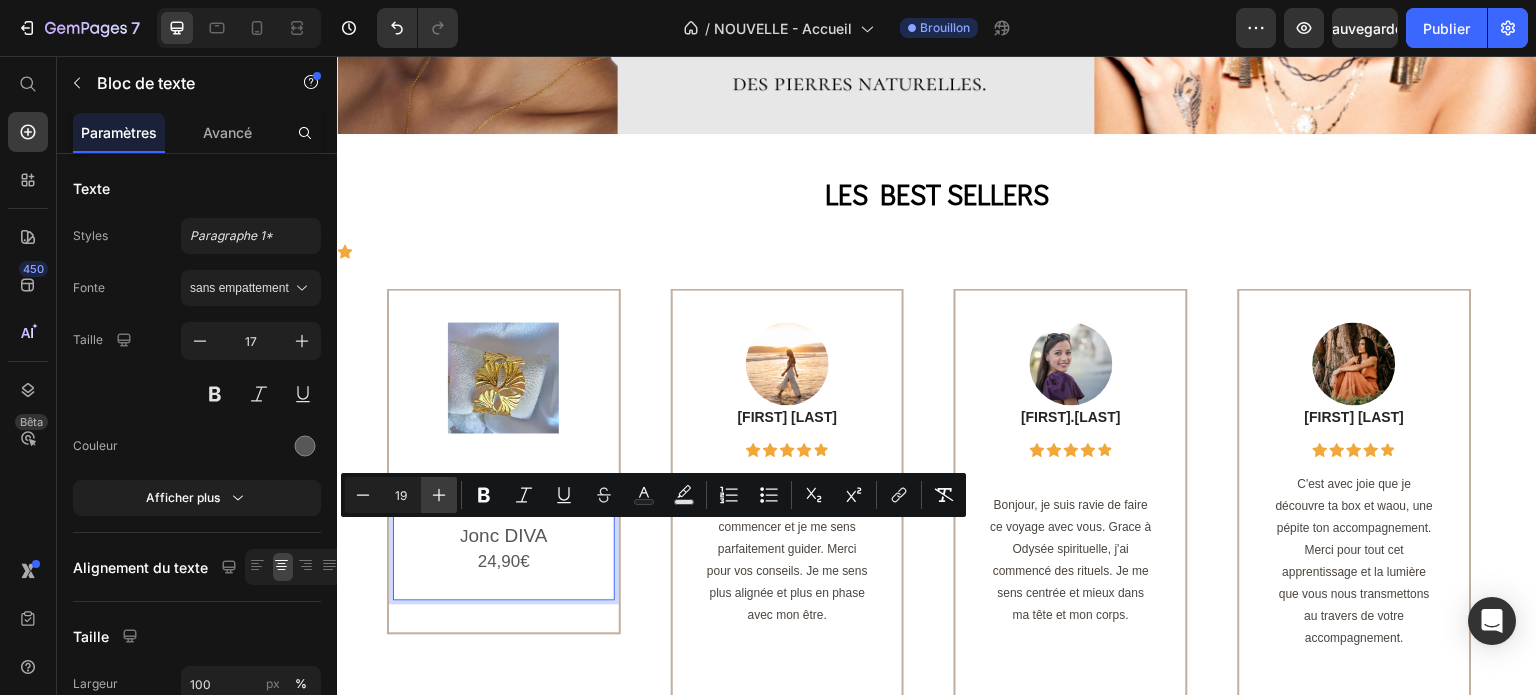 click 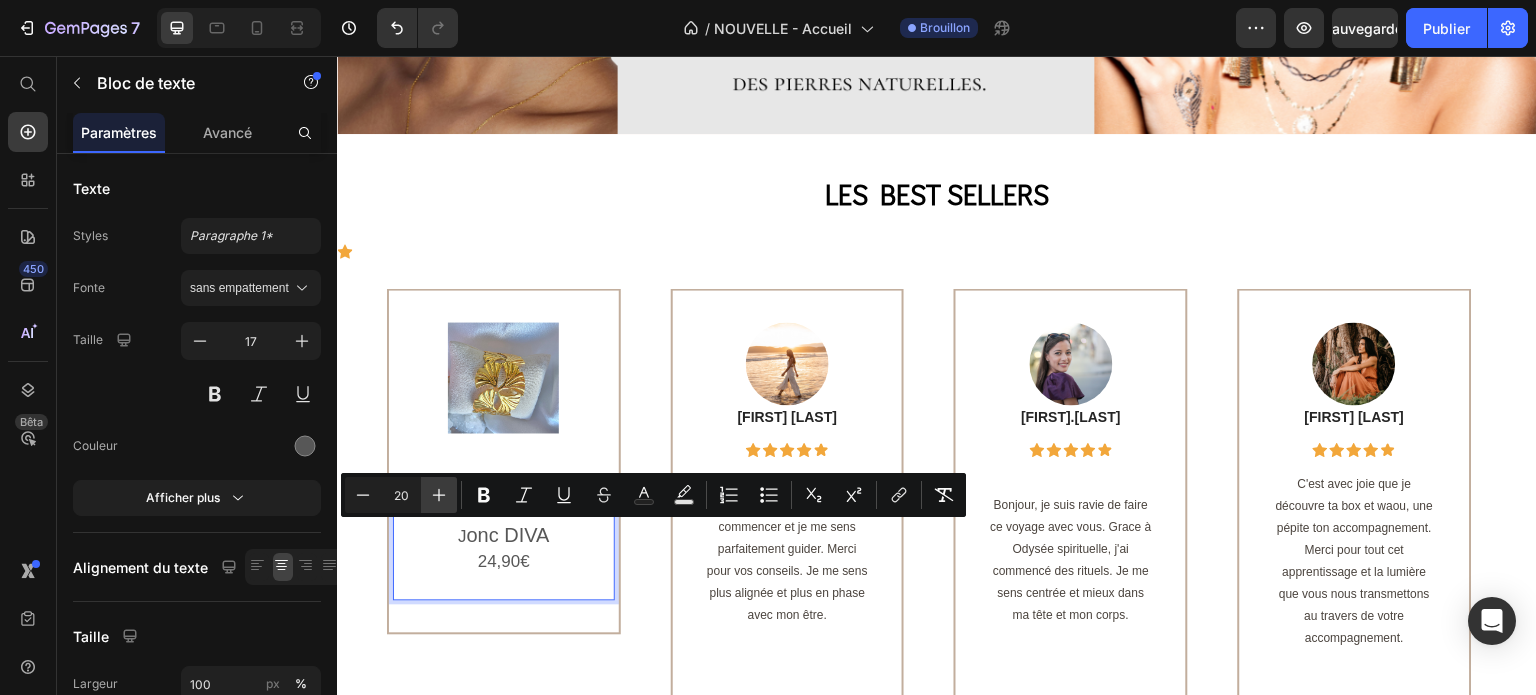 click 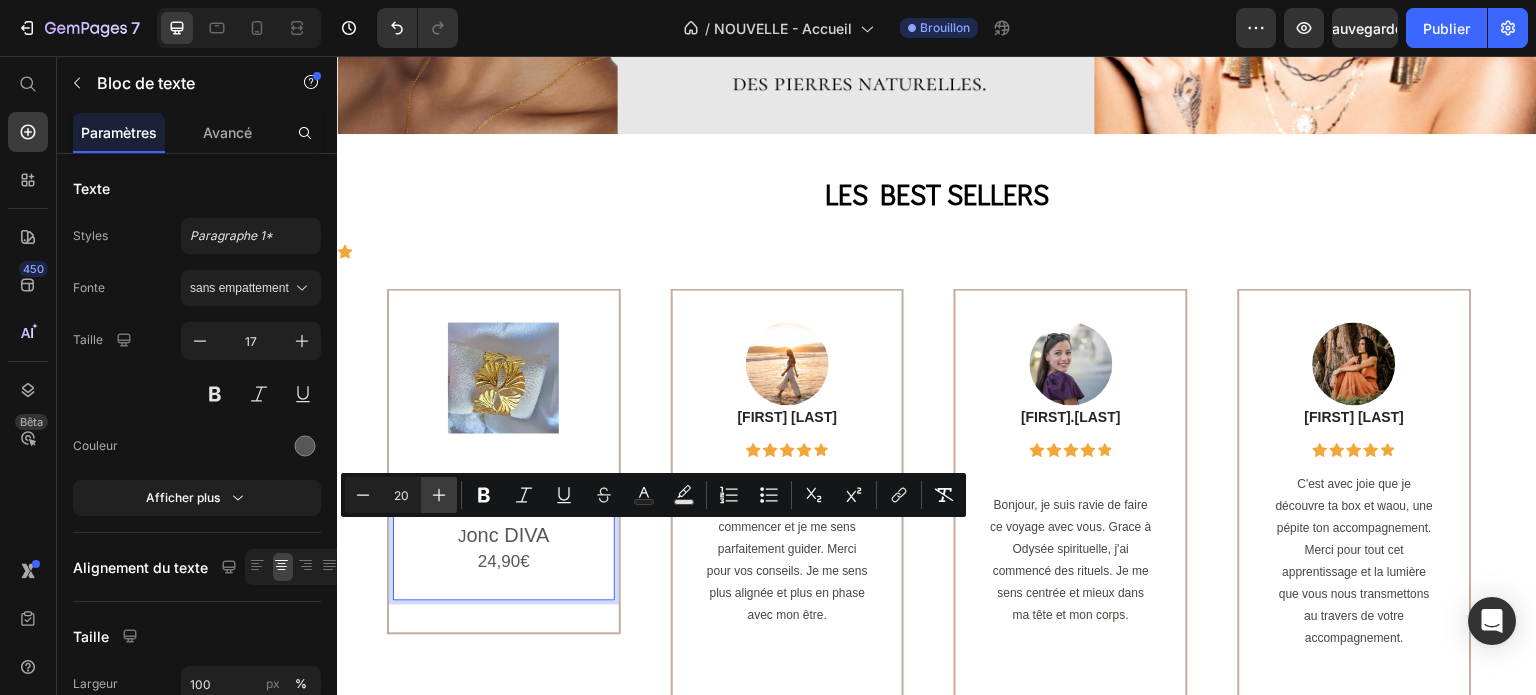 type on "21" 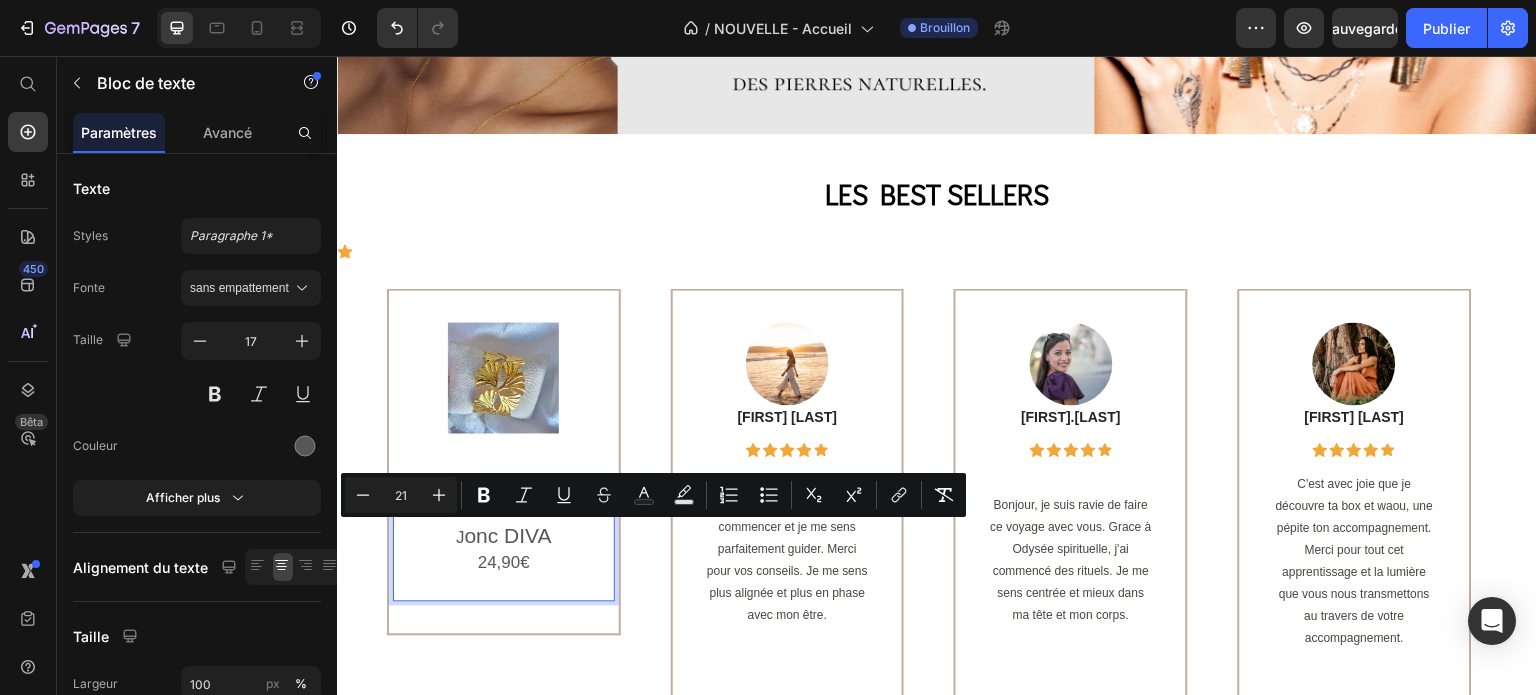 click on "onc DIVA" at bounding box center [508, 536] 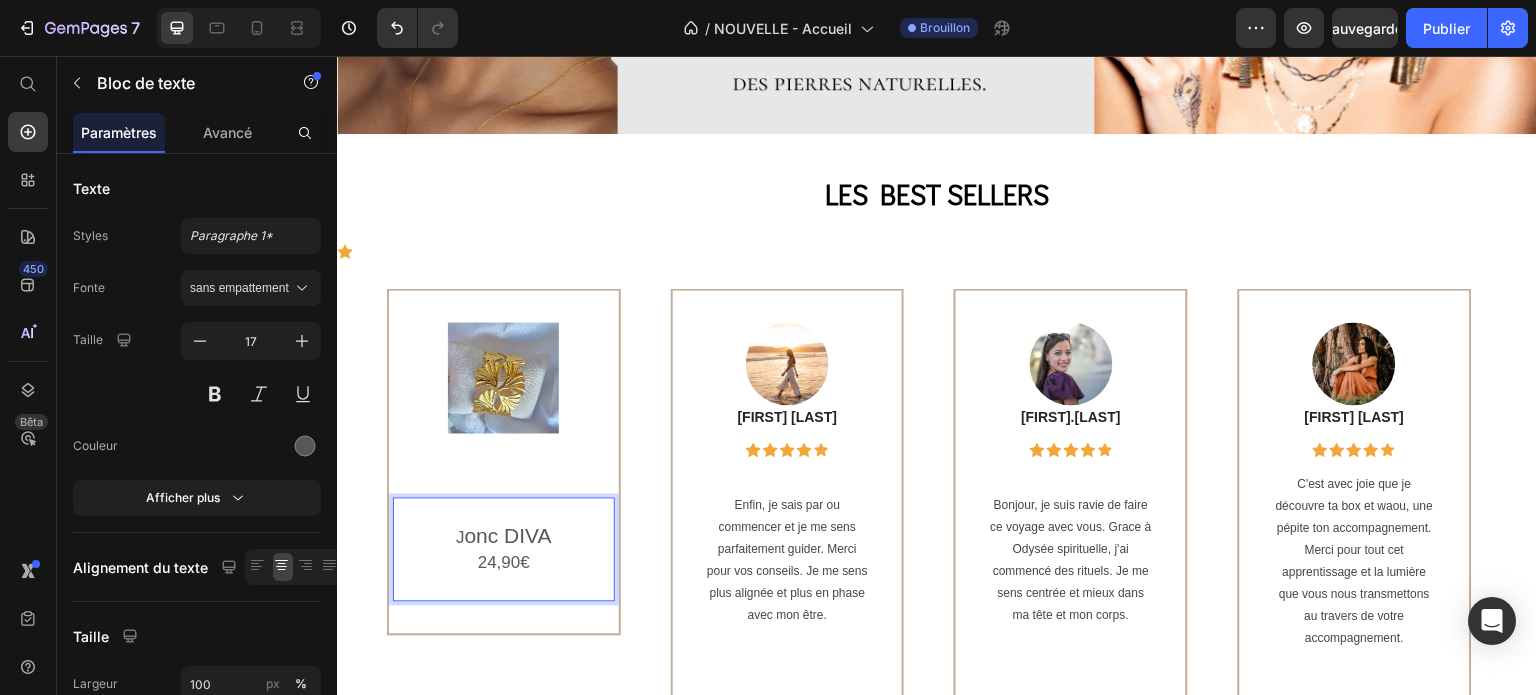 click on "J onc DIVA" at bounding box center [504, 538] 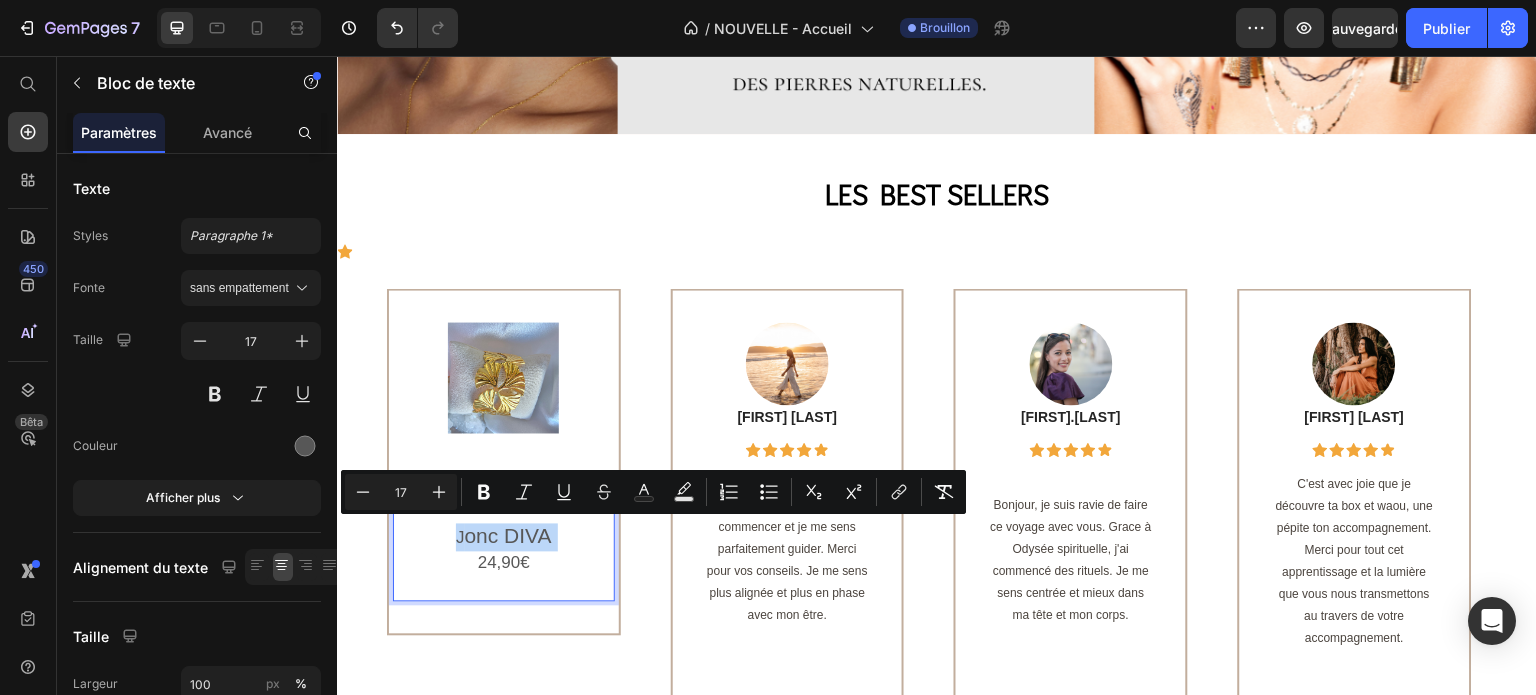 drag, startPoint x: 555, startPoint y: 536, endPoint x: 468, endPoint y: 532, distance: 87.0919 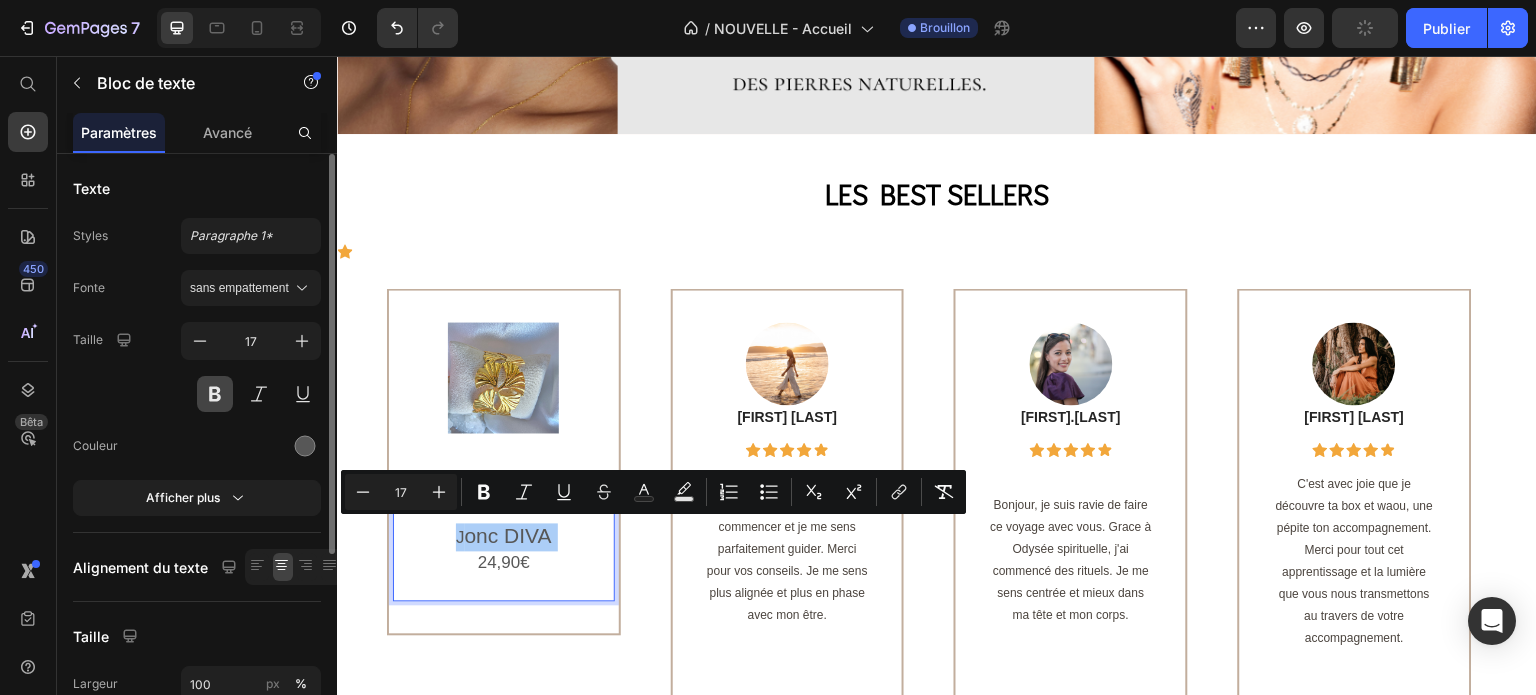 click at bounding box center [215, 394] 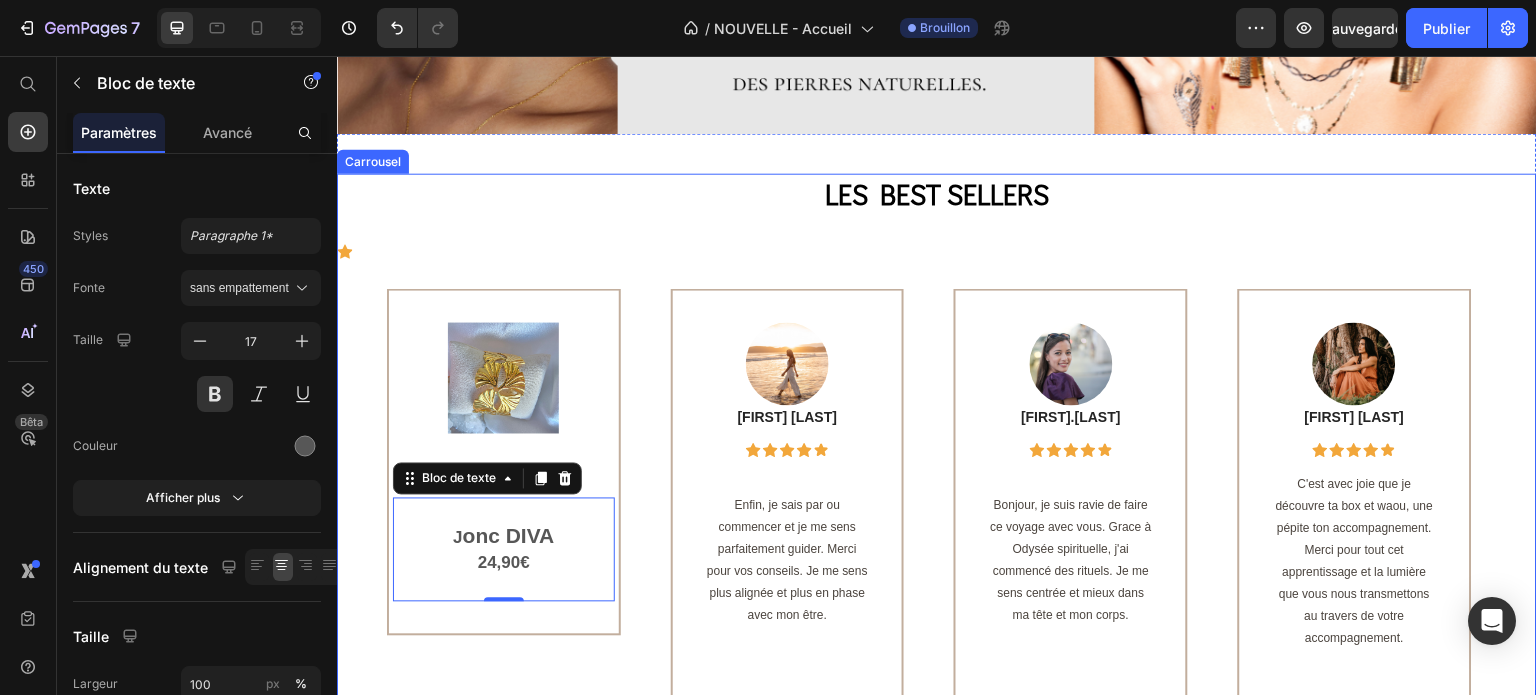 click on "Image Rangée J onc DIVA 24,90€ Bloc de texte   0 Rangée Image Pascale L Bloc de texte
Icône
Icône
Icône
Icône
Icône Rangée Rangée   Enfin, je sais par ou  commencer et je me sens  parfaitement guider. Merci  pour vos conseils. Je me sens plus alignée et plus en phase avec mon être.     Bloc de texte Rangée Image Linda.K Bloc de texte
Icône
Icône
Icône
Icône
Icône Rangée Rangée   Bonjour, je suis ravie de faire ce voyage avec vous. Grace à Odysée spirituelle, j'ai commencé des rituels. Je me sens centrée et mieux dans ma tête et mon corps.     Bloc de texte Rangée Image Elisa N Bloc de texte
Icône
Icône
Icône
Icône
Icône Rangée Rangée C'est avec joie que je  découvre ta box et waou, une pépite ton accompagnement.    Bloc de texte" at bounding box center [937, 497] 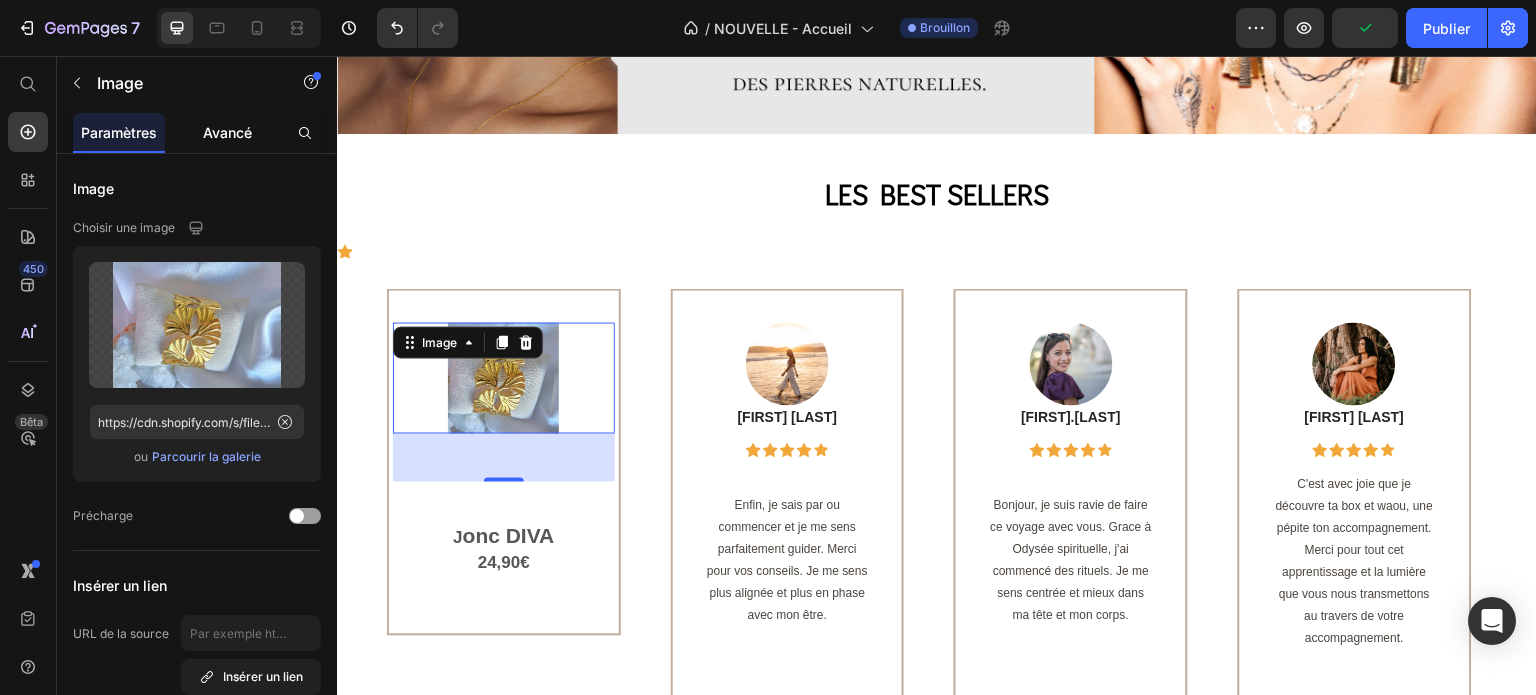 click on "Avancé" at bounding box center [227, 132] 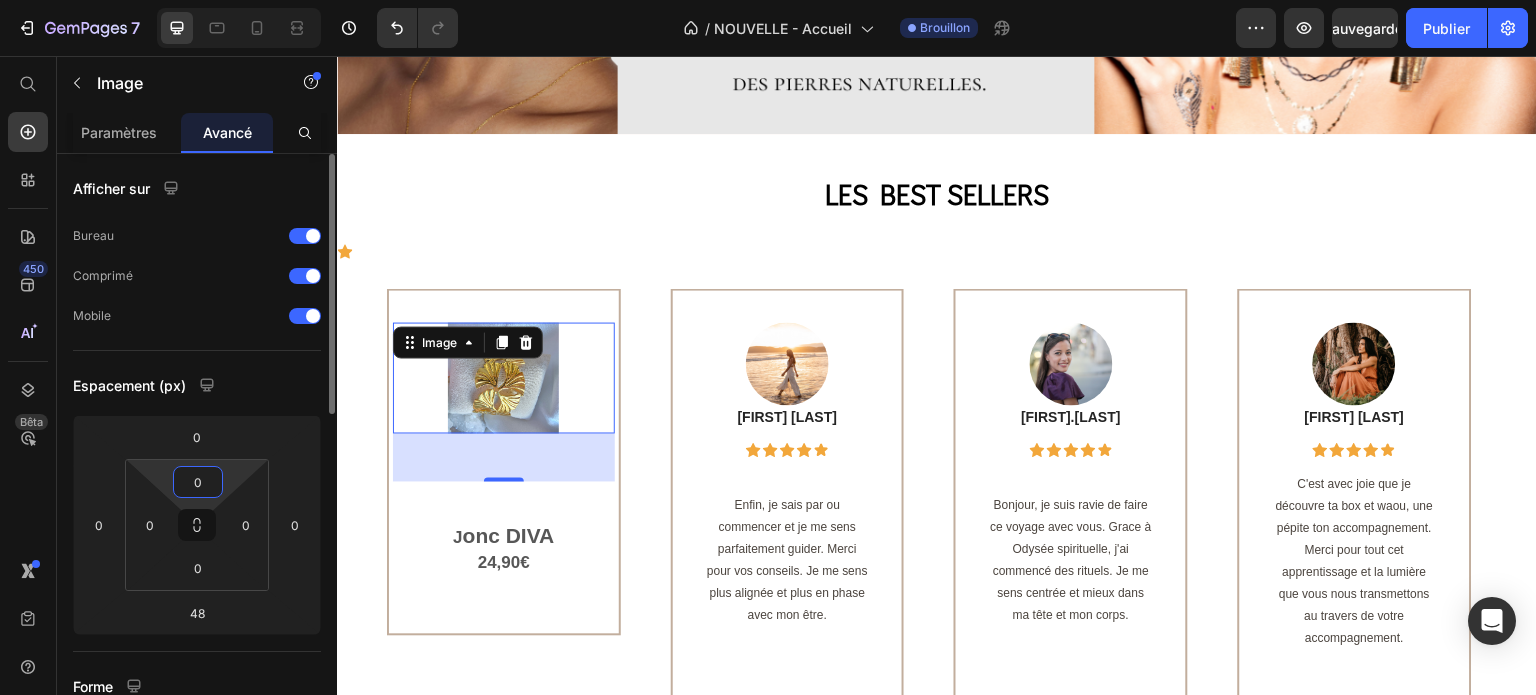 click on "0" at bounding box center (198, 482) 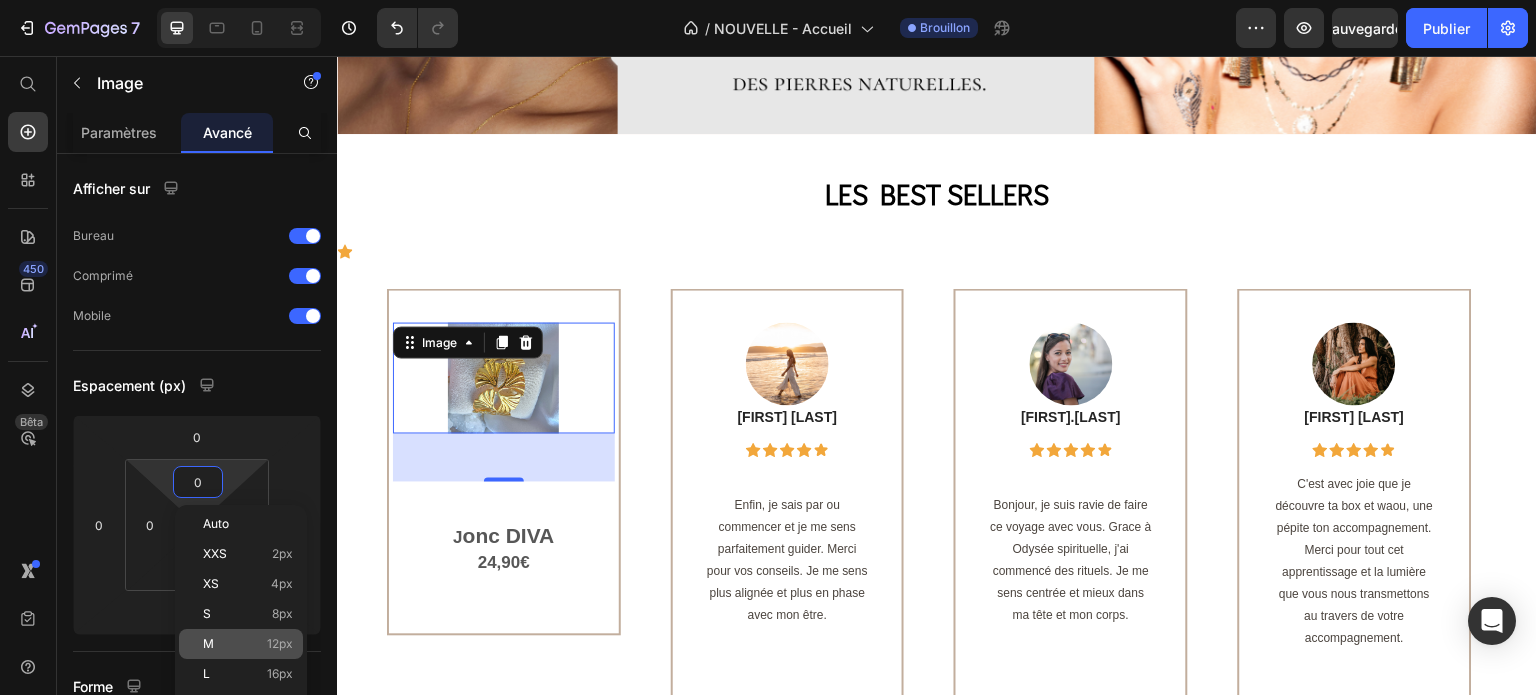 click on "M" at bounding box center (208, 643) 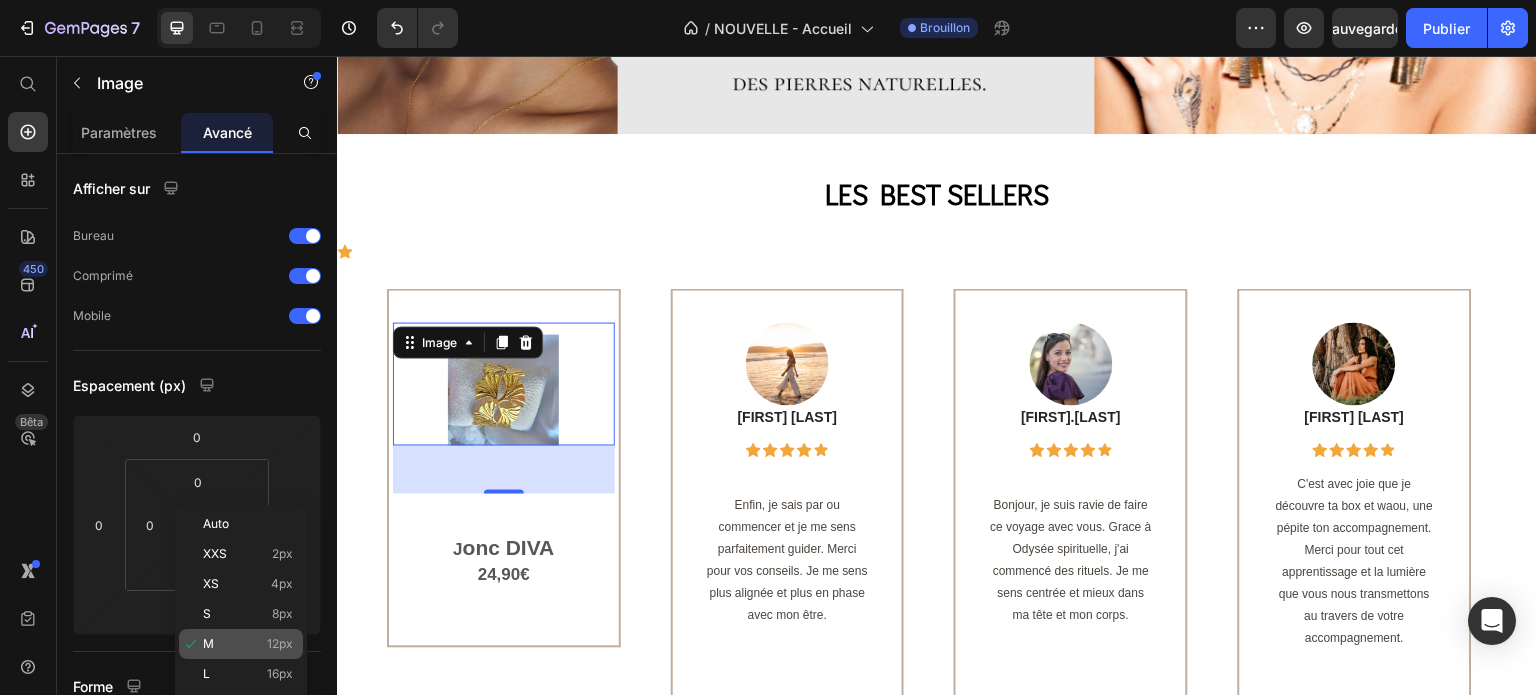 type on "12" 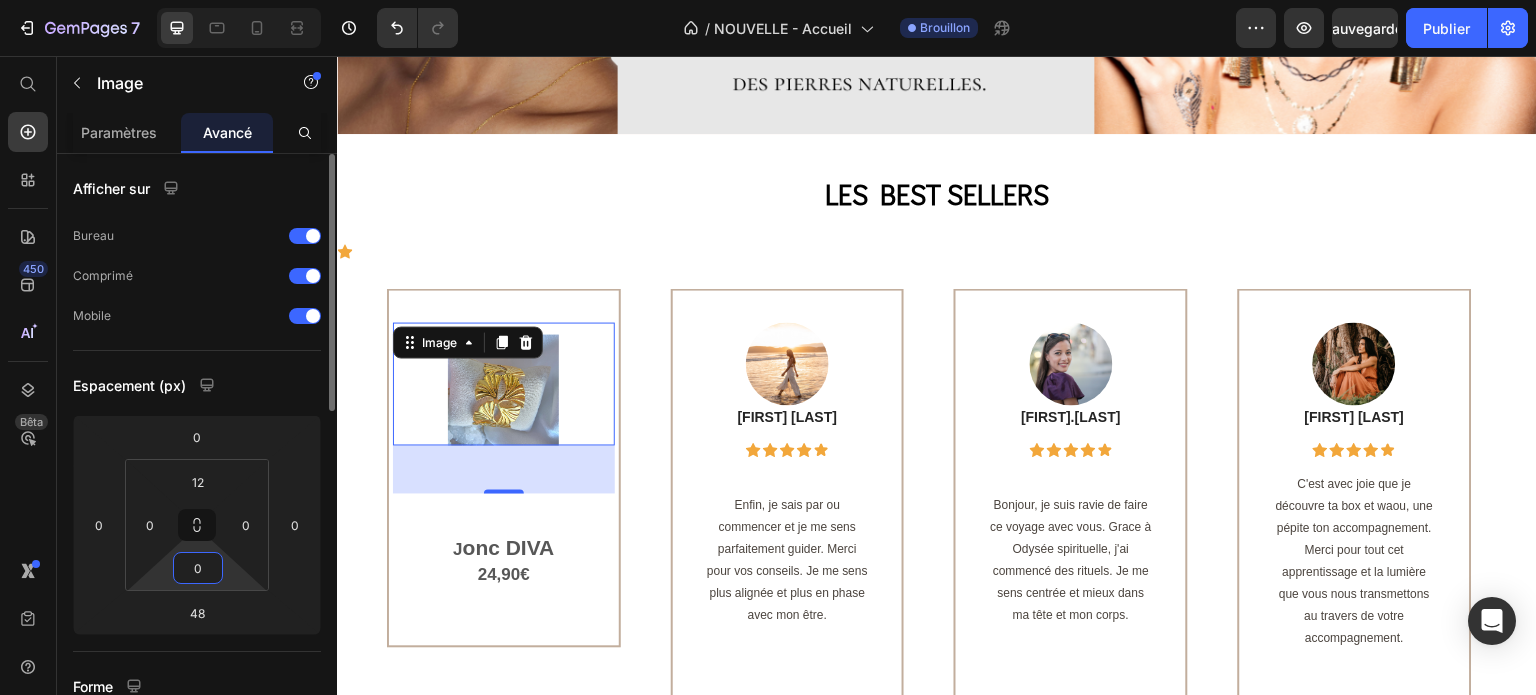 click on "0" at bounding box center (198, 568) 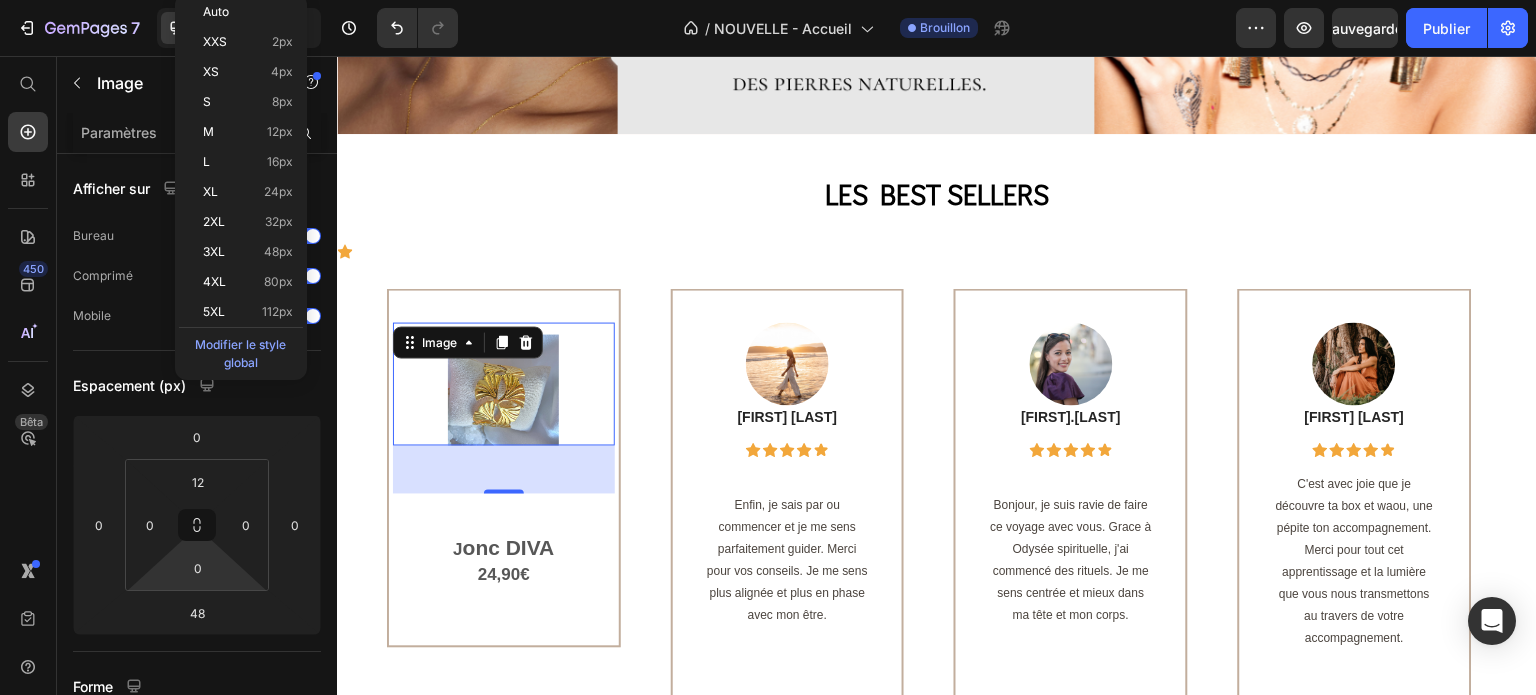 scroll, scrollTop: 598, scrollLeft: 0, axis: vertical 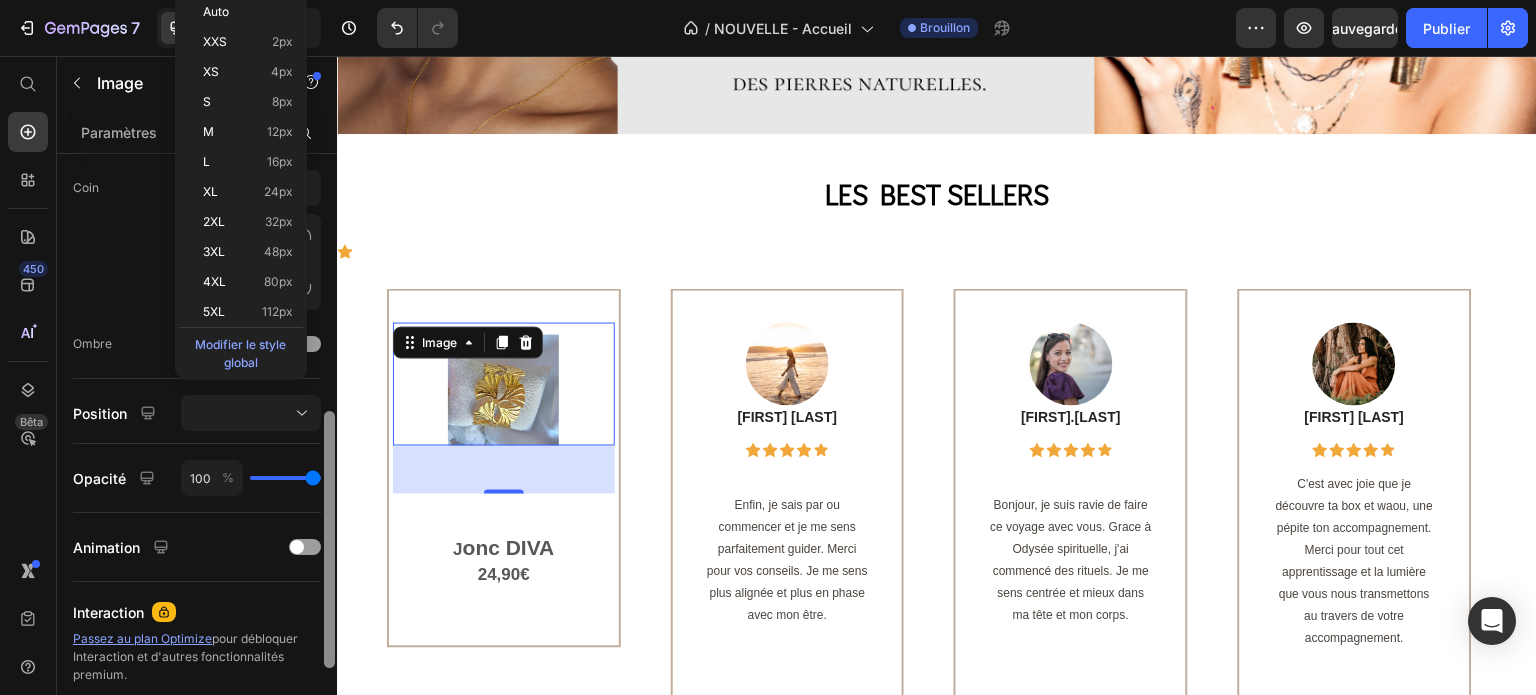 drag, startPoint x: 322, startPoint y: 377, endPoint x: 324, endPoint y: 496, distance: 119.01681 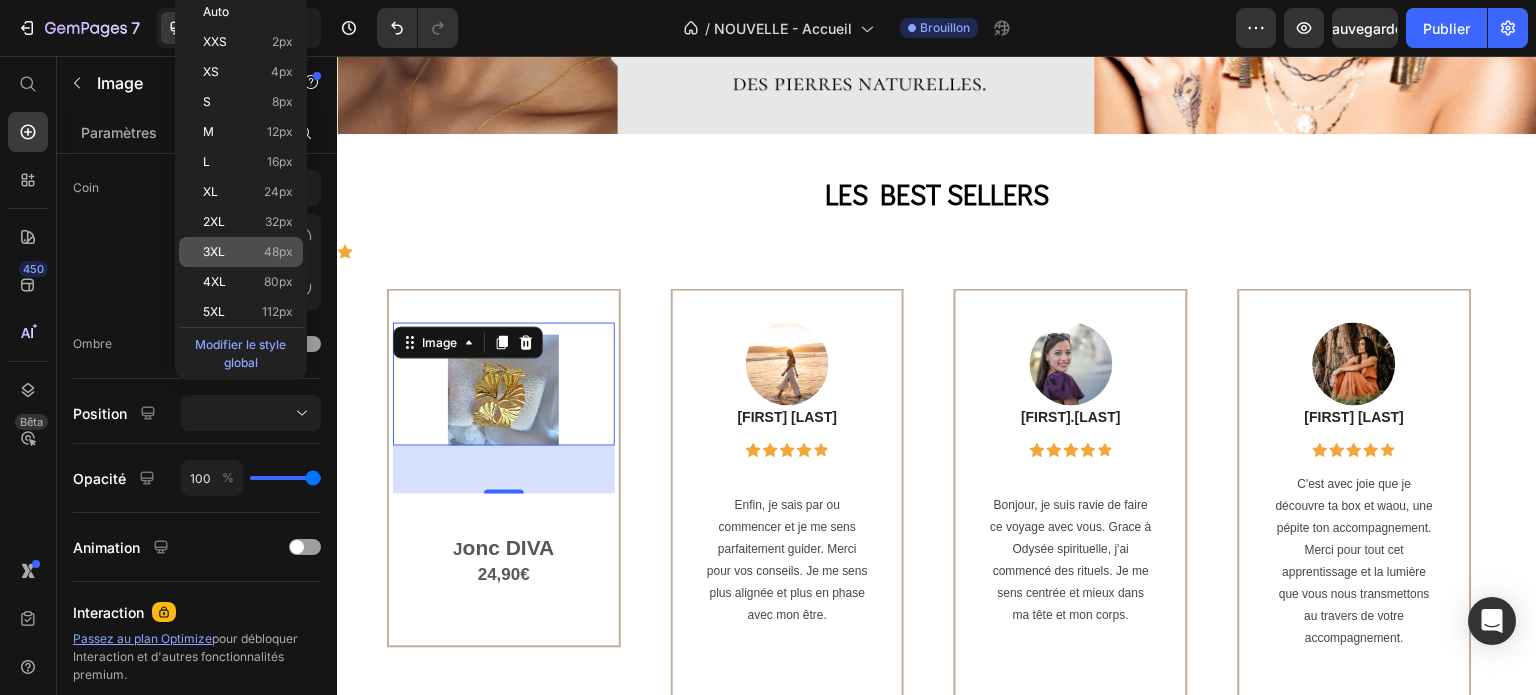 click on "3XL" at bounding box center [214, 251] 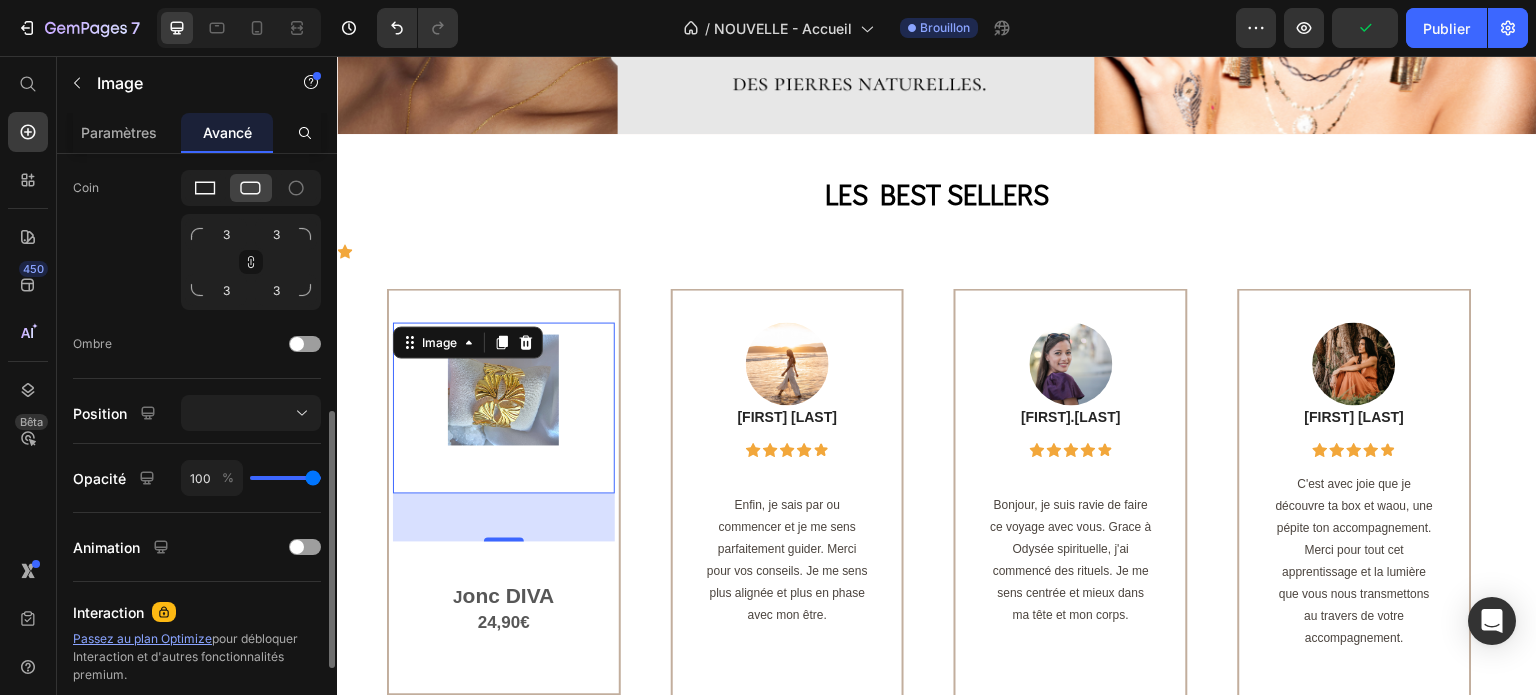 click 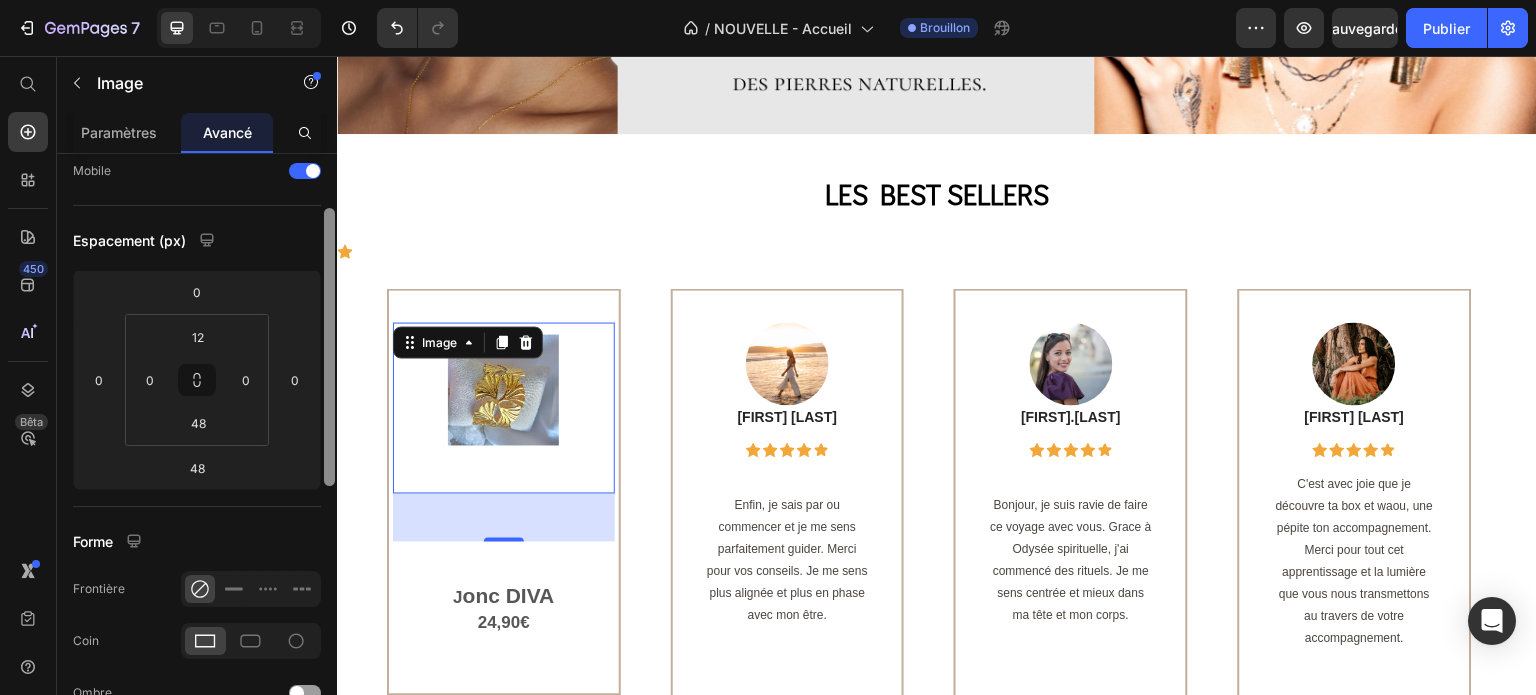 drag, startPoint x: 329, startPoint y: 473, endPoint x: 336, endPoint y: 256, distance: 217.11287 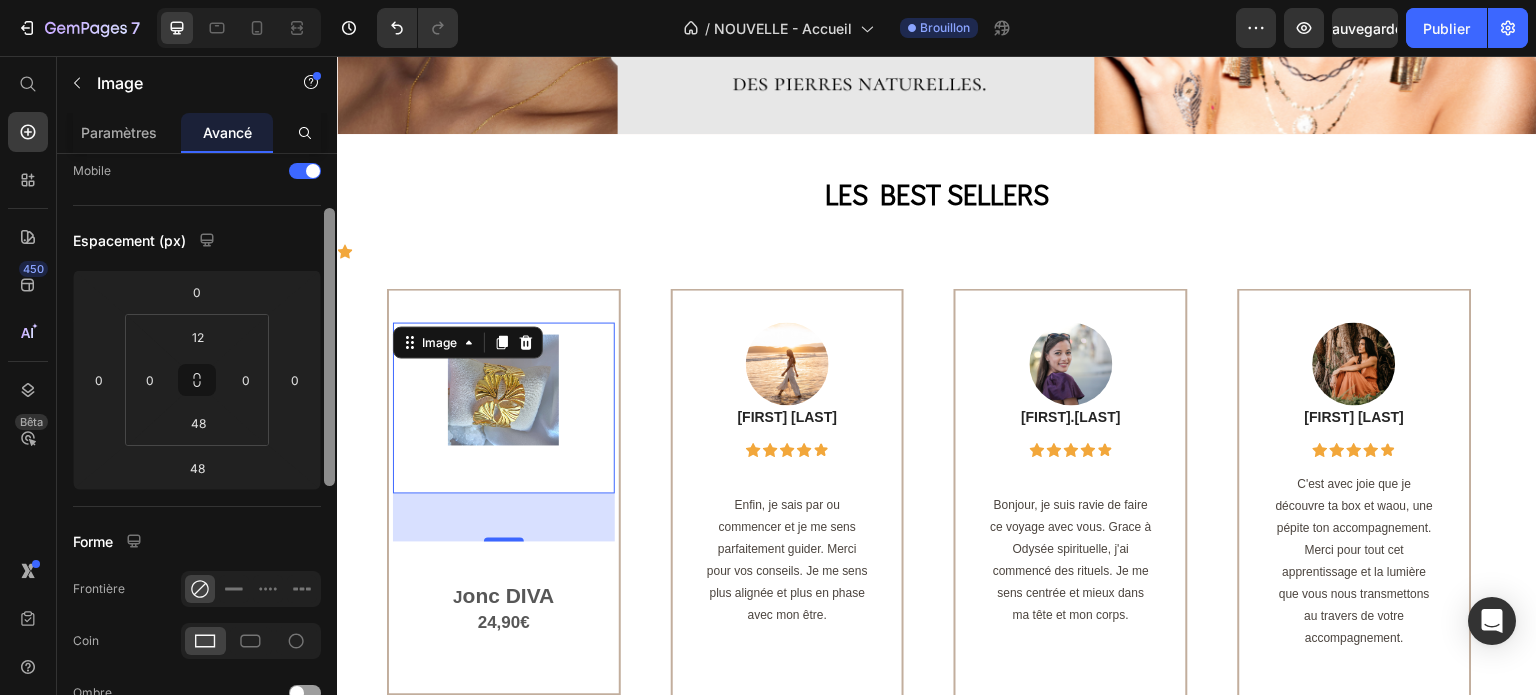 click at bounding box center [329, 444] 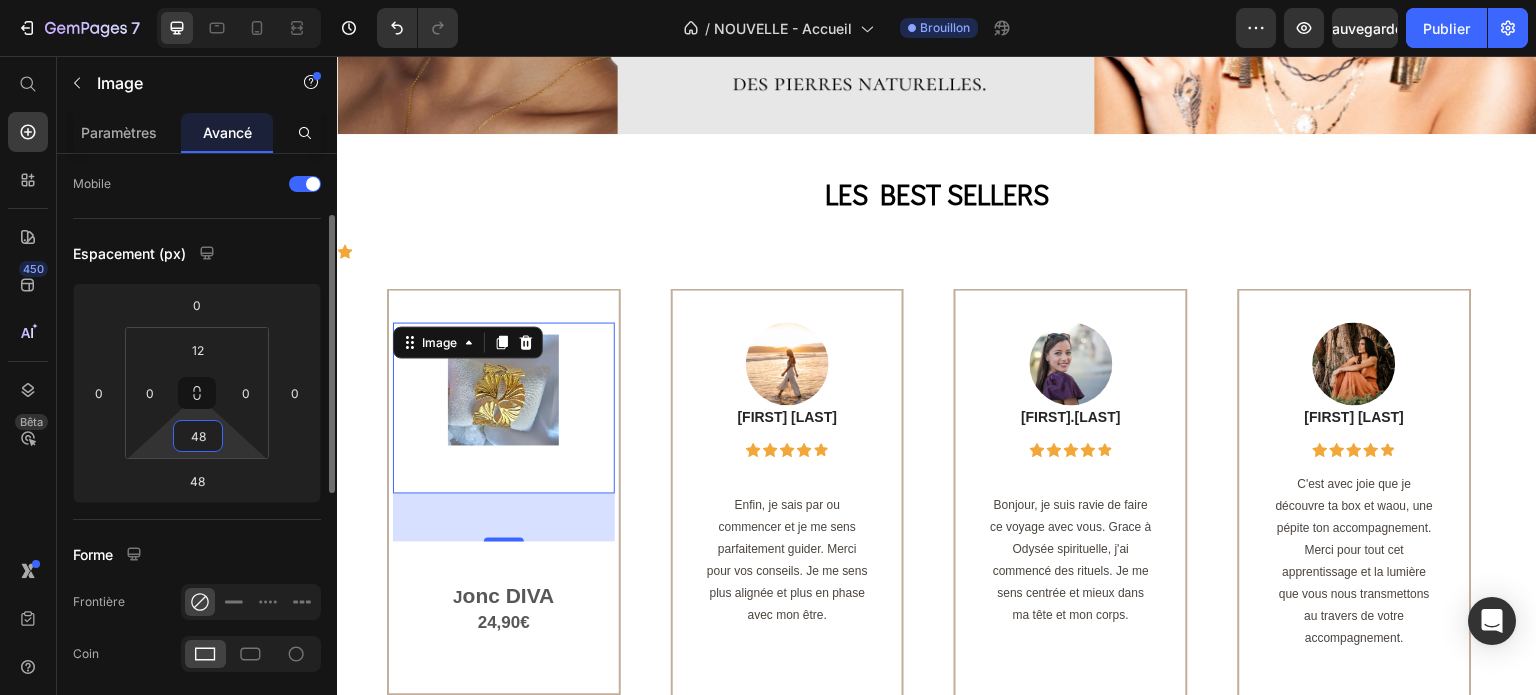 click on "48" at bounding box center (198, 436) 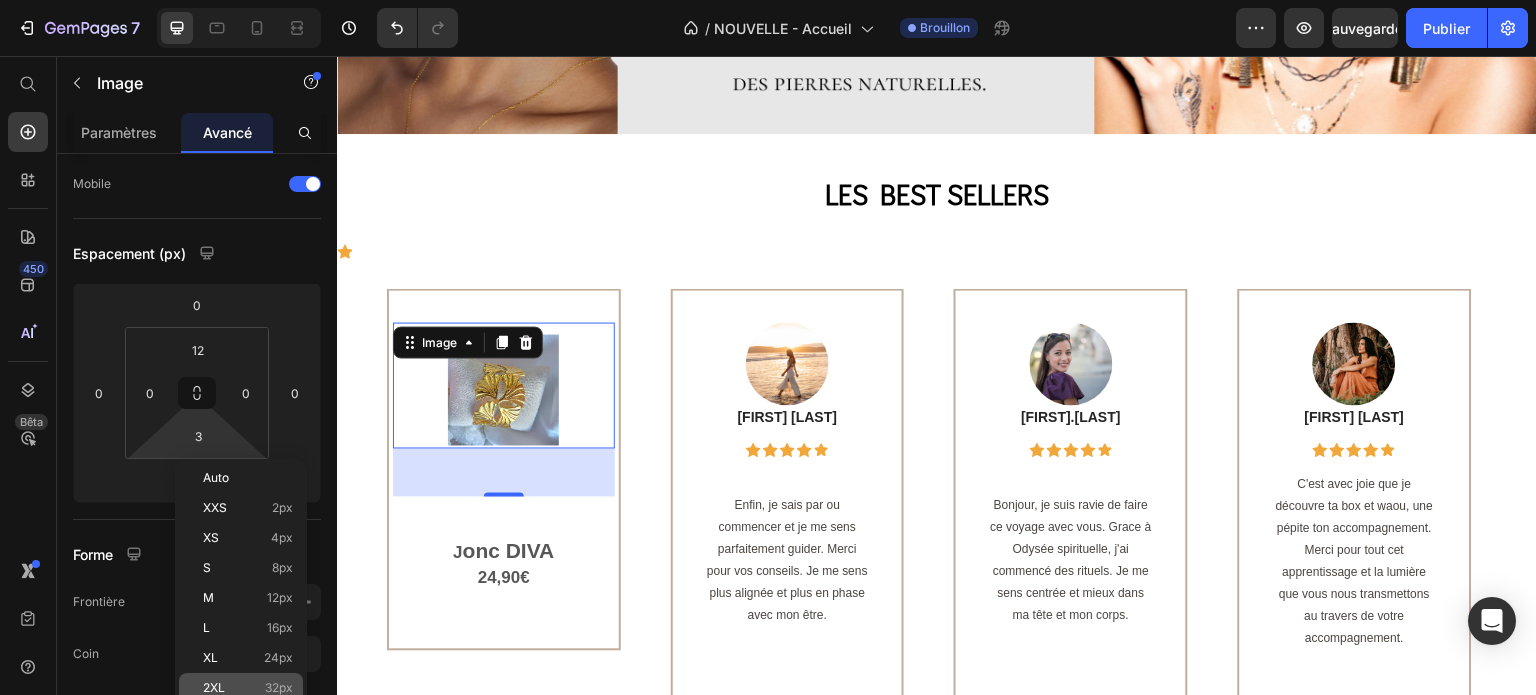 click on "2XL 32px" 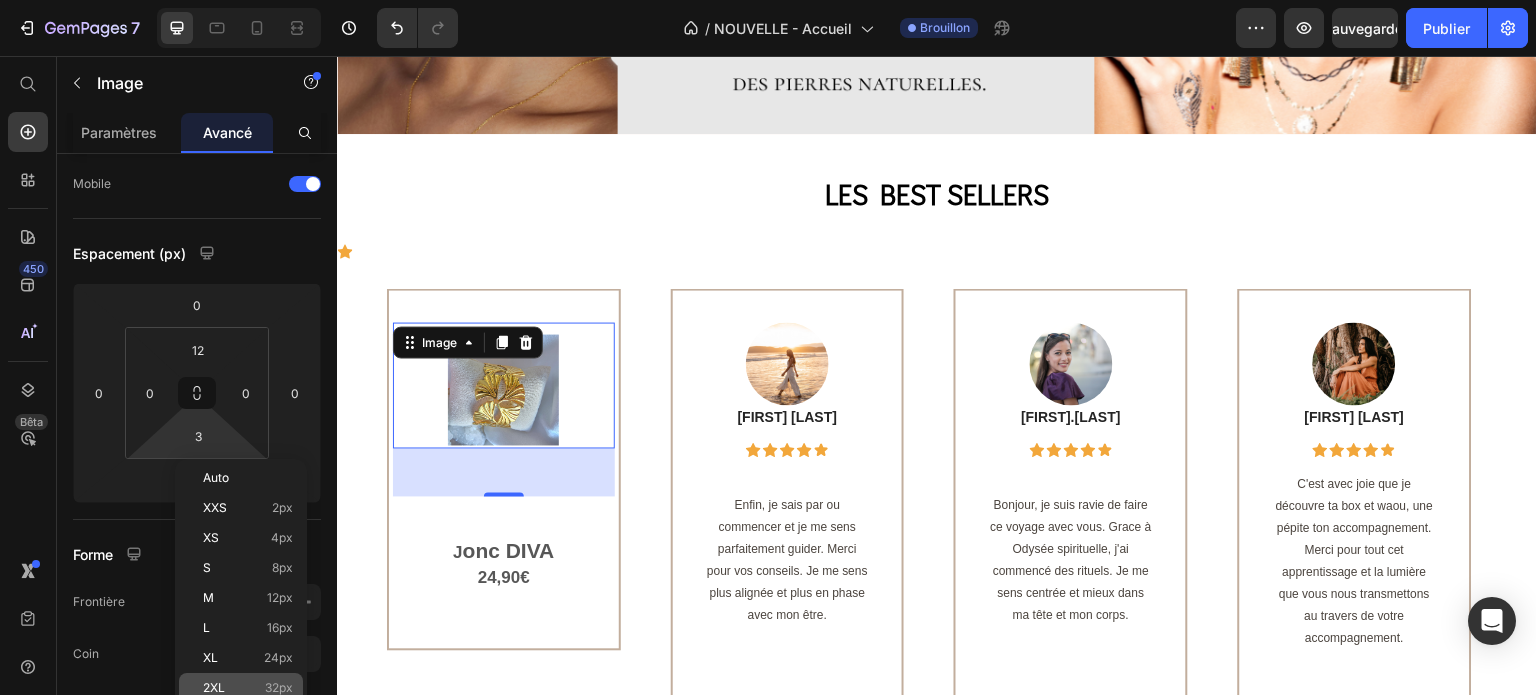 type on "32" 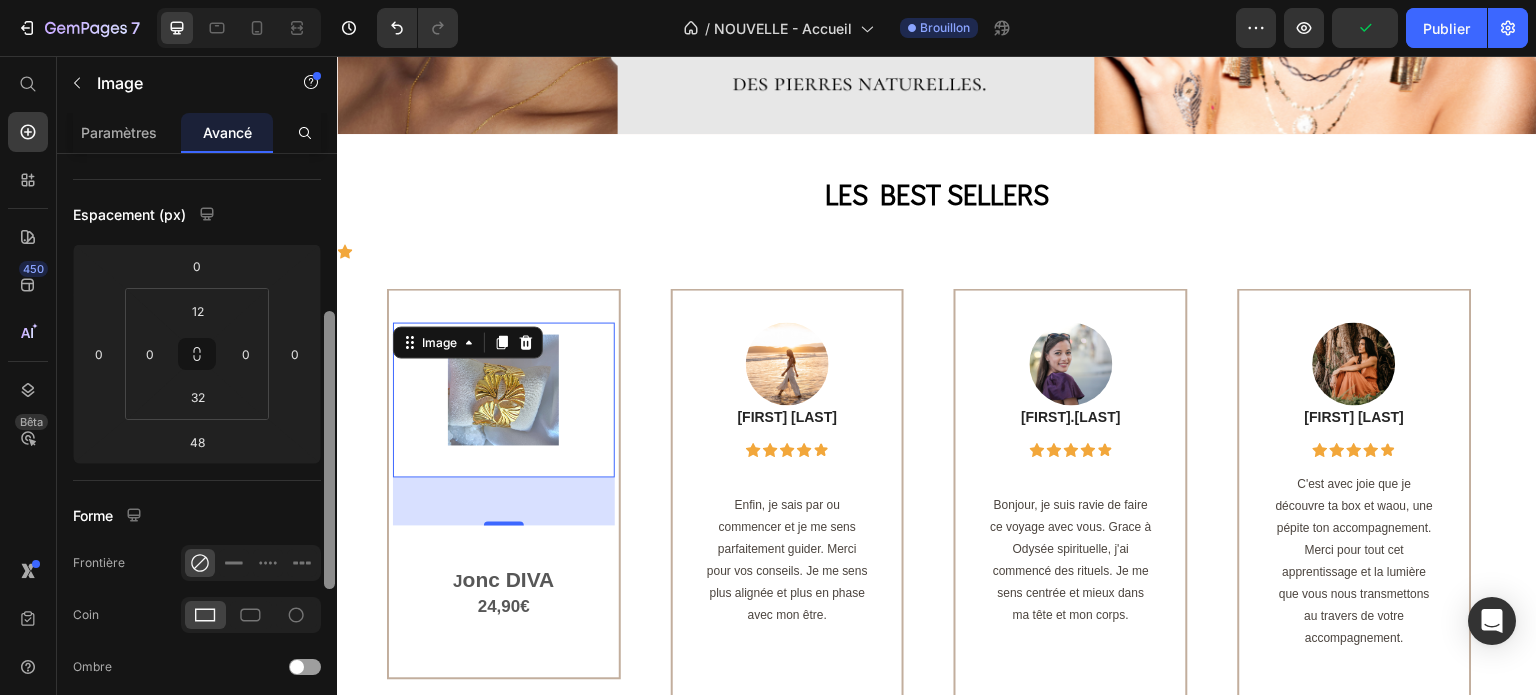 scroll, scrollTop: 233, scrollLeft: 0, axis: vertical 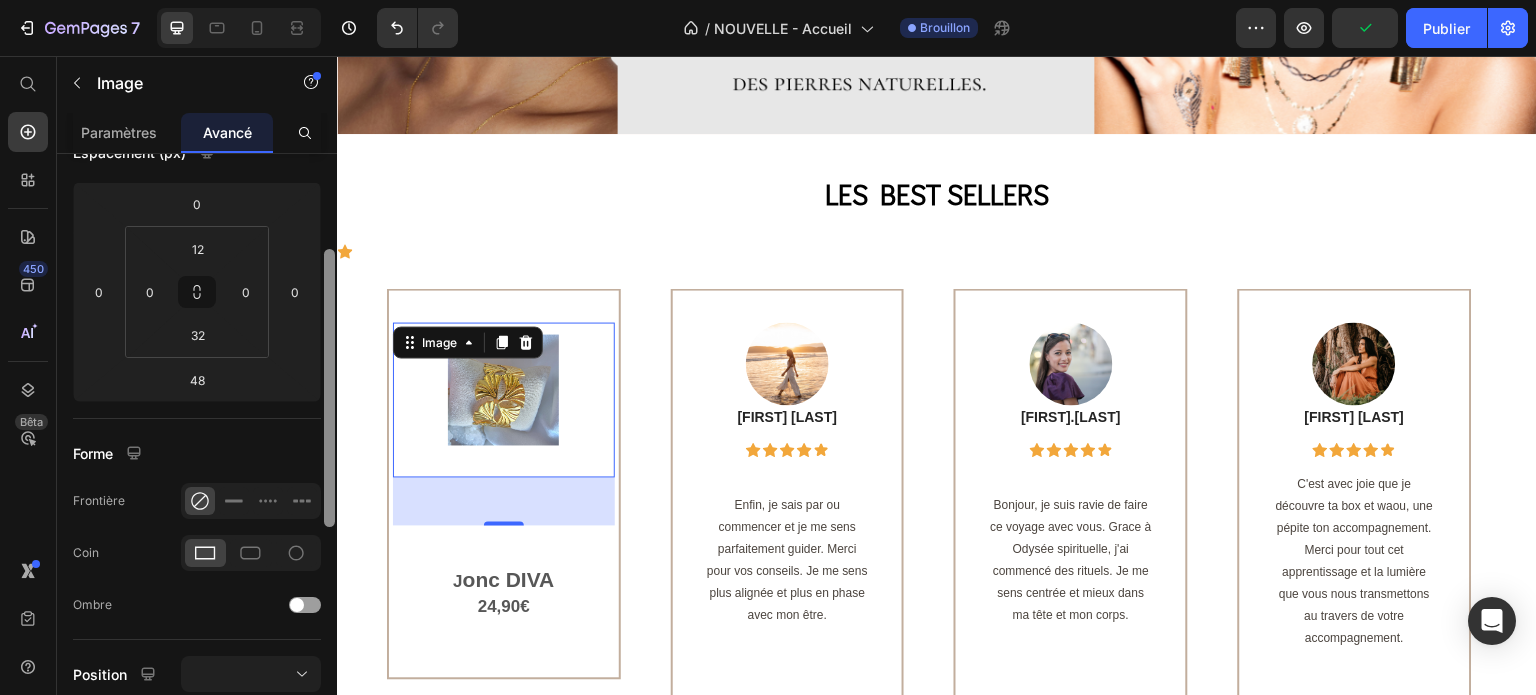 drag, startPoint x: 328, startPoint y: 468, endPoint x: 324, endPoint y: 515, distance: 47.169907 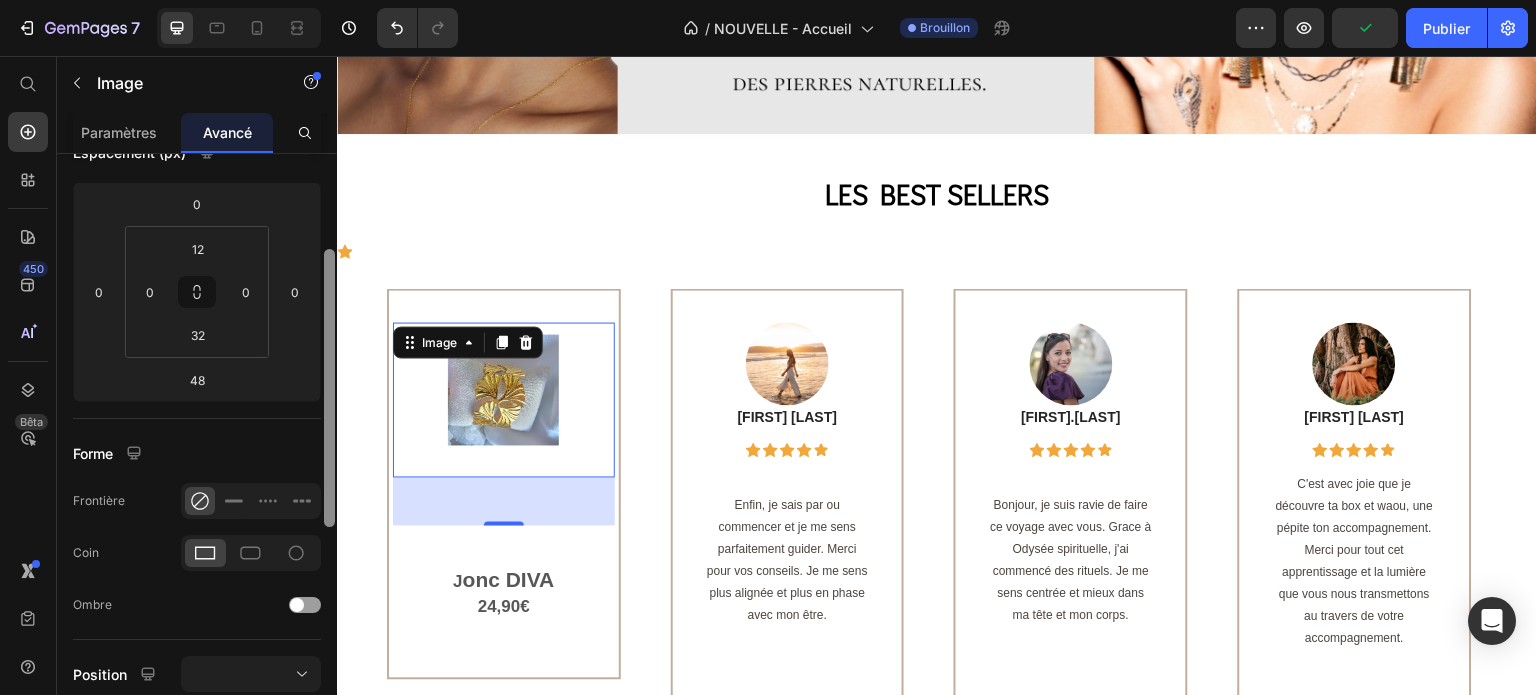 click at bounding box center (329, 388) 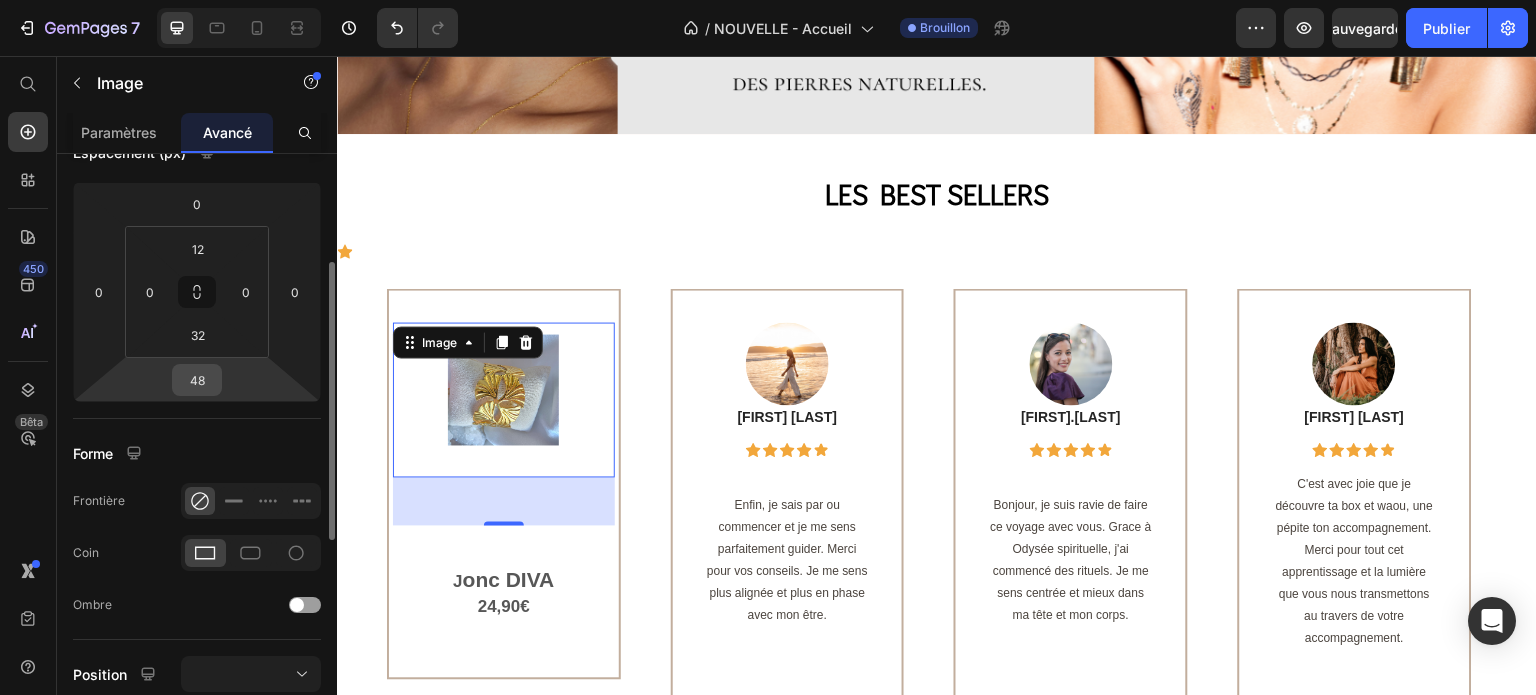 click on "48" at bounding box center (197, 380) 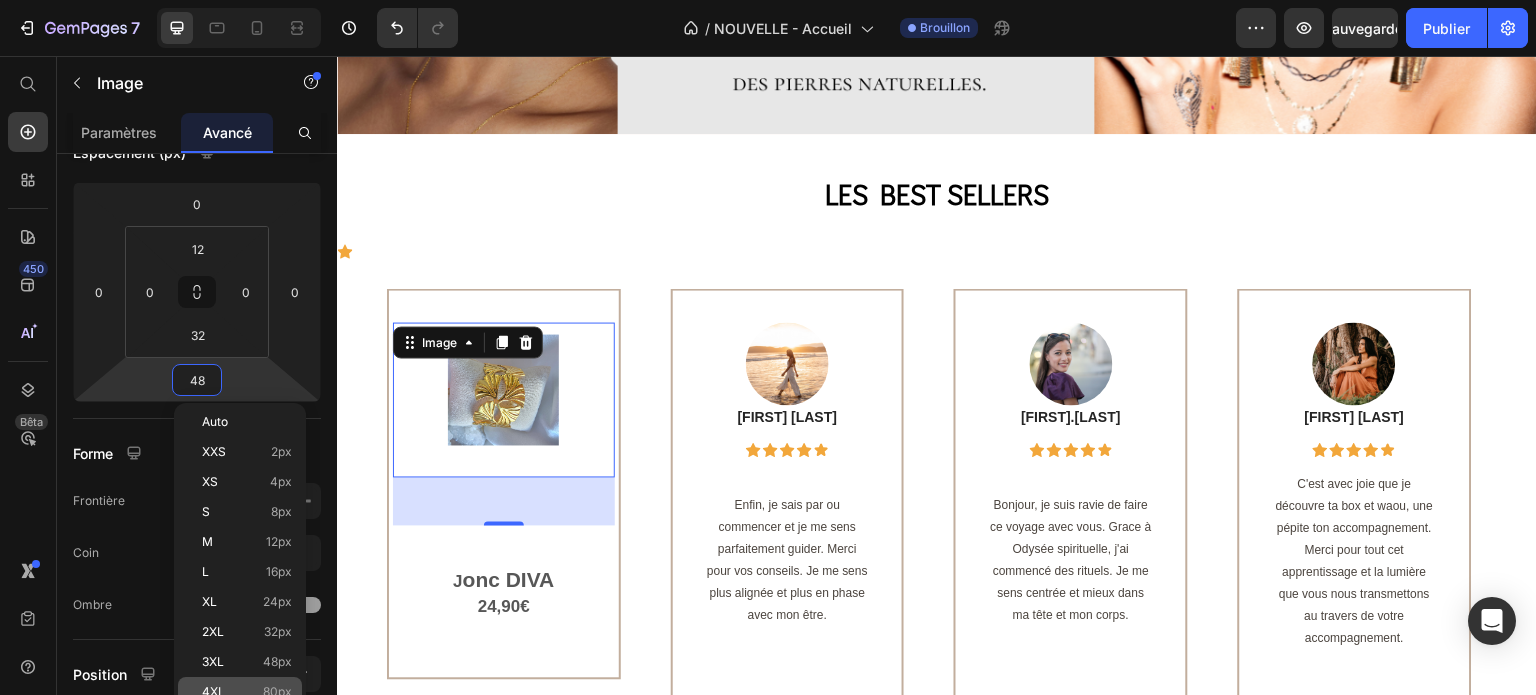 click on "4XL 80px" 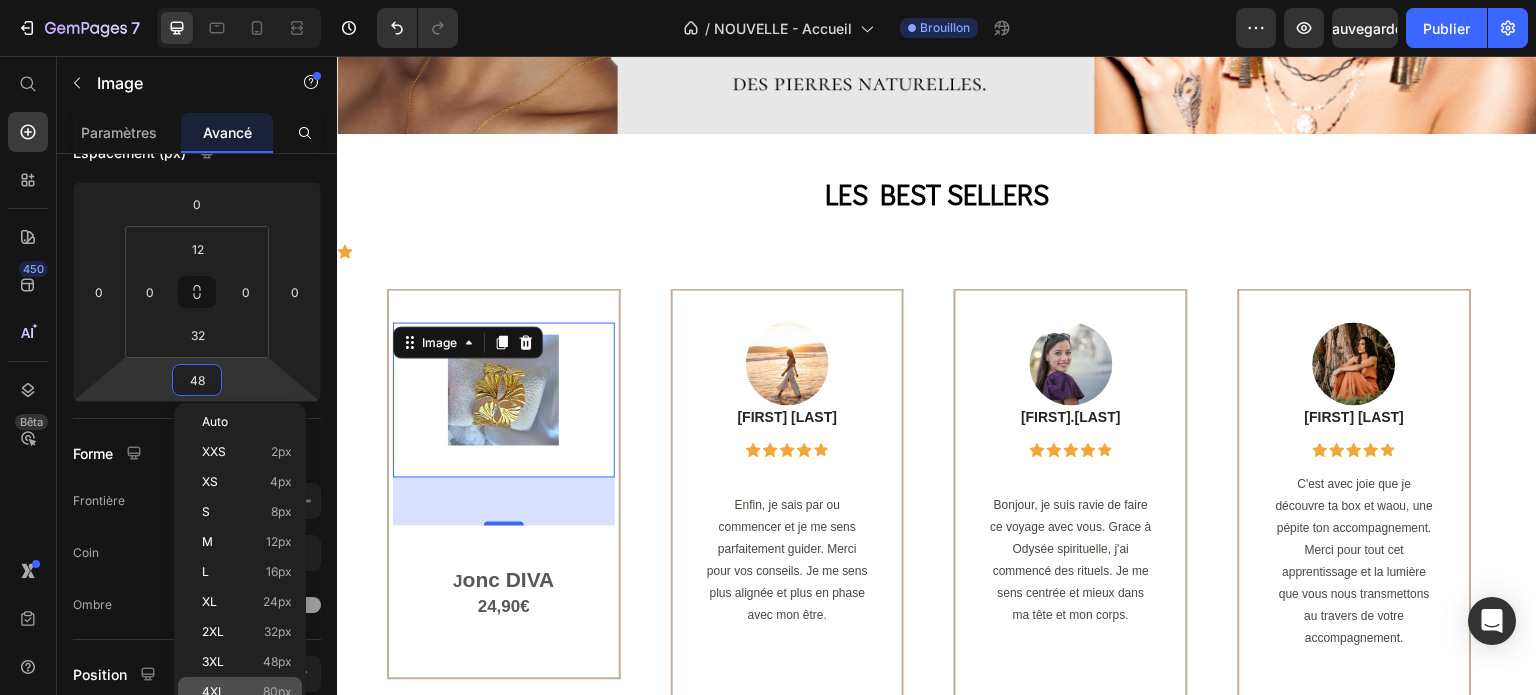 type on "80" 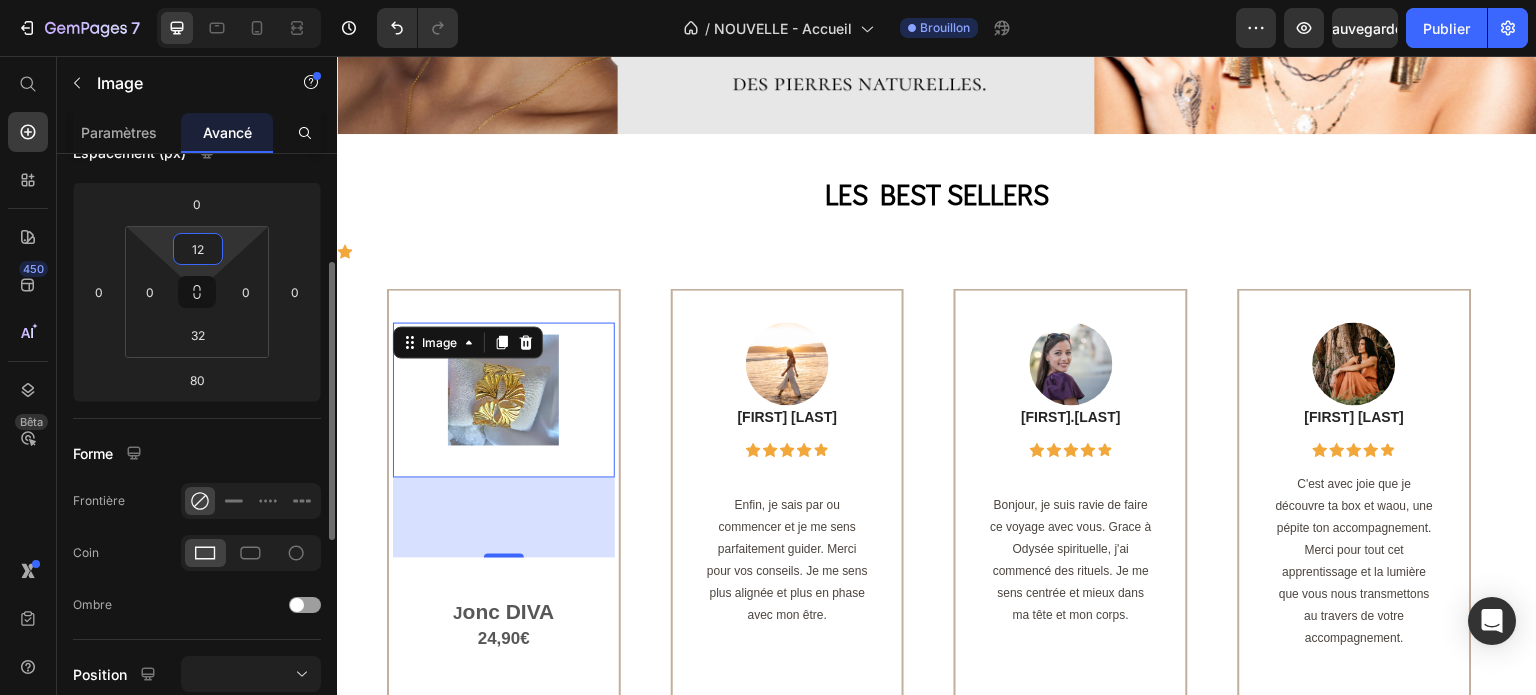 click on "12" at bounding box center [198, 249] 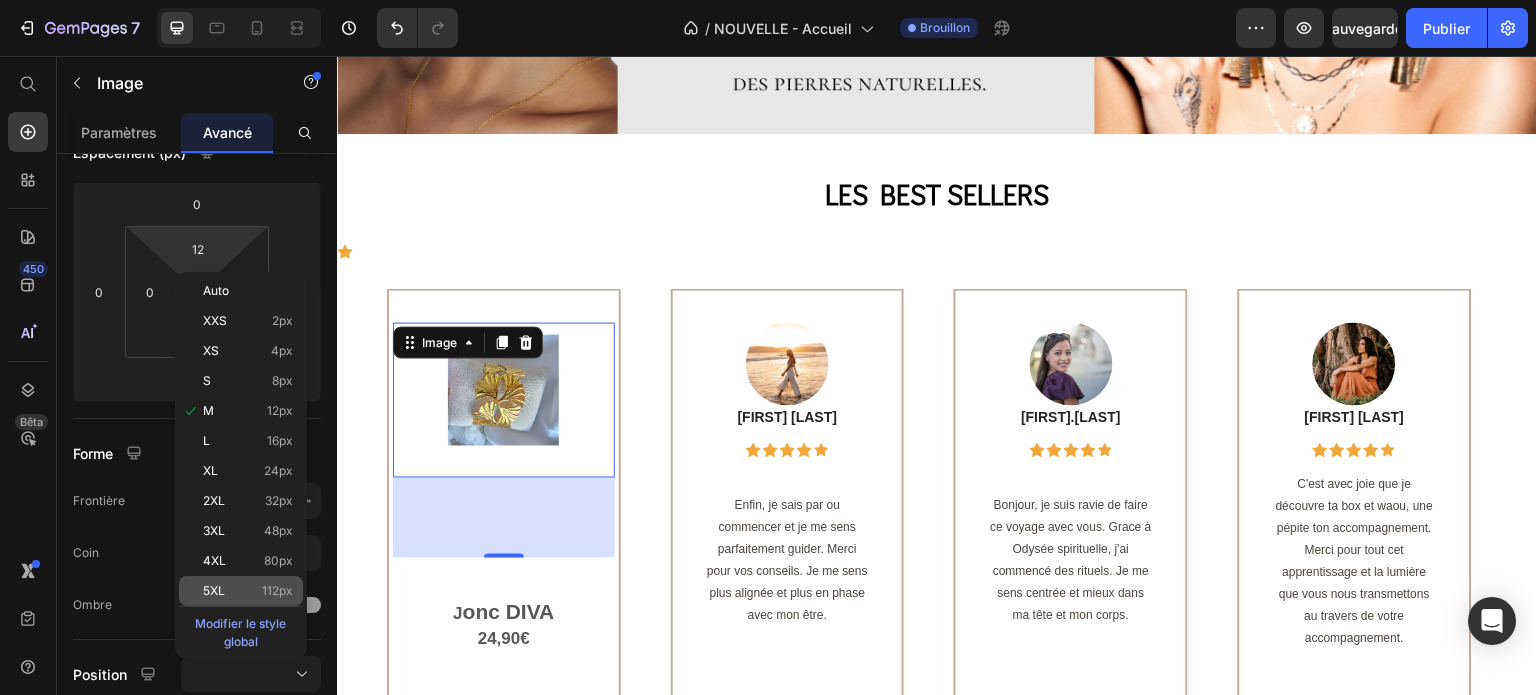 click on "5XL 112px" 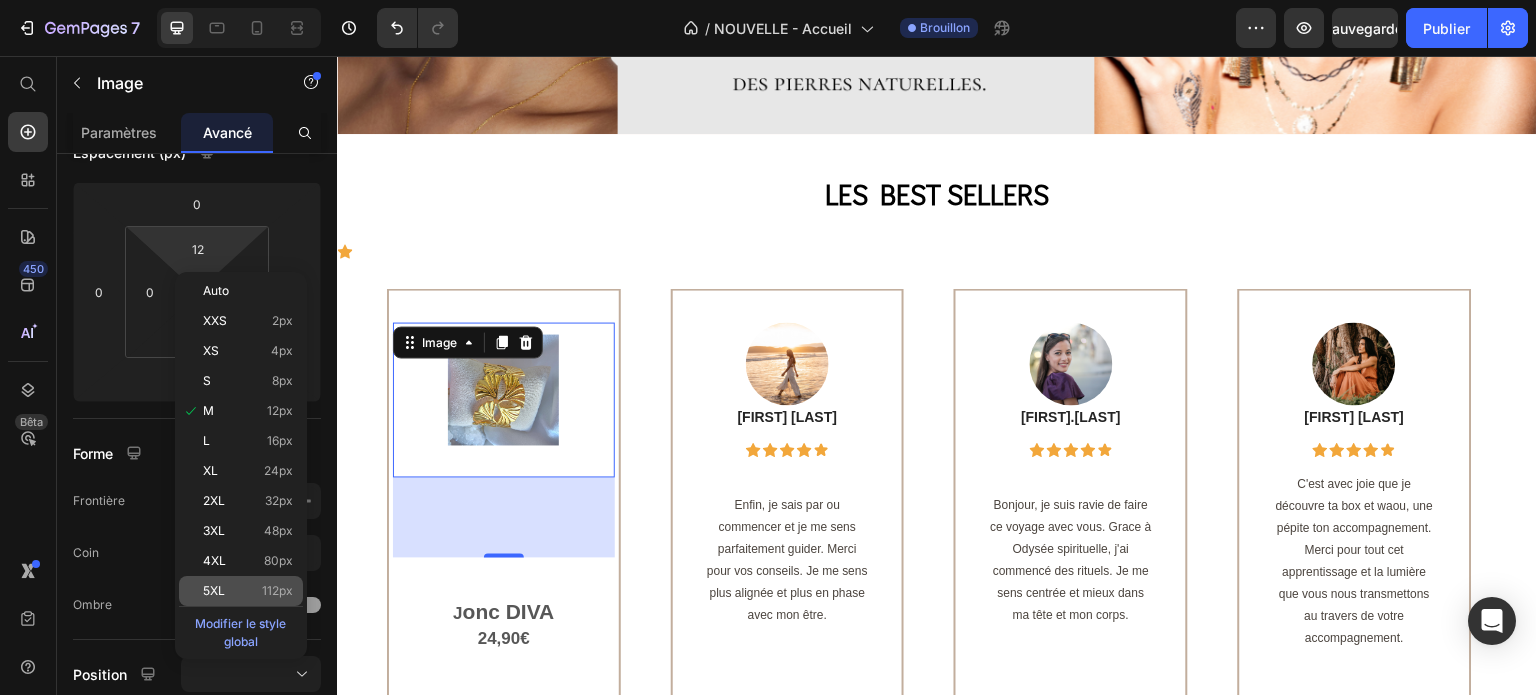 type on "112" 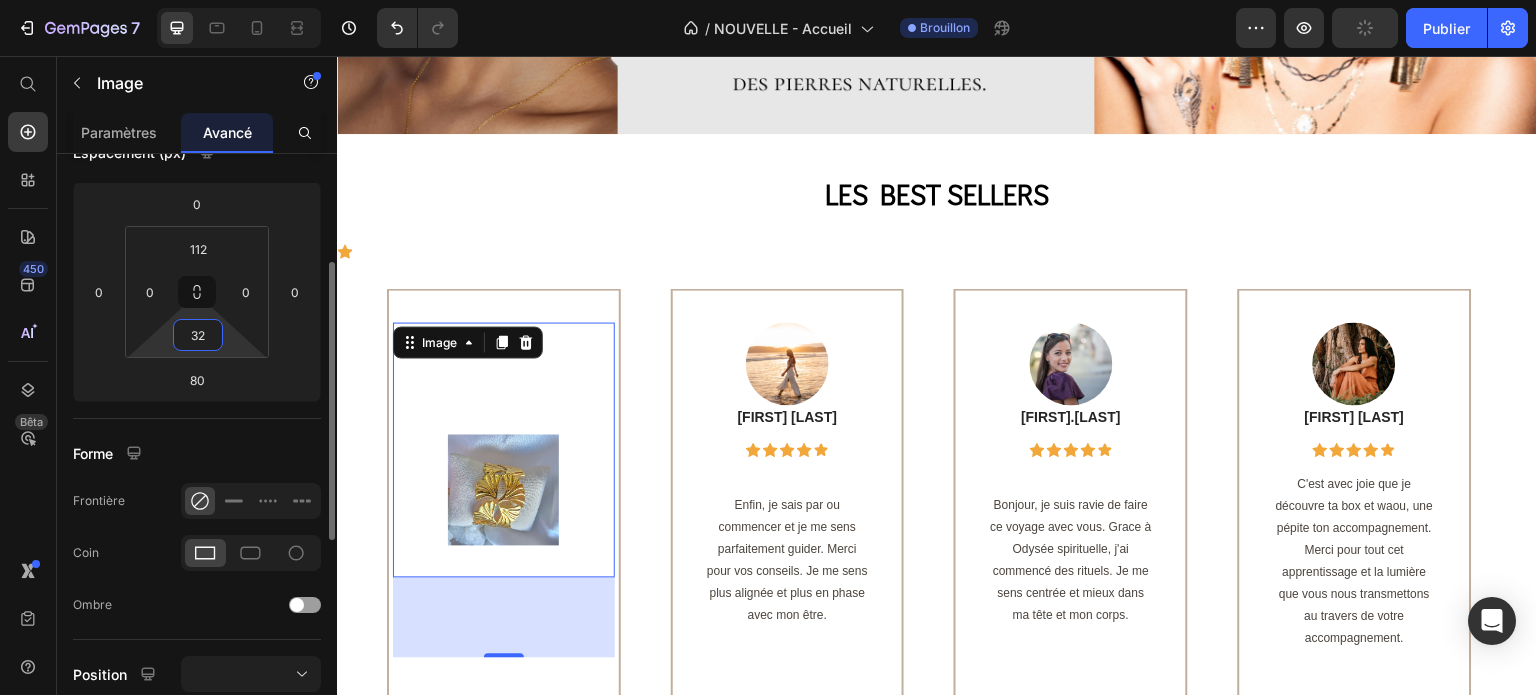 click on "32" at bounding box center (198, 335) 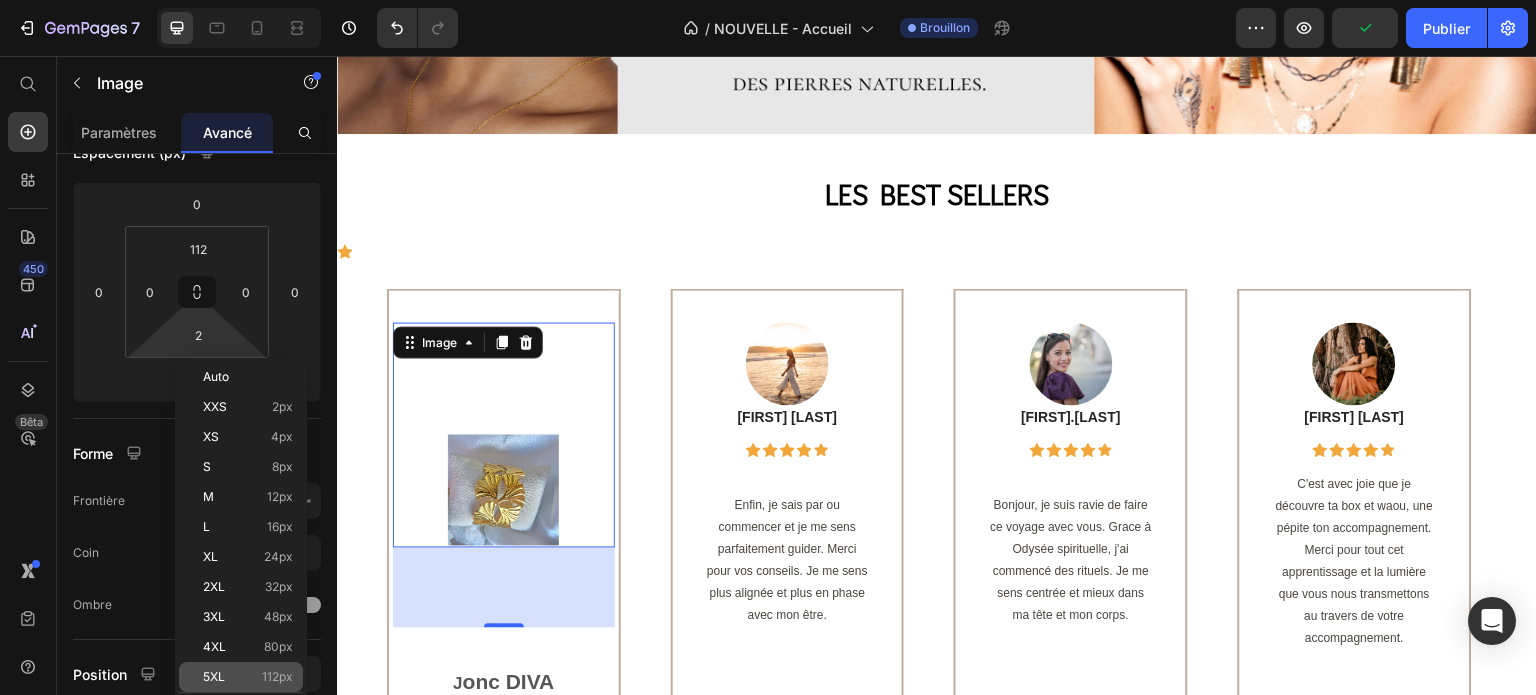 click on "5XL" at bounding box center [214, 676] 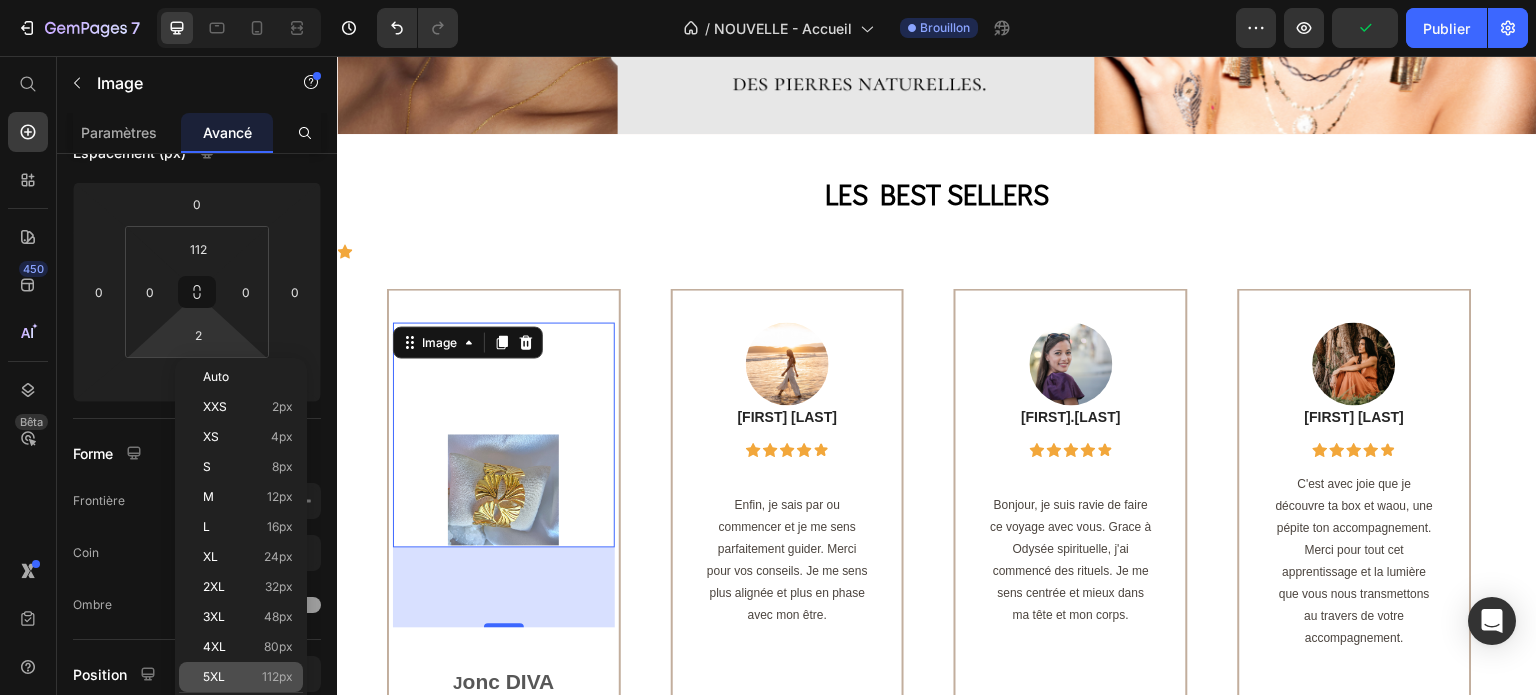 type on "112" 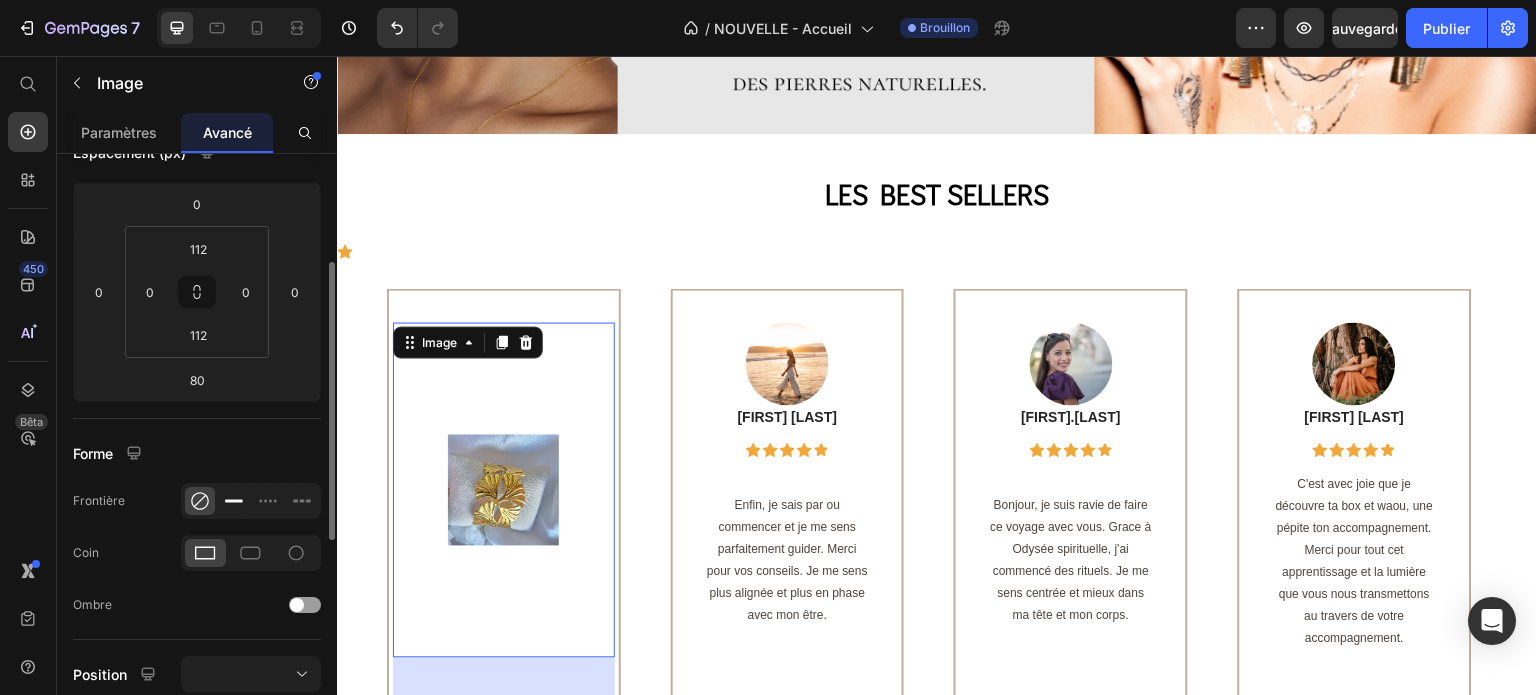 click 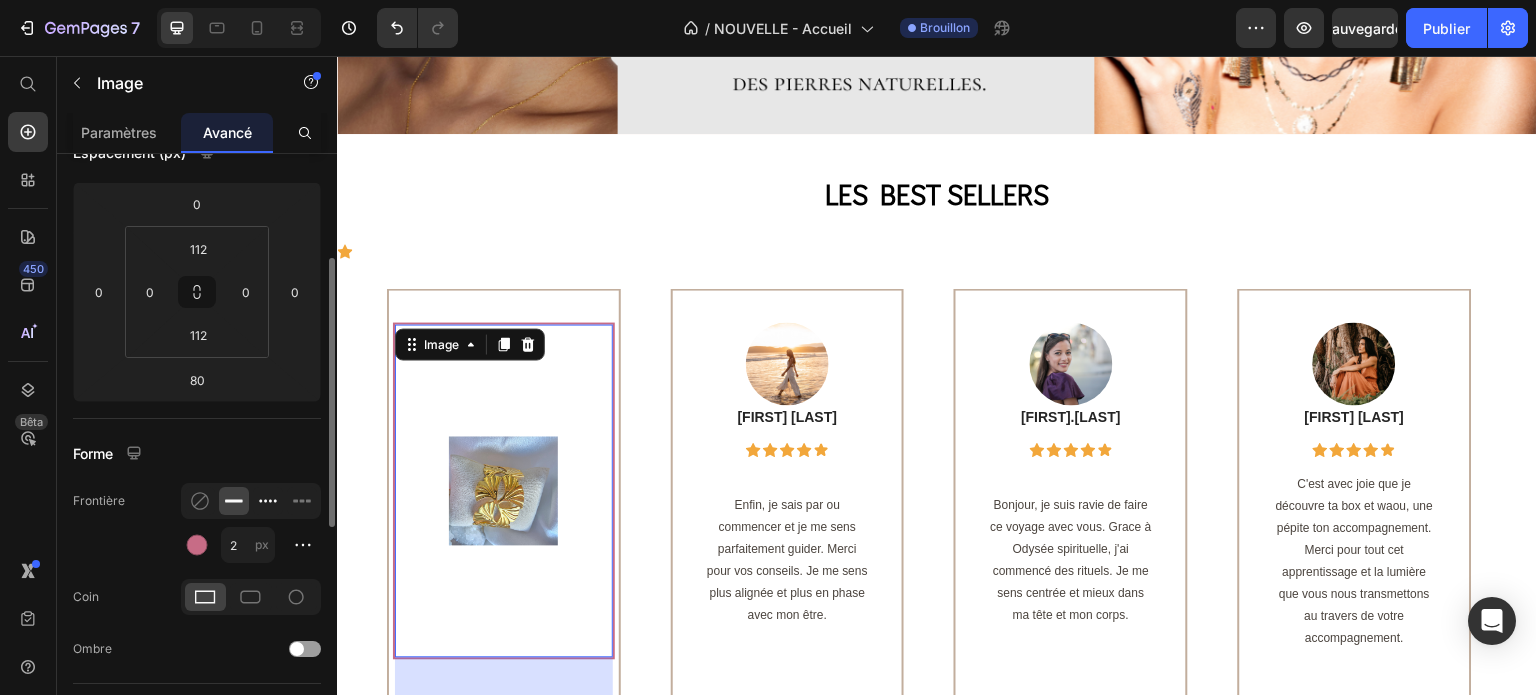 click 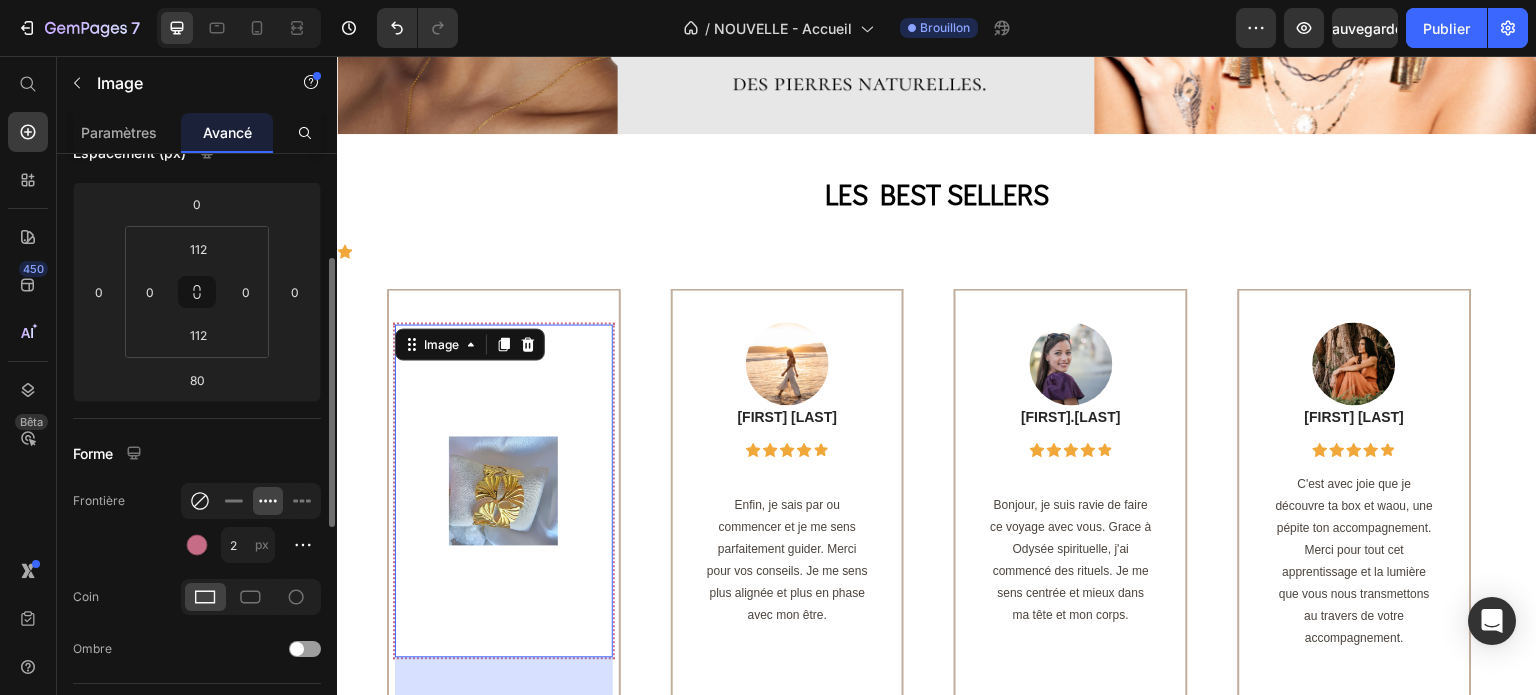 click 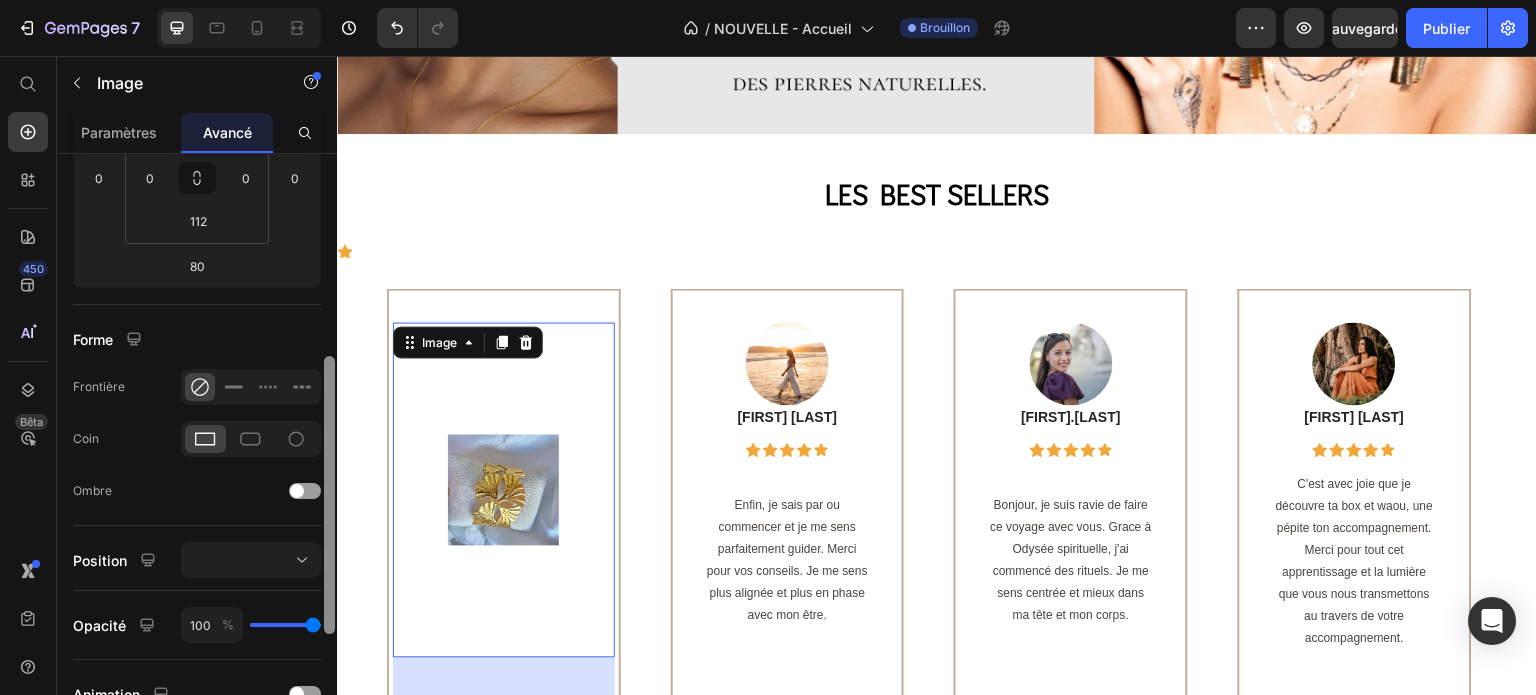scroll, scrollTop: 375, scrollLeft: 0, axis: vertical 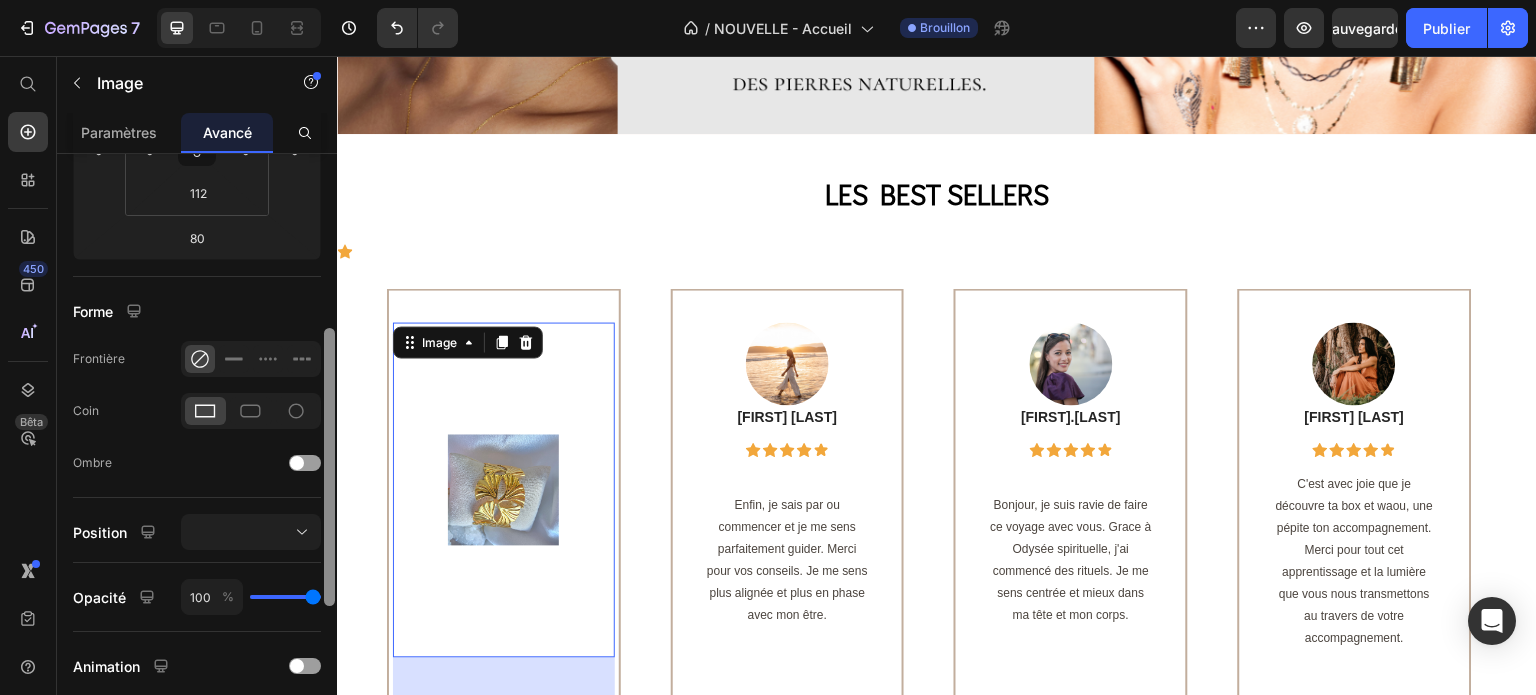 drag, startPoint x: 332, startPoint y: 485, endPoint x: 319, endPoint y: 562, distance: 78.08969 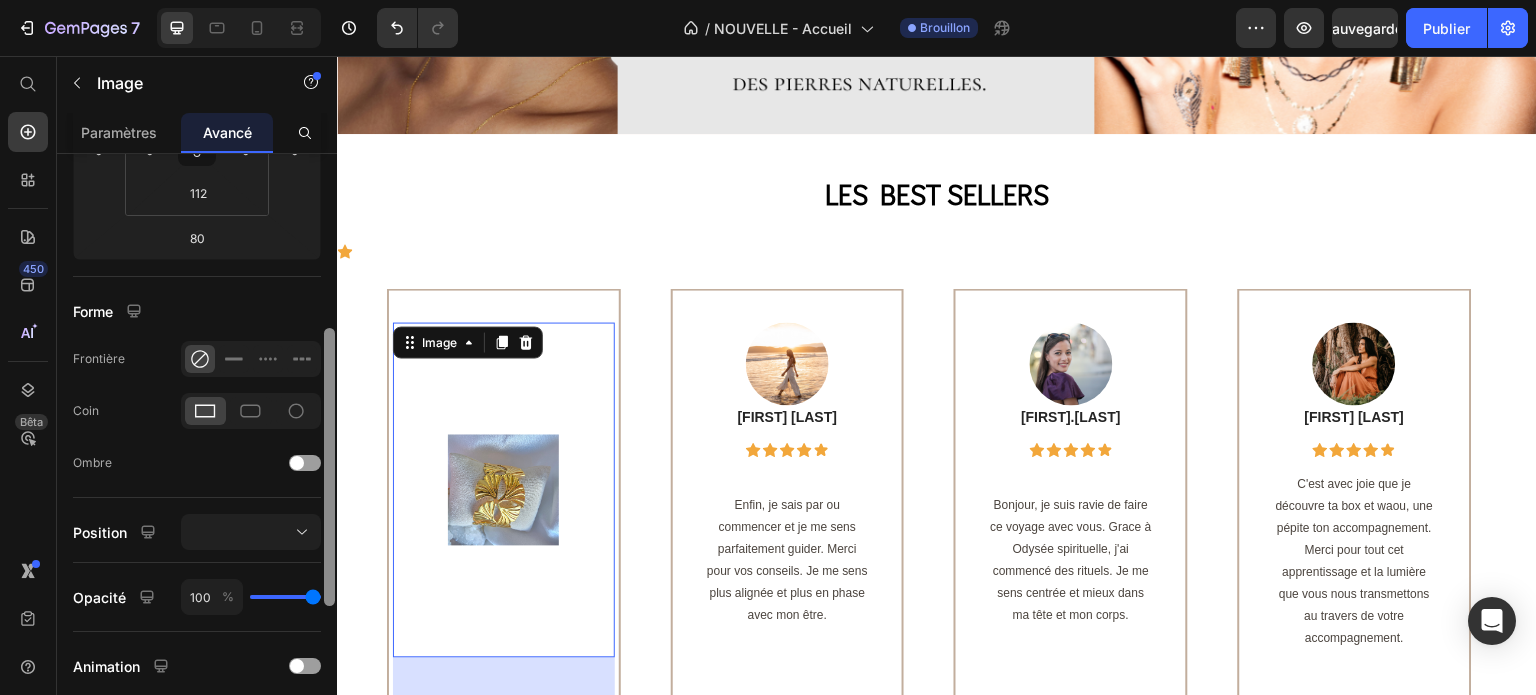 click on "Afficher sur Bureau Comprimé Mobile Espacement (px) 0 0 80 0 112 0 112 0 Forme Frontière Coin Ombre Position Opacité 100 % Animation Interaction Passez au plan Optimize  pour débloquer Interaction et d'autres fonctionnalités premium. classe CSS Supprimer l'élément" at bounding box center [197, 453] 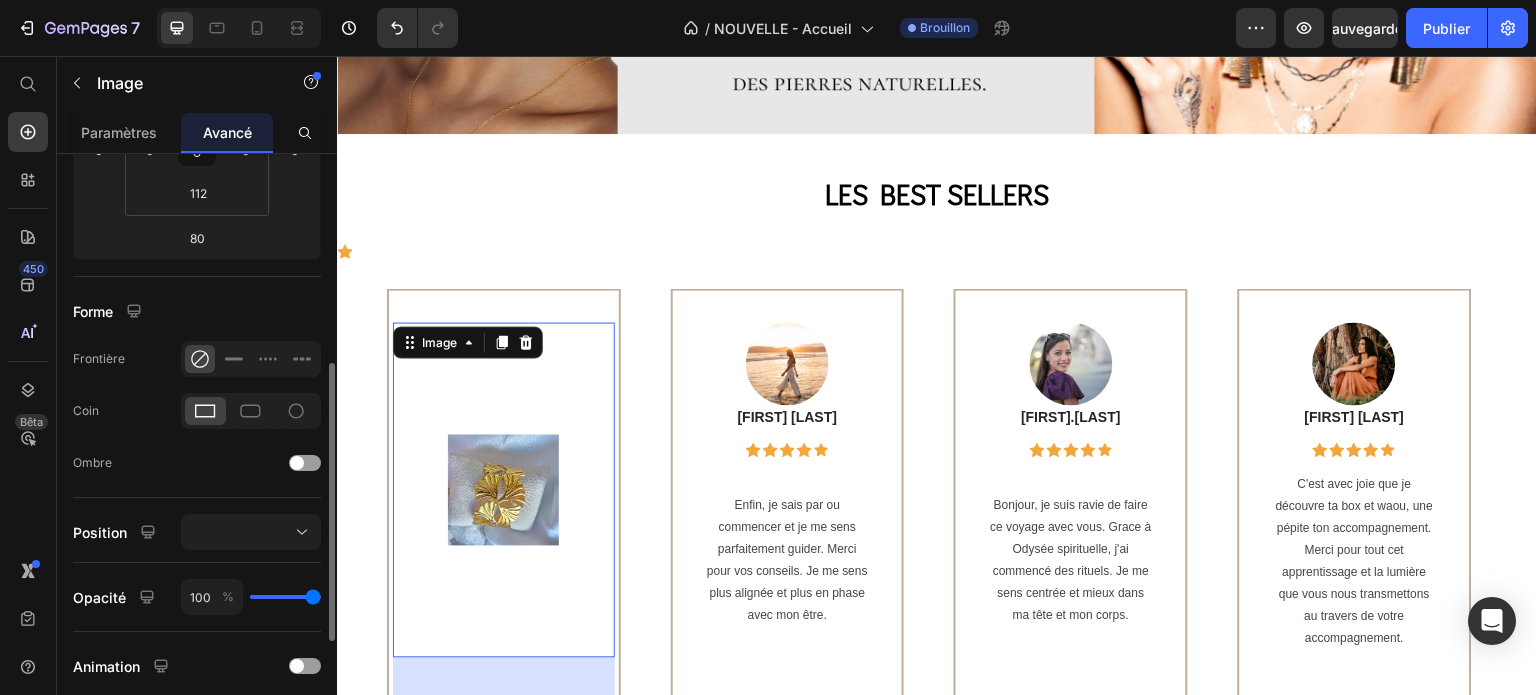 scroll, scrollTop: 399, scrollLeft: 0, axis: vertical 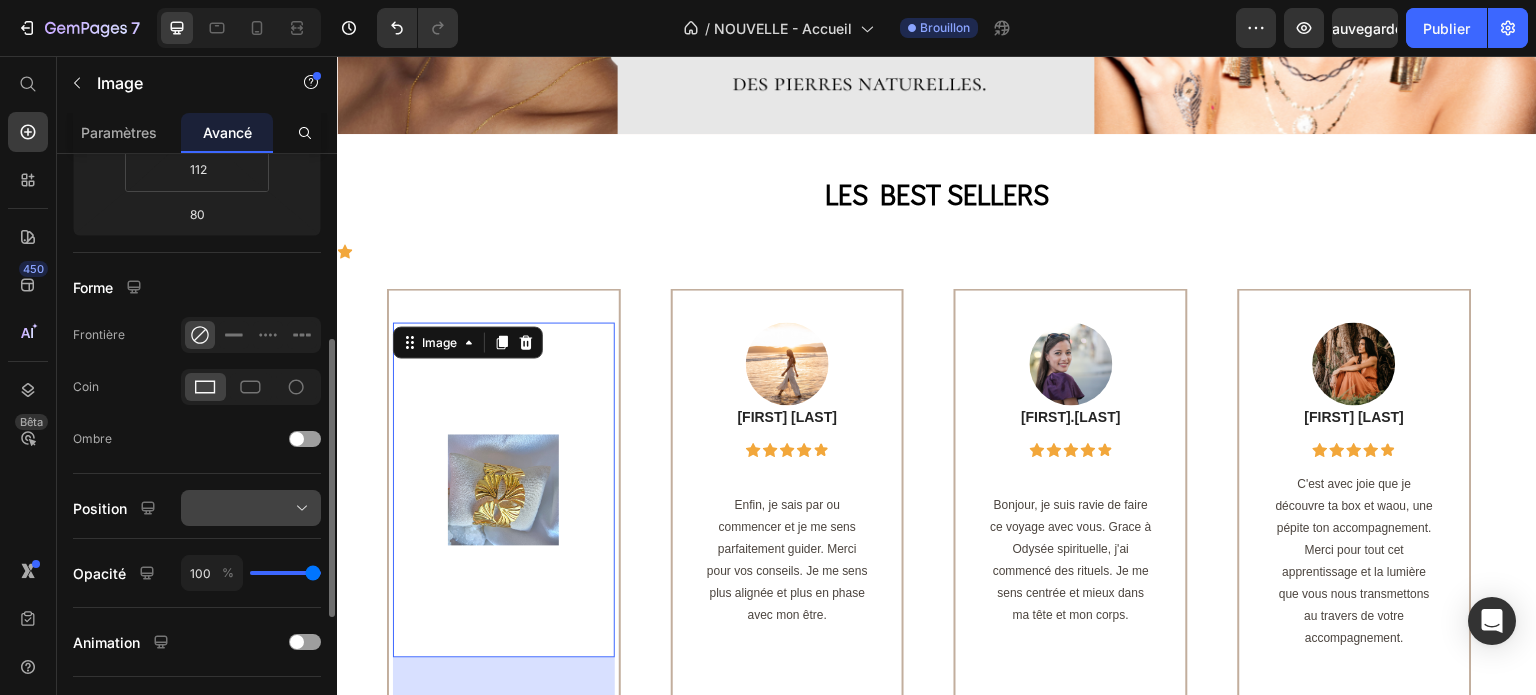click 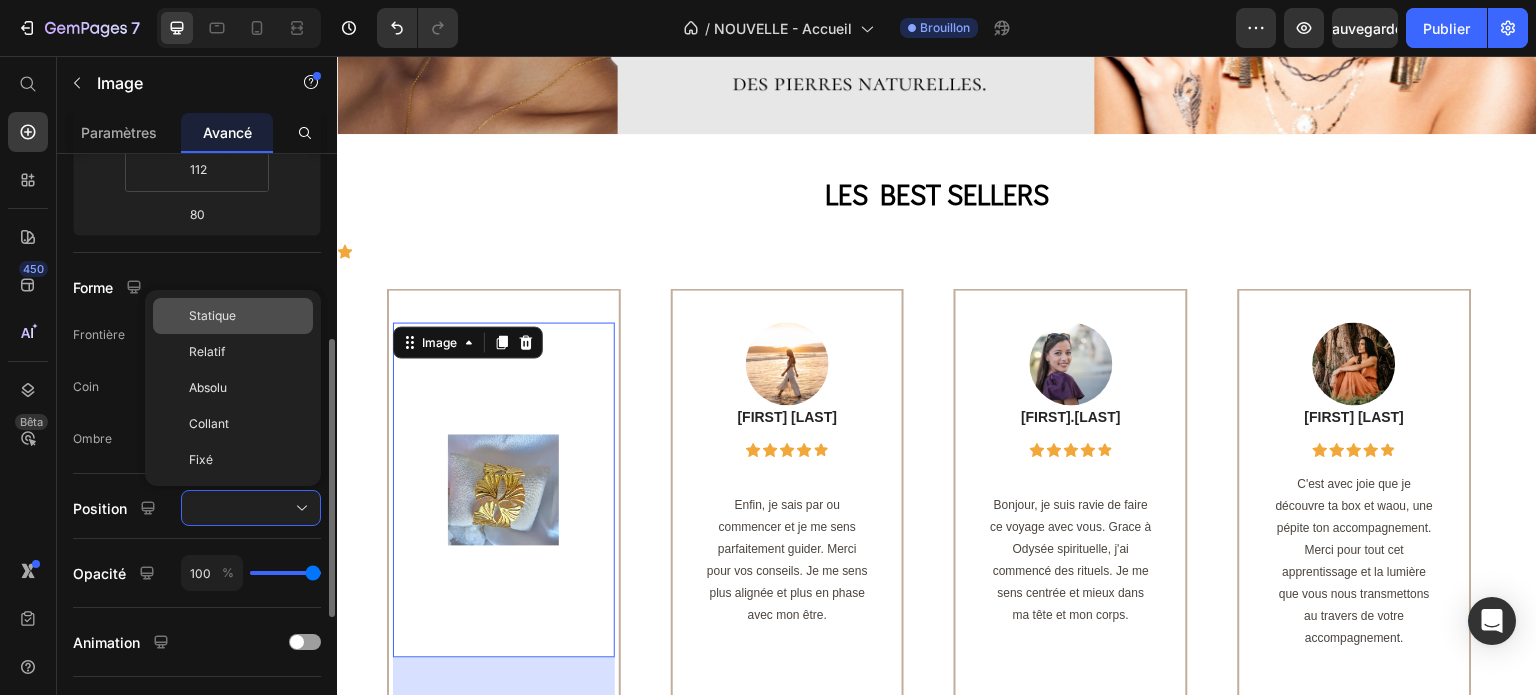 click on "Statique" at bounding box center [212, 315] 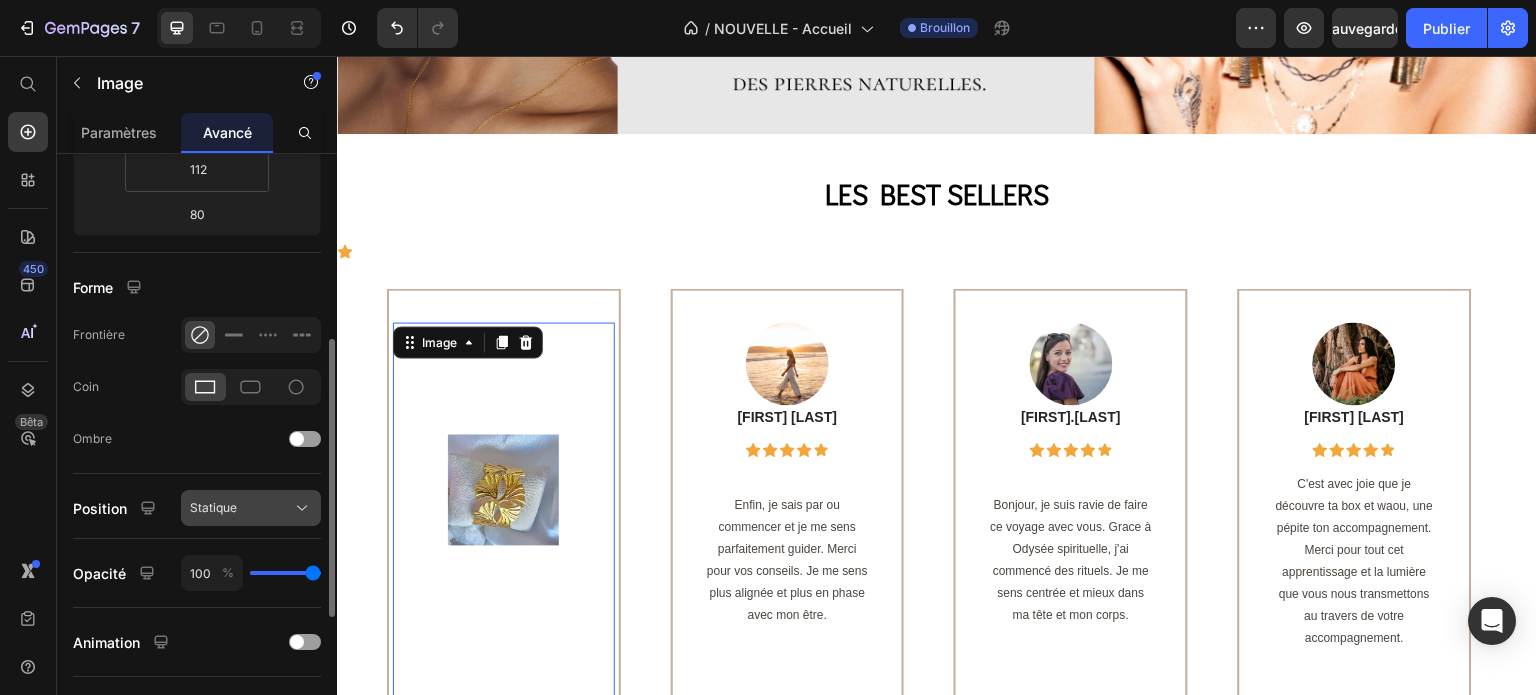 click on "Statique" 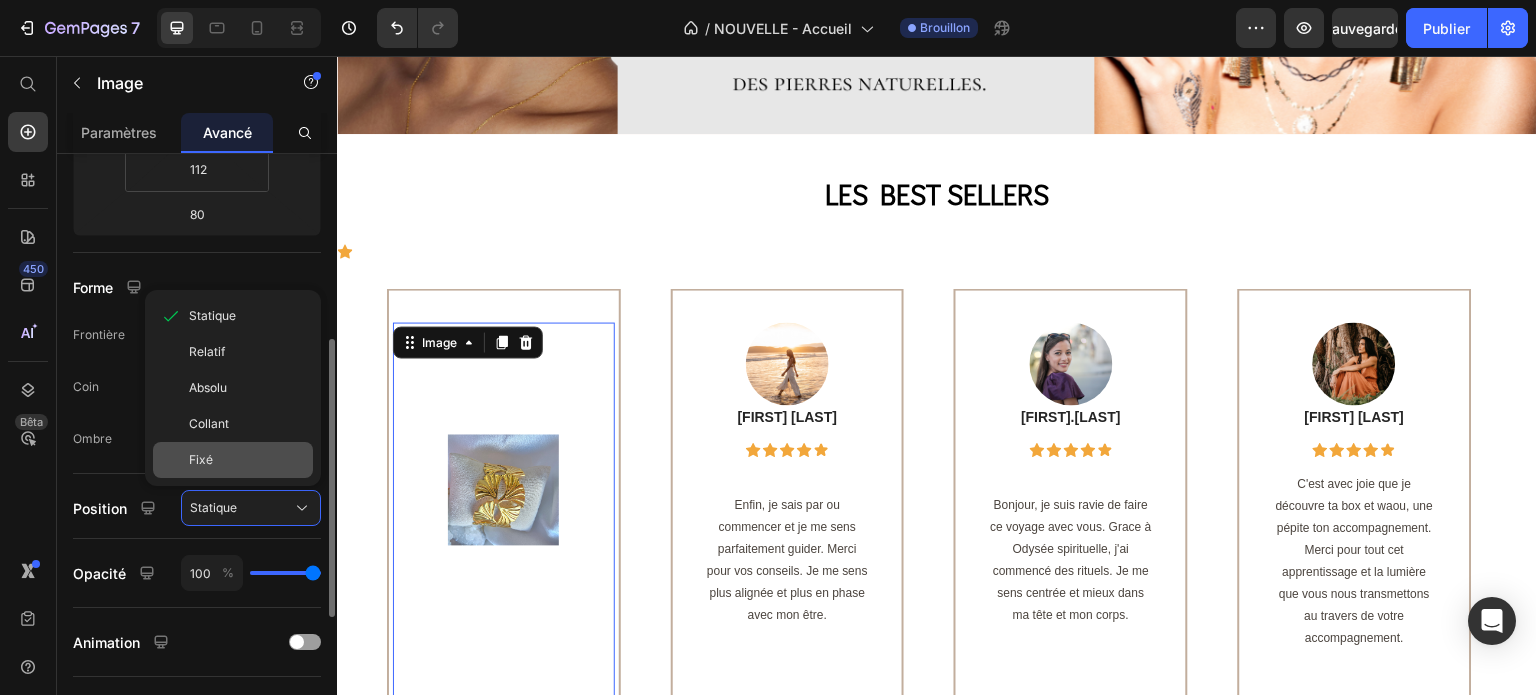 click on "Fixé" at bounding box center (201, 459) 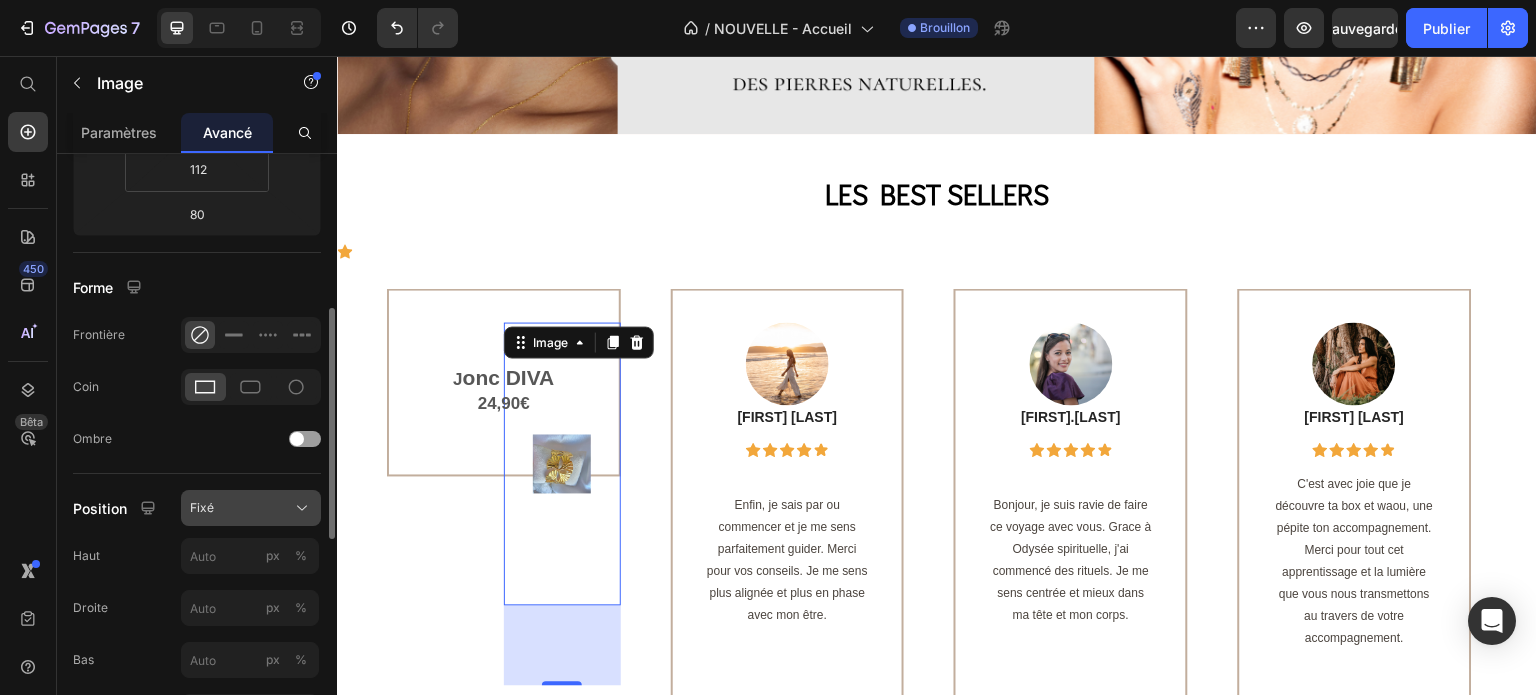 click 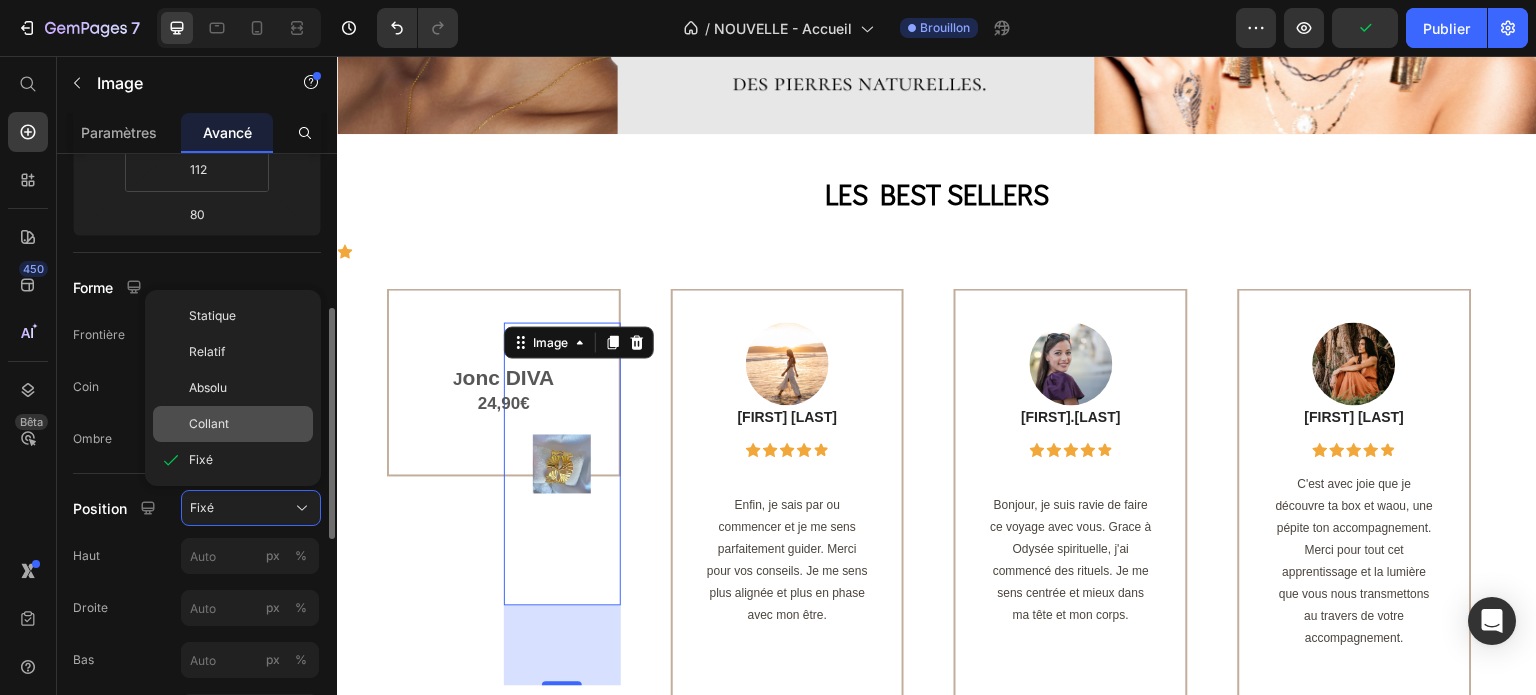 click on "Collant" at bounding box center (247, 424) 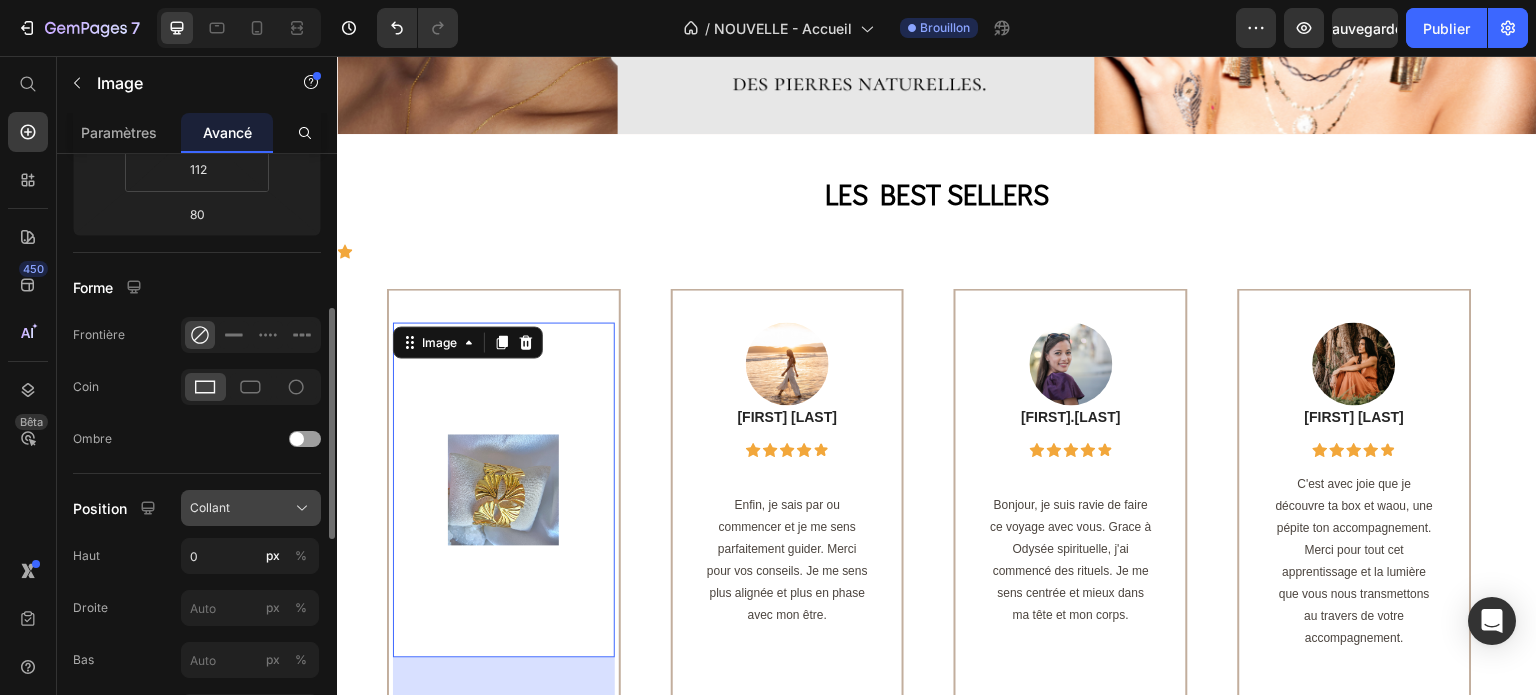 click on "Collant" at bounding box center [251, 508] 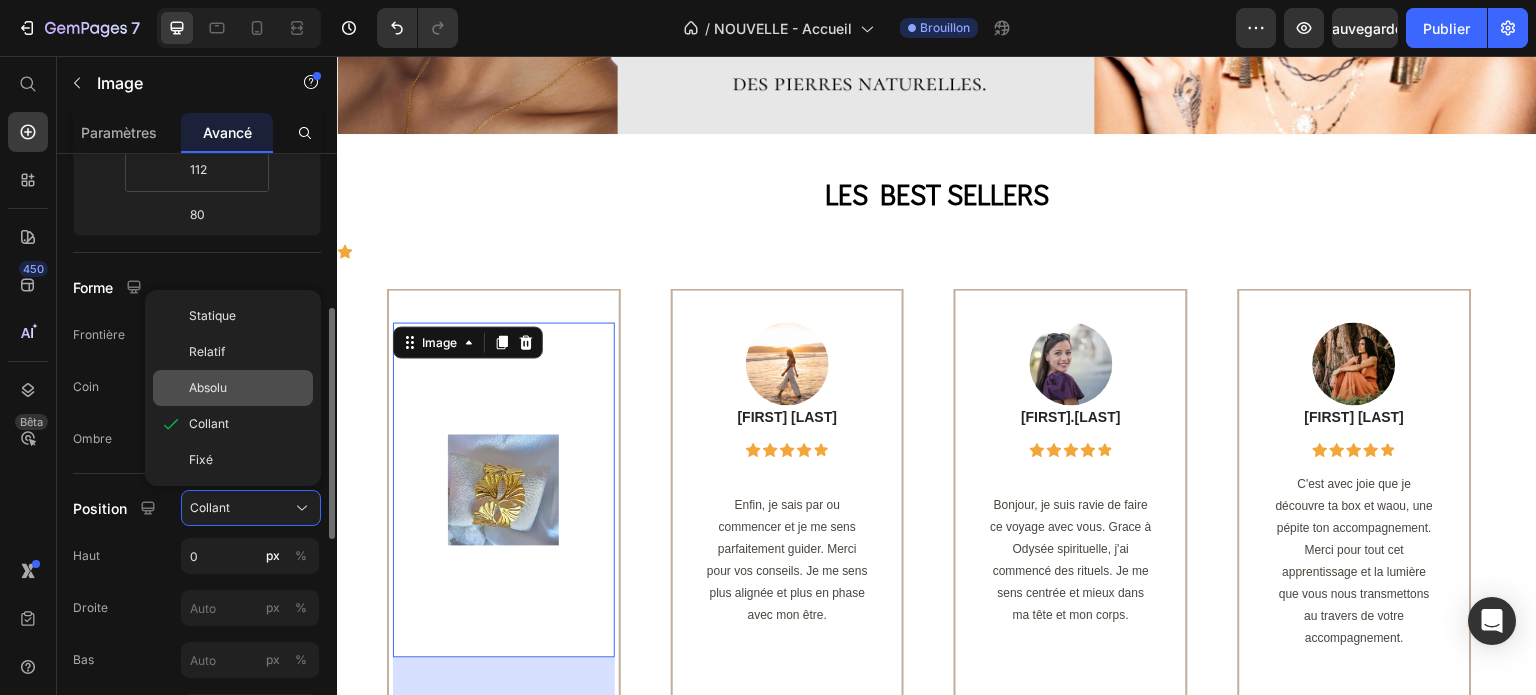 click on "Absolu" at bounding box center [208, 387] 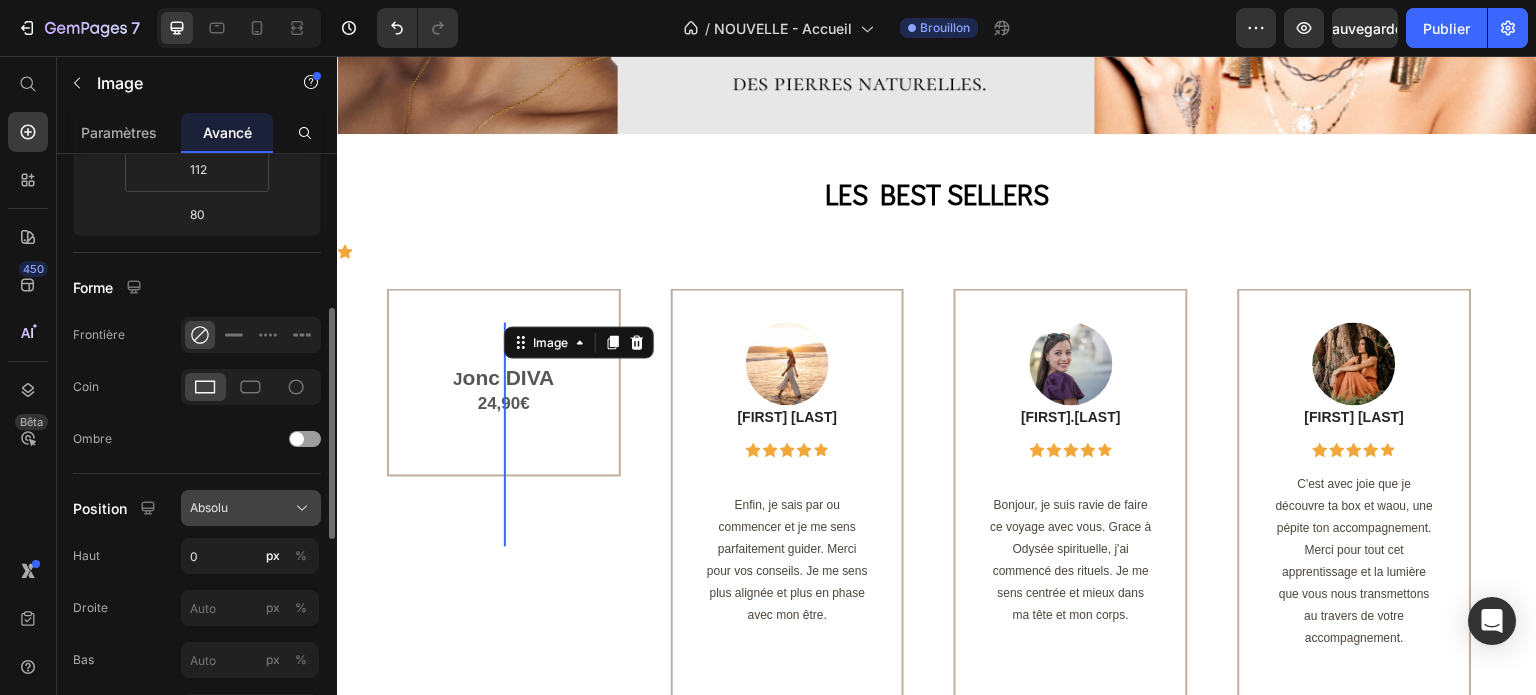 click 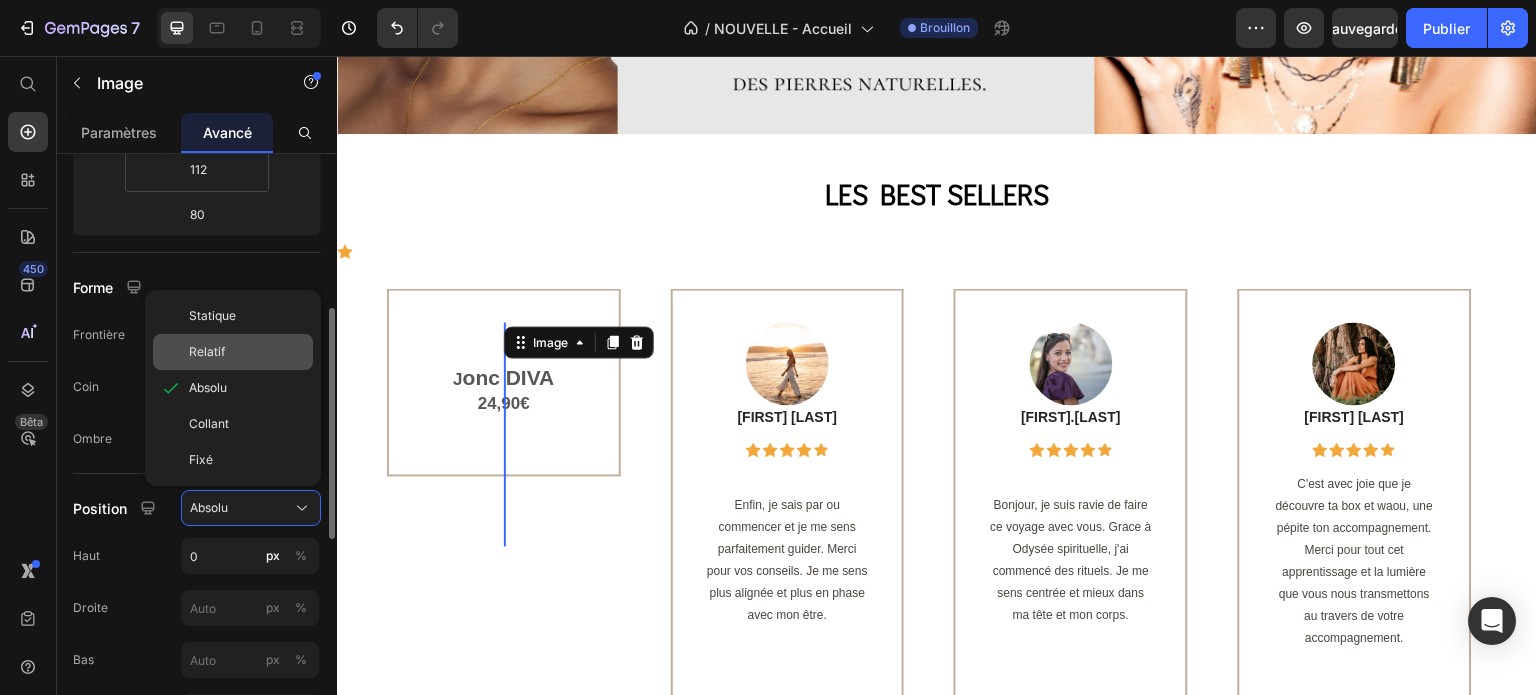 click on "Relatif" at bounding box center (207, 352) 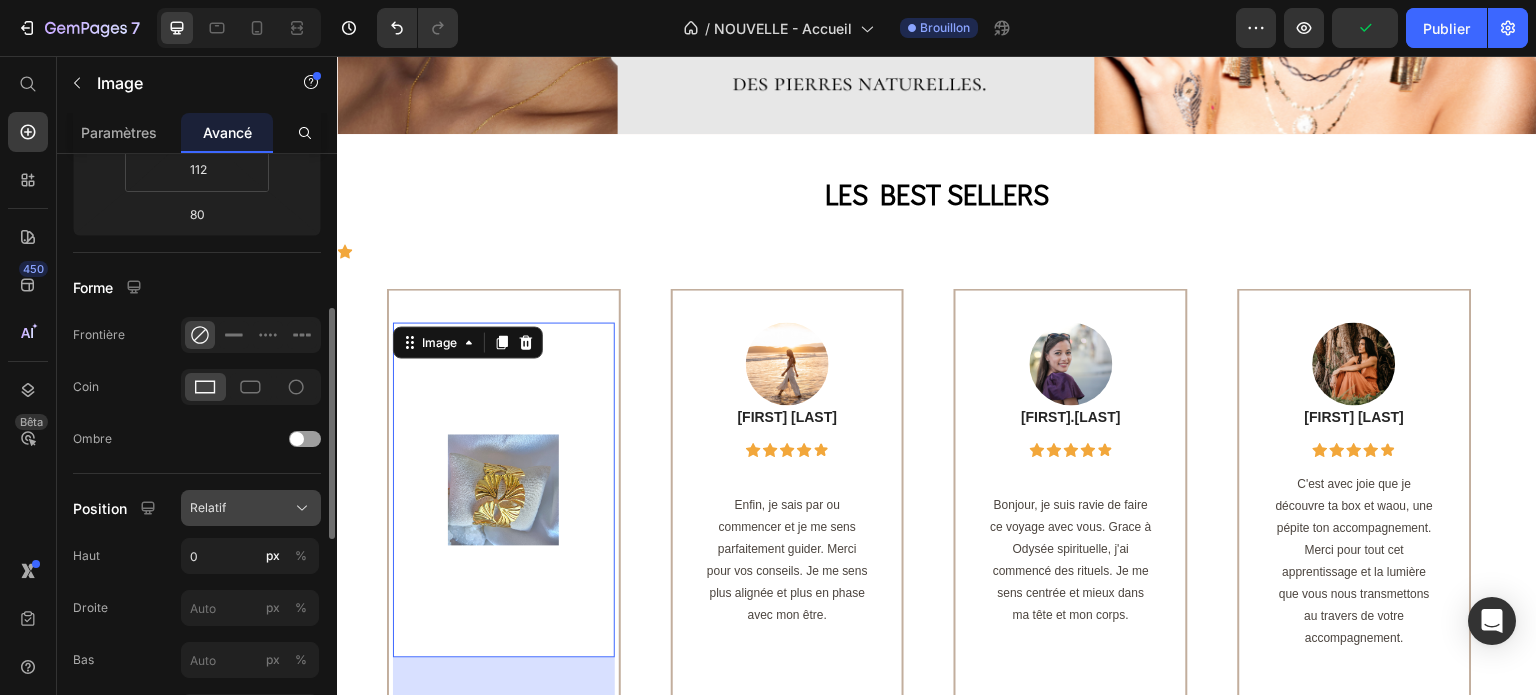 click 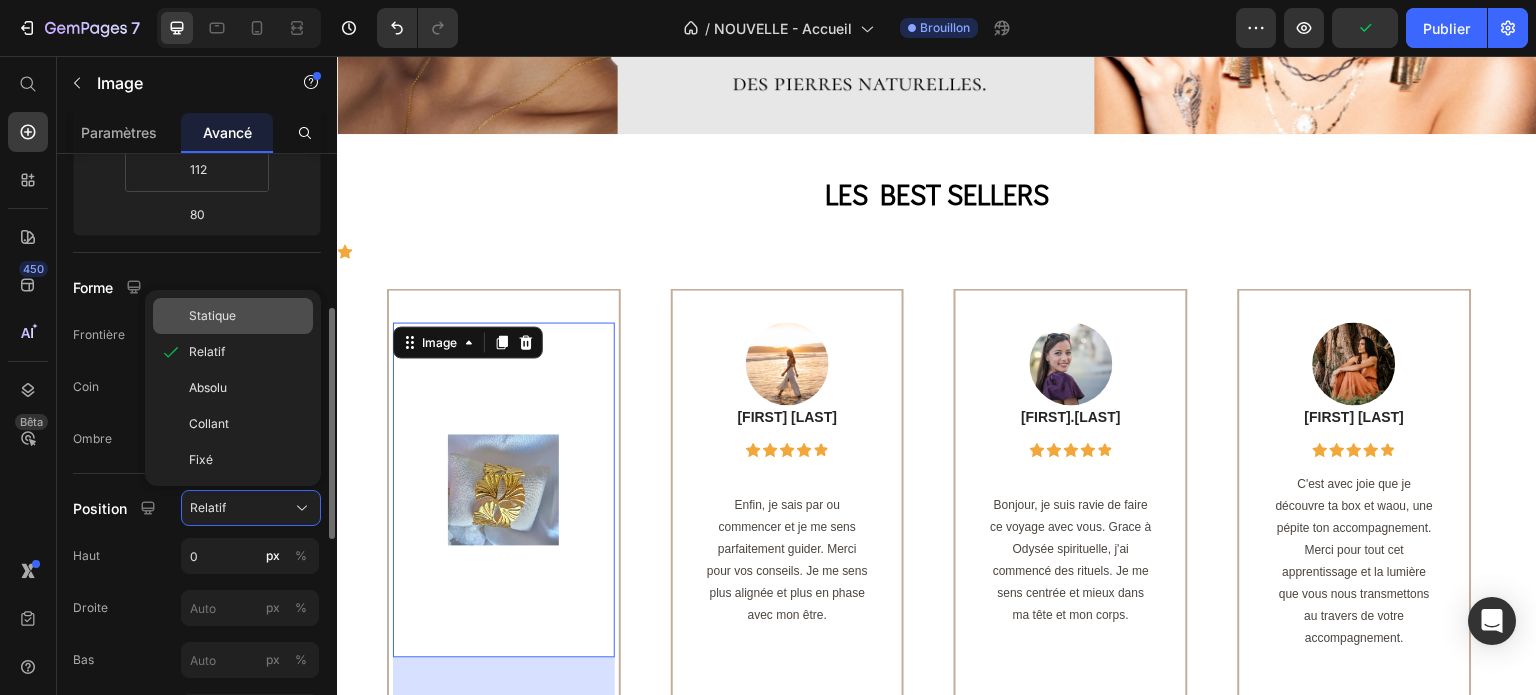 click on "Statique" at bounding box center (212, 315) 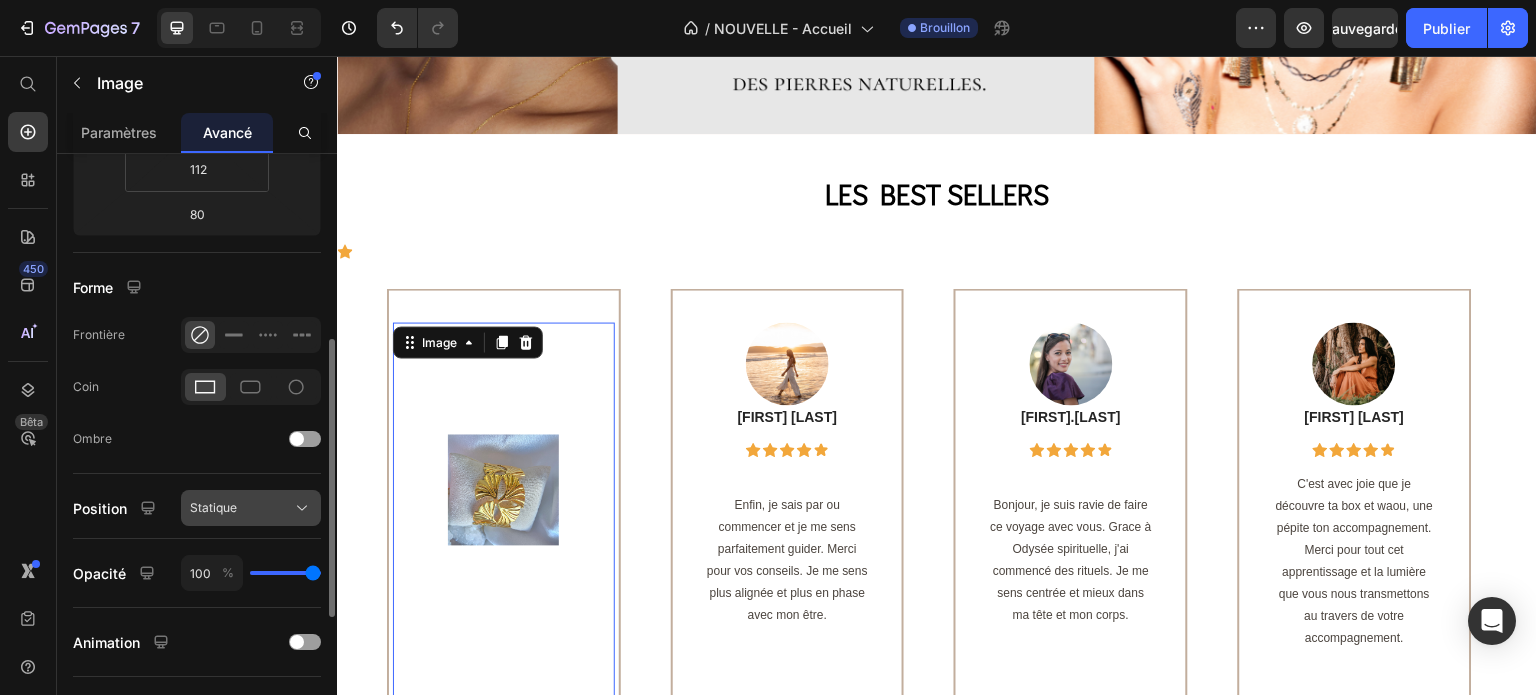 click 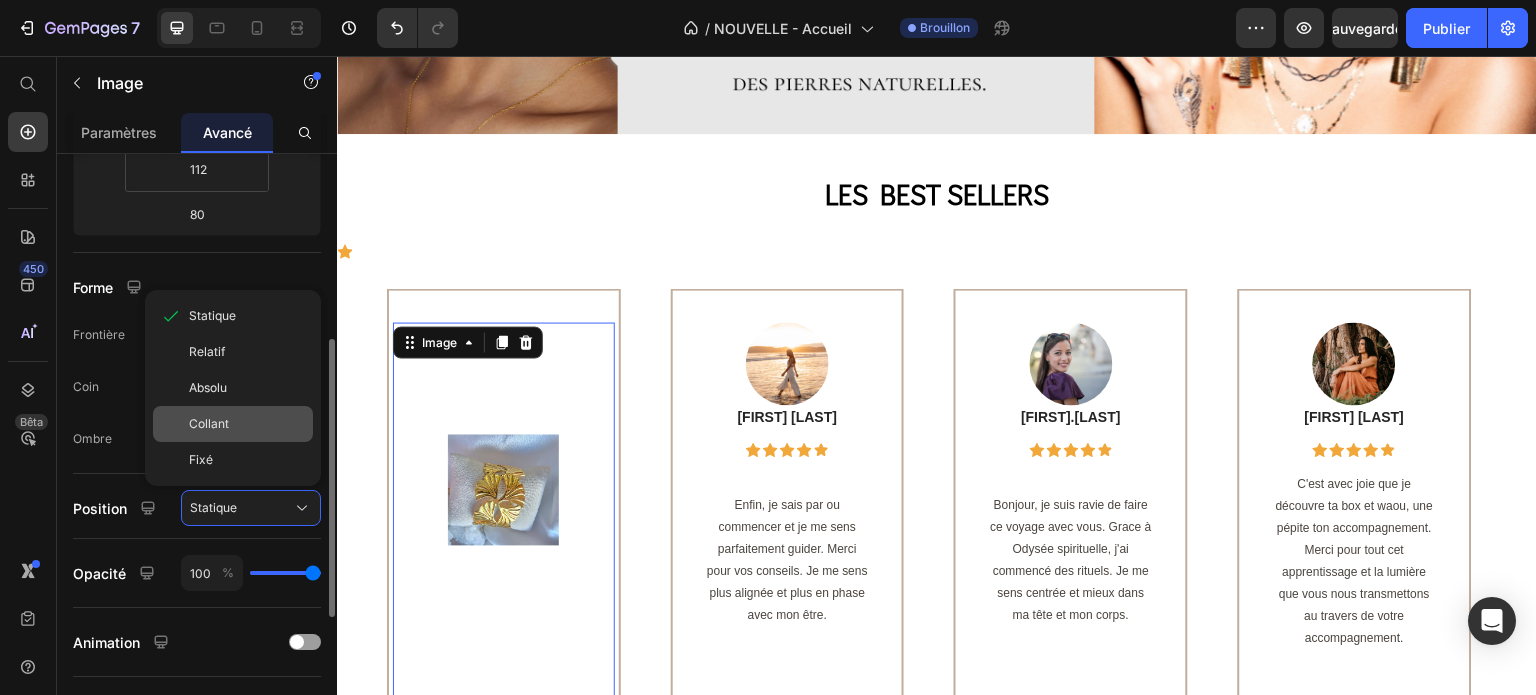 click on "Collant" at bounding box center (247, 424) 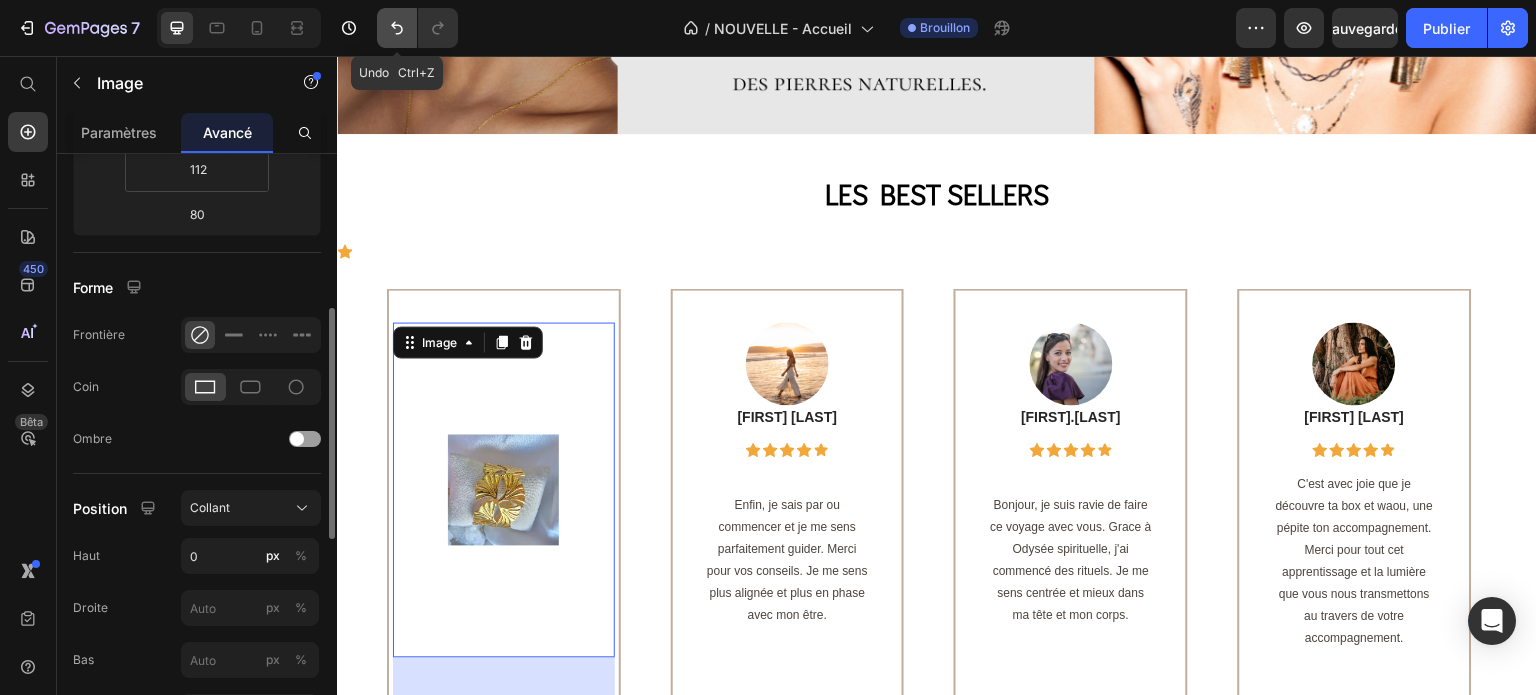 click 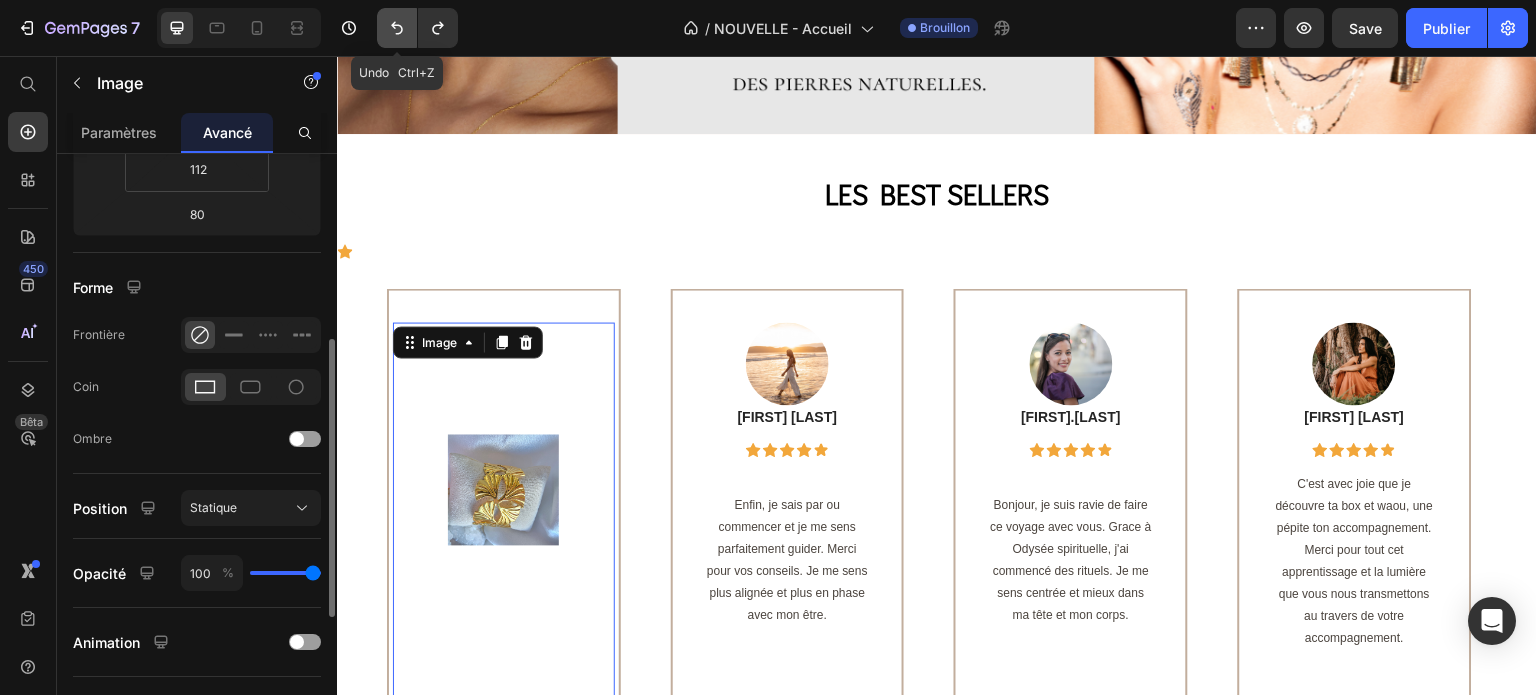 click 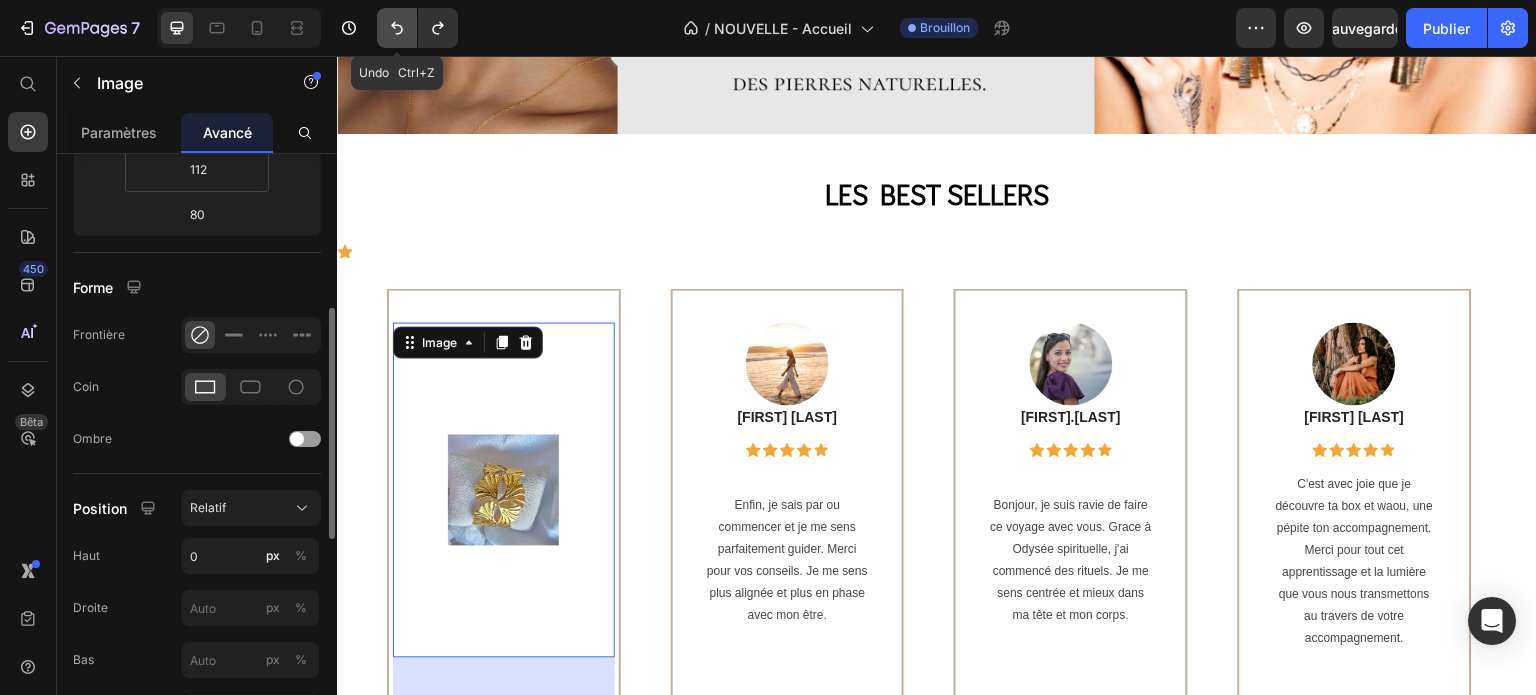 click 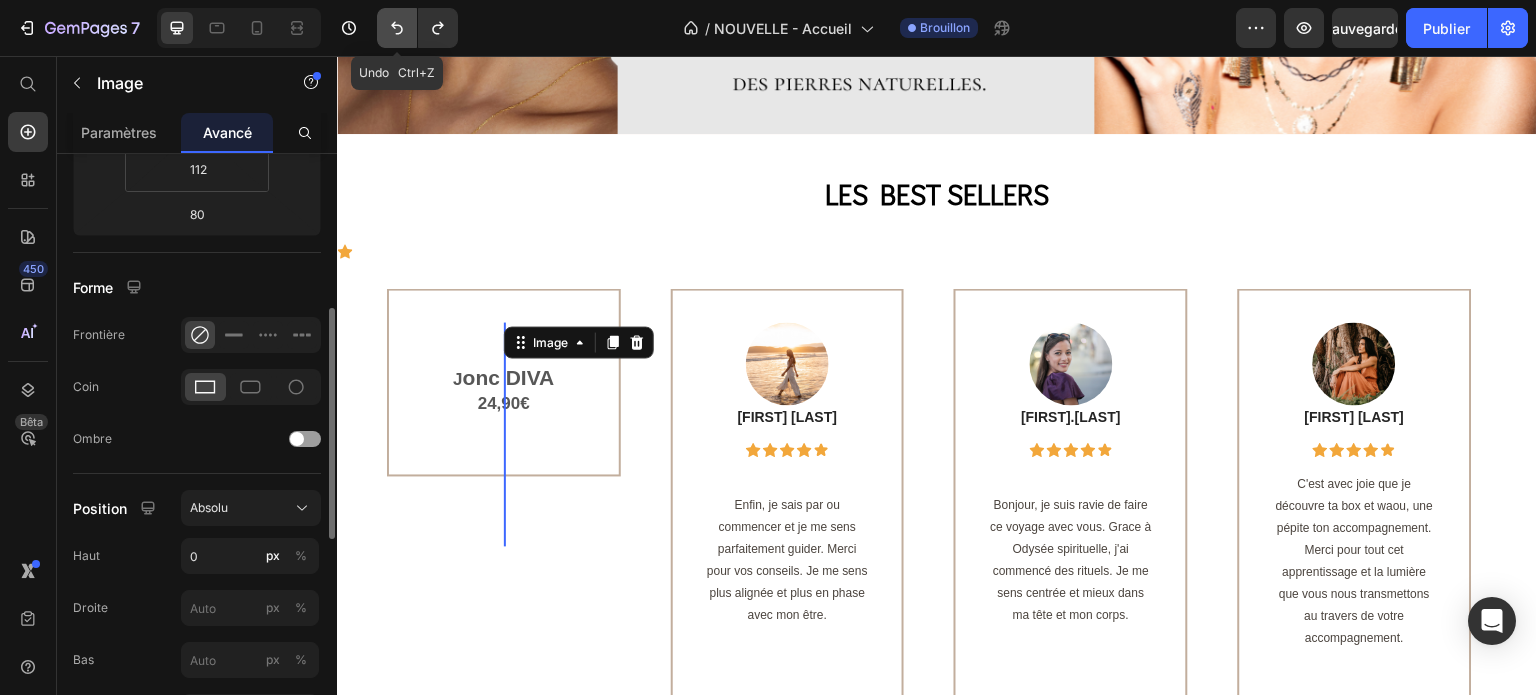click 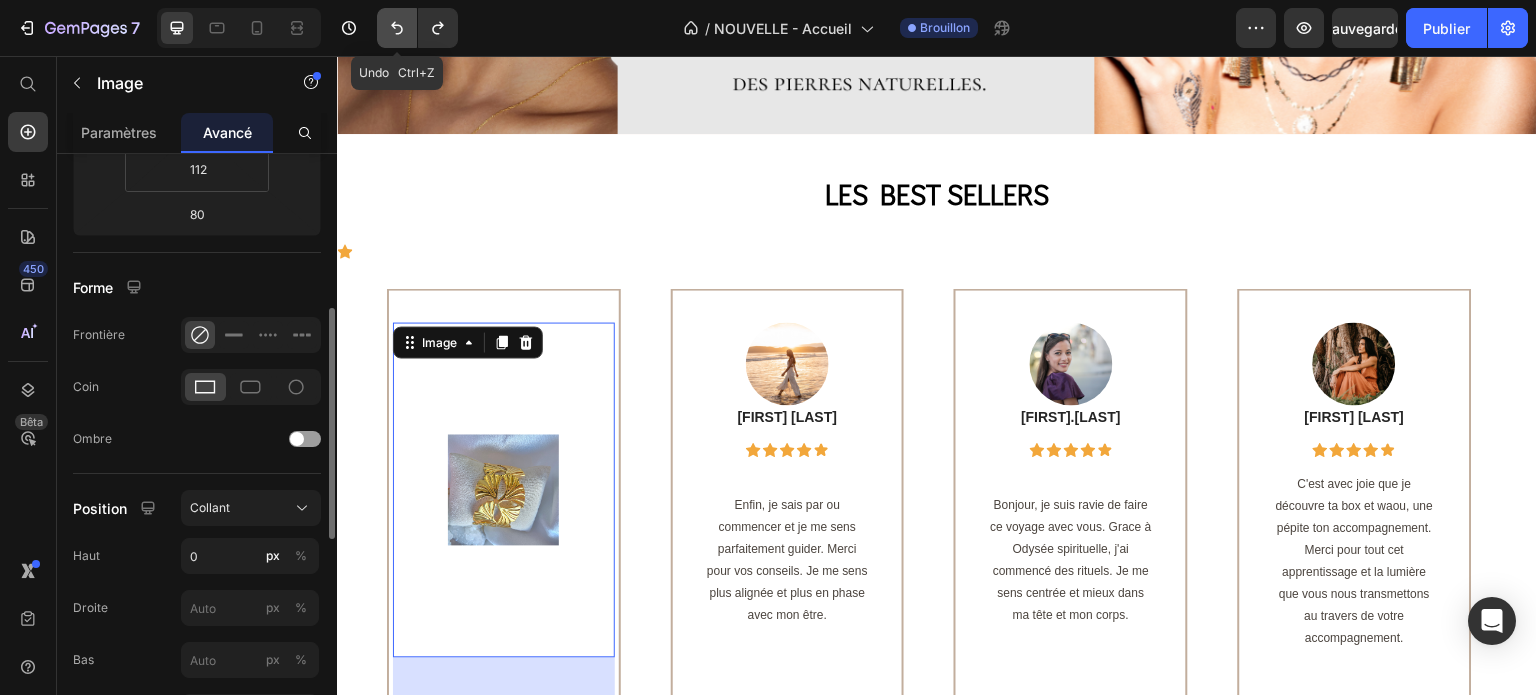 click 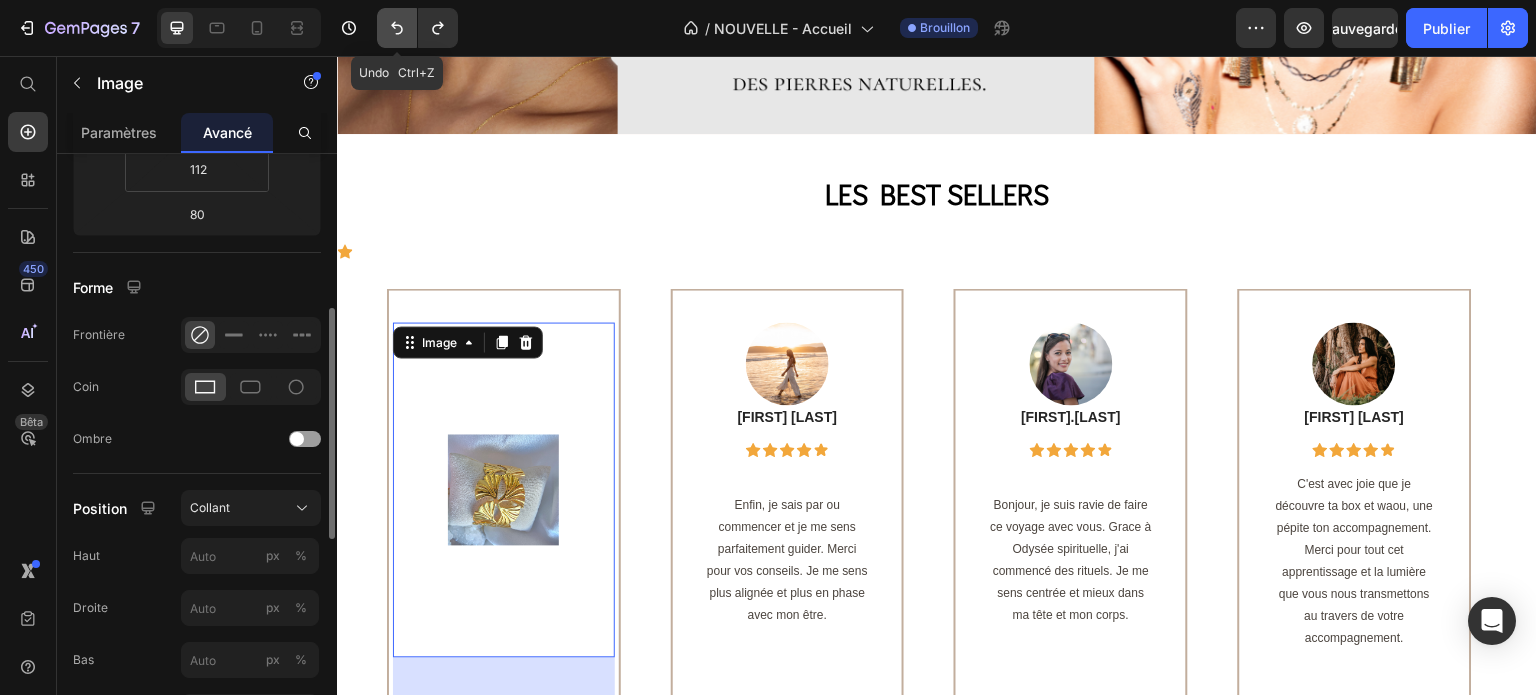 click 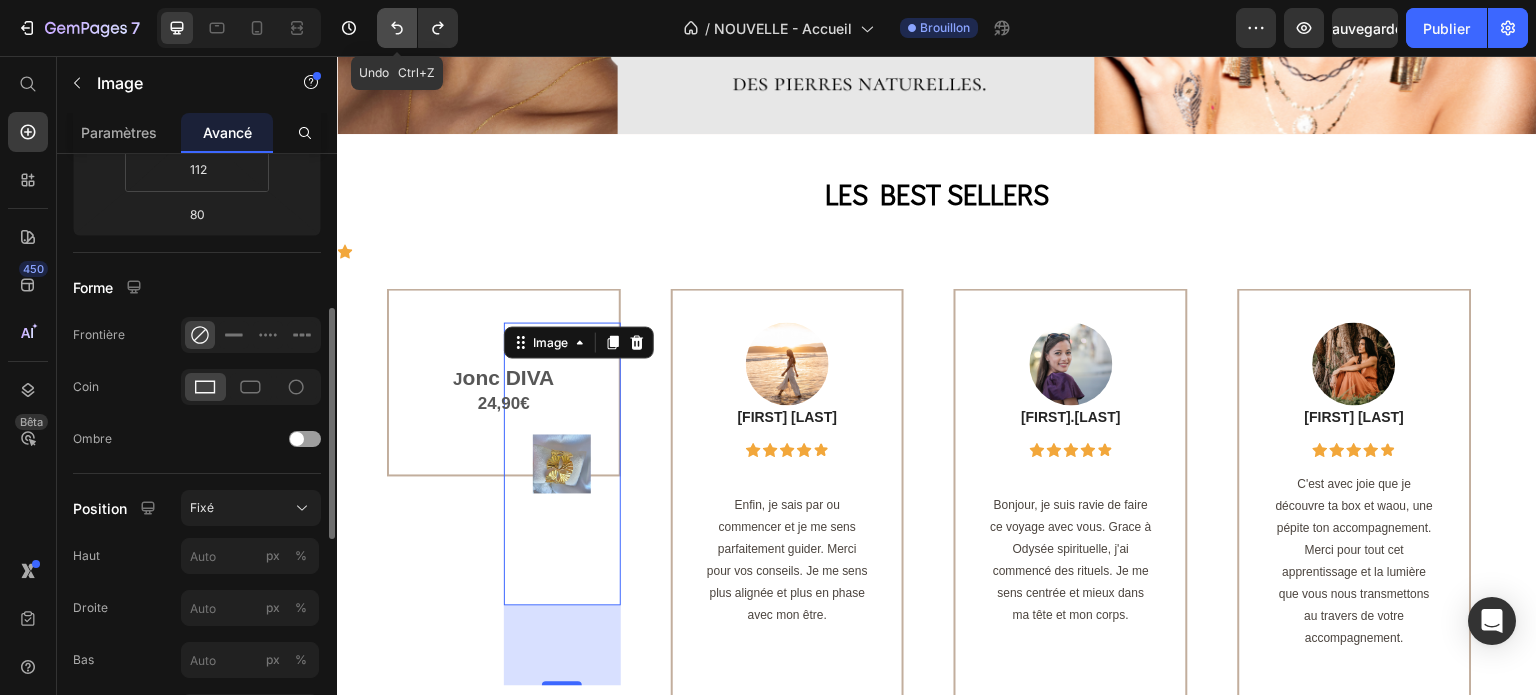 click 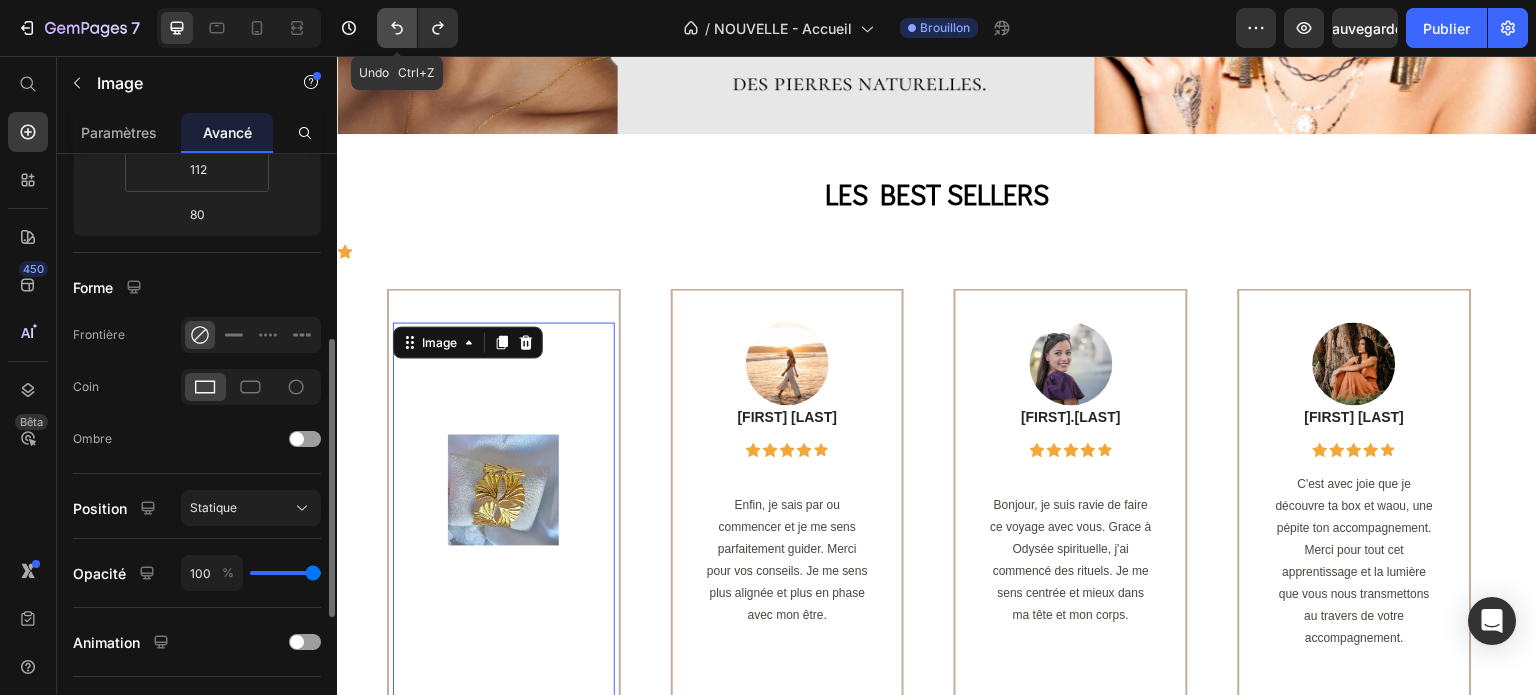 click 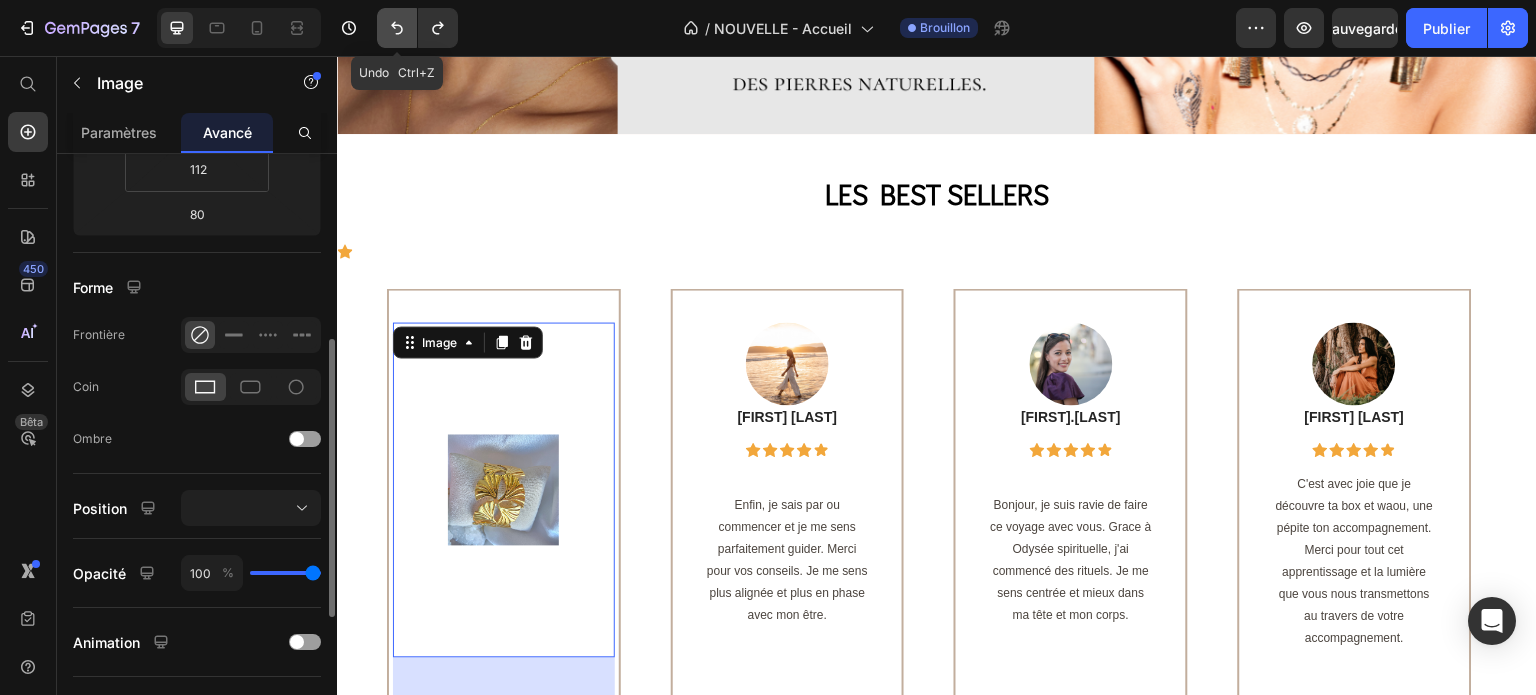 click 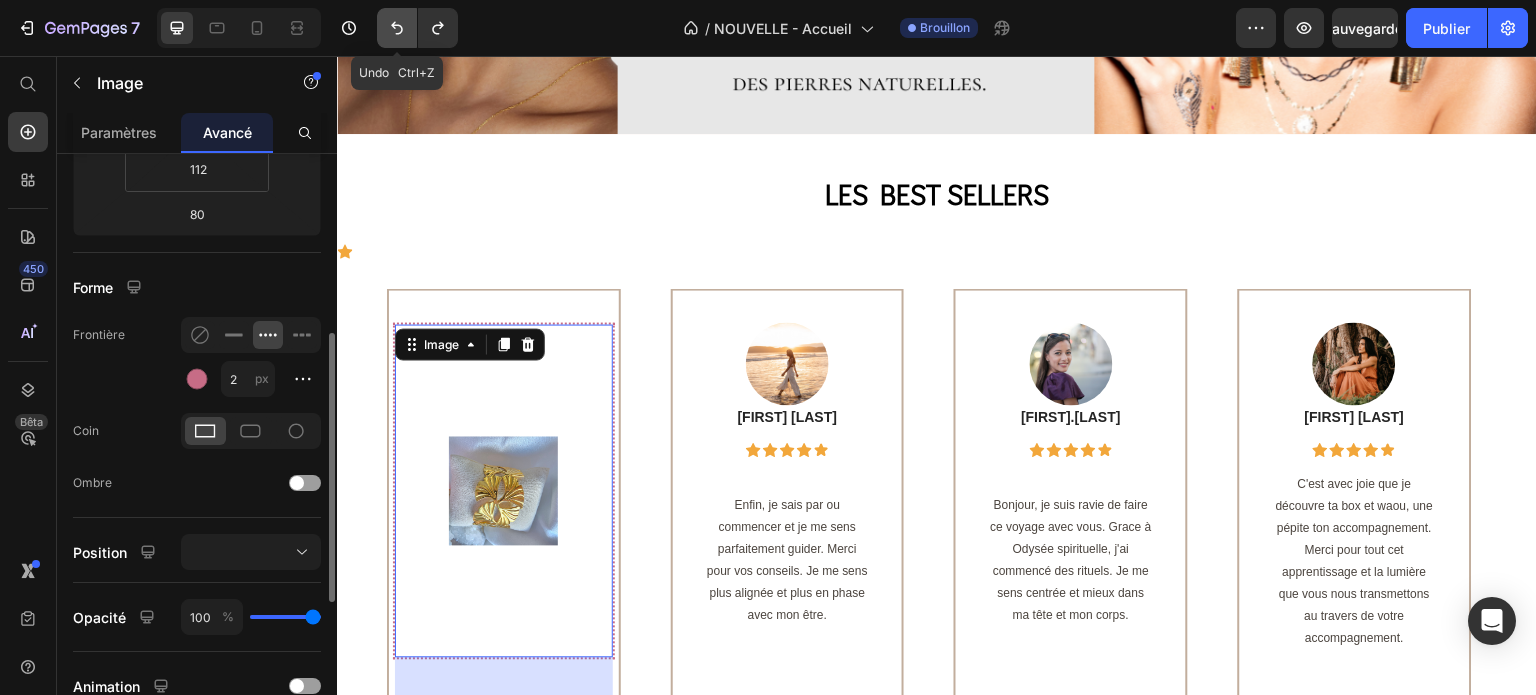 click 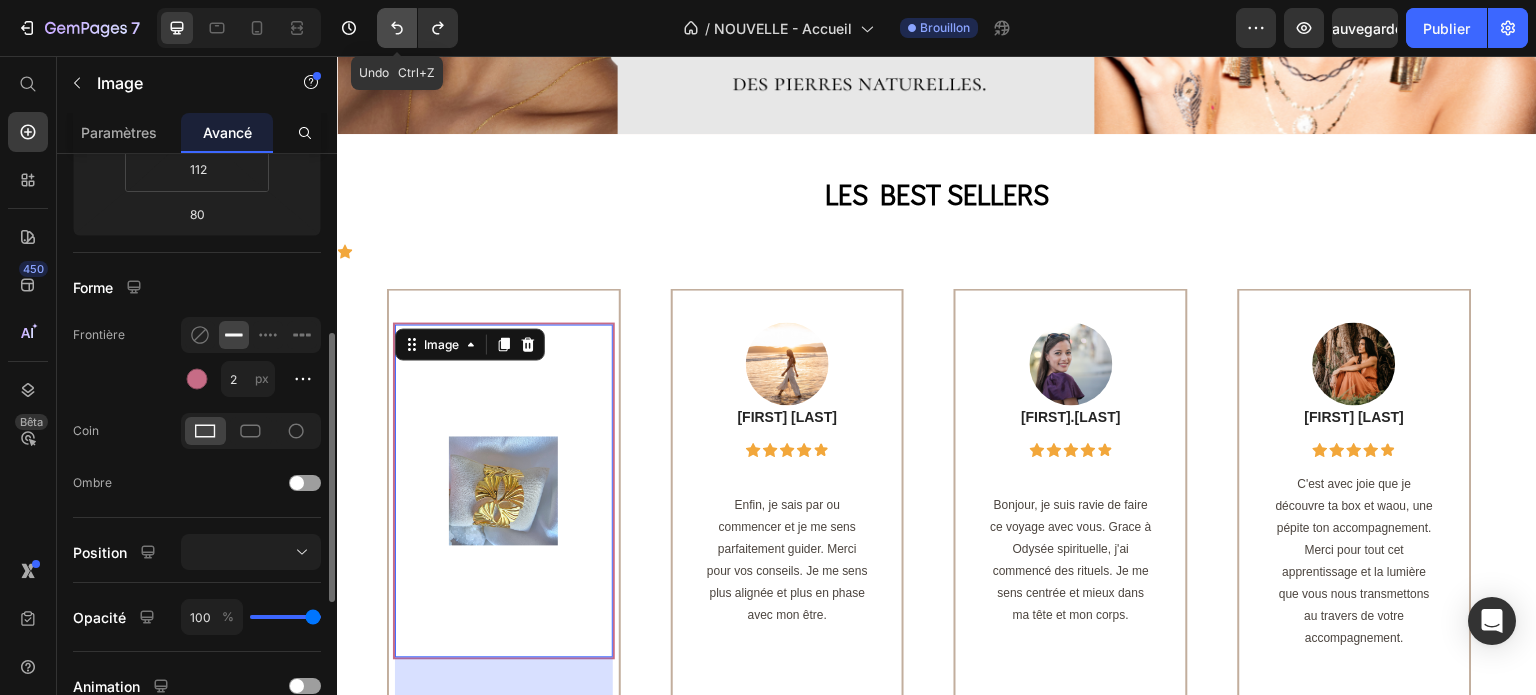 click 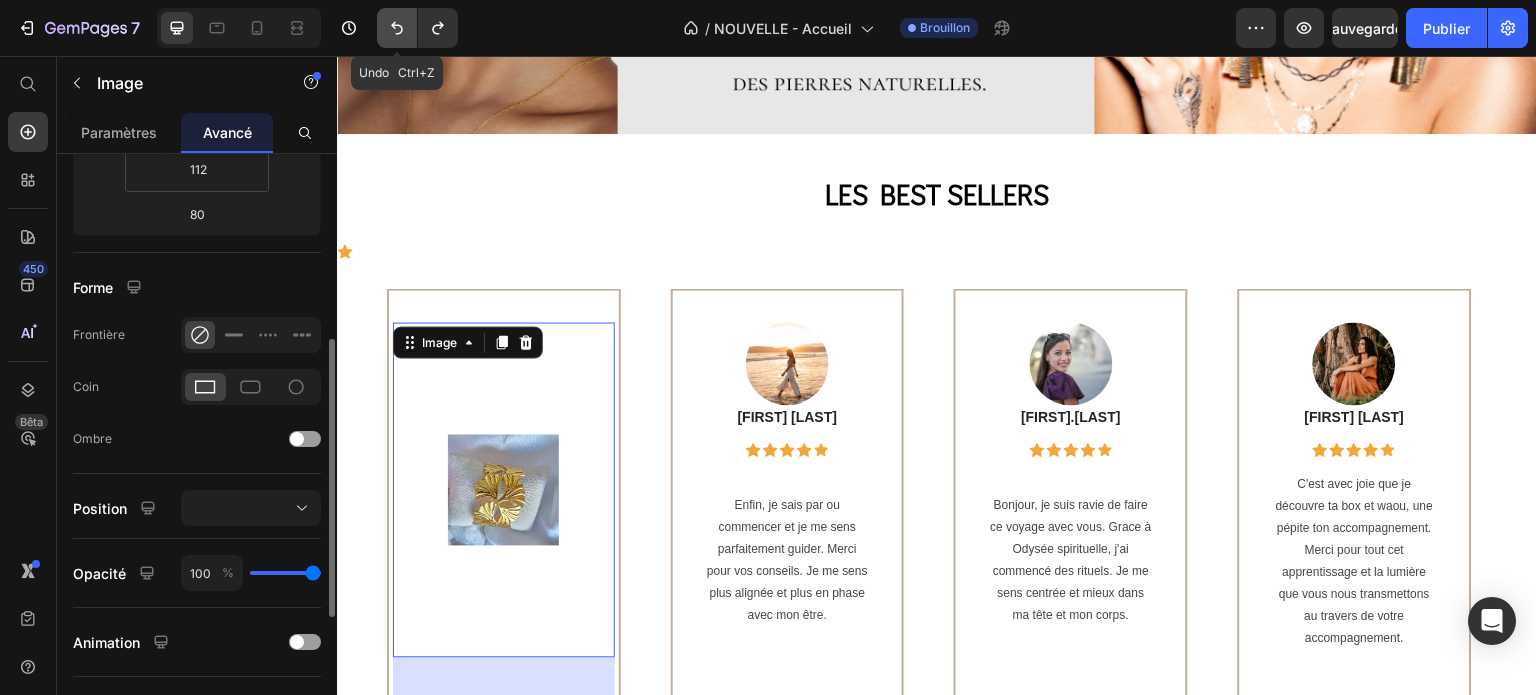click 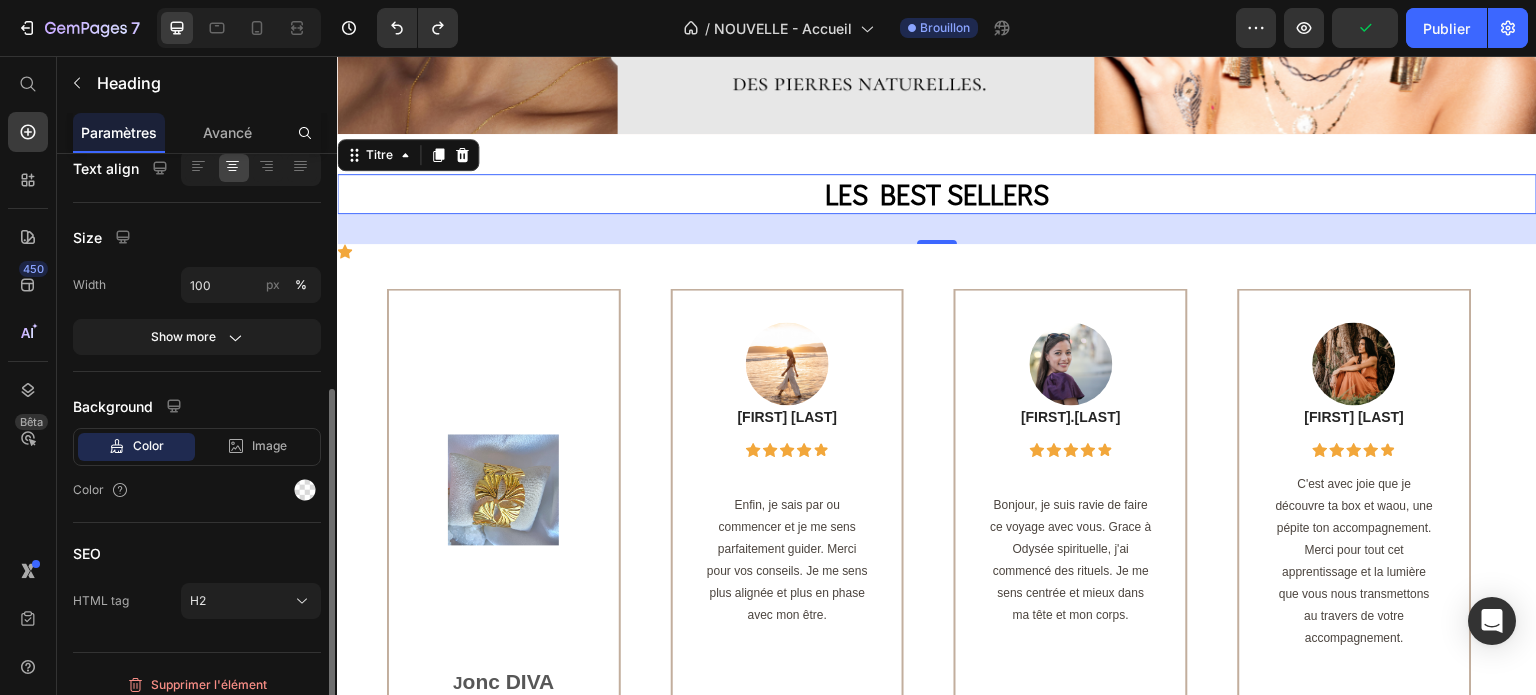 click on "⁠⁠⁠⁠⁠⁠⁠ LES best sellers Titre   0" at bounding box center (937, 194) 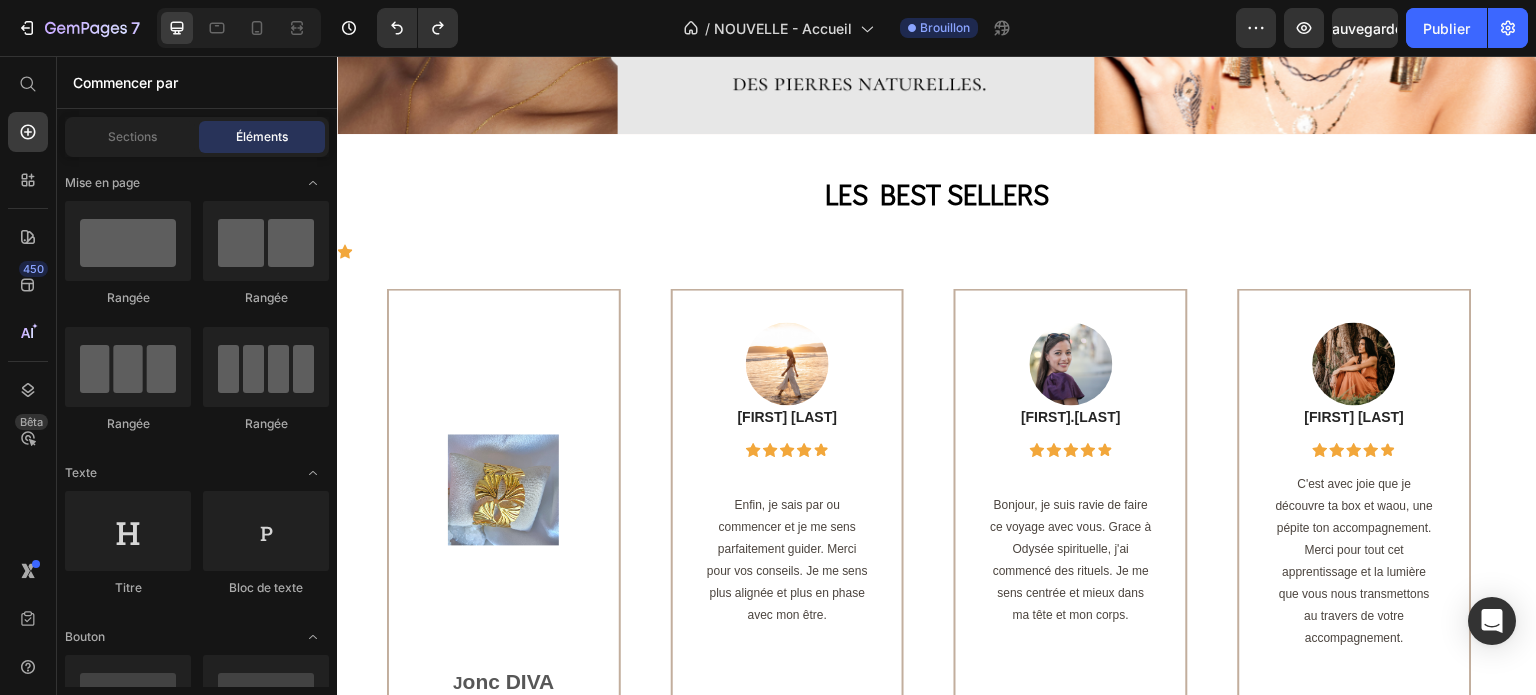 scroll, scrollTop: 404, scrollLeft: 0, axis: vertical 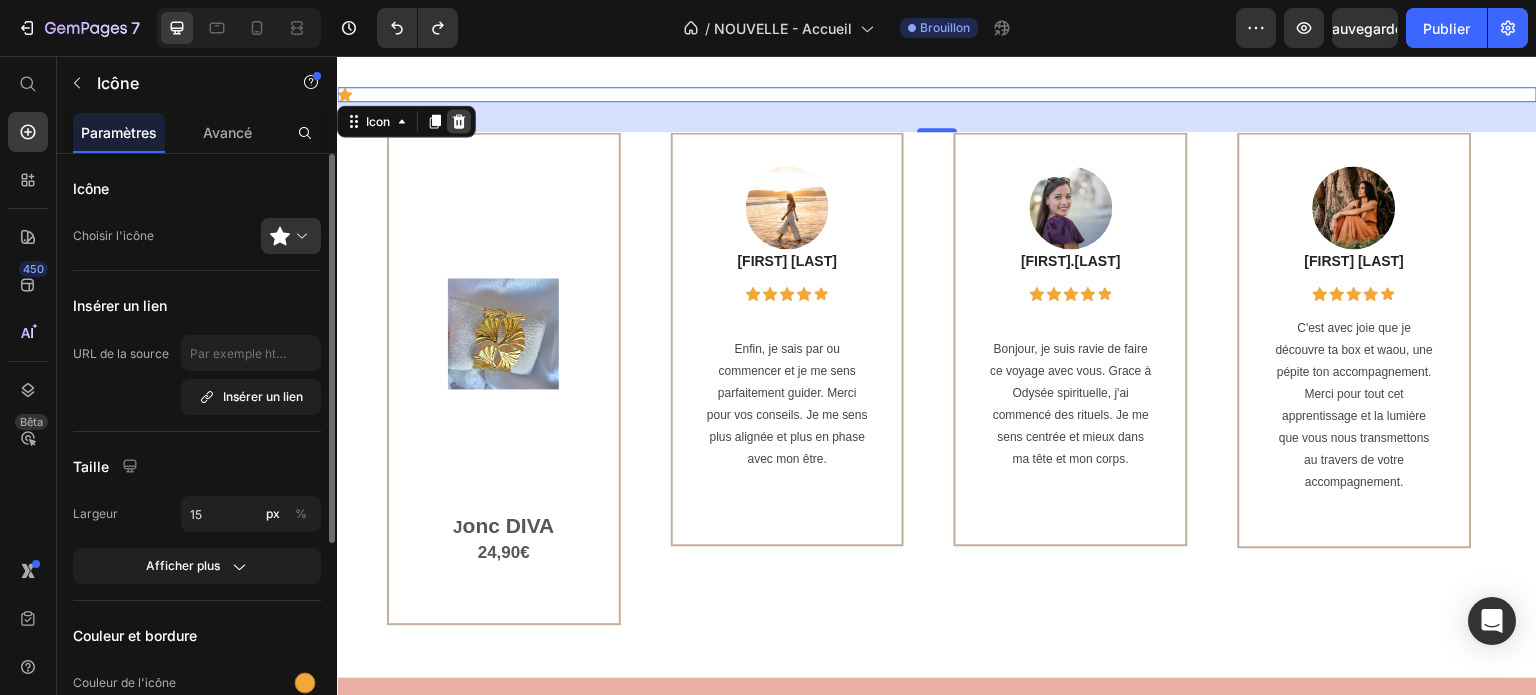 click 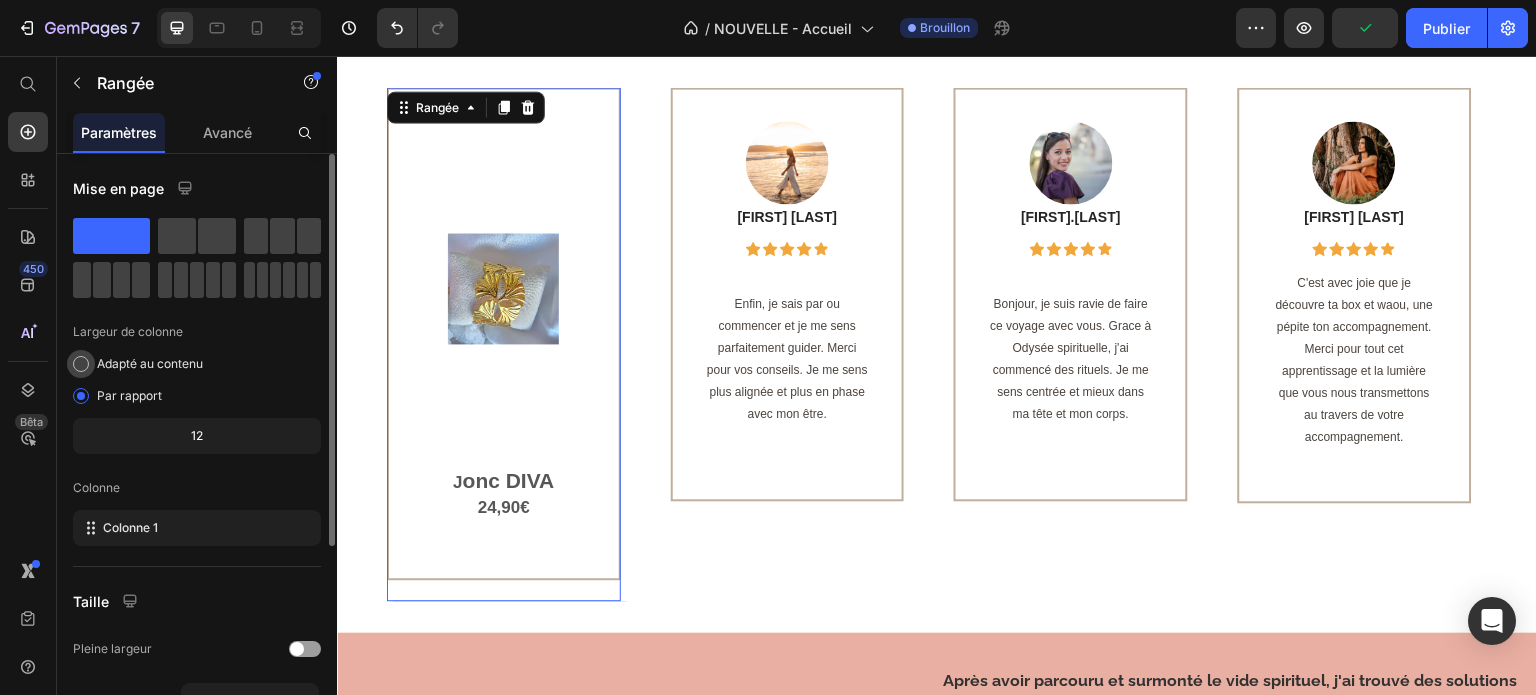 click at bounding box center [81, 364] 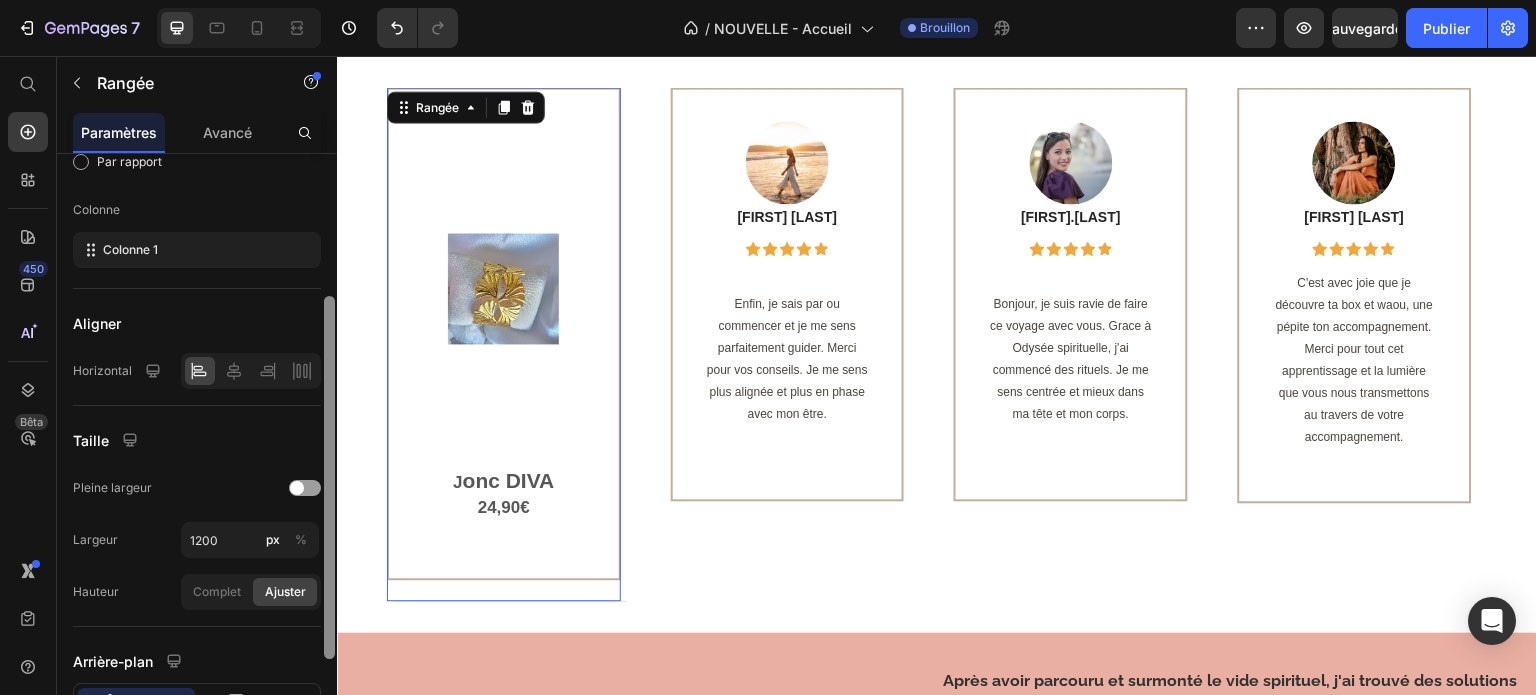 scroll, scrollTop: 240, scrollLeft: 0, axis: vertical 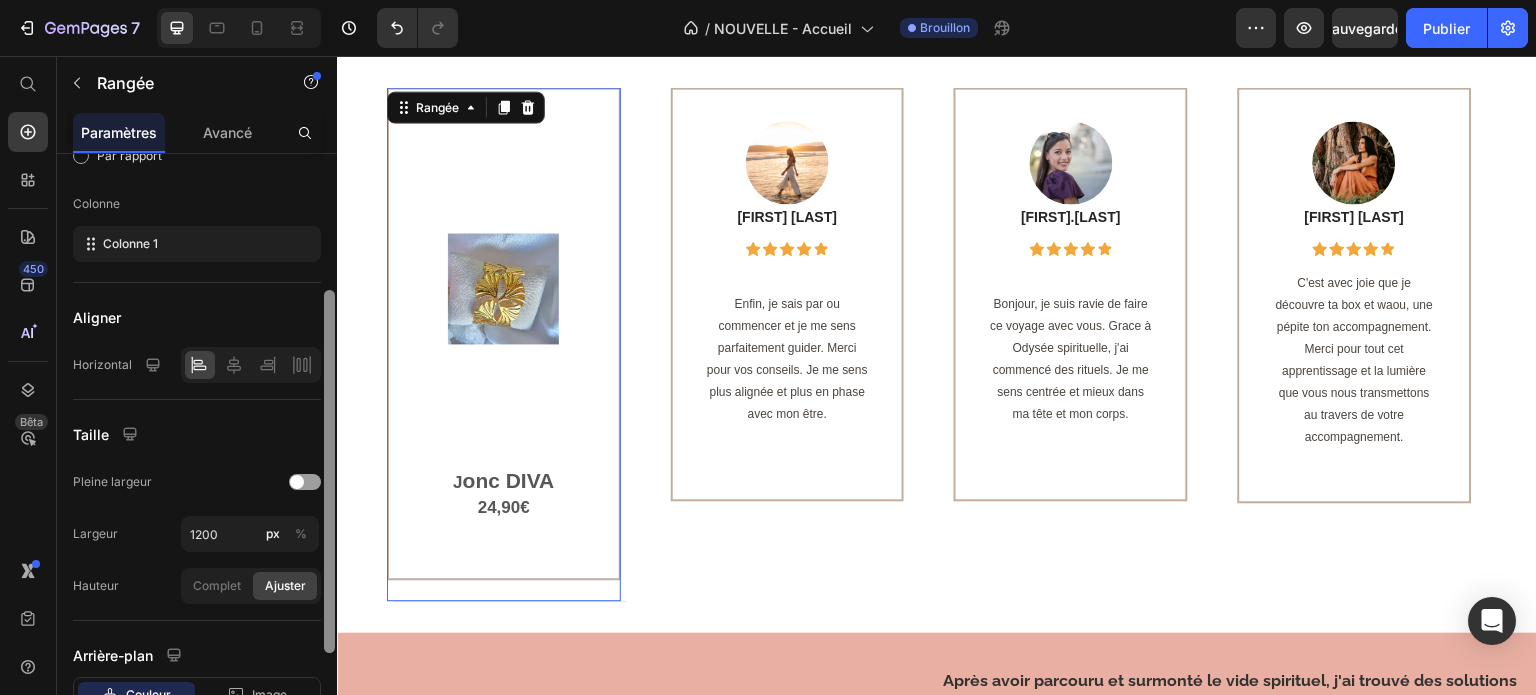 drag, startPoint x: 327, startPoint y: 504, endPoint x: 307, endPoint y: 651, distance: 148.35431 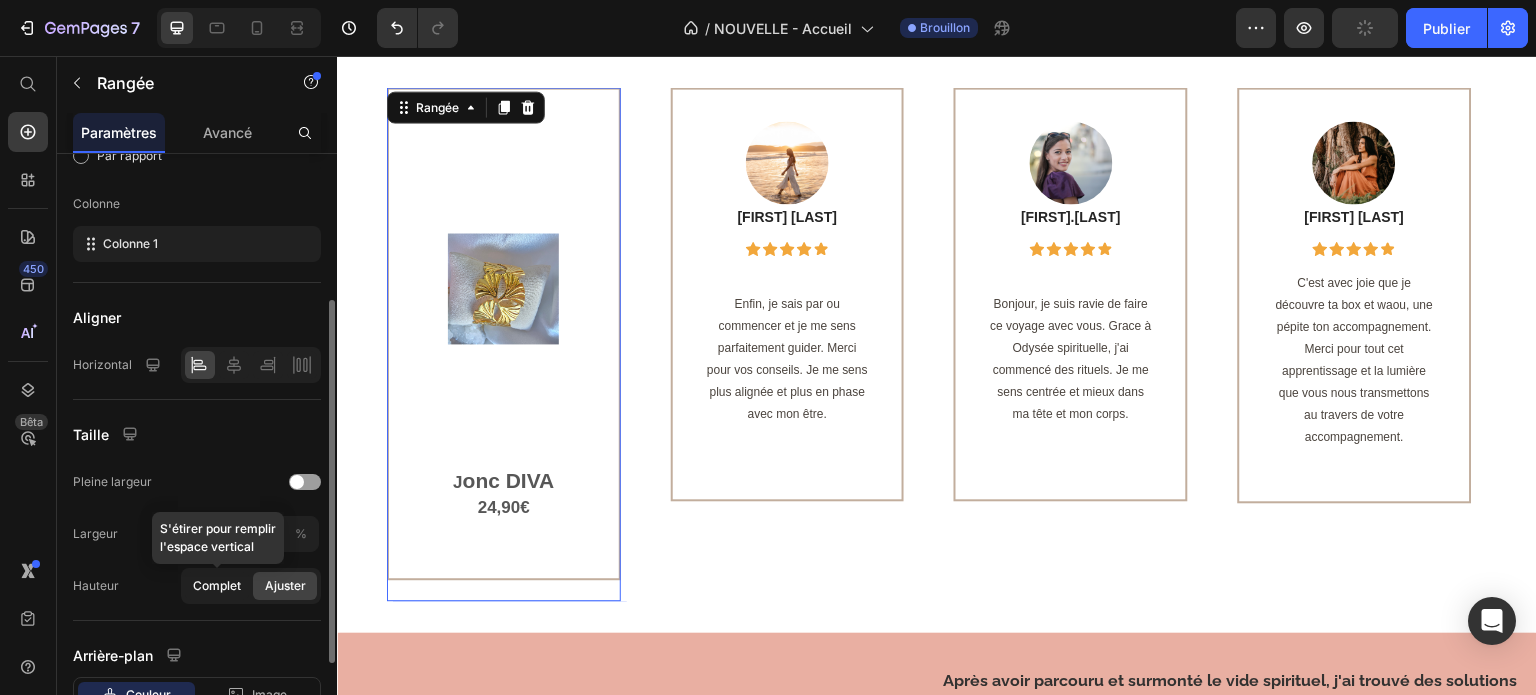 click on "Complet" at bounding box center [217, 585] 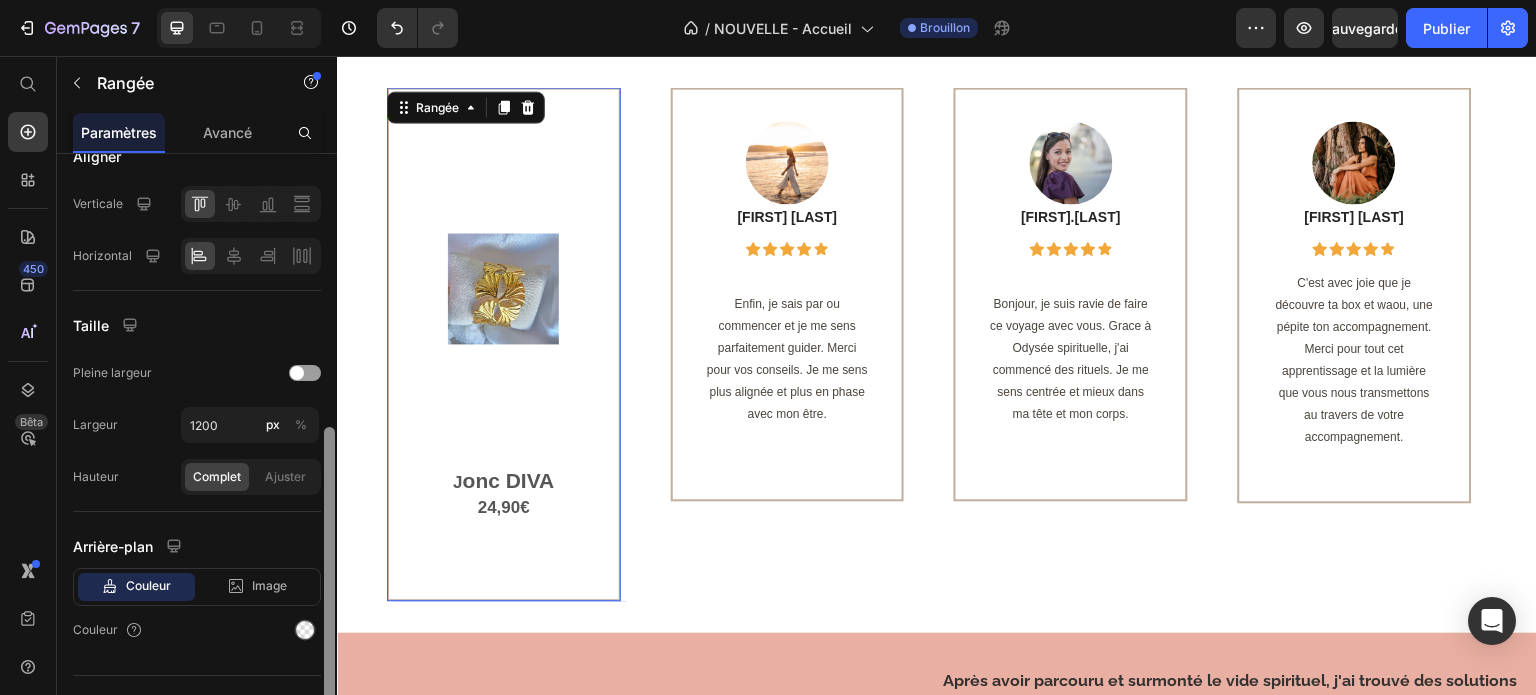 scroll, scrollTop: 436, scrollLeft: 0, axis: vertical 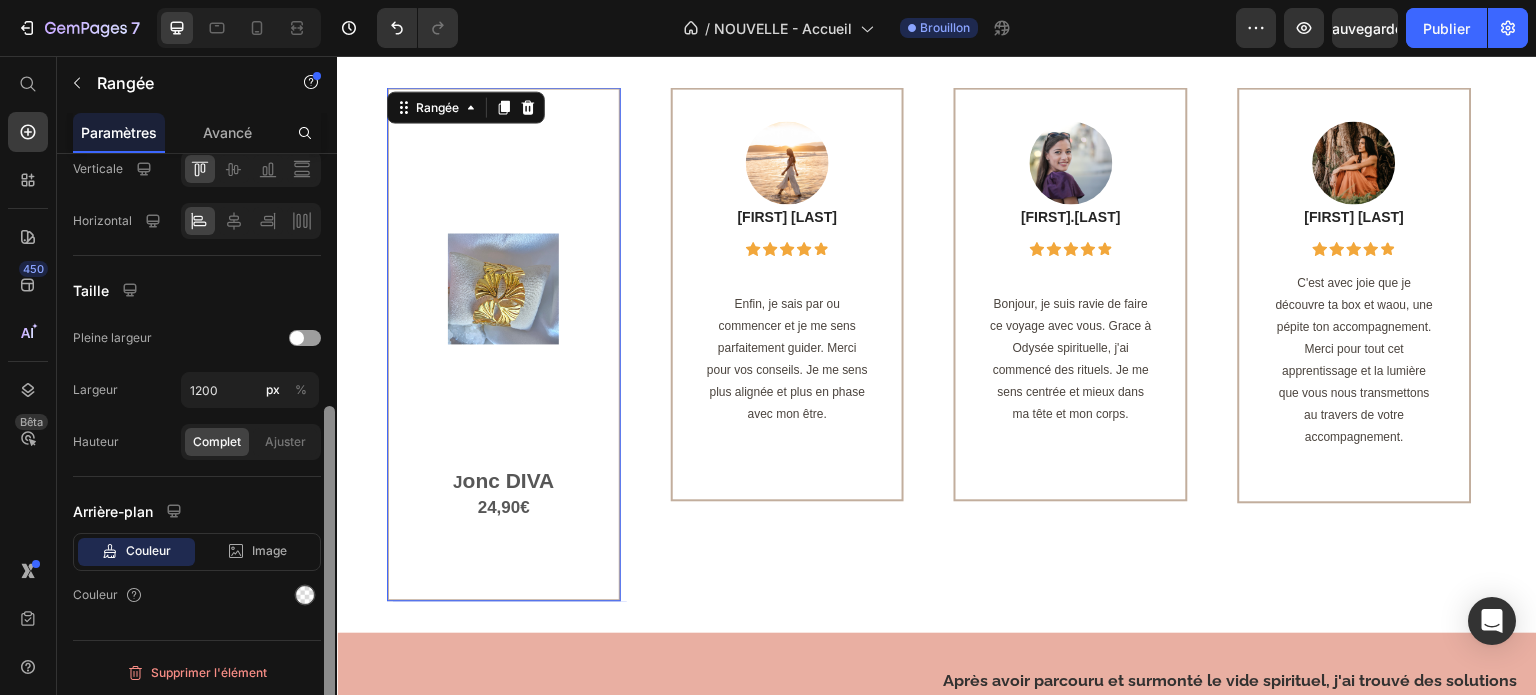 drag, startPoint x: 326, startPoint y: 475, endPoint x: 325, endPoint y: 663, distance: 188.00266 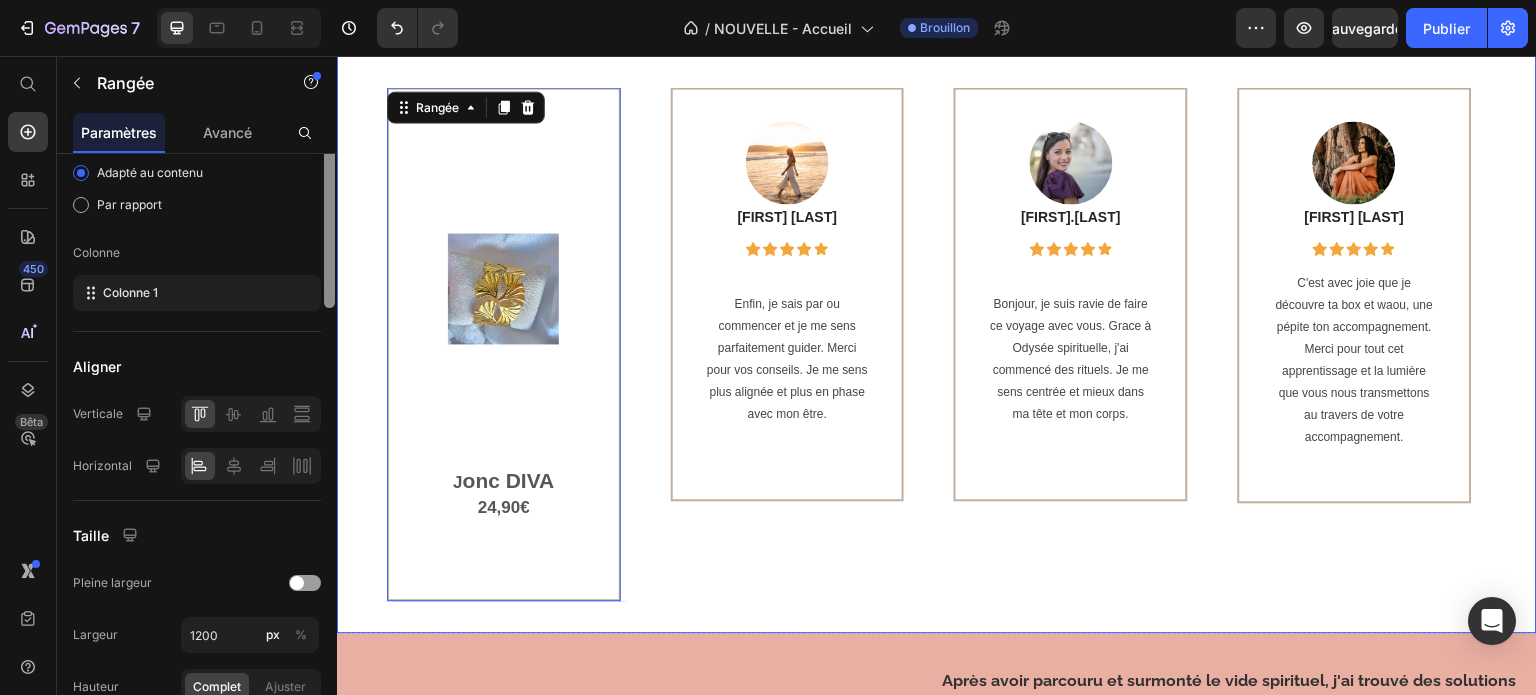 scroll, scrollTop: 0, scrollLeft: 0, axis: both 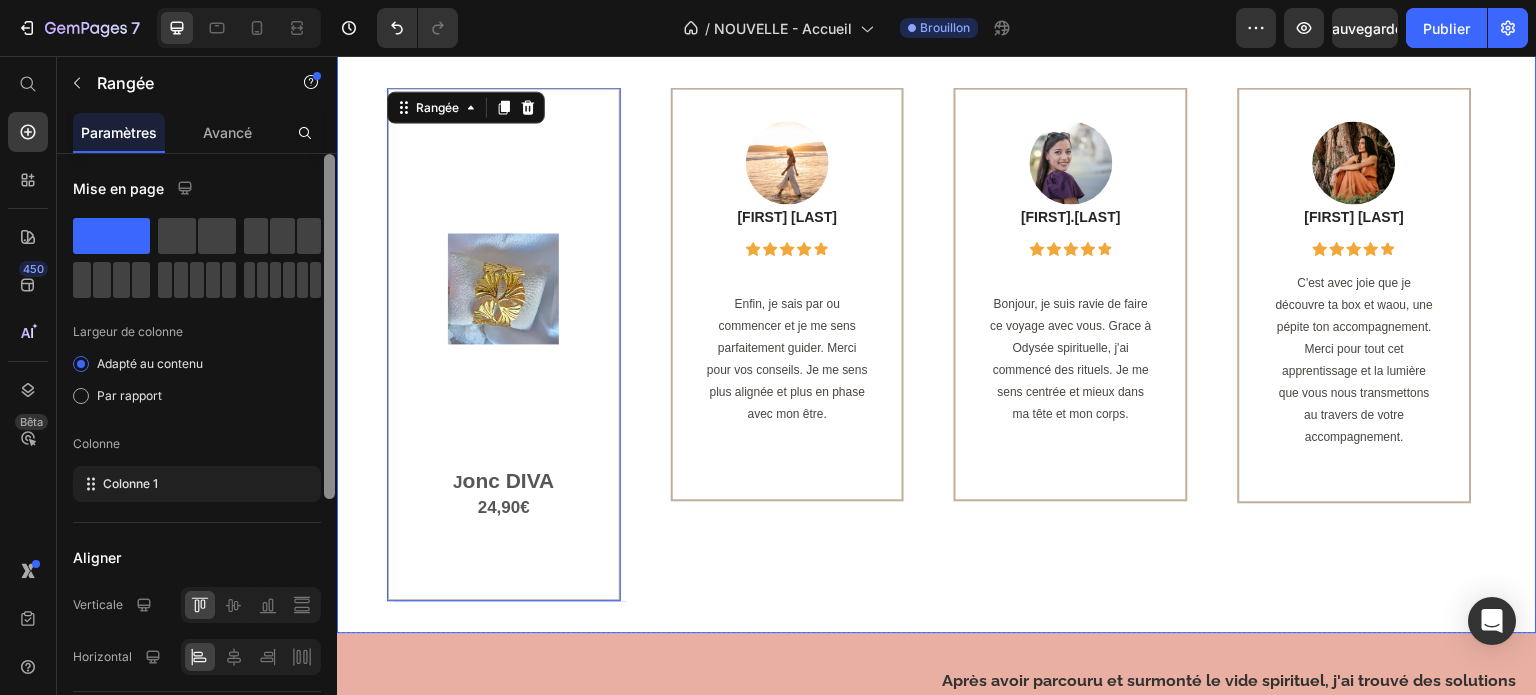 drag, startPoint x: 662, startPoint y: 719, endPoint x: 348, endPoint y: 147, distance: 652.5182 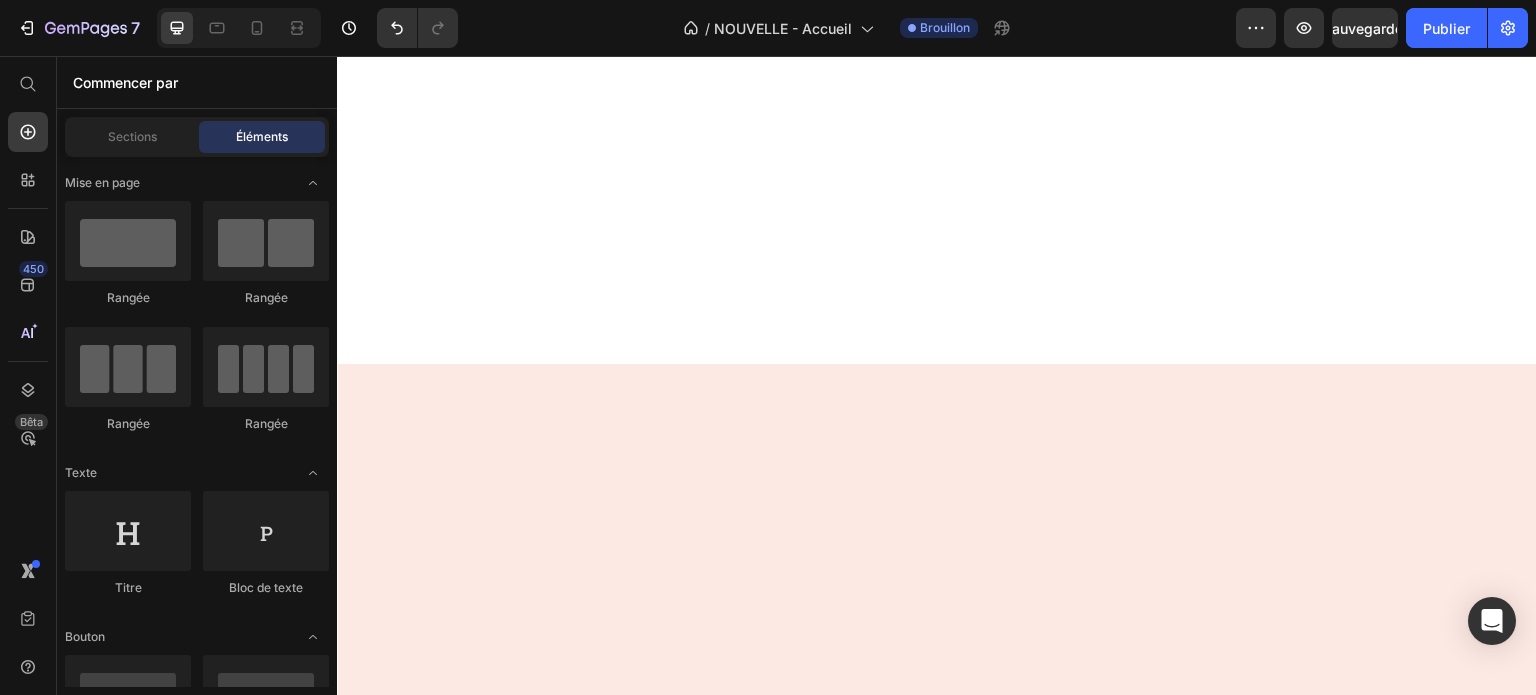 scroll, scrollTop: 0, scrollLeft: 0, axis: both 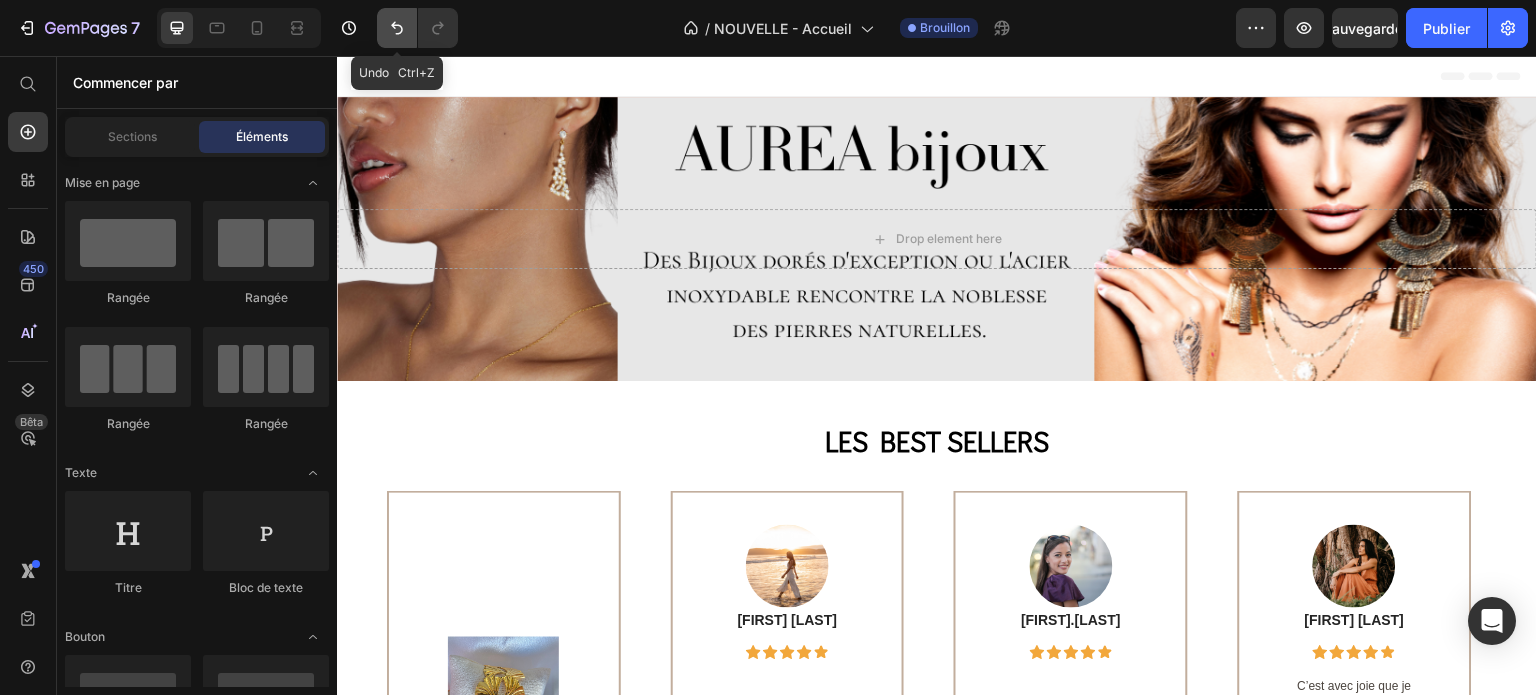 click 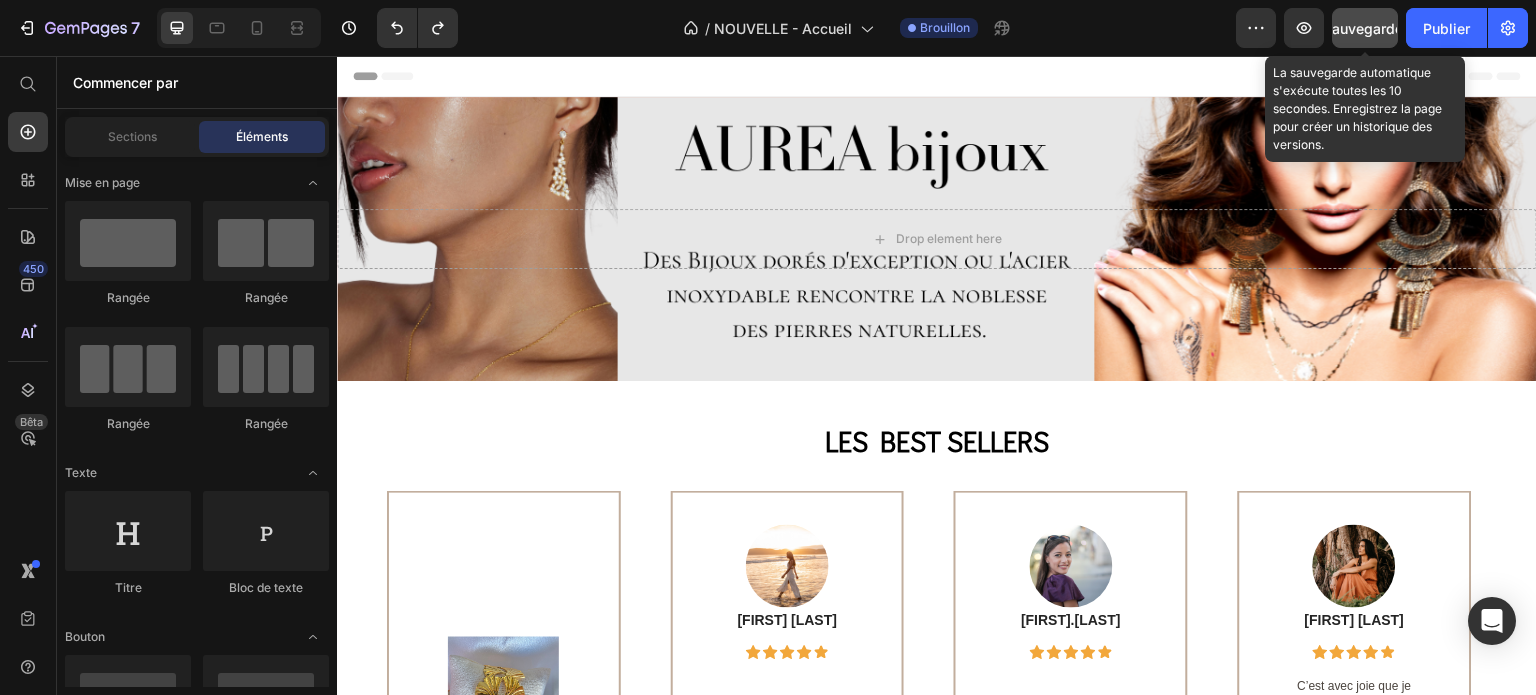 click on "Sauvegarder" at bounding box center [1365, 28] 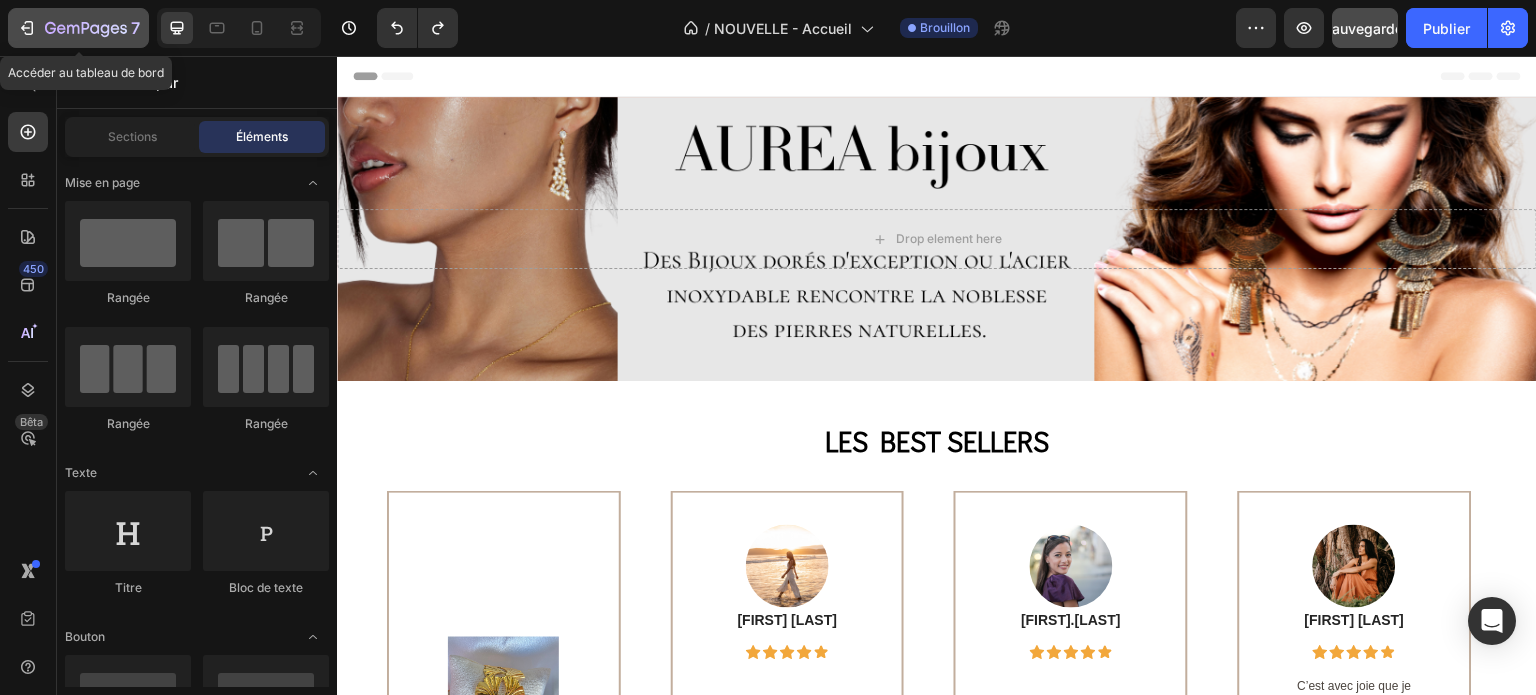 click on "7" 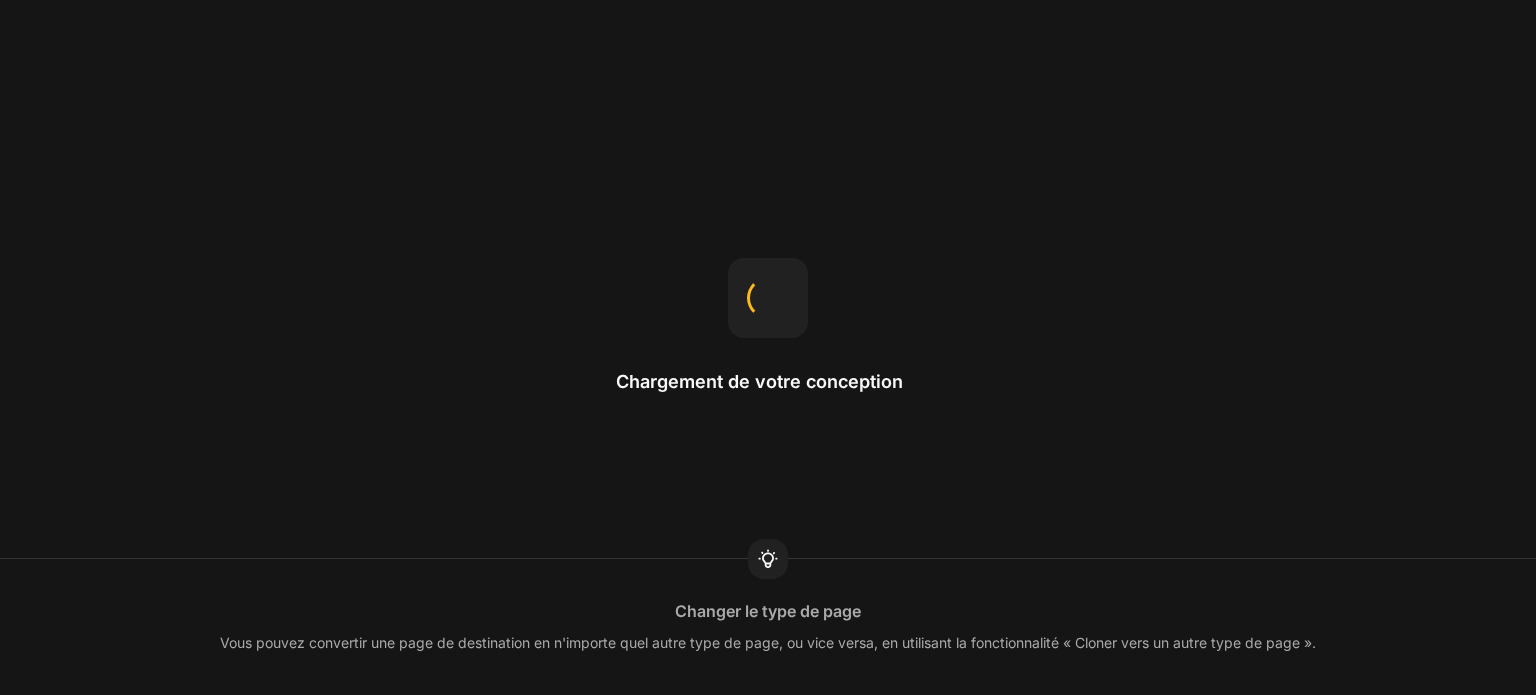 scroll, scrollTop: 0, scrollLeft: 0, axis: both 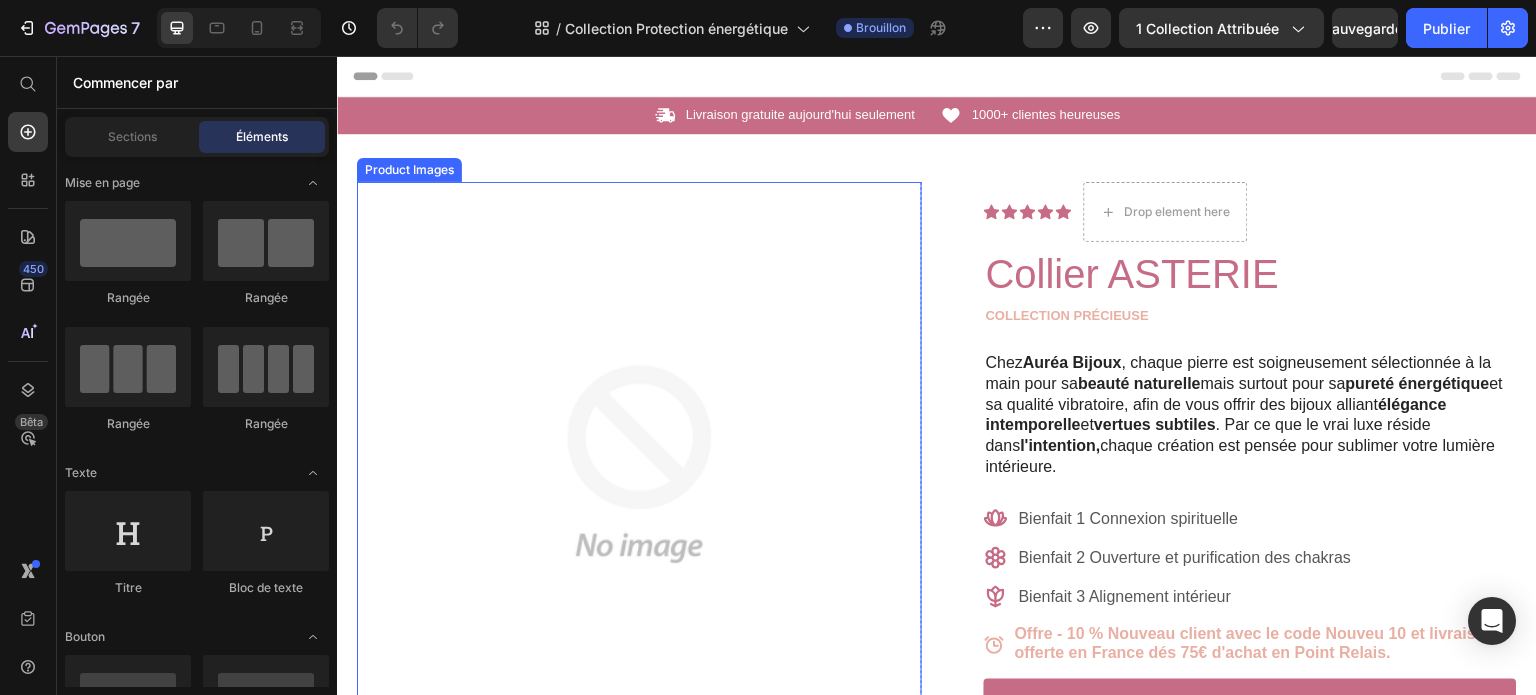 click at bounding box center [639, 464] 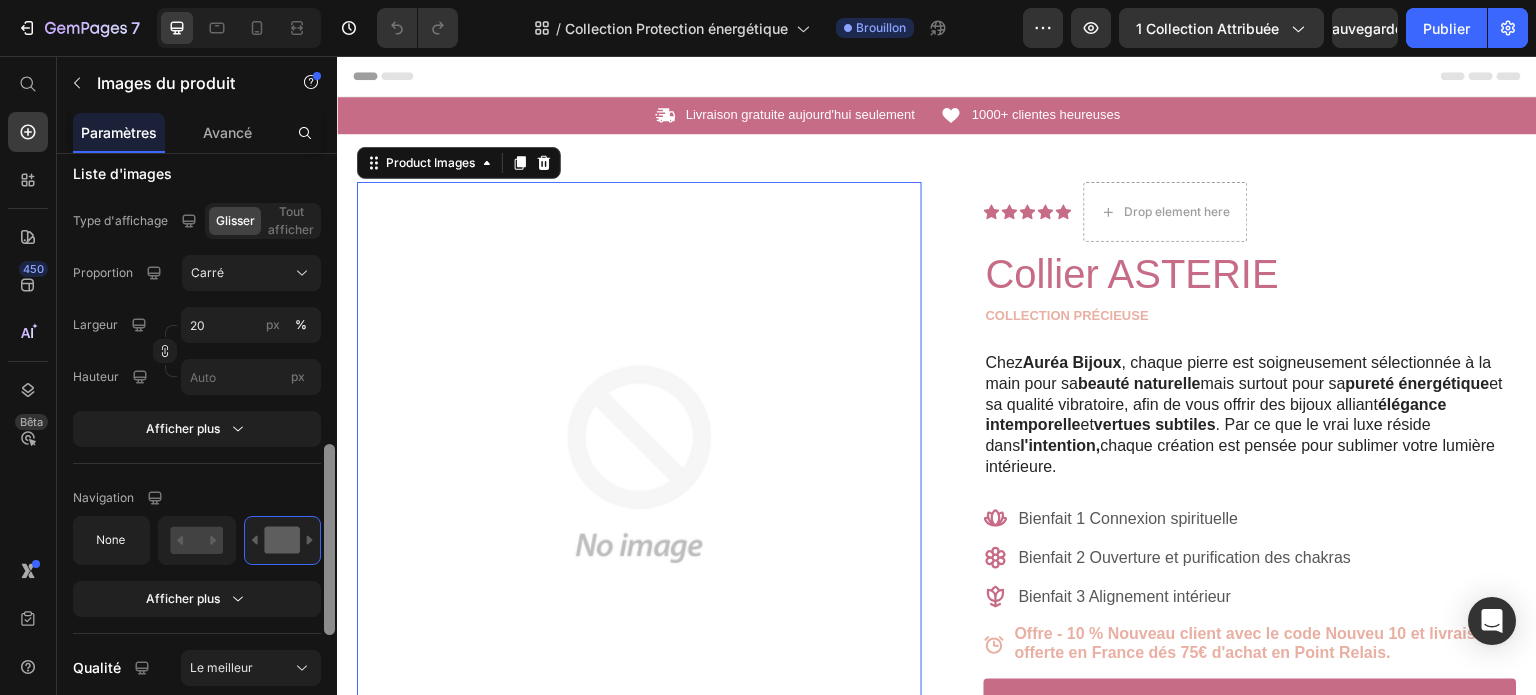 scroll, scrollTop: 1056, scrollLeft: 0, axis: vertical 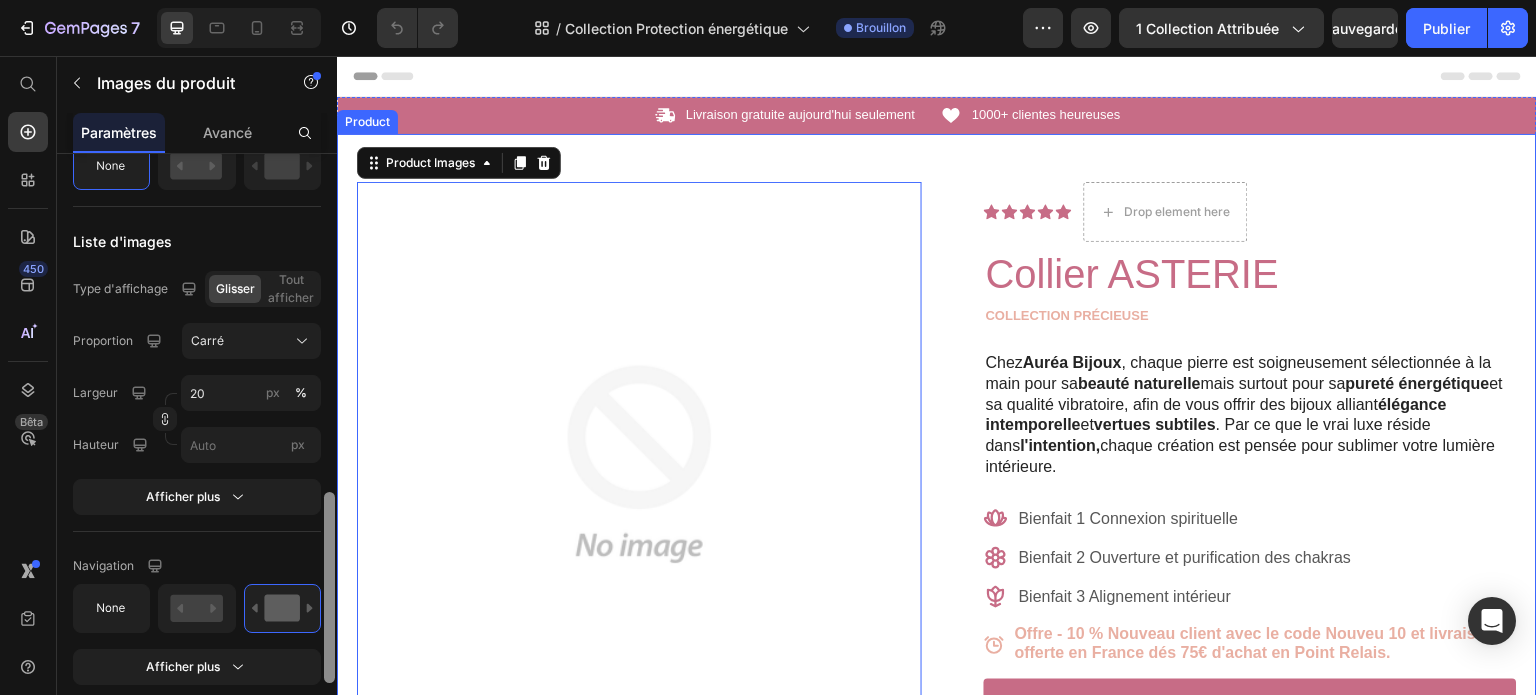 drag, startPoint x: 666, startPoint y: 234, endPoint x: 345, endPoint y: 307, distance: 329.19598 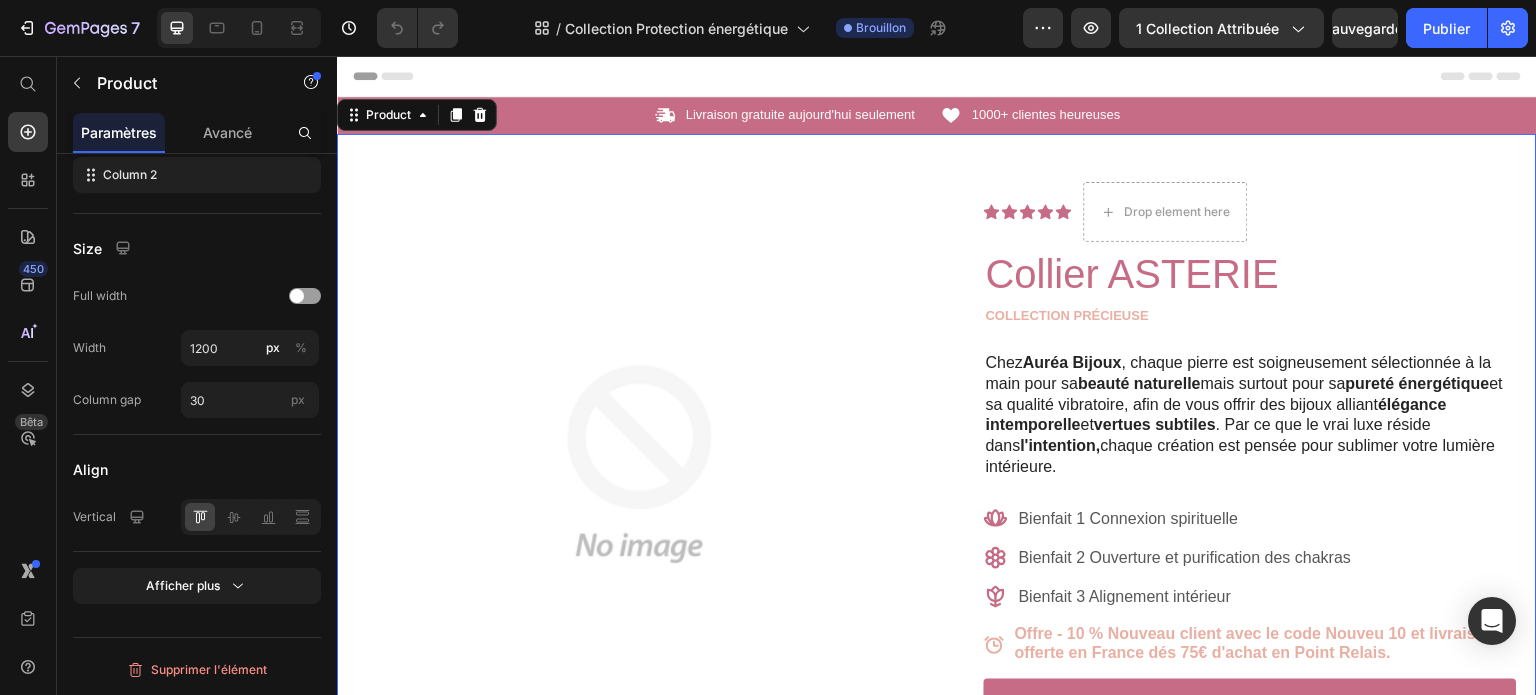 scroll, scrollTop: 0, scrollLeft: 0, axis: both 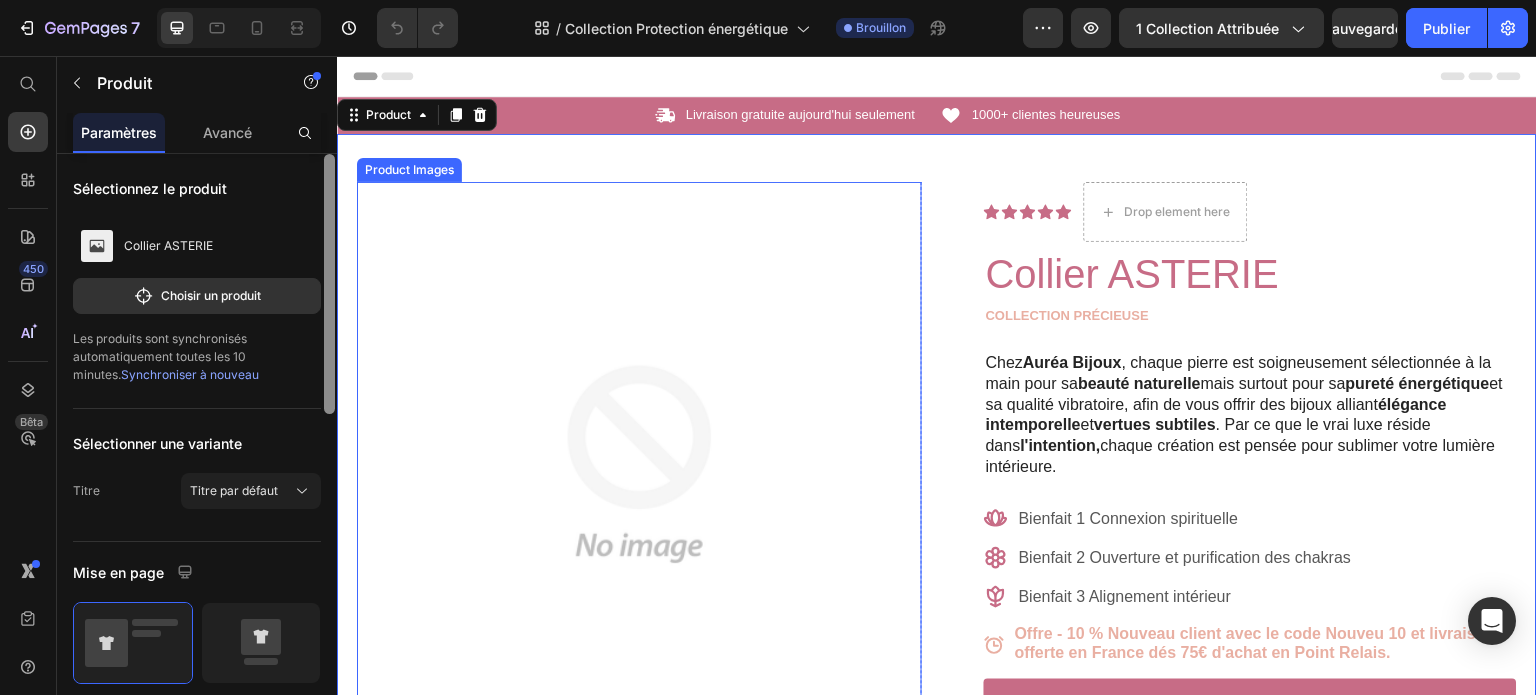 click at bounding box center (639, 464) 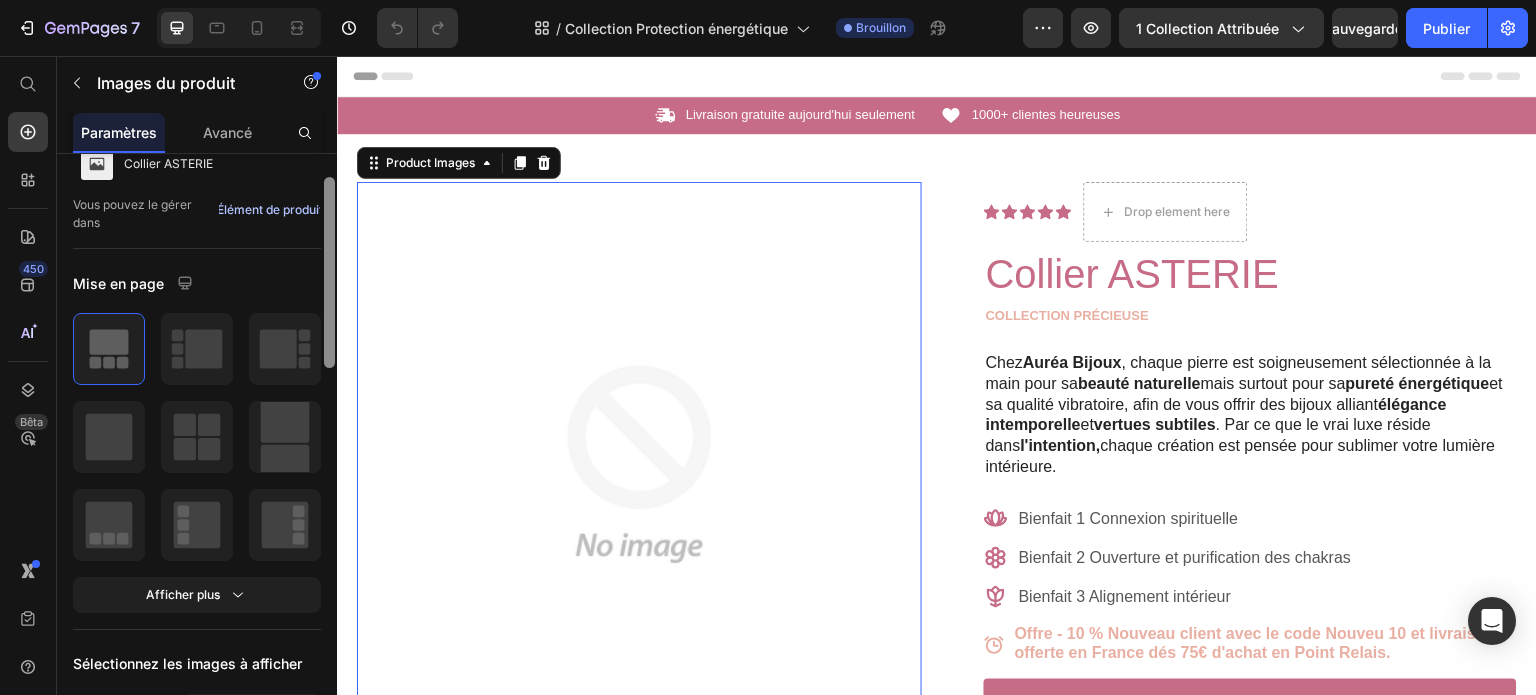 scroll, scrollTop: 80, scrollLeft: 0, axis: vertical 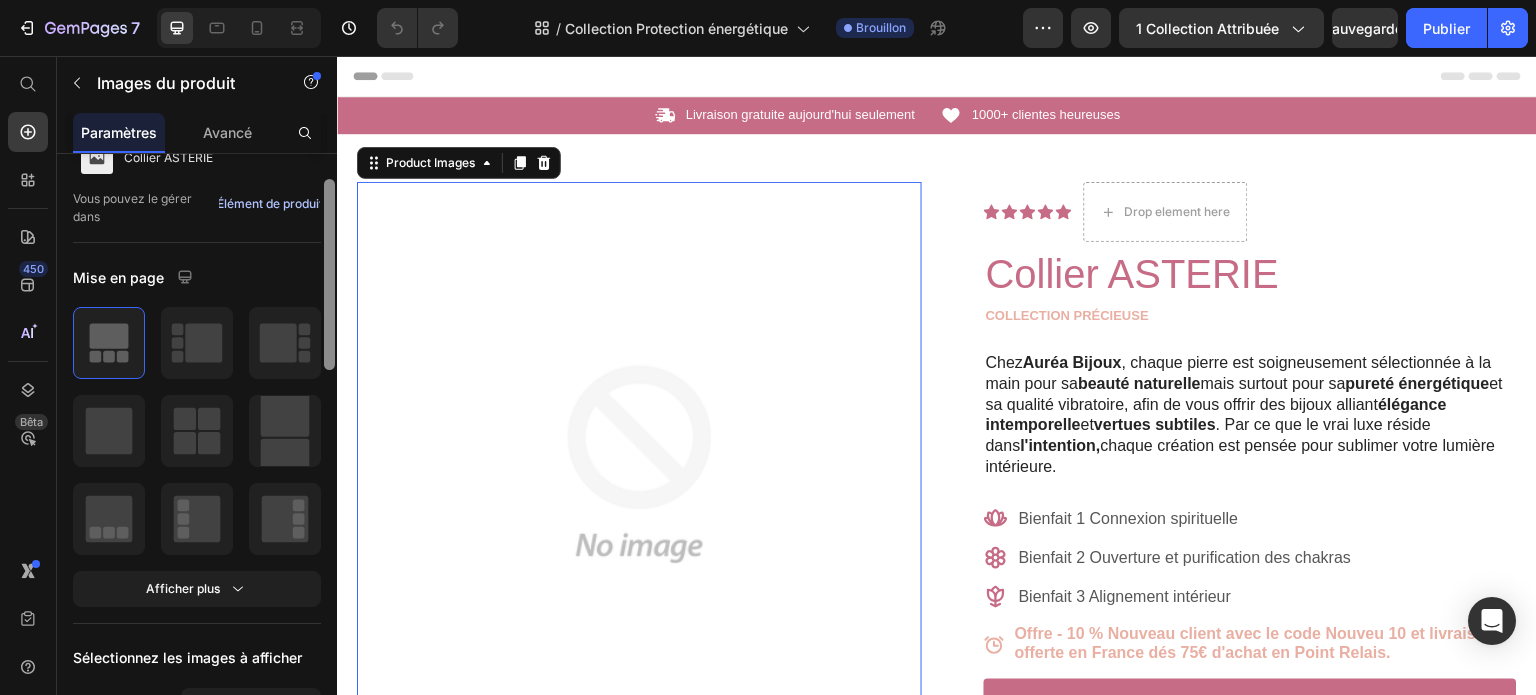 click on "Élément de produit" at bounding box center [270, 203] 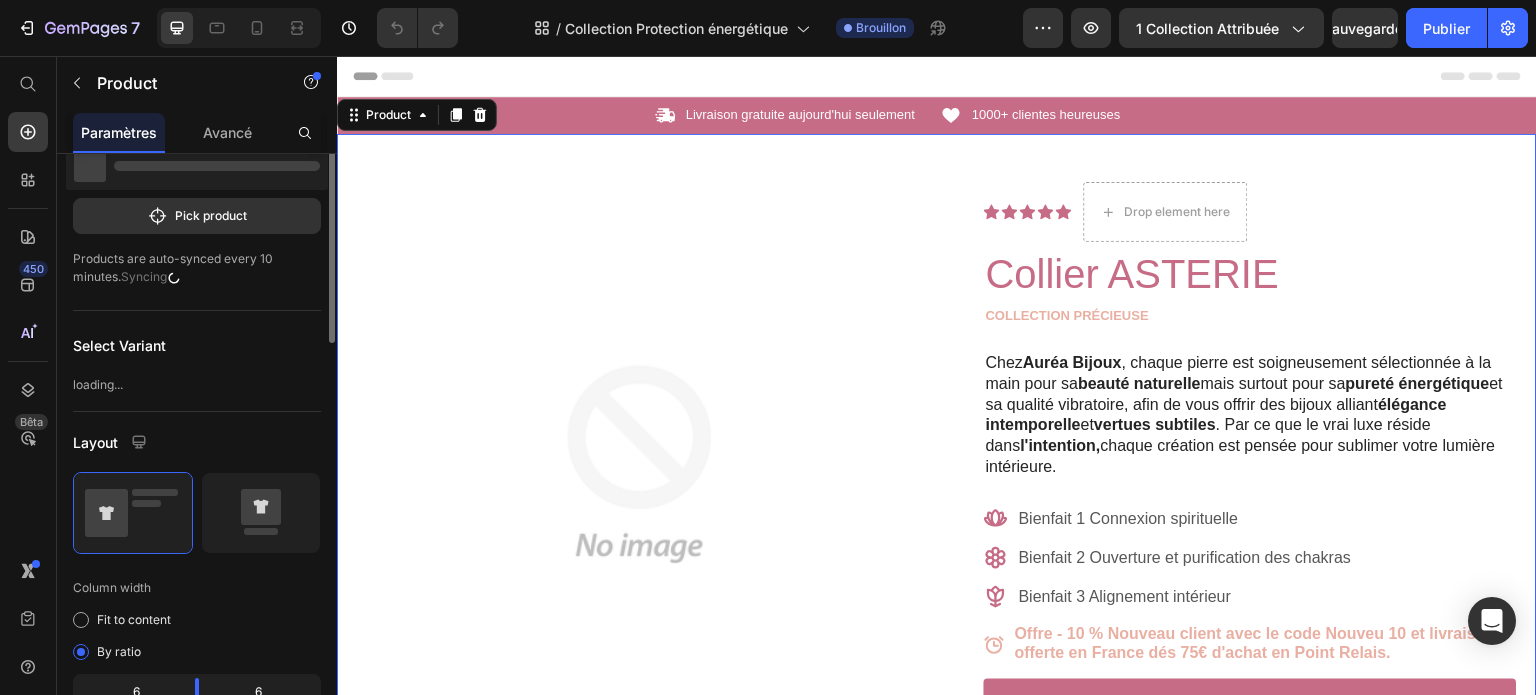 scroll, scrollTop: 0, scrollLeft: 0, axis: both 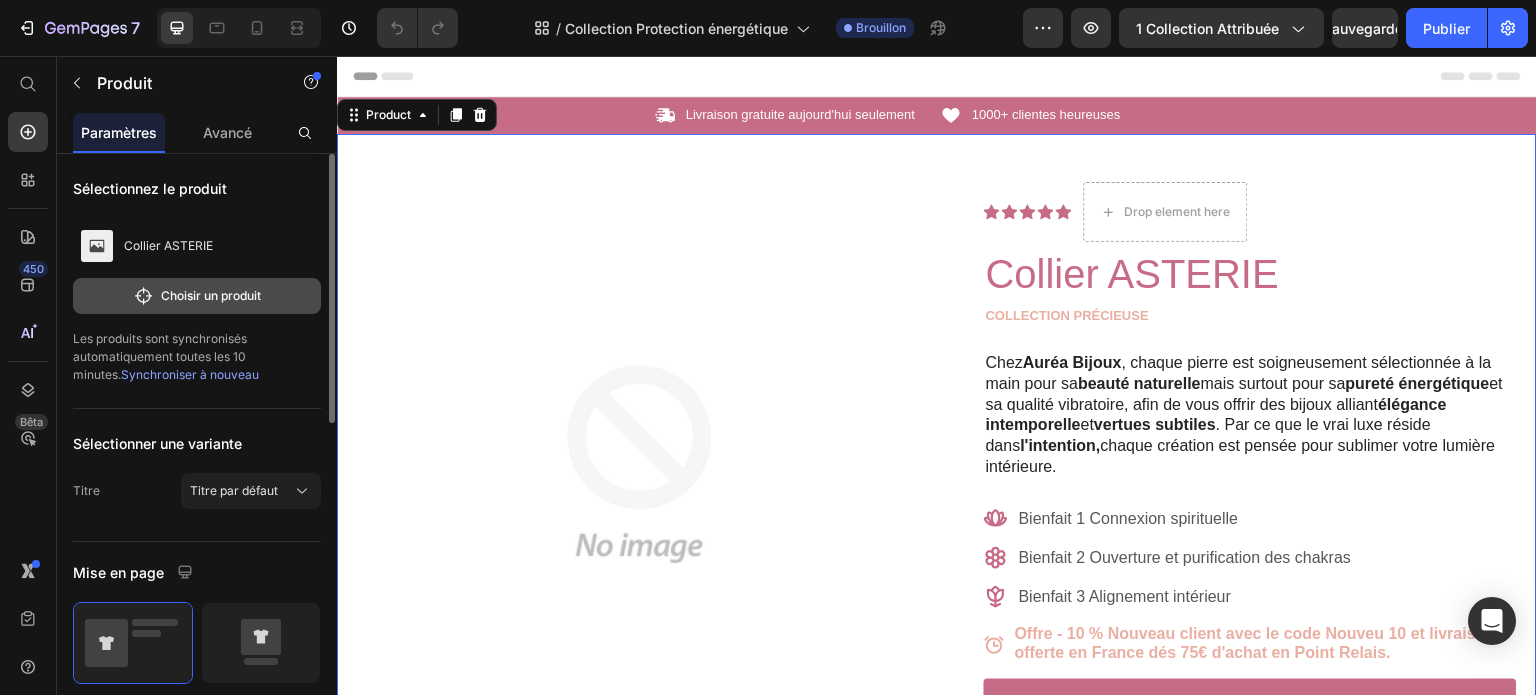 click on "Choisir un produit" at bounding box center [211, 295] 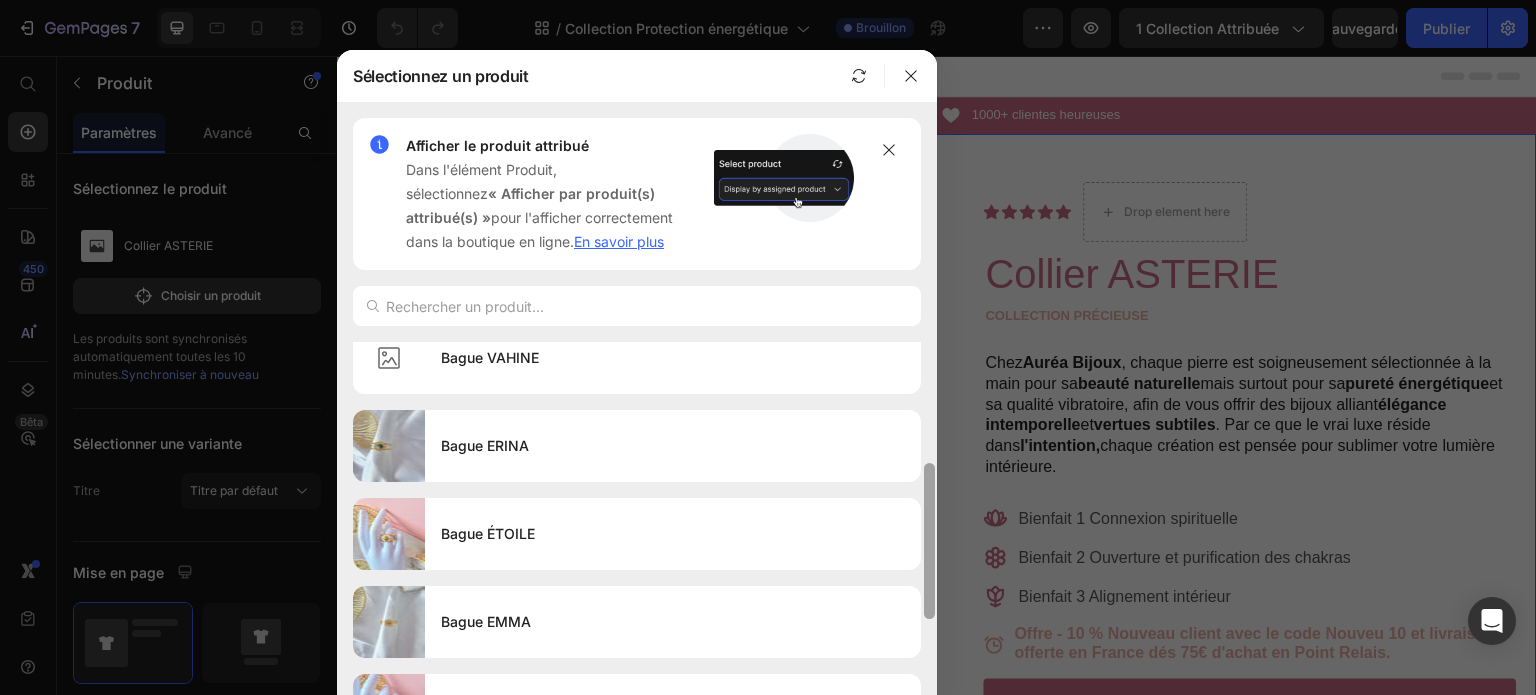 scroll, scrollTop: 284, scrollLeft: 0, axis: vertical 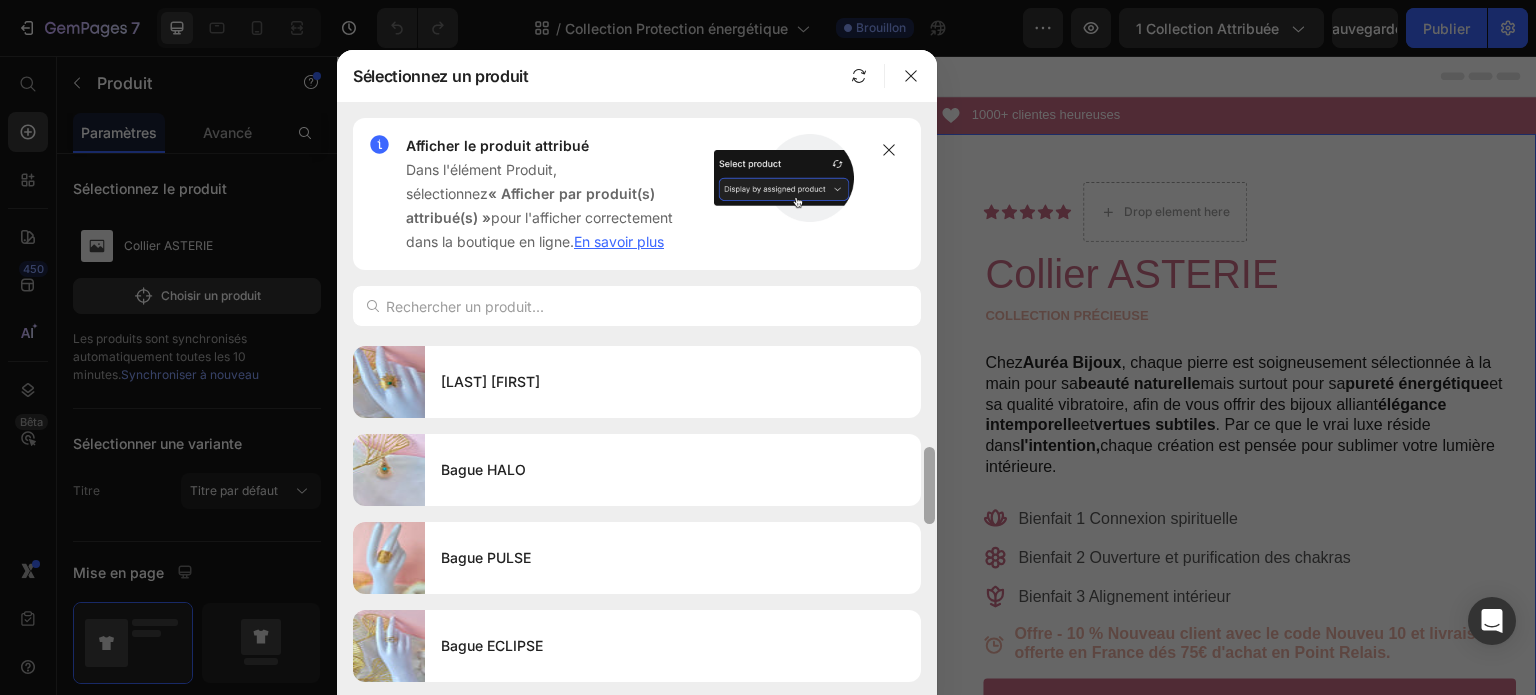 drag, startPoint x: 928, startPoint y: 391, endPoint x: 925, endPoint y: 699, distance: 308.01462 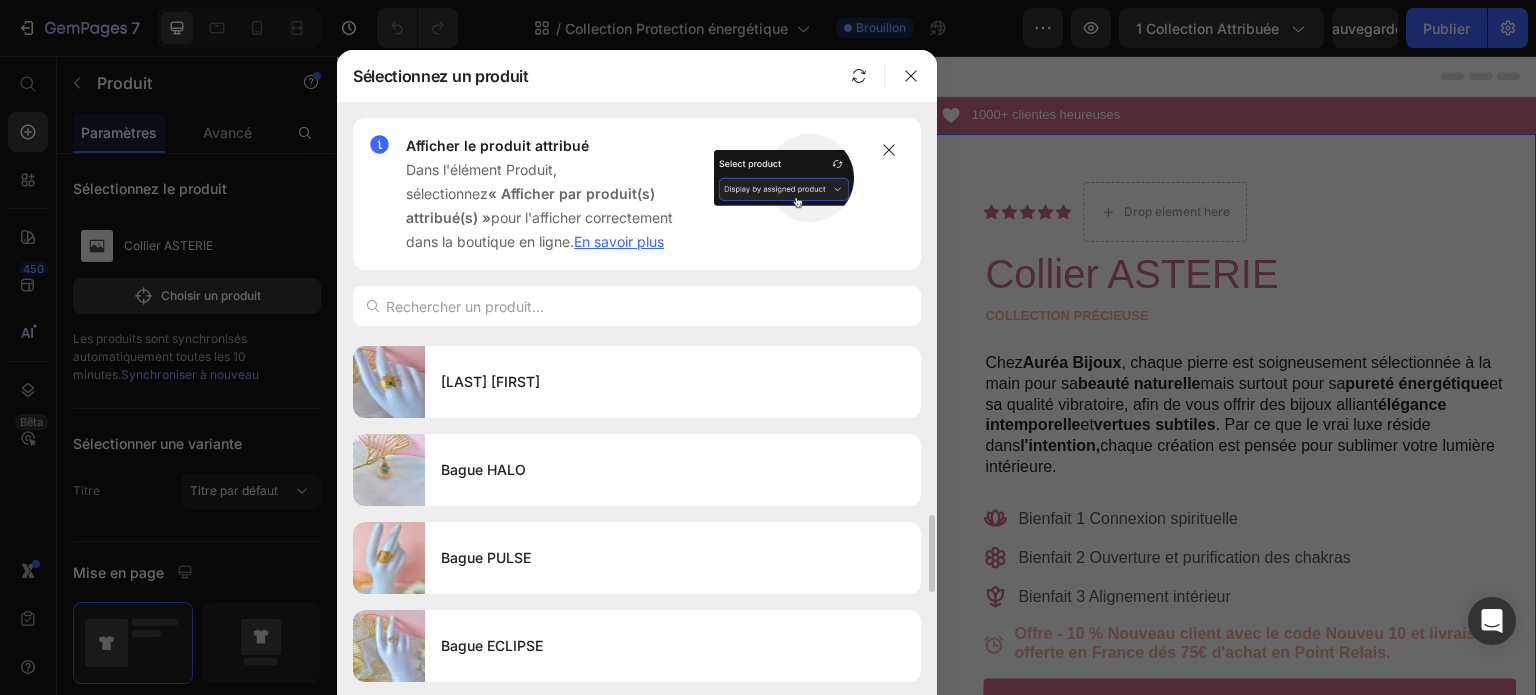scroll, scrollTop: 723, scrollLeft: 0, axis: vertical 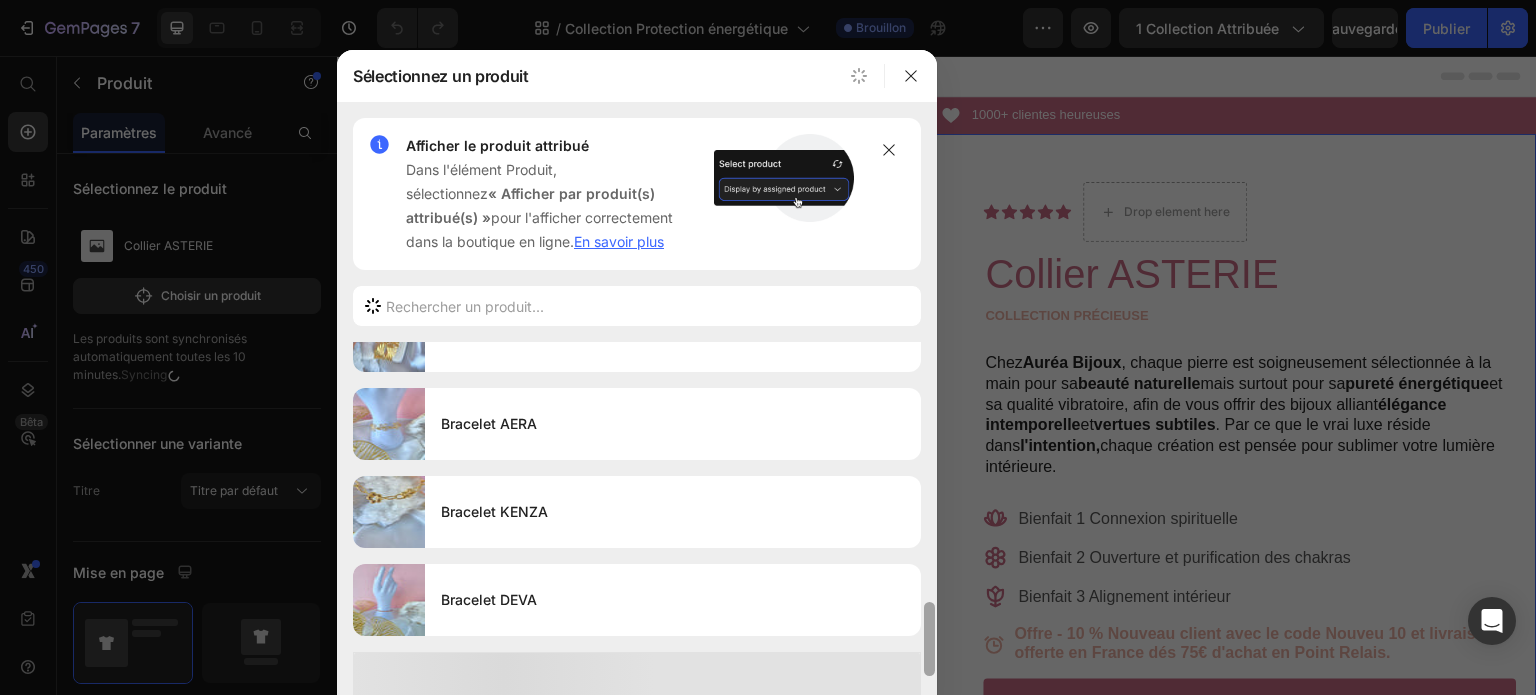 drag, startPoint x: 928, startPoint y: 530, endPoint x: 940, endPoint y: 730, distance: 200.35968 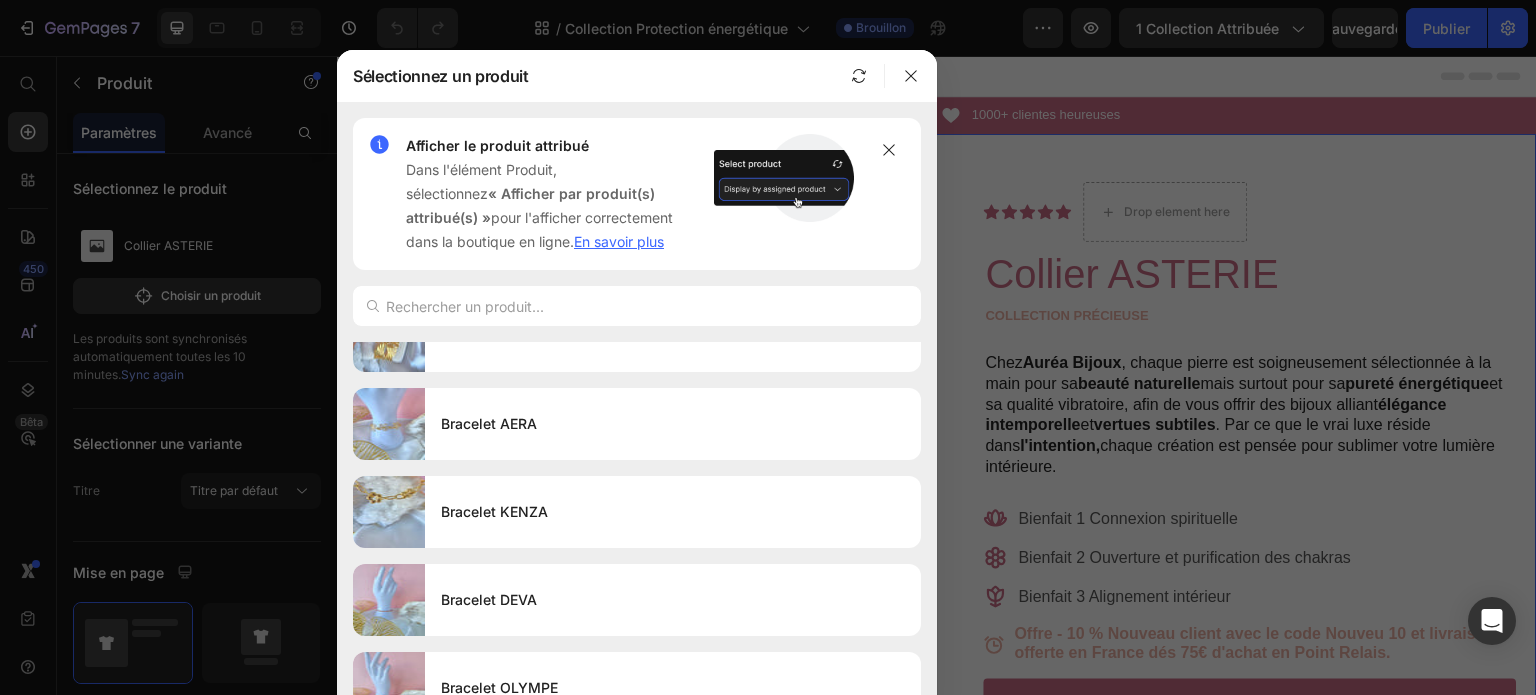 scroll, scrollTop: 1670, scrollLeft: 0, axis: vertical 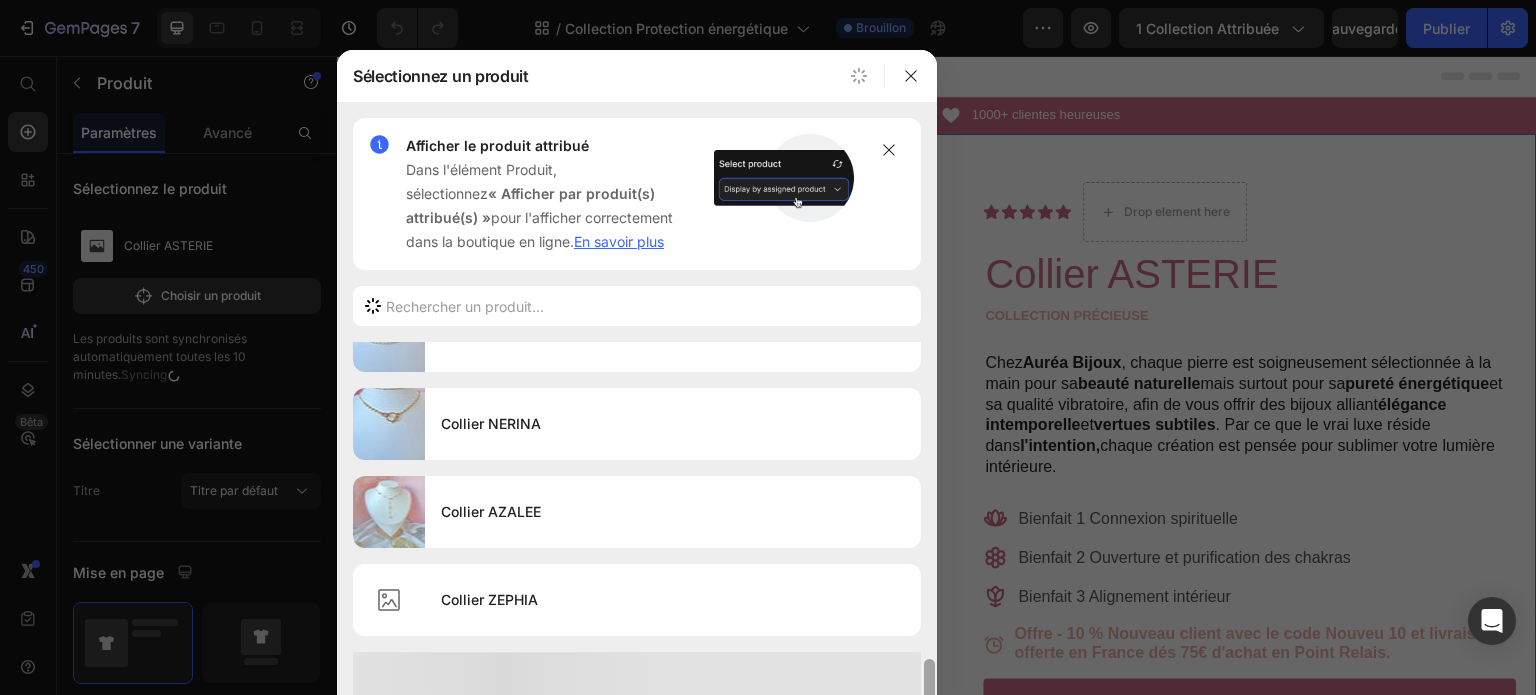 drag, startPoint x: 927, startPoint y: 587, endPoint x: 928, endPoint y: 741, distance: 154.00325 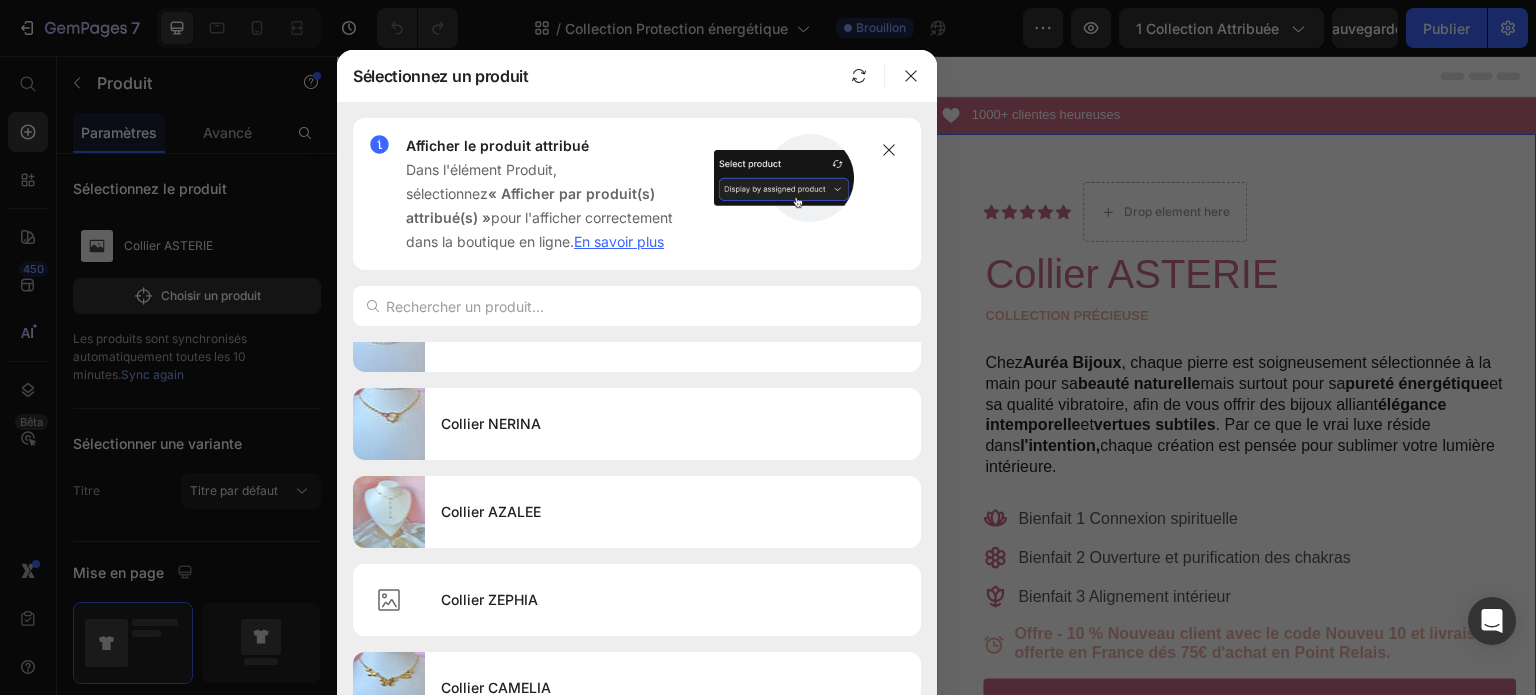 scroll, scrollTop: 2767, scrollLeft: 0, axis: vertical 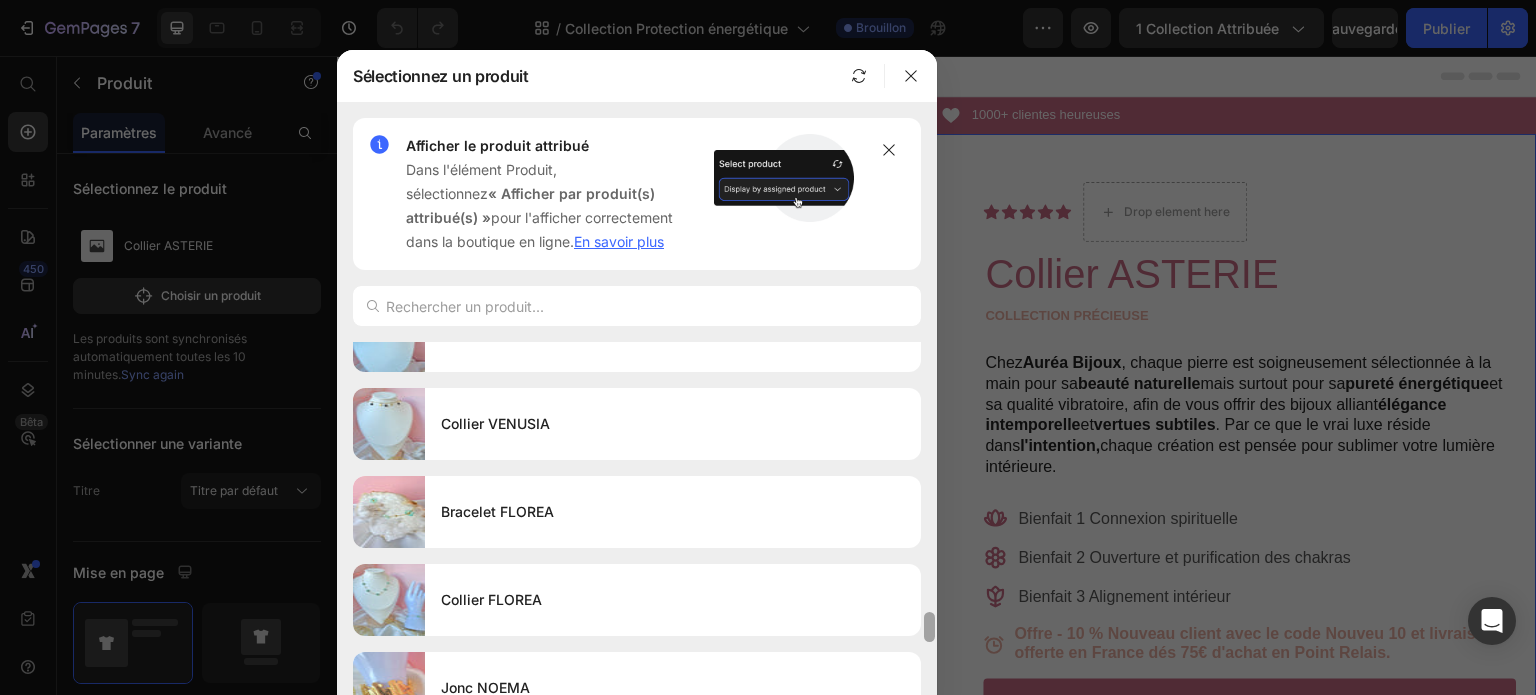 drag, startPoint x: 930, startPoint y: 648, endPoint x: 931, endPoint y: 742, distance: 94.00532 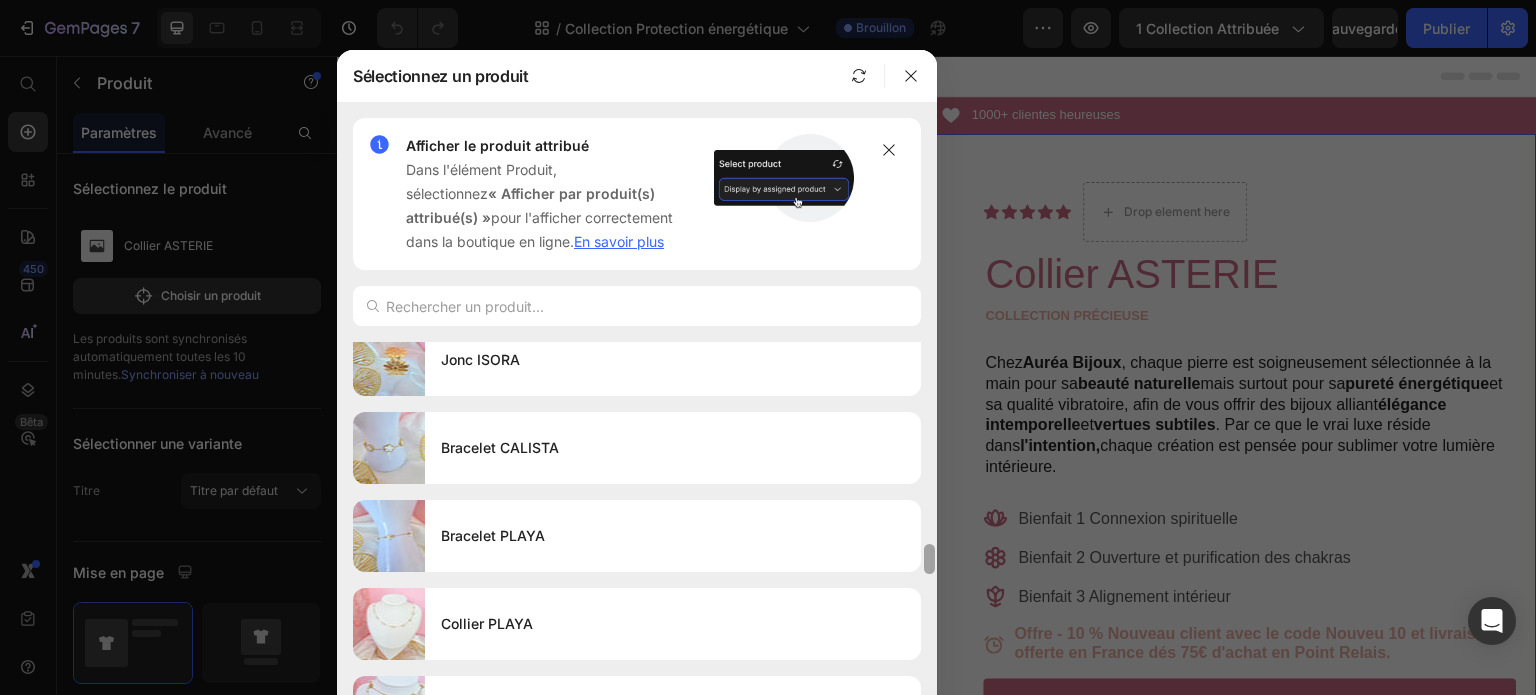 scroll, scrollTop: 4092, scrollLeft: 0, axis: vertical 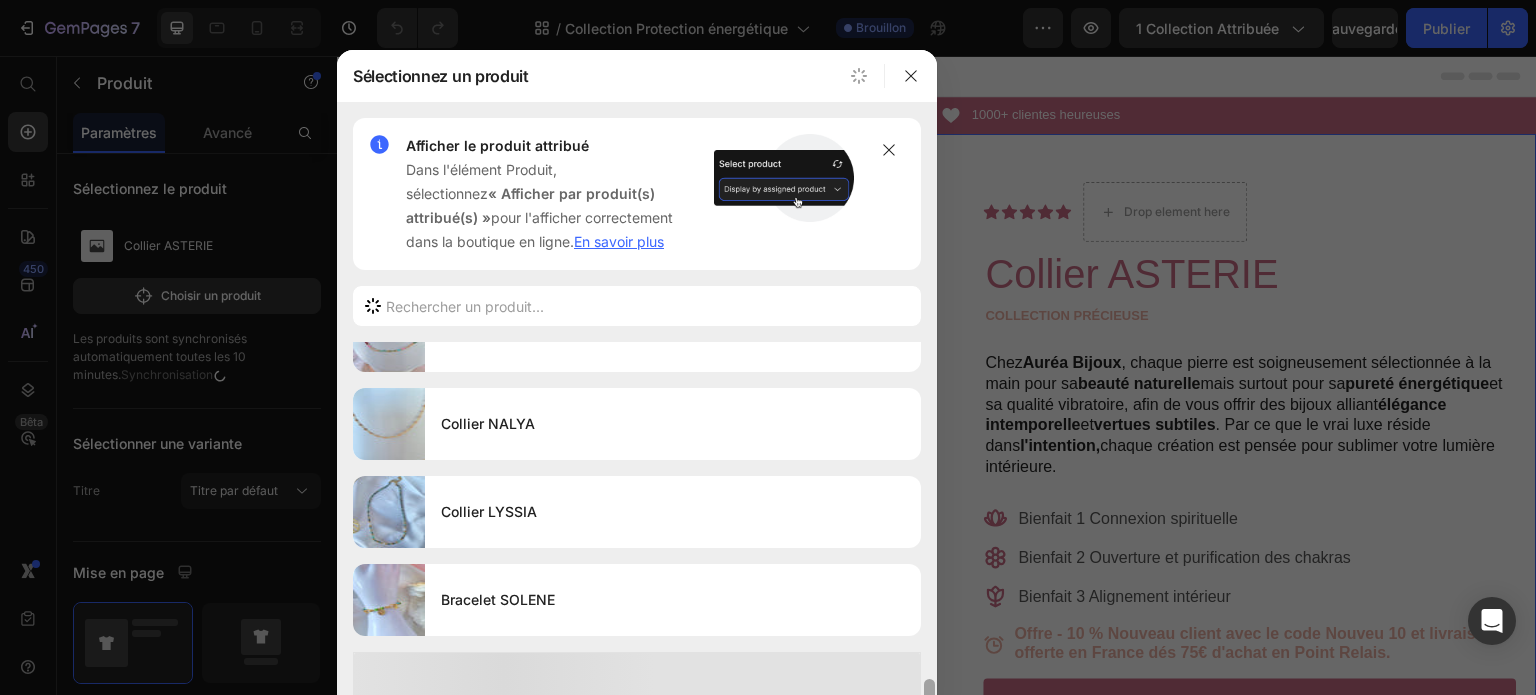 drag, startPoint x: 926, startPoint y: 616, endPoint x: 926, endPoint y: 742, distance: 126 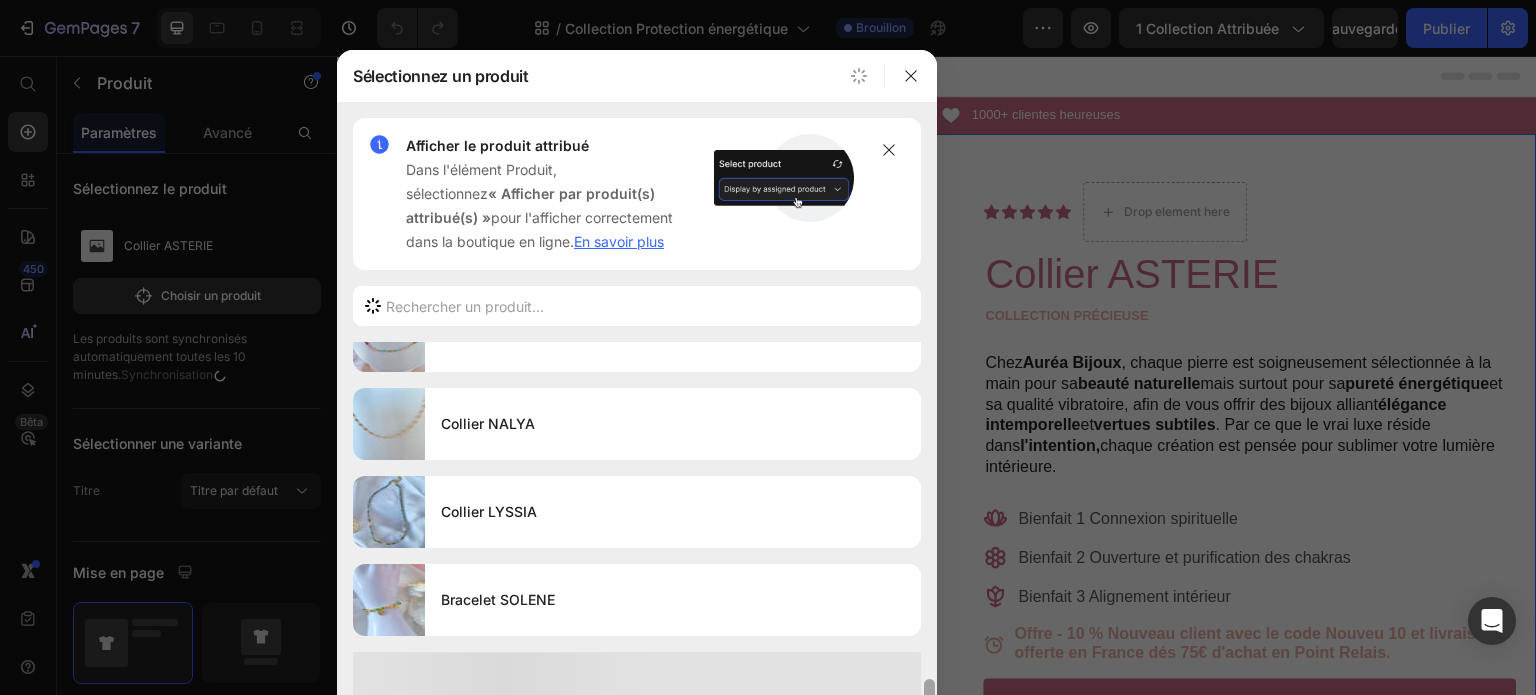 click on "7 Historique des versions / Collection Protection énergétique Brouillon Aperçu 1 collection attribuée Sauvegarder Publier 450 Bêta Commencer par Sections Éléments Hero Section Product Detail Brands Trusted Badges Guarantee Product Breakdown How to use Testimonials Compare Bundle FAQs Social Proof Brand Story Product List Collection Blog List Contact Sticky Add to Cart Custom Footer Parcourir la bibliothèque 450 Mise en page
Rangée
Rangée
Rangée
Rangée Texte
Titre
Bloc de texte Bouton
Bouton
Bouton
Collant Retour en haut" at bounding box center (768, 75) 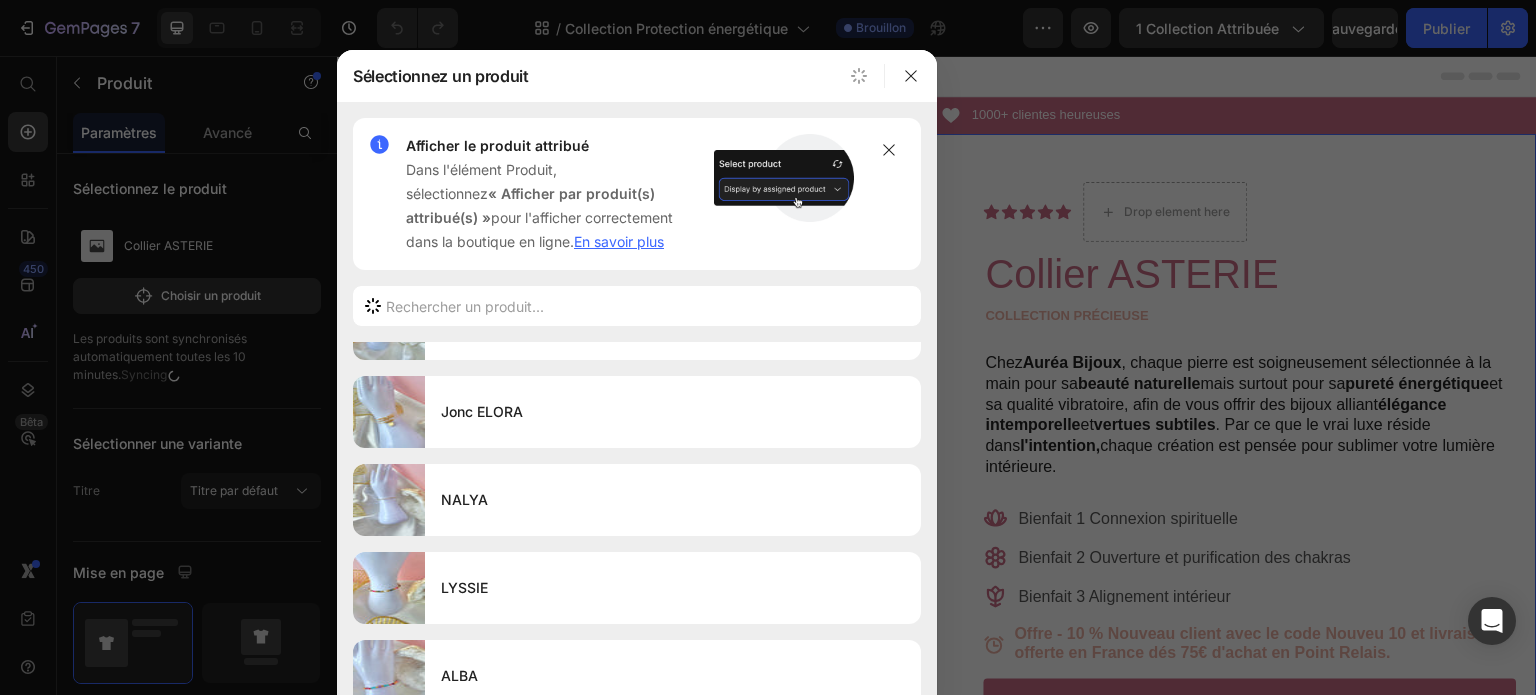 scroll, scrollTop: 4972, scrollLeft: 0, axis: vertical 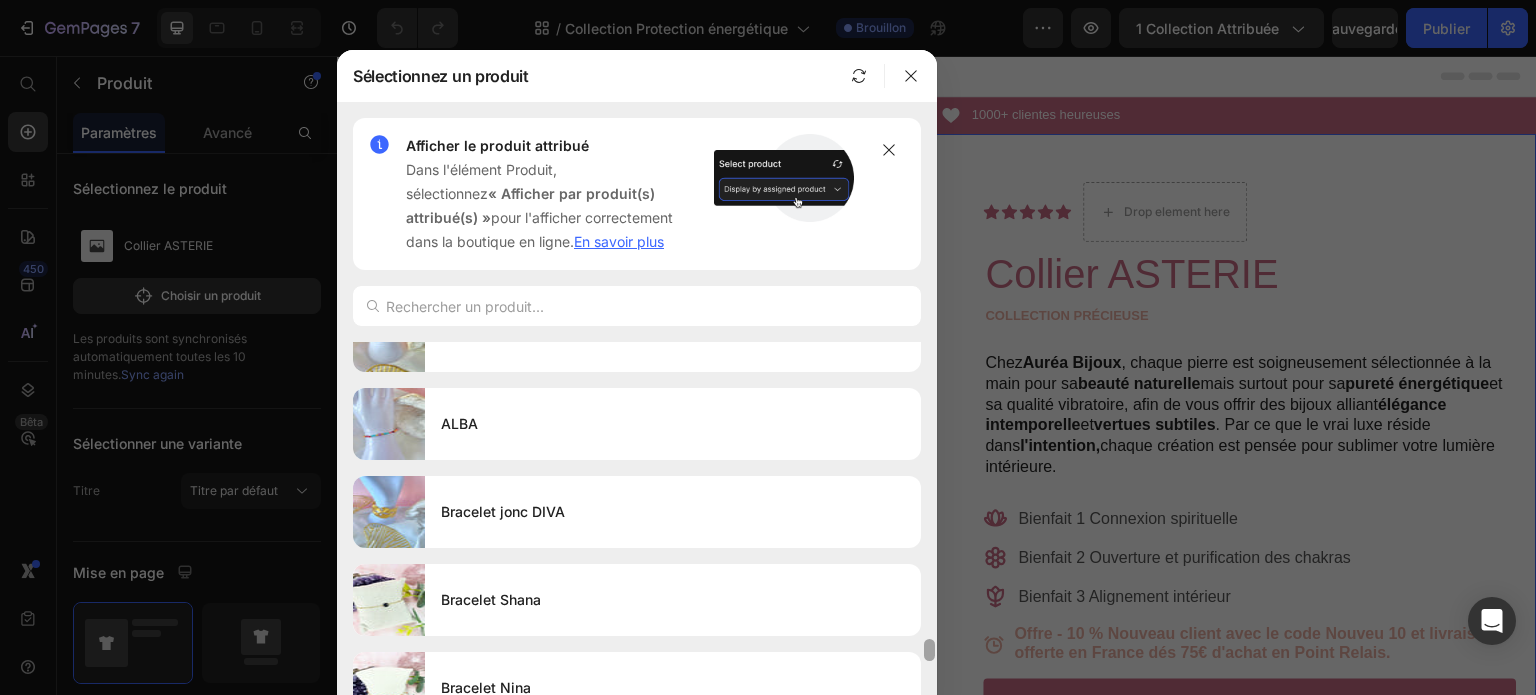 drag, startPoint x: 930, startPoint y: 631, endPoint x: 927, endPoint y: 742, distance: 111.040535 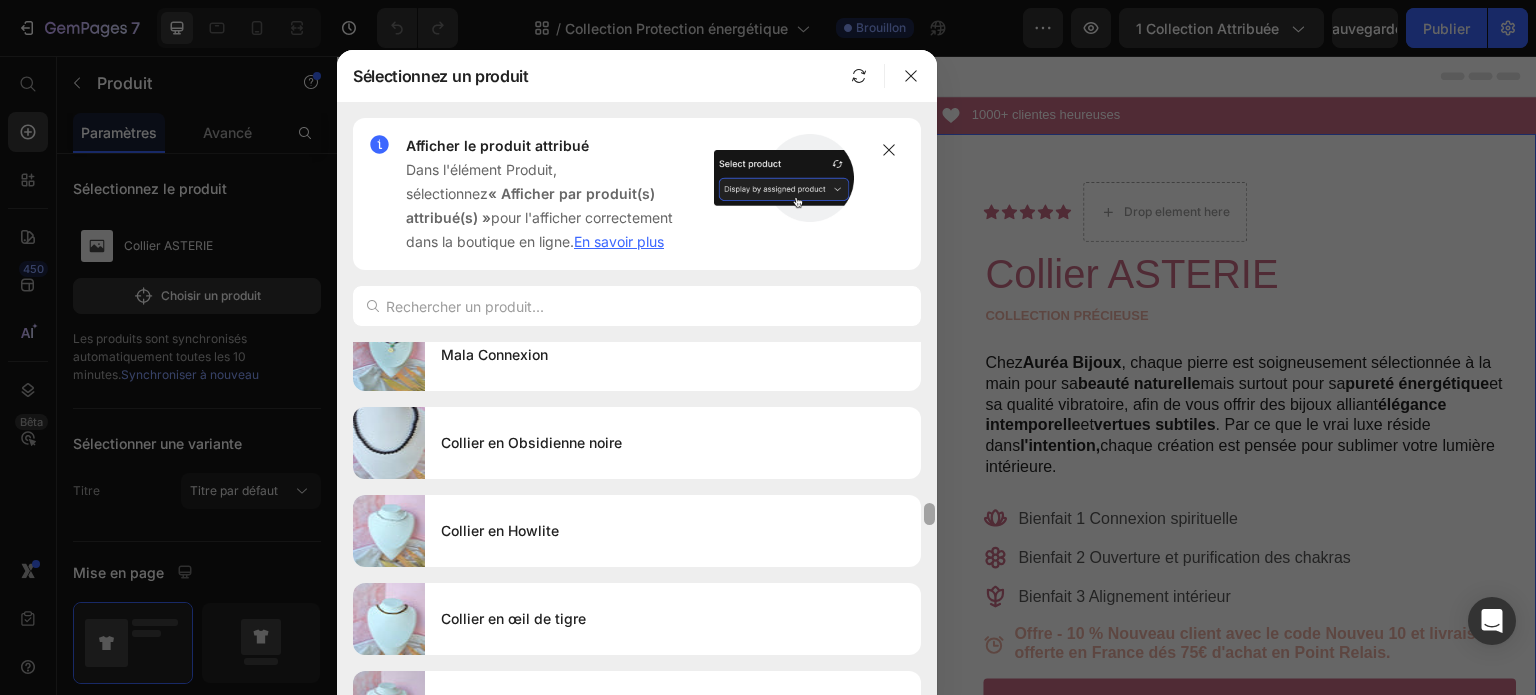 scroll, scrollTop: 5852, scrollLeft: 0, axis: vertical 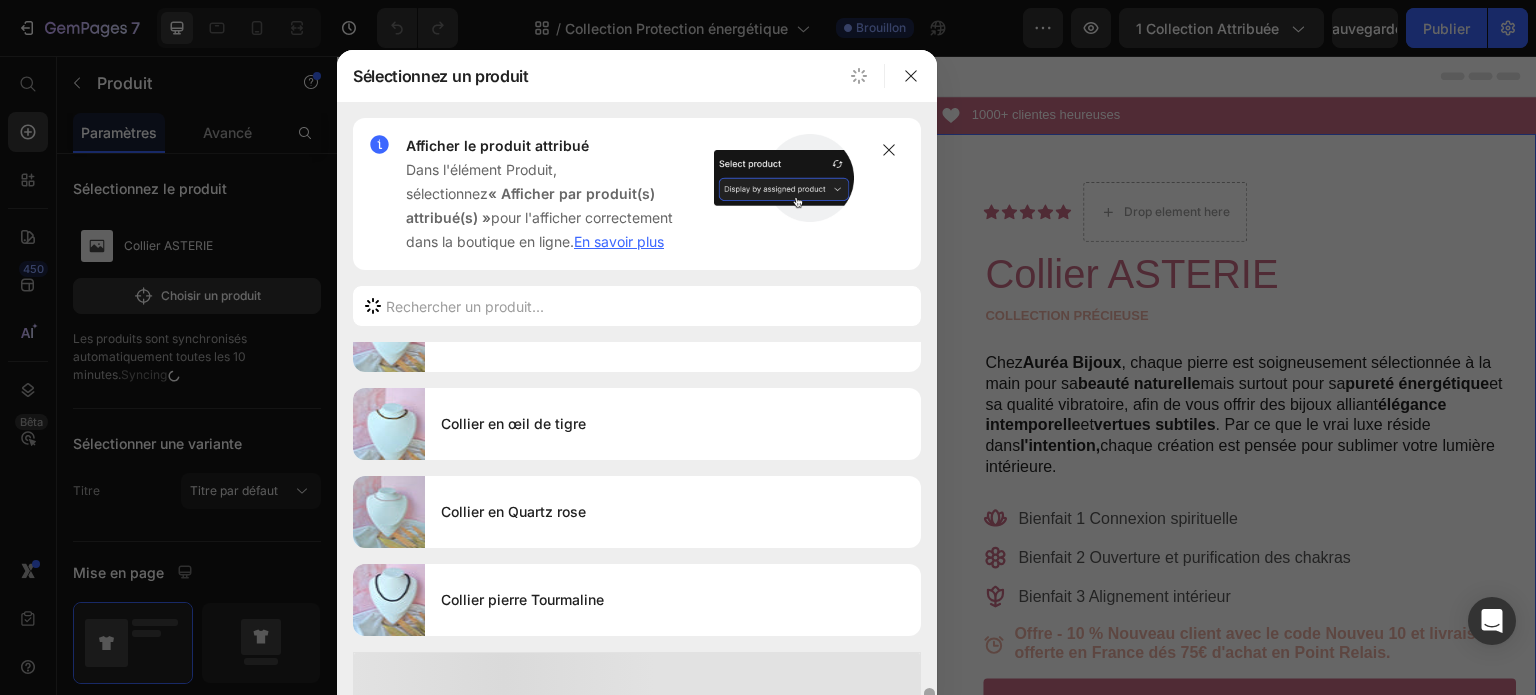 drag, startPoint x: 929, startPoint y: 641, endPoint x: 929, endPoint y: 742, distance: 101 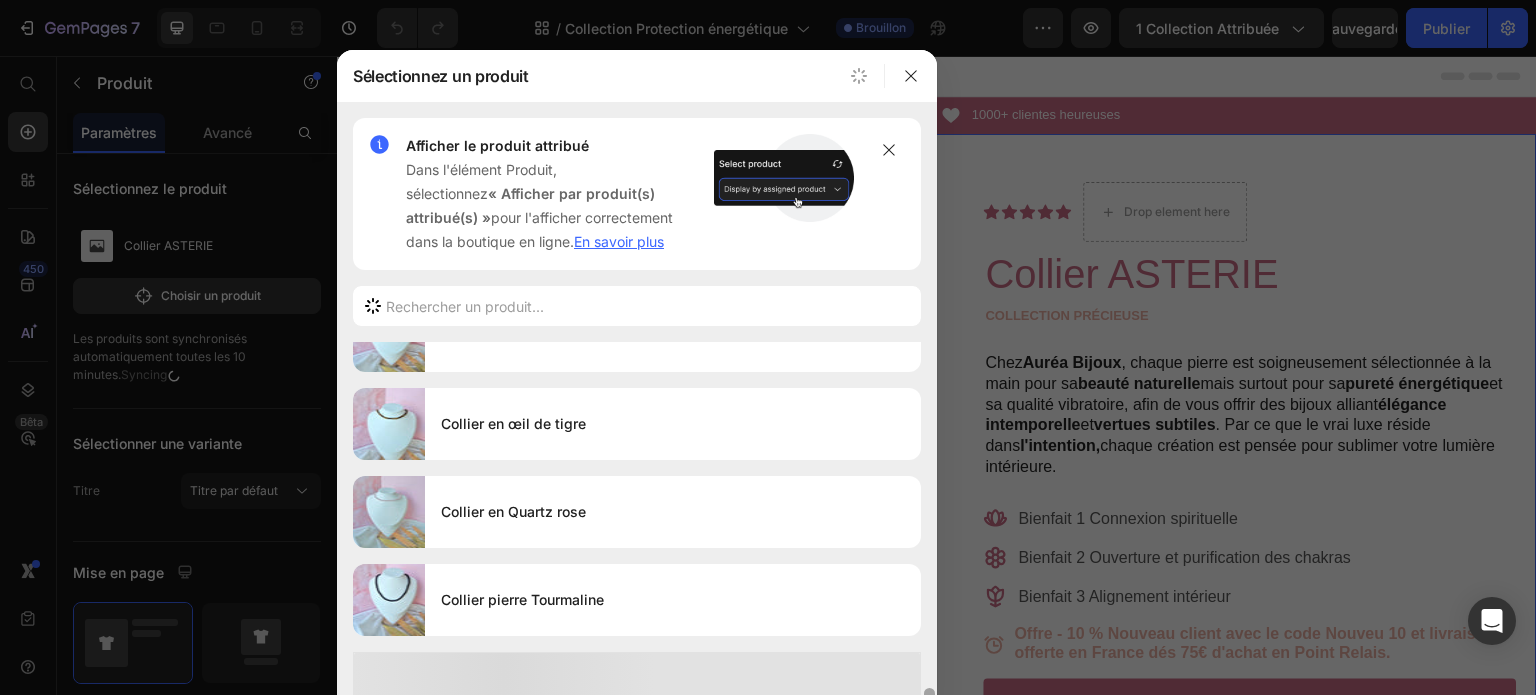 click on "7 Historique des versions / Collection Protection énergétique Brouillon Aperçu 1 collection attribuée Sauvegarder Publier 450 Bêta Commencer par Sections Éléments Hero Section Product Detail Brands Trusted Badges Guarantee Product Breakdown How to use Testimonials Compare Bundle FAQs Social Proof Brand Story Product List Collection Blog List Contact Sticky Add to Cart Custom Footer Parcourir la bibliothèque 450 Mise en page
Rangée
Rangée
Rangée
Rangée Texte
Titre
Bloc de texte Bouton
Bouton
Bouton
Collant Retour en haut" at bounding box center [768, 75] 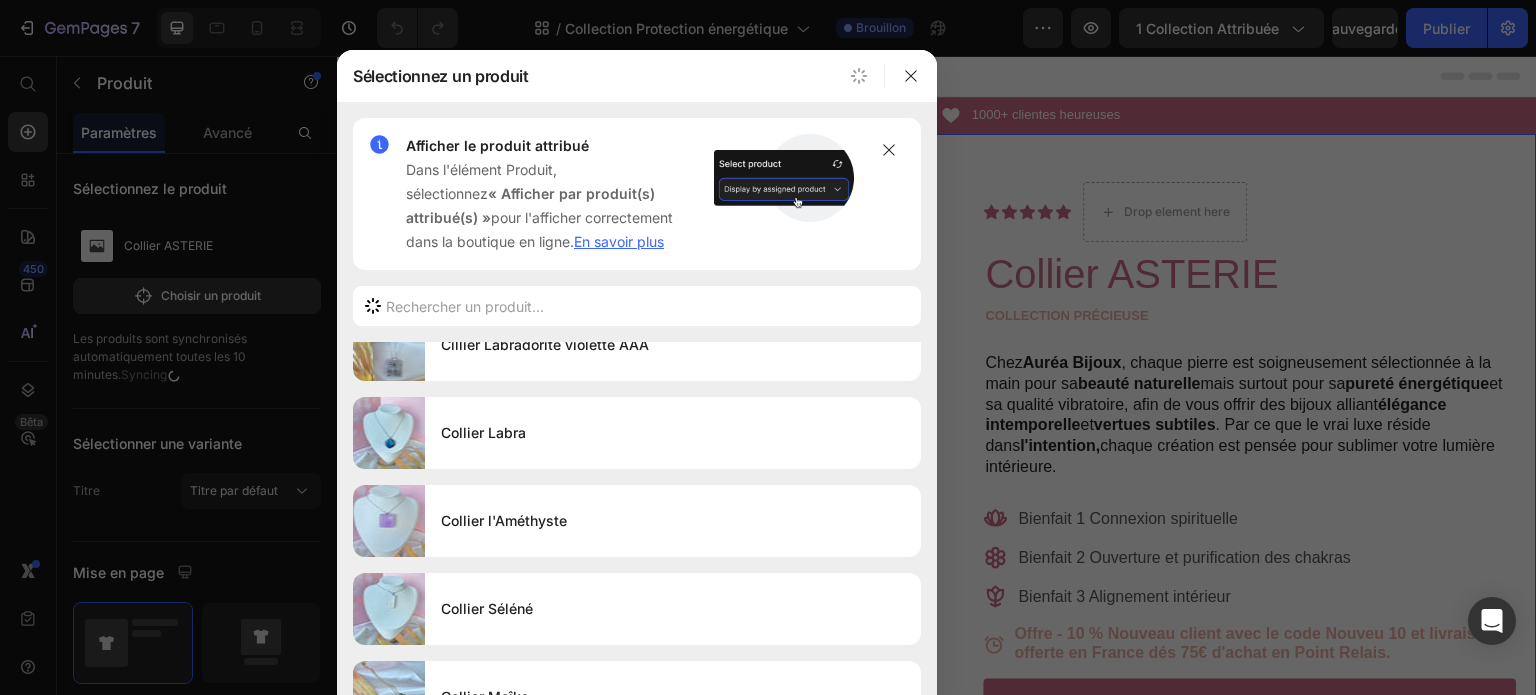 scroll, scrollTop: 6732, scrollLeft: 0, axis: vertical 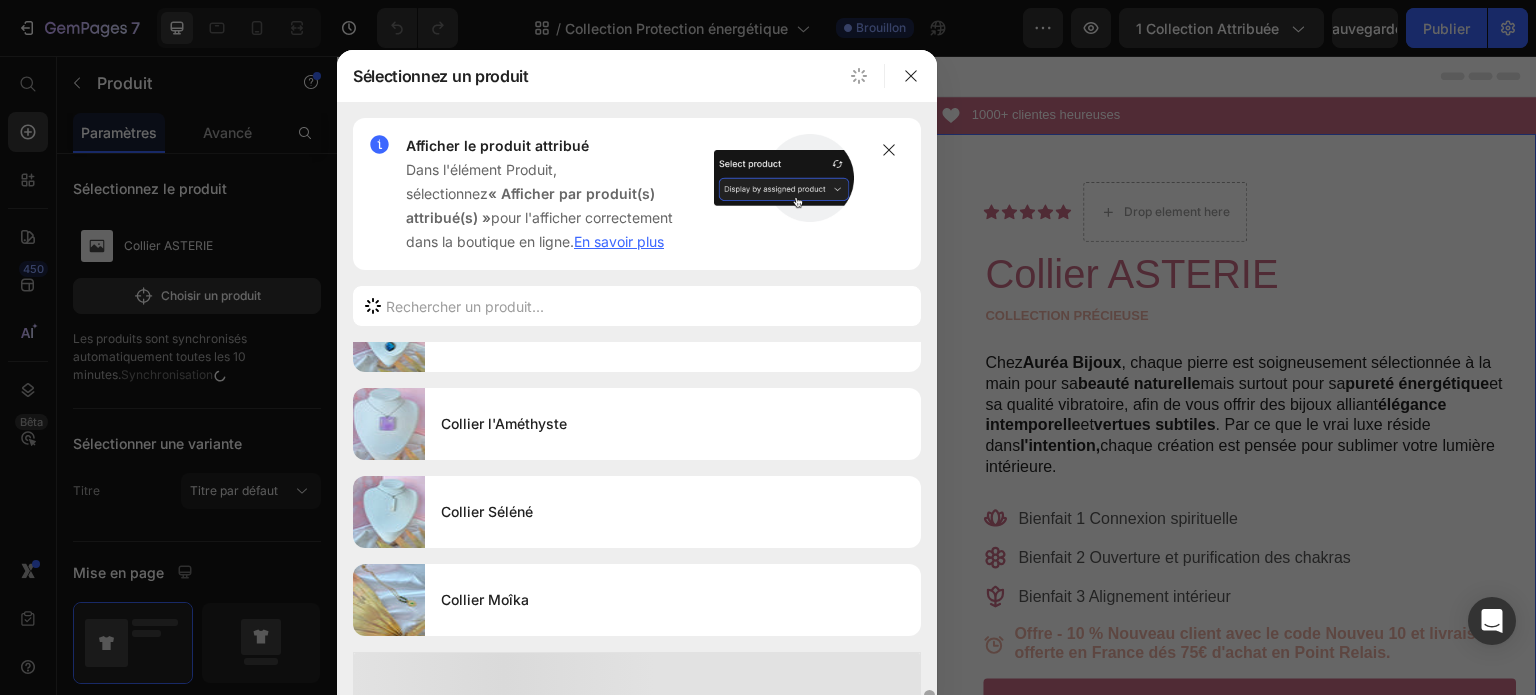 drag, startPoint x: 930, startPoint y: 651, endPoint x: 930, endPoint y: 742, distance: 91 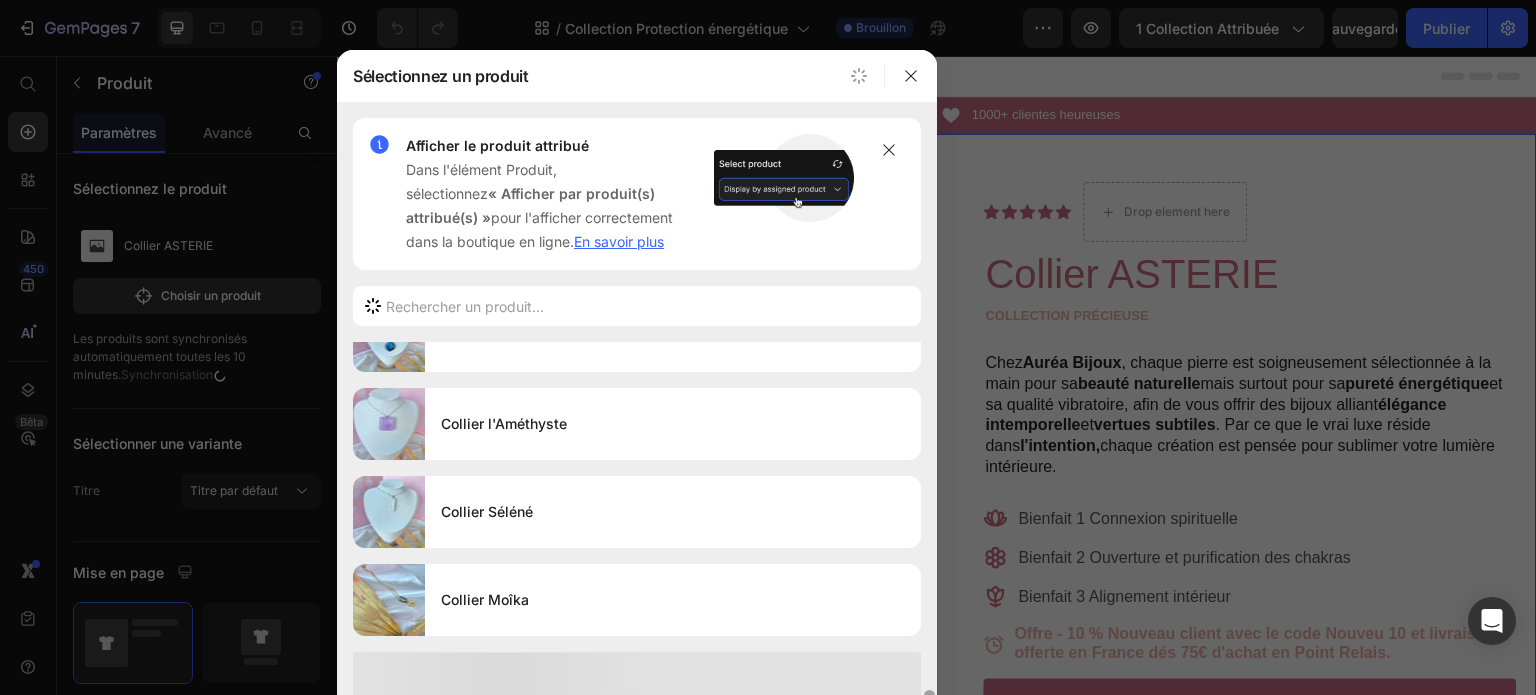click on "7 Historique des versions / Collection Protection énergétique Brouillon Aperçu 1 collection attribuée Sauvegarder Publier 450 Bêta Commencer par Sections Éléments Hero Section Product Detail Brands Trusted Badges Guarantee Product Breakdown How to use Testimonials Compare Bundle FAQs Social Proof Brand Story Product List Collection Blog List Contact Sticky Add to Cart Custom Footer Parcourir la bibliothèque 450 Mise en page
Rangée
Rangée
Rangée
Rangée Texte
Titre
Bloc de texte Bouton
Bouton
Bouton
Collant Retour en haut" at bounding box center [768, 75] 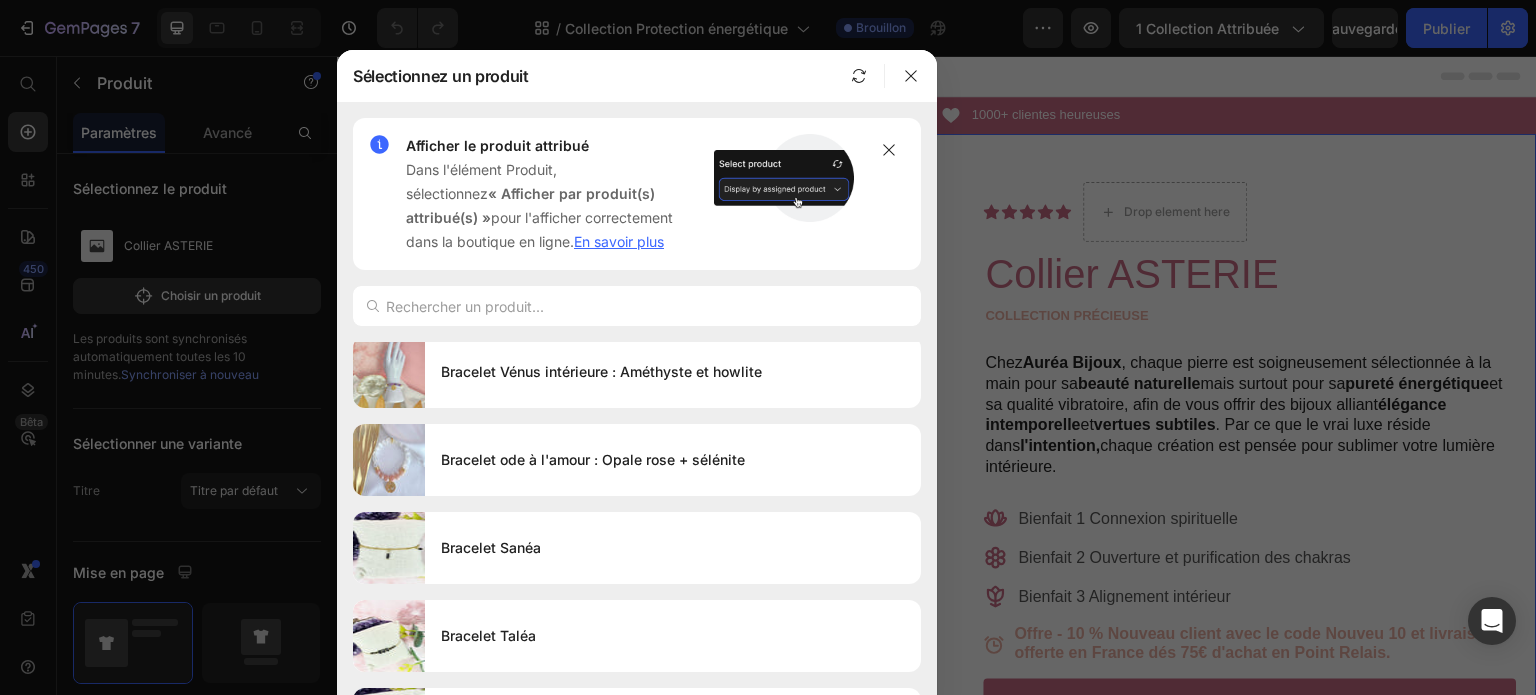 scroll, scrollTop: 7420, scrollLeft: 0, axis: vertical 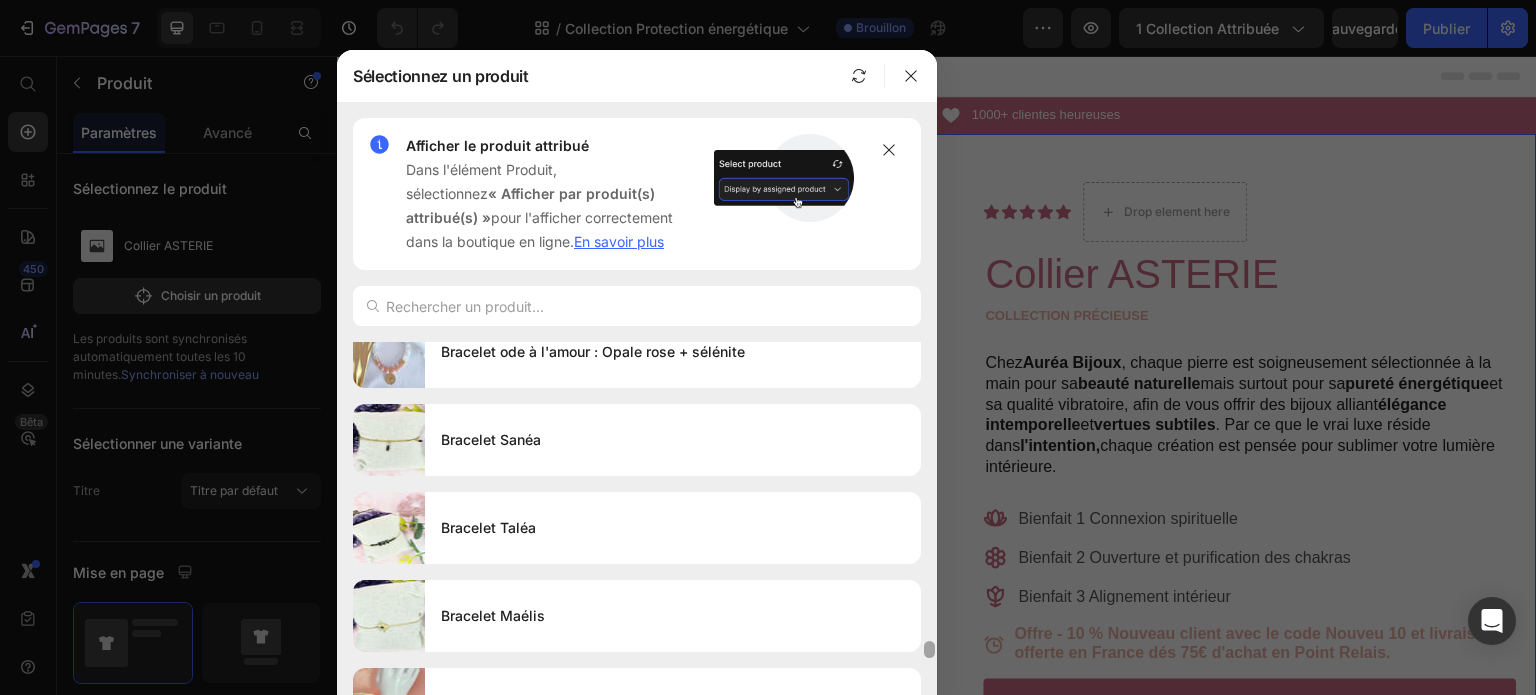 drag, startPoint x: 928, startPoint y: 663, endPoint x: 931, endPoint y: 695, distance: 32.140316 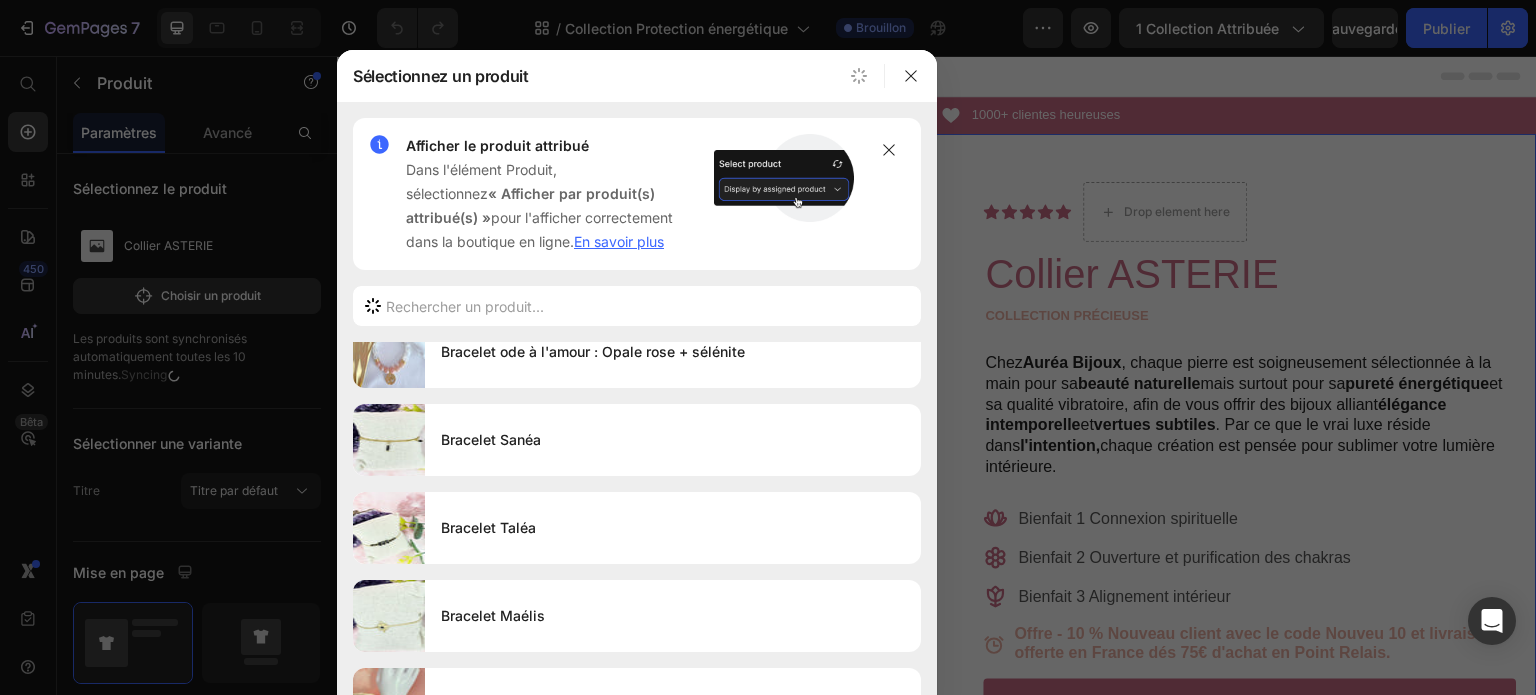 scroll, scrollTop: 7612, scrollLeft: 0, axis: vertical 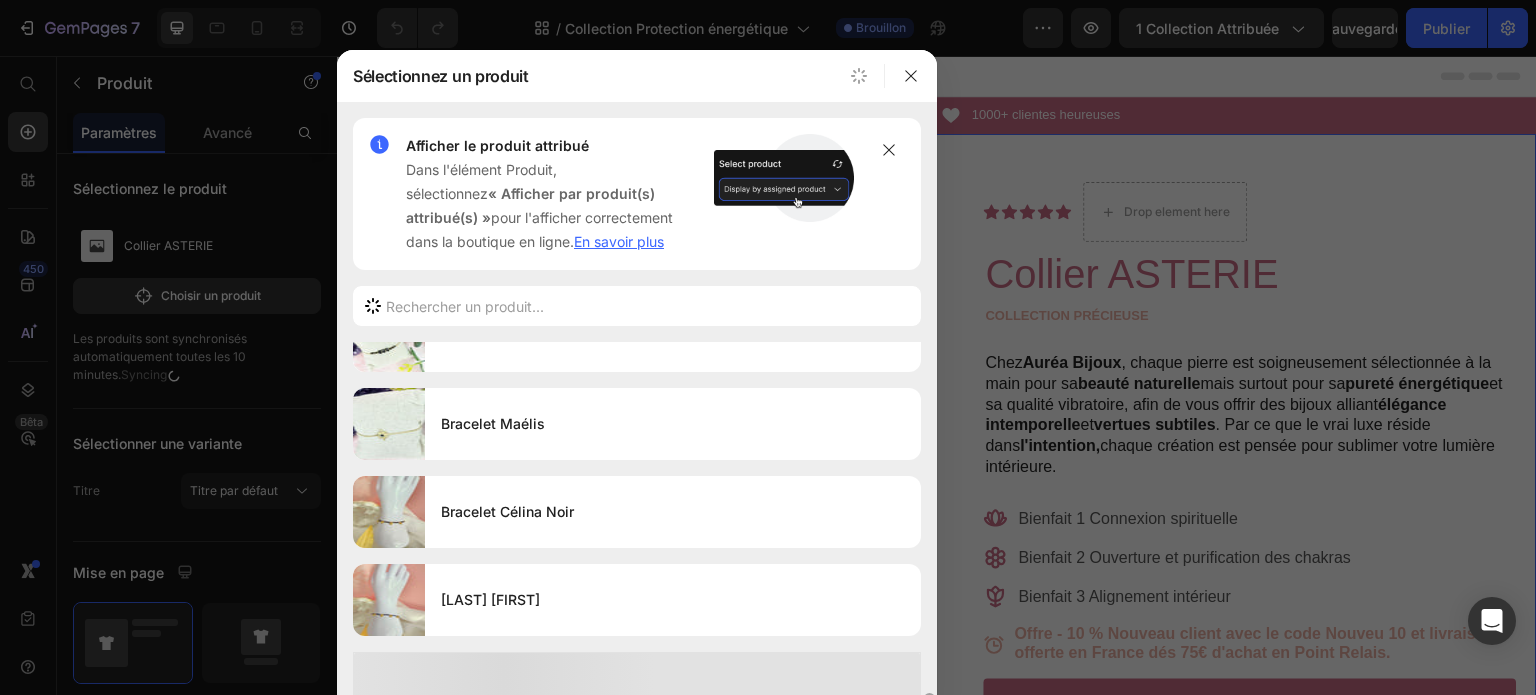 drag, startPoint x: 928, startPoint y: 687, endPoint x: 928, endPoint y: 722, distance: 35 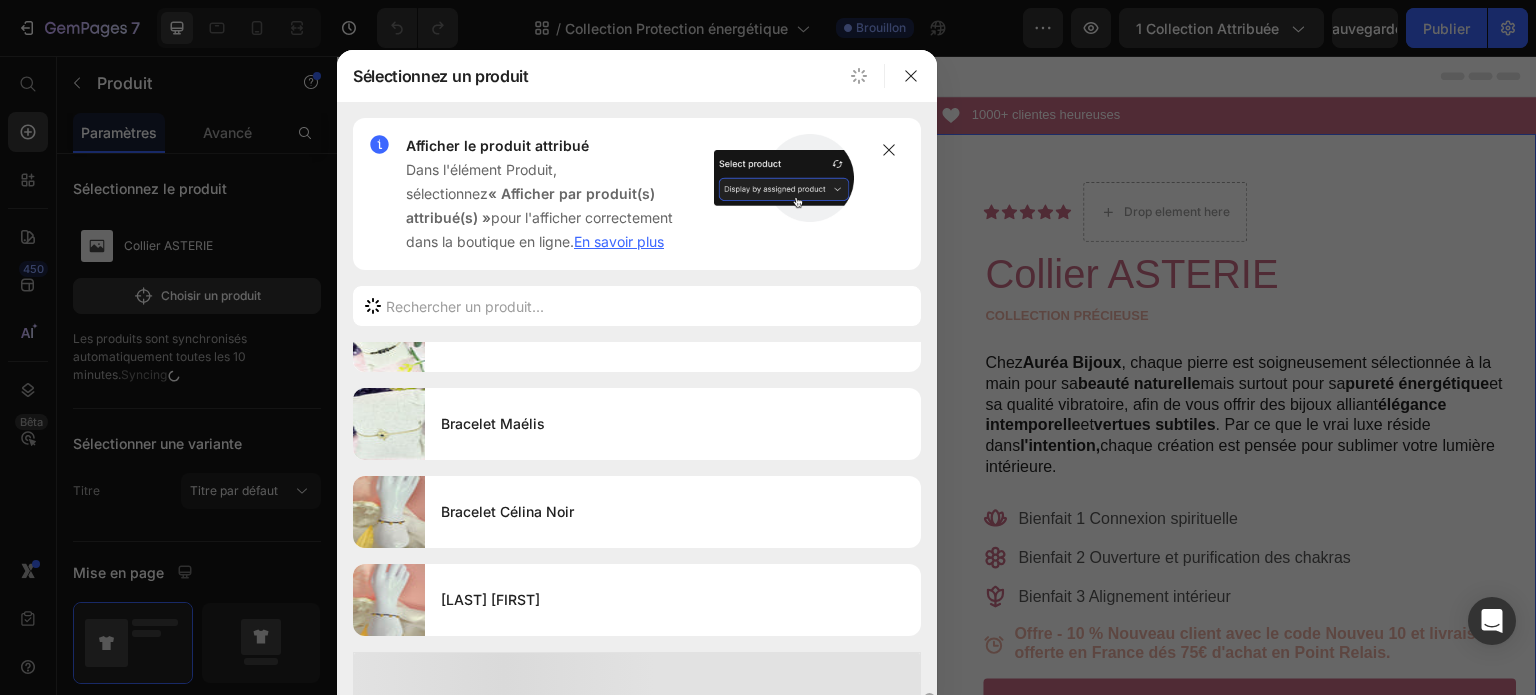 click on "7 Historique des versions / Collection Protection énergétique Brouillon Aperçu 1 collection attribuée Sauvegarder Publier 450 Bêta Commencer par Sections Éléments Hero Section Product Detail Brands Trusted Badges Guarantee Product Breakdown How to use Testimonials Compare Bundle FAQs Social Proof Brand Story Product List Collection Blog List Contact Sticky Add to Cart Custom Footer Parcourir la bibliothèque 450 Mise en page
Rangée
Rangée
Rangée
Rangée Texte
Titre
Bloc de texte Bouton
Bouton
Bouton
Collant Retour en haut" at bounding box center [768, 75] 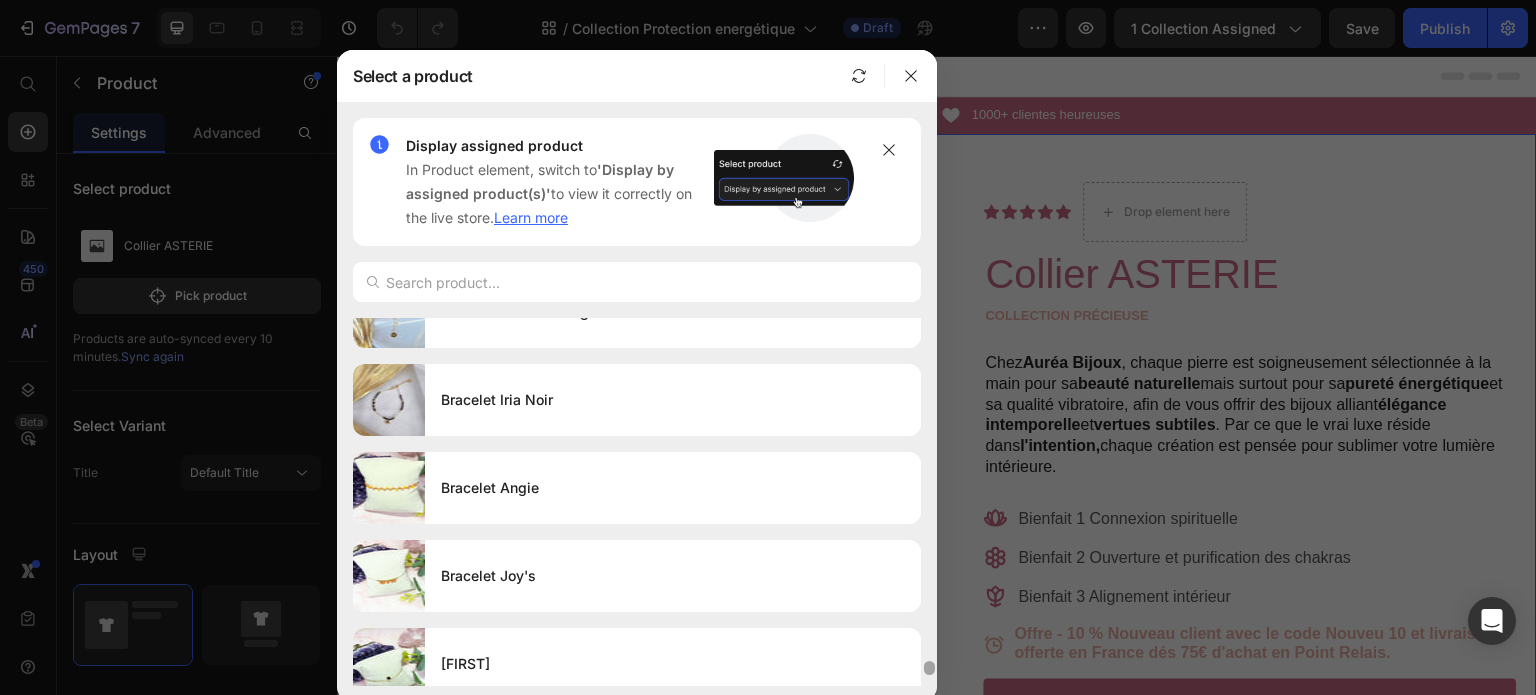 scroll, scrollTop: 9067, scrollLeft: 0, axis: vertical 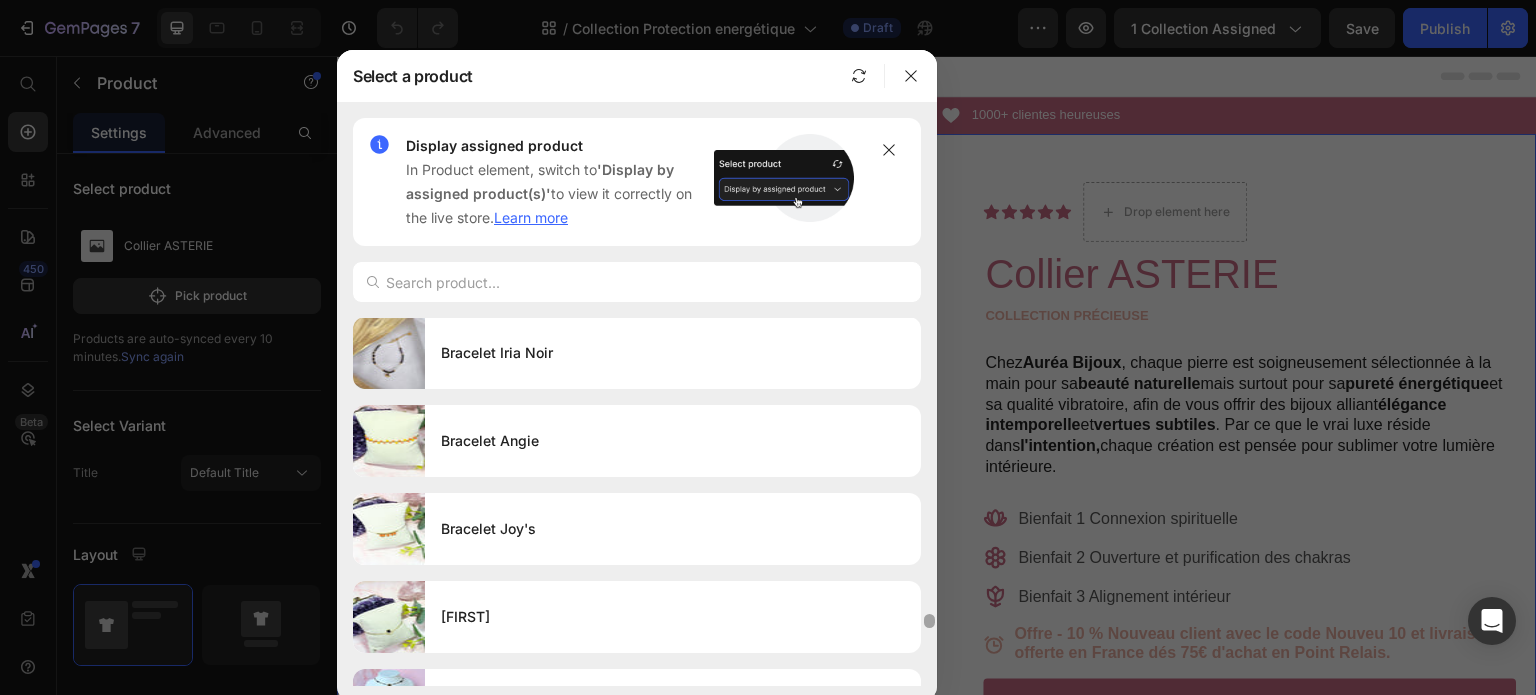 drag, startPoint x: 929, startPoint y: 666, endPoint x: 931, endPoint y: 727, distance: 61.03278 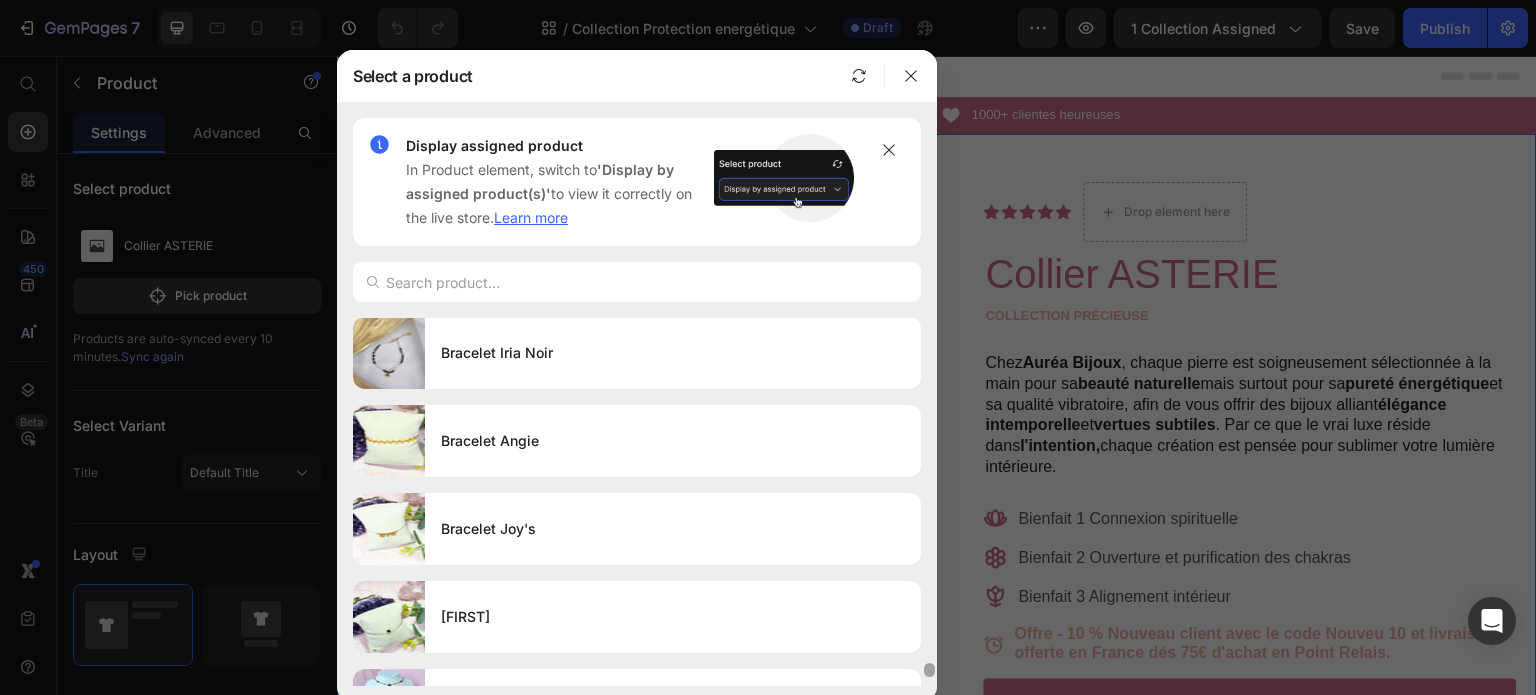 scroll, scrollTop: 9296, scrollLeft: 0, axis: vertical 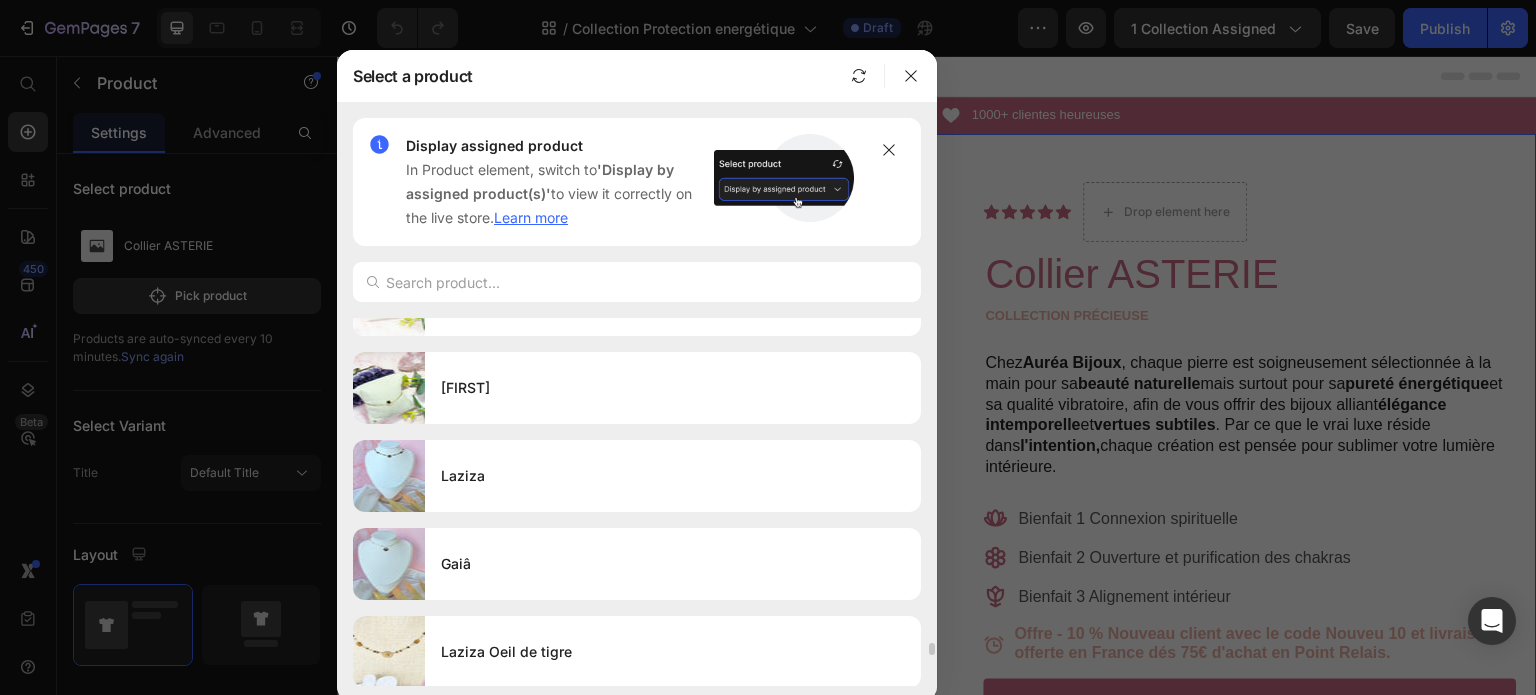 drag, startPoint x: 935, startPoint y: 669, endPoint x: 935, endPoint y: 689, distance: 20 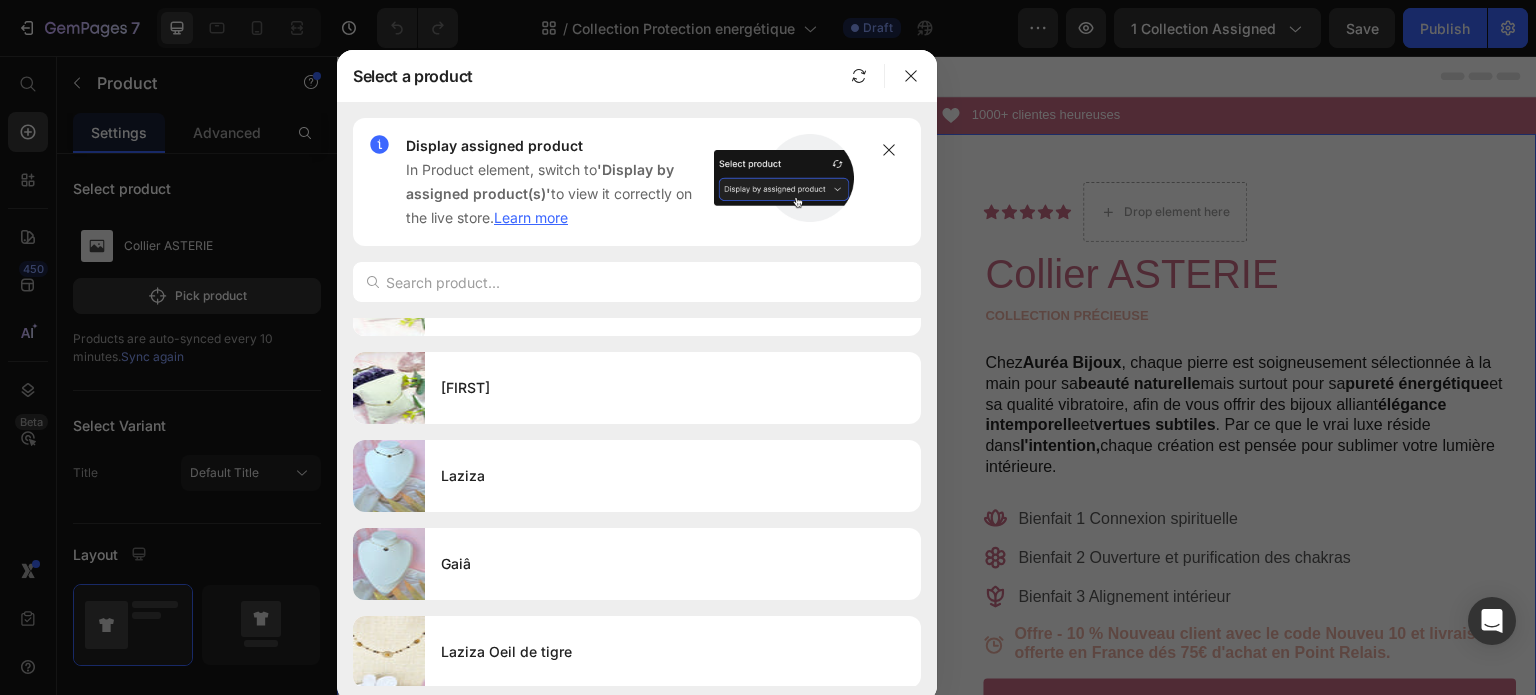 scroll, scrollTop: 9664, scrollLeft: 0, axis: vertical 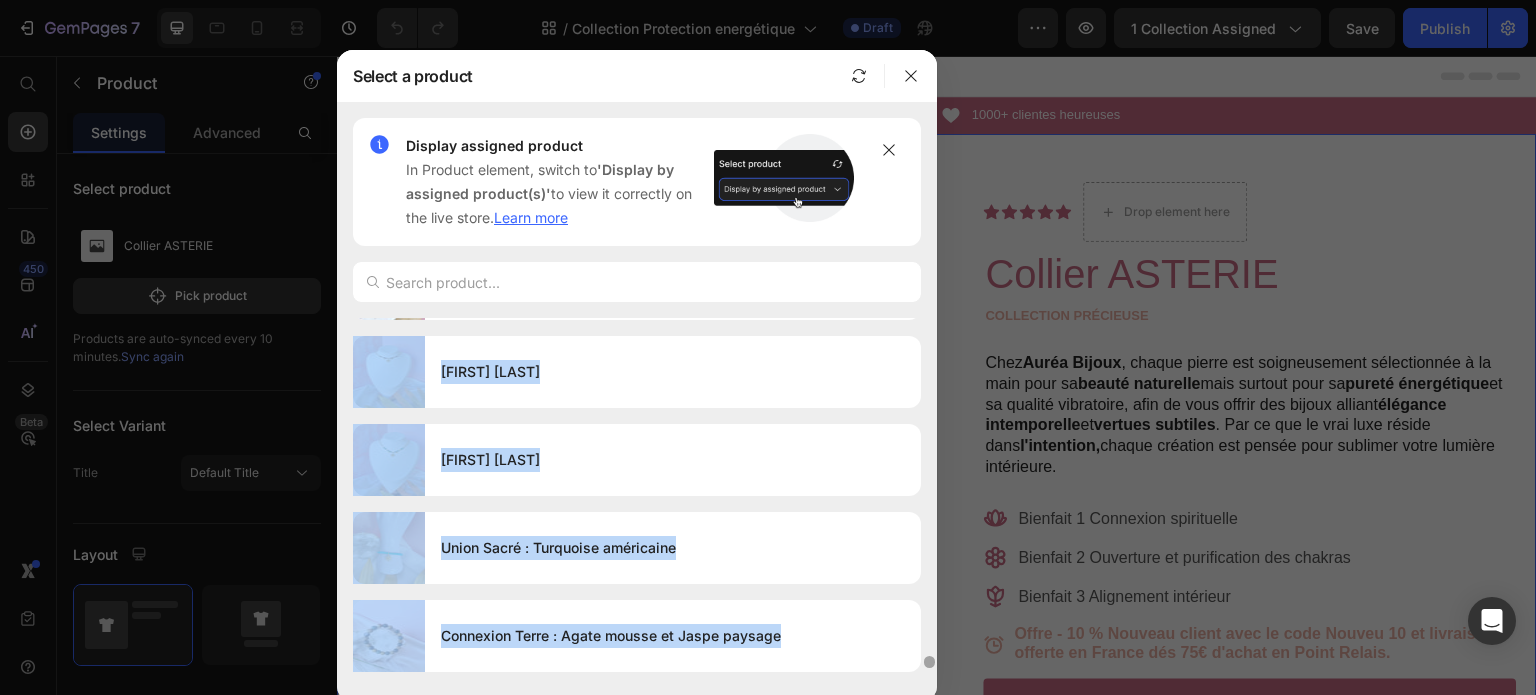 click at bounding box center [929, 502] 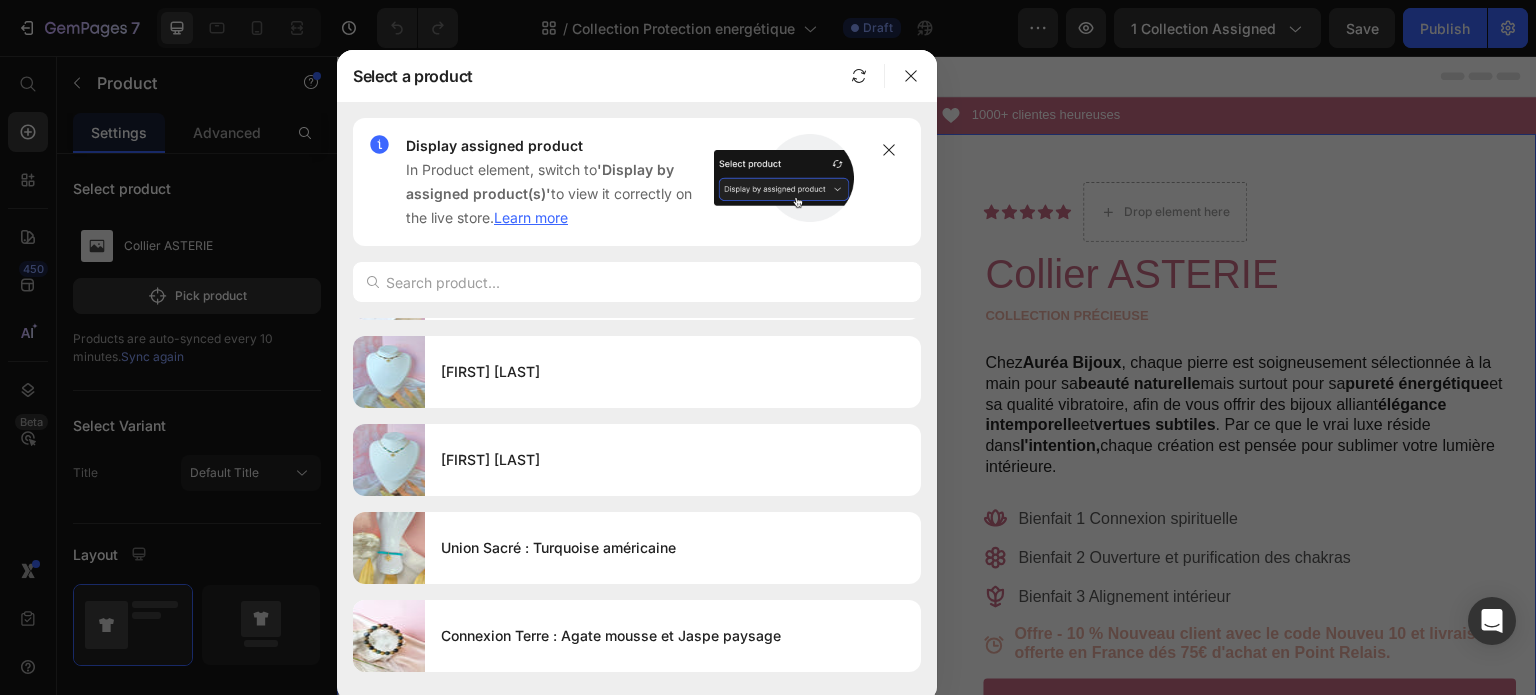 scroll, scrollTop: 10032, scrollLeft: 0, axis: vertical 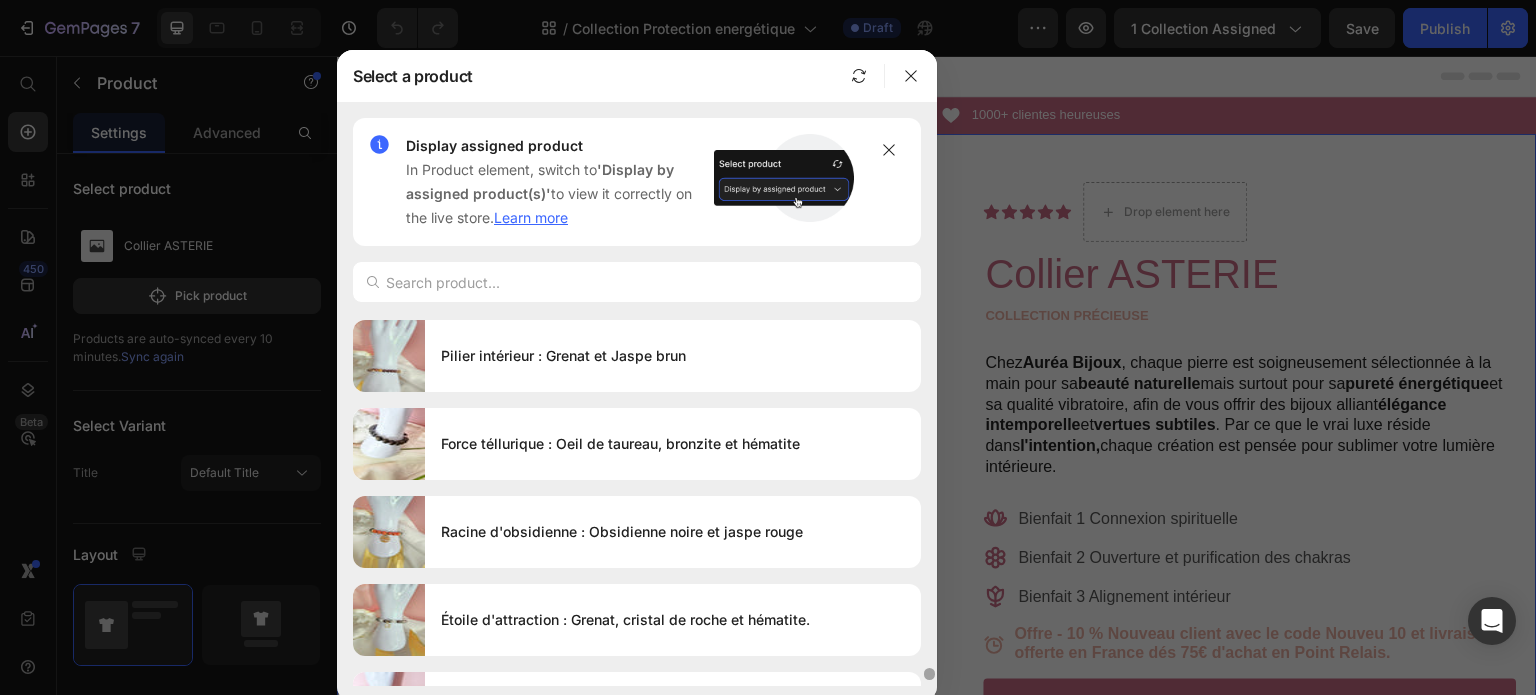 click at bounding box center (929, 502) 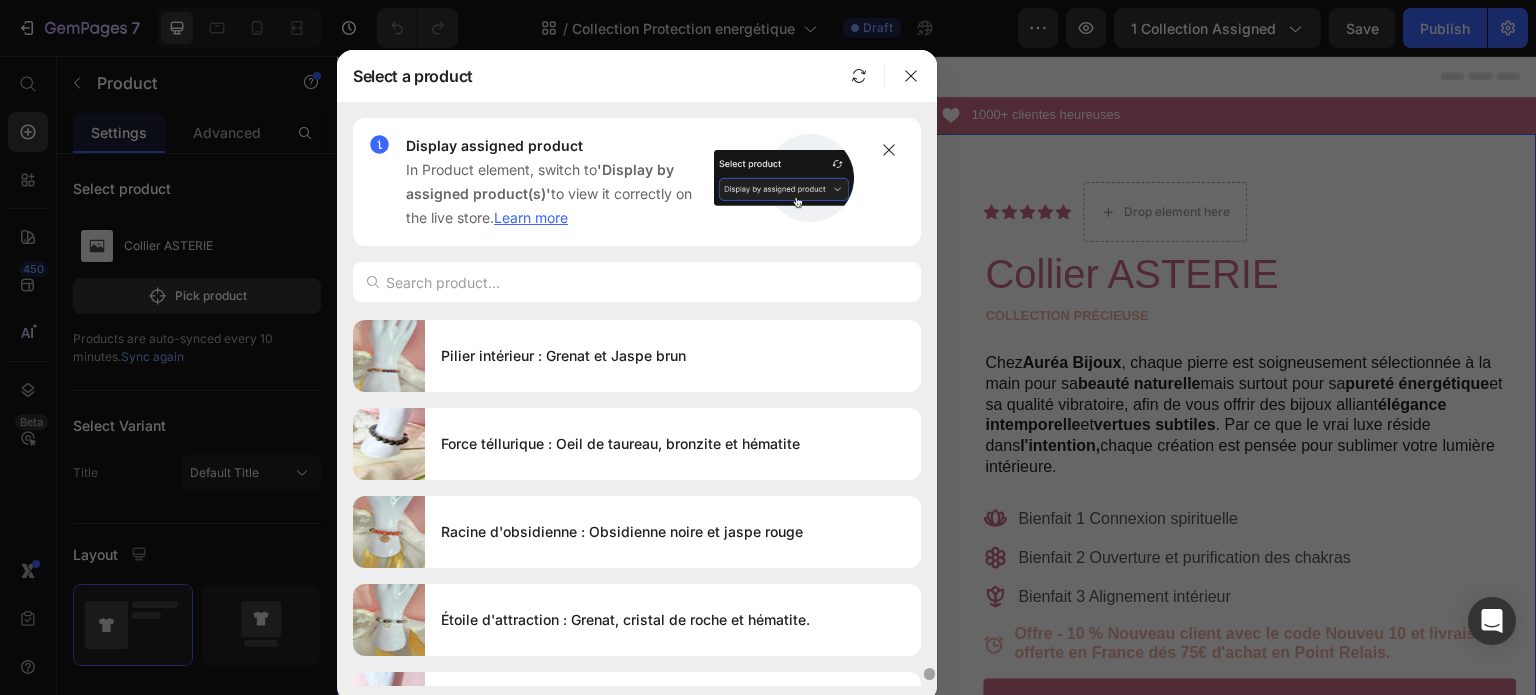 click at bounding box center (929, 674) 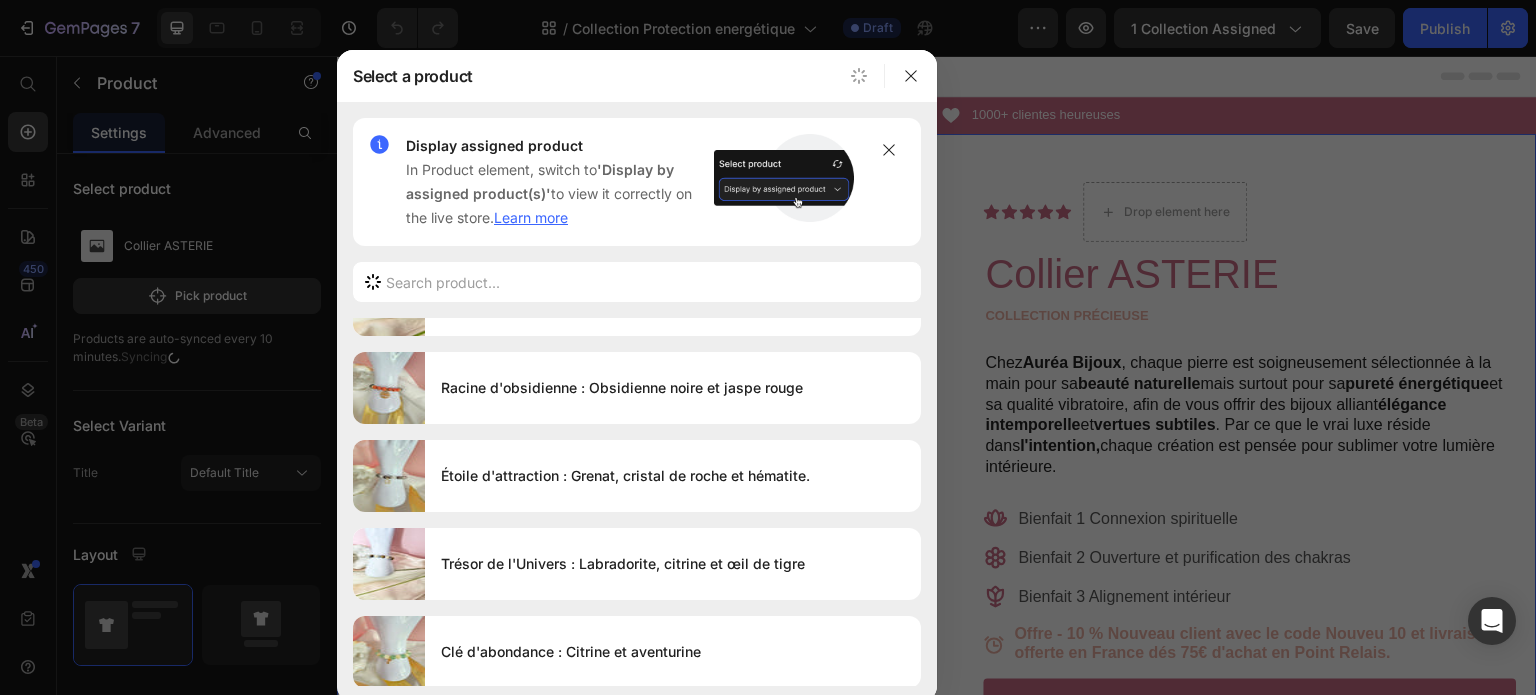 scroll, scrollTop: 10252, scrollLeft: 0, axis: vertical 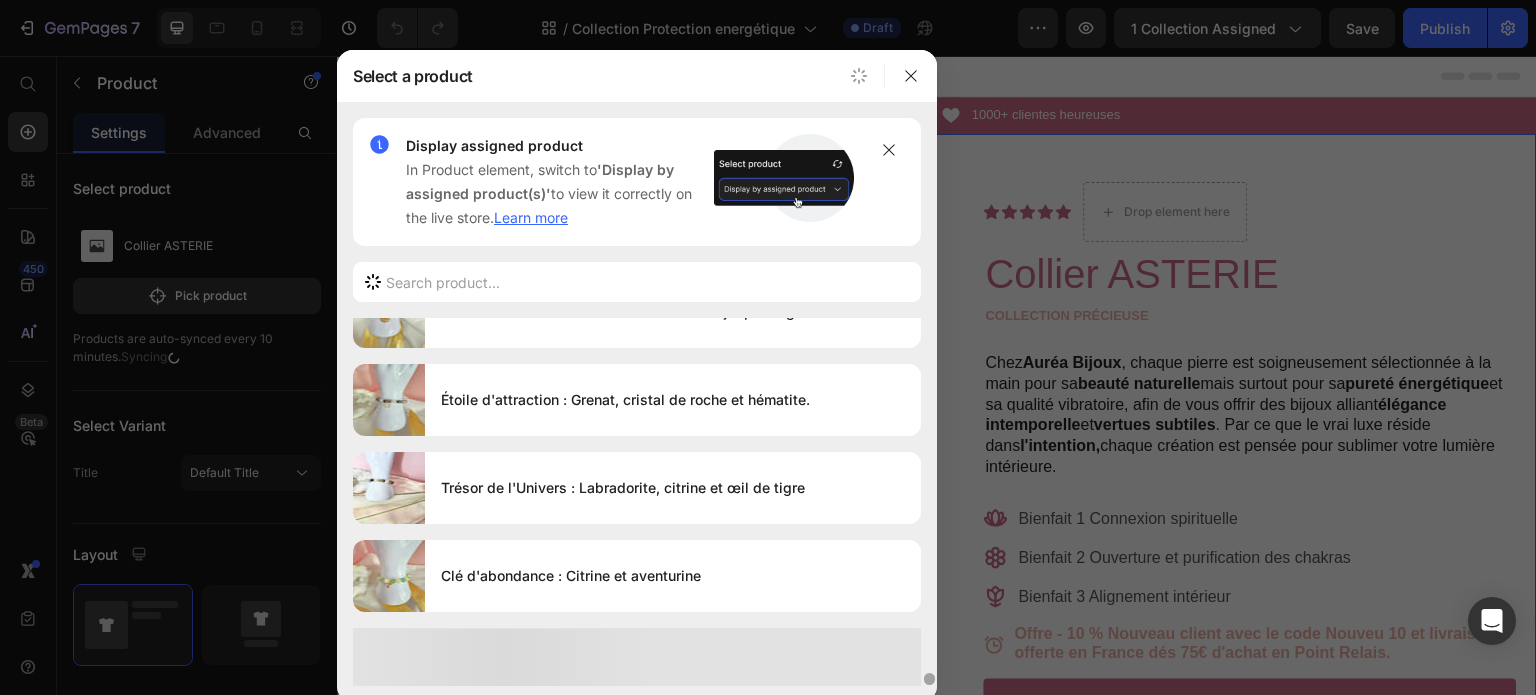 drag, startPoint x: 929, startPoint y: 672, endPoint x: 928, endPoint y: 682, distance: 10.049875 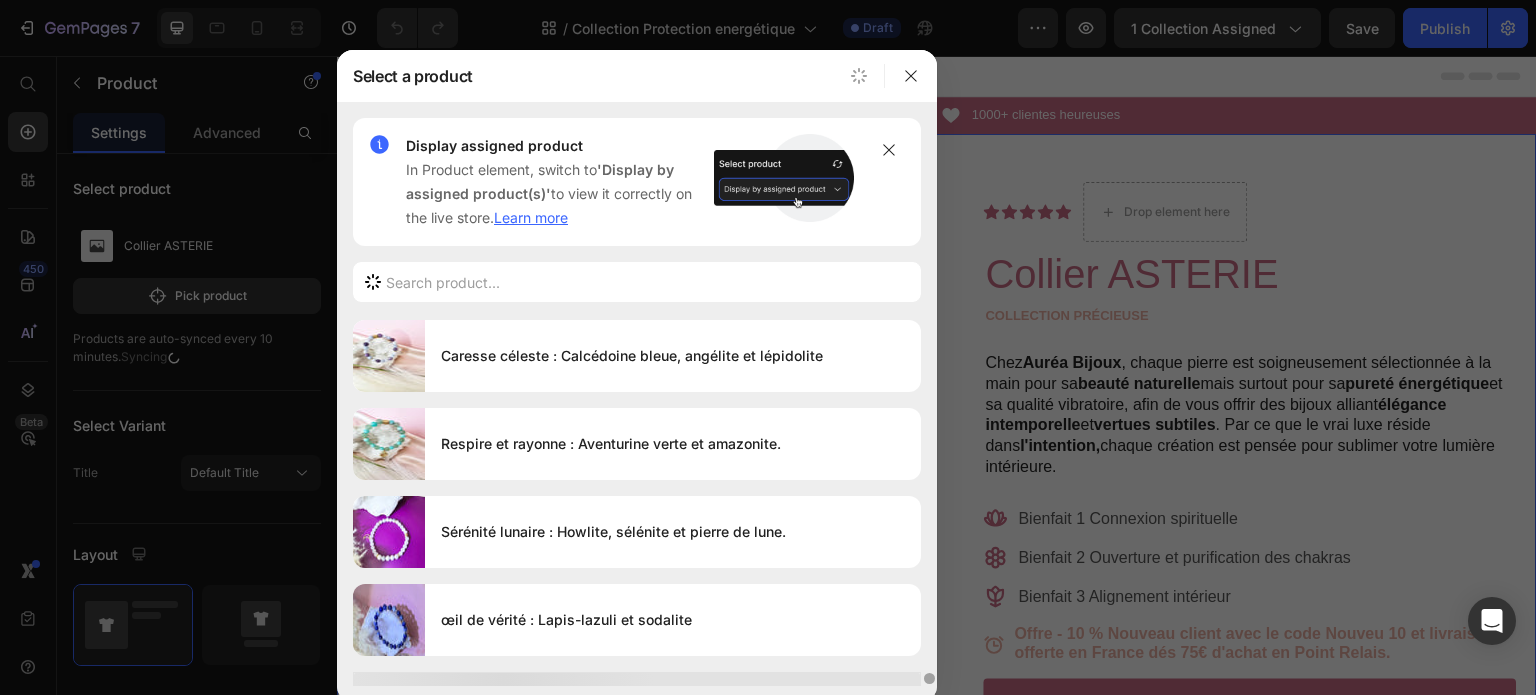 scroll, scrollTop: 11120, scrollLeft: 0, axis: vertical 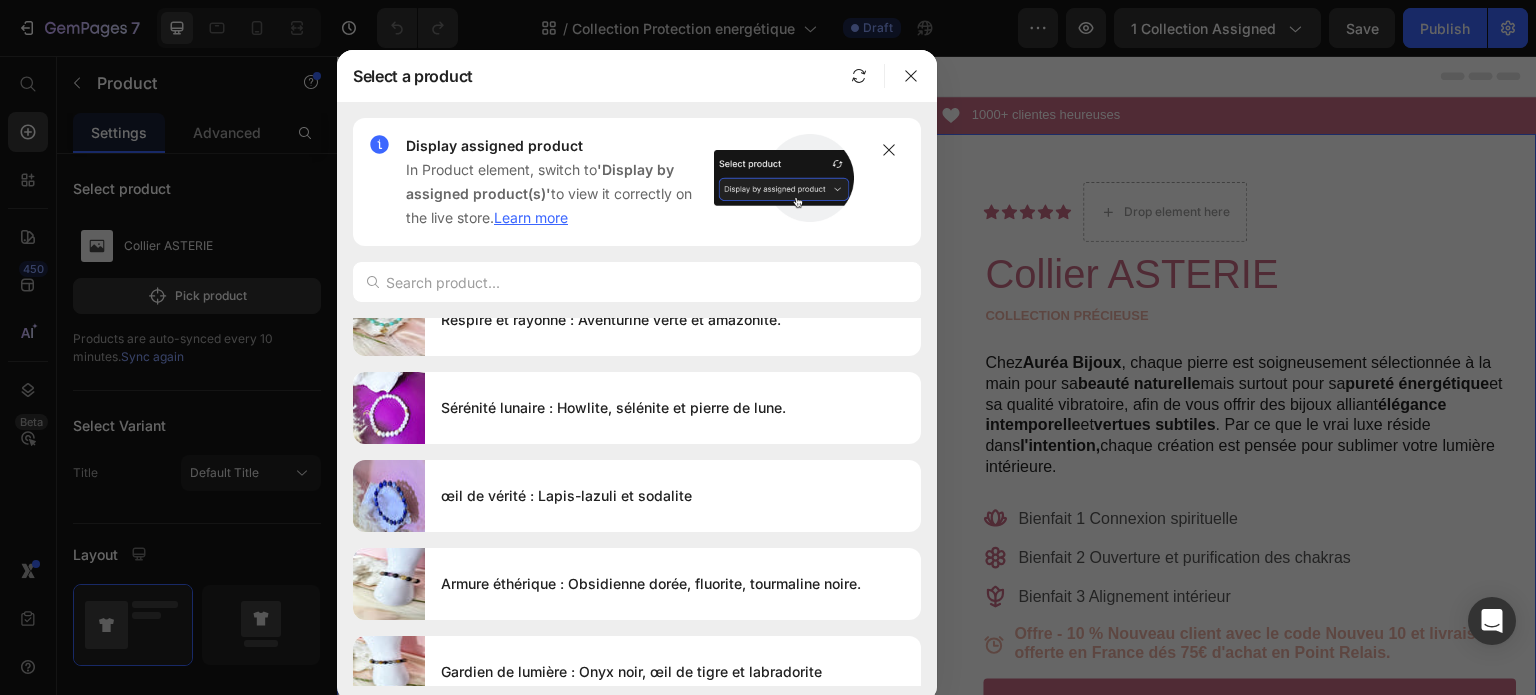 drag, startPoint x: 932, startPoint y: 651, endPoint x: 930, endPoint y: 683, distance: 32.06244 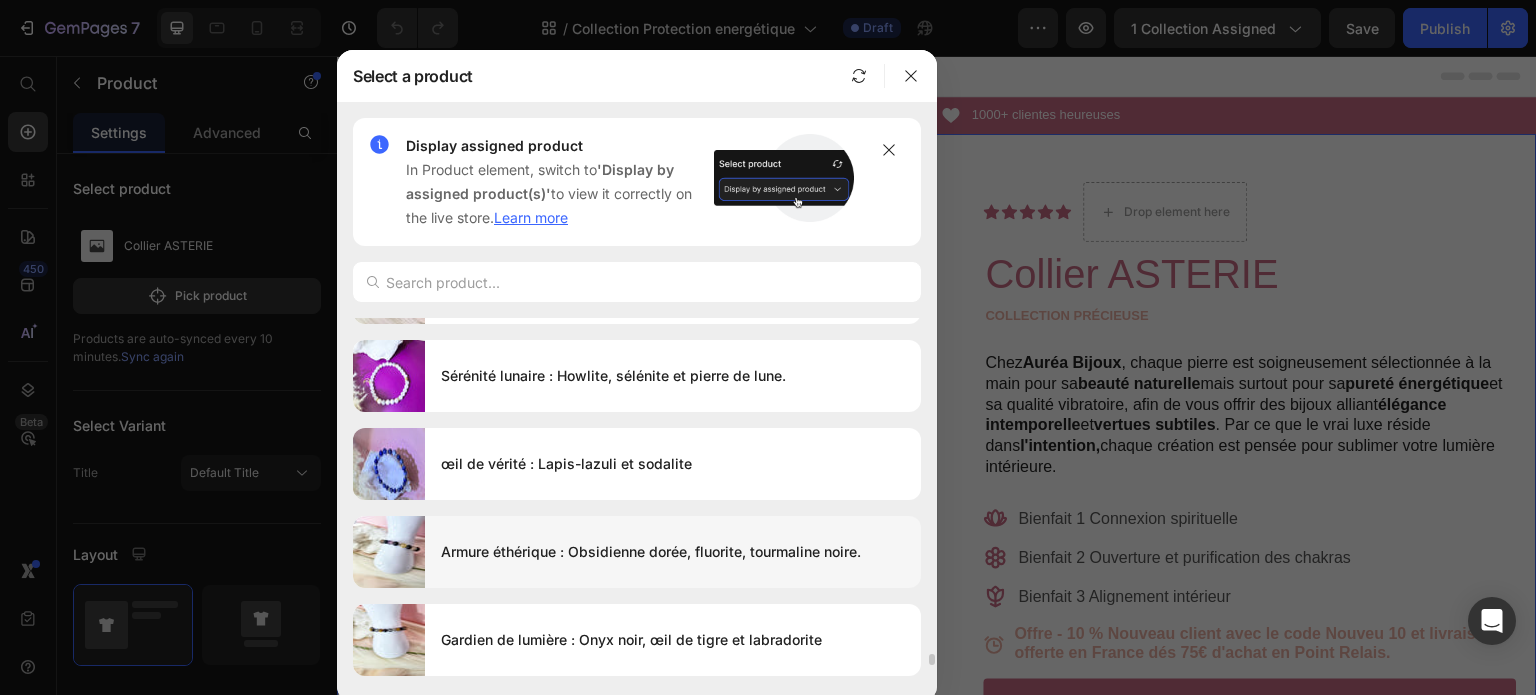 click on "Armure éthérique : Obsidienne dorée, fluorite, tourmaline noire." at bounding box center [673, 552] 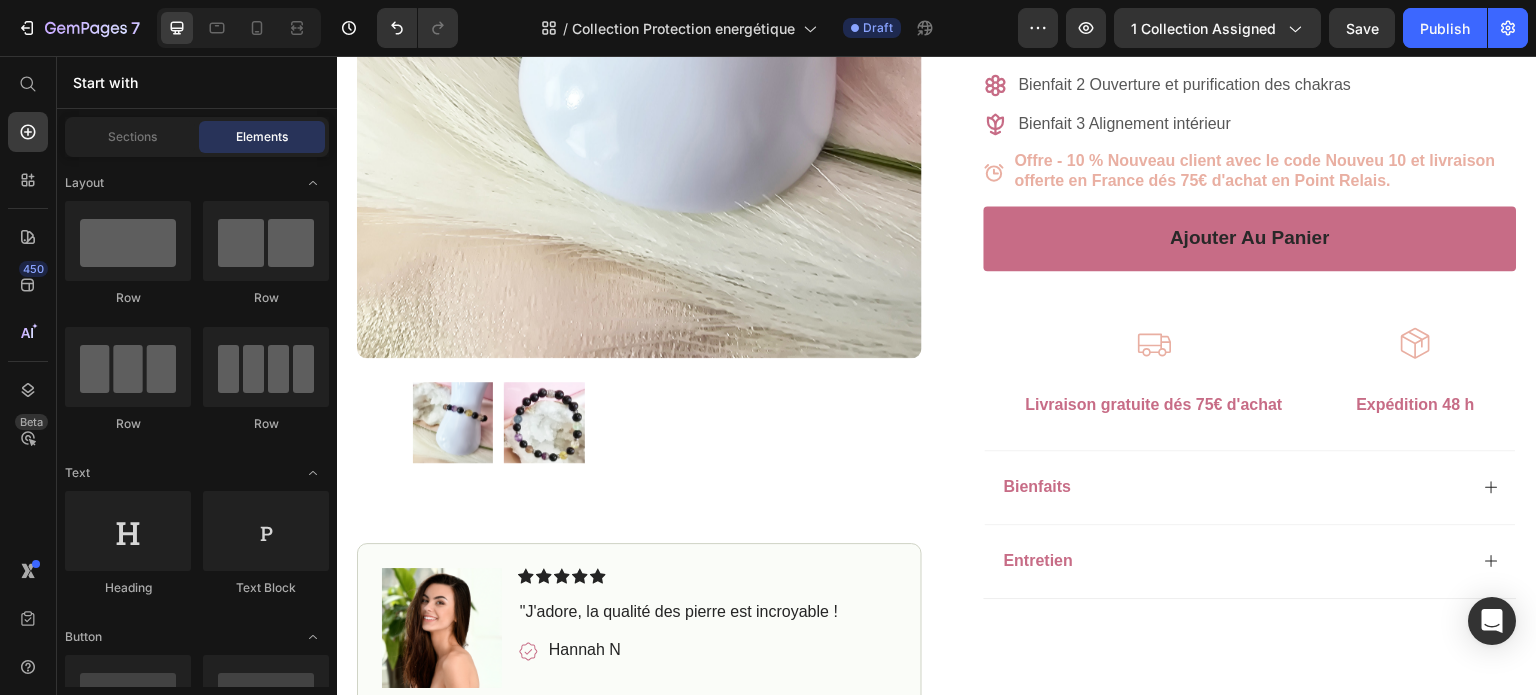 scroll, scrollTop: 611, scrollLeft: 0, axis: vertical 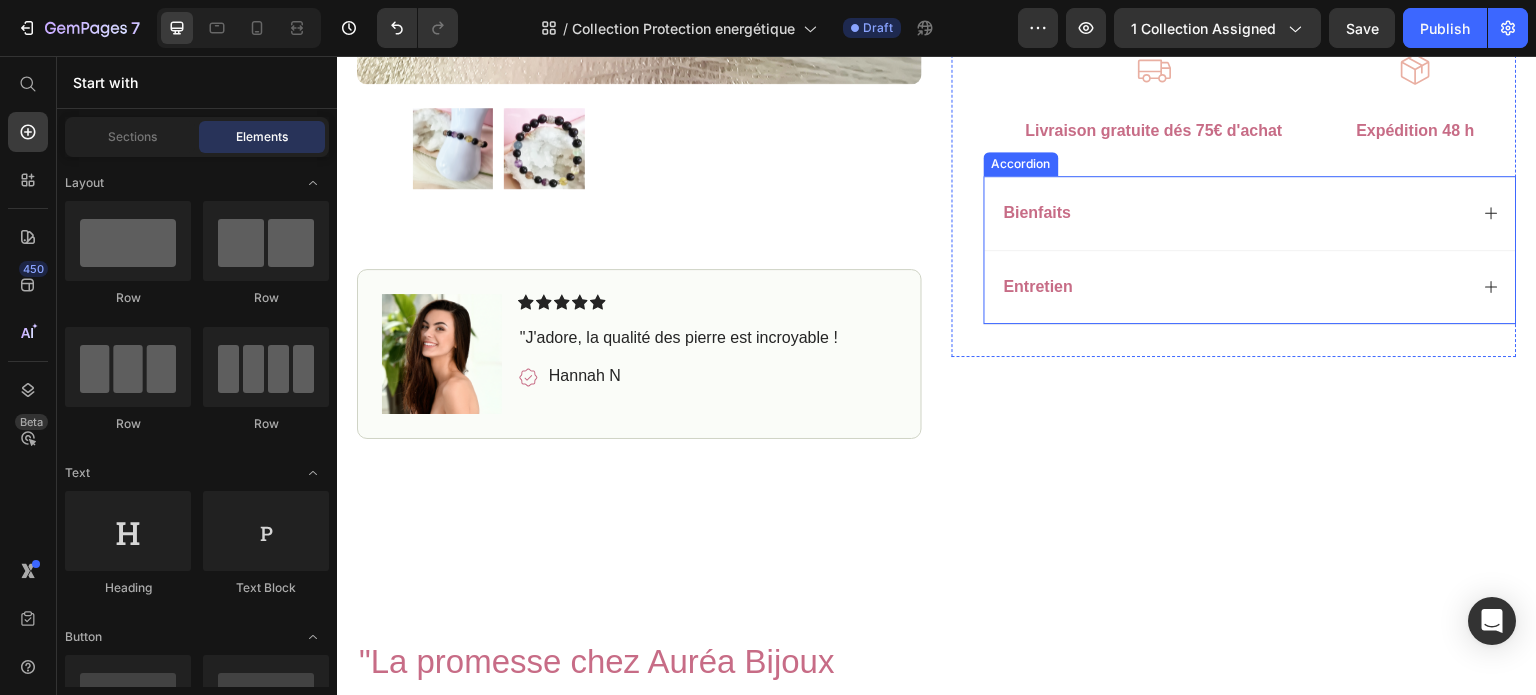 click on "Bienfaits" at bounding box center [1234, 213] 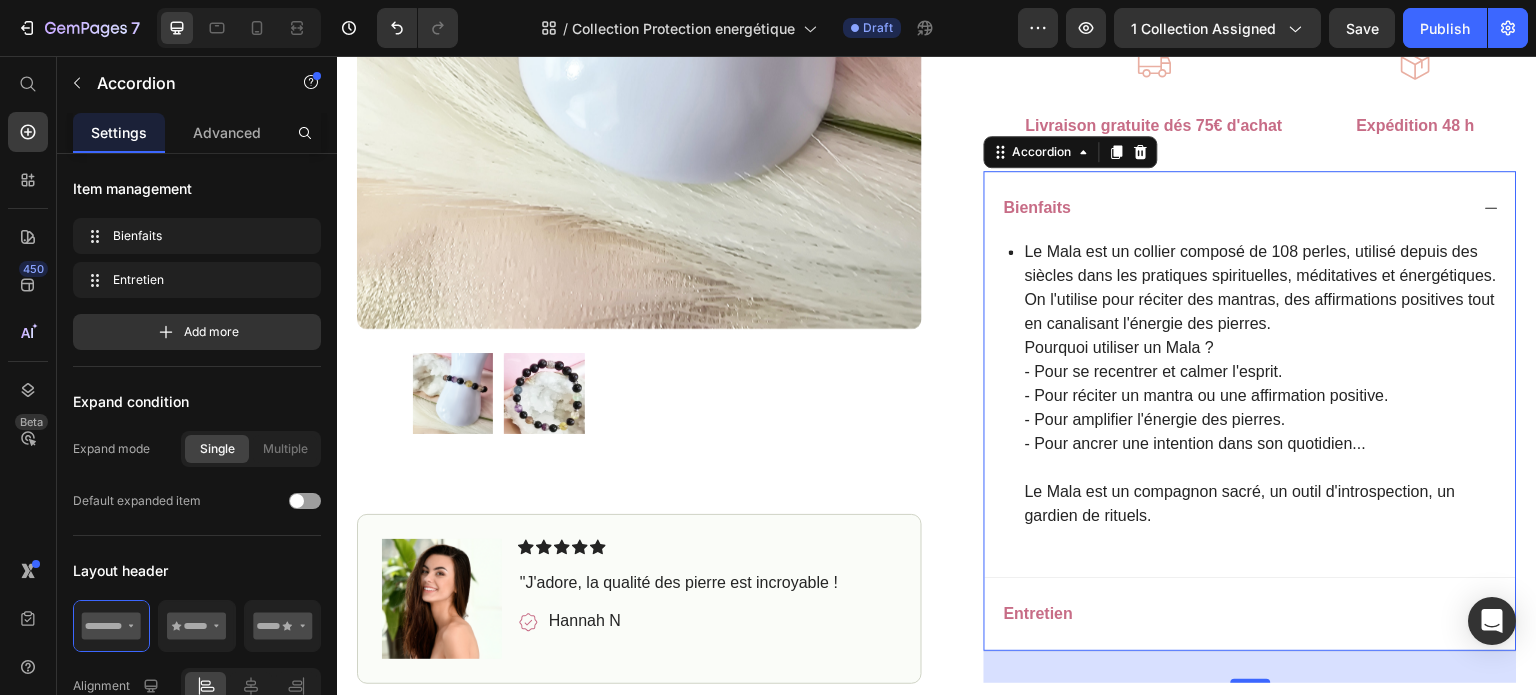 scroll, scrollTop: 859, scrollLeft: 0, axis: vertical 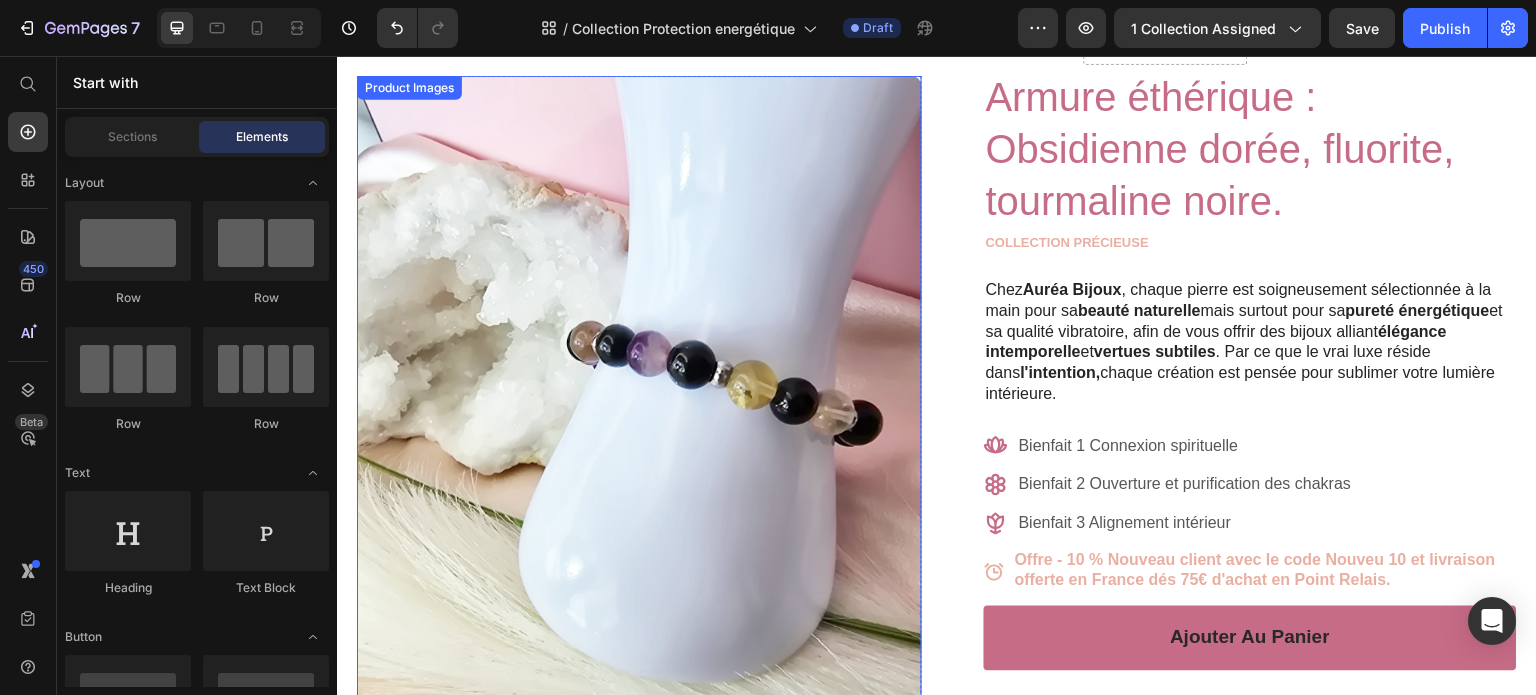 click at bounding box center (639, 452) 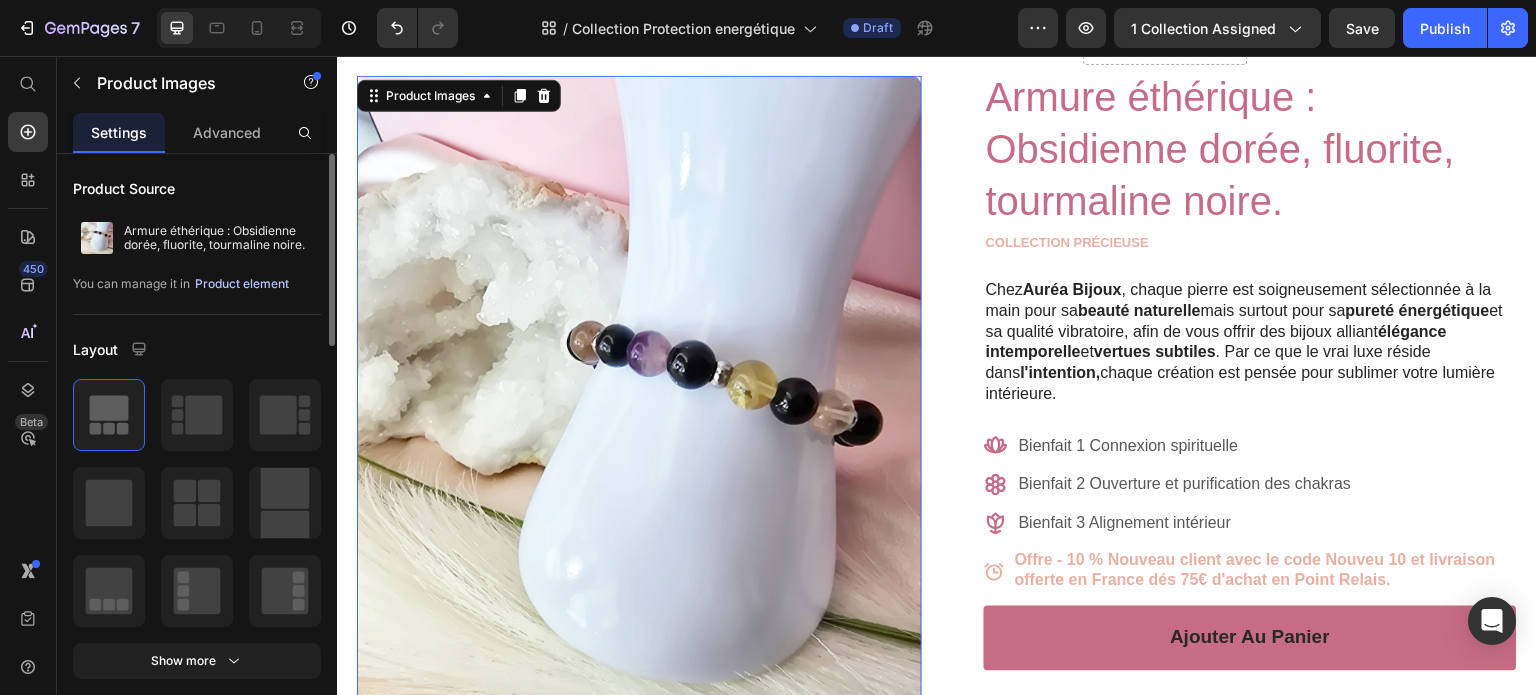 click on "Product element" at bounding box center [242, 284] 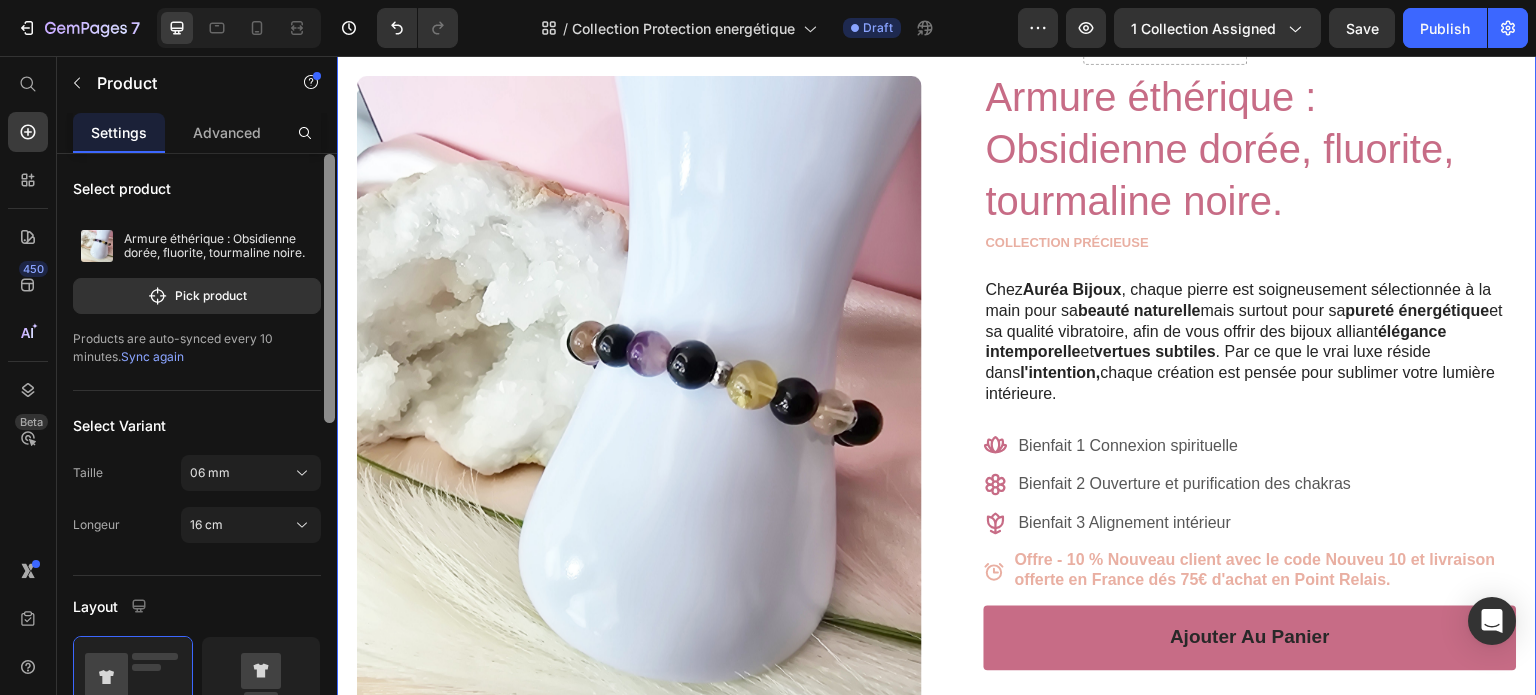 scroll, scrollTop: 598, scrollLeft: 0, axis: vertical 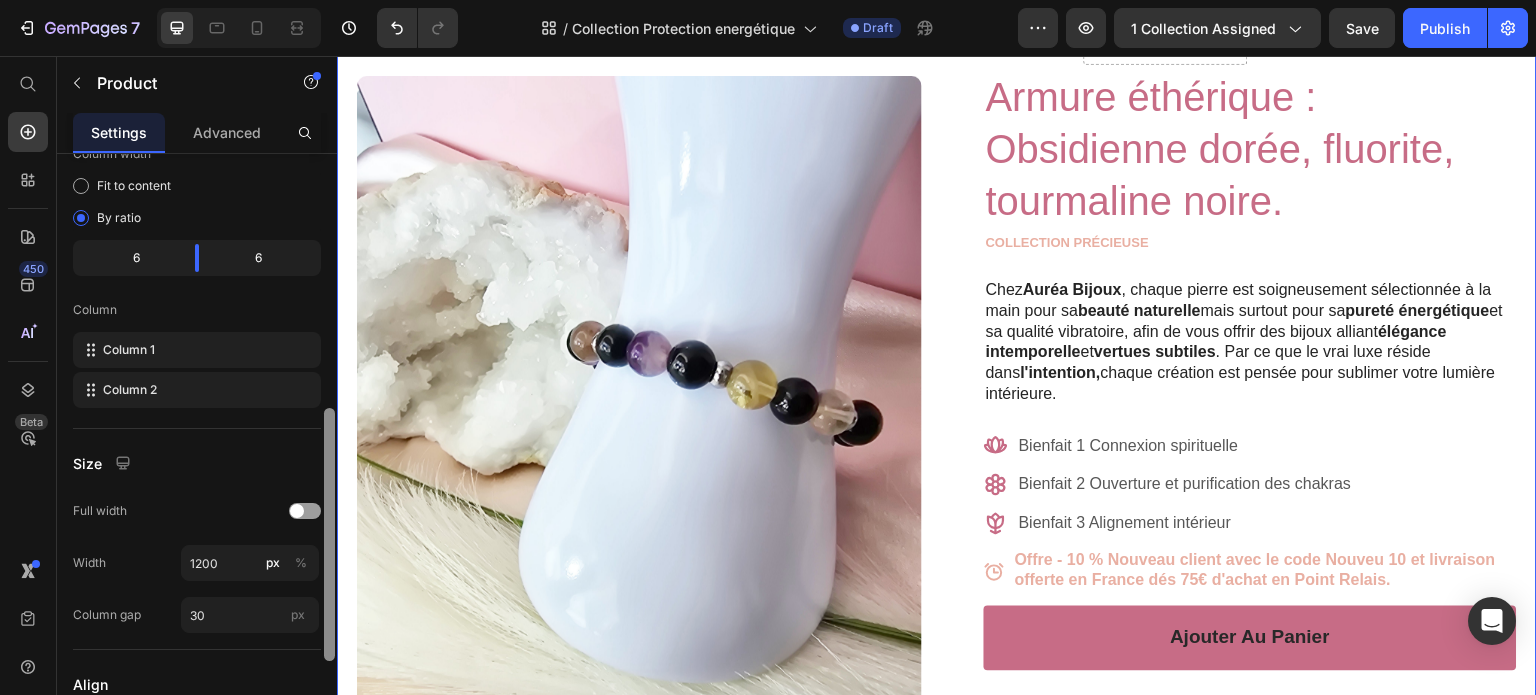 click at bounding box center [329, 453] 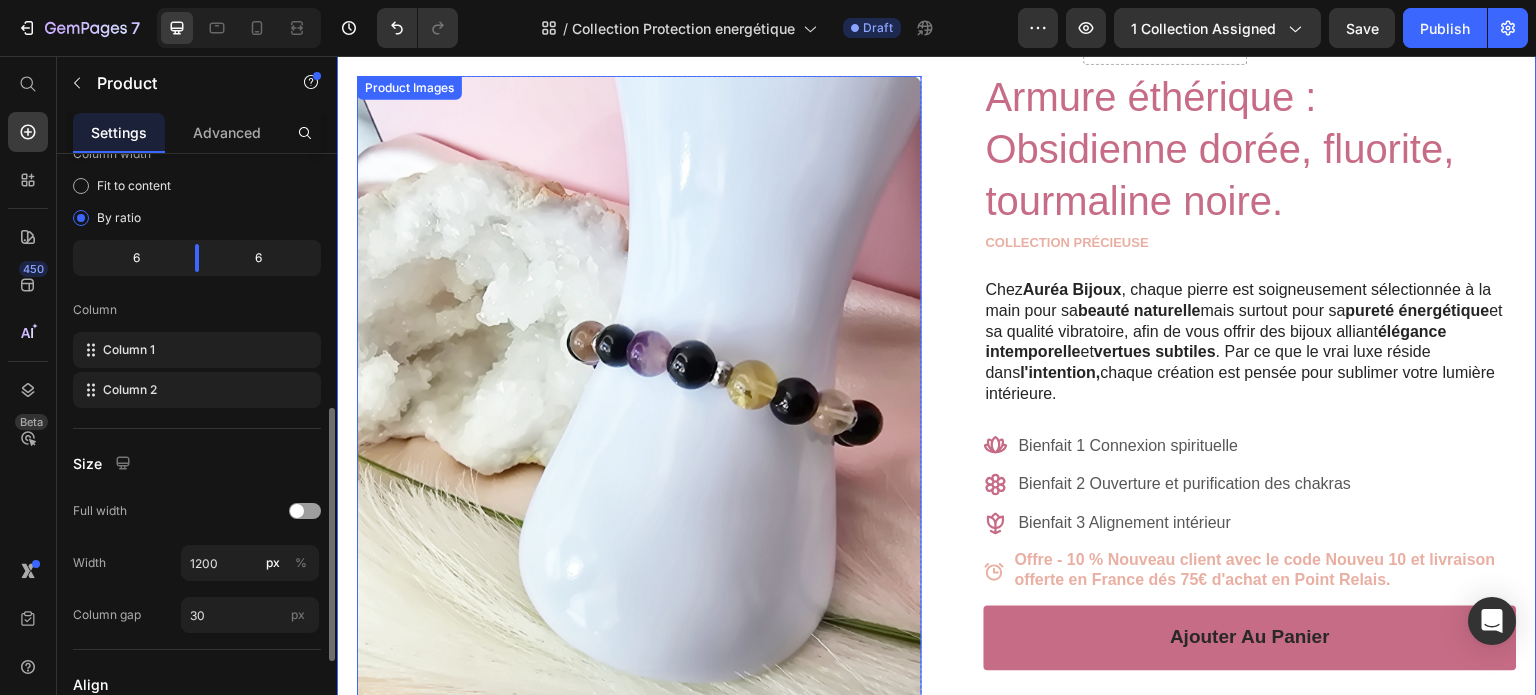 click at bounding box center (639, 452) 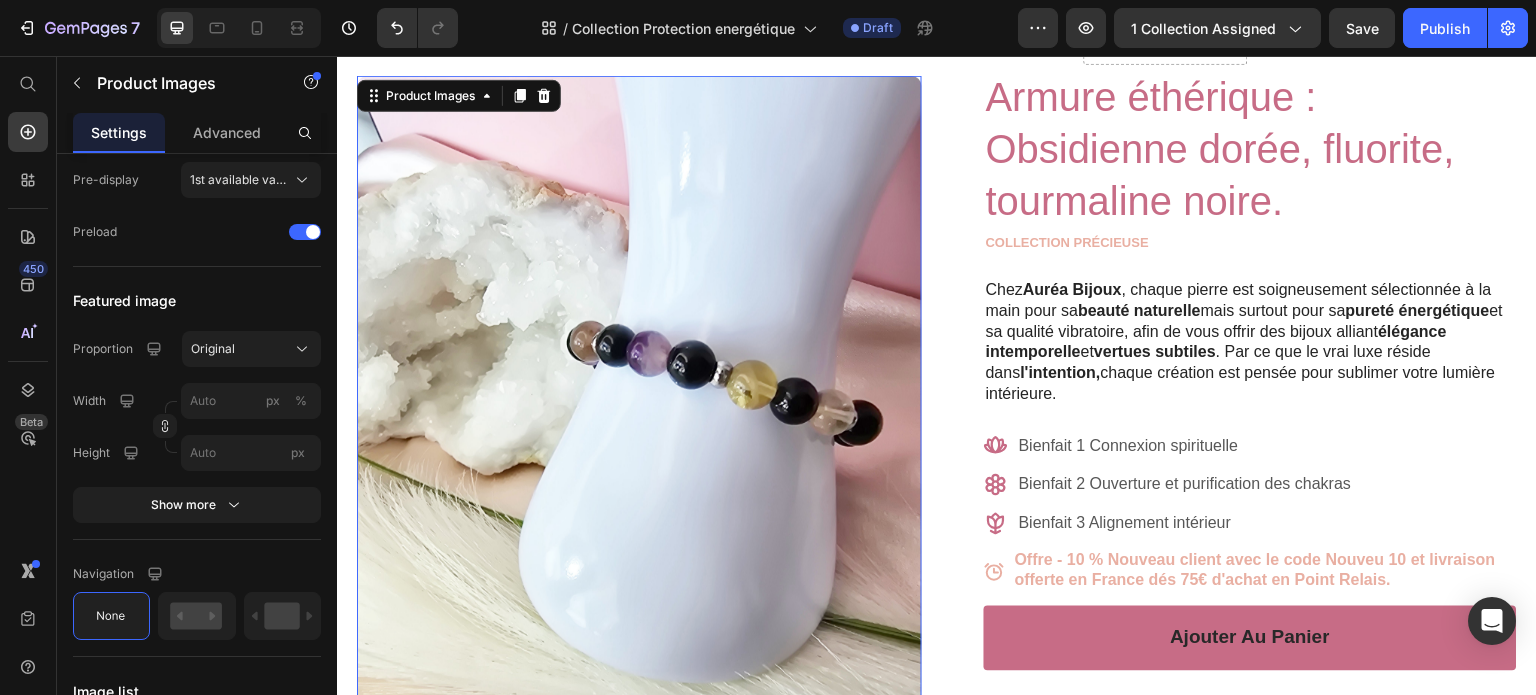 scroll, scrollTop: 0, scrollLeft: 0, axis: both 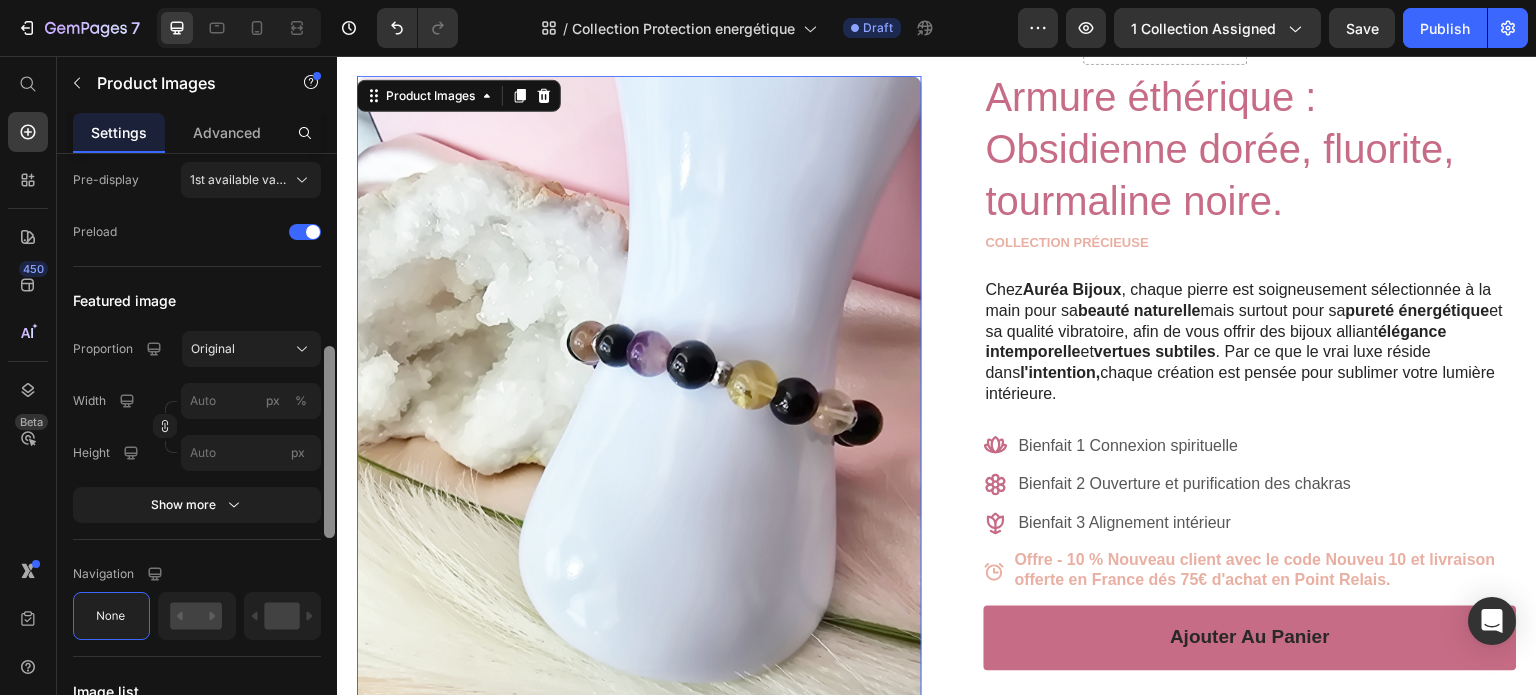 click at bounding box center (329, 453) 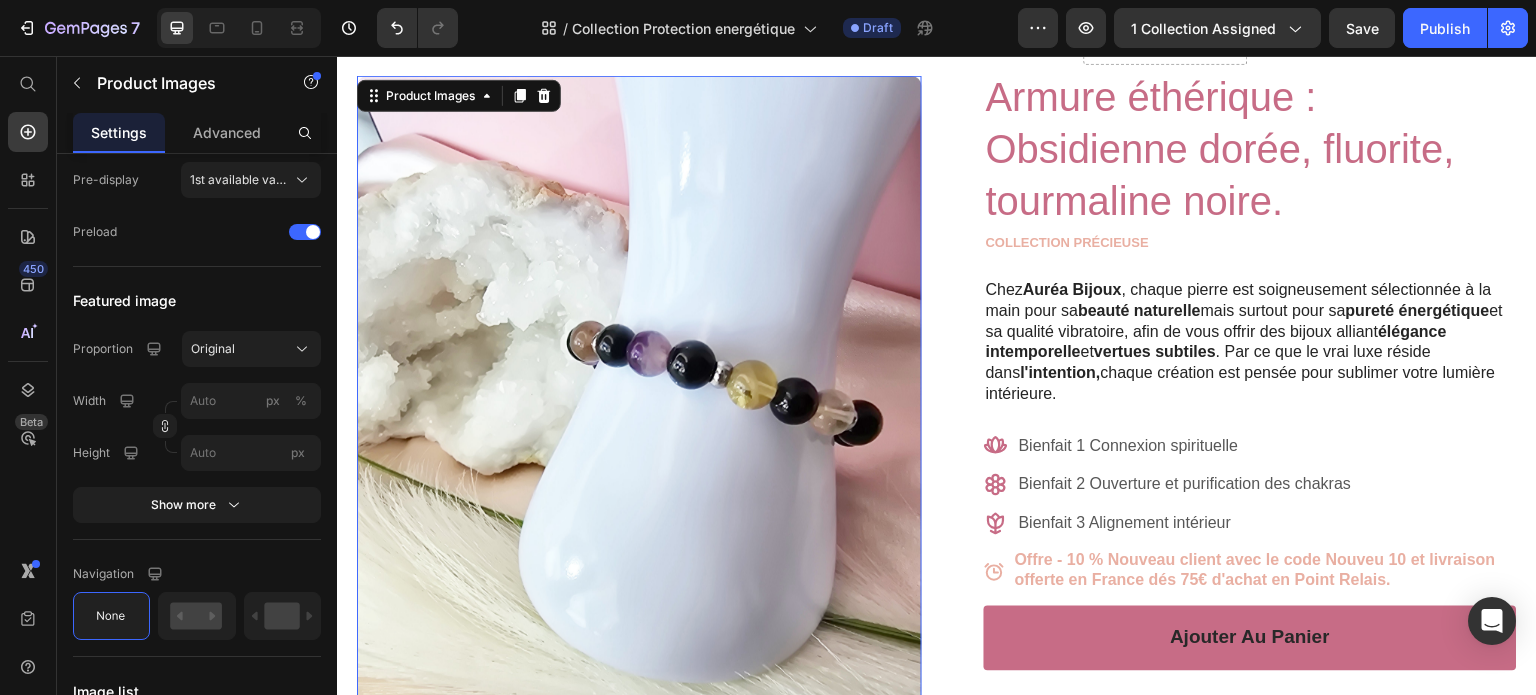 scroll, scrollTop: 0, scrollLeft: 0, axis: both 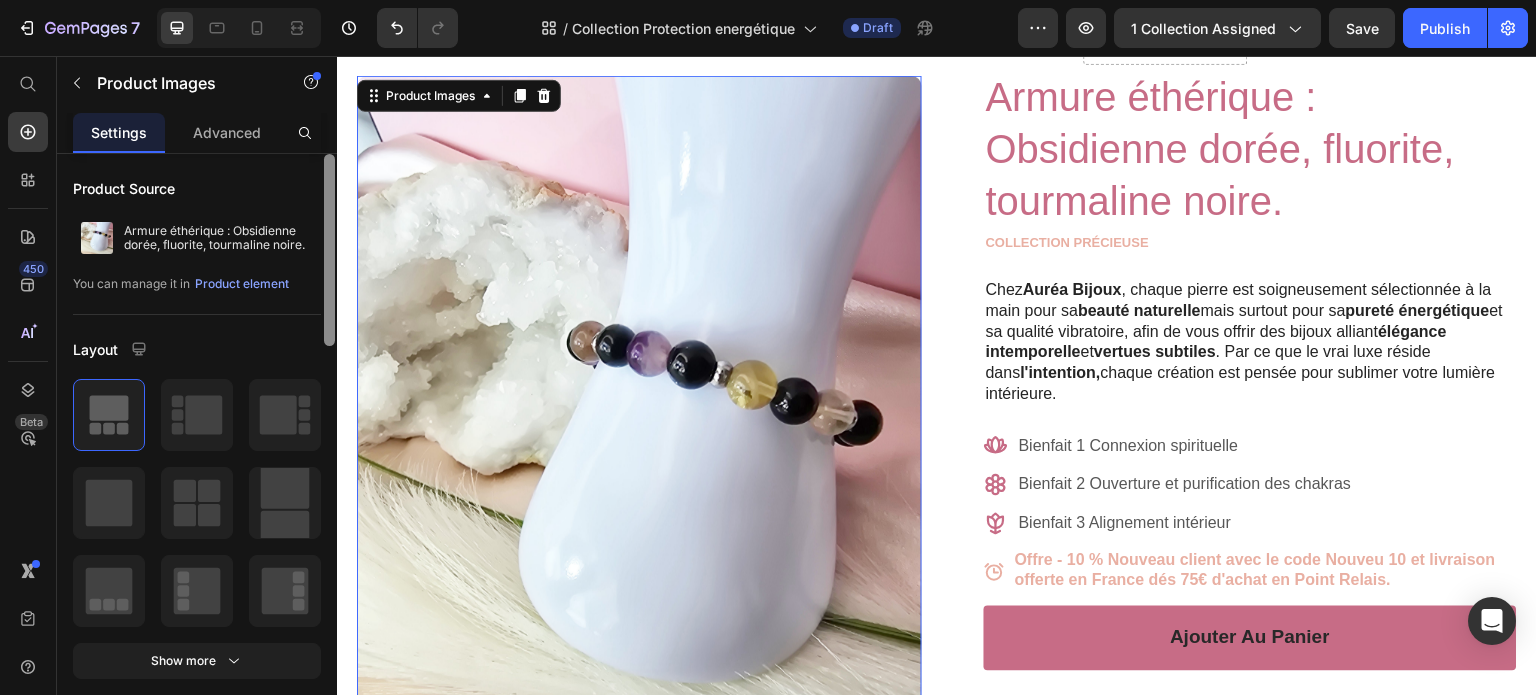 click at bounding box center (329, 453) 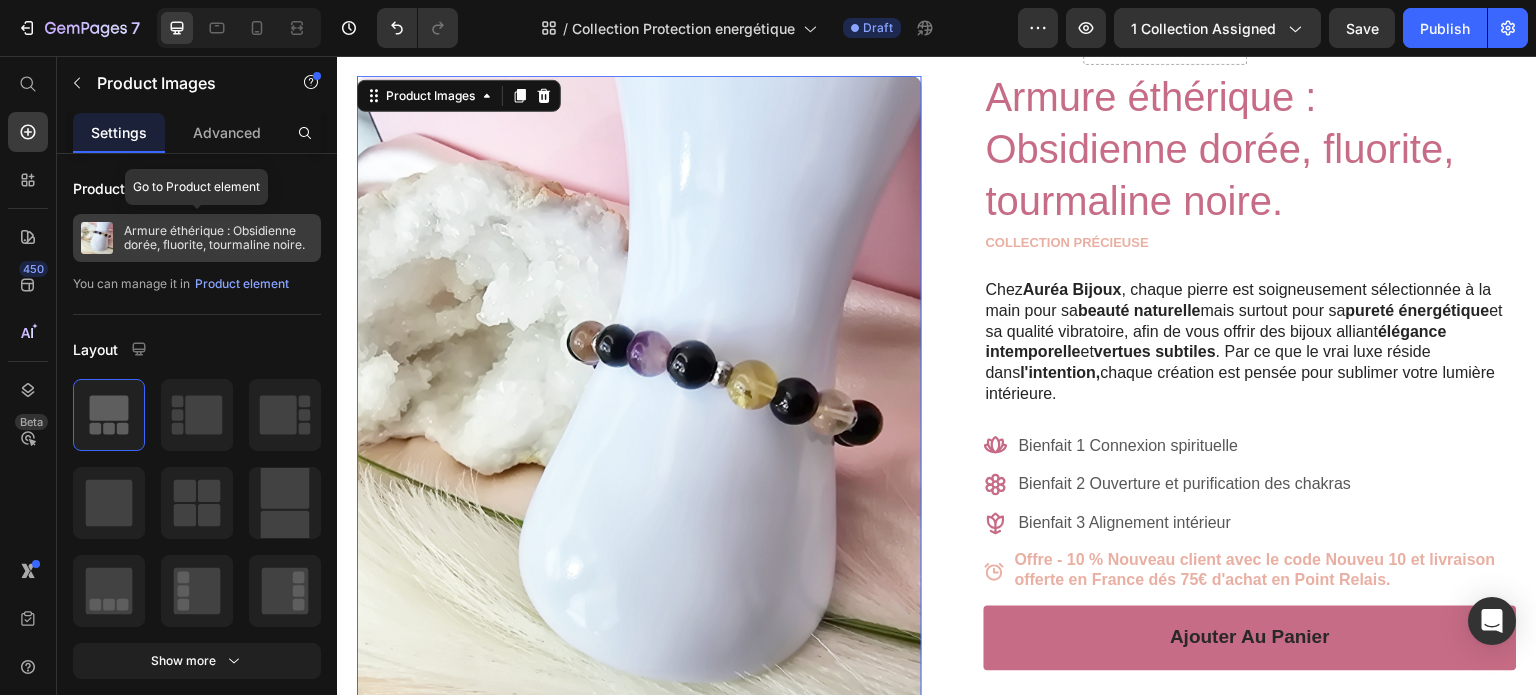 click on "Armure éthérique : Obsidienne dorée, fluorite, tourmaline noire." at bounding box center [218, 238] 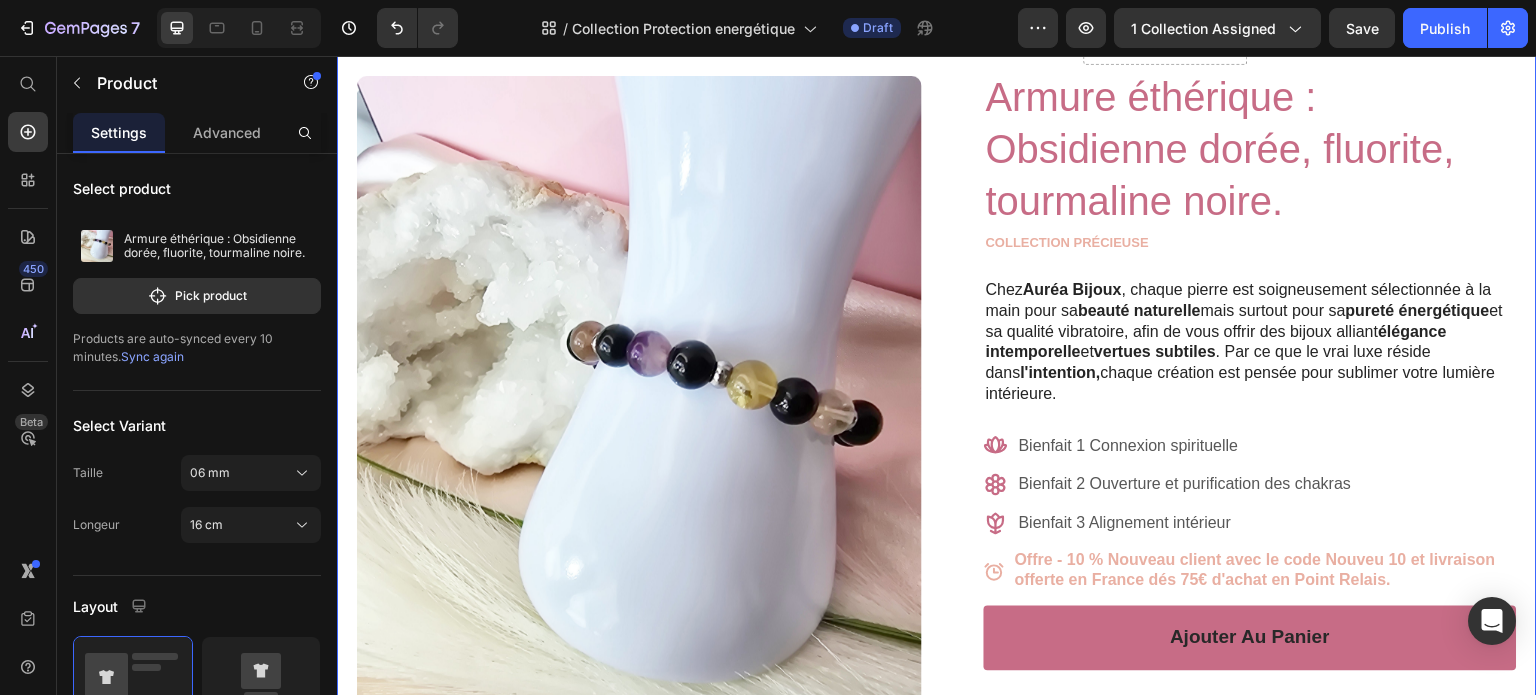 scroll, scrollTop: 0, scrollLeft: 0, axis: both 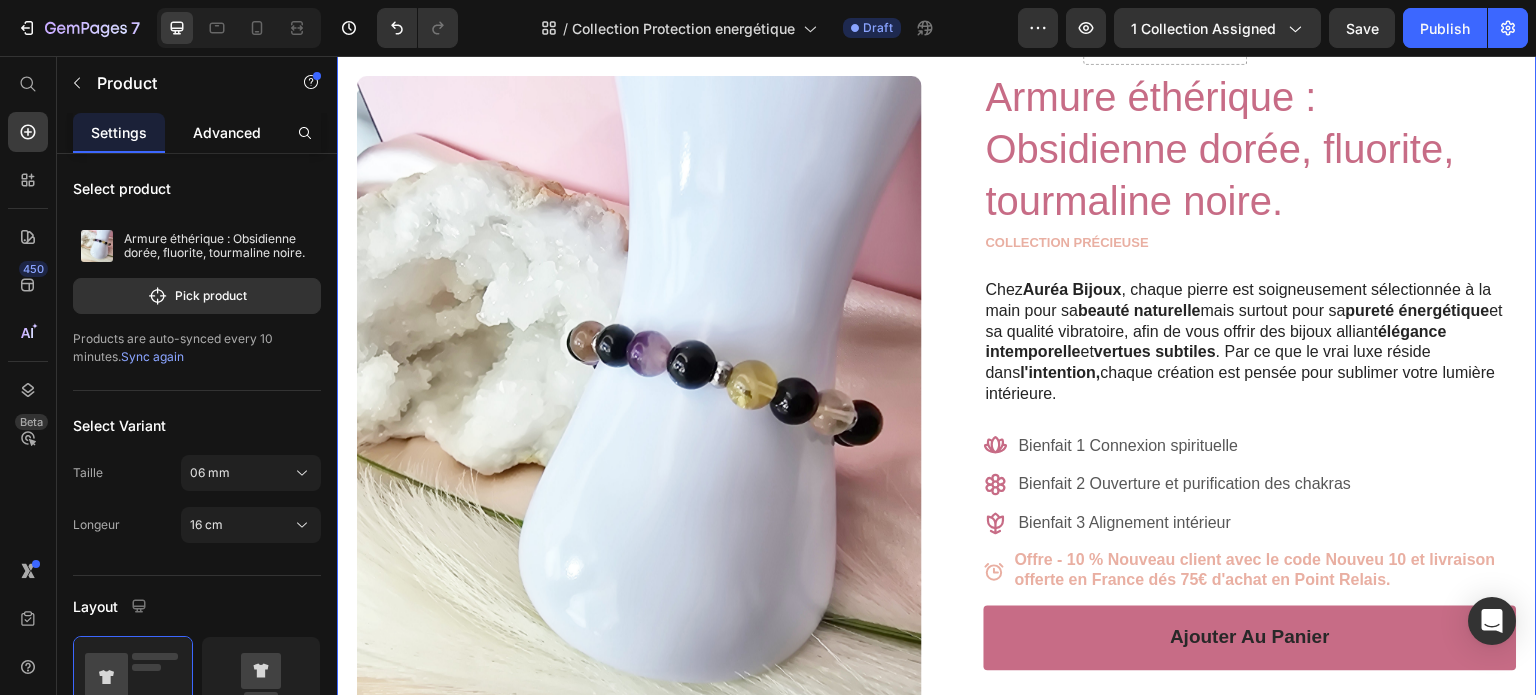 click on "Advanced" at bounding box center [227, 132] 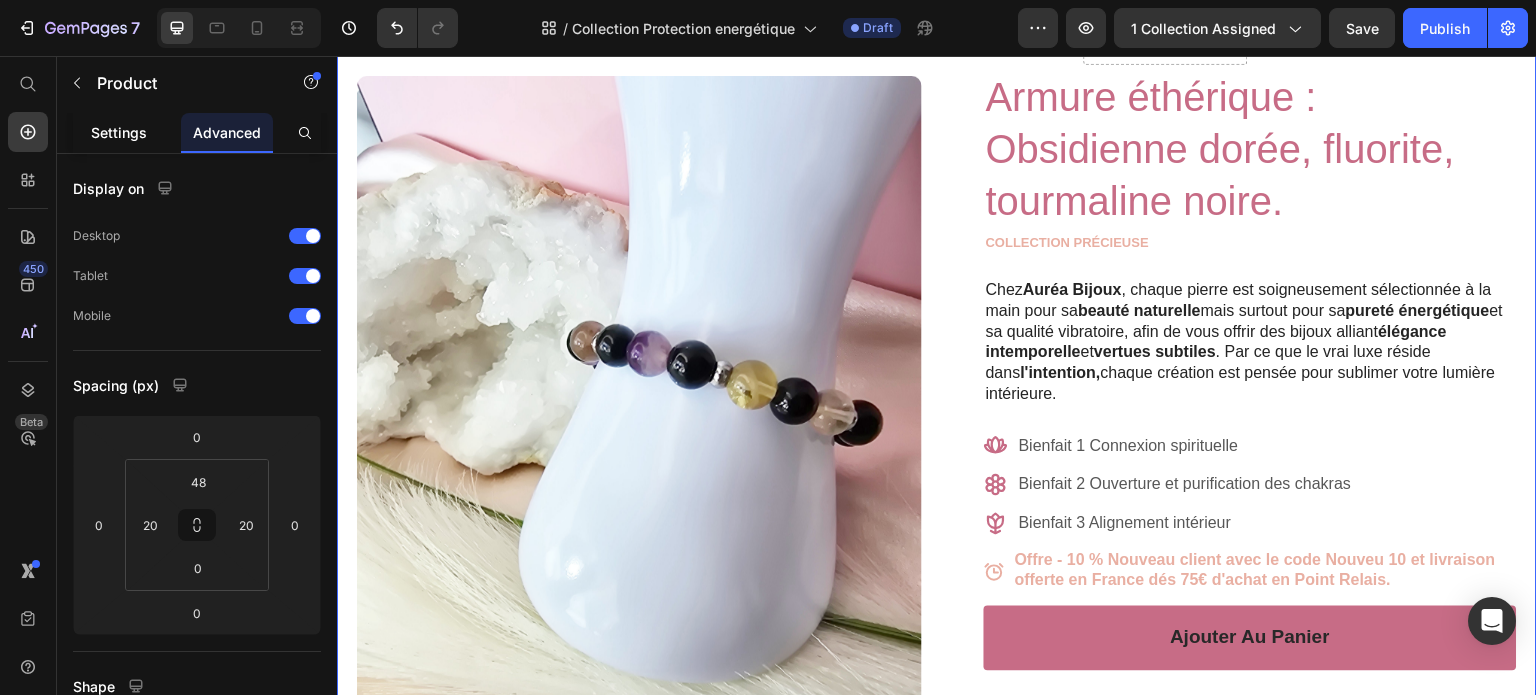 click on "Settings" 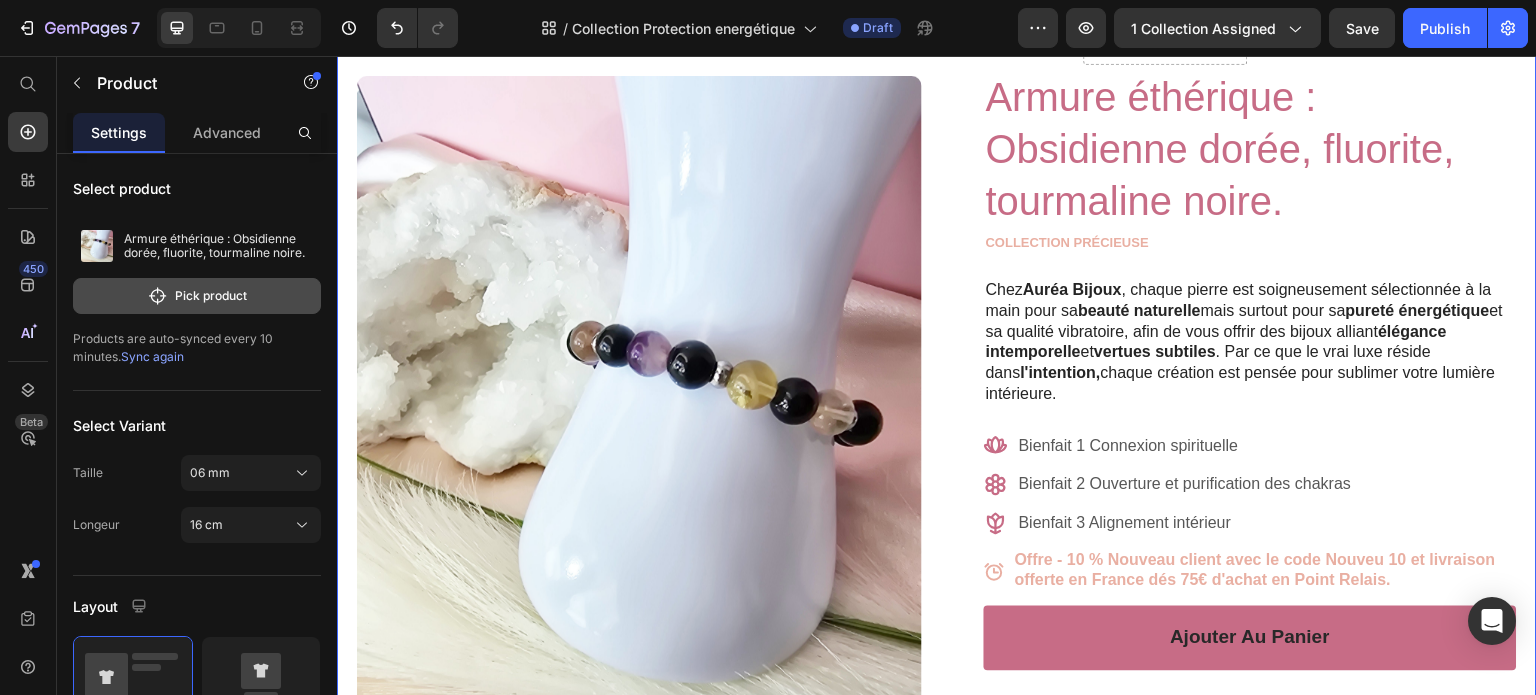 click on "Pick product" at bounding box center (197, 296) 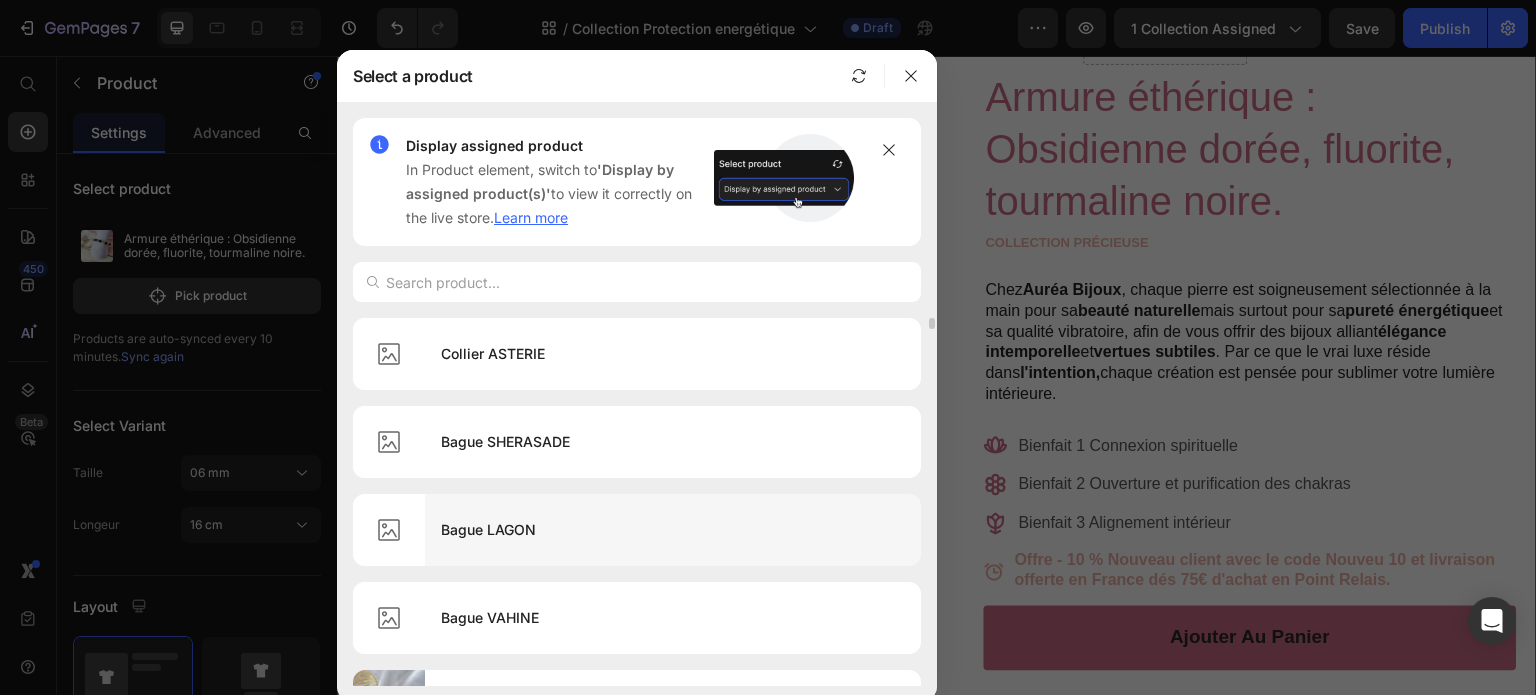 type 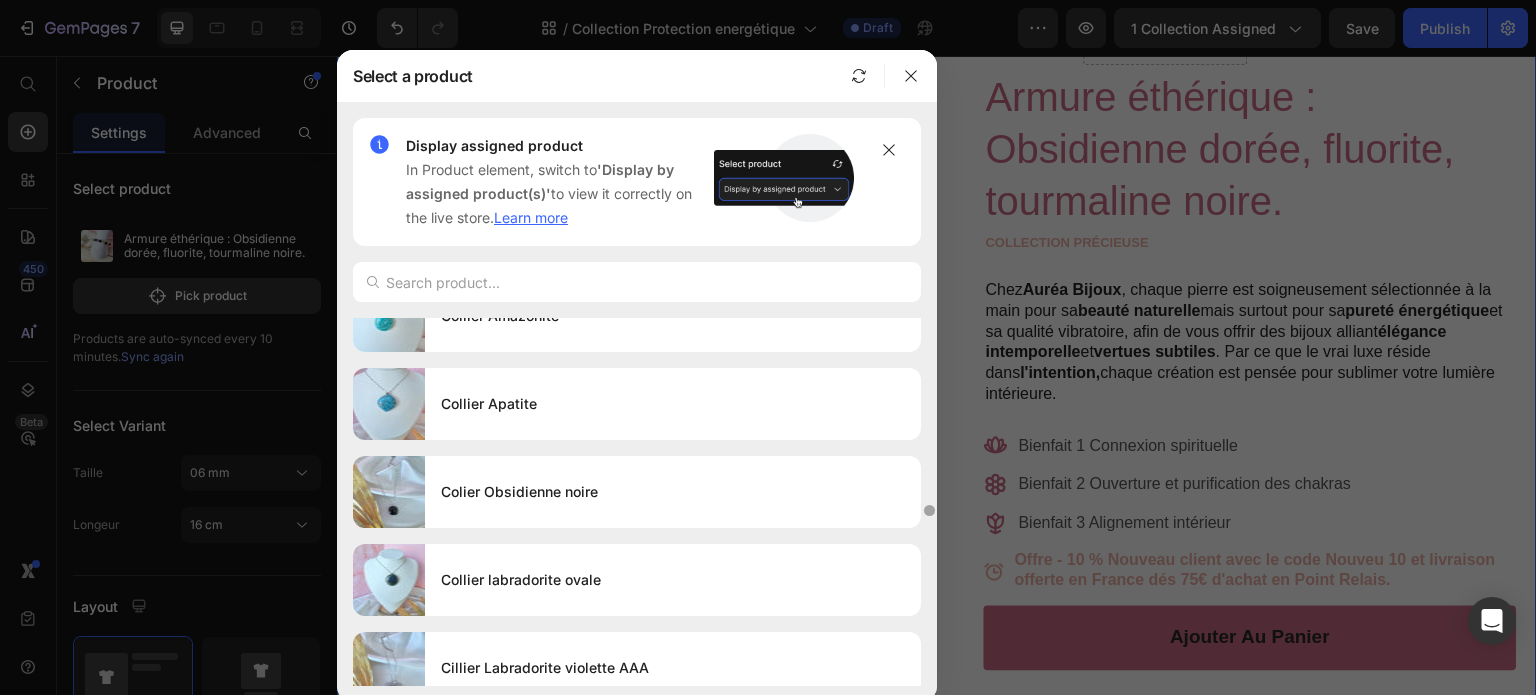 scroll, scrollTop: 6420, scrollLeft: 0, axis: vertical 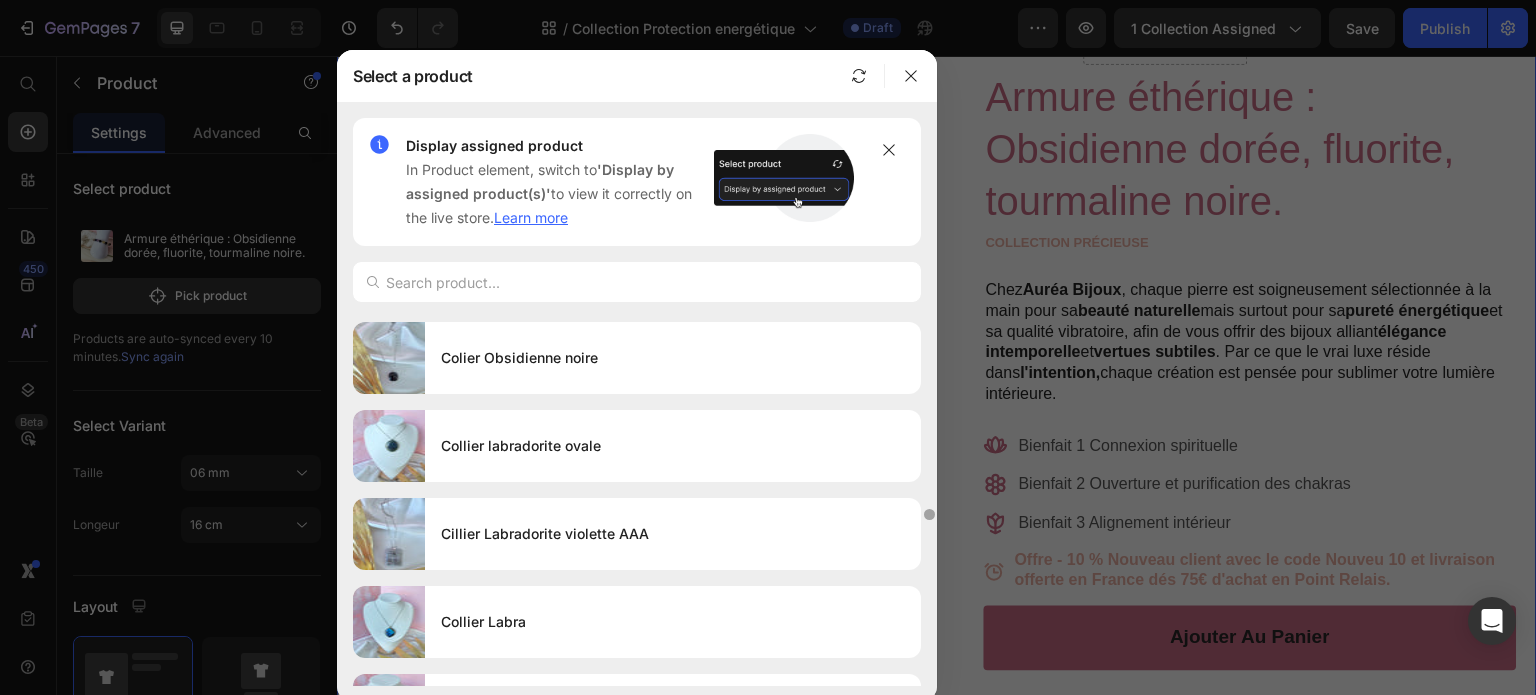 drag, startPoint x: 932, startPoint y: 326, endPoint x: 932, endPoint y: 518, distance: 192 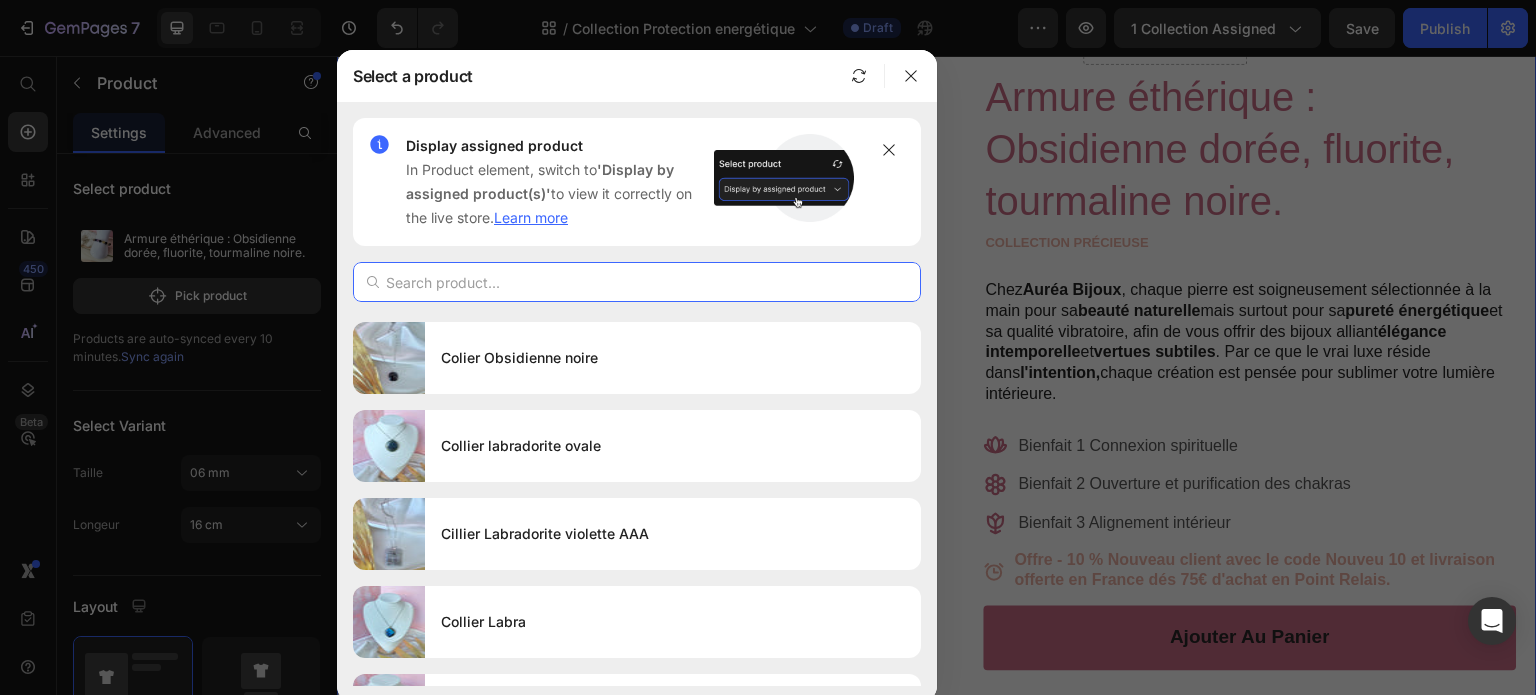 click at bounding box center [637, 282] 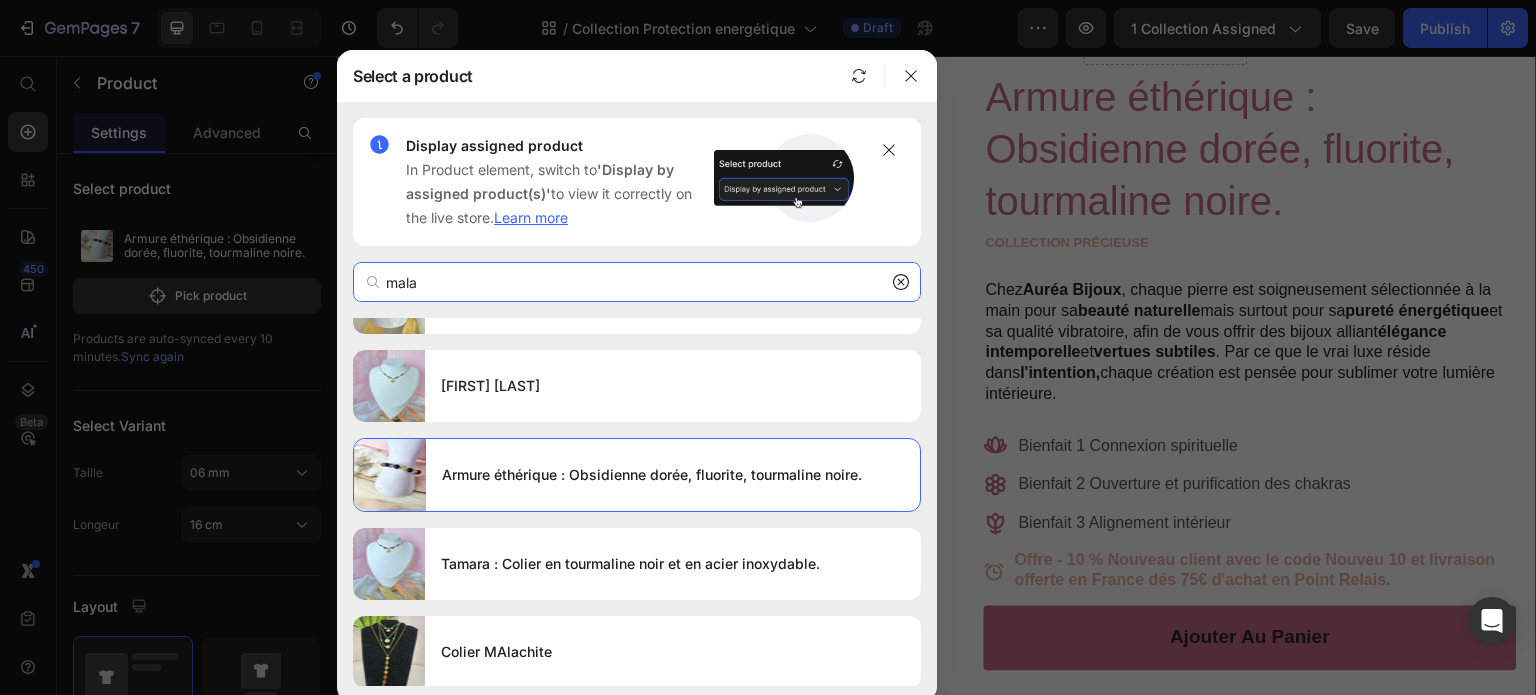 scroll, scrollTop: 0, scrollLeft: 0, axis: both 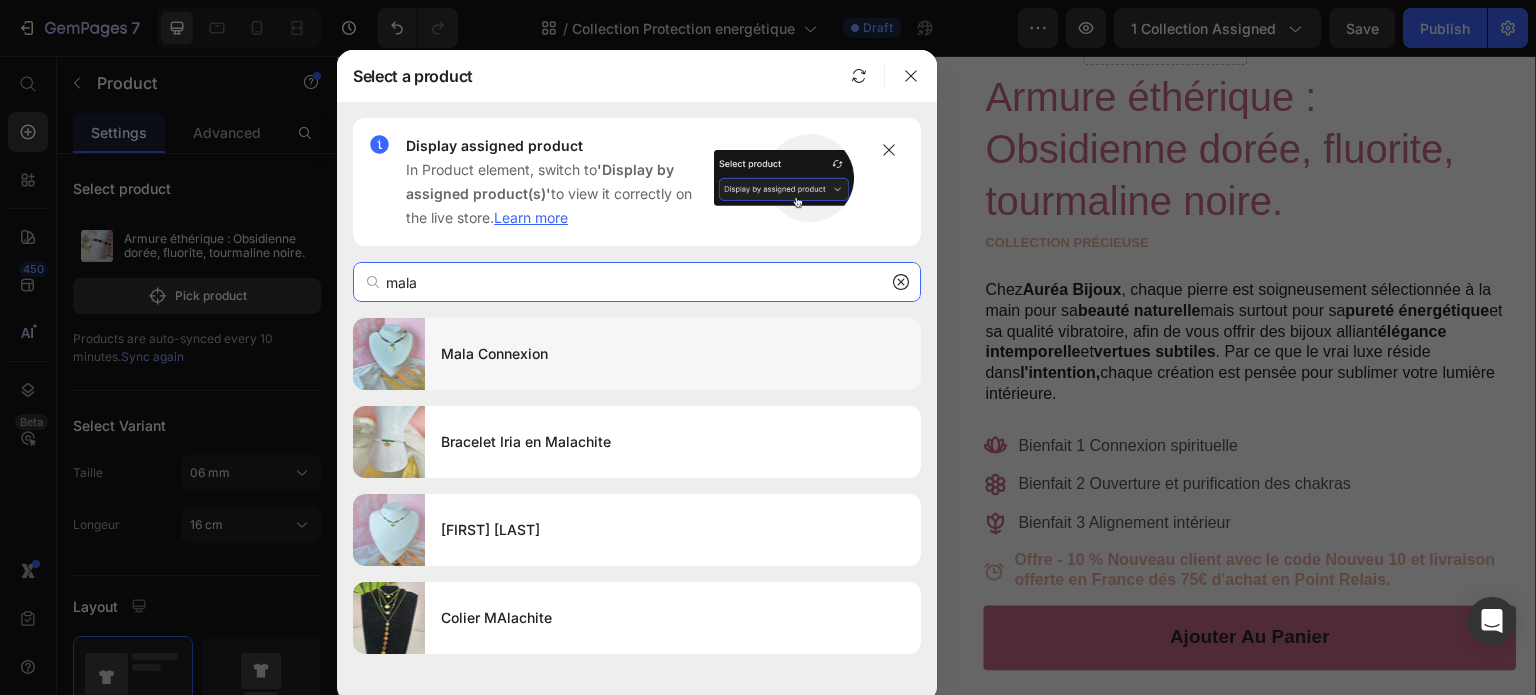type on "mala" 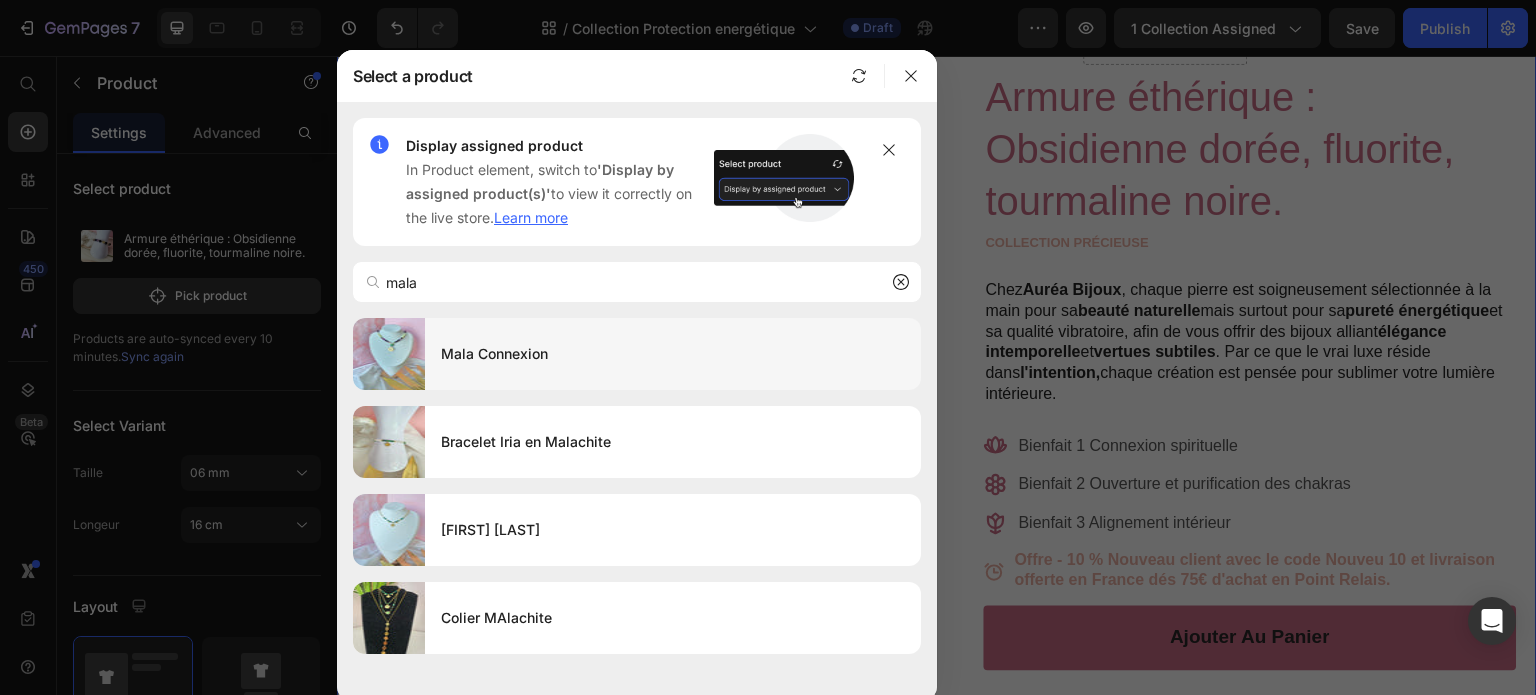 click on "Mala Connexion" at bounding box center [673, 354] 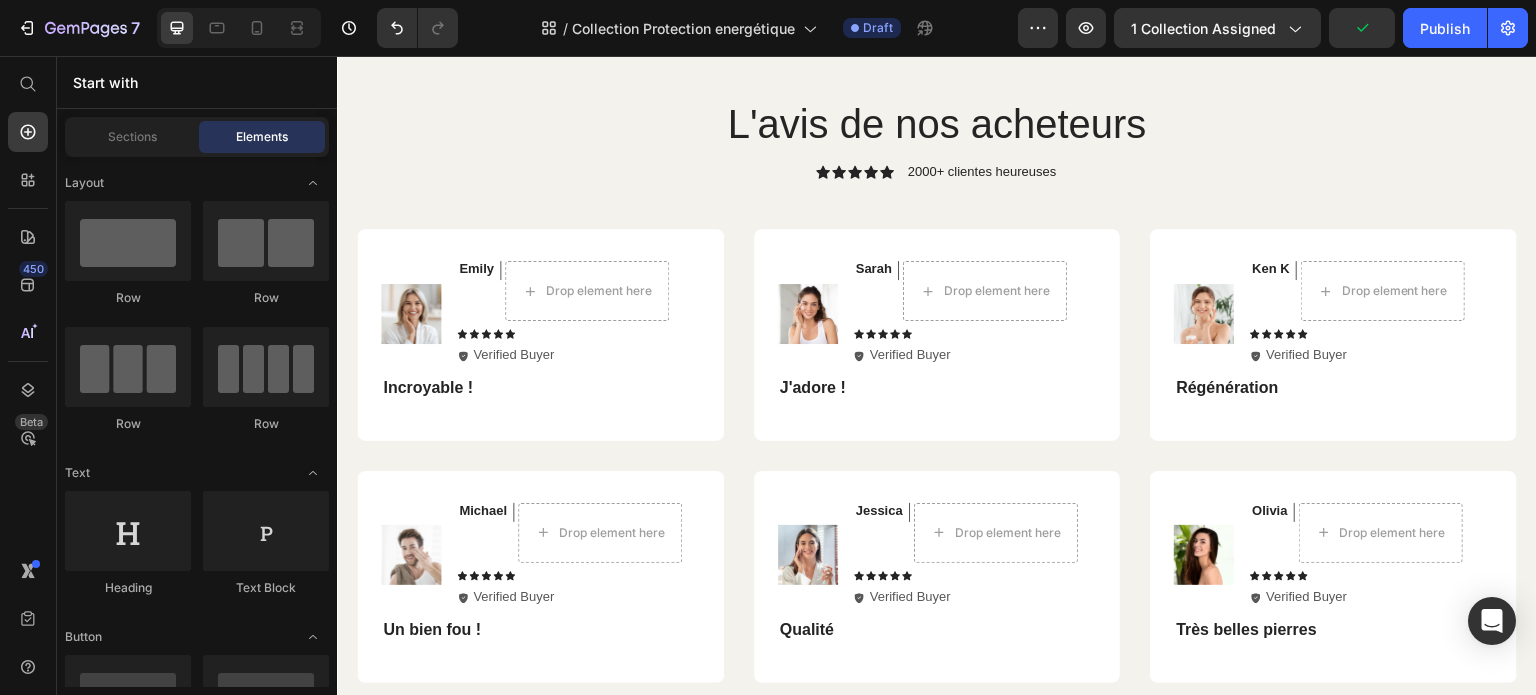 scroll, scrollTop: 2236, scrollLeft: 0, axis: vertical 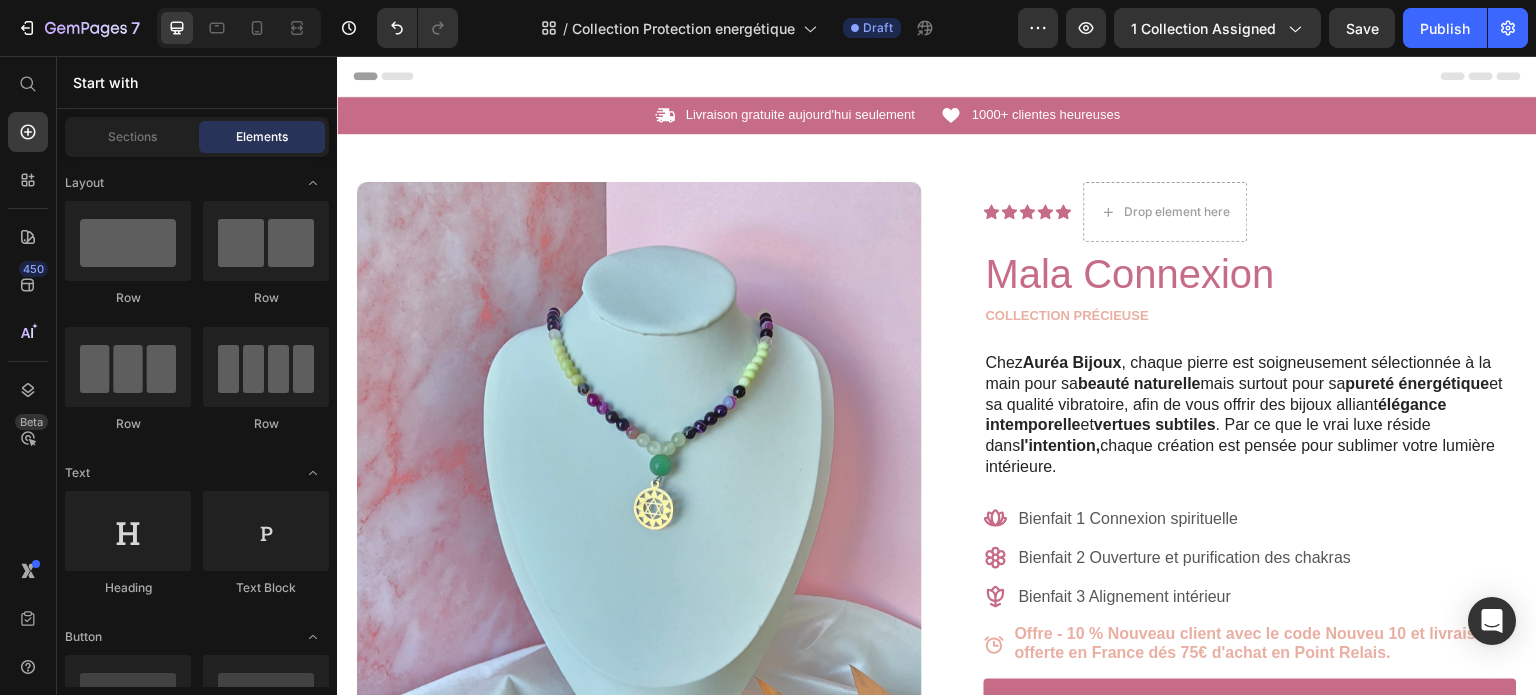 drag, startPoint x: 1536, startPoint y: 408, endPoint x: 1869, endPoint y: 105, distance: 450.21994 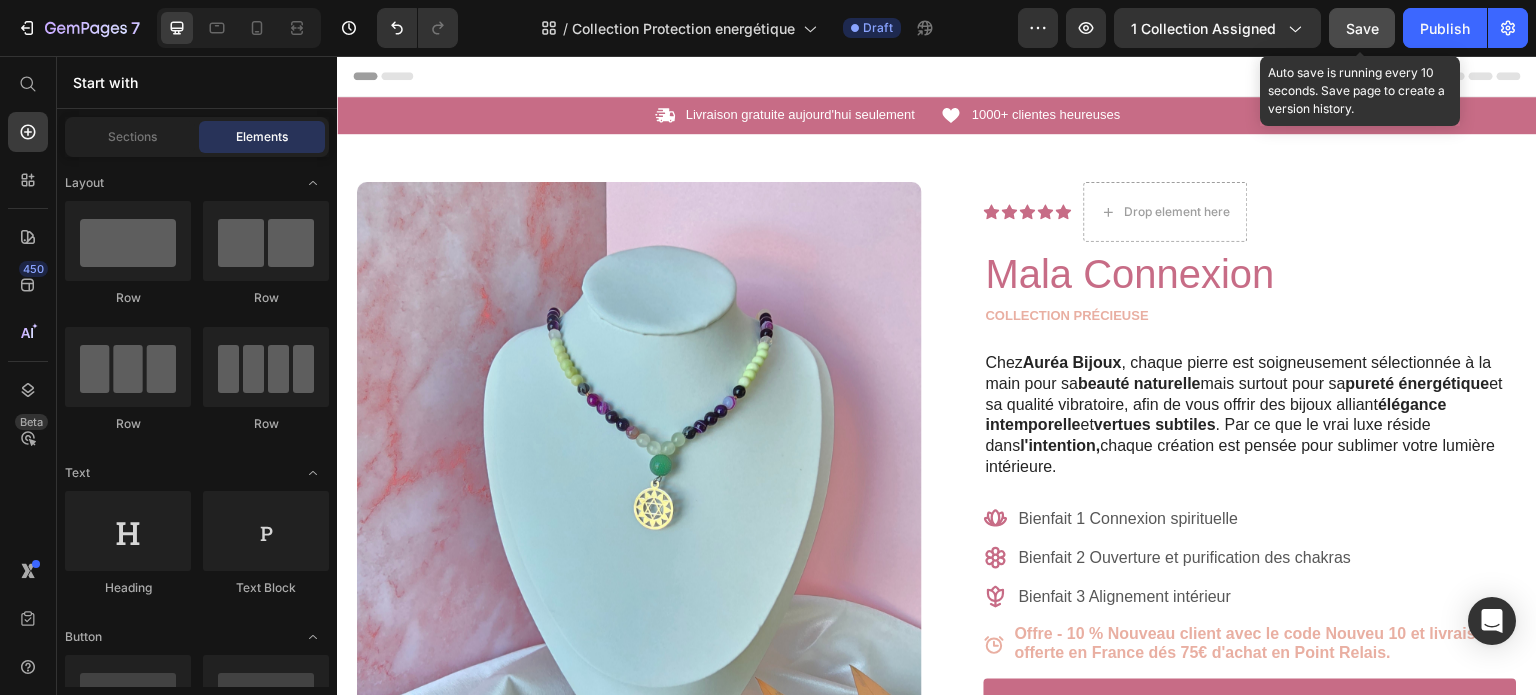 click on "Save" at bounding box center (1362, 28) 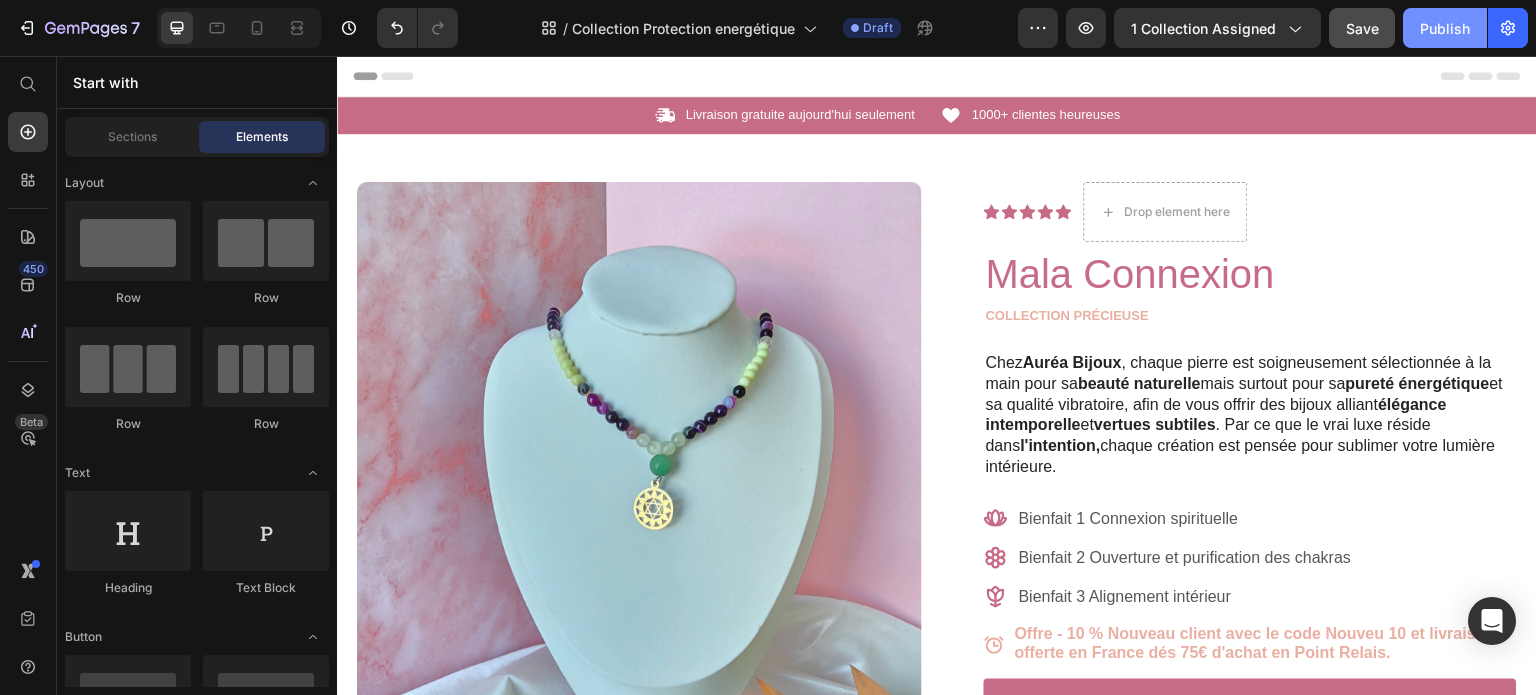 click on "Publish" at bounding box center (1445, 28) 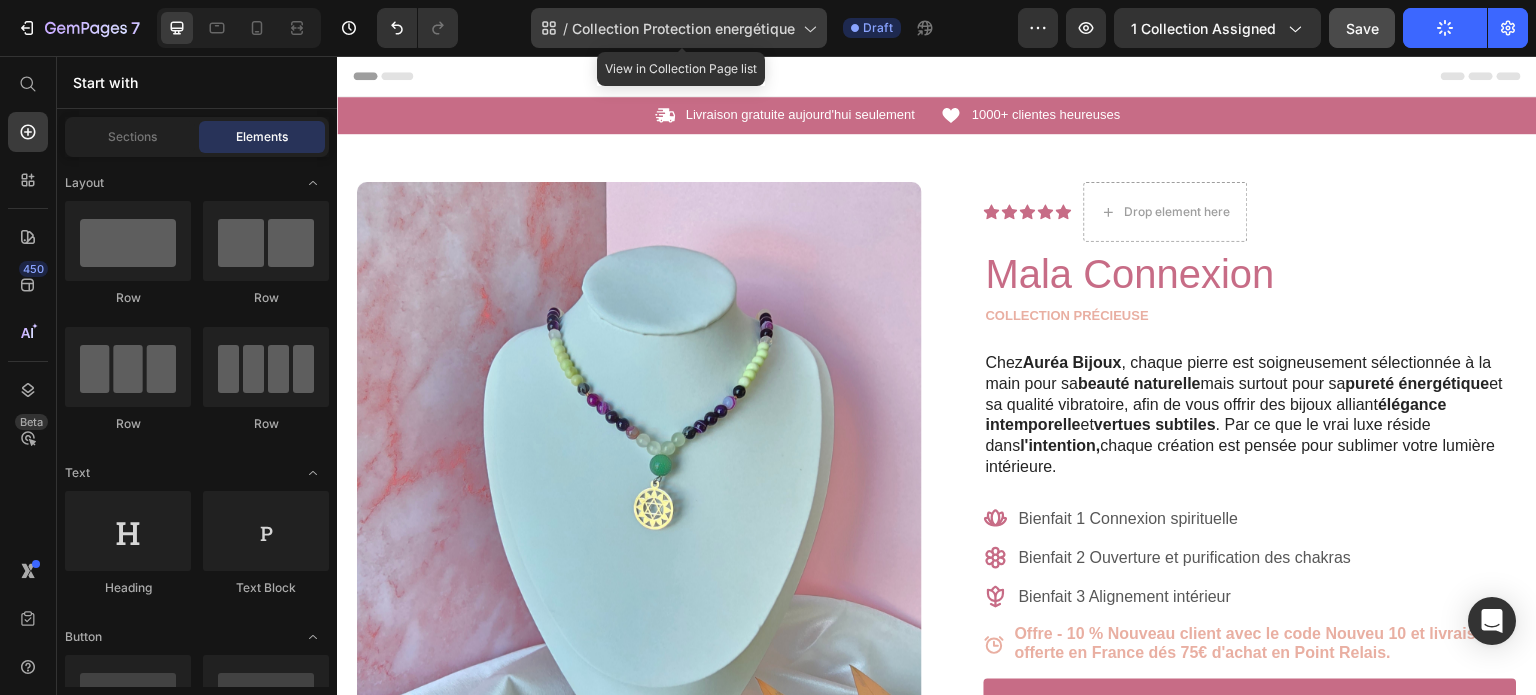 click on "Collection Protection energétique" at bounding box center (683, 28) 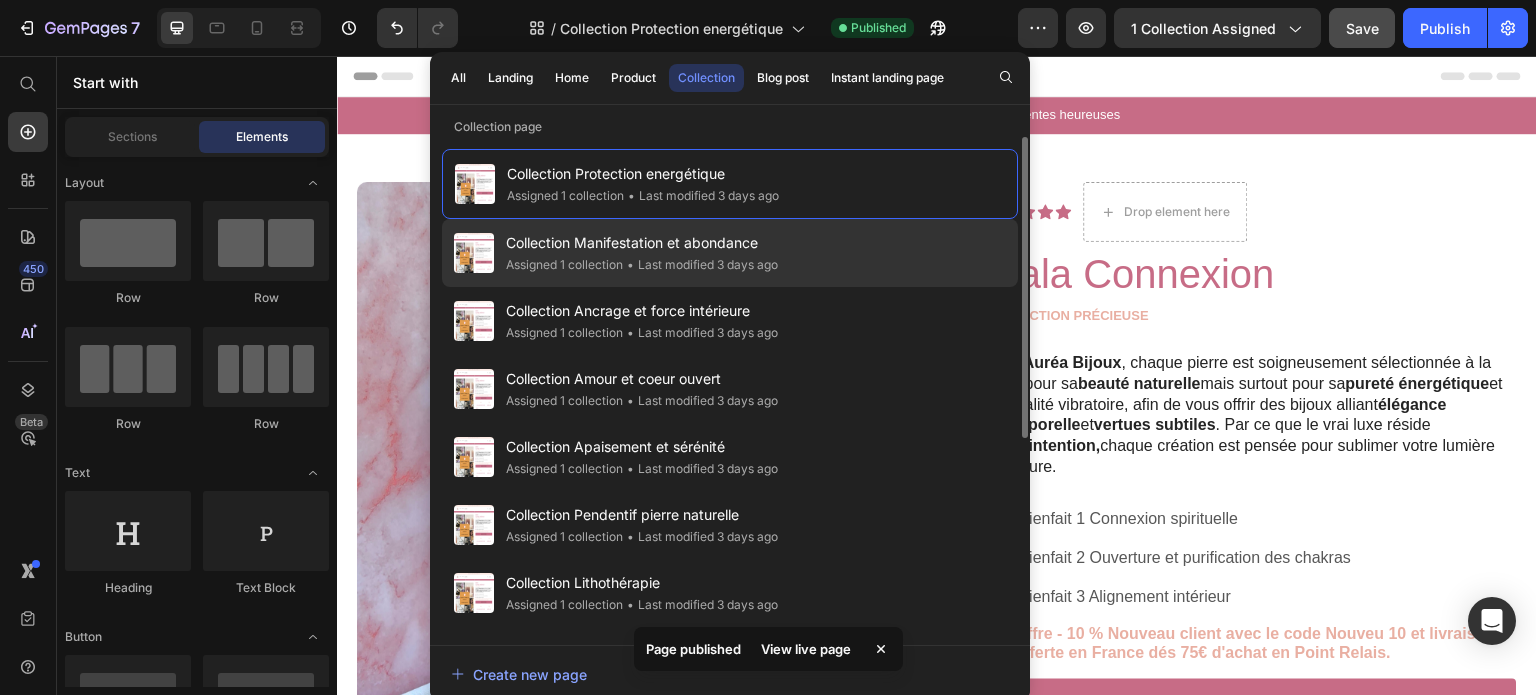 click on "Collection Manifestation et abondance" at bounding box center [642, 243] 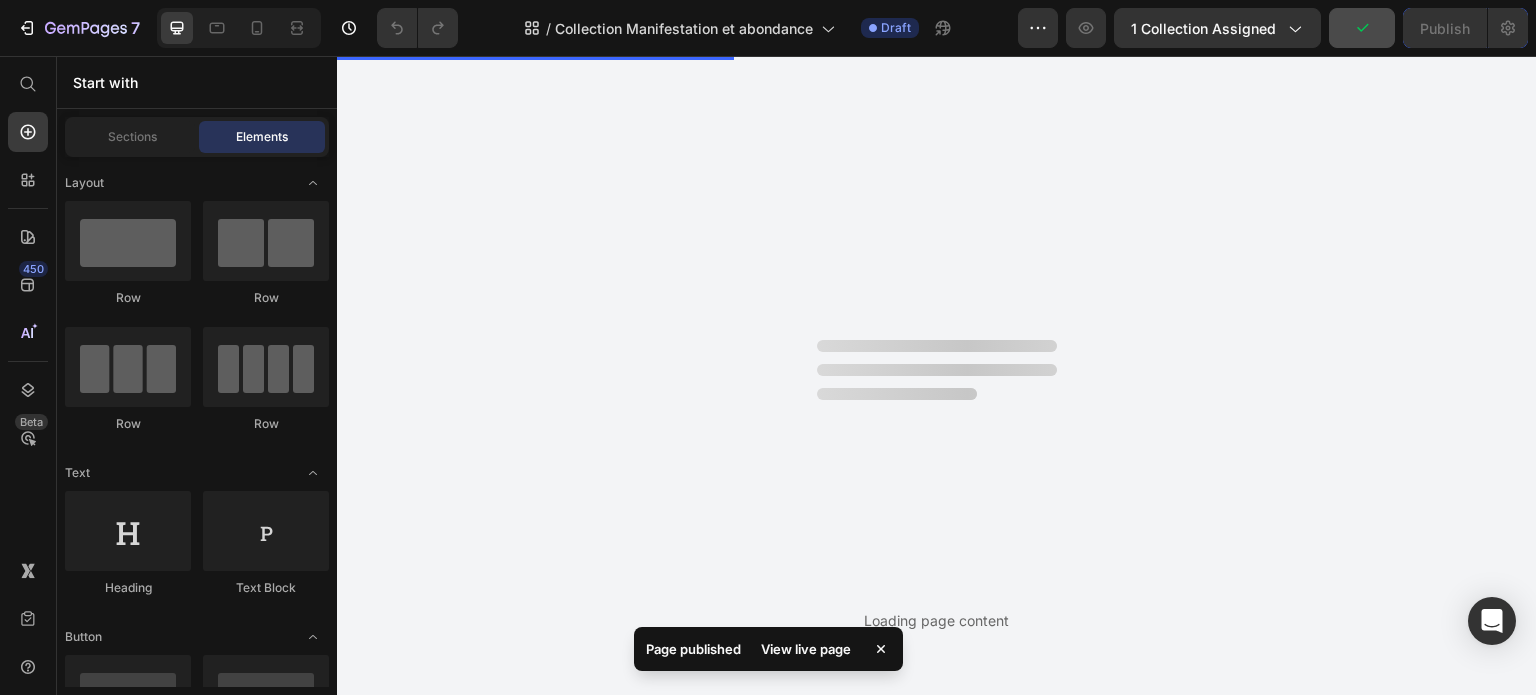 scroll, scrollTop: 0, scrollLeft: 0, axis: both 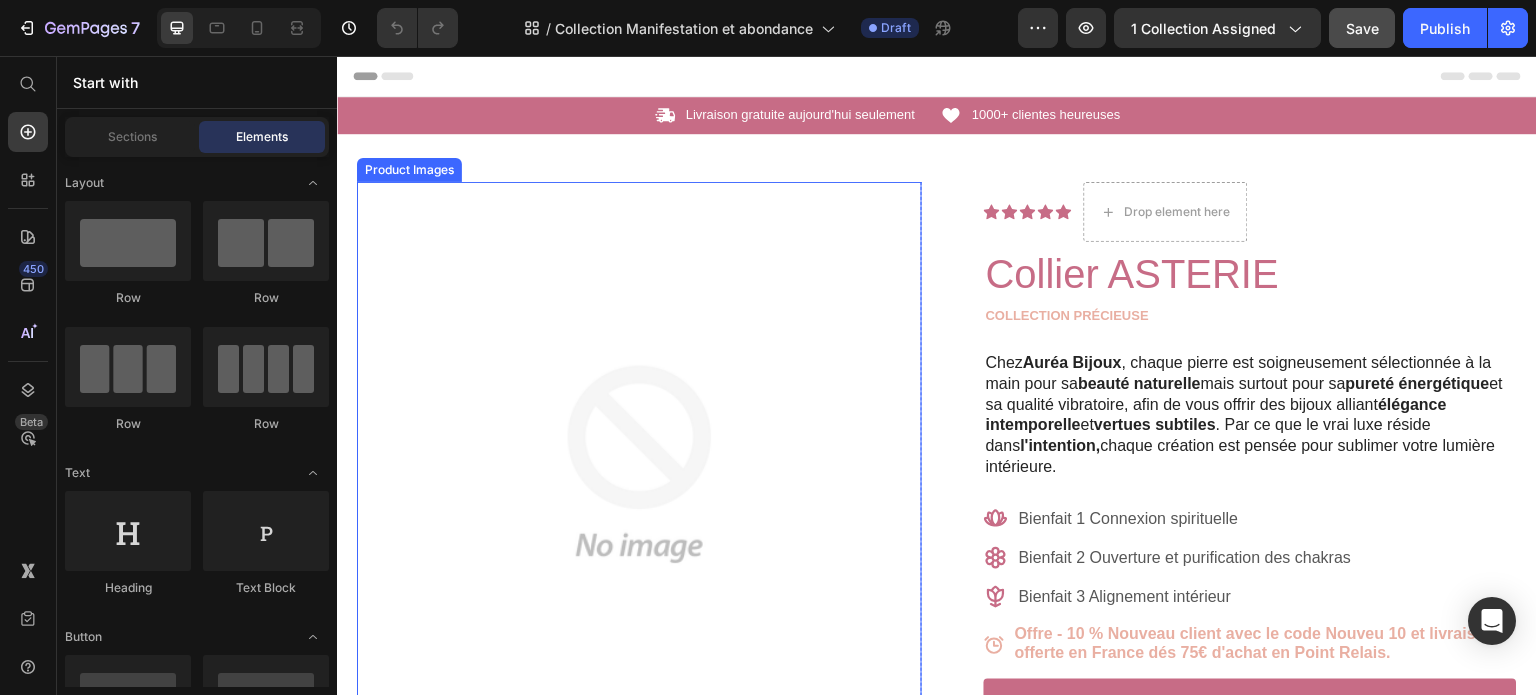 click at bounding box center [639, 464] 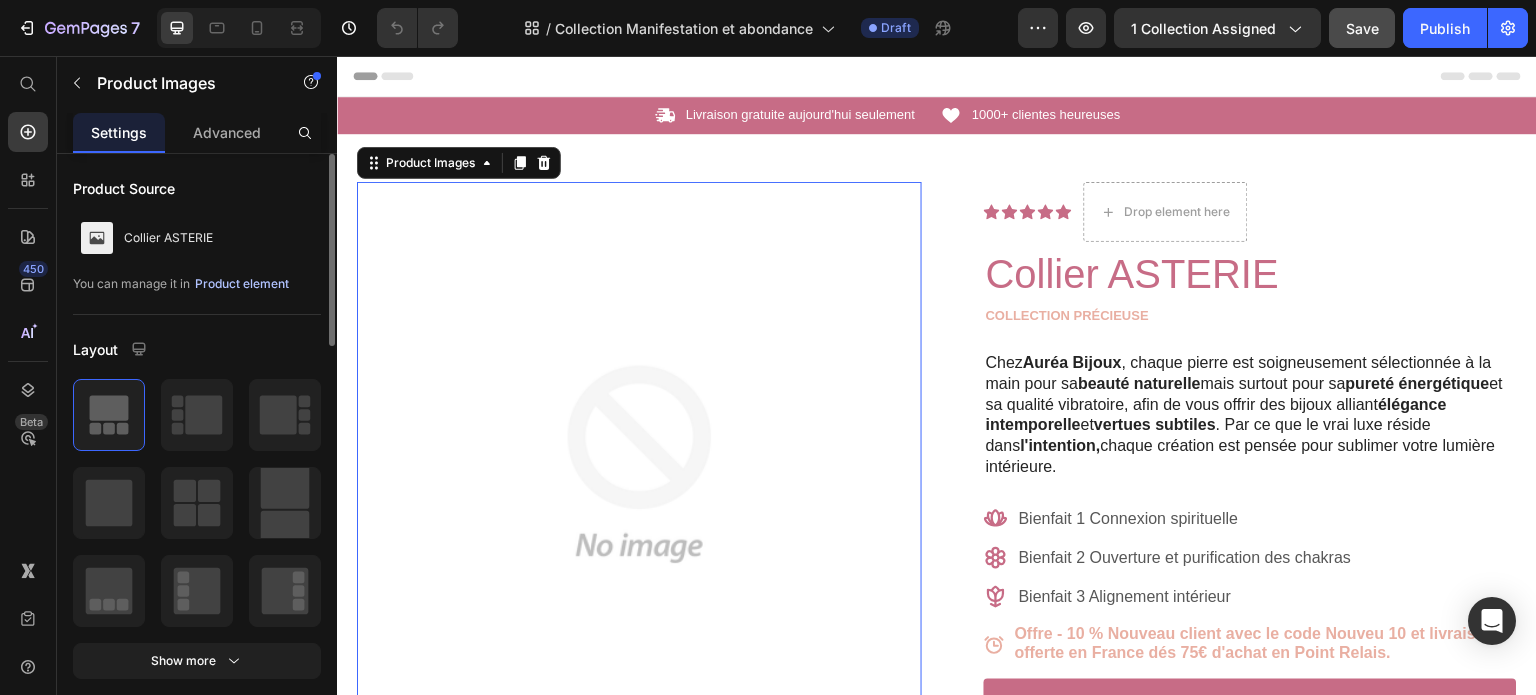 click on "Product element" at bounding box center (242, 284) 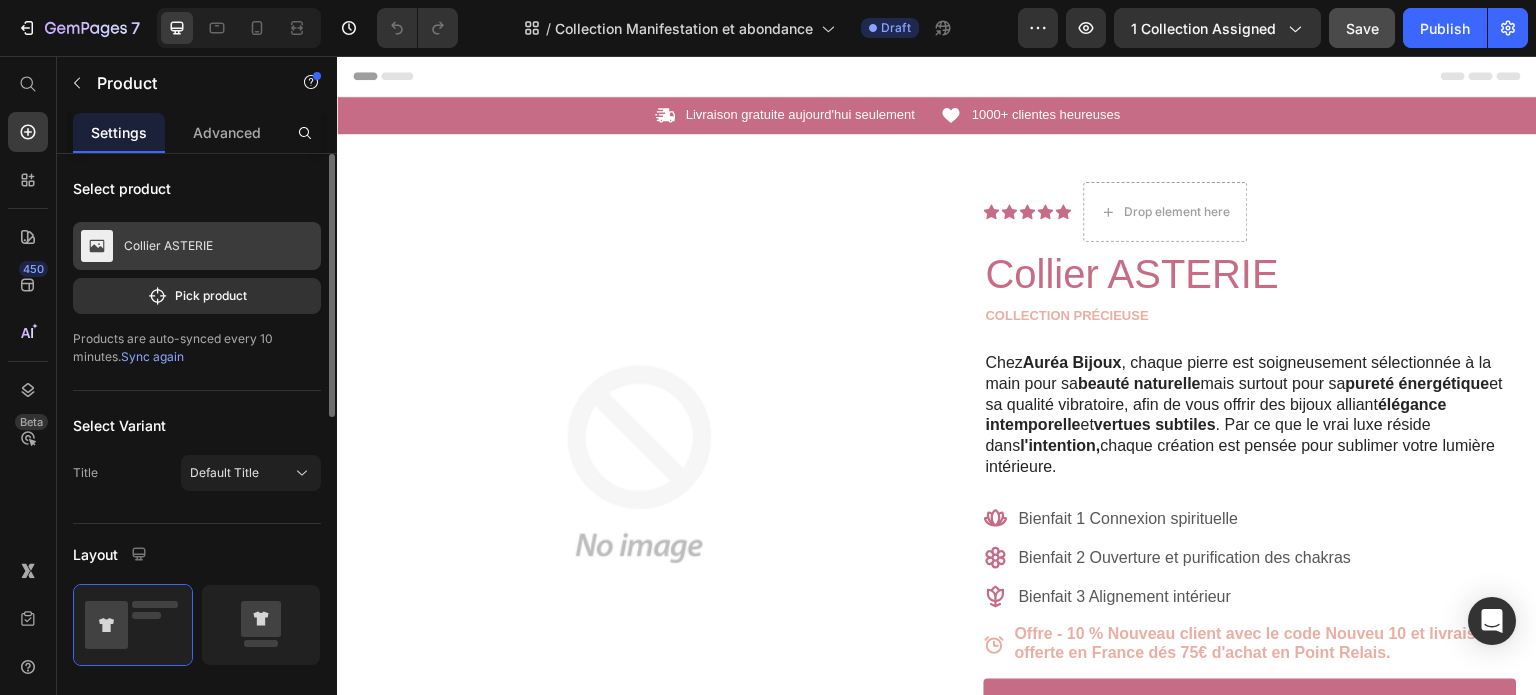 click on "Collier ASTERIE" at bounding box center (197, 246) 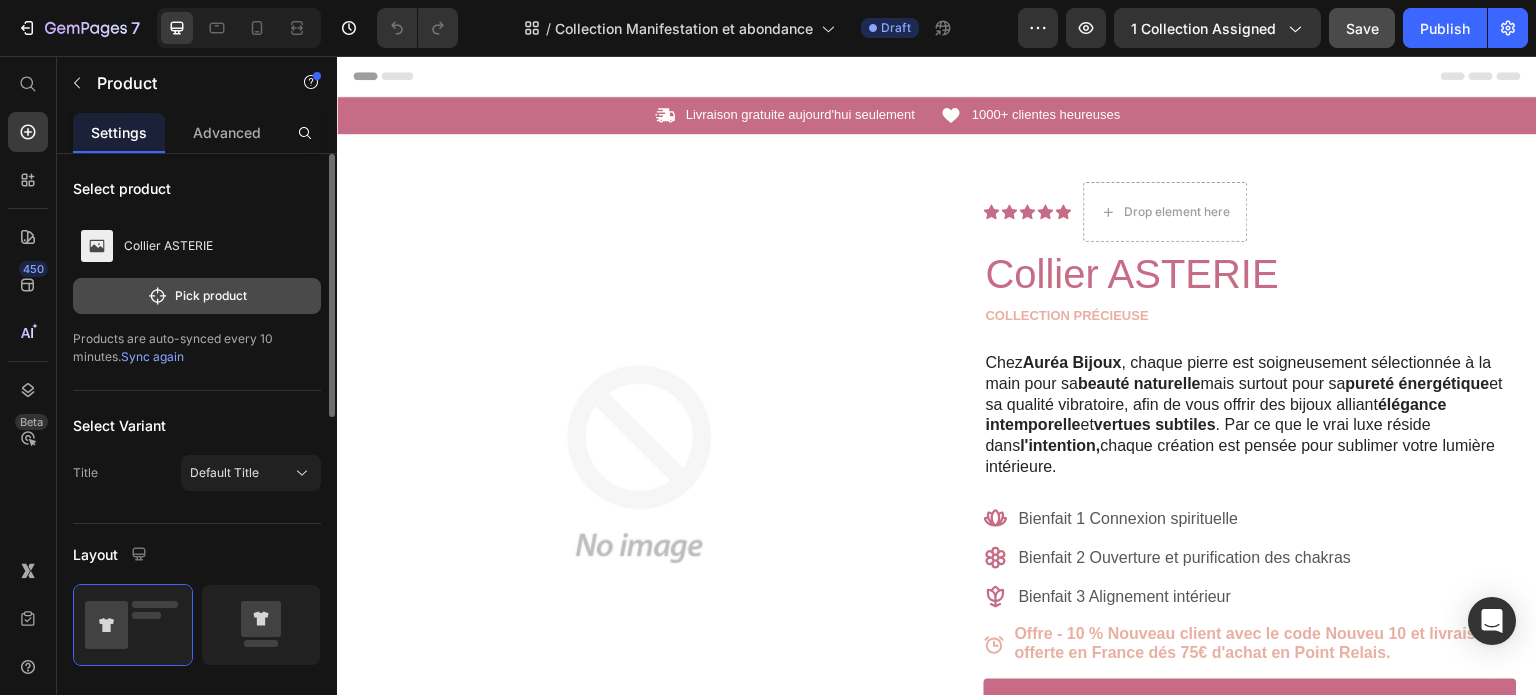 click on "Pick product" at bounding box center (197, 296) 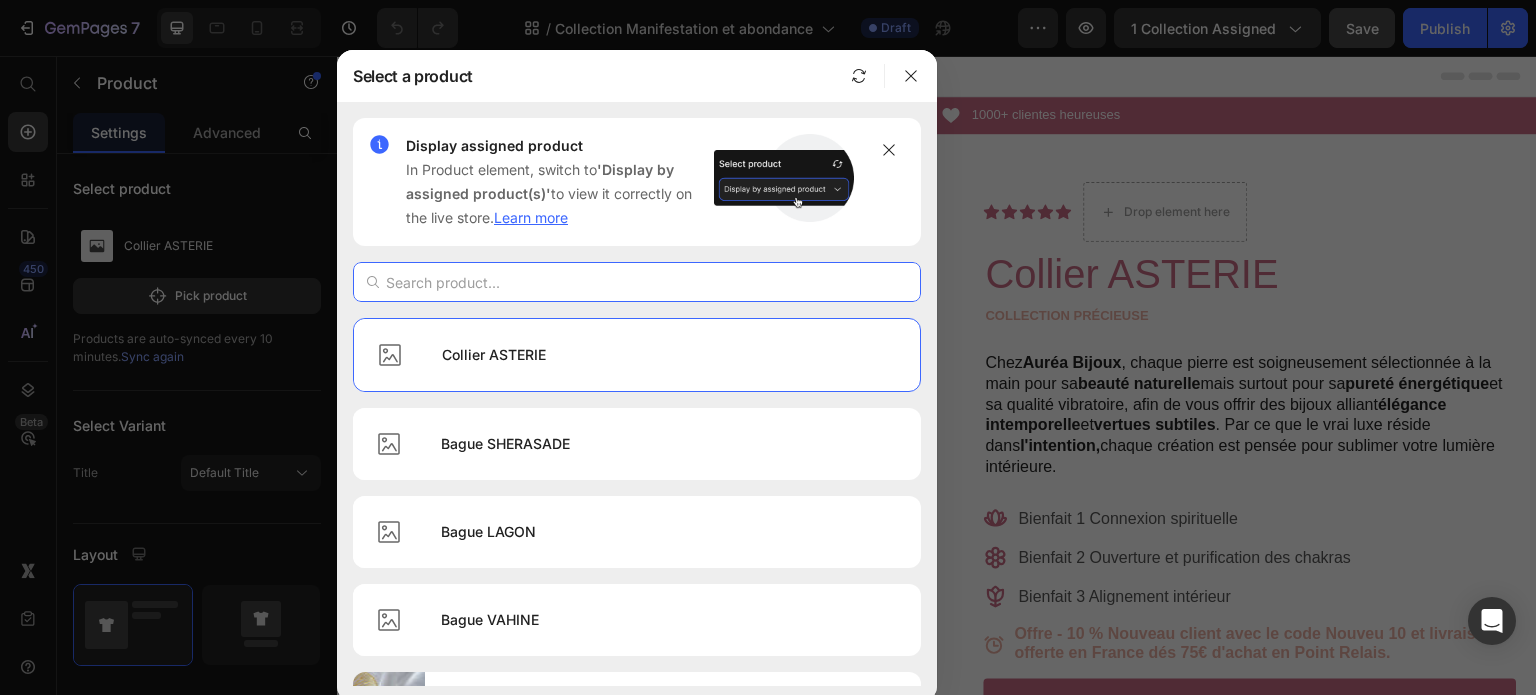 click at bounding box center [637, 282] 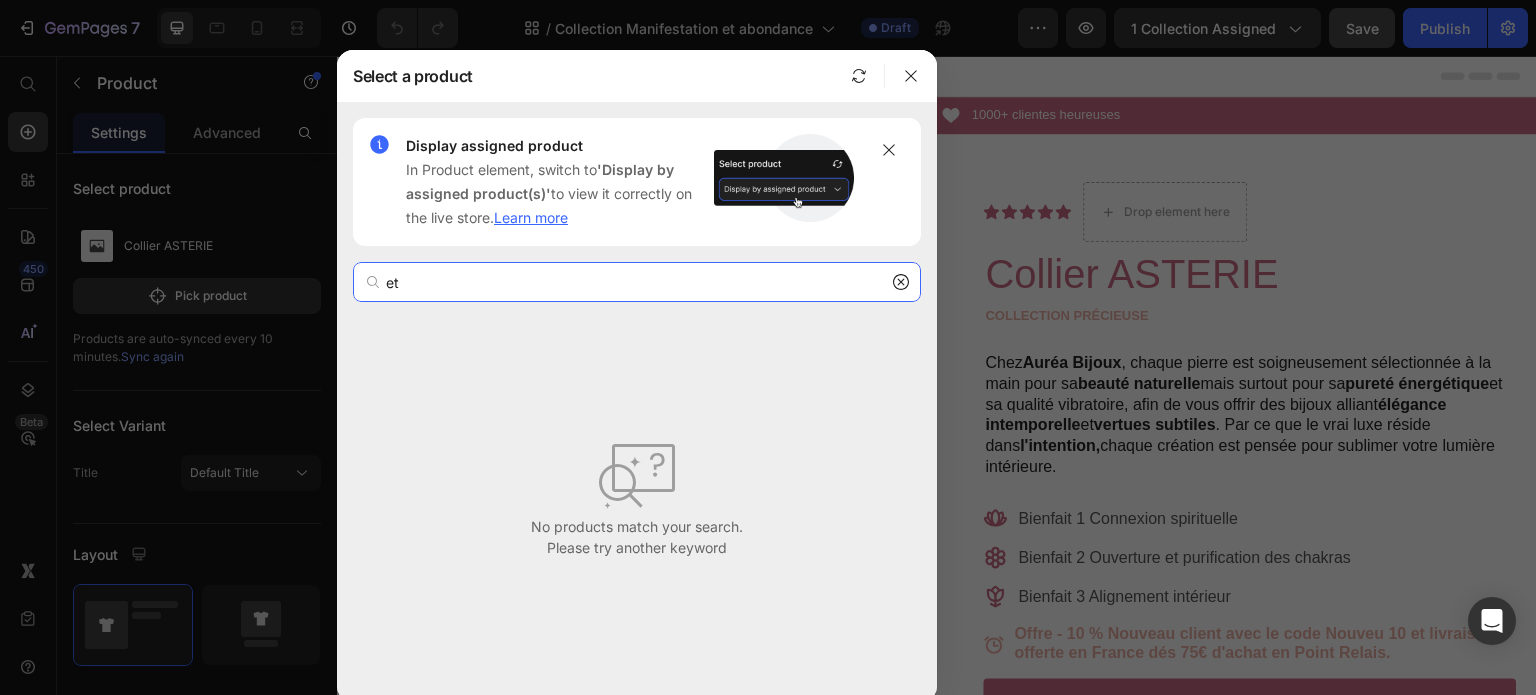 type on "e" 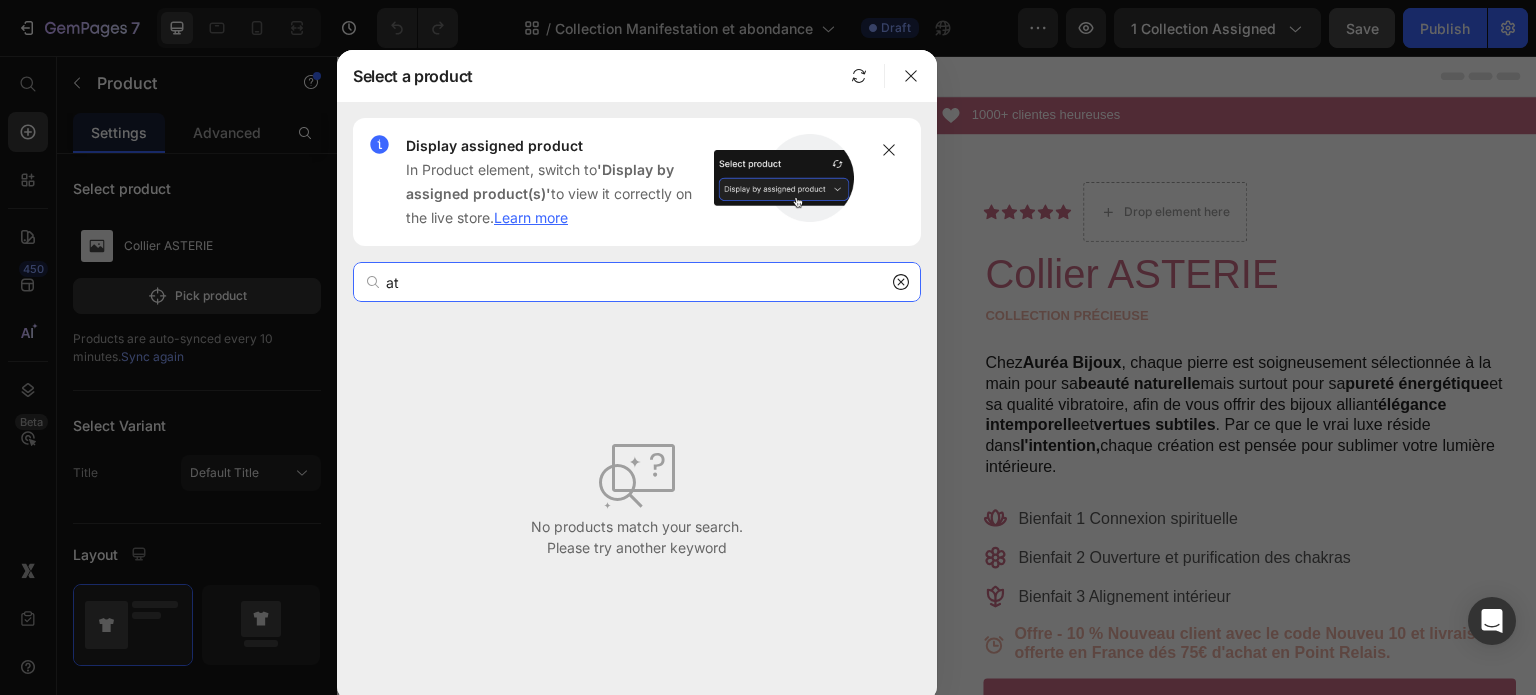 type on "a" 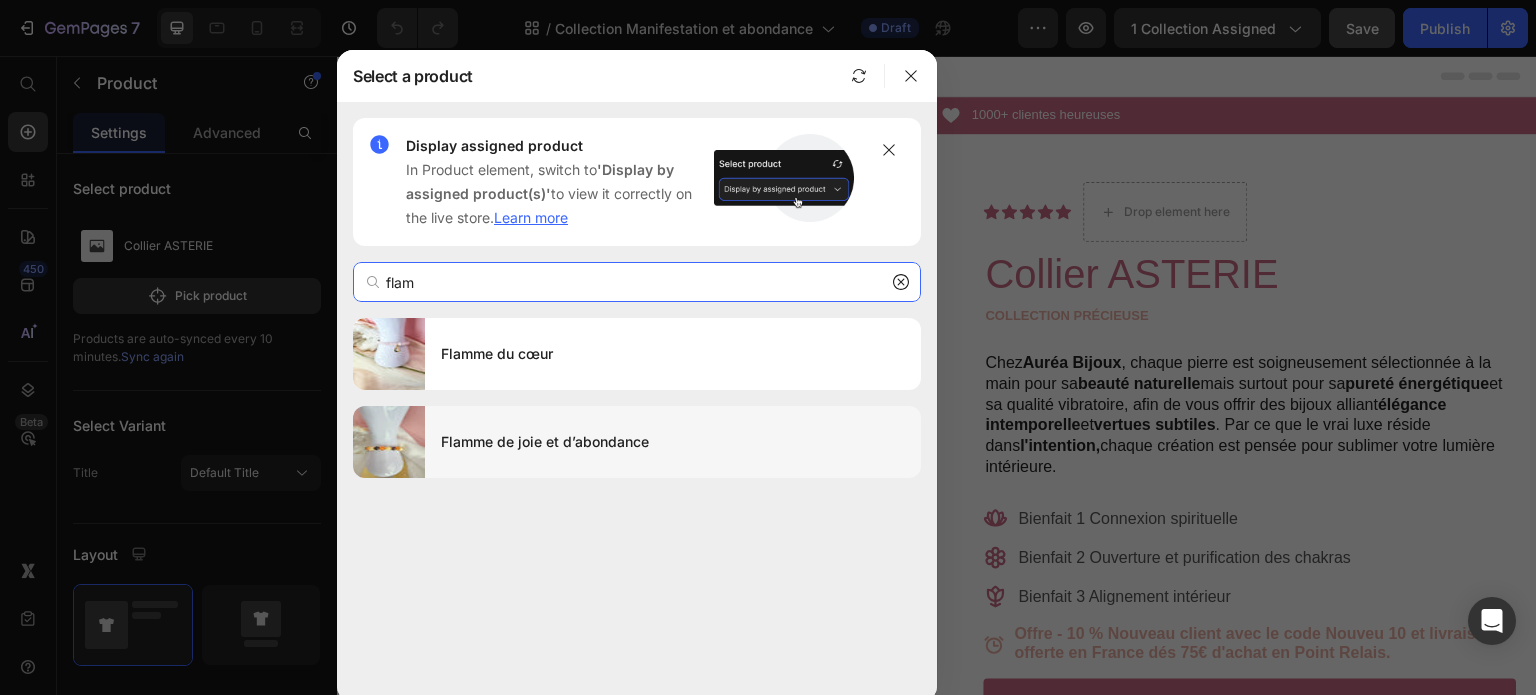 type on "flam" 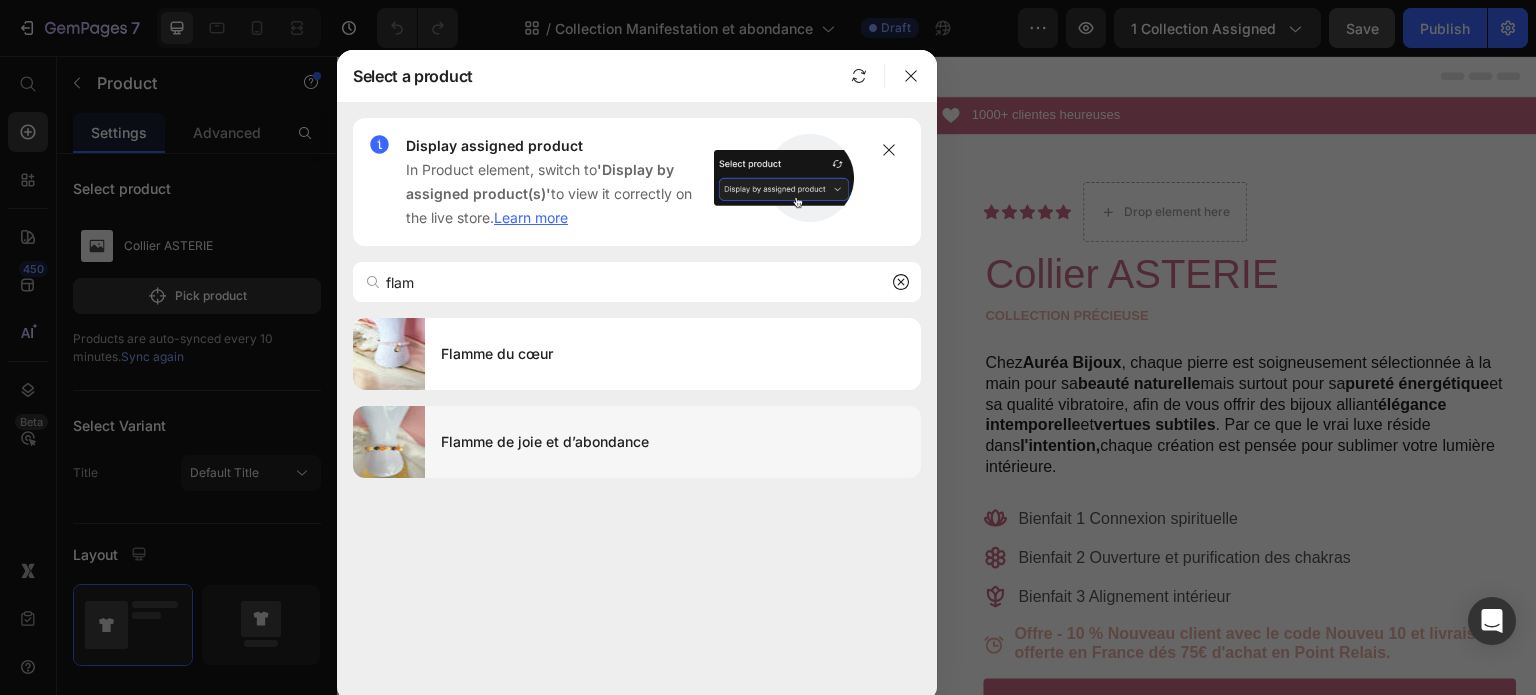click on "Flamme de joie et d’abondance" at bounding box center (673, 442) 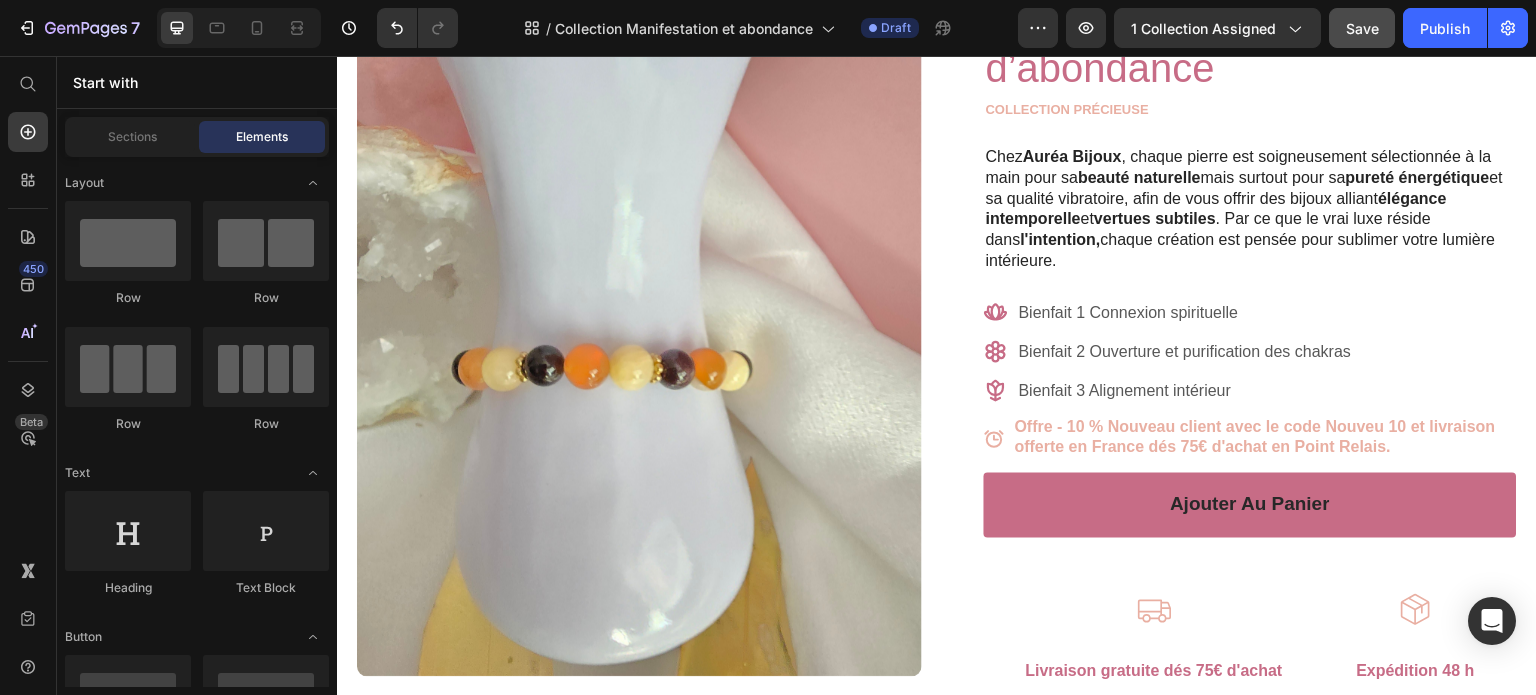 scroll, scrollTop: 0, scrollLeft: 0, axis: both 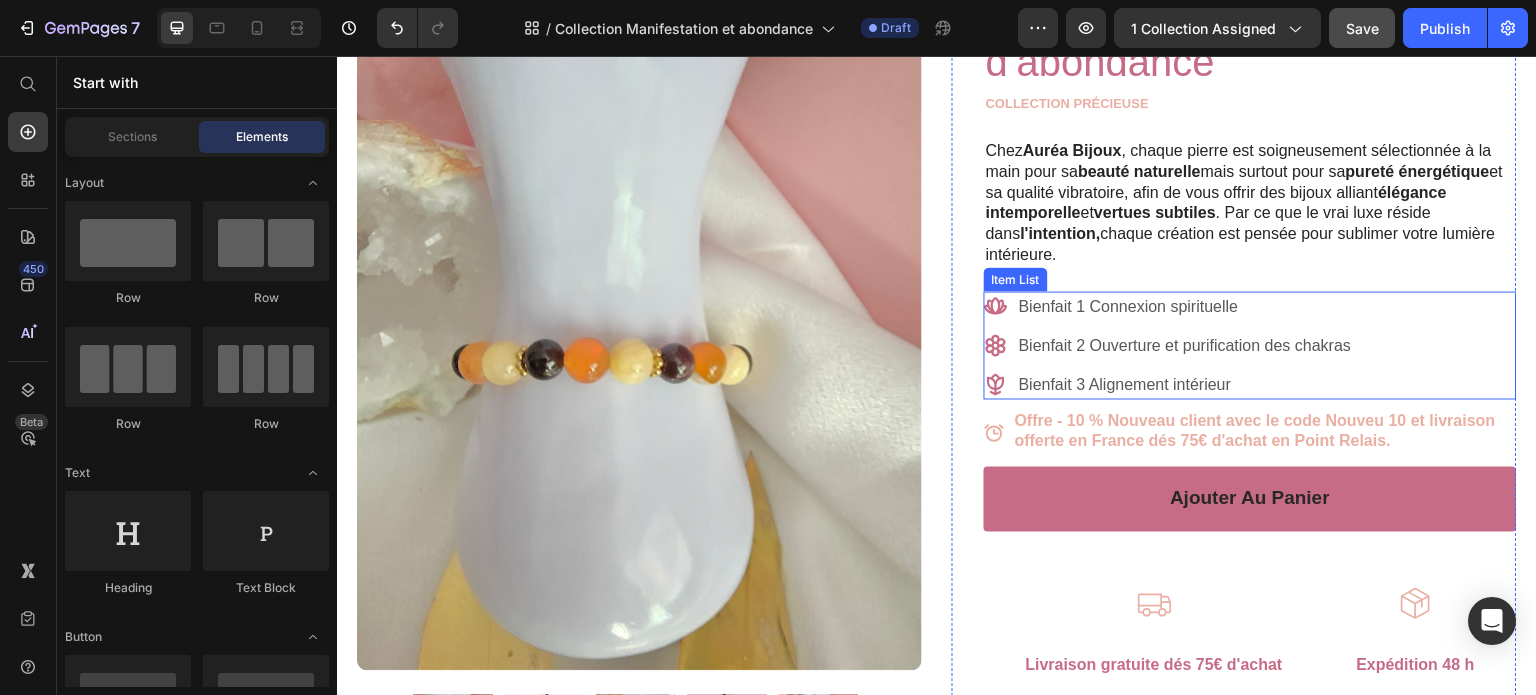 click on "Bienfait 1 Connexion spirituelle" at bounding box center (1185, 307) 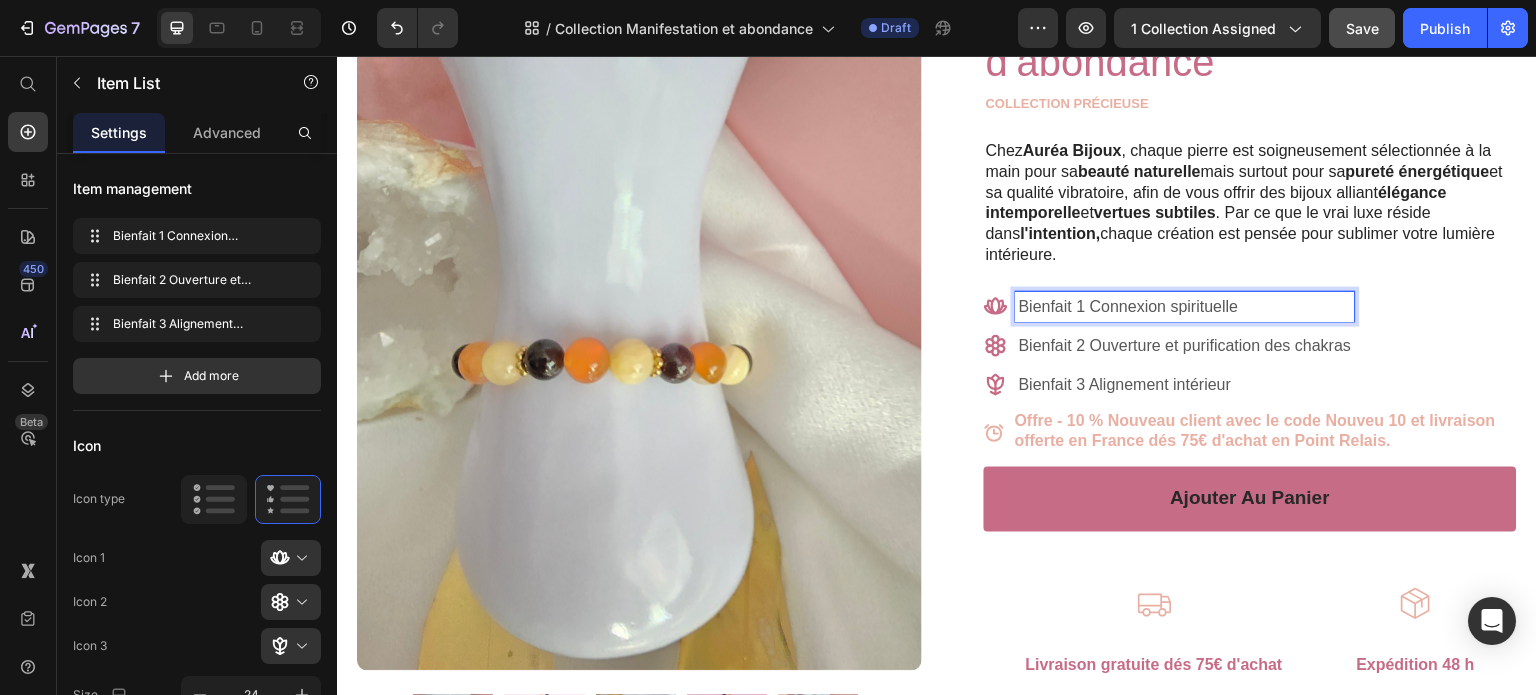 click on "Bienfait 1 Connexion spirituelle" at bounding box center [1185, 307] 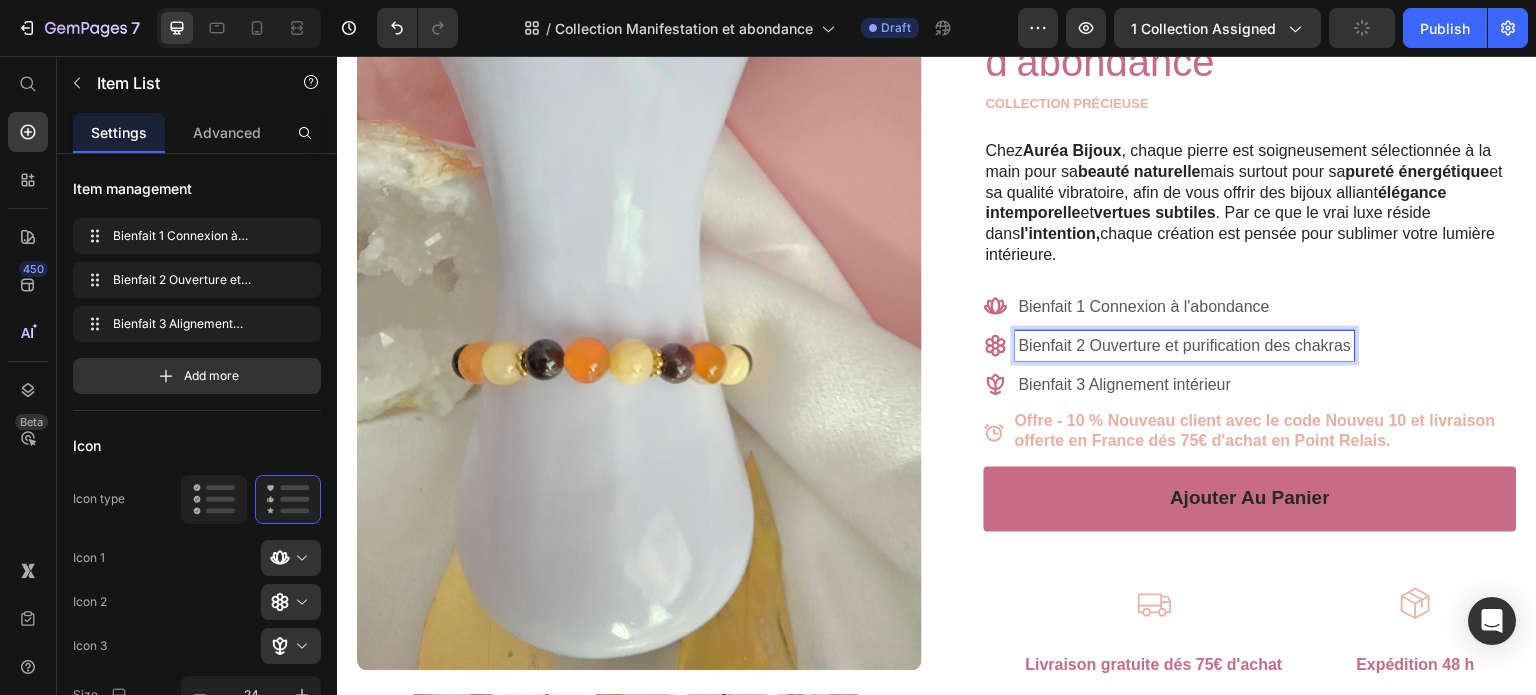 click on "Bienfait 2 Ouverture et purification des chakras" at bounding box center [1185, 346] 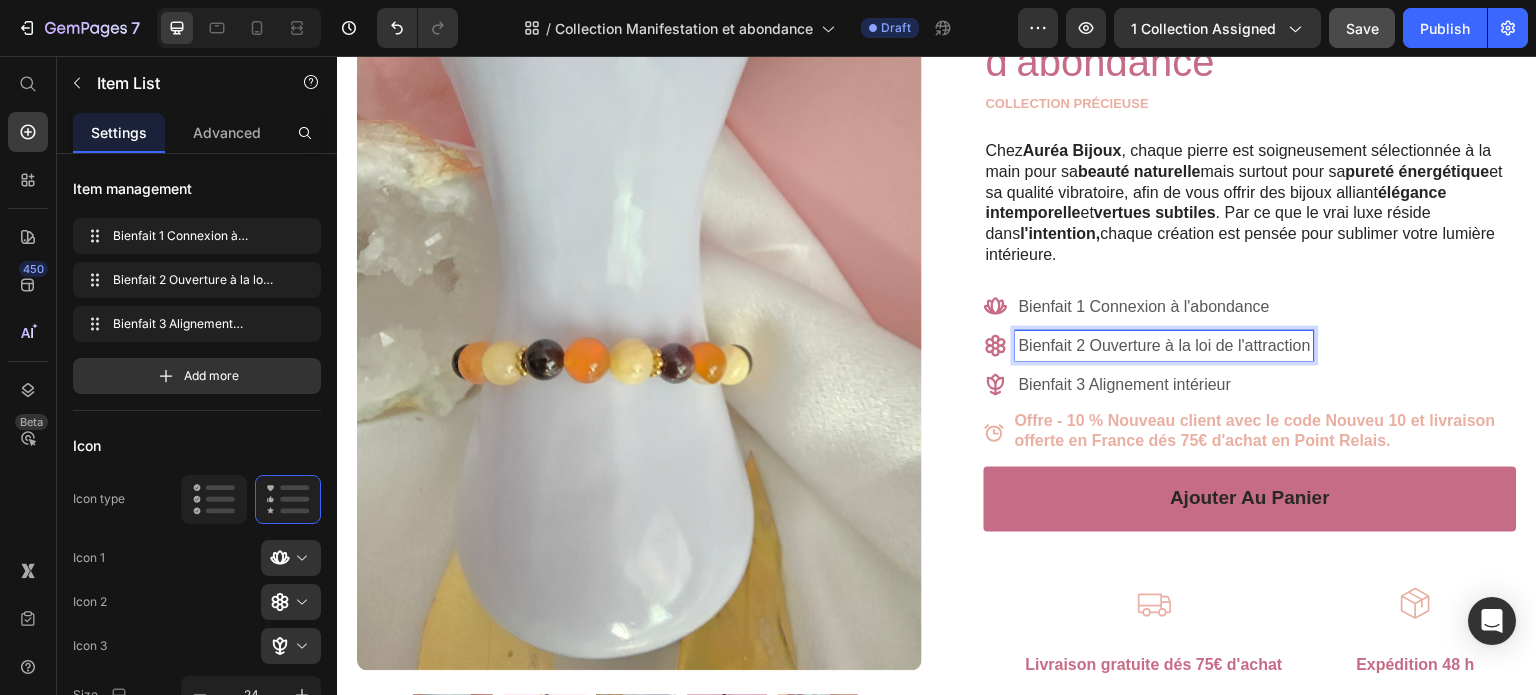 click on "Bienfait 3 Alignement intérieur" at bounding box center (1165, 385) 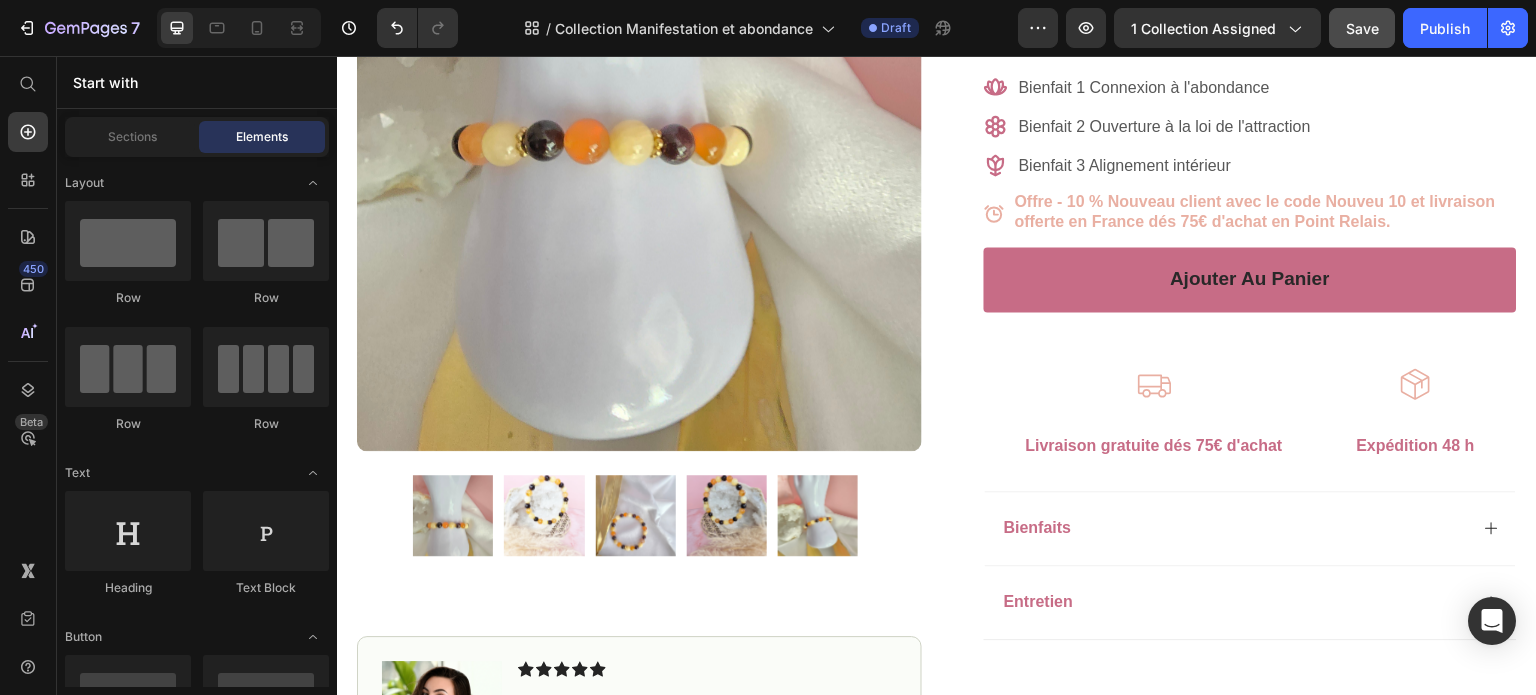 scroll, scrollTop: 768, scrollLeft: 0, axis: vertical 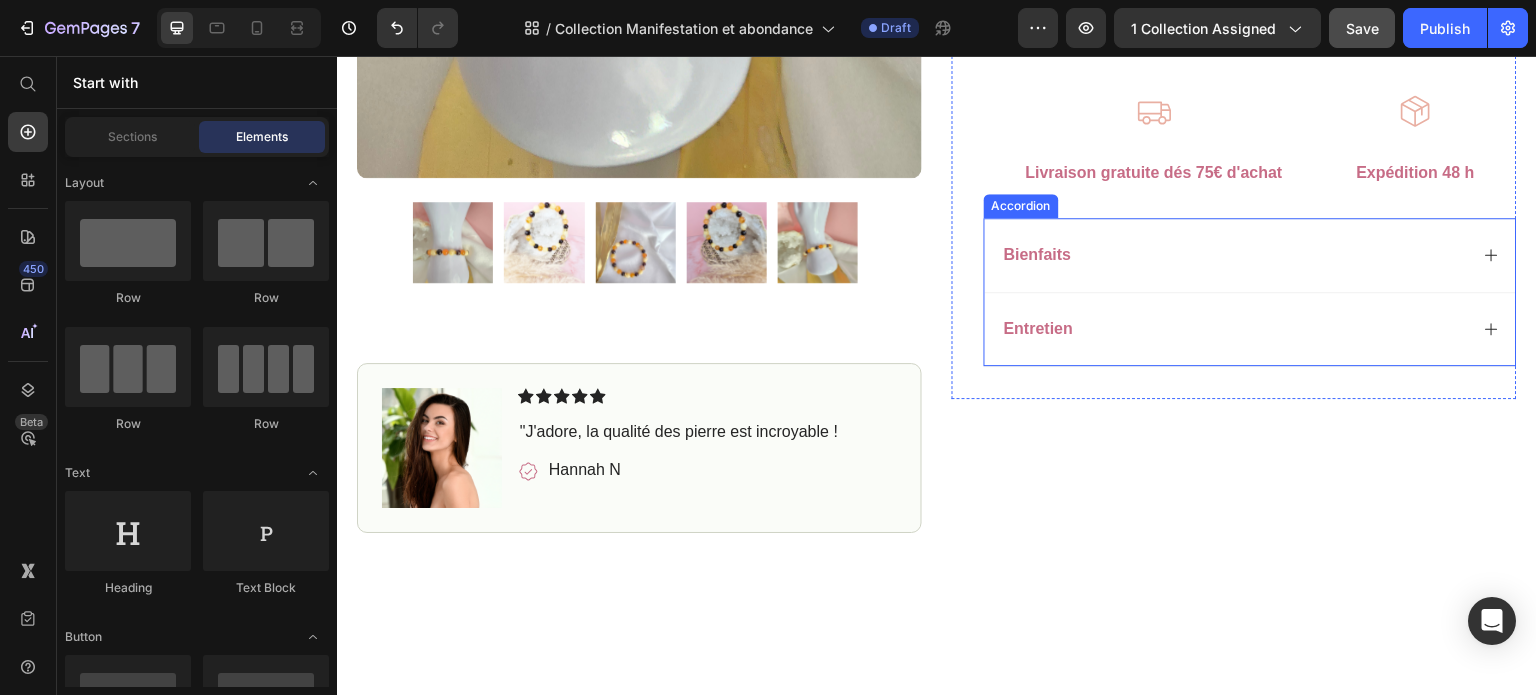 click on "Bienfaits" at bounding box center [1250, 255] 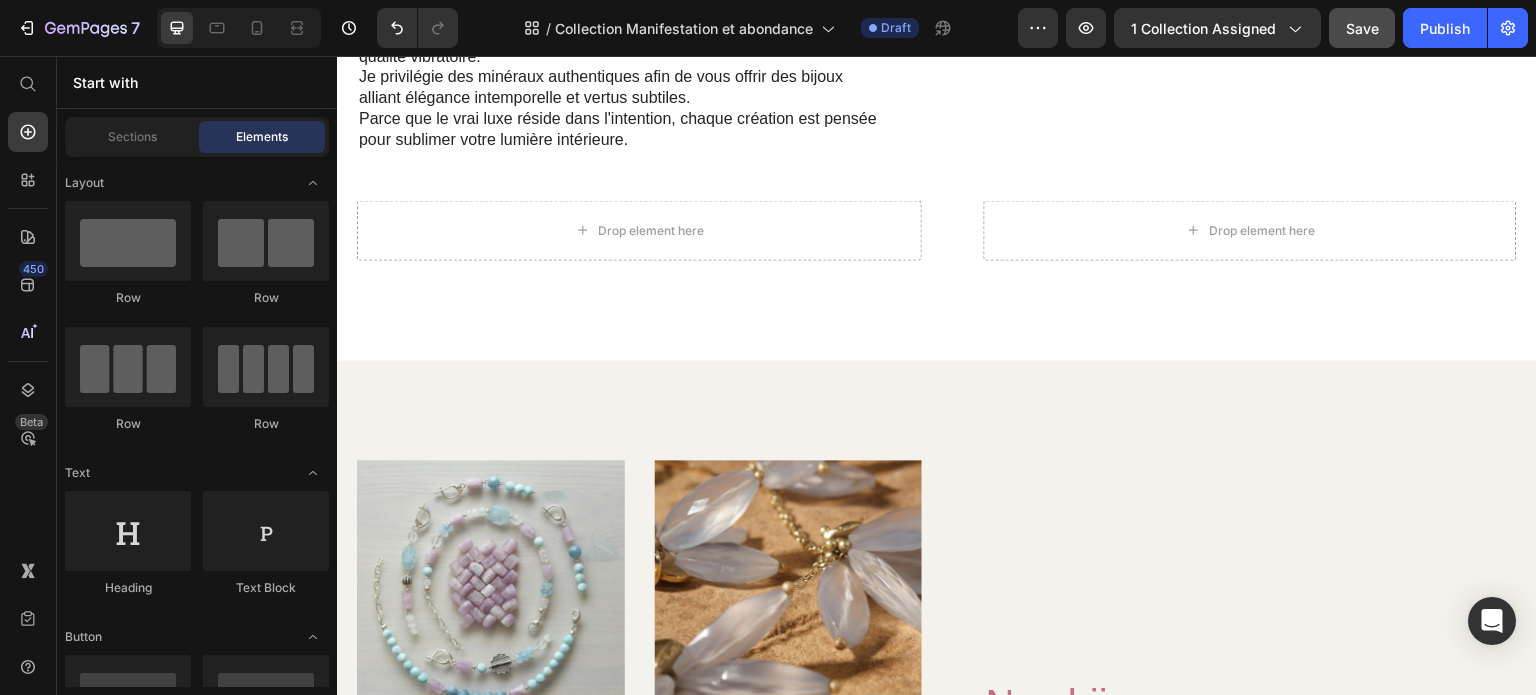 scroll, scrollTop: 0, scrollLeft: 0, axis: both 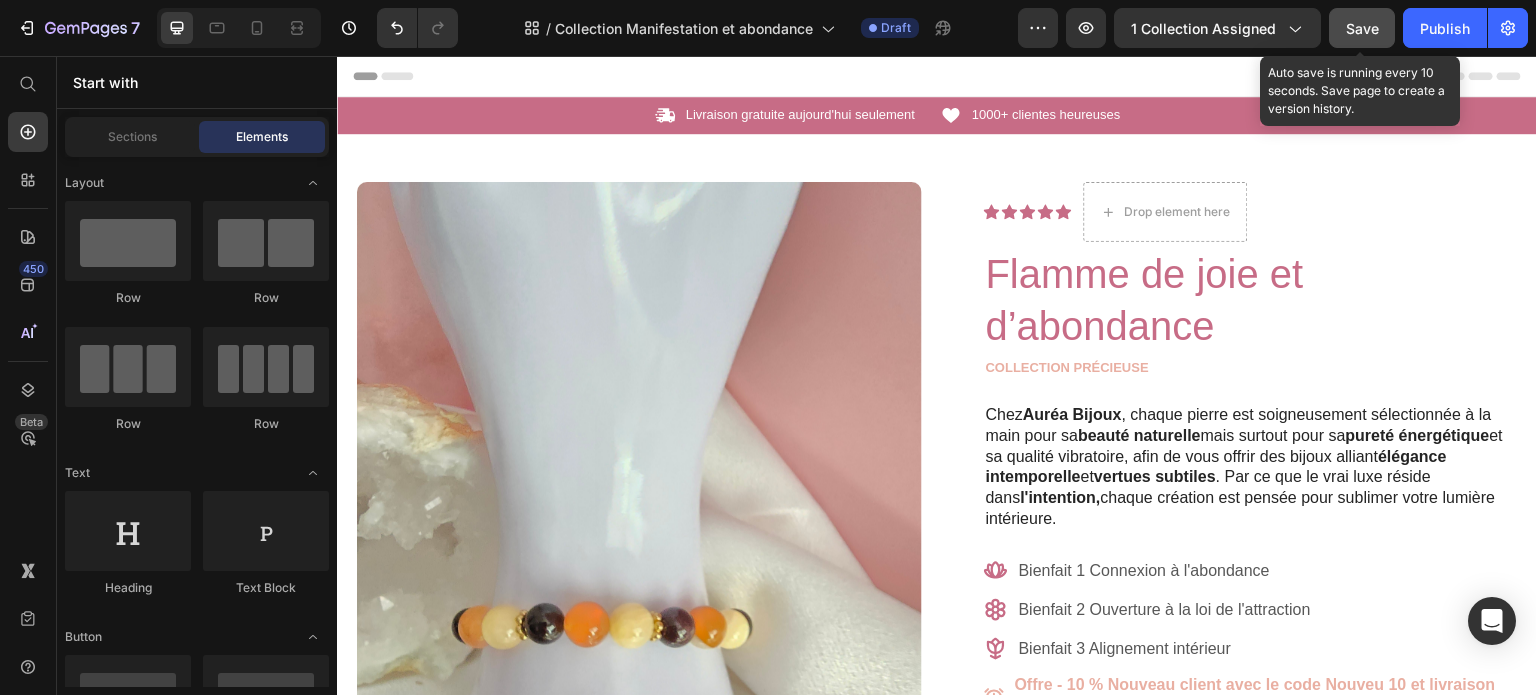 click on "Save" 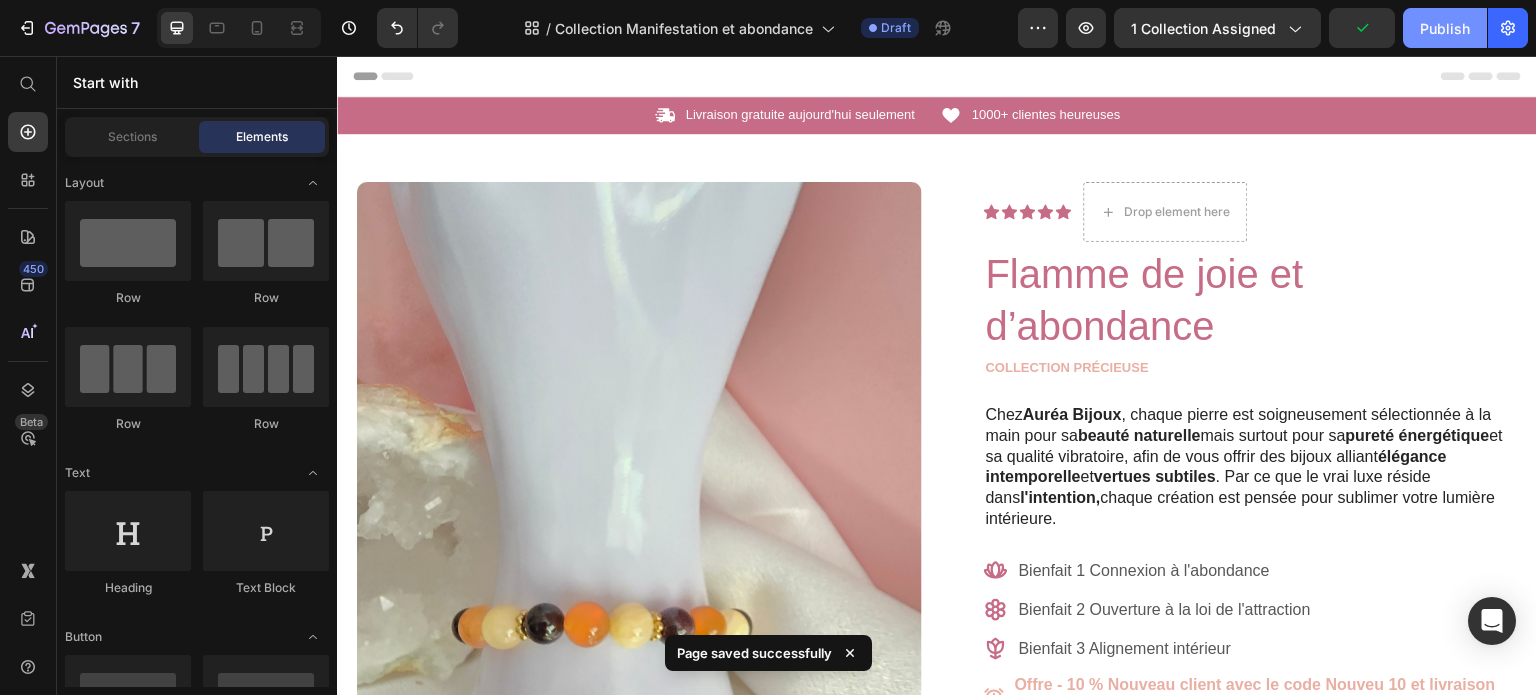 click on "Publish" 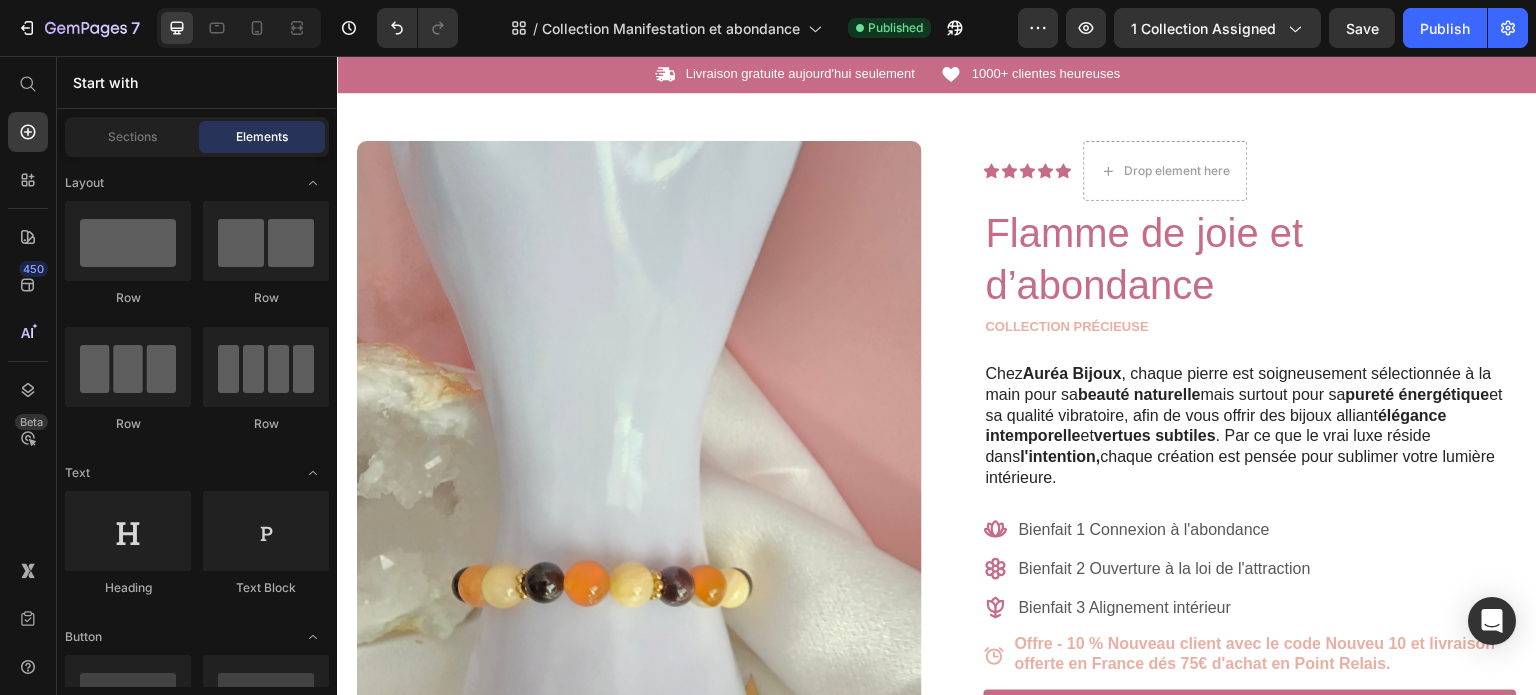 scroll, scrollTop: 24, scrollLeft: 0, axis: vertical 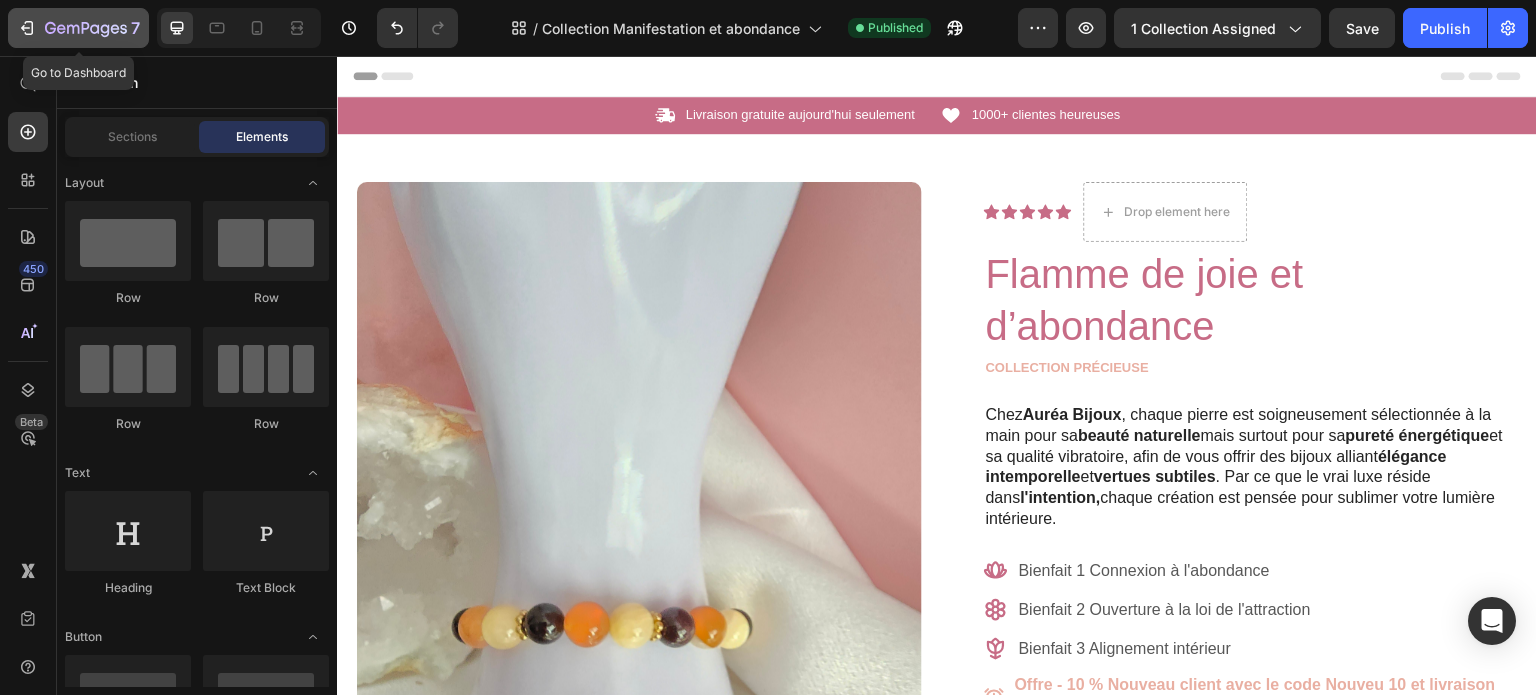 click 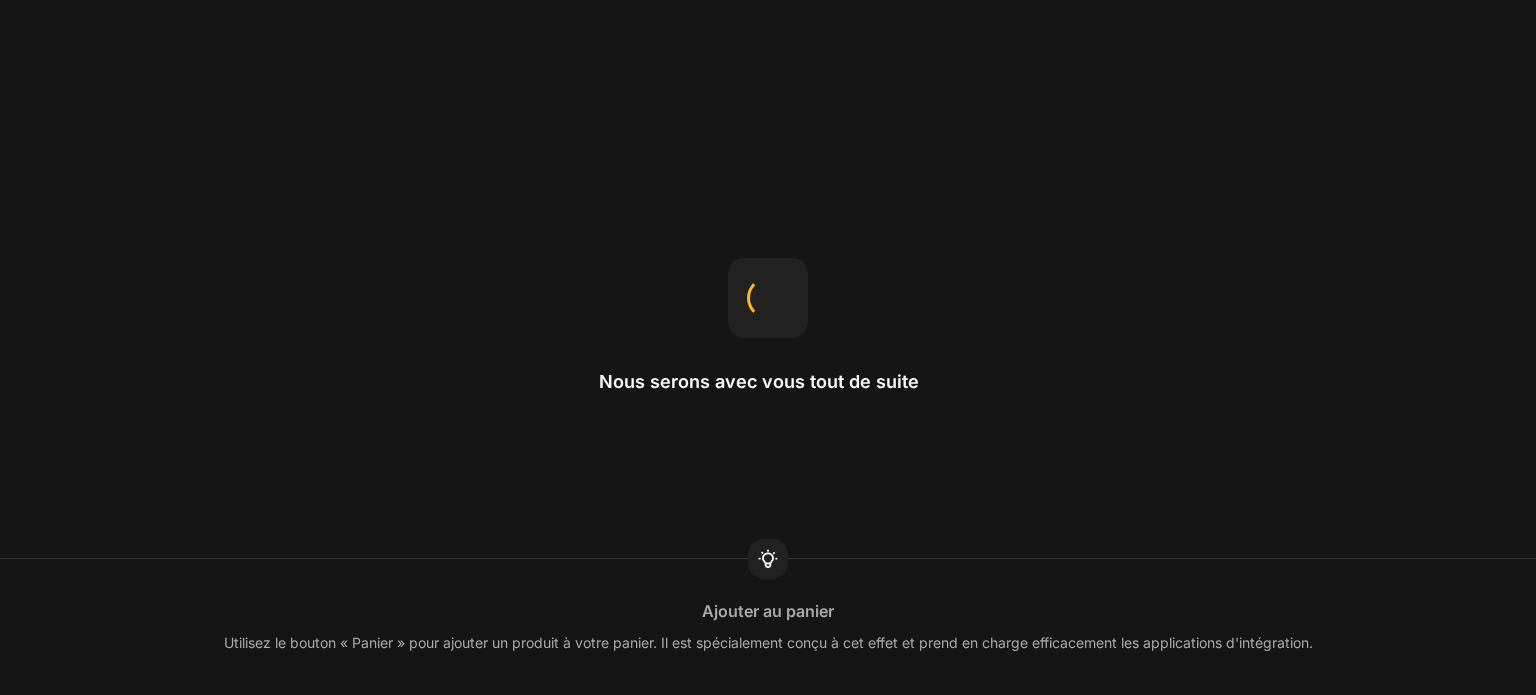 scroll, scrollTop: 0, scrollLeft: 0, axis: both 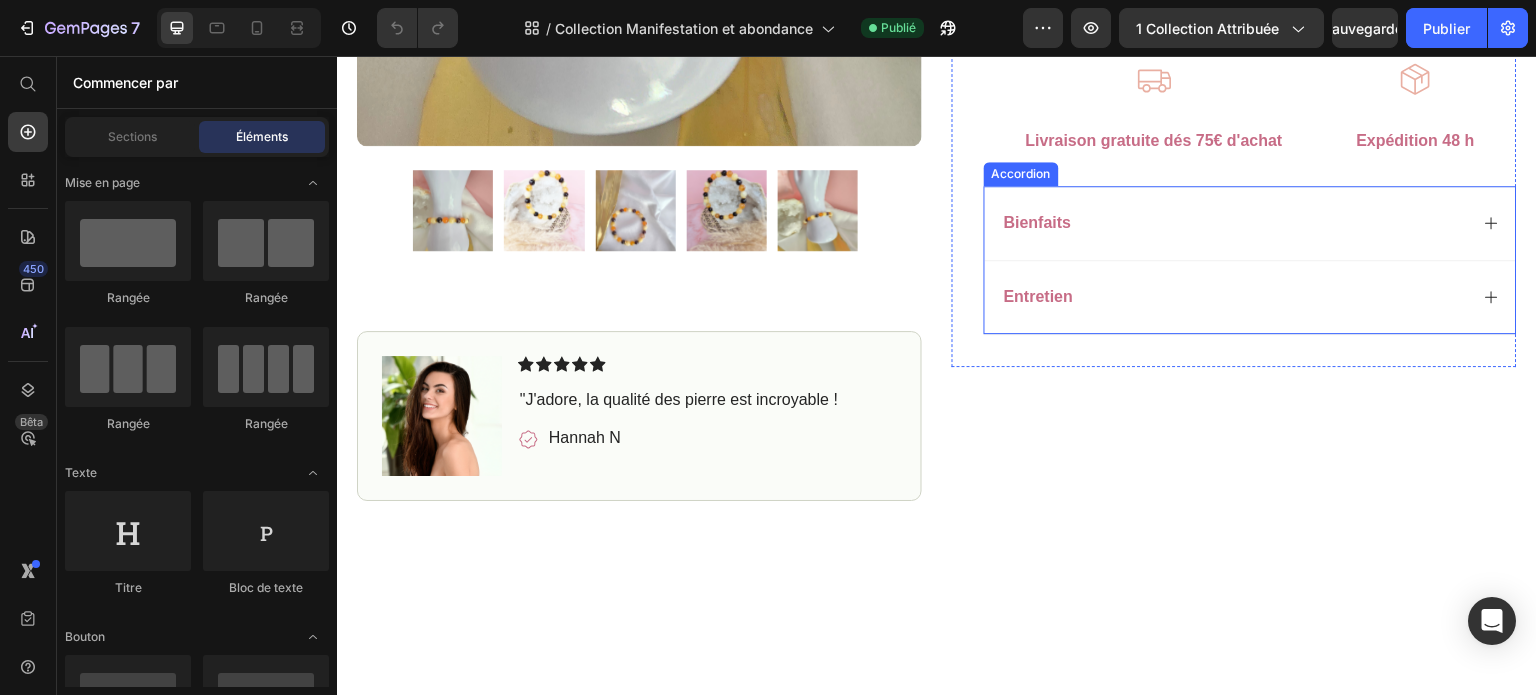 click on "Bienfaits" at bounding box center (1234, 223) 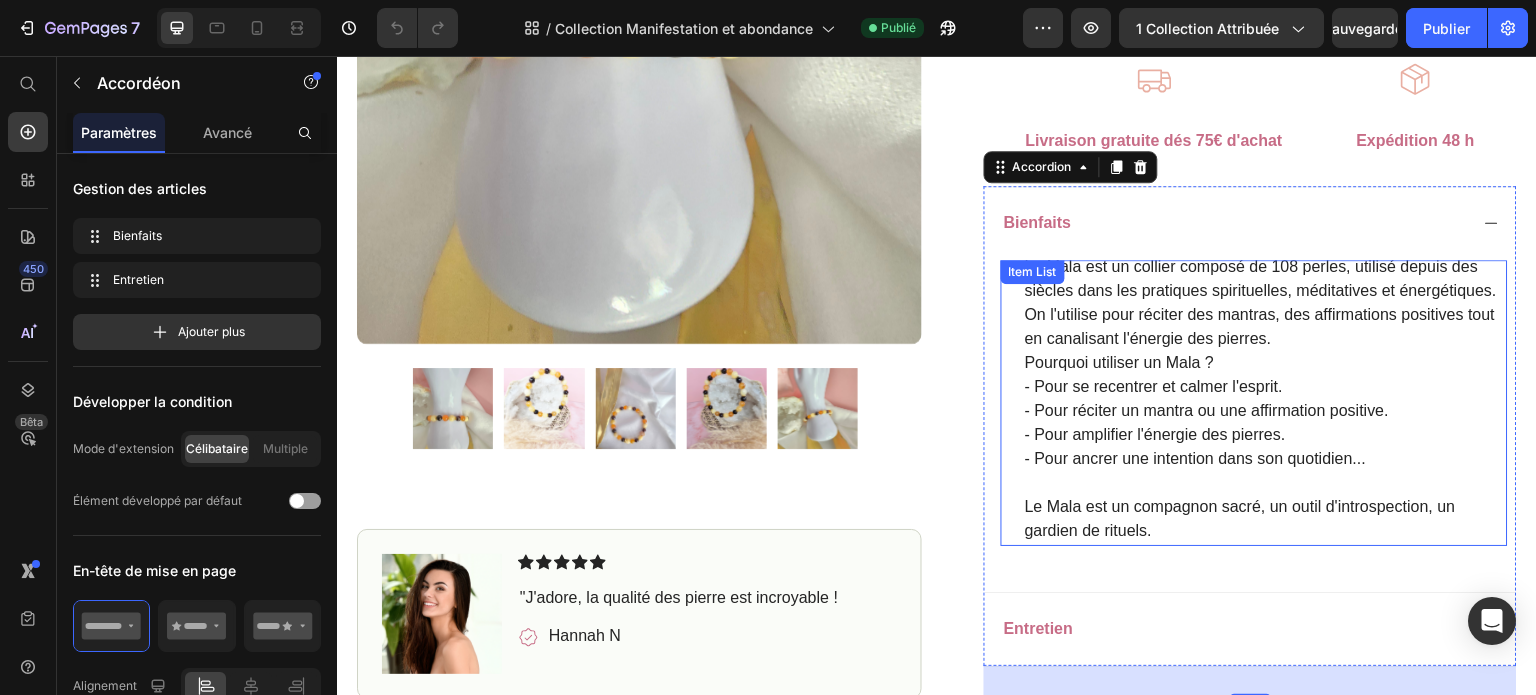 click on "Le Mala est un compagnon sacré, un outil d'introspection, un gardien de rituels." at bounding box center [1265, 519] 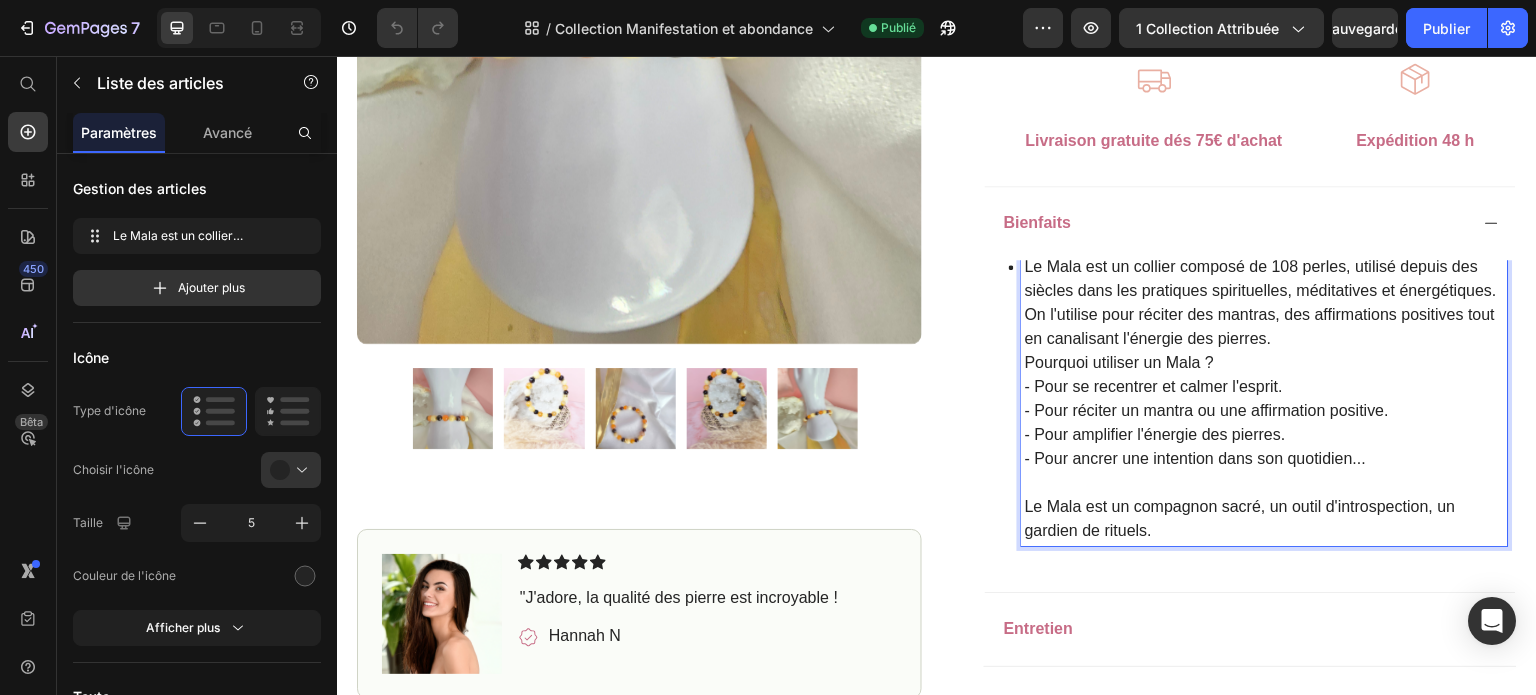 click on "Le Mala est un compagnon sacré, un outil d'introspection, un gardien de rituels." at bounding box center (1265, 519) 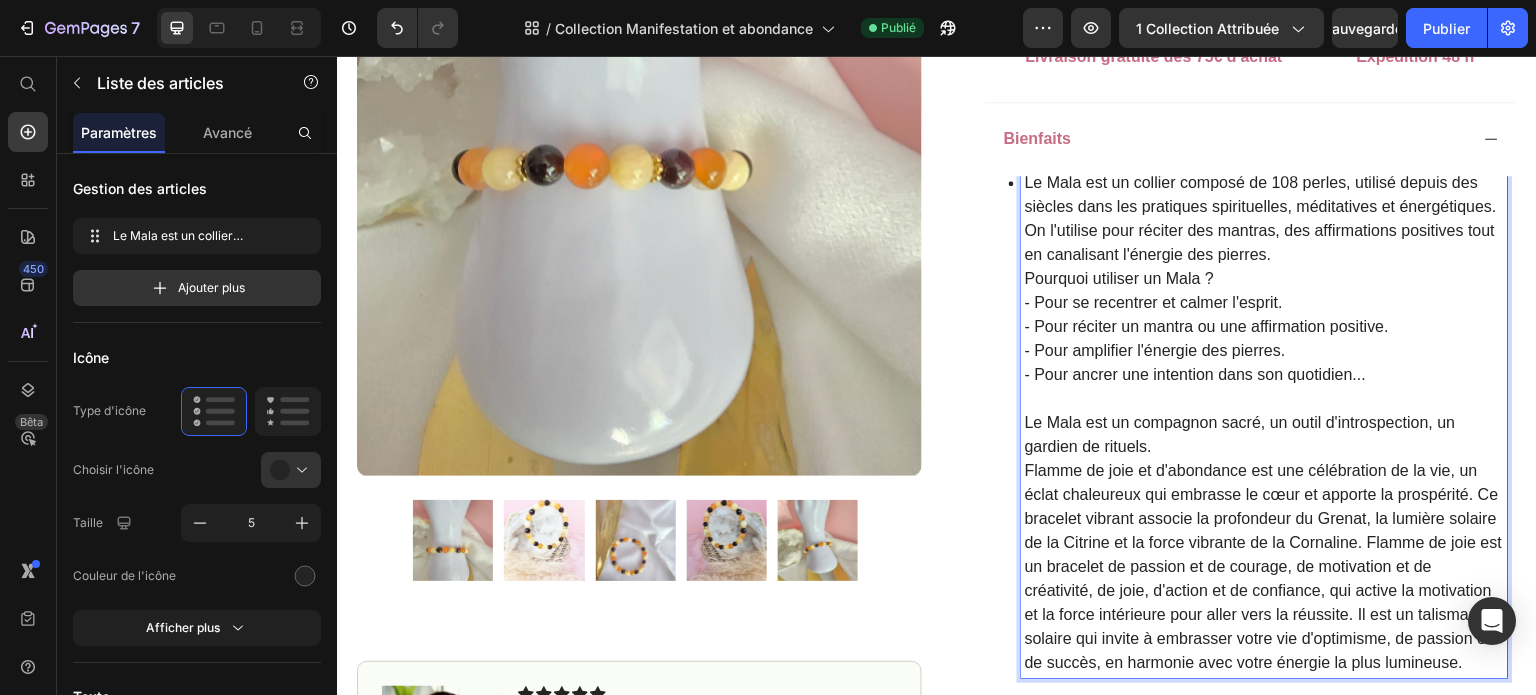 scroll, scrollTop: 891, scrollLeft: 0, axis: vertical 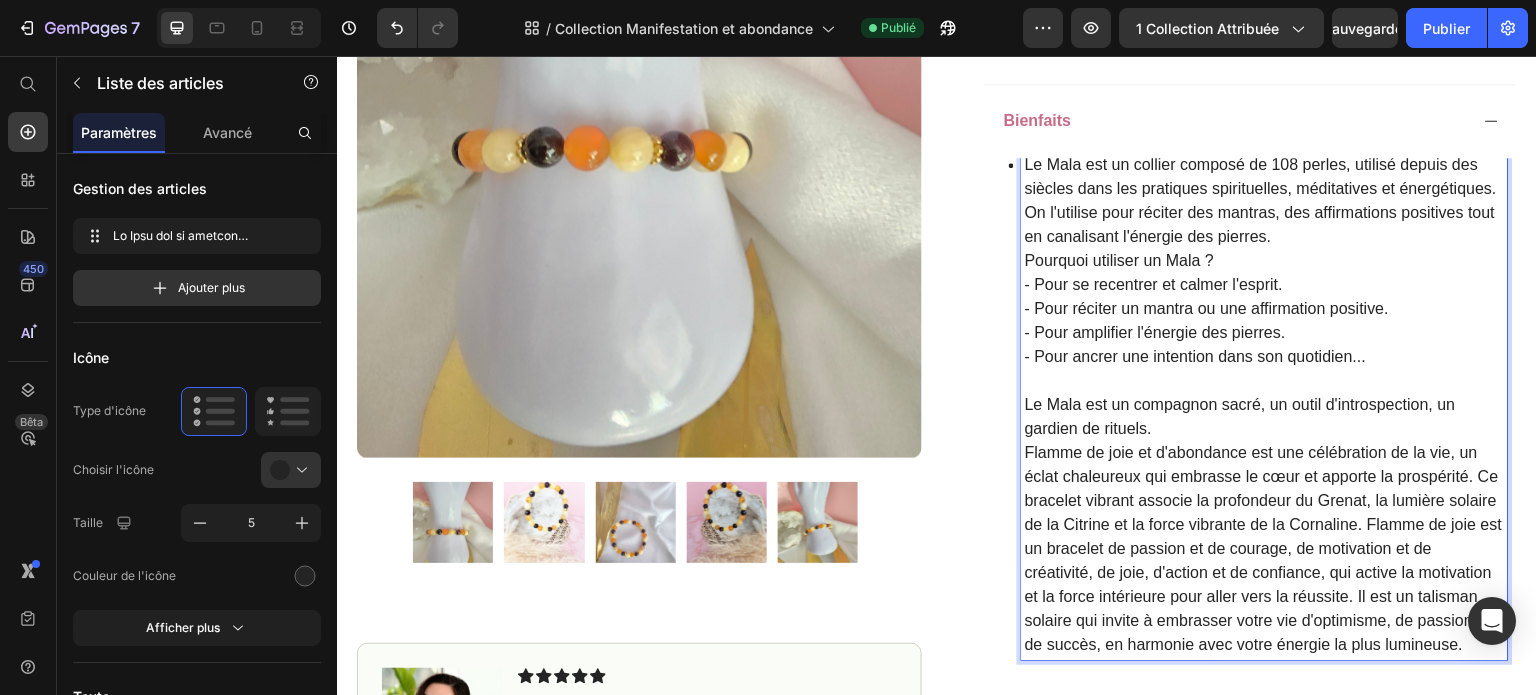 click on "Flamme de joie et d'abondance est une célébration de la vie, un éclat chaleureux qui embrasse le cœur et apporte la prospérité. Ce bracelet vibrant associe la profondeur du Grenat, la lumière solaire de la Citrine et la force vibrante de la Cornaline. Flamme de joie est un bracelet de passion et de courage, de motivation et de créativité, de joie, d'action et de confiance, qui active la motivation et la force intérieure pour aller vers la réussite. Il est un talisman solaire qui invite à embrasser votre vie d'optimisme, de passion et de succès, en harmonie avec votre énergie la plus lumineuse." at bounding box center [1265, 549] 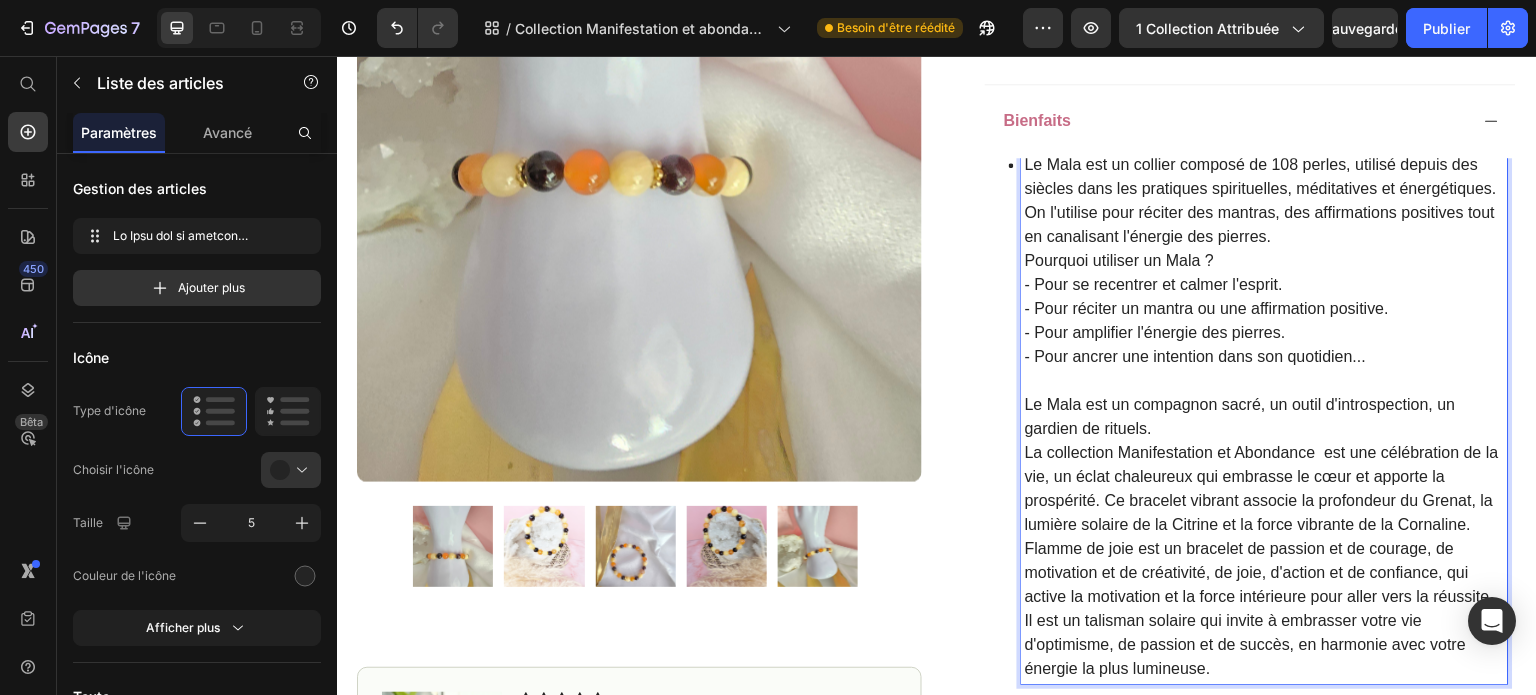 click on "La collection Manifestation et Abondance  est une célébration de la vie, un éclat chaleureux qui embrasse le cœur et apporte la prospérité. Ce bracelet vibrant associe la profondeur du Grenat, la lumière solaire de la Citrine et la force vibrante de la Cornaline. Flamme de joie est un bracelet de passion et de courage, de motivation et de créativité, de joie, d'action et de confiance, qui active la motivation et la force intérieure pour aller vers la réussite. Il est un talisman solaire qui invite à embrasser votre vie d'optimisme, de passion et de succès, en harmonie avec votre énergie la plus lumineuse." at bounding box center (1265, 561) 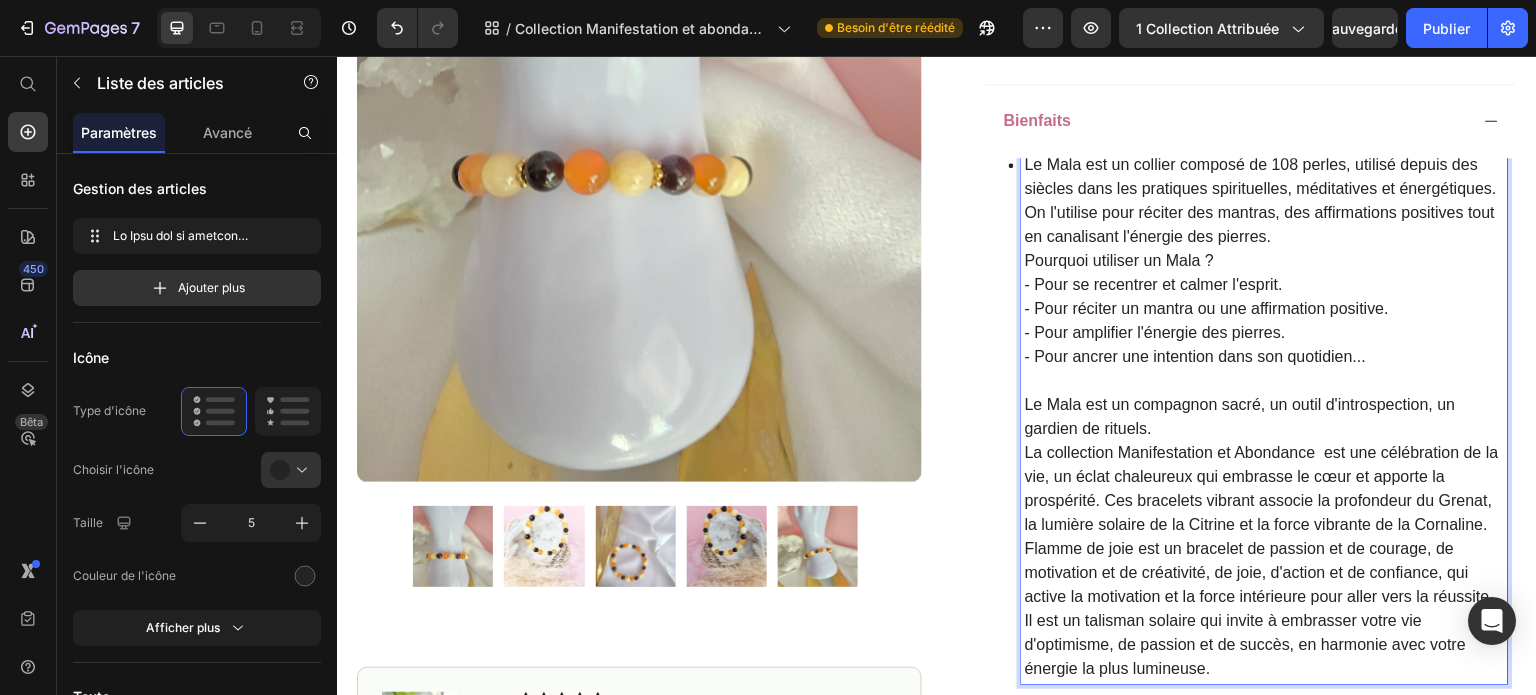 click on "La collection Manifestation et Abondance  est une célébration de la vie, un éclat chaleureux qui embrasse le cœur et apporte la prospérité. Ces bracelets vibrant associe la profondeur du Grenat, la lumière solaire de la Citrine et la force vibrante de la Cornaline. Flamme de joie est un bracelet de passion et de courage, de motivation et de créativité, de joie, d'action et de confiance, qui active la motivation et la force intérieure pour aller vers la réussite. Il est un talisman solaire qui invite à embrasser votre vie d'optimisme, de passion et de succès, en harmonie avec votre énergie la plus lumineuse." at bounding box center (1265, 561) 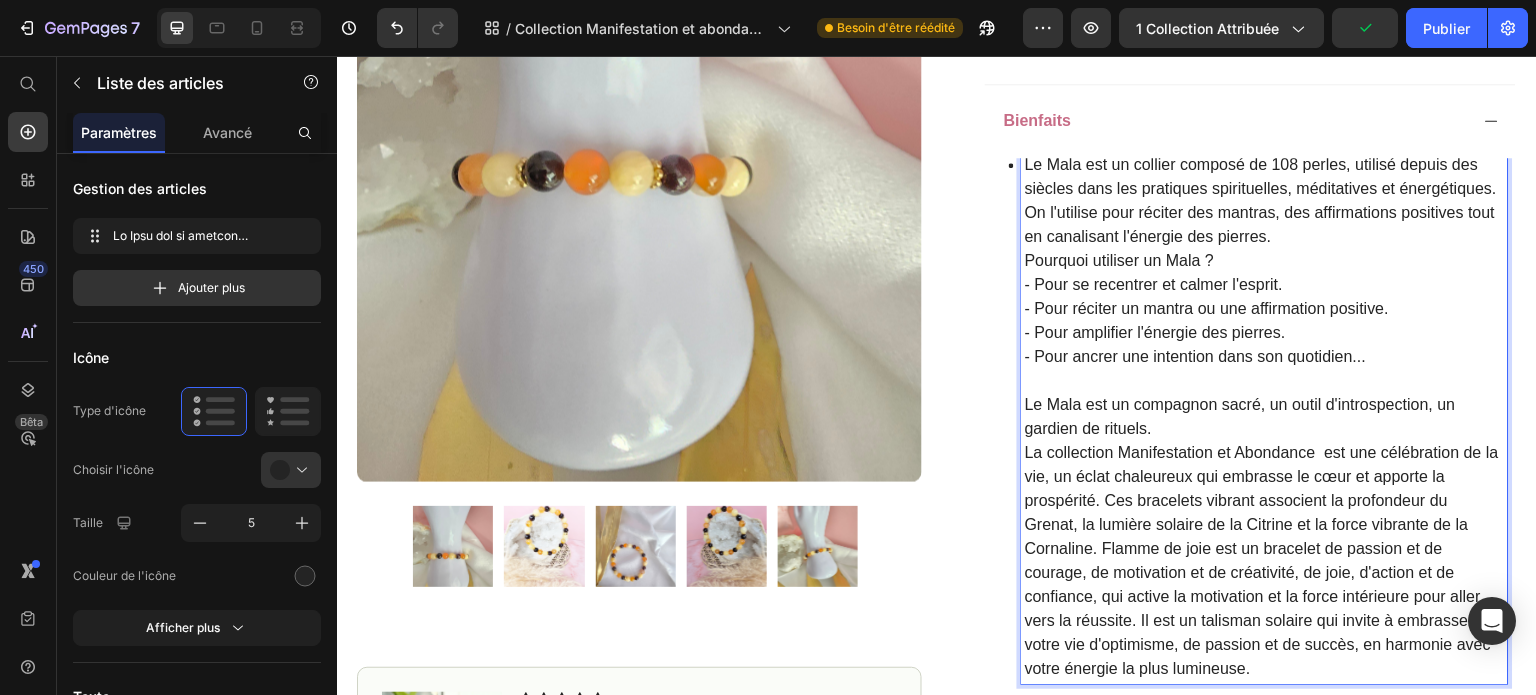 click on "La collection Manifestation et Abondance  est une célébration de la vie, un éclat chaleureux qui embrasse le cœur et apporte la prospérité. Ces bracelets vibrant associent la profondeur du Grenat, la lumière solaire de la Citrine et la force vibrante de la Cornaline. Flamme de joie est un bracelet de passion et de courage, de motivation et de créativité, de joie, d'action et de confiance, qui active la motivation et la force intérieure pour aller vers la réussite. Il est un talisman solaire qui invite à embrasser votre vie d'optimisme, de passion et de succès, en harmonie avec votre énergie la plus lumineuse." at bounding box center (1265, 561) 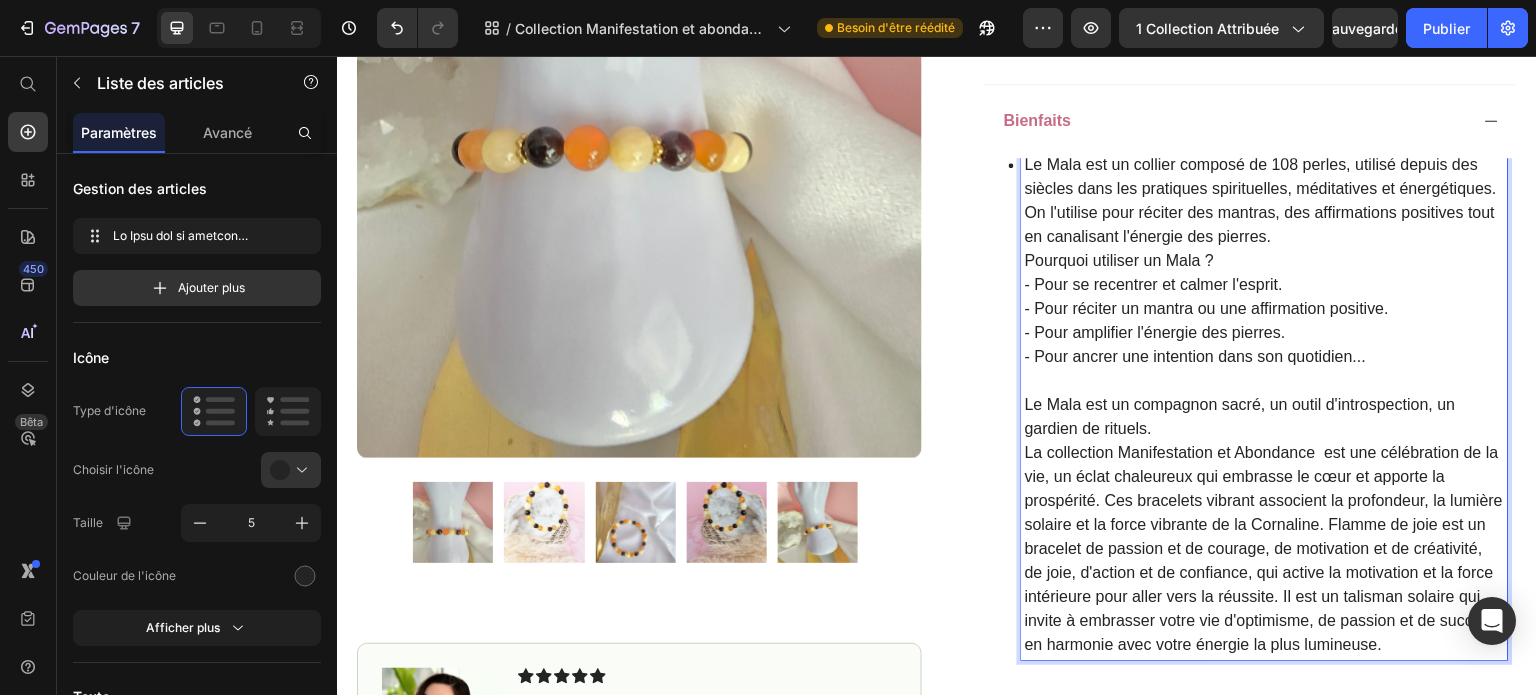 click on "La collection Manifestation et Abondance  est une célébration de la vie, un éclat chaleureux qui embrasse le cœur et apporte la prospérité. Ces bracelets vibrant associent la profondeur, la lumière solaire et la force vibrante de la Cornaline. Flamme de joie est un bracelet de passion et de courage, de motivation et de créativité, de joie, d'action et de confiance, qui active la motivation et la force intérieure pour aller vers la réussite. Il est un talisman solaire qui invite à embrasser votre vie d'optimisme, de passion et de succès, en harmonie avec votre énergie la plus lumineuse." at bounding box center (1265, 549) 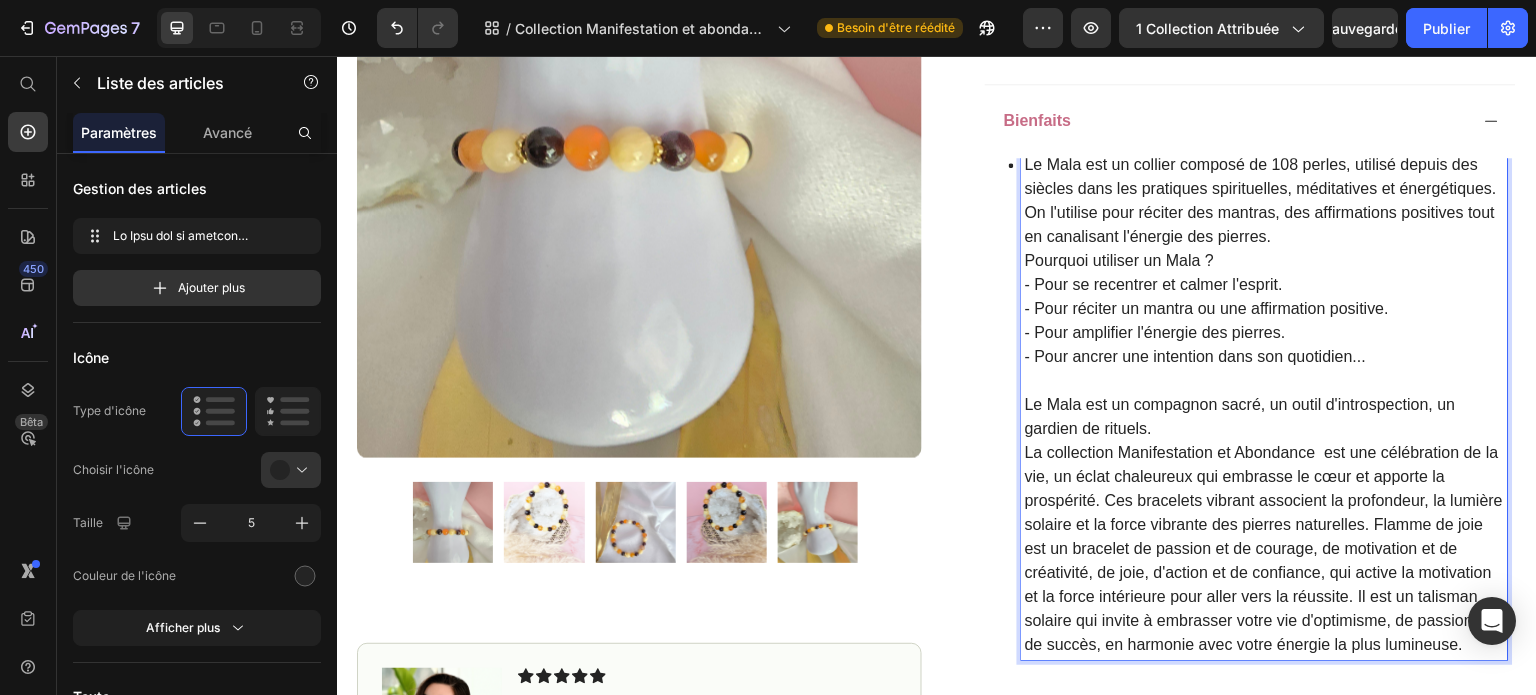 click on "La collection Manifestation et Abondance  est une célébration de la vie, un éclat chaleureux qui embrasse le cœur et apporte la prospérité. Ces bracelets vibrant associent la profondeur, la lumière solaire et la force vibrante des pierres naturelles. Flamme de joie est un bracelet de passion et de courage, de motivation et de créativité, de joie, d'action et de confiance, qui active la motivation et la force intérieure pour aller vers la réussite. Il est un talisman solaire qui invite à embrasser votre vie d'optimisme, de passion et de succès, en harmonie avec votre énergie la plus lumineuse." at bounding box center [1265, 549] 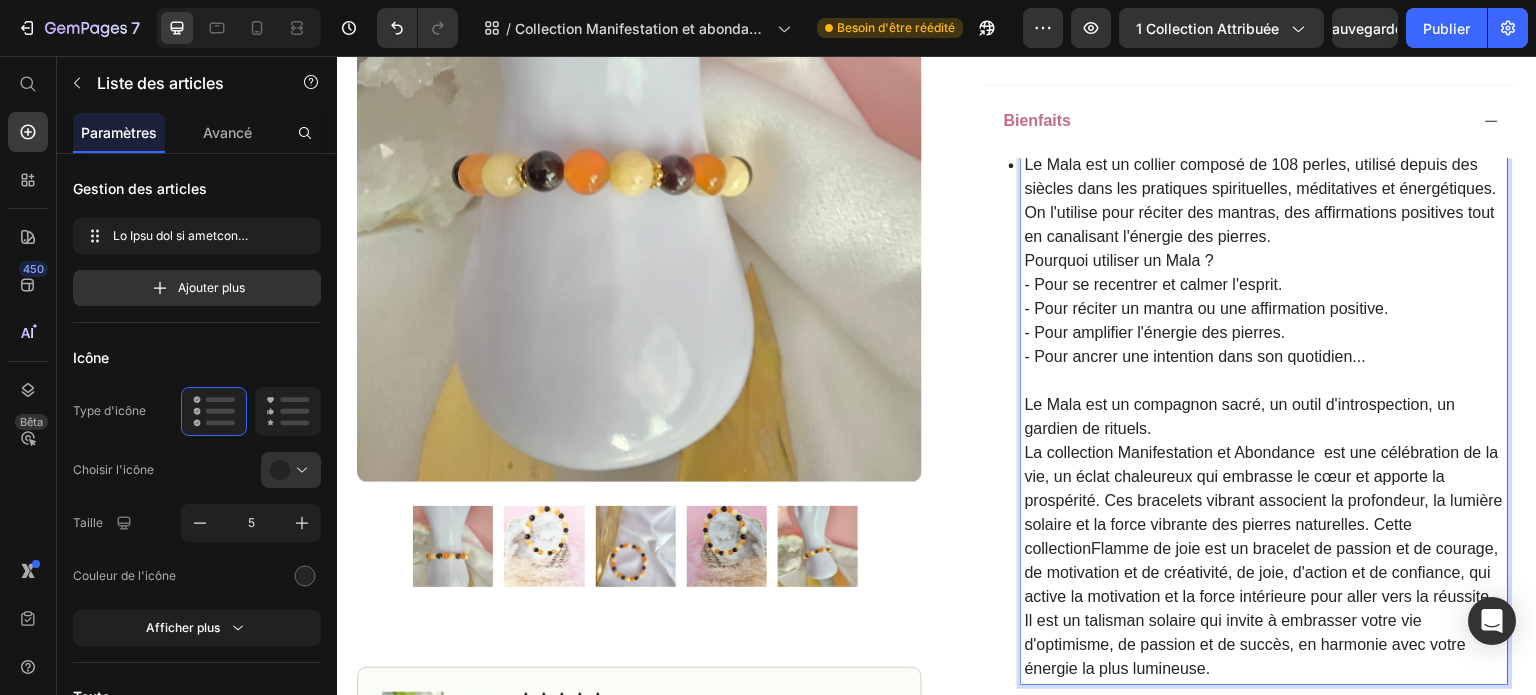 click on "La collection Manifestation et Abondance  est une célébration de la vie, un éclat chaleureux qui embrasse le cœur et apporte la prospérité. Ces bracelets vibrant associent la profondeur, la lumière solaire et la force vibrante des pierres naturelles. Cette collectionFlamme de joie est un bracelet de passion et de courage, de motivation et de créativité, de joie, d'action et de confiance, qui active la motivation et la force intérieure pour aller vers la réussite. Il est un talisman solaire qui invite à embrasser votre vie d'optimisme, de passion et de succès, en harmonie avec votre énergie la plus lumineuse." at bounding box center (1265, 561) 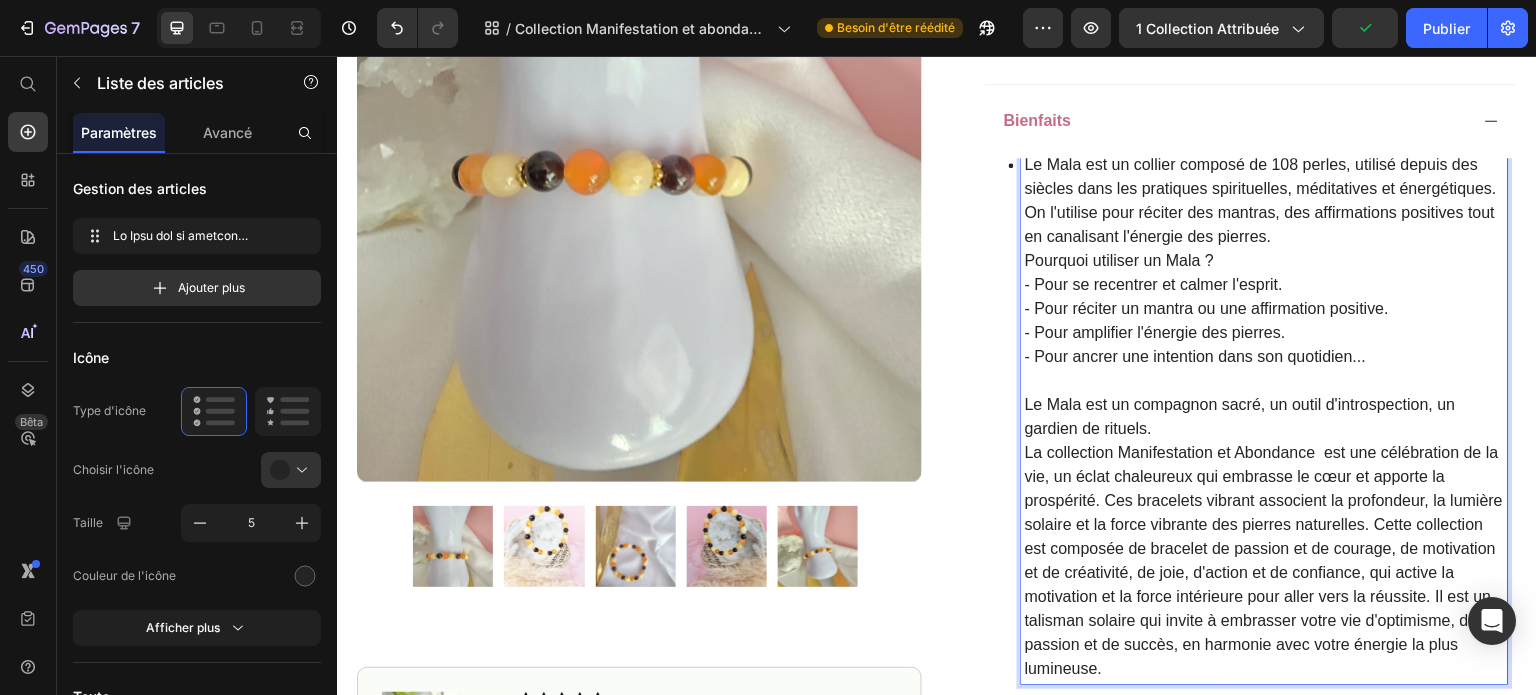 click on "La collection Manifestation et Abondance  est une célébration de la vie, un éclat chaleureux qui embrasse le cœur et apporte la prospérité. Ces bracelets vibrant associent la profondeur, la lumière solaire et la force vibrante des pierres naturelles. Cette collection est composée de bracelet de passion et de courage, de motivation et de créativité, de joie, d'action et de confiance, qui active la motivation et la force intérieure pour aller vers la réussite. Il est un talisman solaire qui invite à embrasser votre vie d'optimisme, de passion et de succès, en harmonie avec votre énergie la plus lumineuse." at bounding box center (1265, 561) 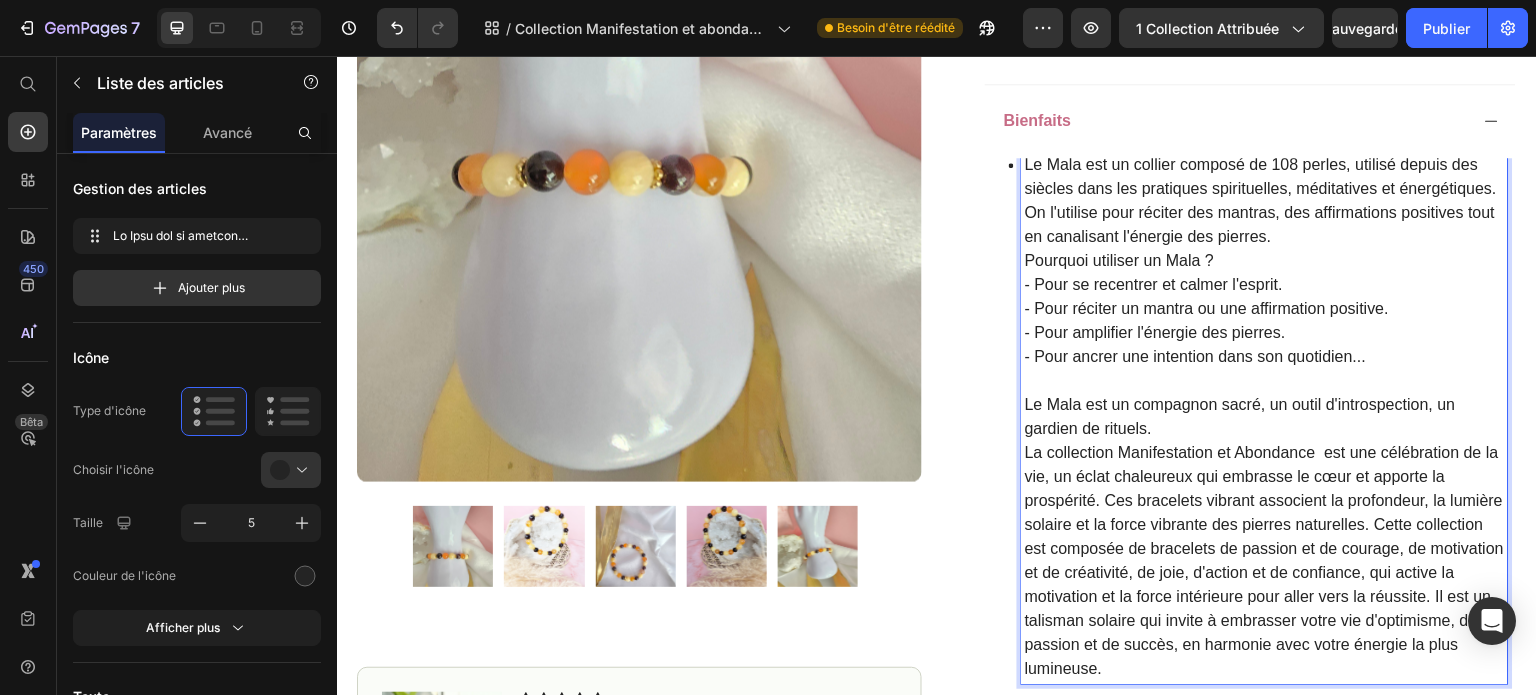 click on "La collection Manifestation et Abondance  est une célébration de la vie, un éclat chaleureux qui embrasse le cœur et apporte la prospérité. Ces bracelets vibrant associent la profondeur, la lumière solaire et la force vibrante des pierres naturelles. Cette collection est composée de bracelets de passion et de courage, de motivation et de créativité, de joie, d'action et de confiance, qui active la motivation et la force intérieure pour aller vers la réussite. Il est un talisman solaire qui invite à embrasser votre vie d'optimisme, de passion et de succès, en harmonie avec votre énergie la plus lumineuse." at bounding box center [1265, 561] 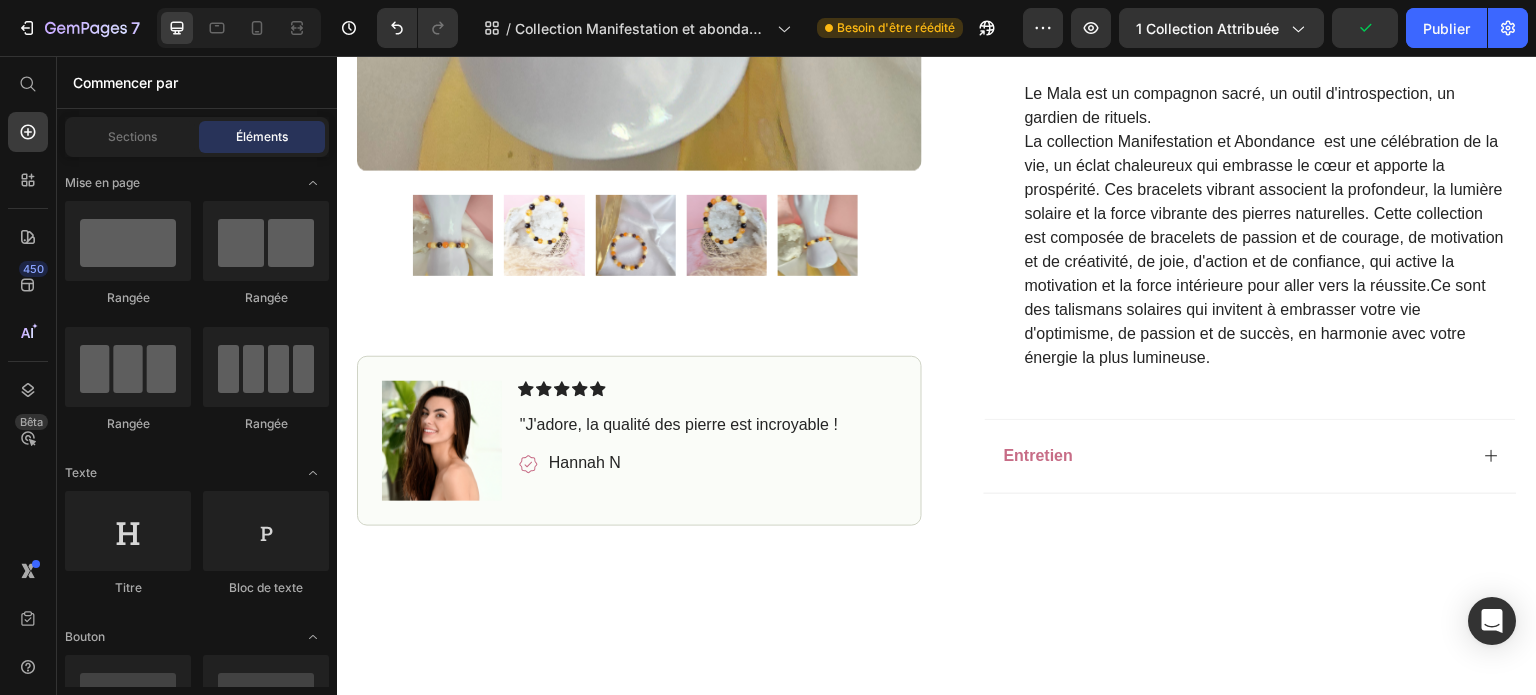 scroll, scrollTop: 1356, scrollLeft: 0, axis: vertical 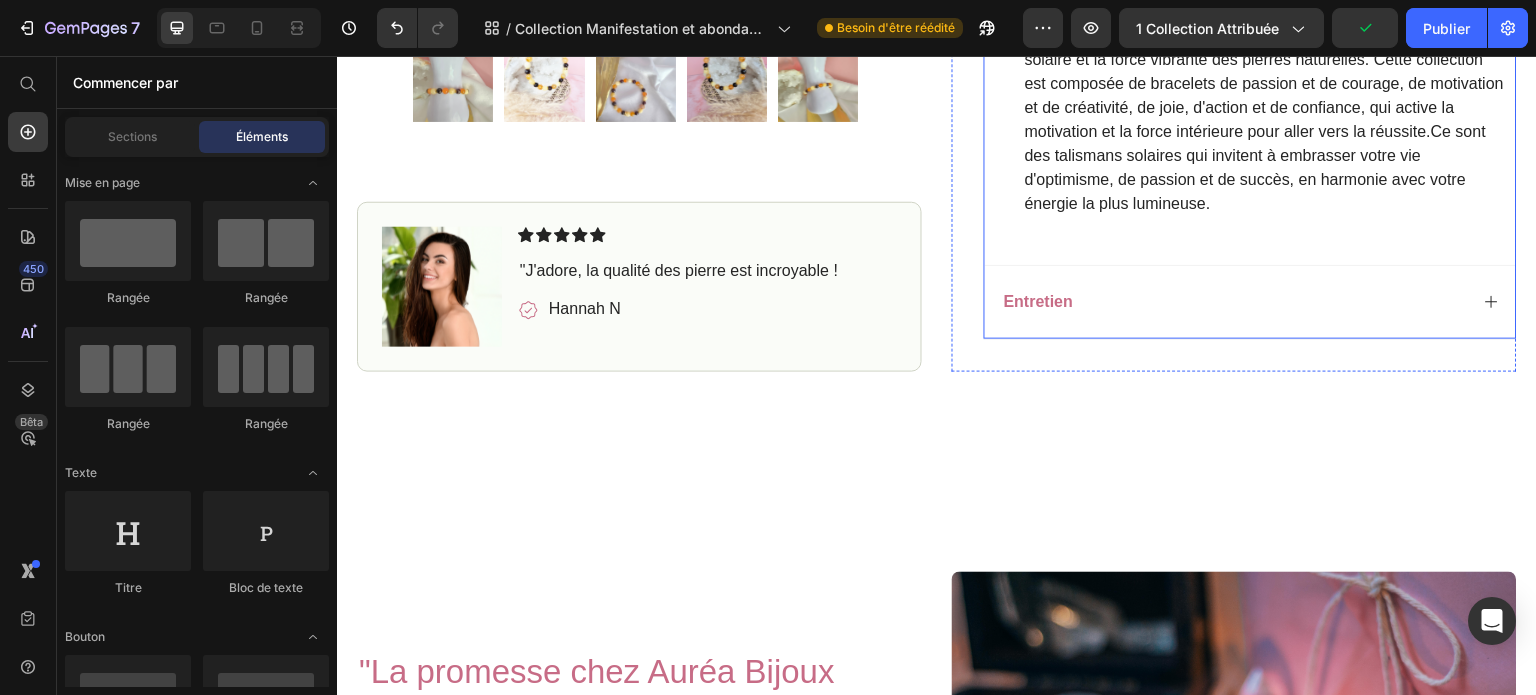 click on "Entretien" at bounding box center [1234, 302] 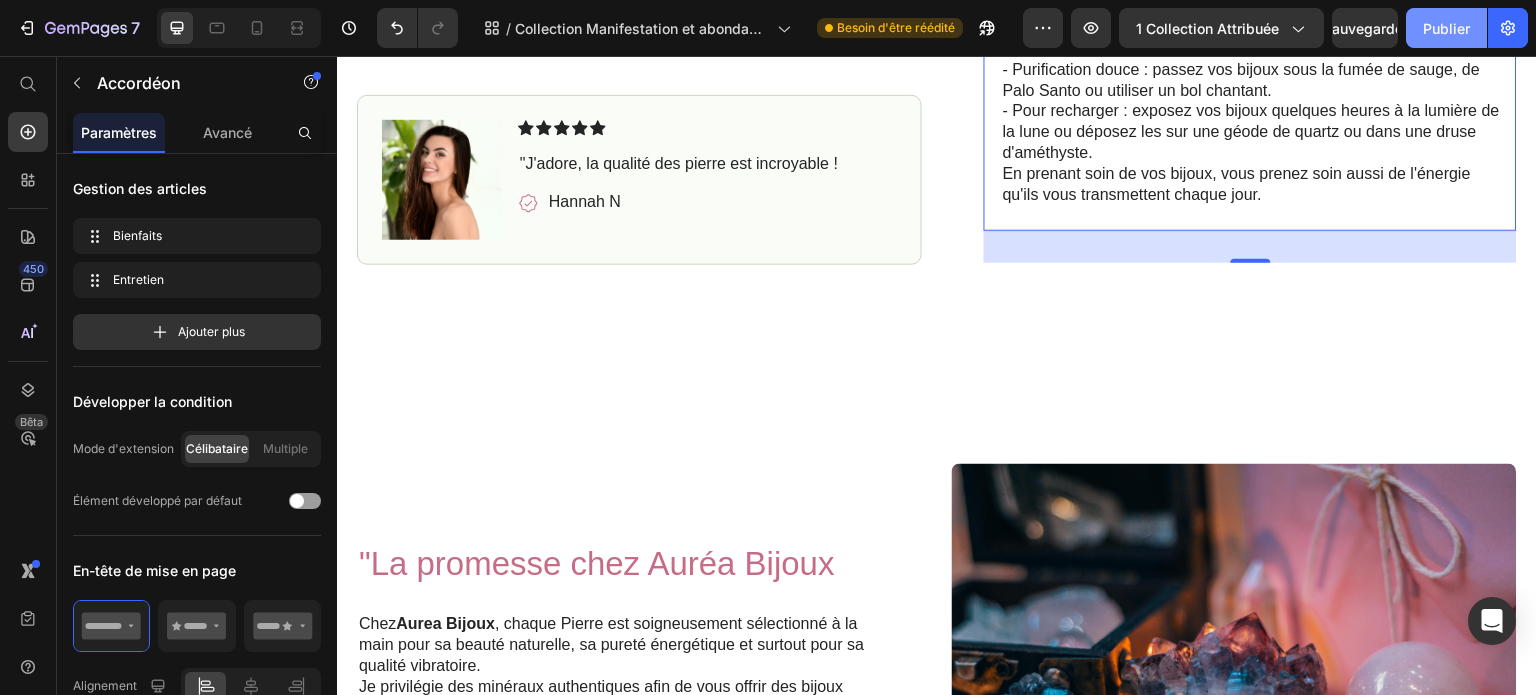 click on "Publier" at bounding box center (1446, 28) 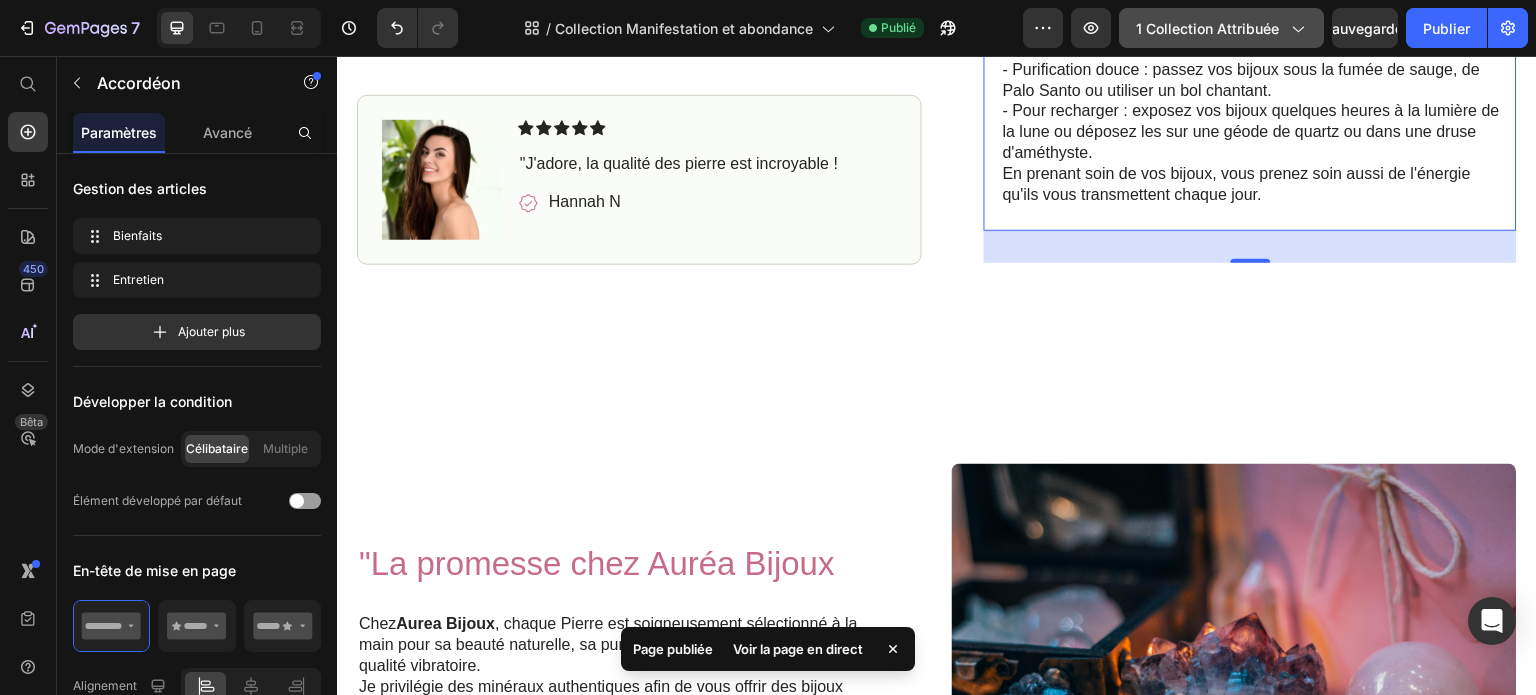 click on "1 collection attribuée" at bounding box center (1207, 28) 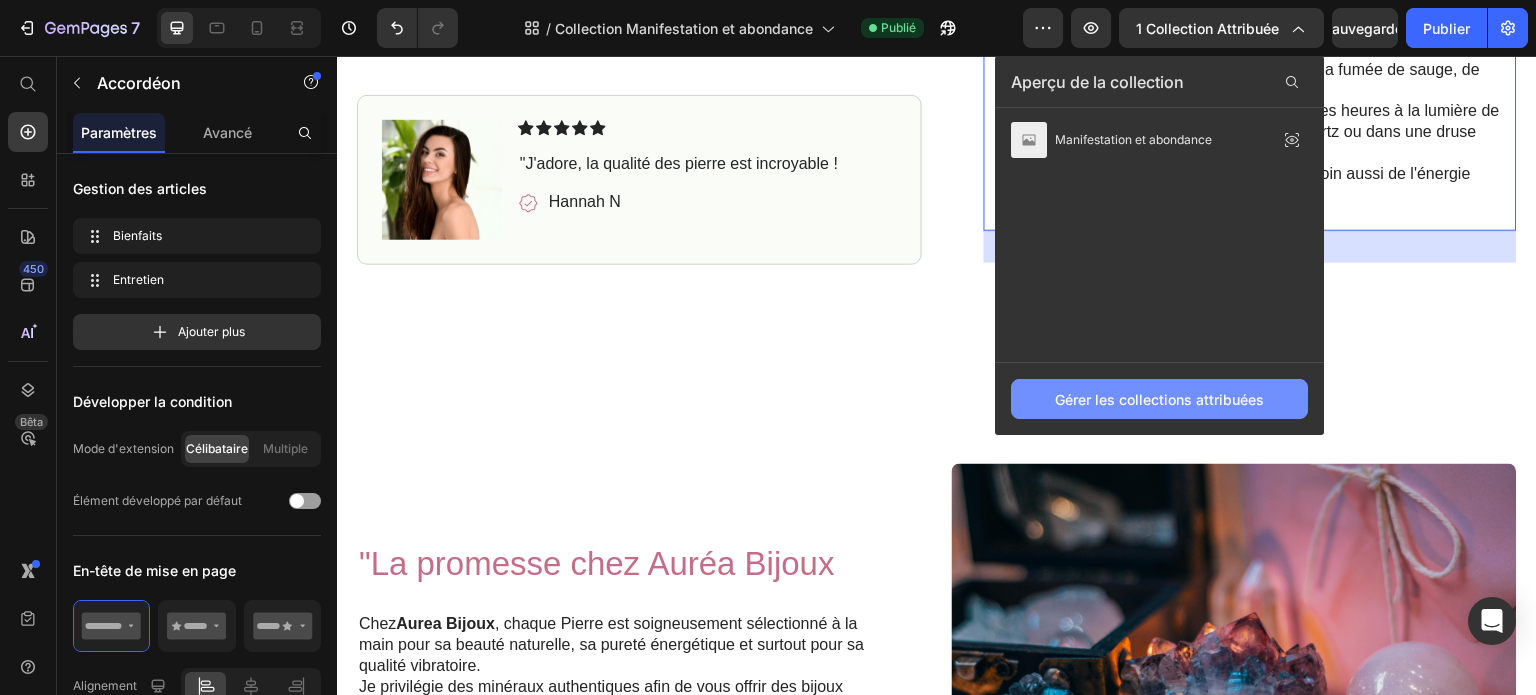 click on "Gérer les collections attribuées" at bounding box center (1159, 399) 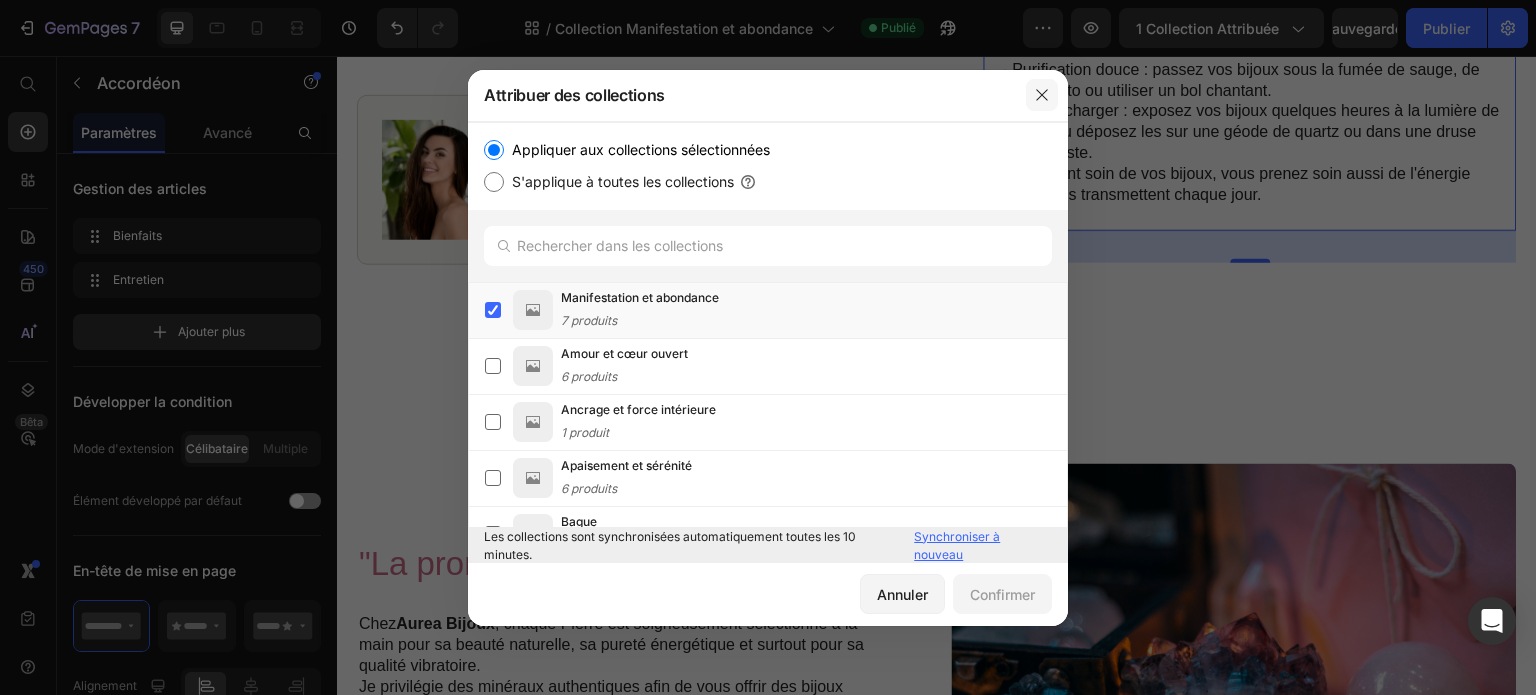 click 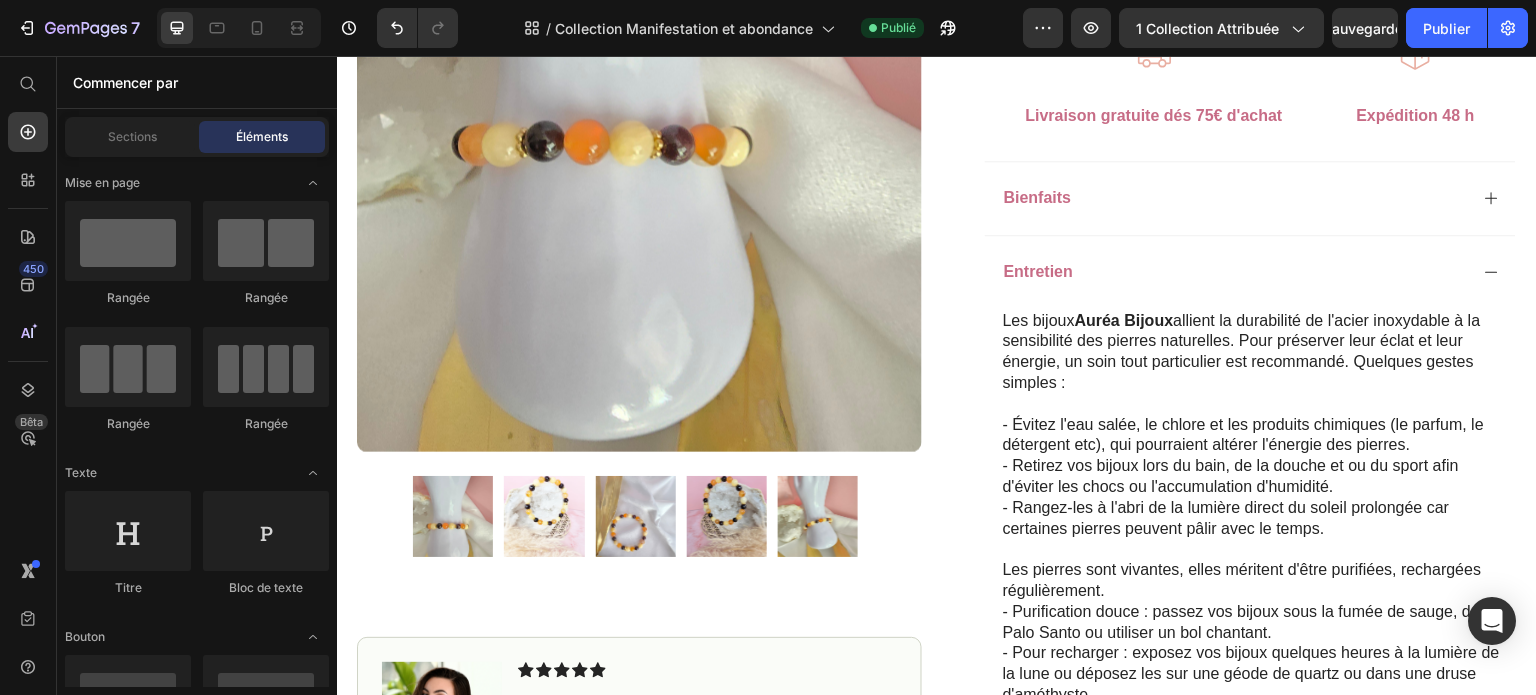 scroll, scrollTop: 796, scrollLeft: 0, axis: vertical 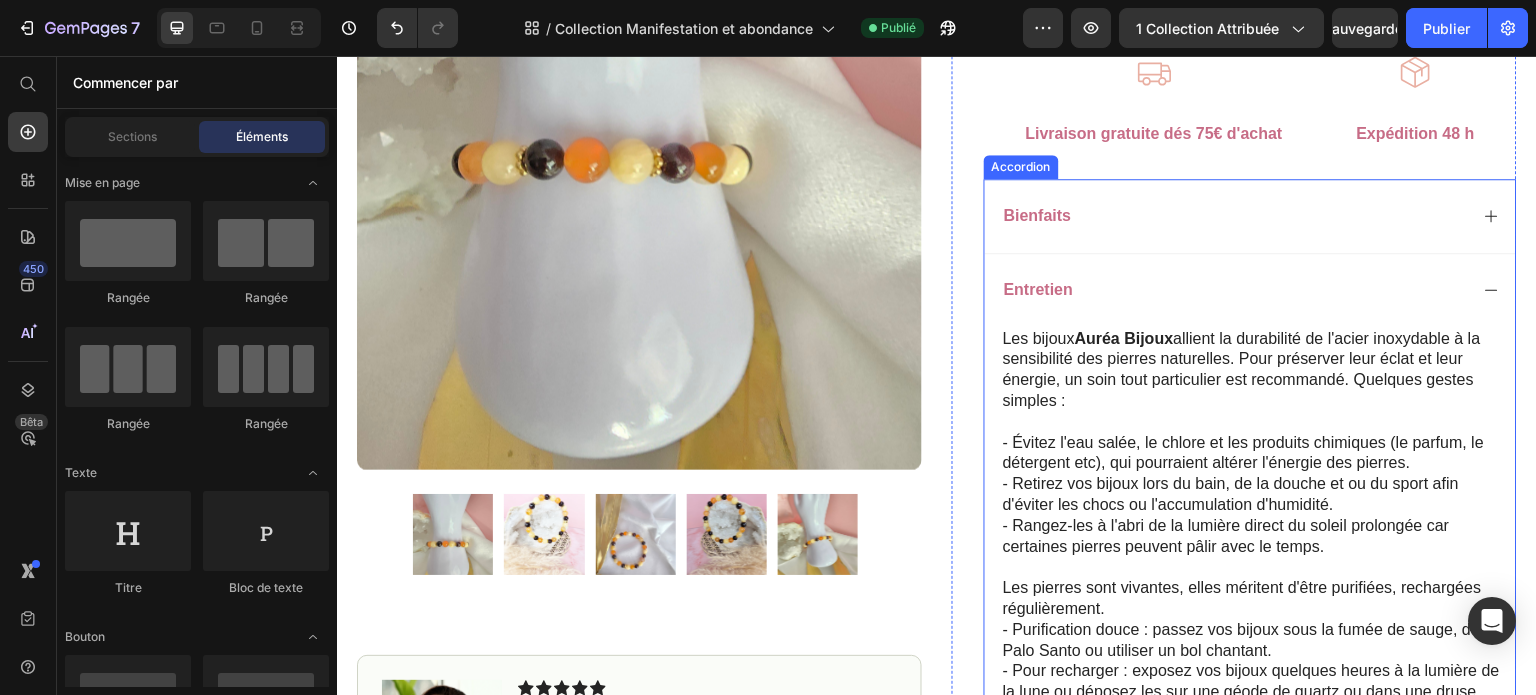 click on "Bienfaits" at bounding box center (1234, 216) 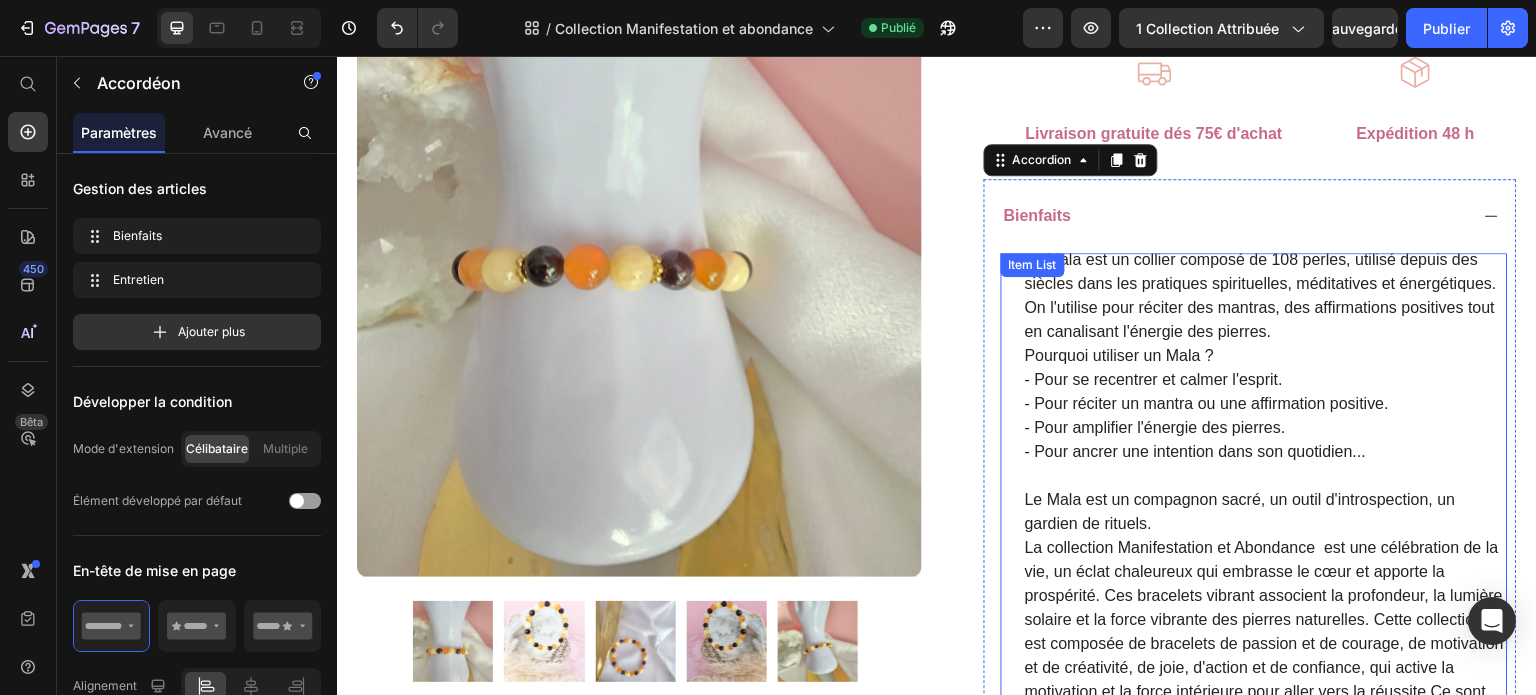 click on "Le Mala est un compagnon sacré, un outil d'introspection, un gardien de rituels." at bounding box center (1265, 512) 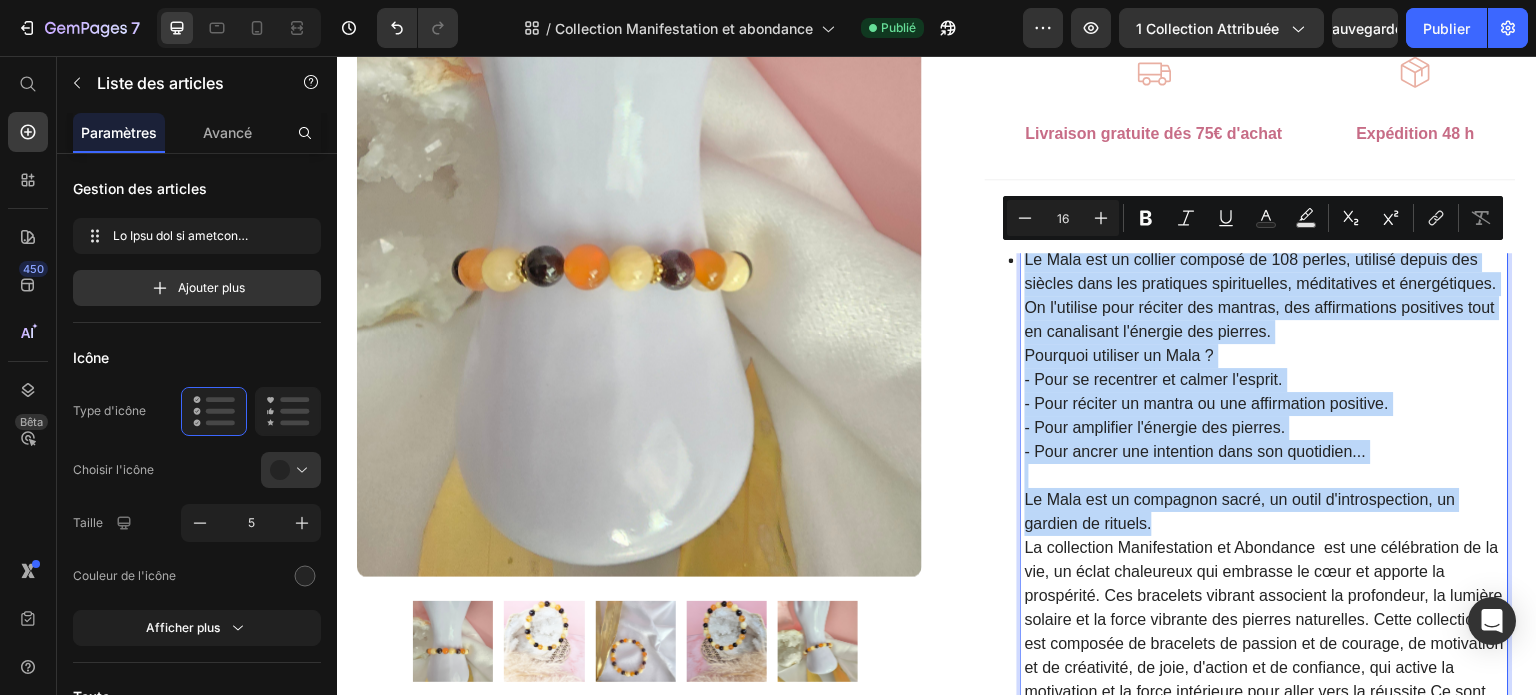 drag, startPoint x: 1182, startPoint y: 519, endPoint x: 1015, endPoint y: 250, distance: 316.6228 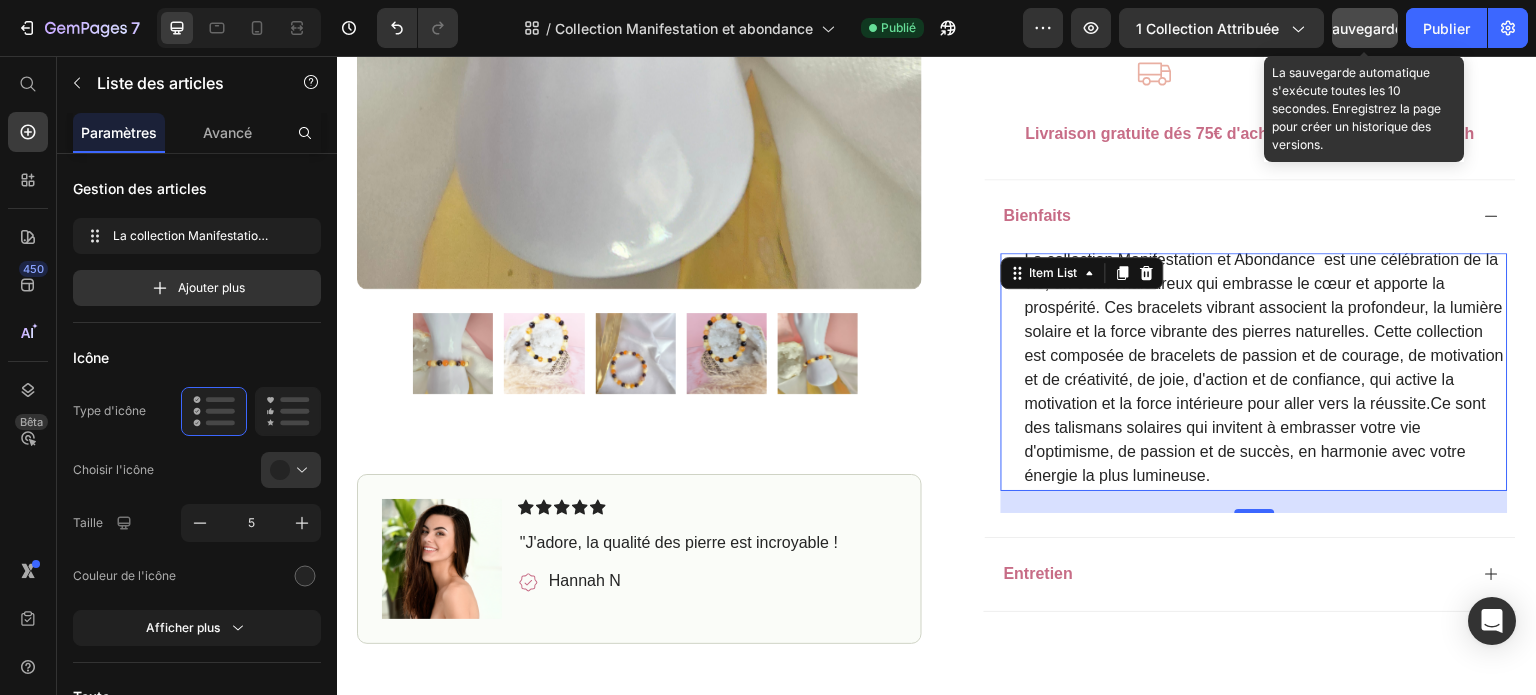 click on "Sauvegarder" 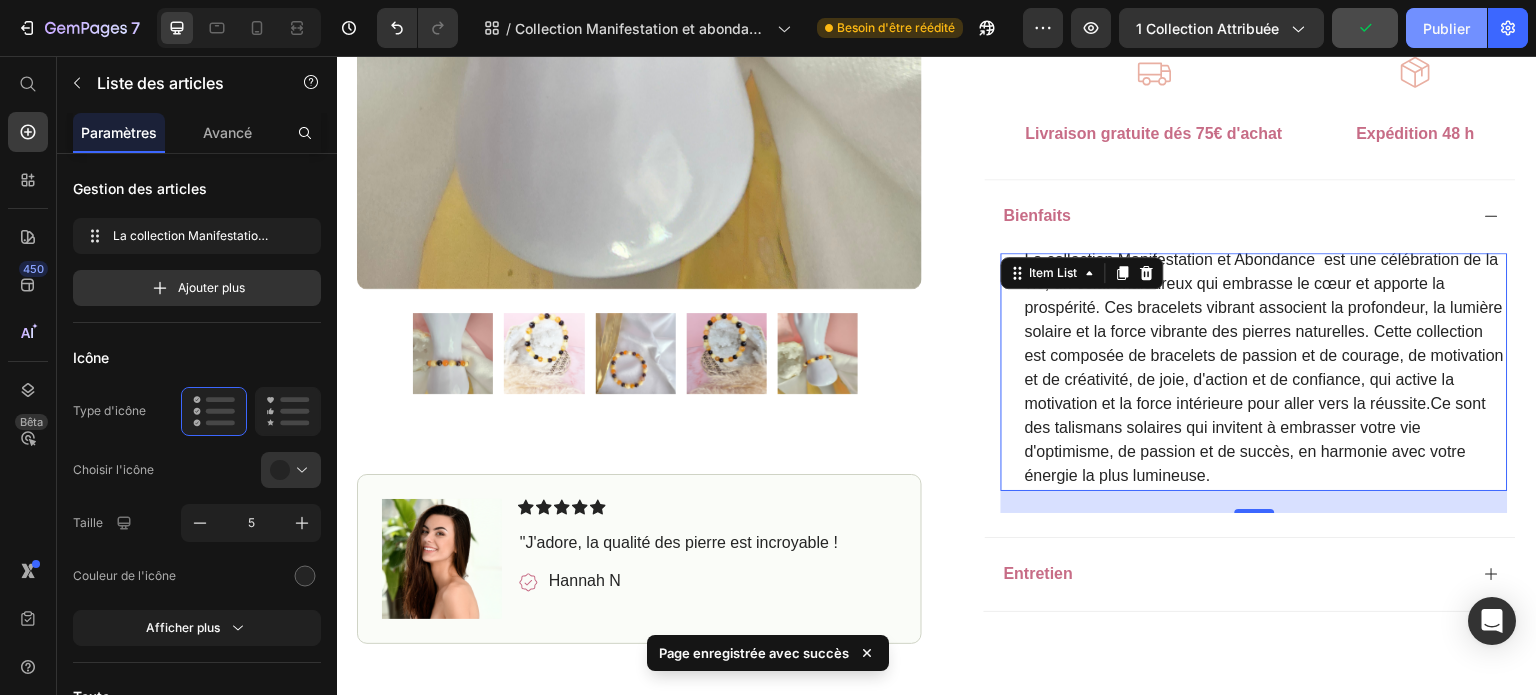 click on "Publier" 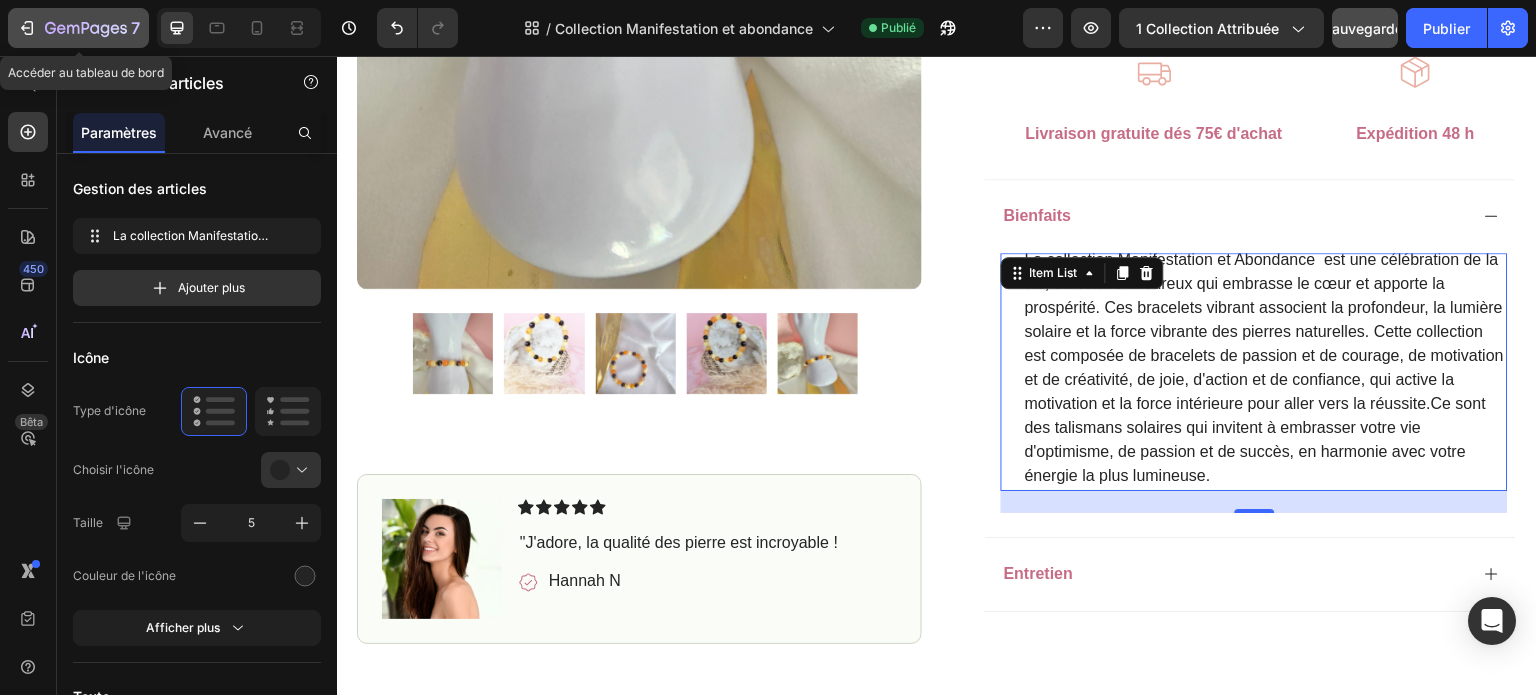 click 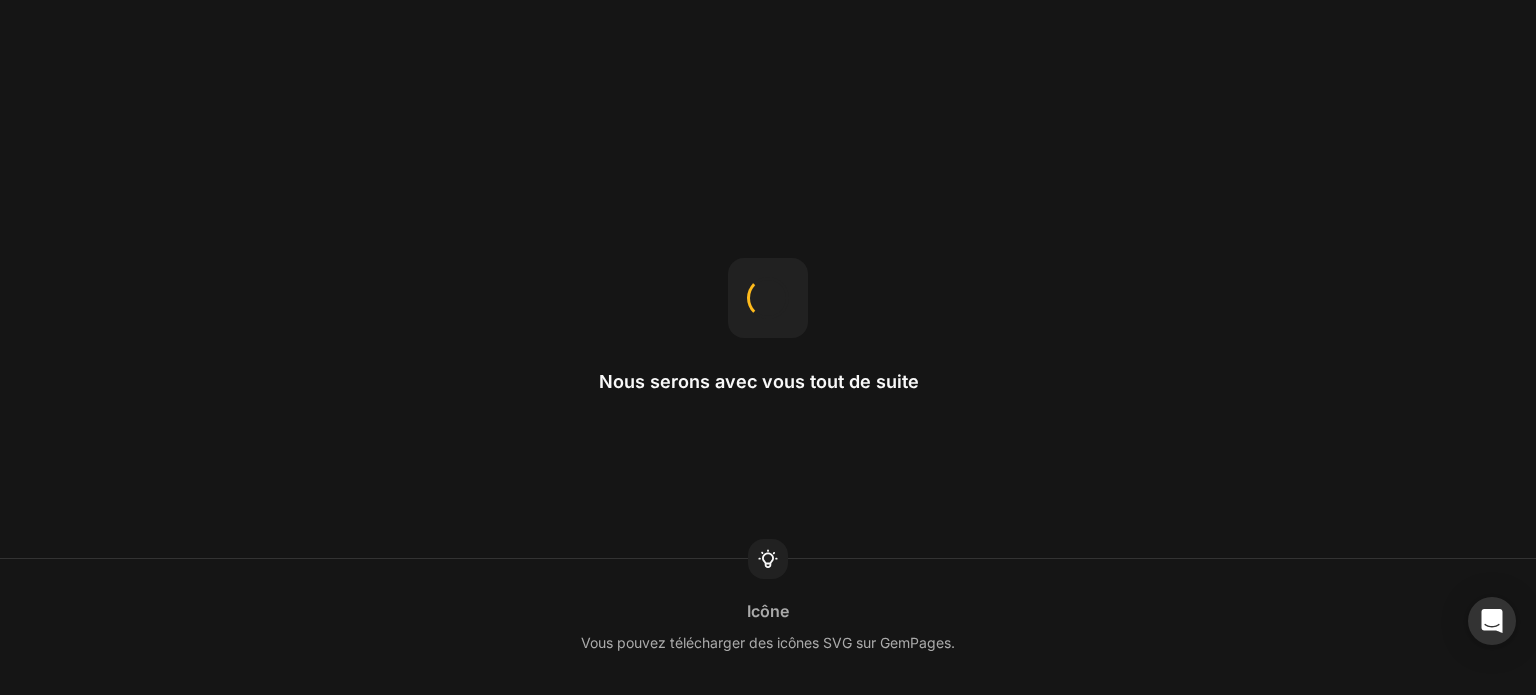 scroll, scrollTop: 0, scrollLeft: 0, axis: both 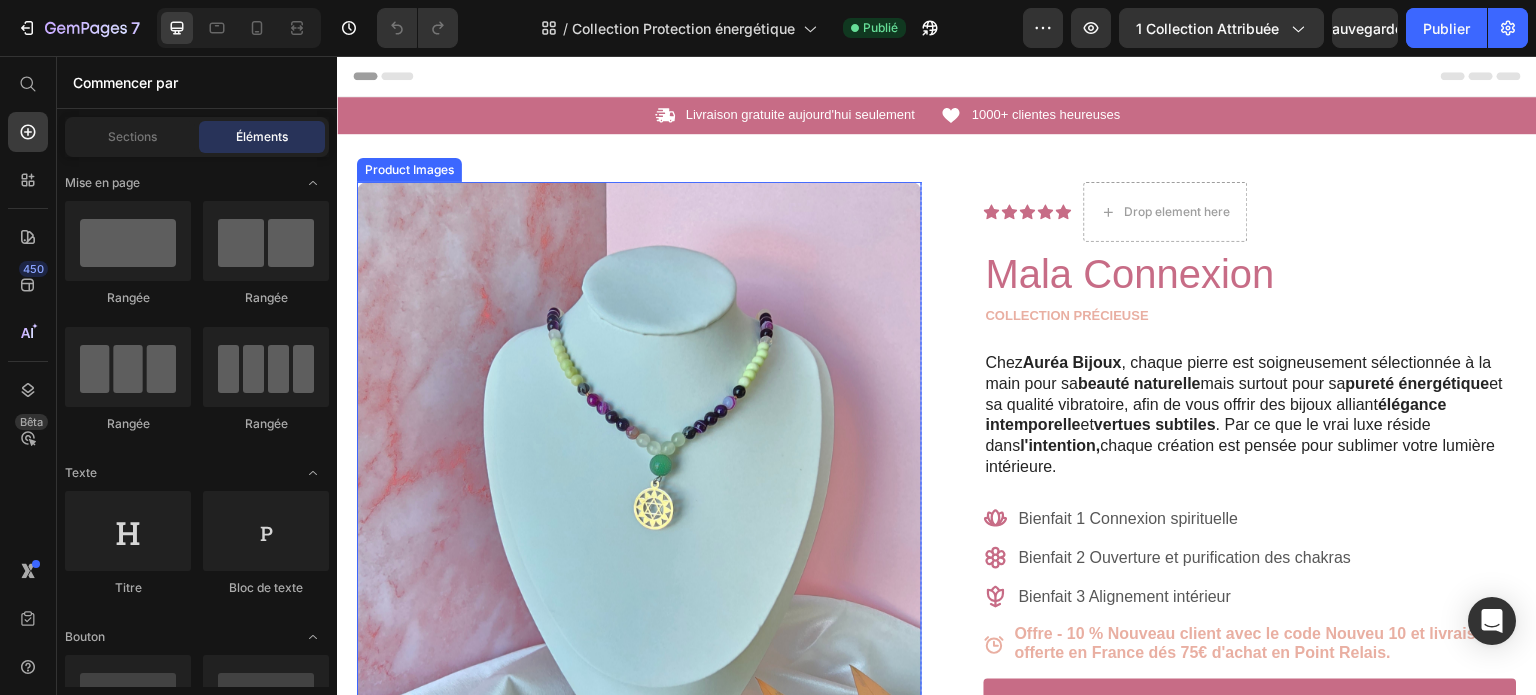 click at bounding box center (639, 558) 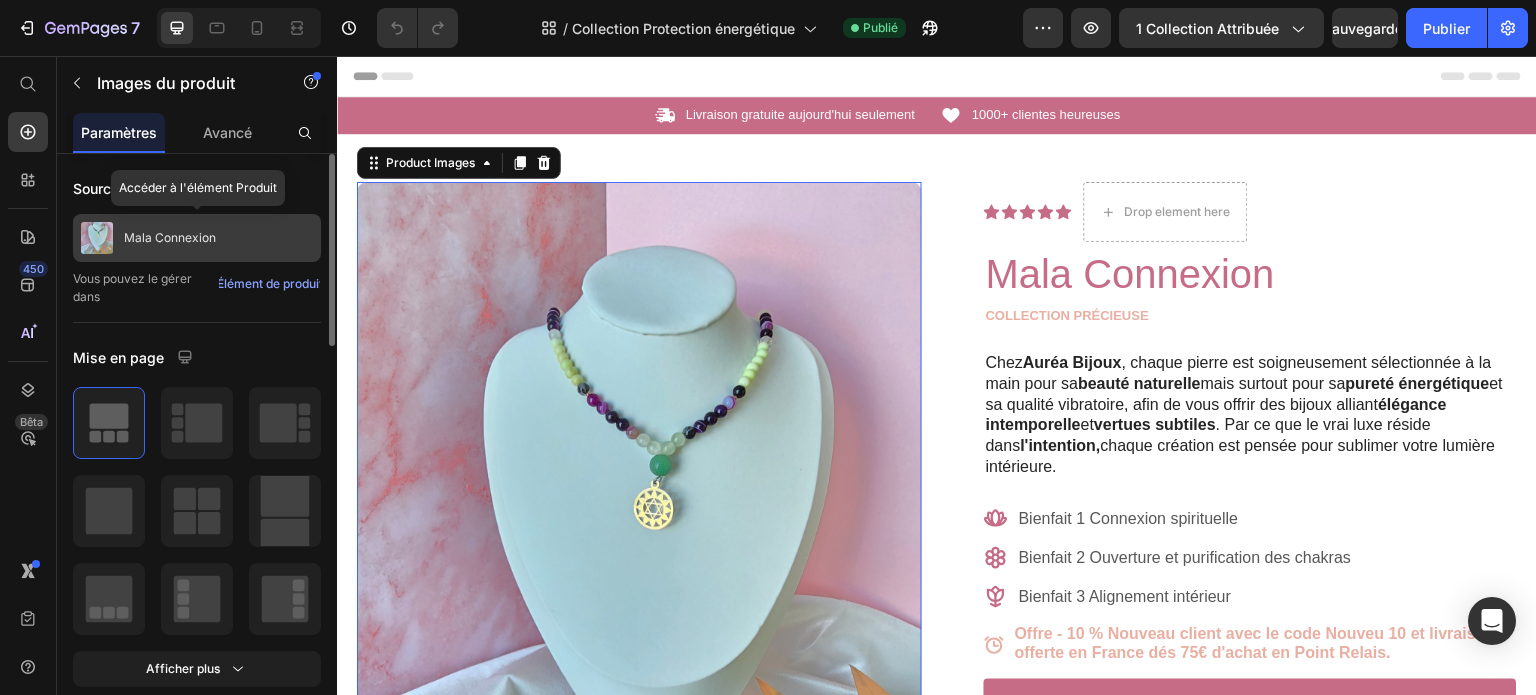 click on "Mala Connexion" at bounding box center (170, 237) 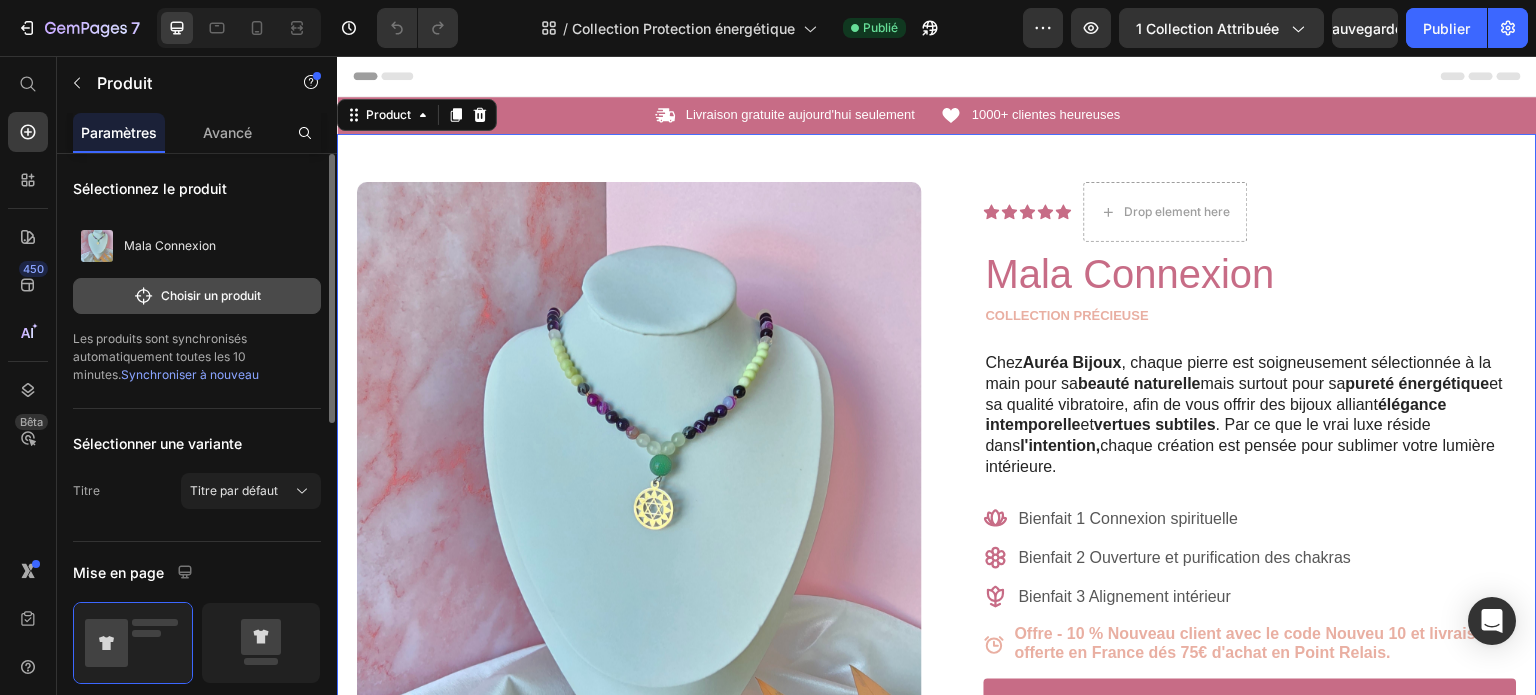 click on "Choisir un produit" at bounding box center [211, 295] 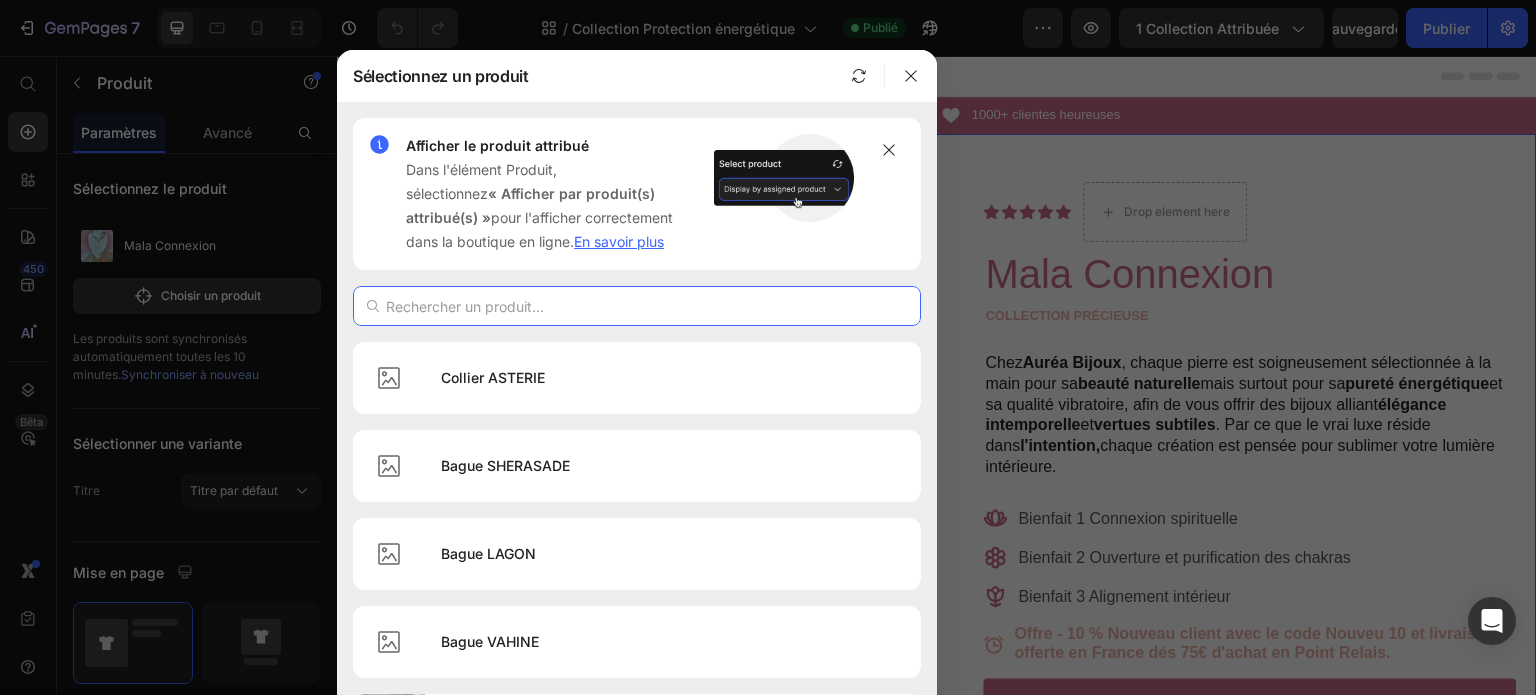 click at bounding box center [637, 306] 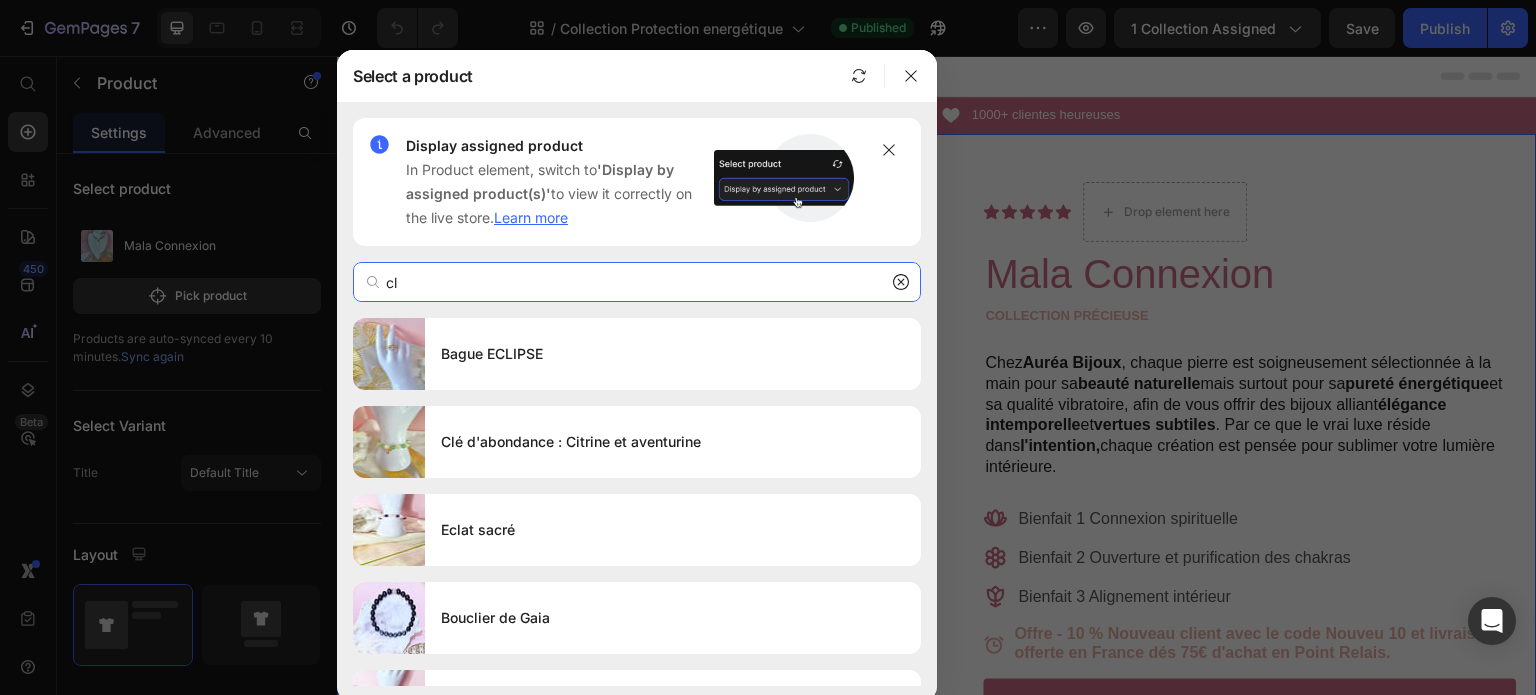 type on "c" 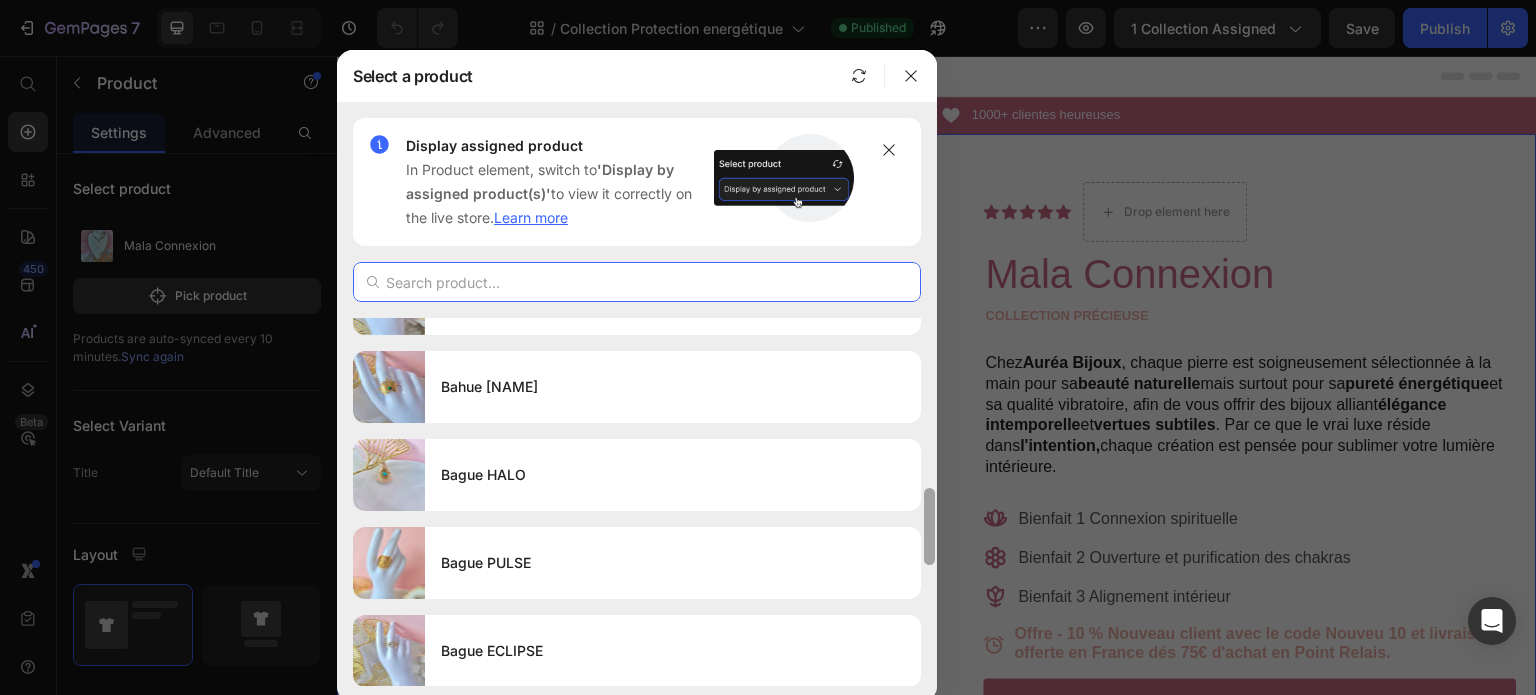 scroll, scrollTop: 713, scrollLeft: 0, axis: vertical 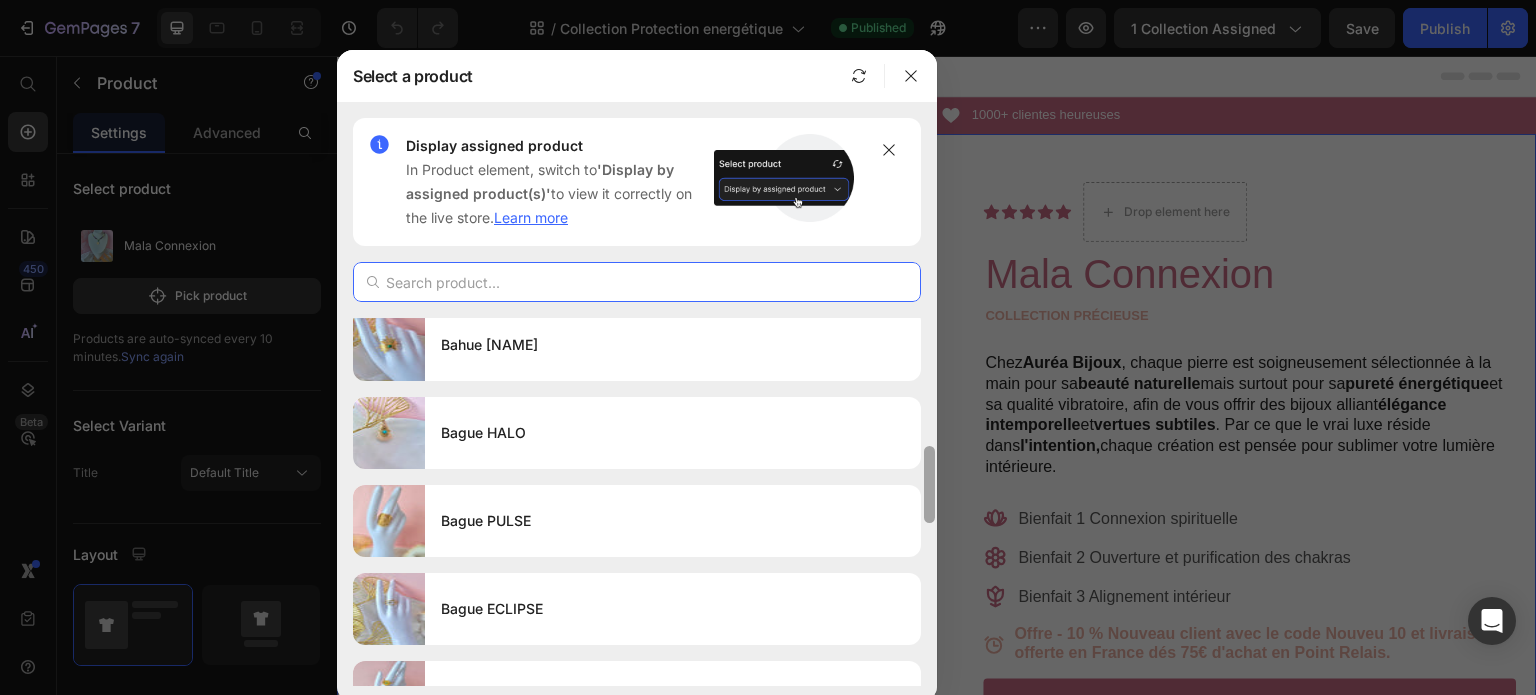 drag, startPoint x: 934, startPoint y: 345, endPoint x: 922, endPoint y: 650, distance: 305.23596 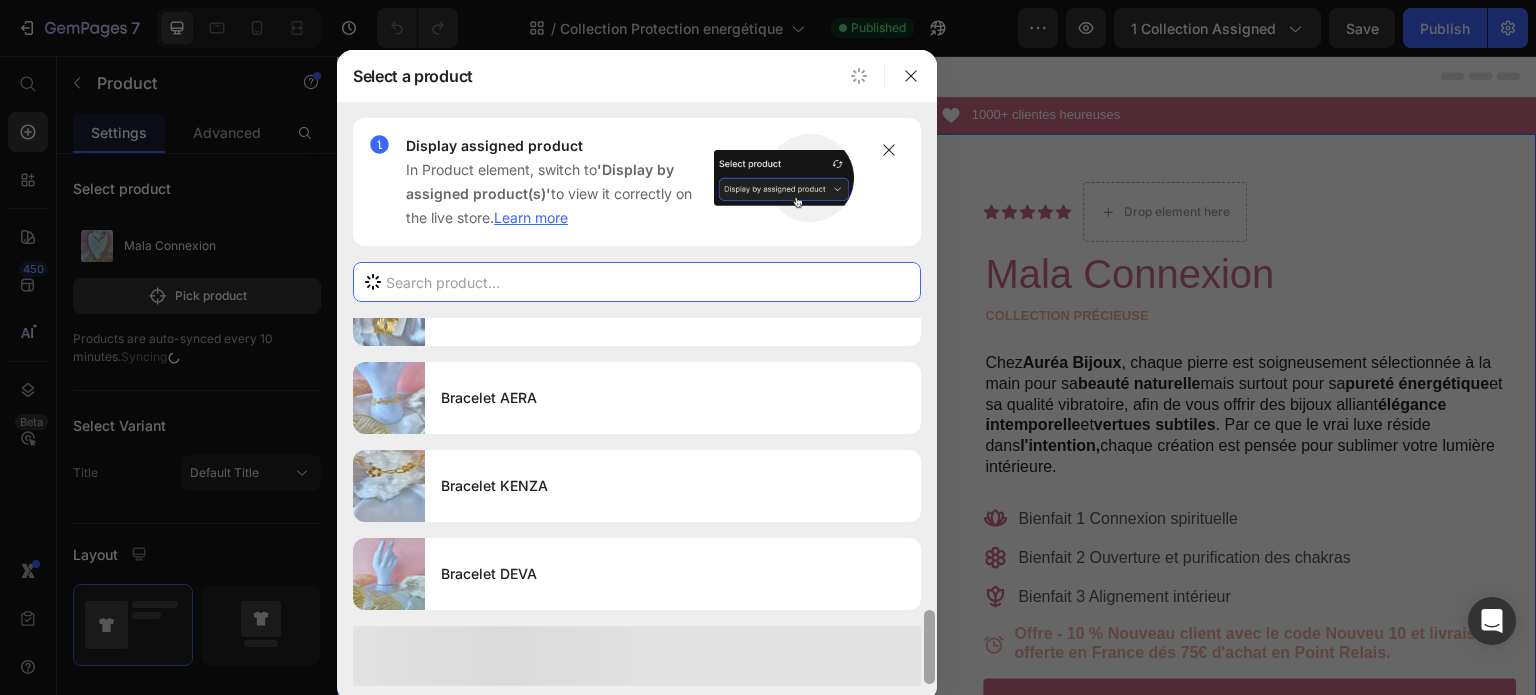 drag, startPoint x: 930, startPoint y: 482, endPoint x: 925, endPoint y: 709, distance: 227.05505 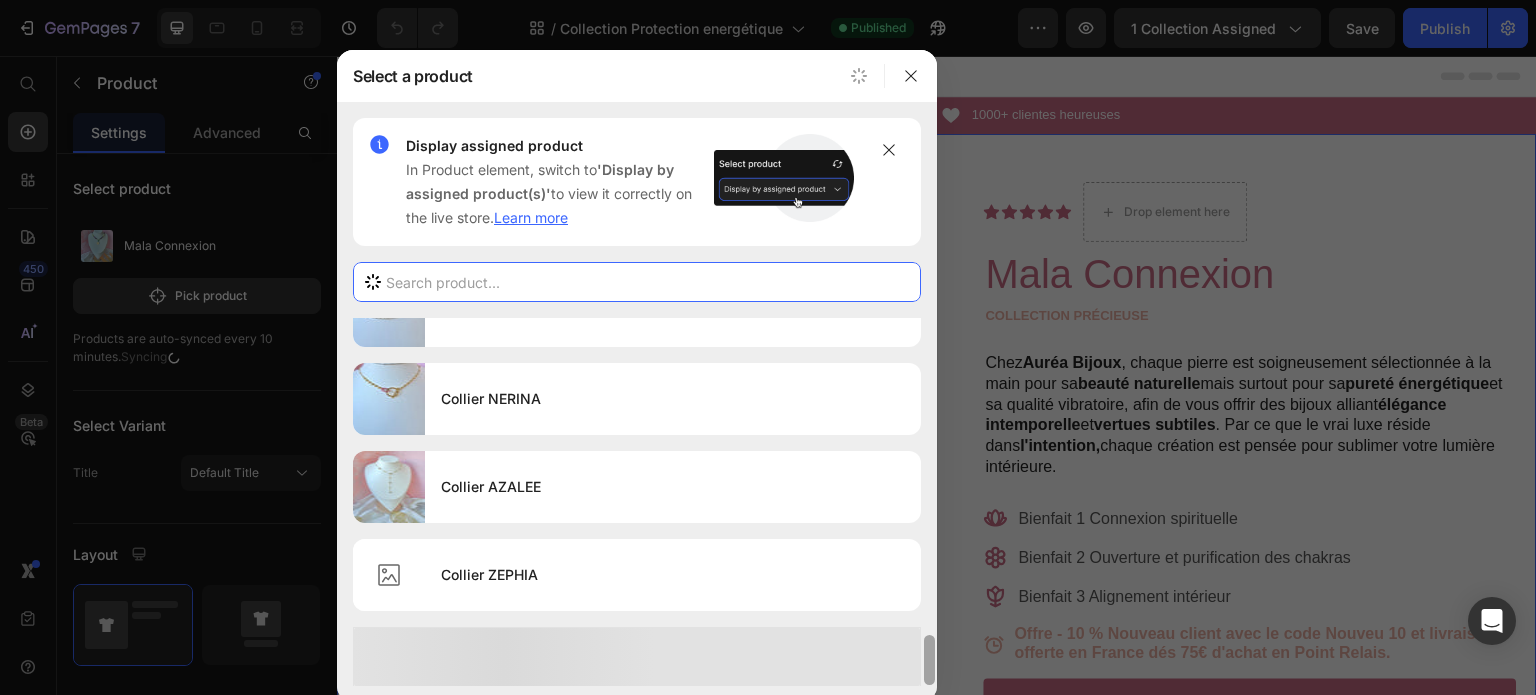 drag, startPoint x: 932, startPoint y: 573, endPoint x: 928, endPoint y: 722, distance: 149.05368 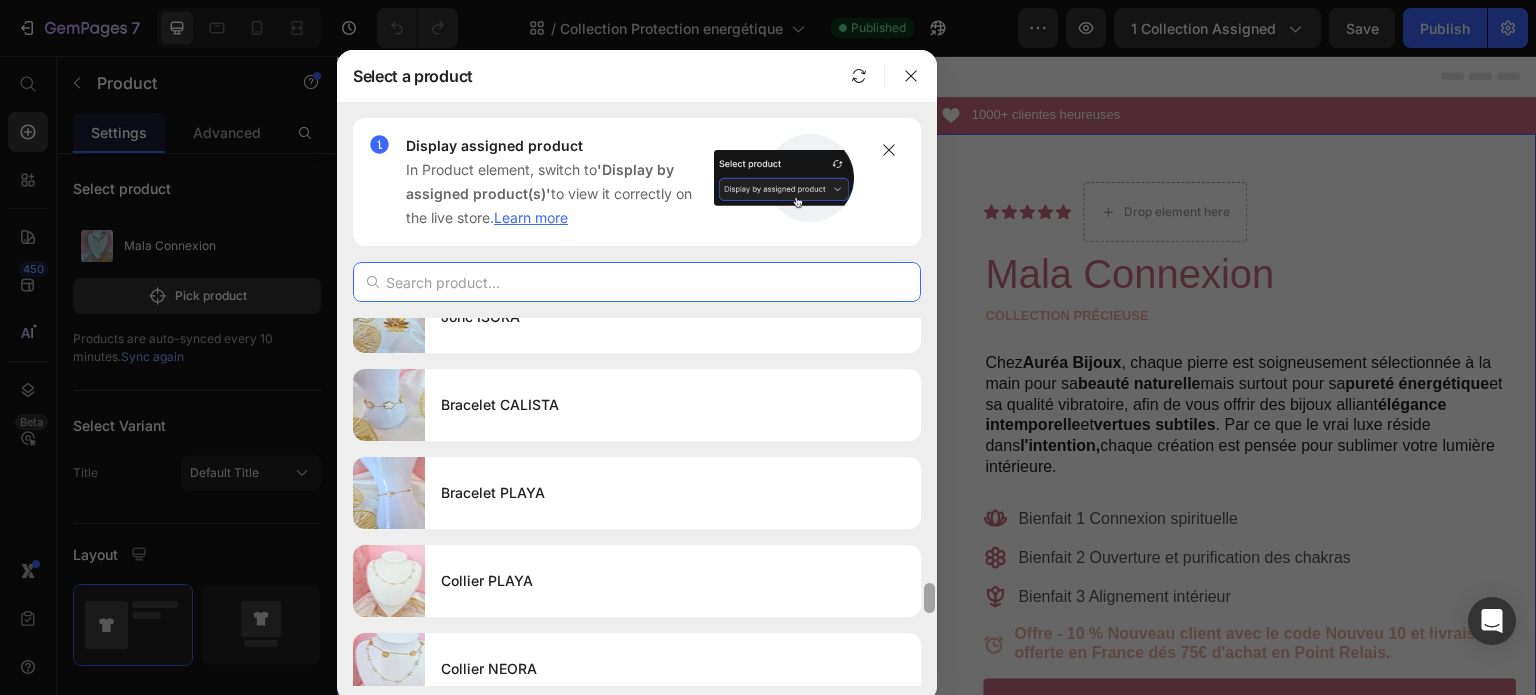 drag, startPoint x: 930, startPoint y: 635, endPoint x: 931, endPoint y: 716, distance: 81.00617 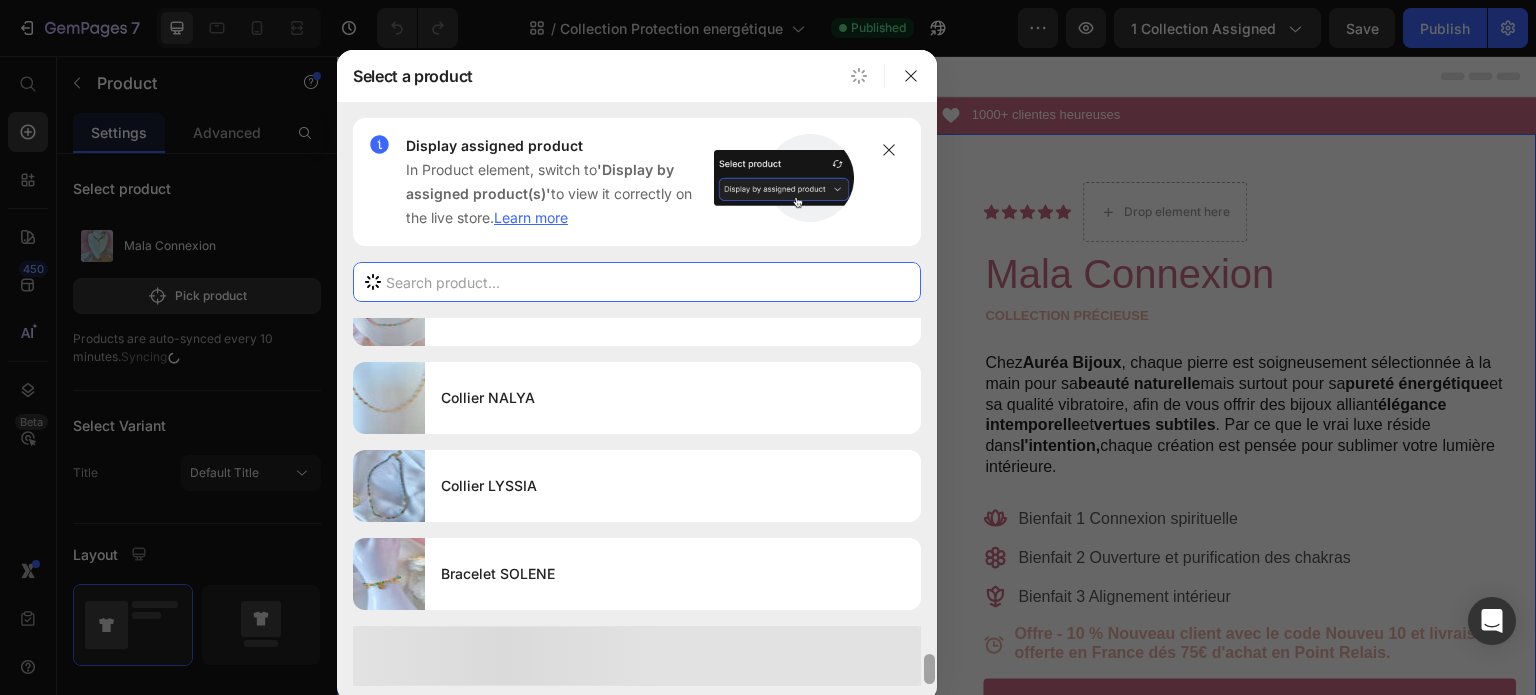 drag, startPoint x: 930, startPoint y: 635, endPoint x: 927, endPoint y: 707, distance: 72.06247 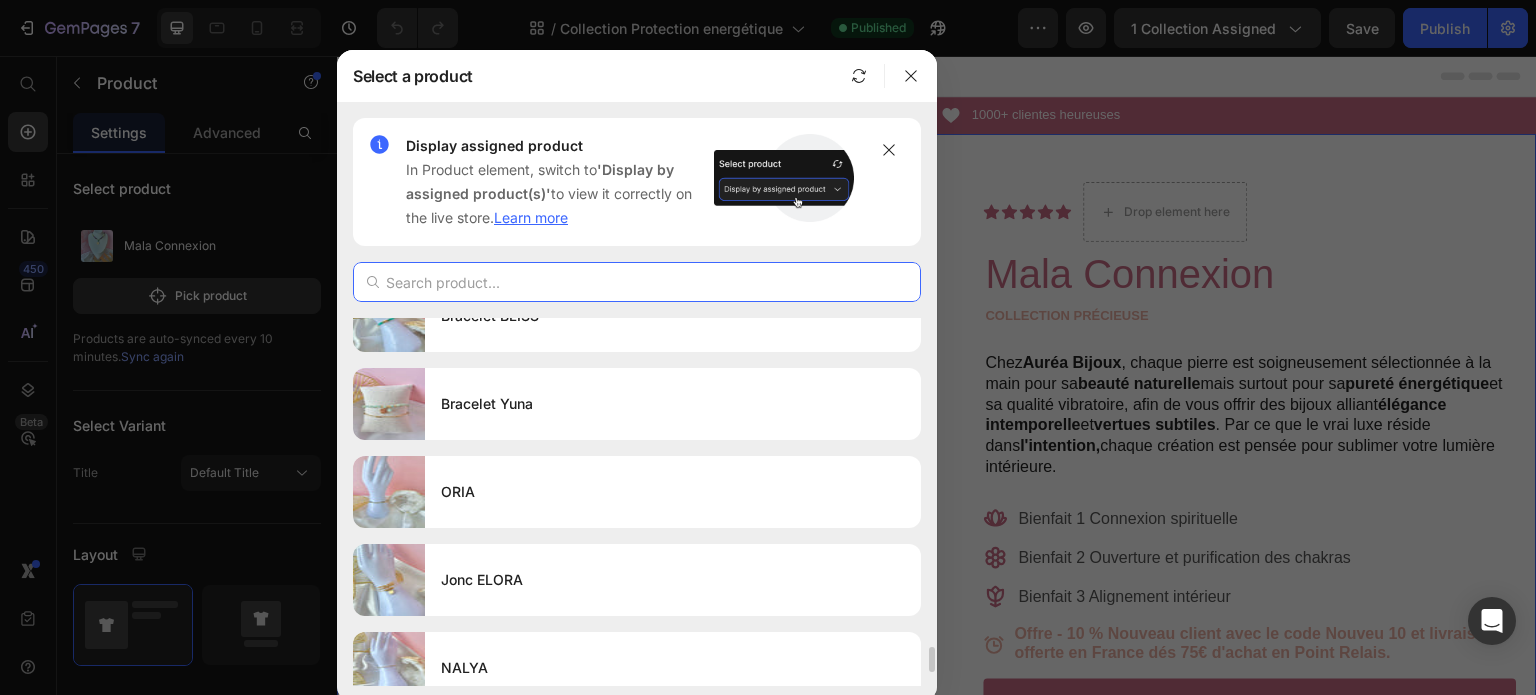 scroll, scrollTop: 4538, scrollLeft: 0, axis: vertical 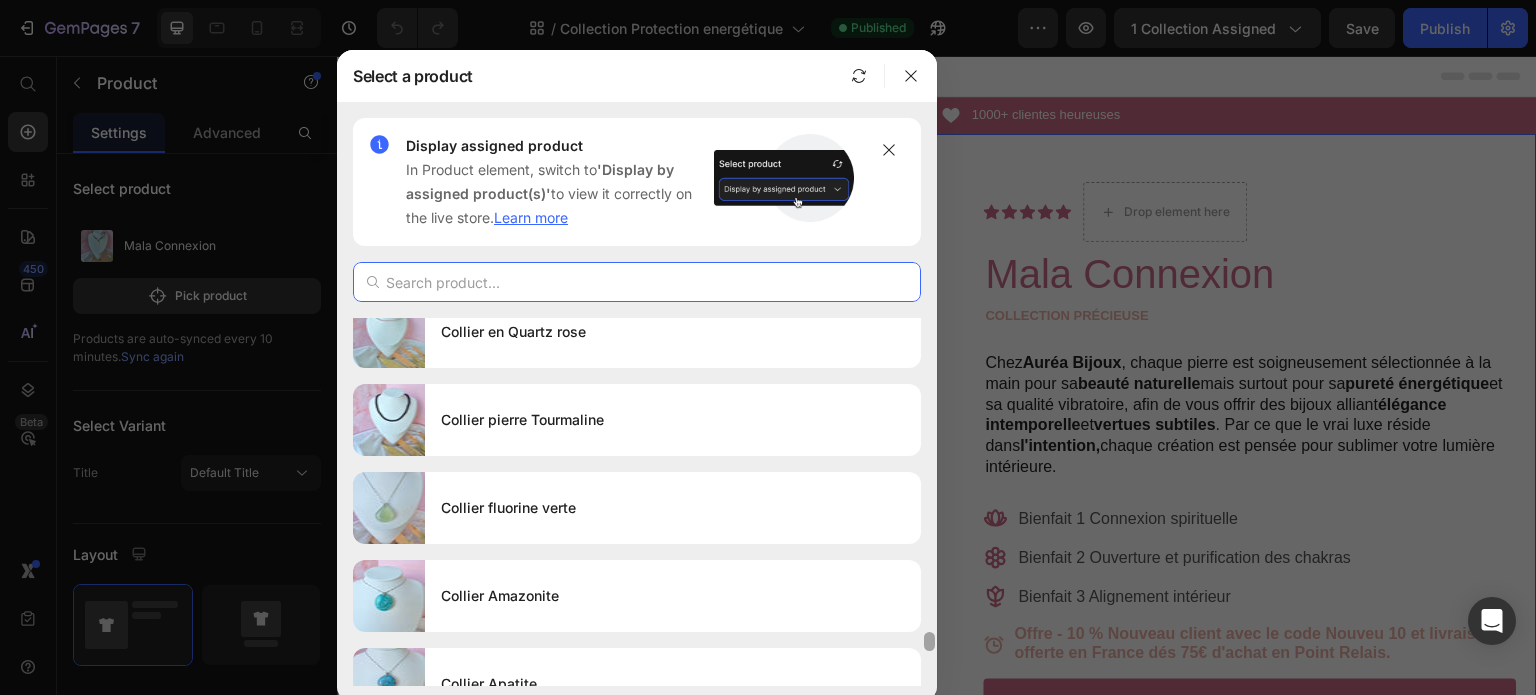 drag, startPoint x: 931, startPoint y: 639, endPoint x: 923, endPoint y: 742, distance: 103.31021 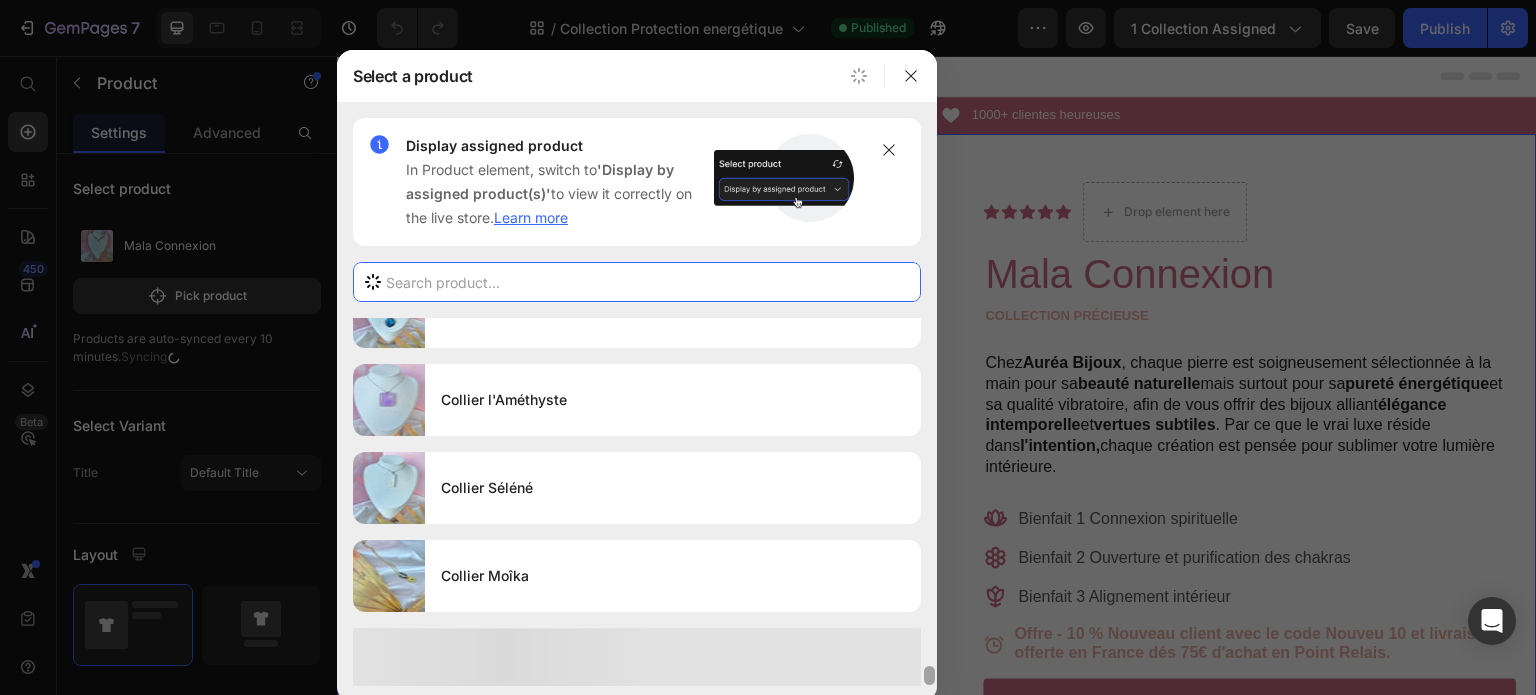 scroll, scrollTop: 7382, scrollLeft: 0, axis: vertical 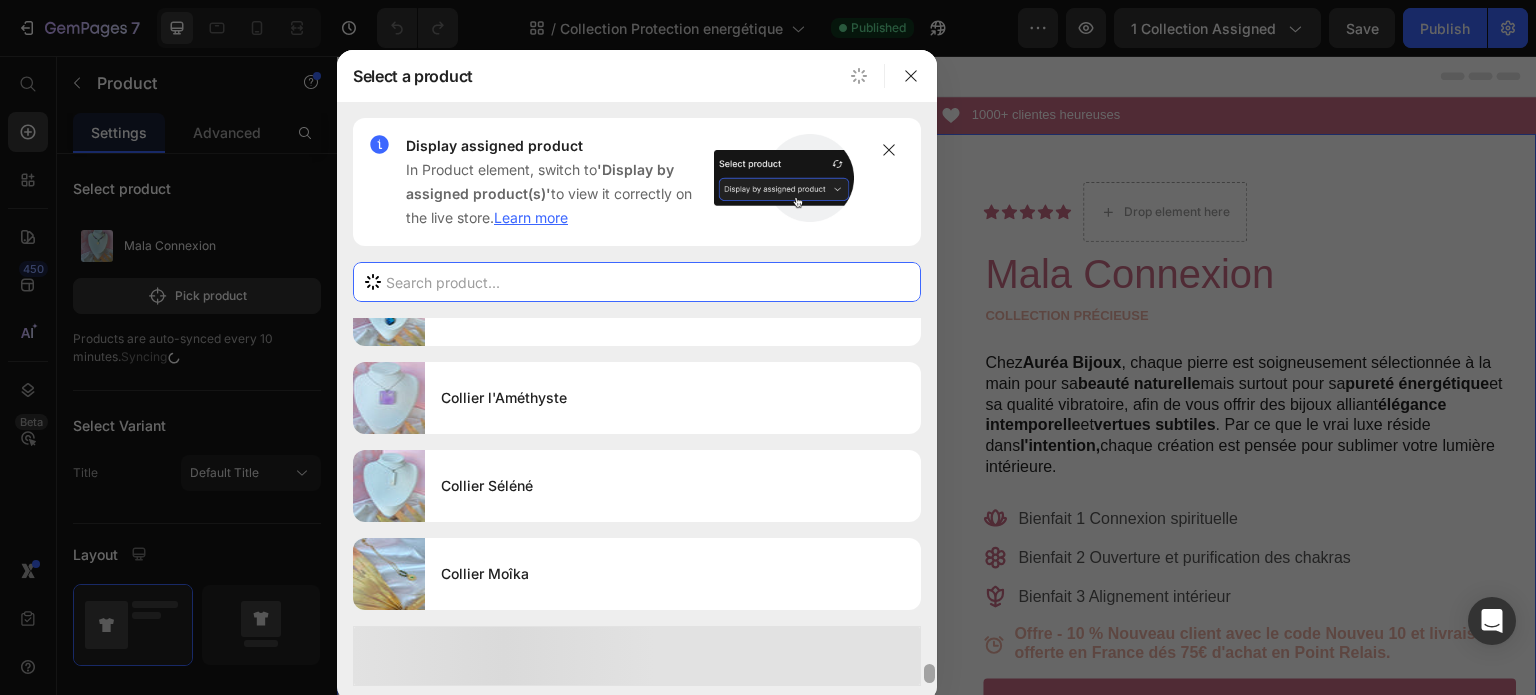 drag, startPoint x: 927, startPoint y: 637, endPoint x: 931, endPoint y: 709, distance: 72.11102 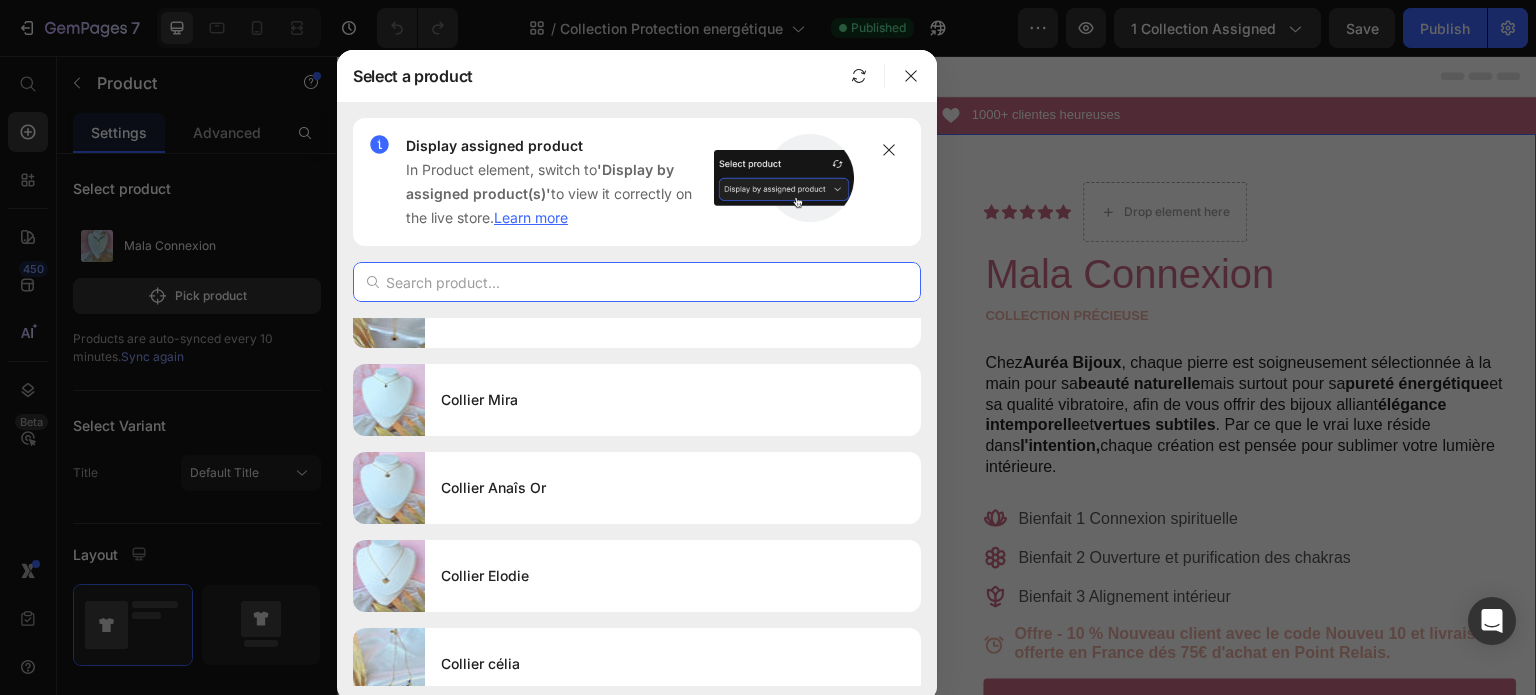 drag, startPoint x: 929, startPoint y: 664, endPoint x: 922, endPoint y: 734, distance: 70.34913 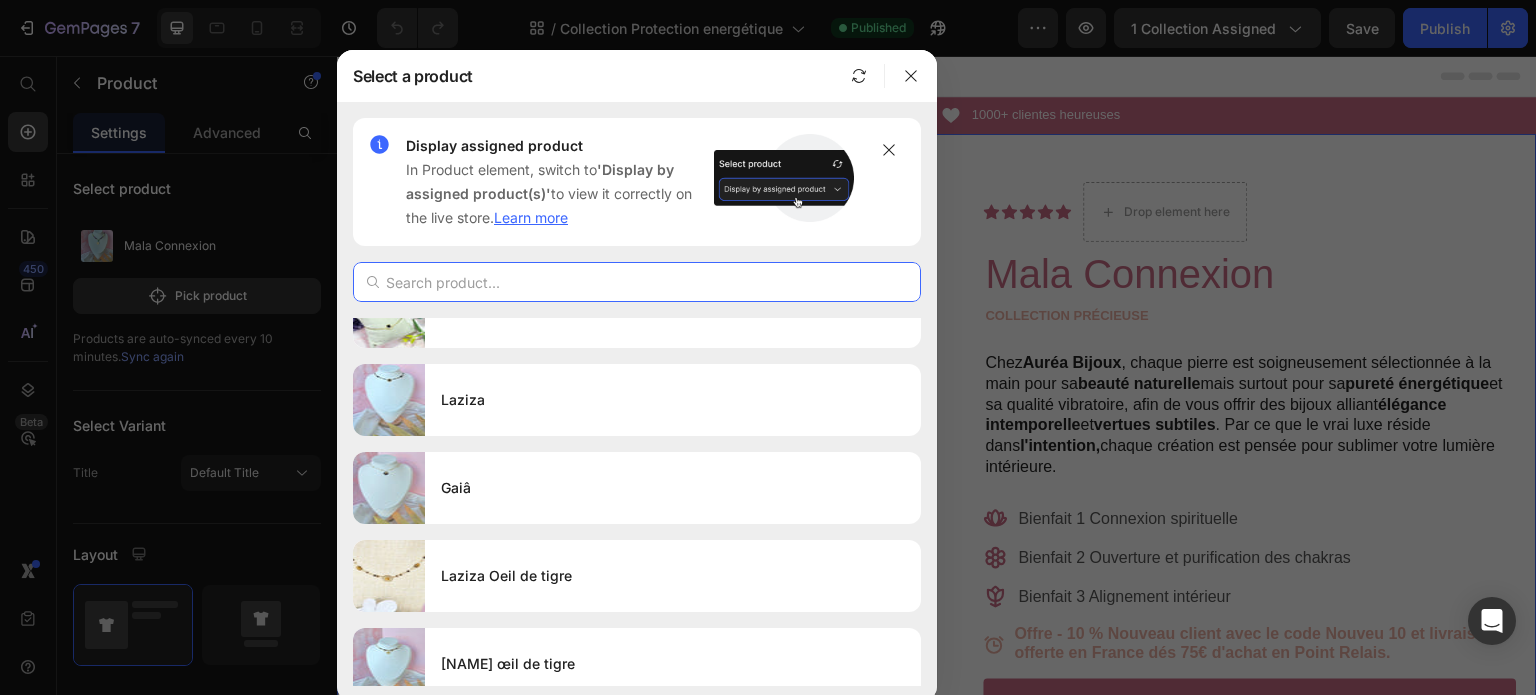 scroll, scrollTop: 10176, scrollLeft: 0, axis: vertical 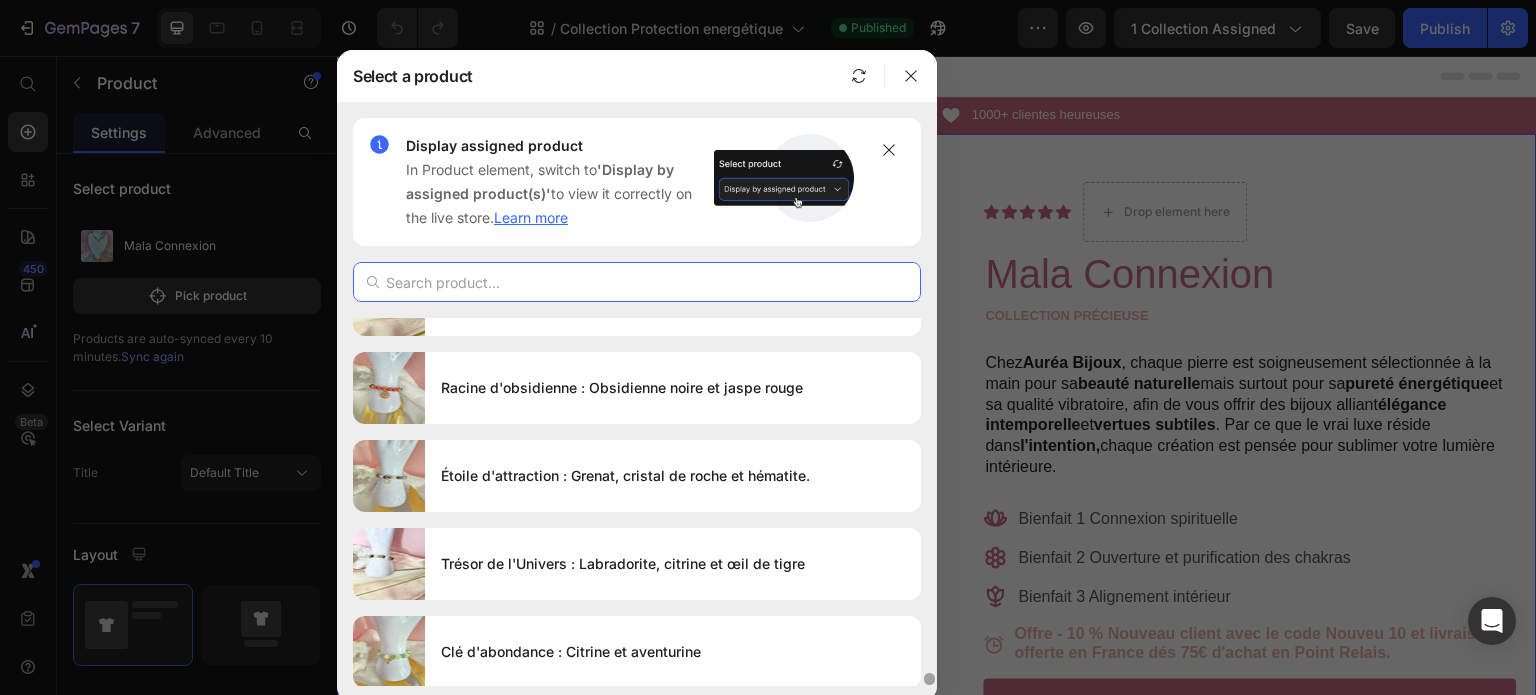 drag, startPoint x: 930, startPoint y: 655, endPoint x: 931, endPoint y: 735, distance: 80.00625 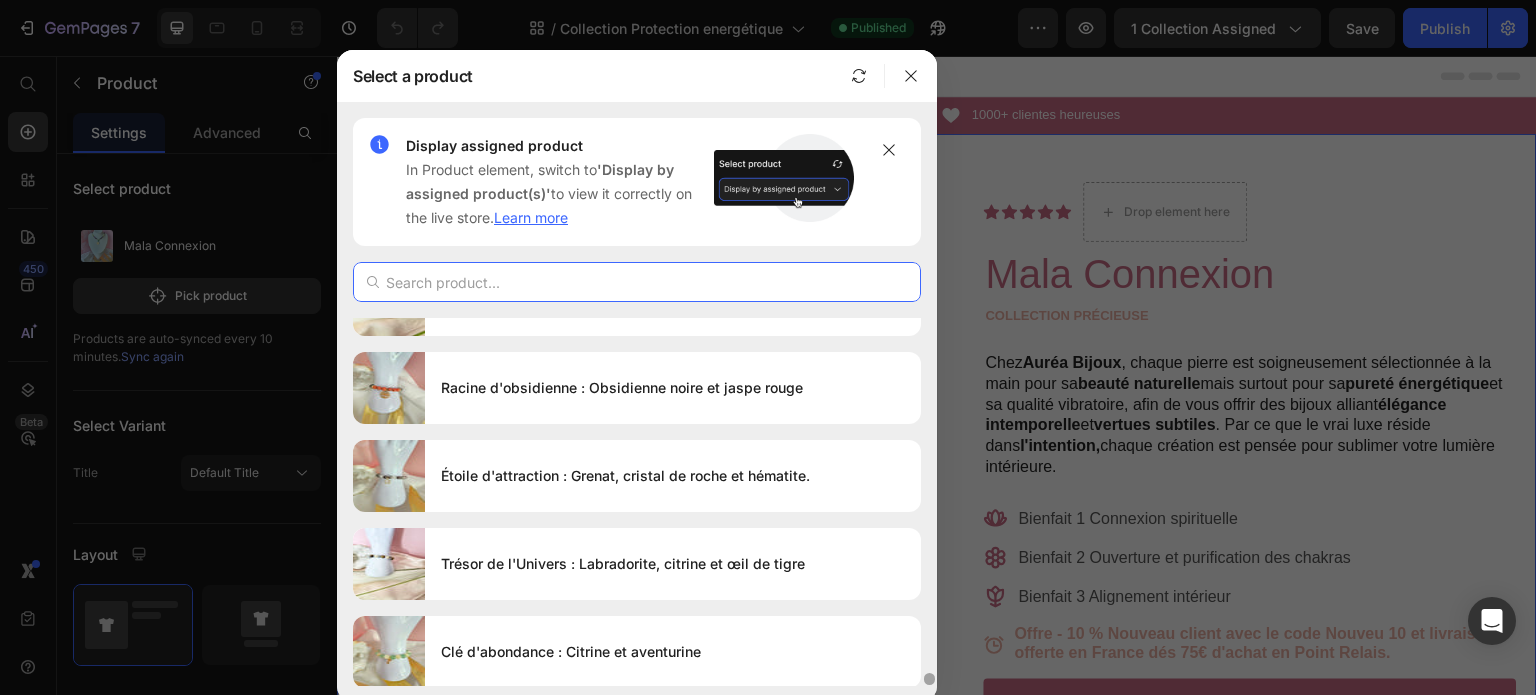 drag, startPoint x: 930, startPoint y: 675, endPoint x: 927, endPoint y: 720, distance: 45.099888 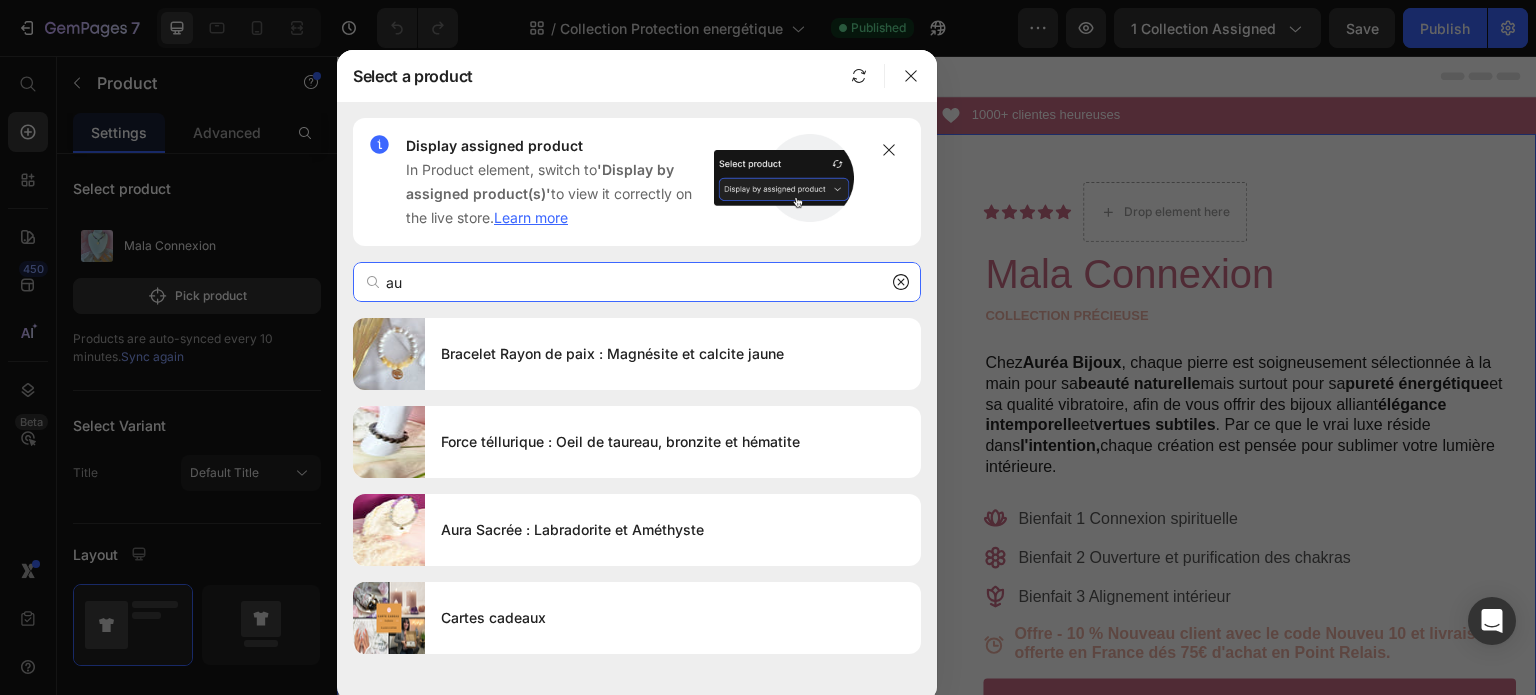 scroll, scrollTop: 0, scrollLeft: 0, axis: both 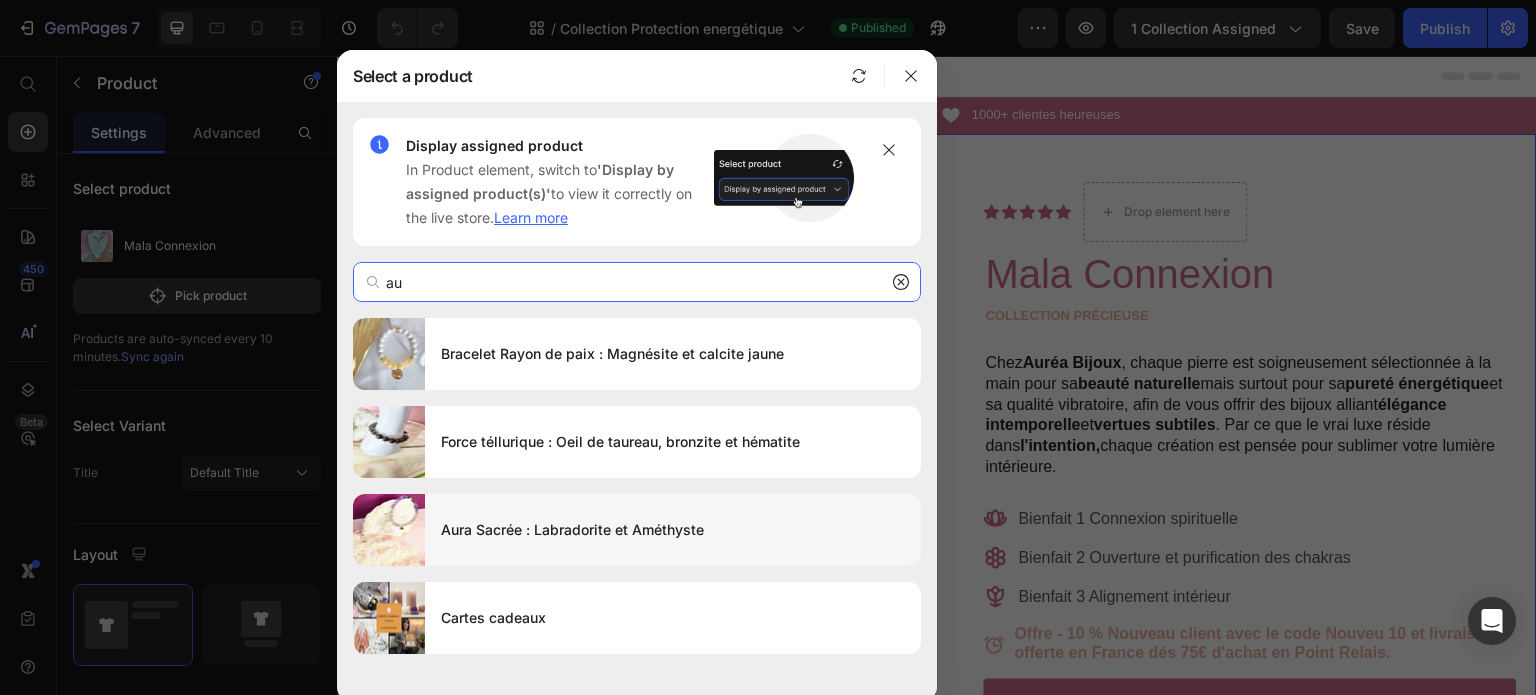 type on "au" 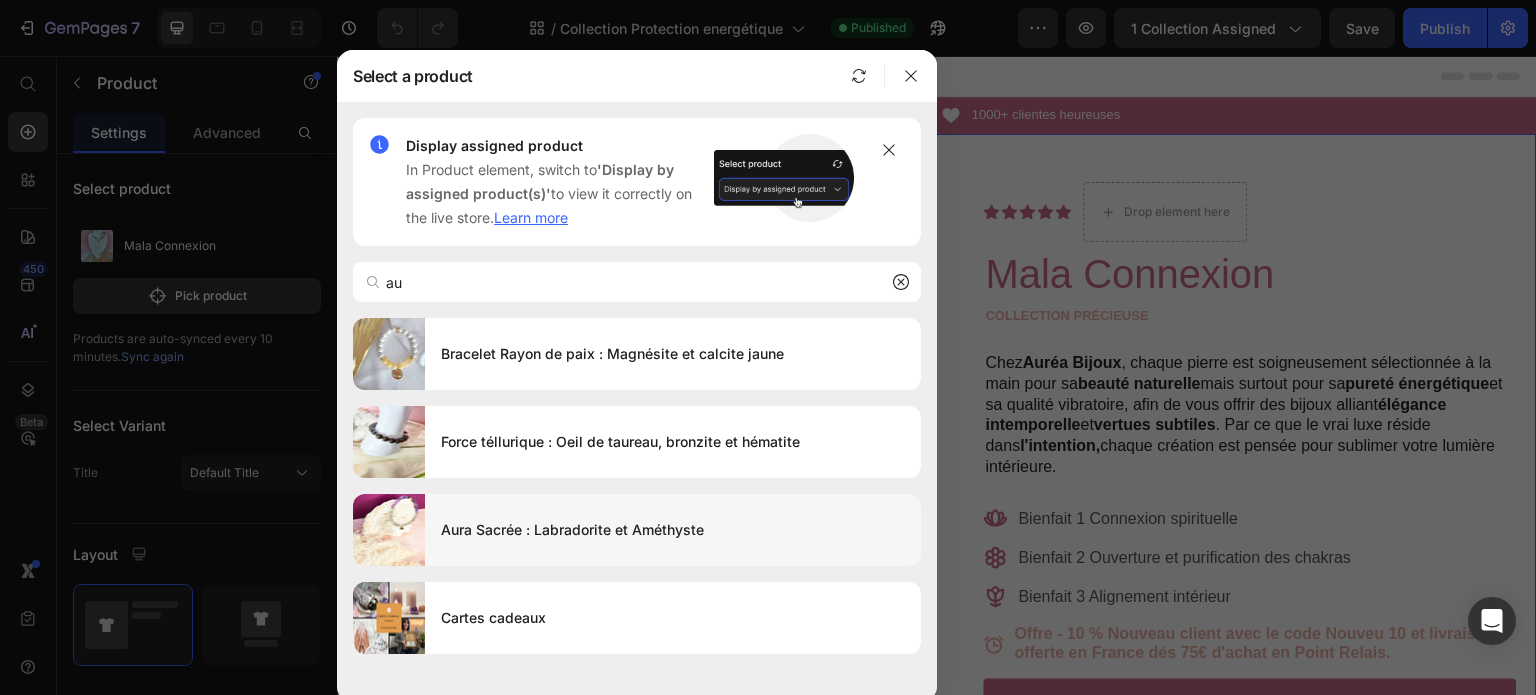 click on "Aura Sacrée : Labradorite et Améthyste" at bounding box center (673, 530) 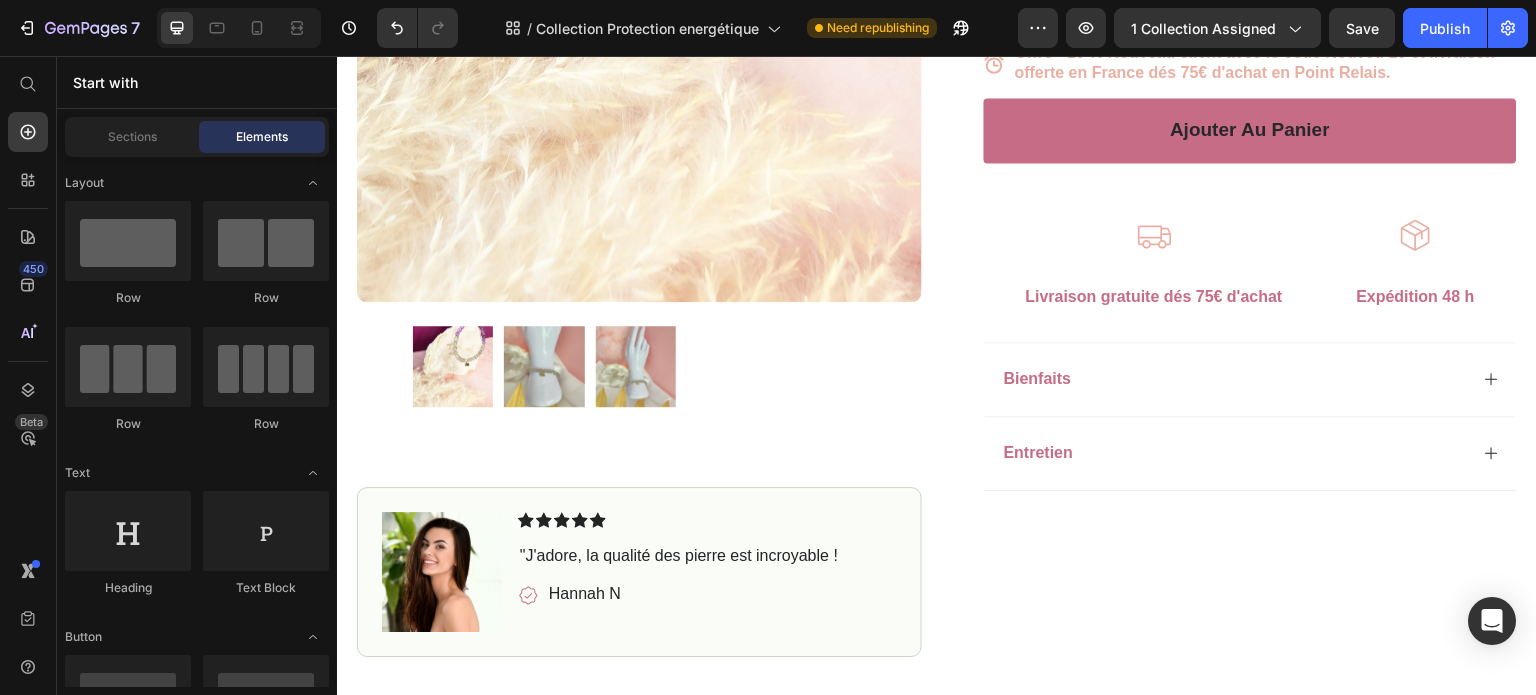 scroll, scrollTop: 628, scrollLeft: 0, axis: vertical 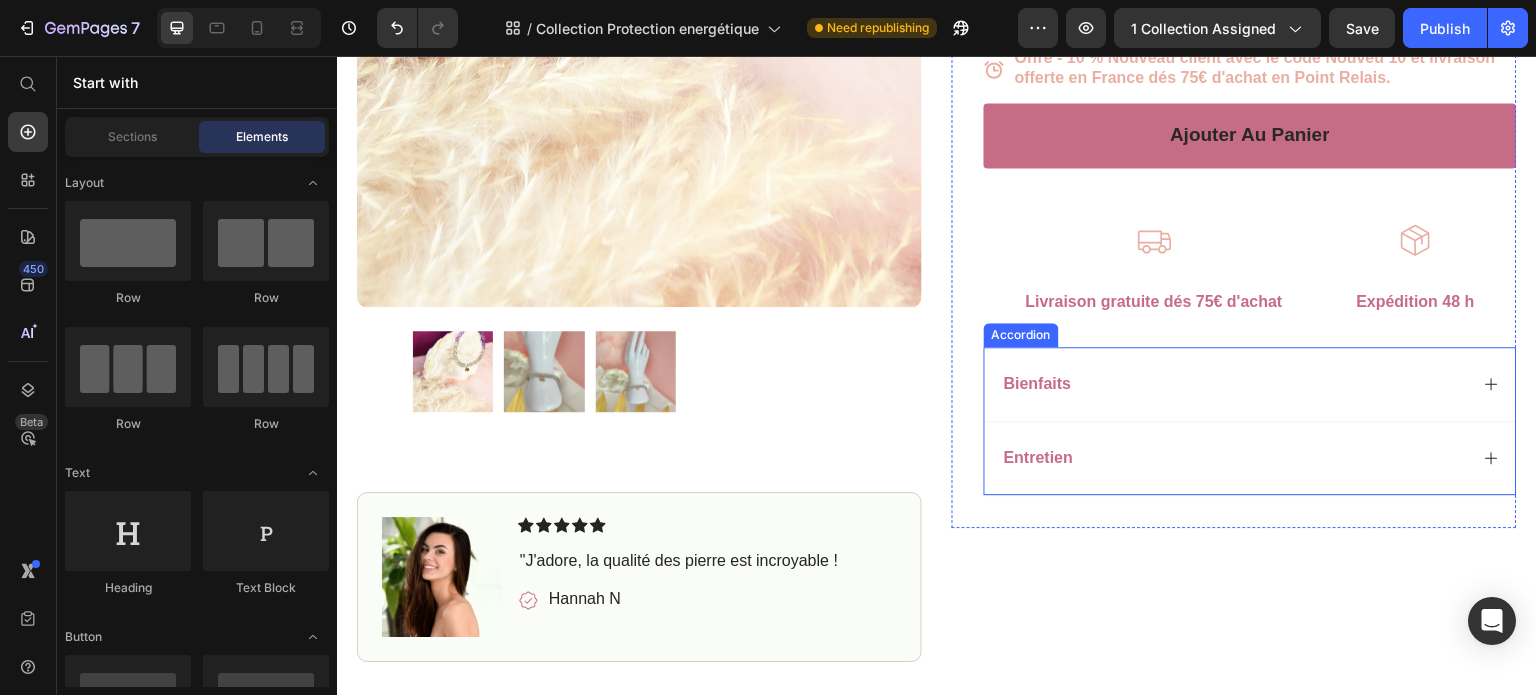 click on "Bienfaits" at bounding box center (1234, 384) 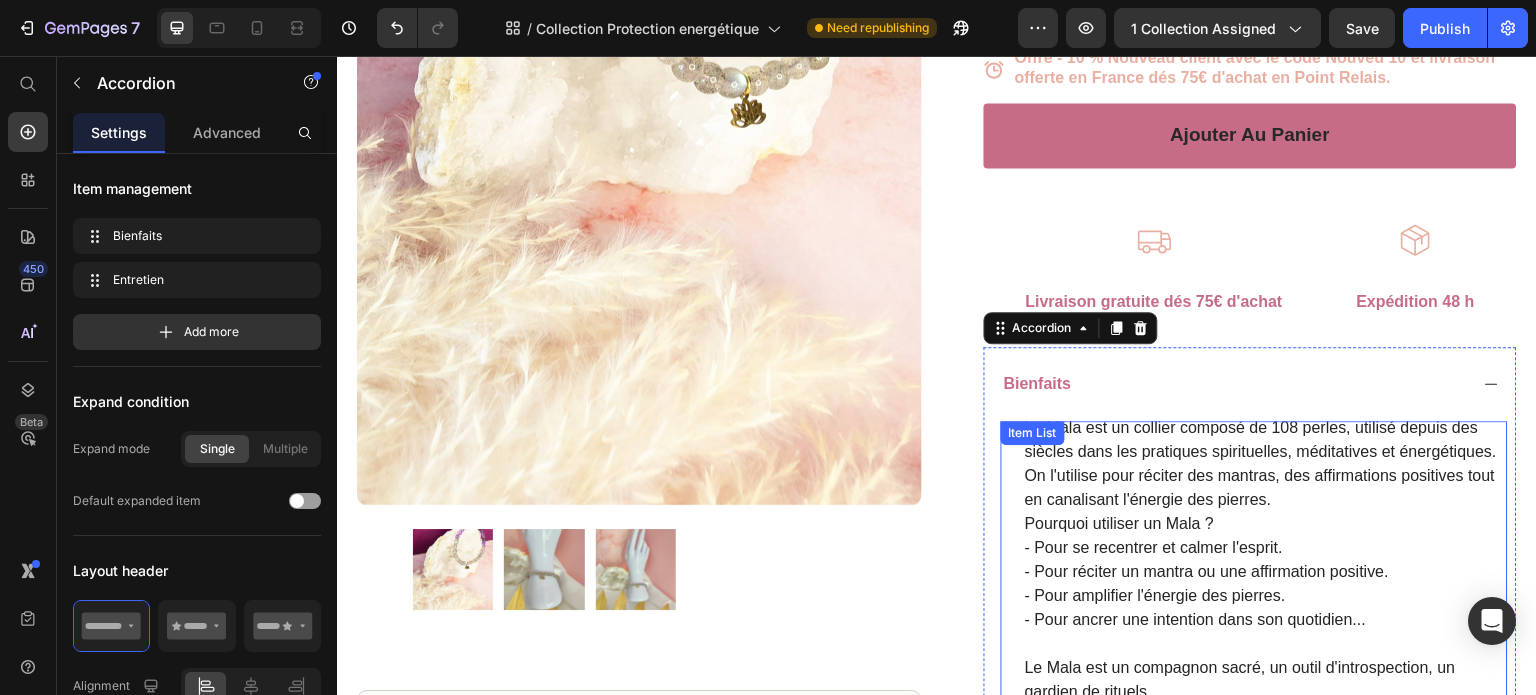 click on "Le Mala est un compagnon sacré, un outil d'introspection, un gardien de rituels." at bounding box center [1265, 680] 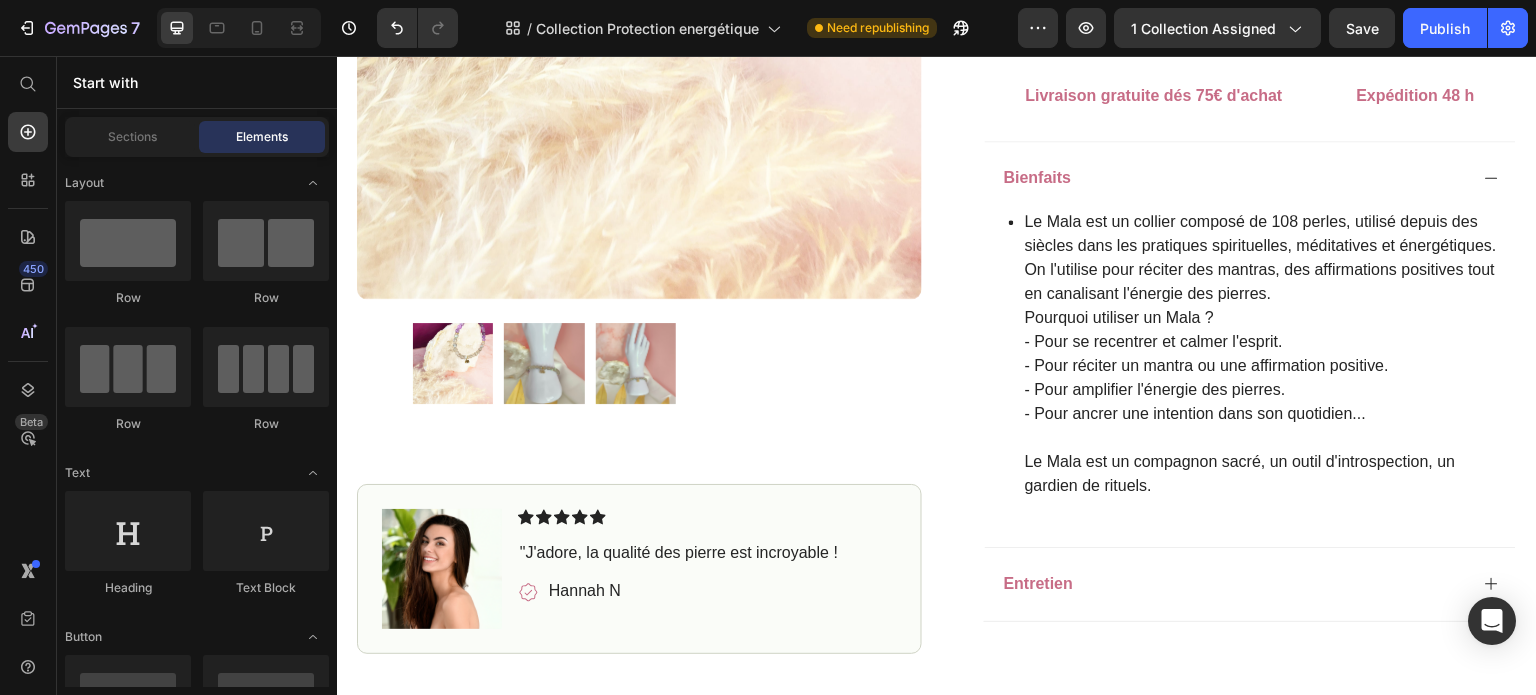 scroll, scrollTop: 799, scrollLeft: 0, axis: vertical 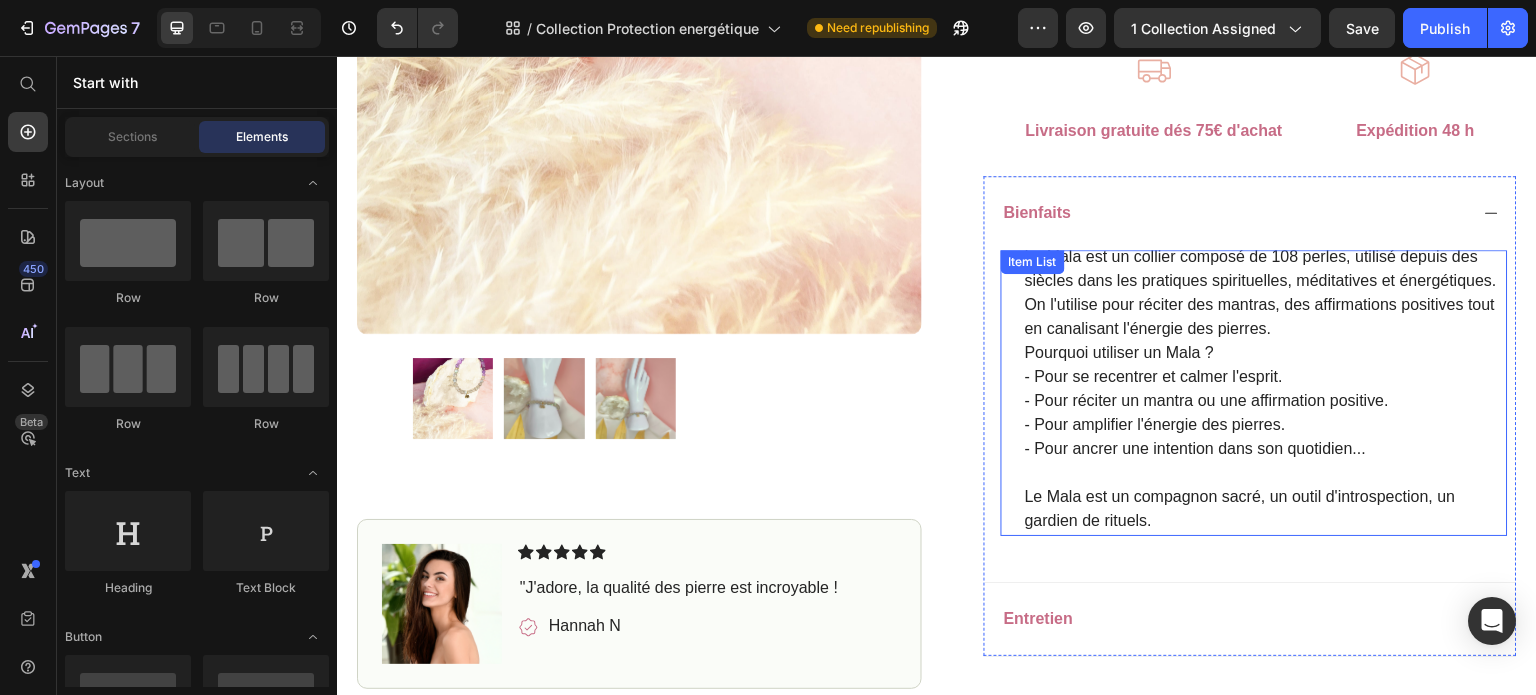 click on "Le Mala est un compagnon sacré, un outil d'introspection, un gardien de rituels." at bounding box center (1265, 509) 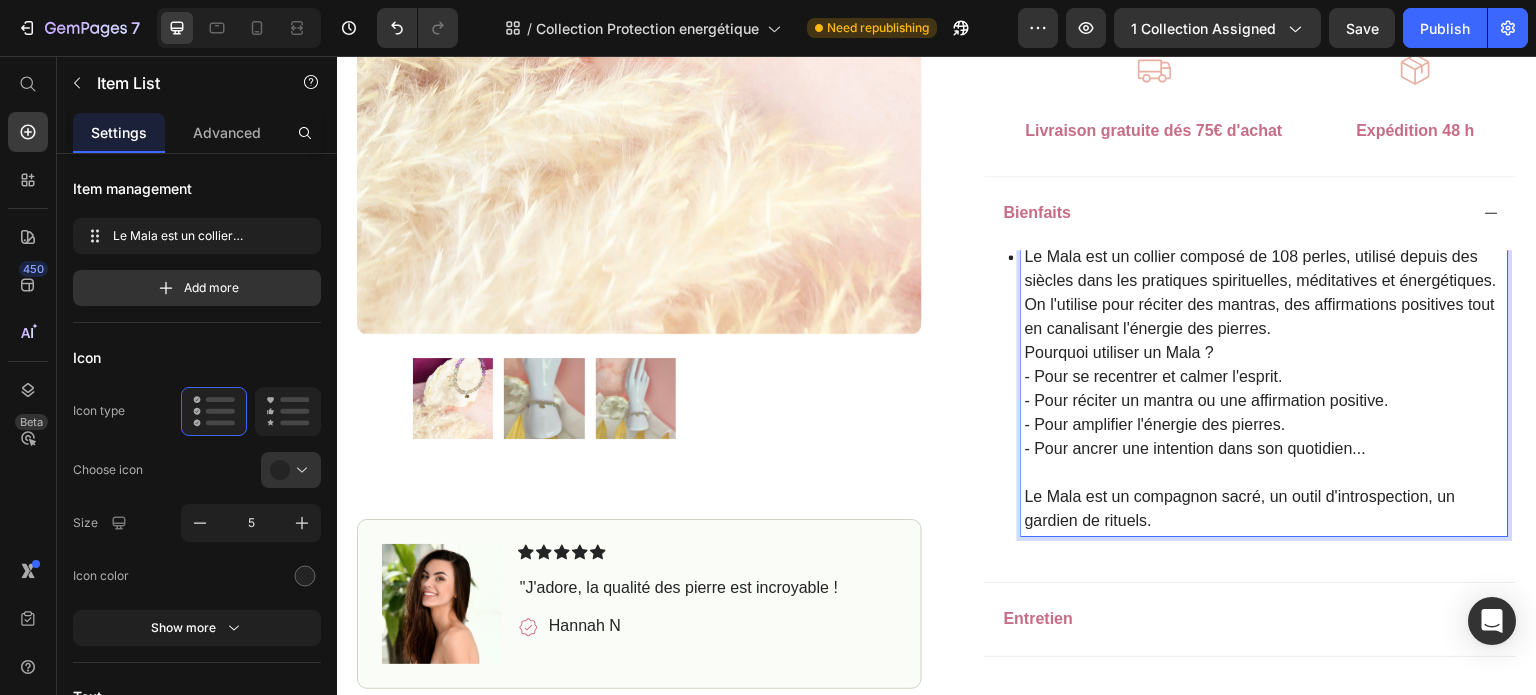 click on "Le Mala est un compagnon sacré, un outil d'introspection, un gardien de rituels." at bounding box center (1265, 509) 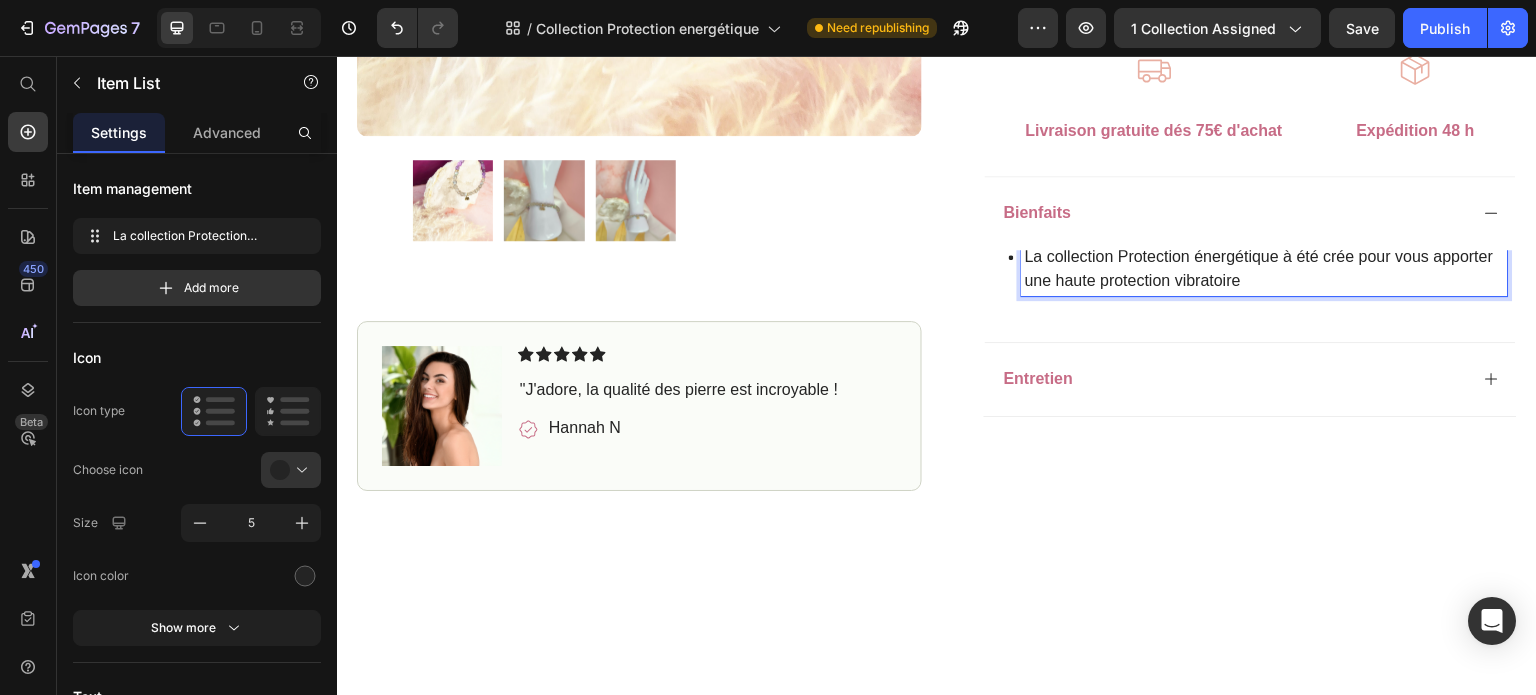 click on "La collection Protection énergétique à été crée pour vous apporter une haute protection vibratoire" at bounding box center [1265, 269] 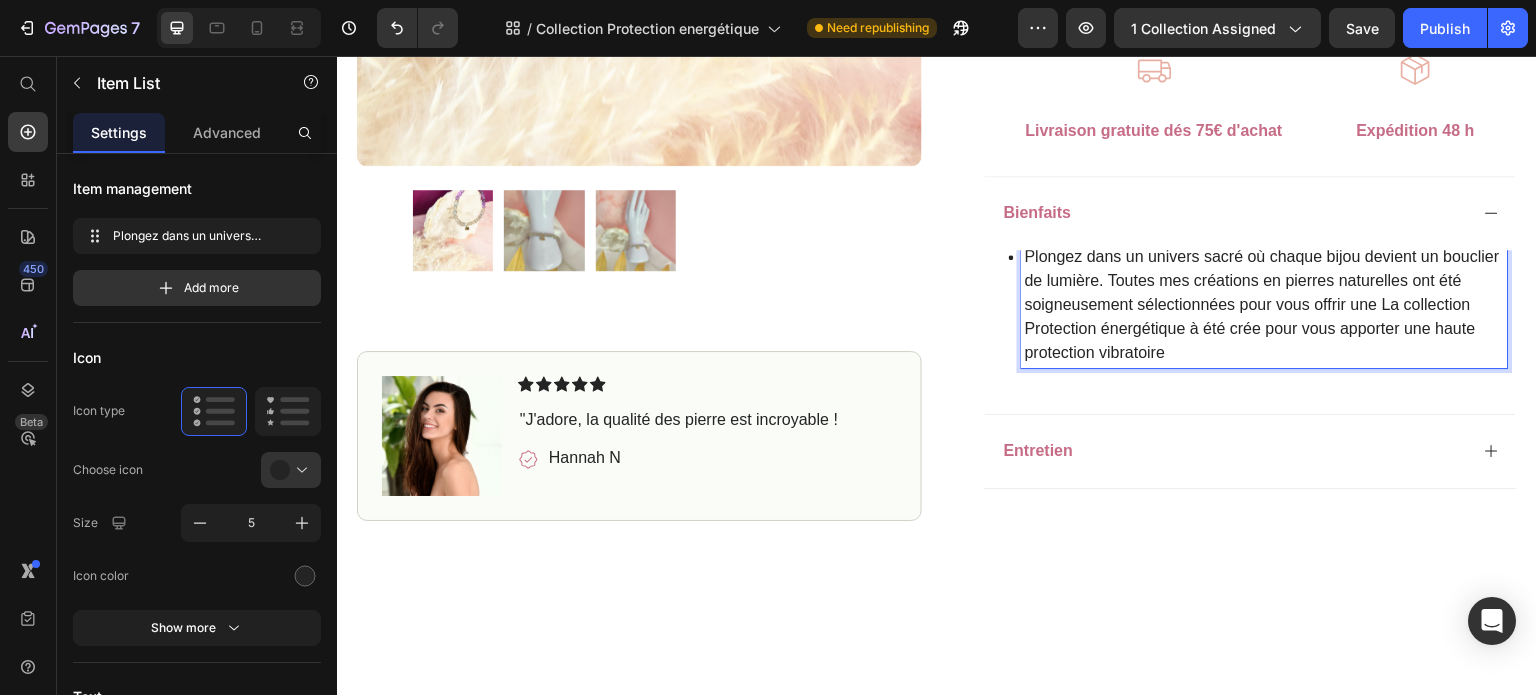 click on "Plongez dans un univers sacré où chaque bijou devient un bouclier de lumière. Toutes mes créations en pierres naturelles ont été soigneusement sélectionnées pour vous offrir une La collection Protection énergétique à été crée pour vous apporter une haute protection vibratoire" at bounding box center (1265, 305) 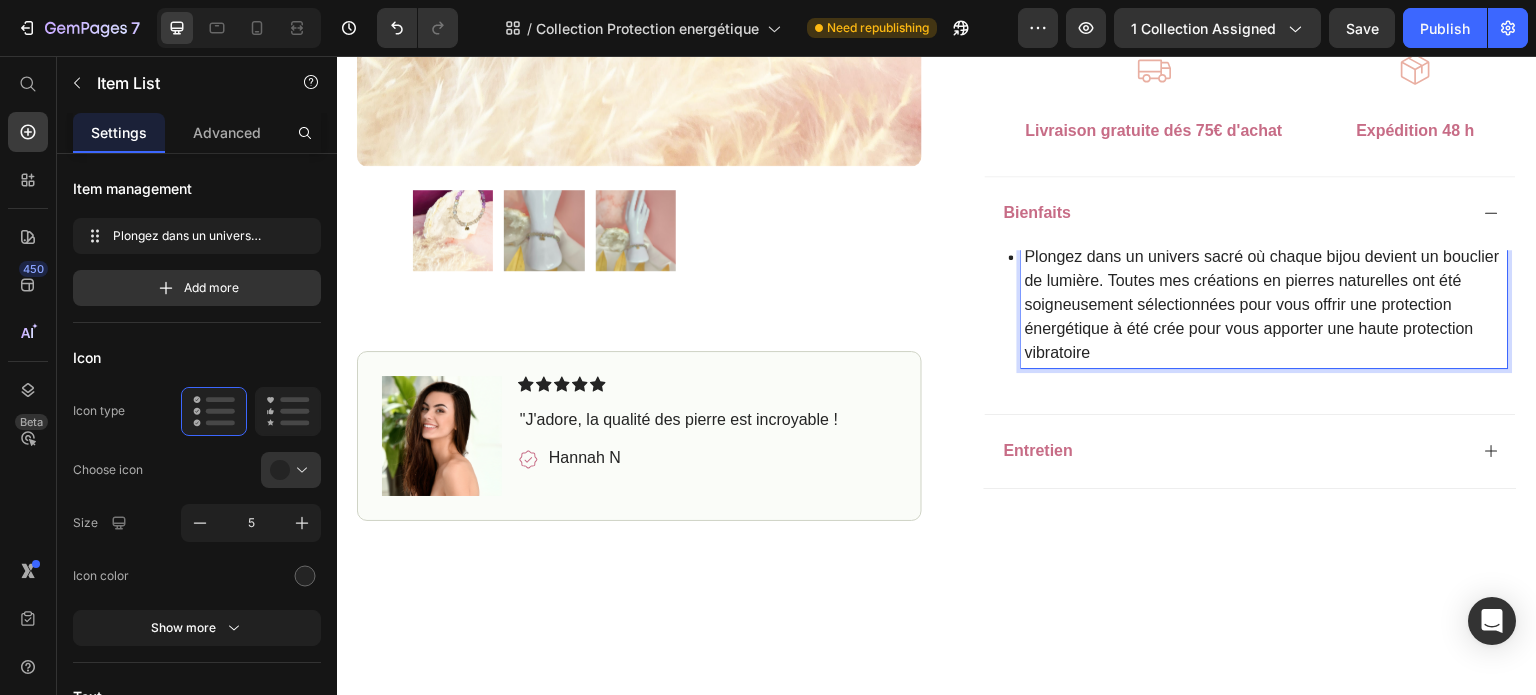 click on "Plongez dans un univers sacré où chaque bijou devient un bouclier de lumière. Toutes mes créations en pierres naturelles ont été soigneusement sélectionnées pour vous offrir une protection énergétique à été crée pour vous apporter une haute protection vibratoire" at bounding box center [1265, 305] 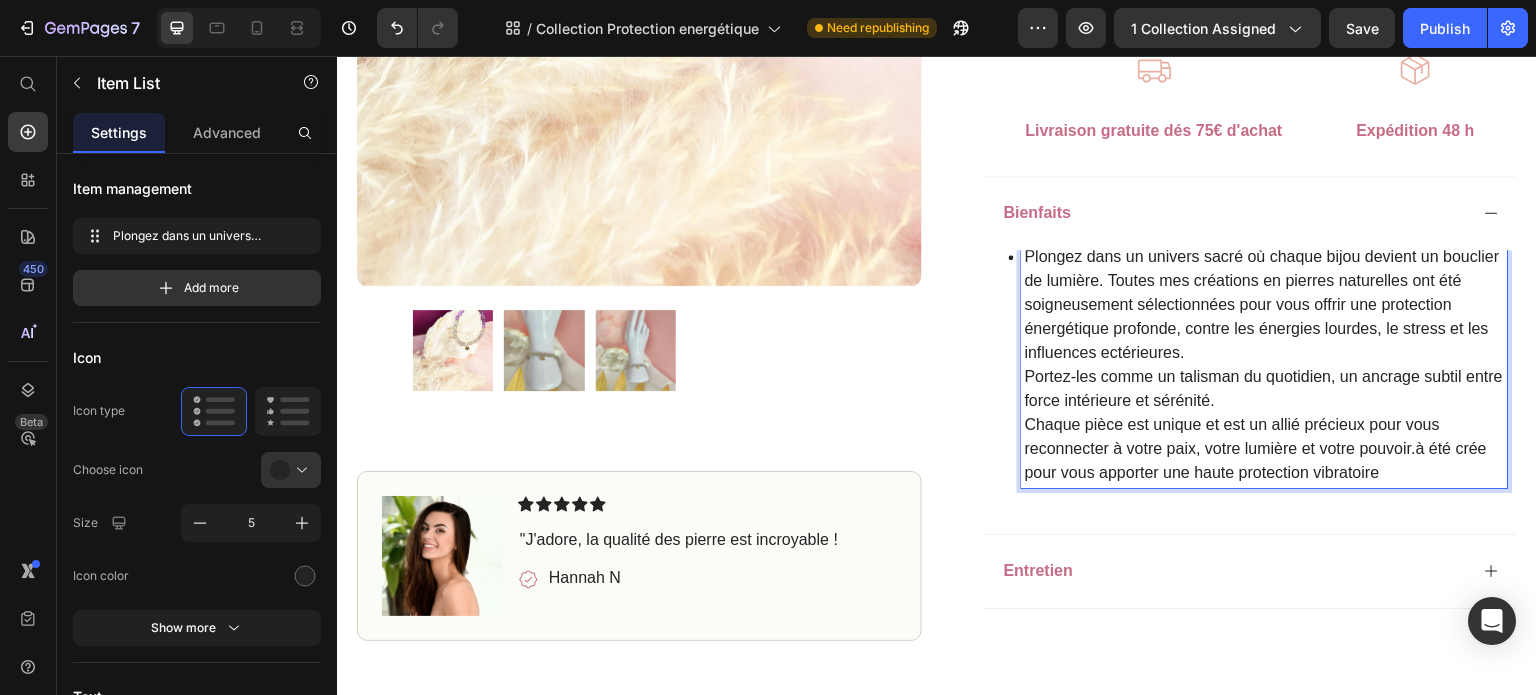 click on "Chaque pièce est unique et est un allié précieux pour vous reconnecter à votre paix, votre lumière et votre pouvoir.à été crée pour vous apporter une haute protection vibratoire" at bounding box center (1265, 449) 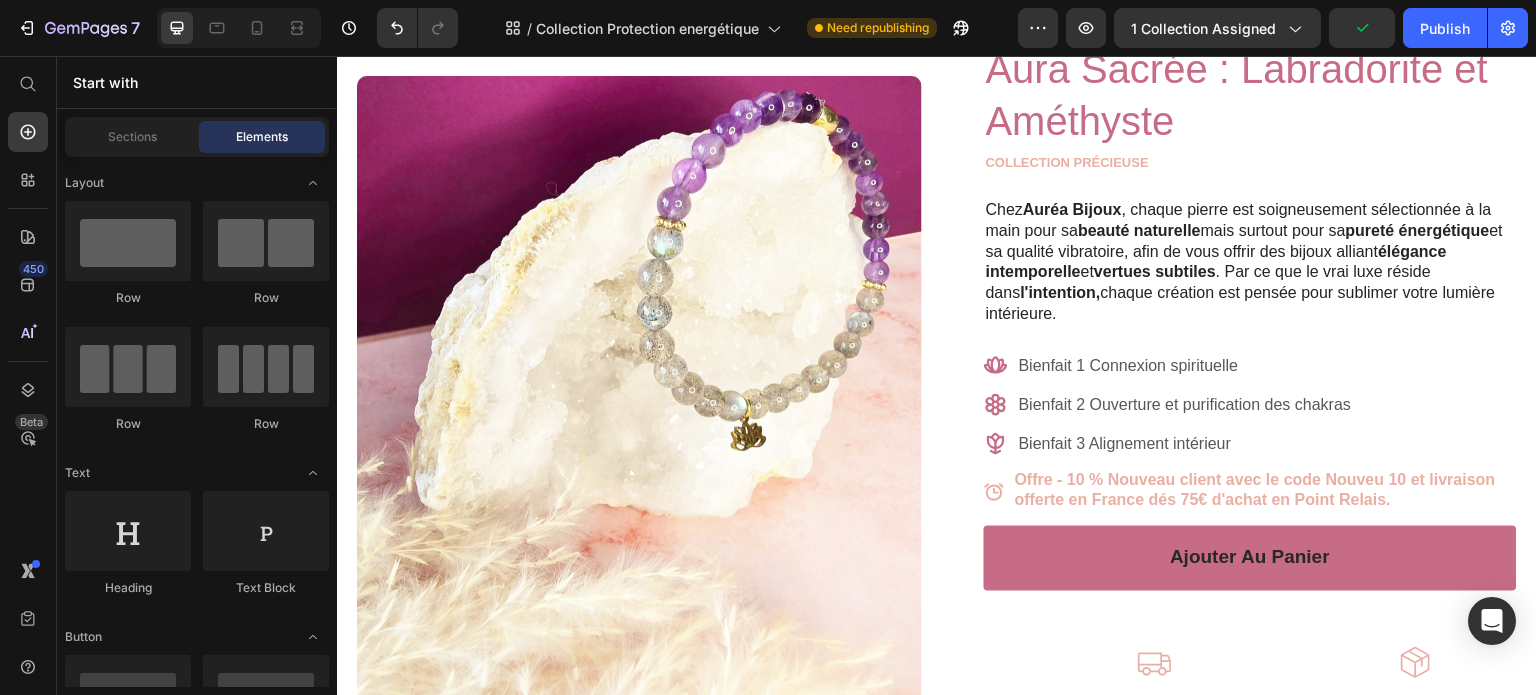 scroll, scrollTop: 164, scrollLeft: 0, axis: vertical 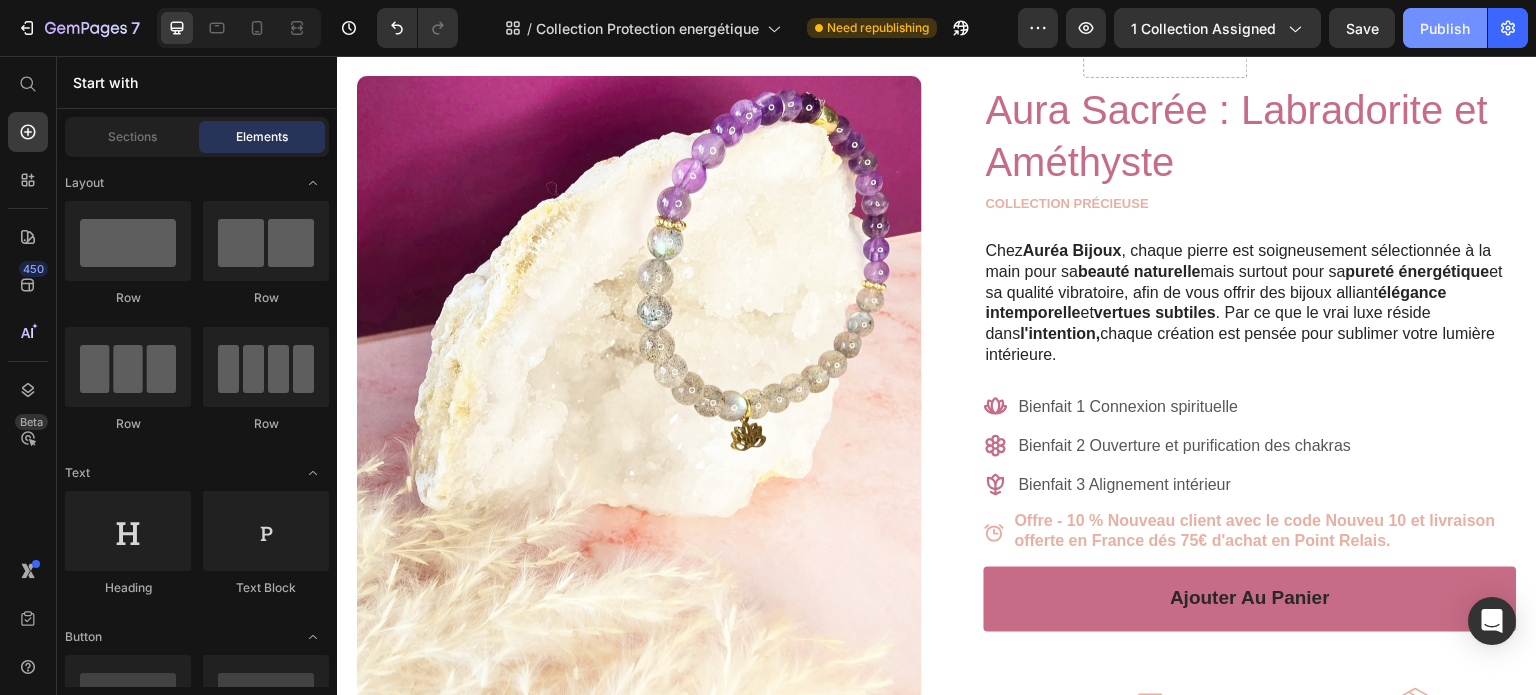 click on "Publish" at bounding box center [1445, 28] 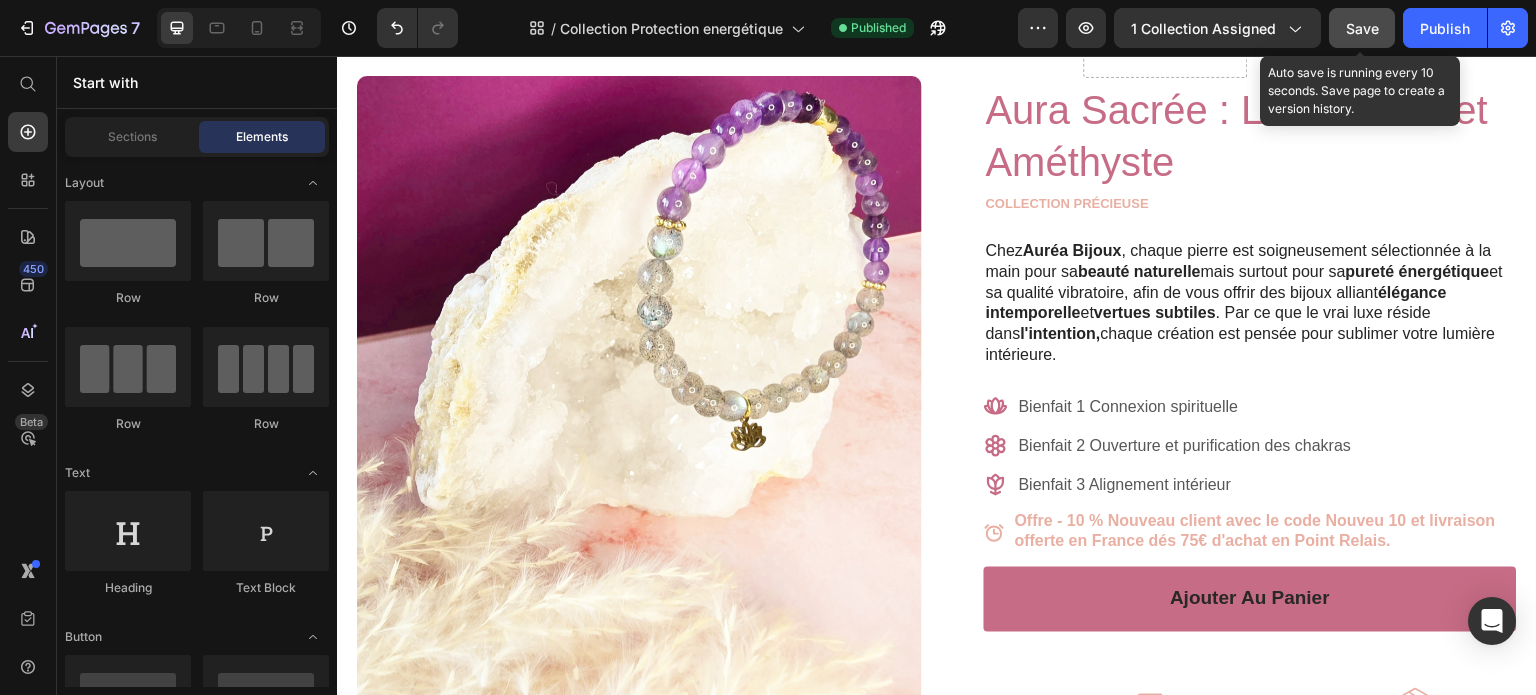 click on "Save" at bounding box center [1362, 28] 